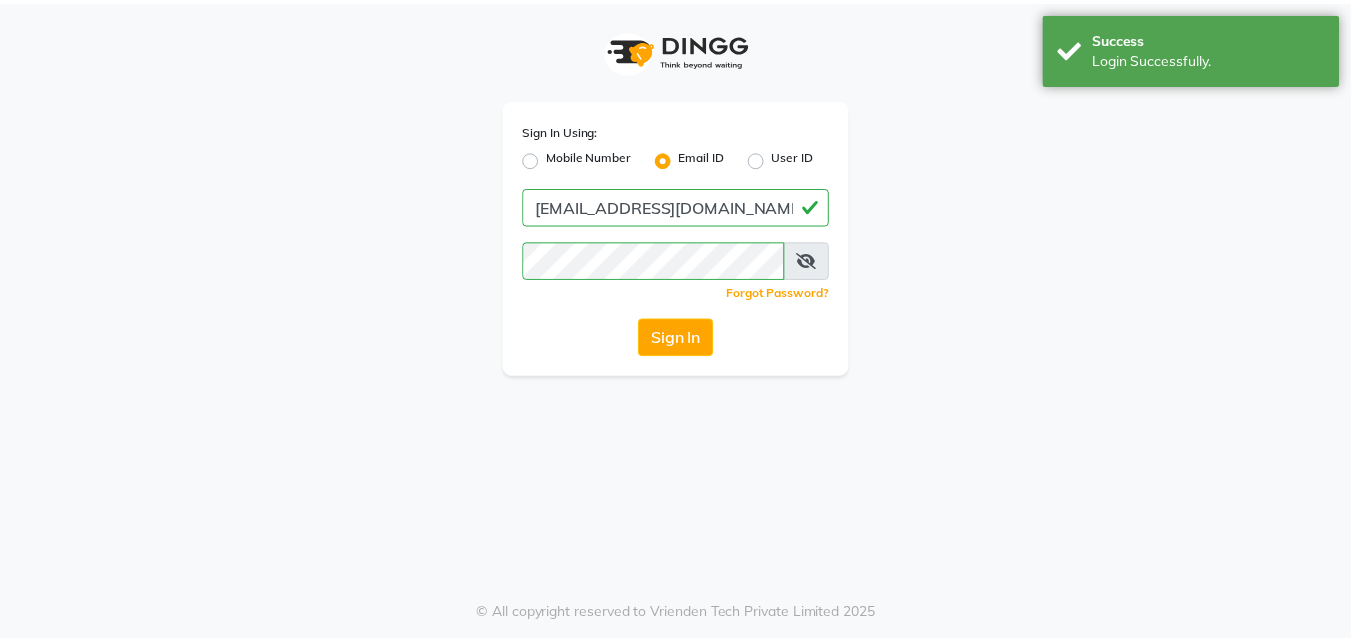 scroll, scrollTop: 0, scrollLeft: 0, axis: both 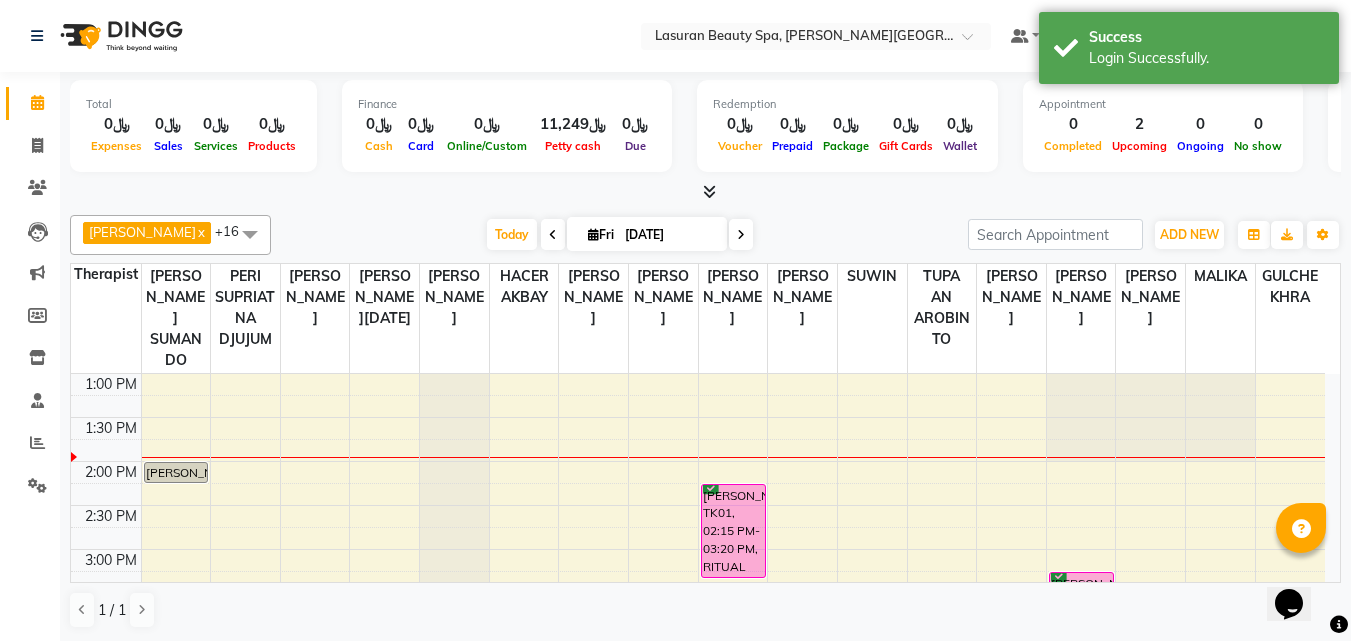 click on "[PERSON_NAME], TK02, 02:00 PM-02:15 PM, [PERSON_NAME] Shaping" at bounding box center (176, 472) 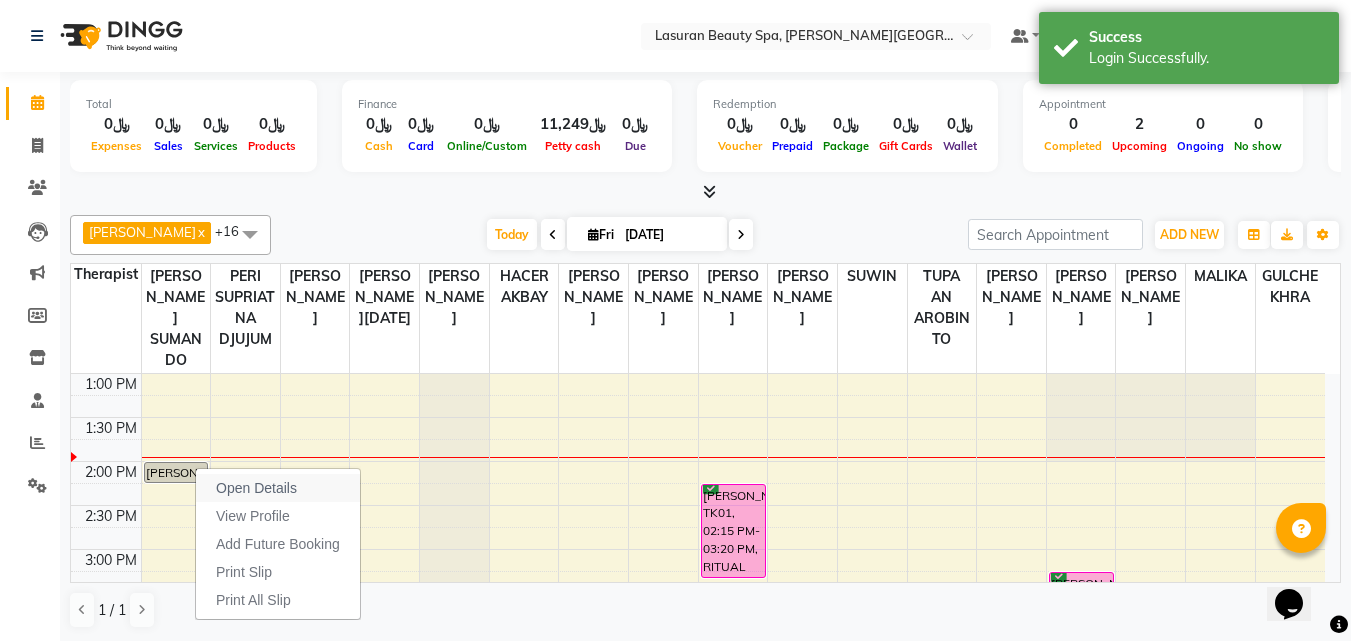 click on "Open Details" at bounding box center [256, 488] 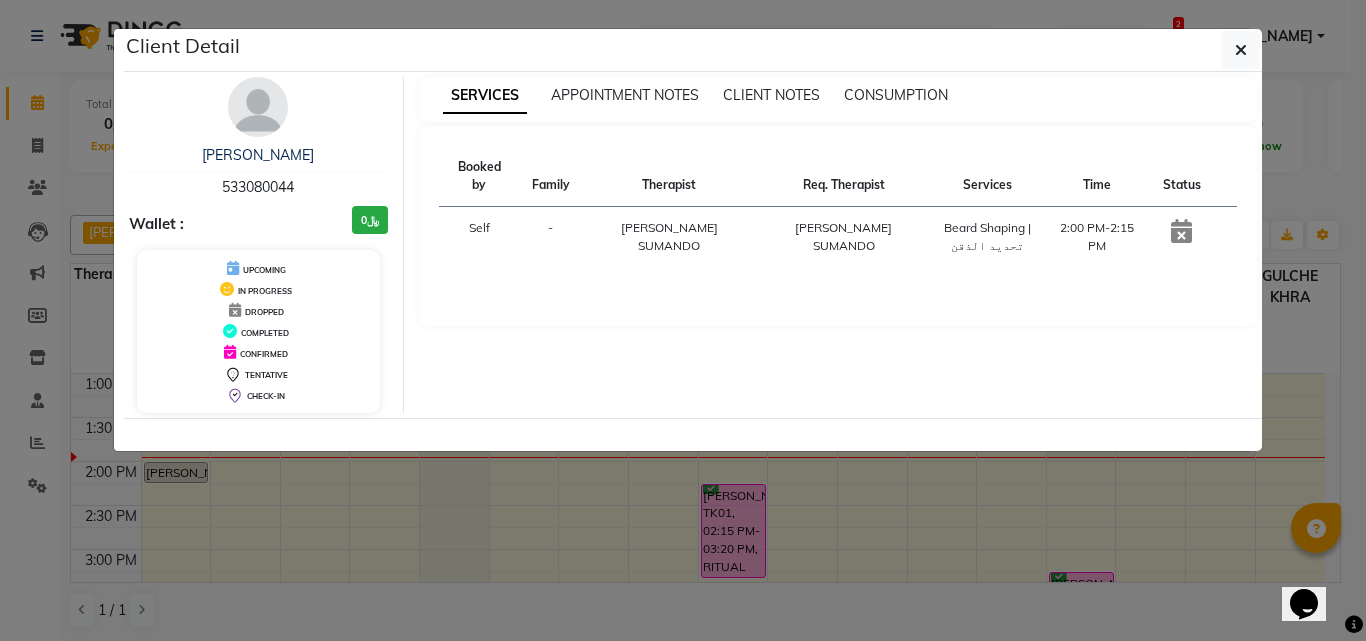 click on "Client Detail  [PERSON_NAME]   533080044 Wallet : ﷼0 UPCOMING IN PROGRESS DROPPED COMPLETED CONFIRMED TENTATIVE CHECK-IN SERVICES APPOINTMENT NOTES CLIENT NOTES CONSUMPTION Booked by Family Therapist Req. Therapist Services Time Status  Self  - [PERSON_NAME] SUMANDO [PERSON_NAME] SUMANDO  [PERSON_NAME] Shaping | تحديد الذقن   2:00 PM-2:15 PM" 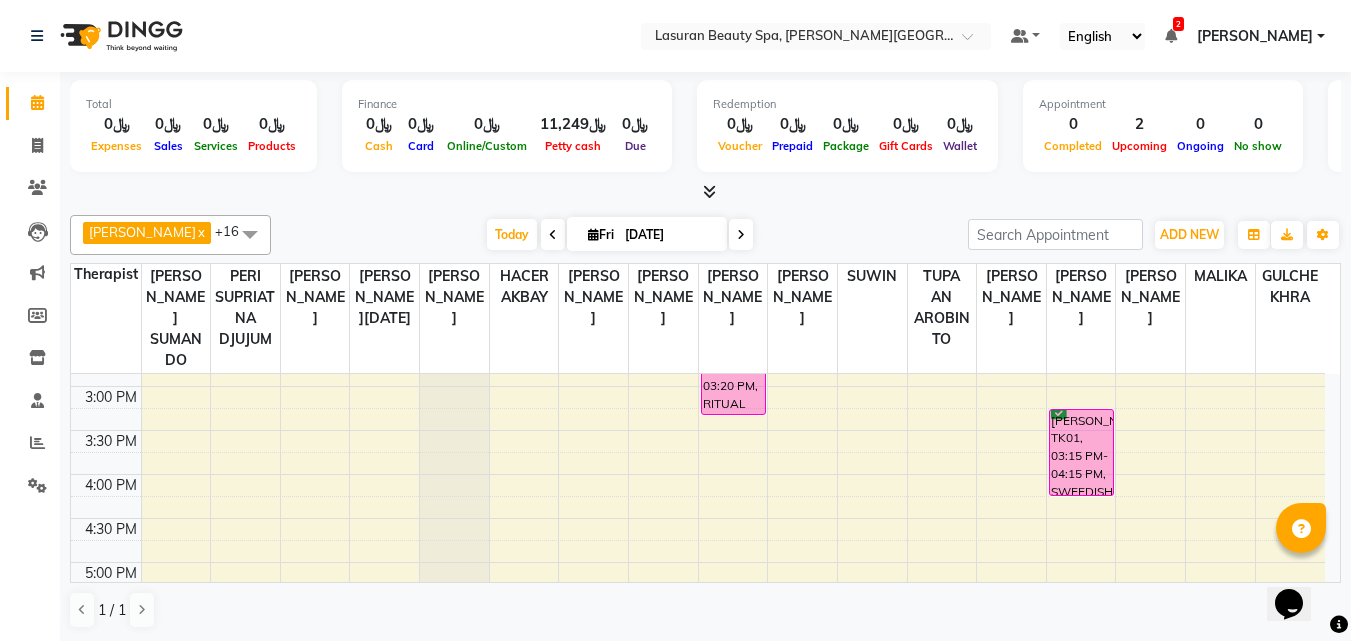 scroll, scrollTop: 0, scrollLeft: 0, axis: both 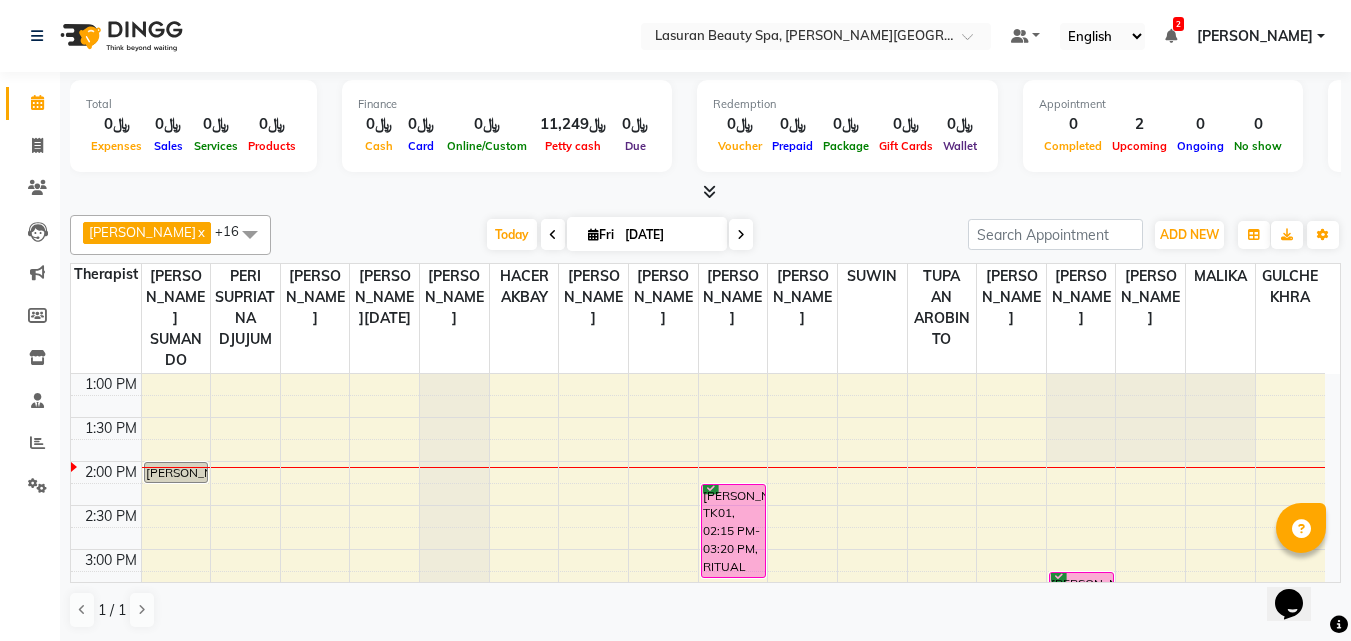 click at bounding box center [1171, 36] 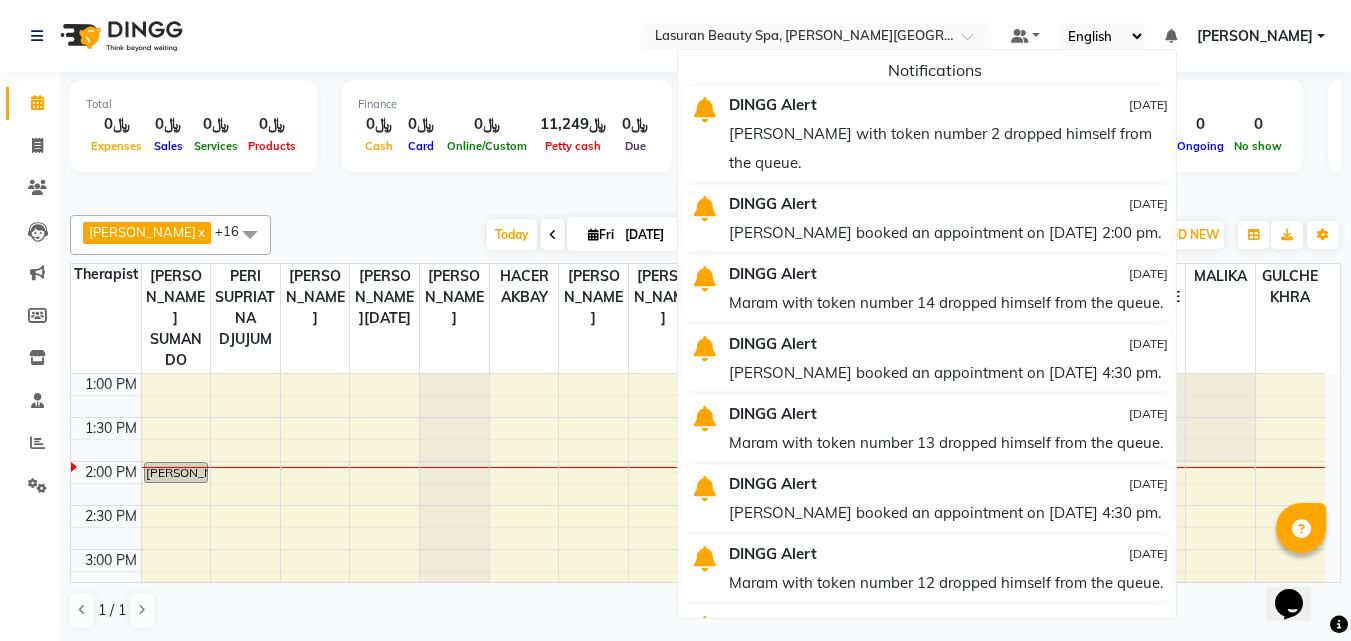 click on "Total  ﷼0  Expenses ﷼0  Sales ﷼0  Services ﷼0  Products Finance  ﷼0  Cash ﷼0  Card ﷼0  Online/Custom ﷼11,249 [PERSON_NAME] cash ﷼0 Due  Redemption  ﷼0 Voucher ﷼0 Prepaid ﷼0 Package ﷼0  Gift Cards ﷼0  Wallet  Appointment  0 Completed 2 Upcoming 0 Ongoing 0 No show  Other sales  ﷼0  Packages ﷼0  Memberships ﷼0  Vouchers ﷼0  Prepaids ﷼0  Gift Cards" at bounding box center [705, 129] 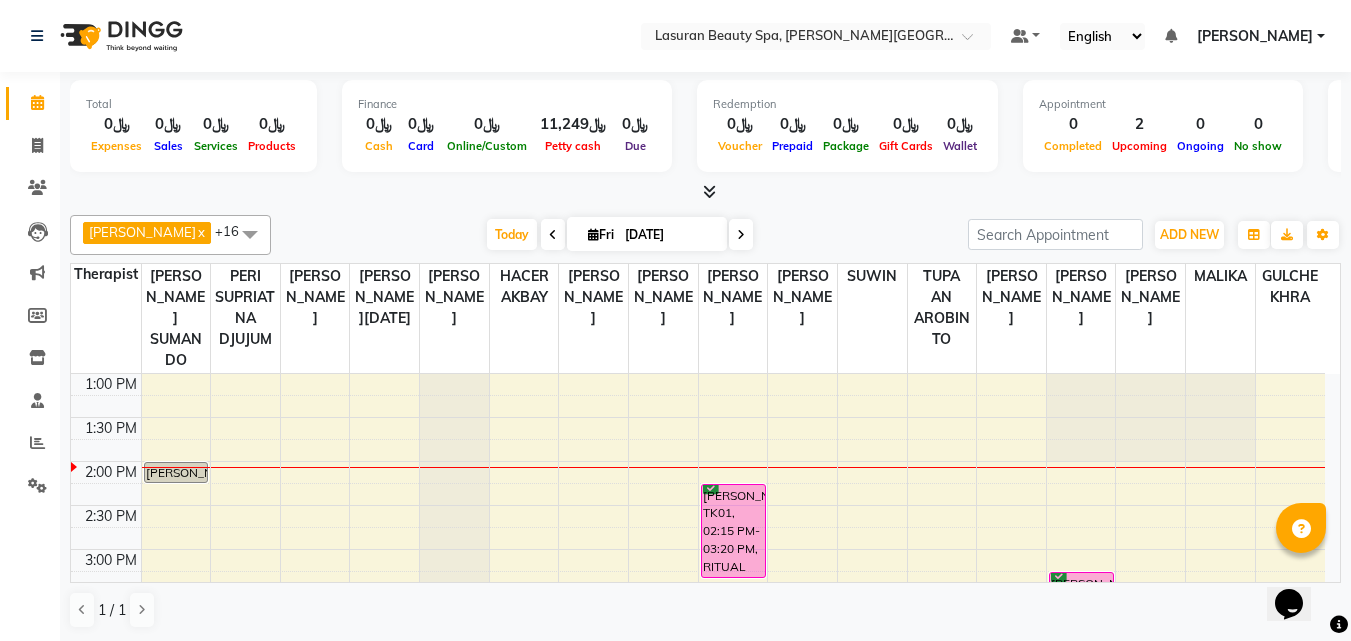 click on "[PERSON_NAME], TK02, 02:00 PM-02:15 PM, [PERSON_NAME] Shaping" at bounding box center (176, 472) 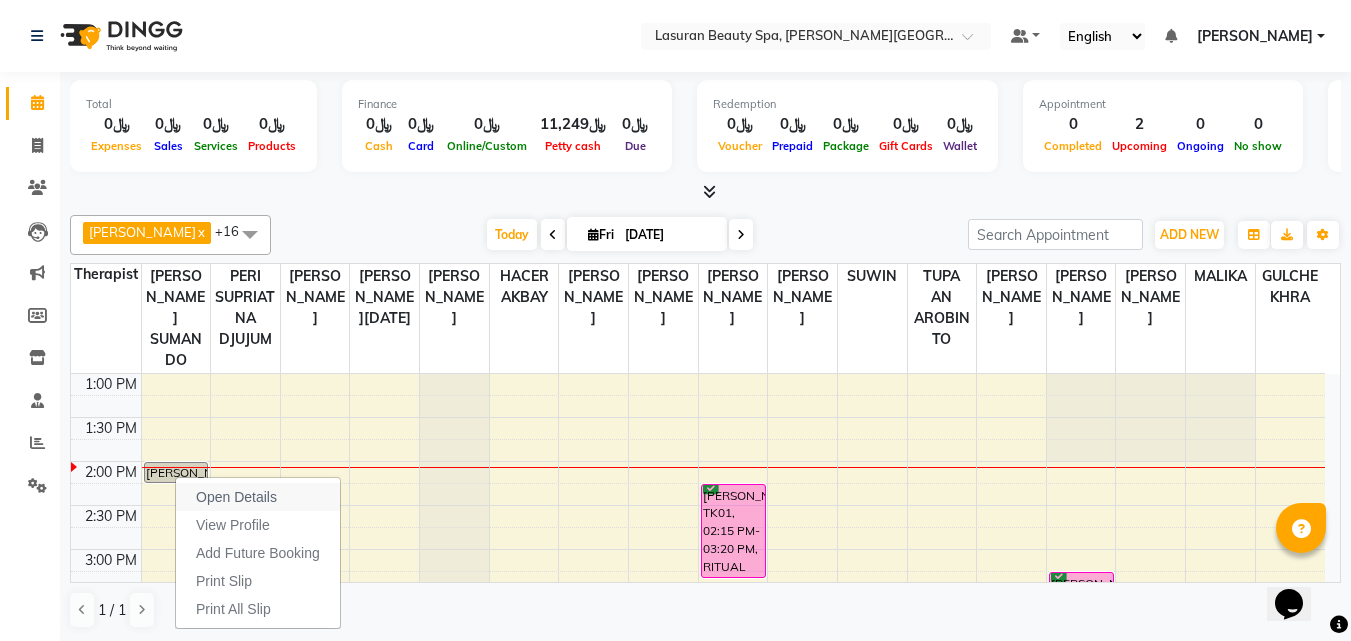 click on "Open Details" at bounding box center (258, 497) 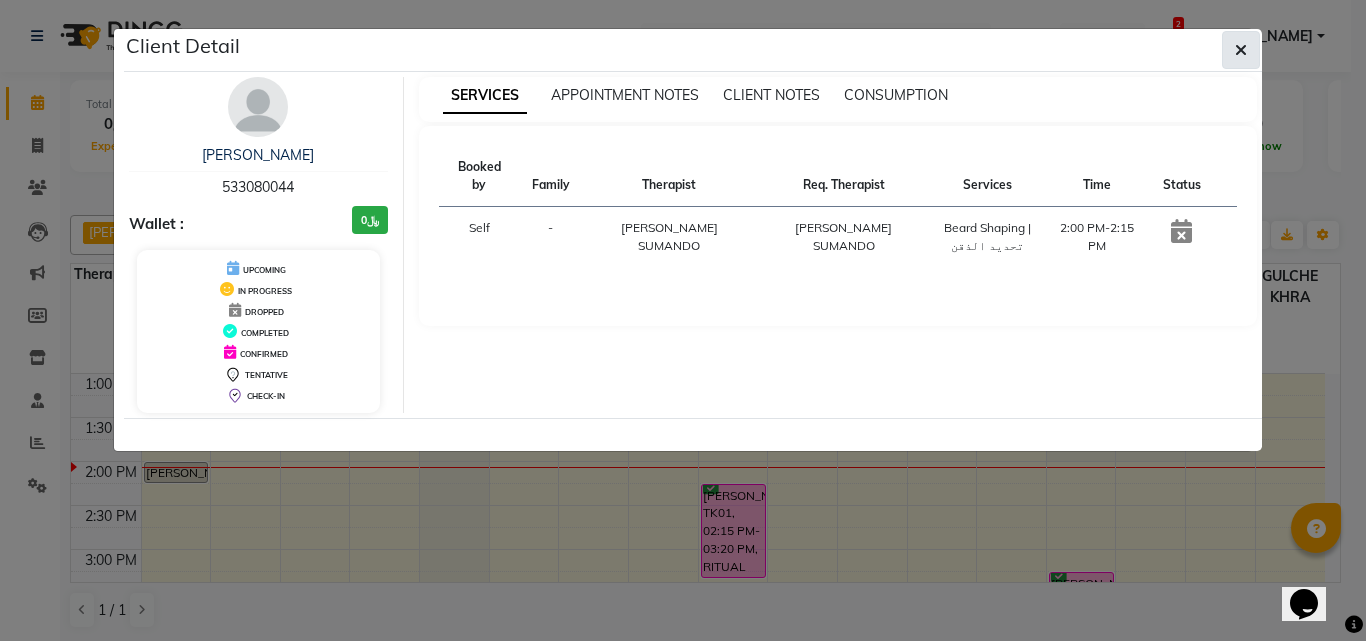 click 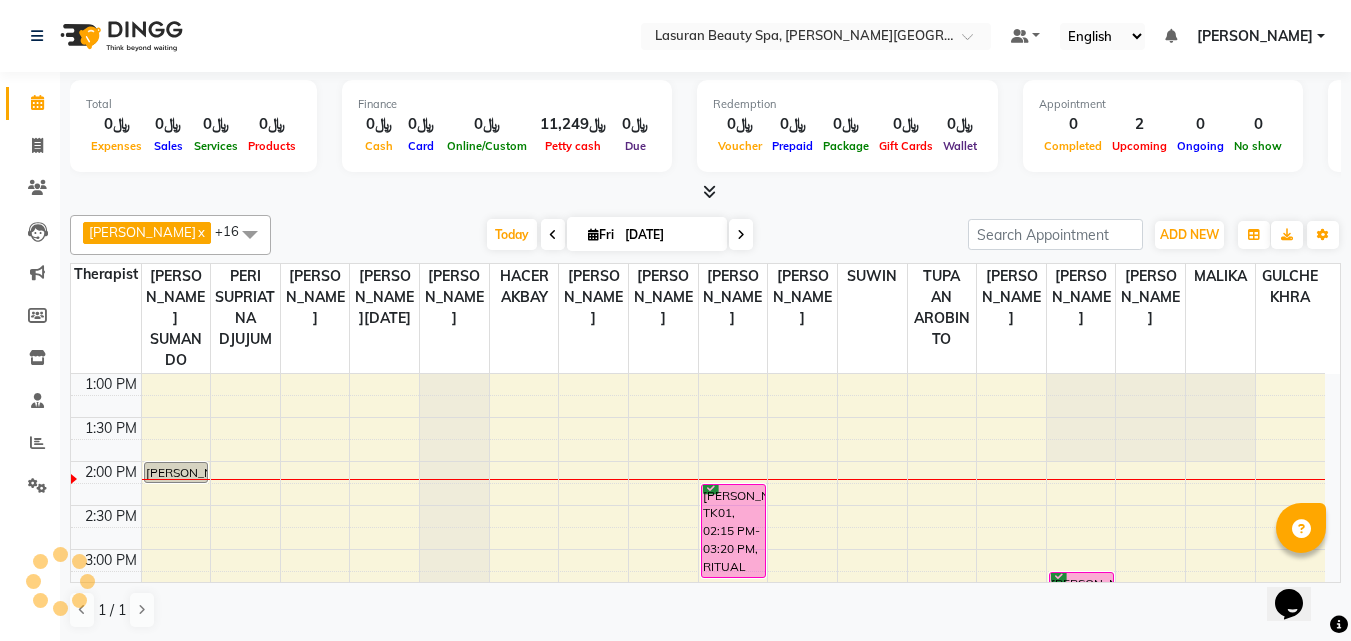 click on "[PERSON_NAME], TK01, 02:15 PM-03:20 PM, RITUAL BRIGHT BLUE ROCK | حمام الأحجار الزرقاء" at bounding box center (733, 531) 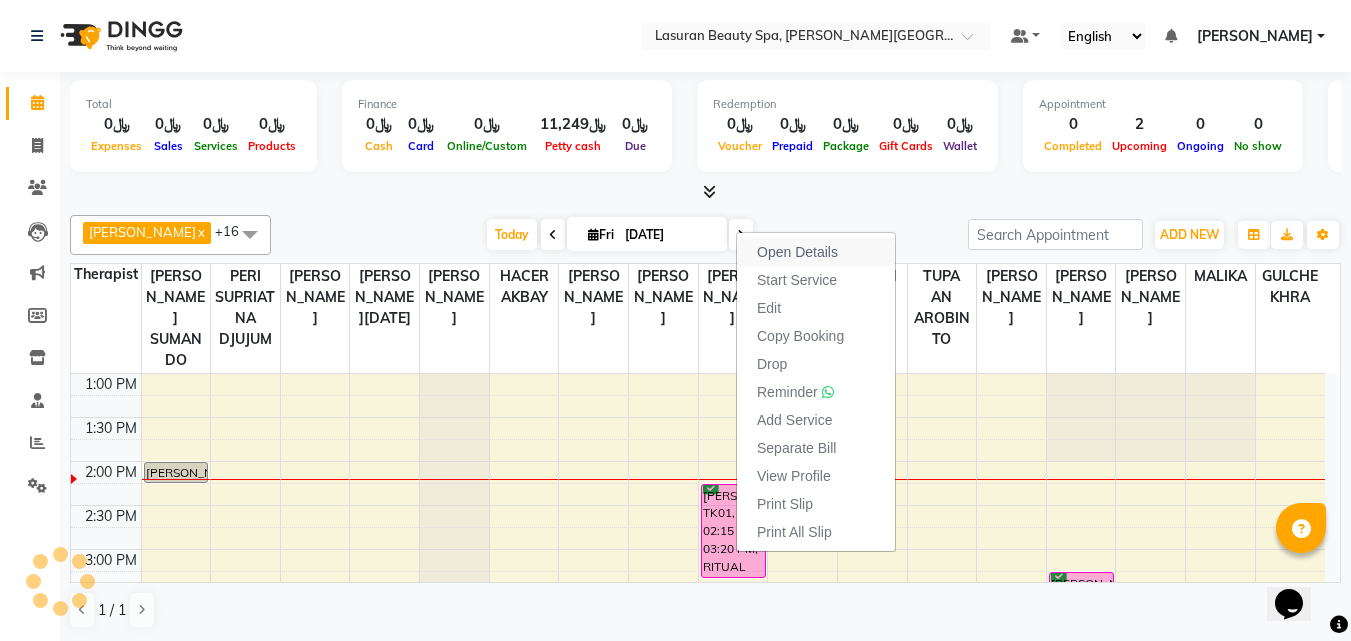click on "Open Details" at bounding box center (816, 252) 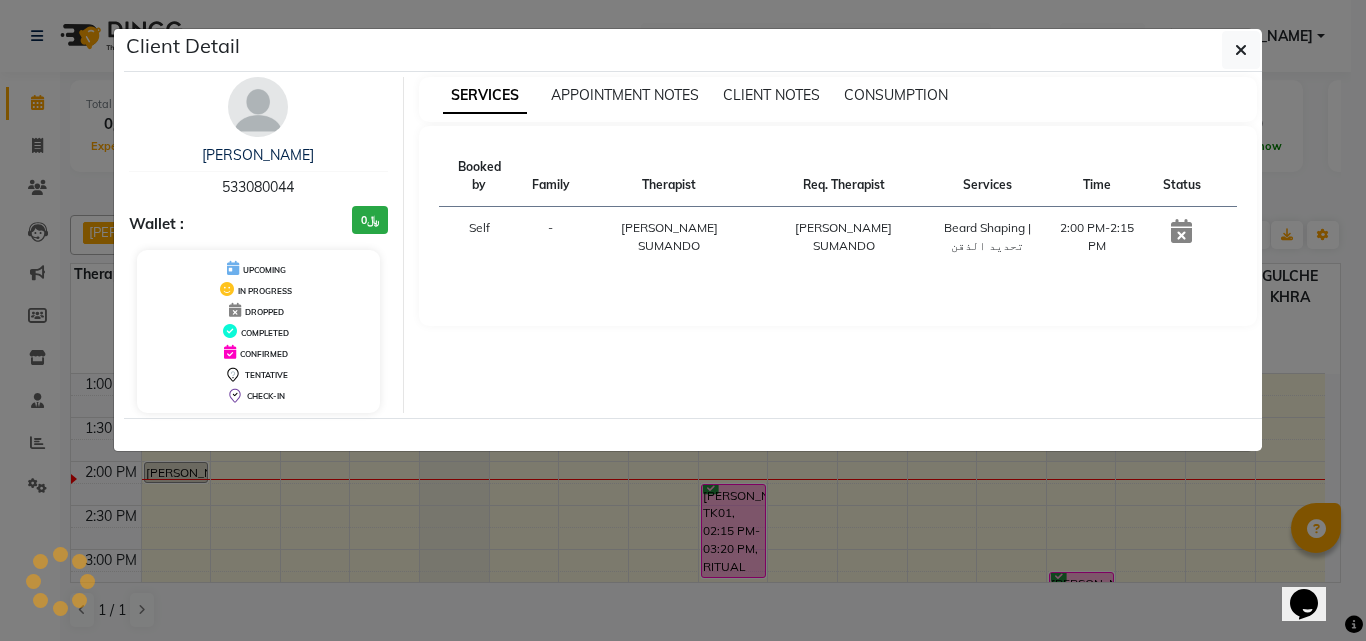 select on "6" 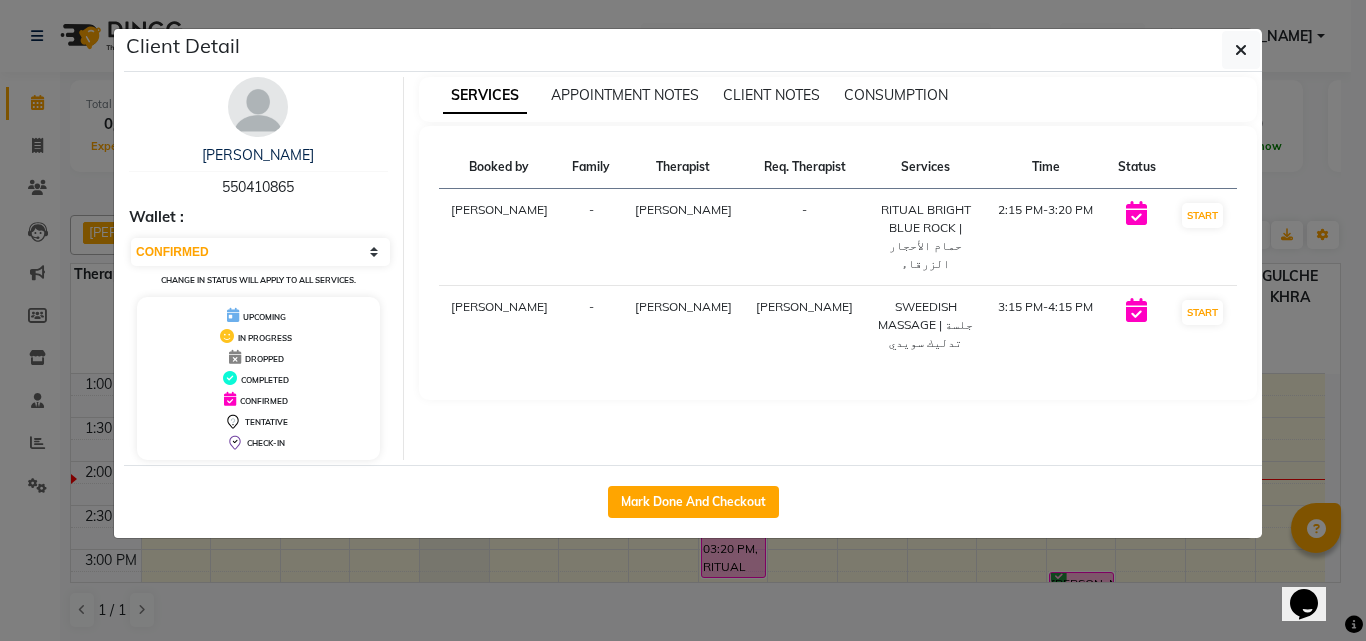click on "Mark Done And Checkout" 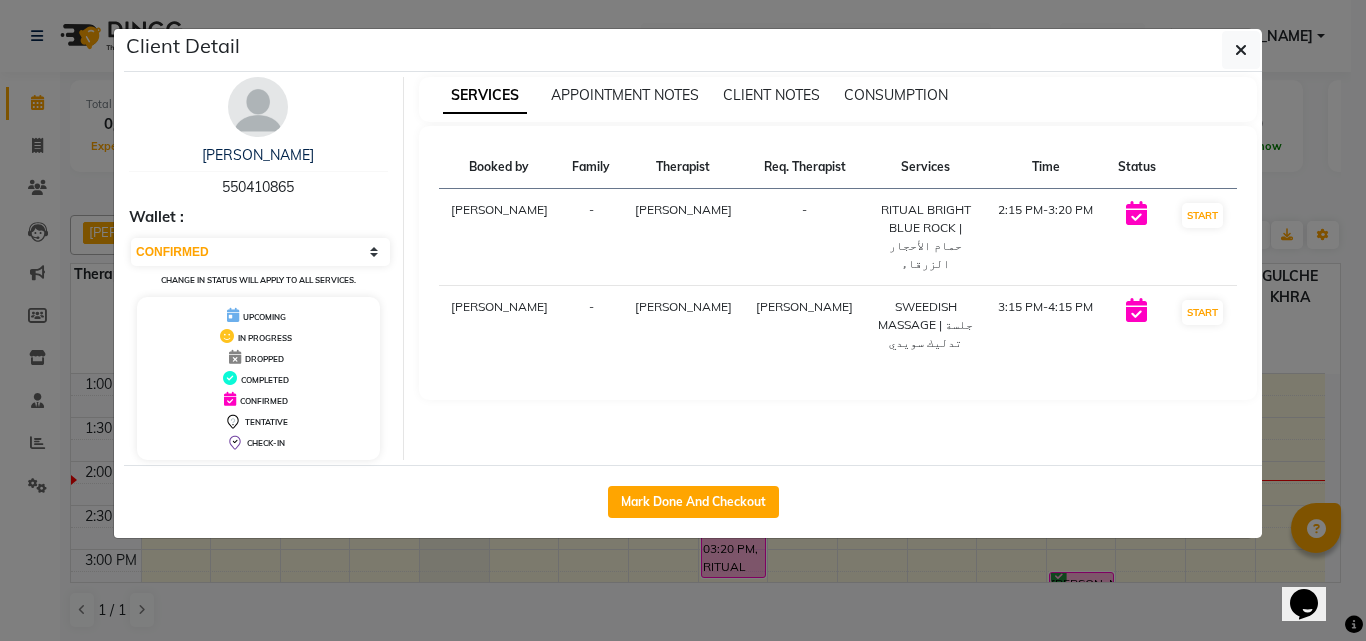 click on "Client Detail  [PERSON_NAME]    550410865 Wallet : Select IN SERVICE CONFIRMED TENTATIVE CHECK IN MARK DONE DROPPED UPCOMING Change in status will apply to all services. UPCOMING IN PROGRESS DROPPED COMPLETED CONFIRMED TENTATIVE CHECK-IN SERVICES APPOINTMENT NOTES CLIENT NOTES CONSUMPTION Booked by Family Therapist Req. Therapist Services Time Status  Ranim [PERSON_NAME]  - CHAIMAE BALHAMIDIYA -  RITUAL BRIGHT BLUE ROCK | حمام الأحجار الزرقاء   2:15 PM-3:20 PM   START   Ranim [PERSON_NAME]  - [PERSON_NAME] [PERSON_NAME]  SWEEDISH MASSAGE | جلسة تدليك سويدي   3:15 PM-4:15 PM   START   Mark Done And Checkout" 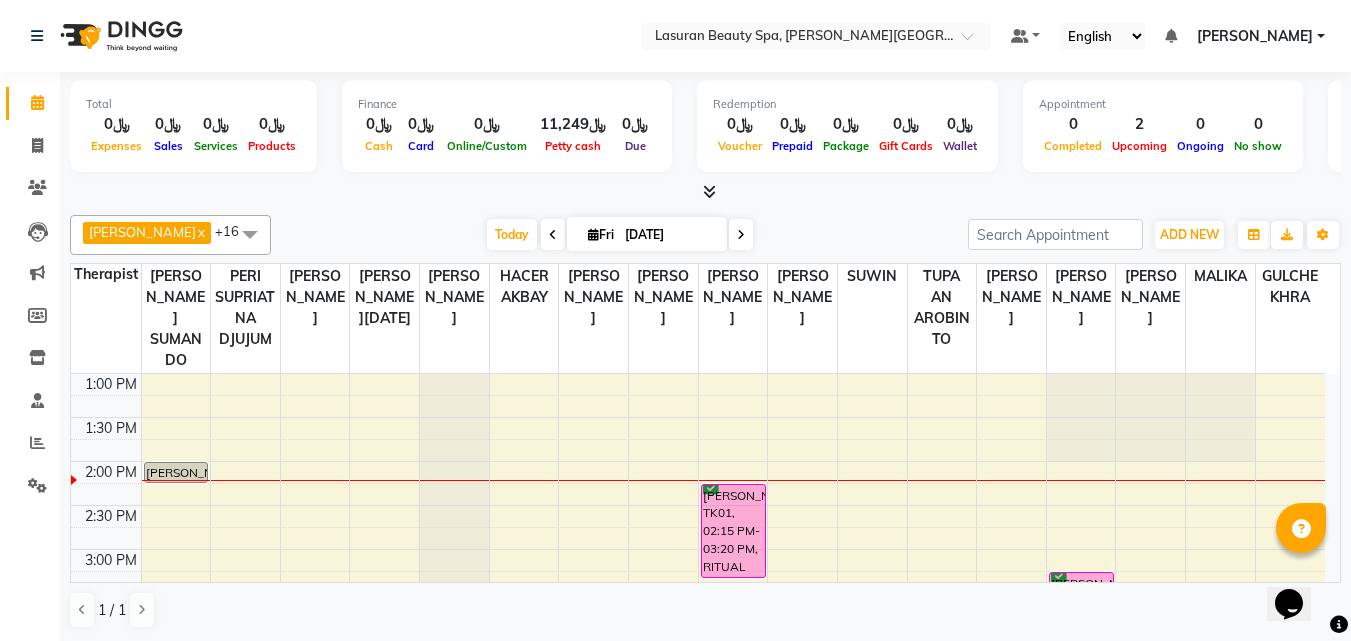 scroll, scrollTop: 100, scrollLeft: 0, axis: vertical 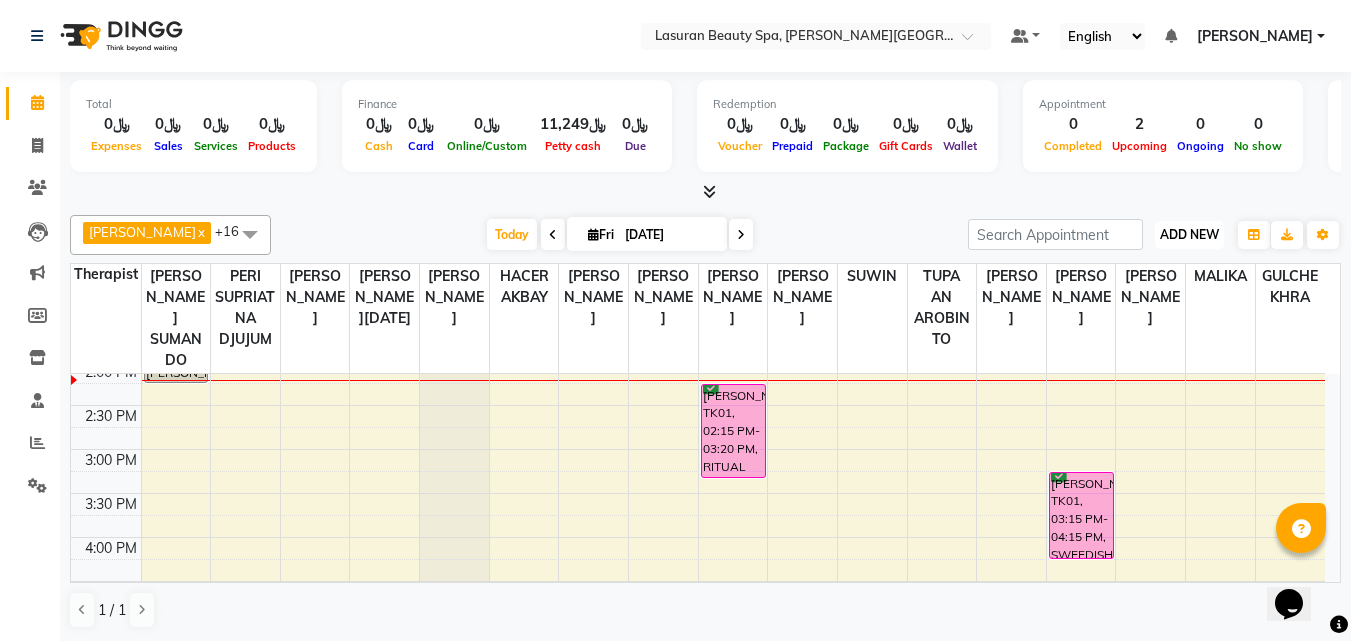click on "ADD NEW" at bounding box center (1189, 234) 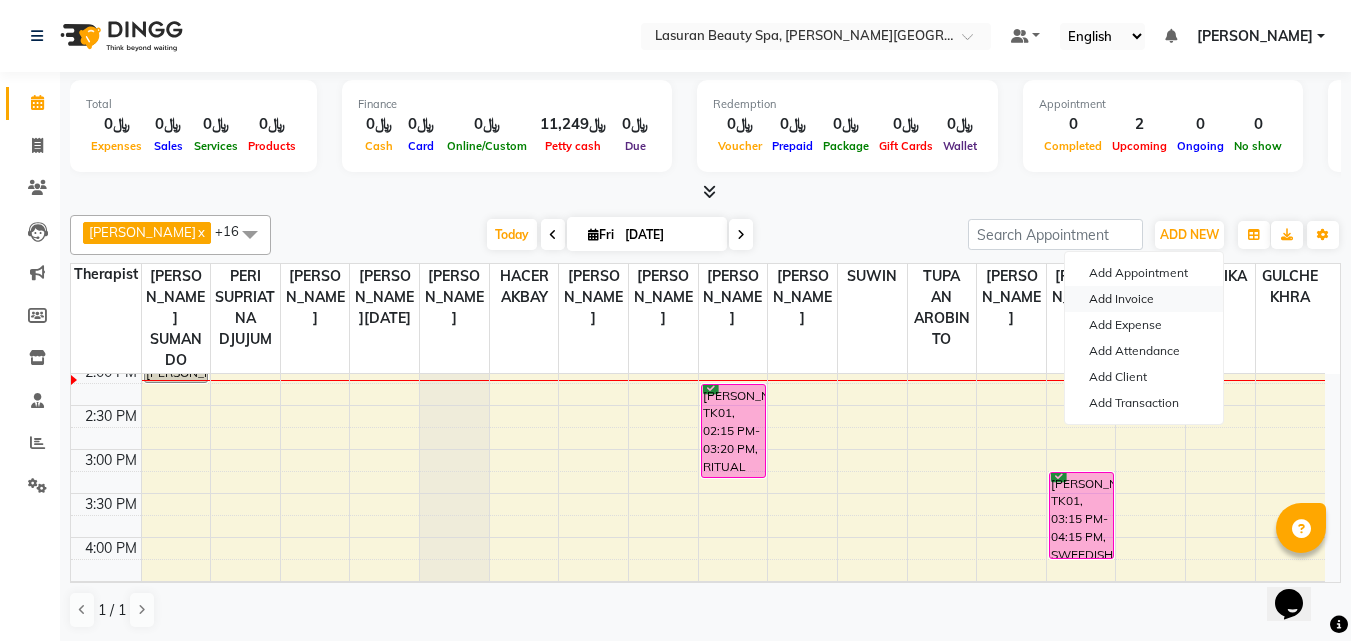 click on "Add Invoice" at bounding box center [1144, 299] 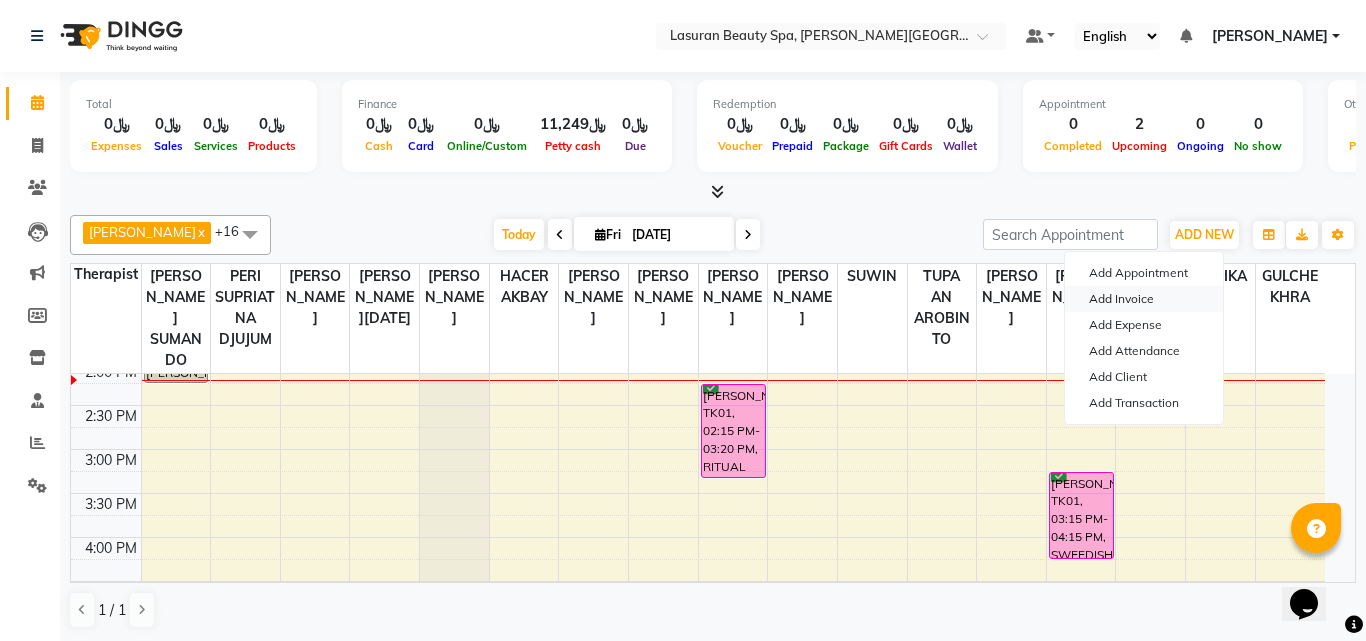 select on "service" 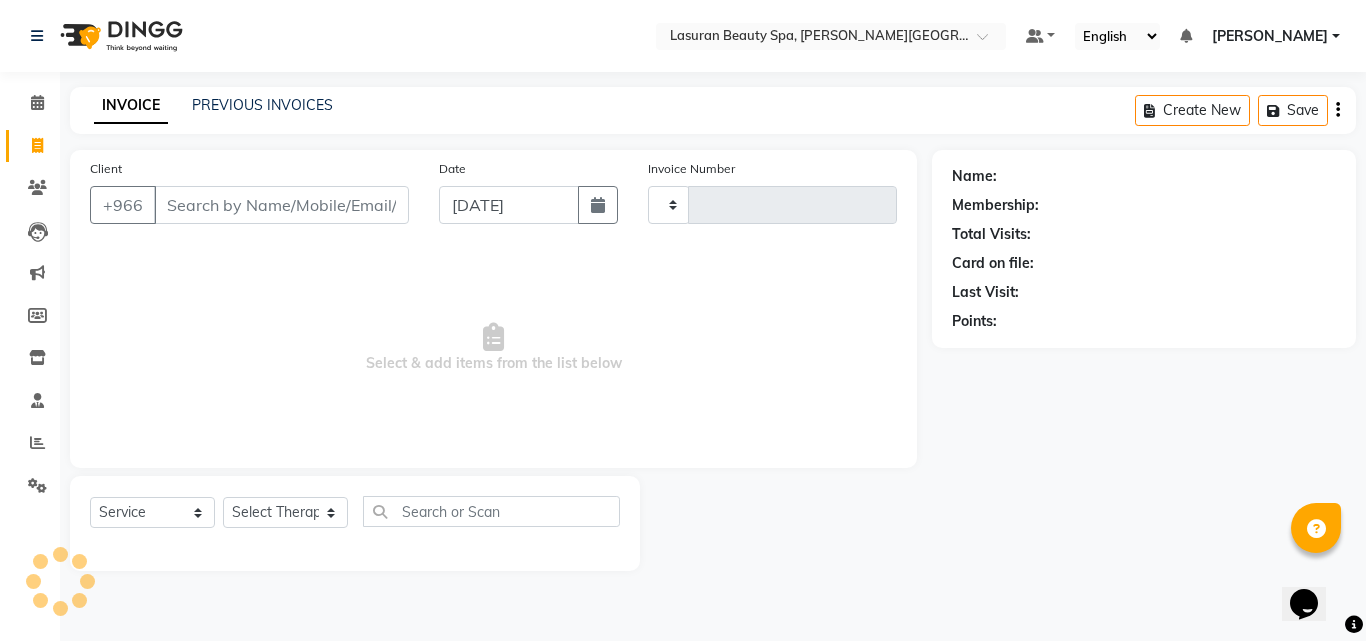 type on "0897" 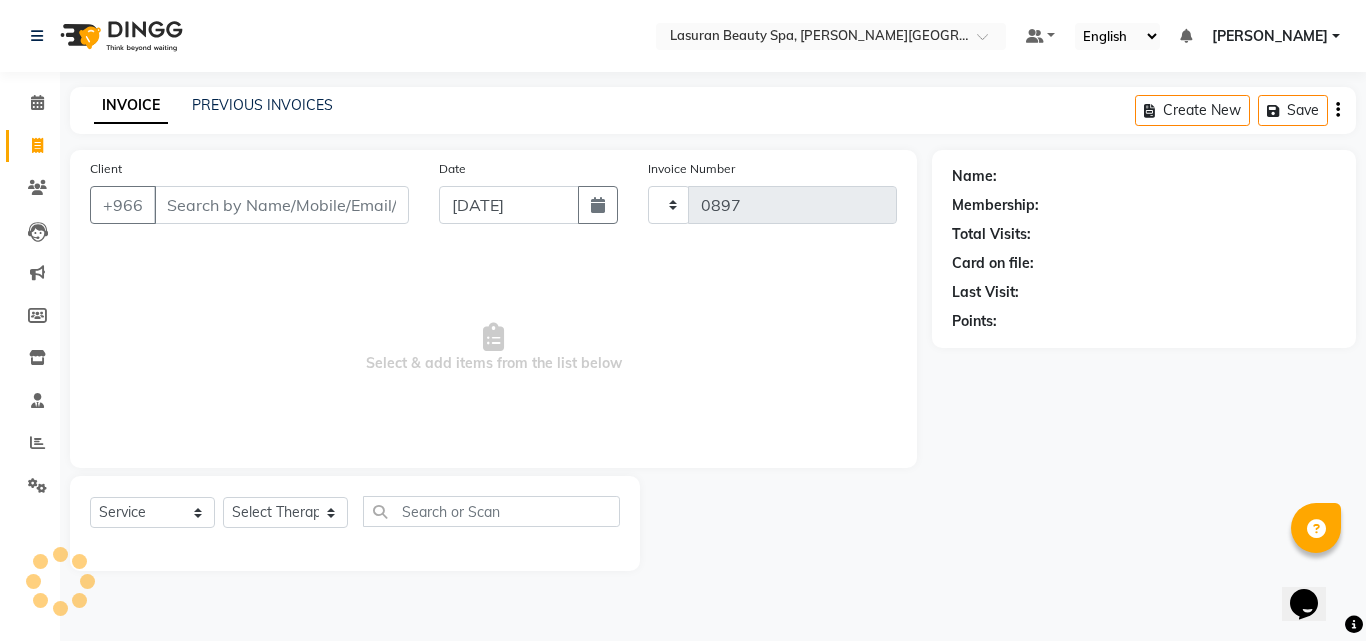 select on "6941" 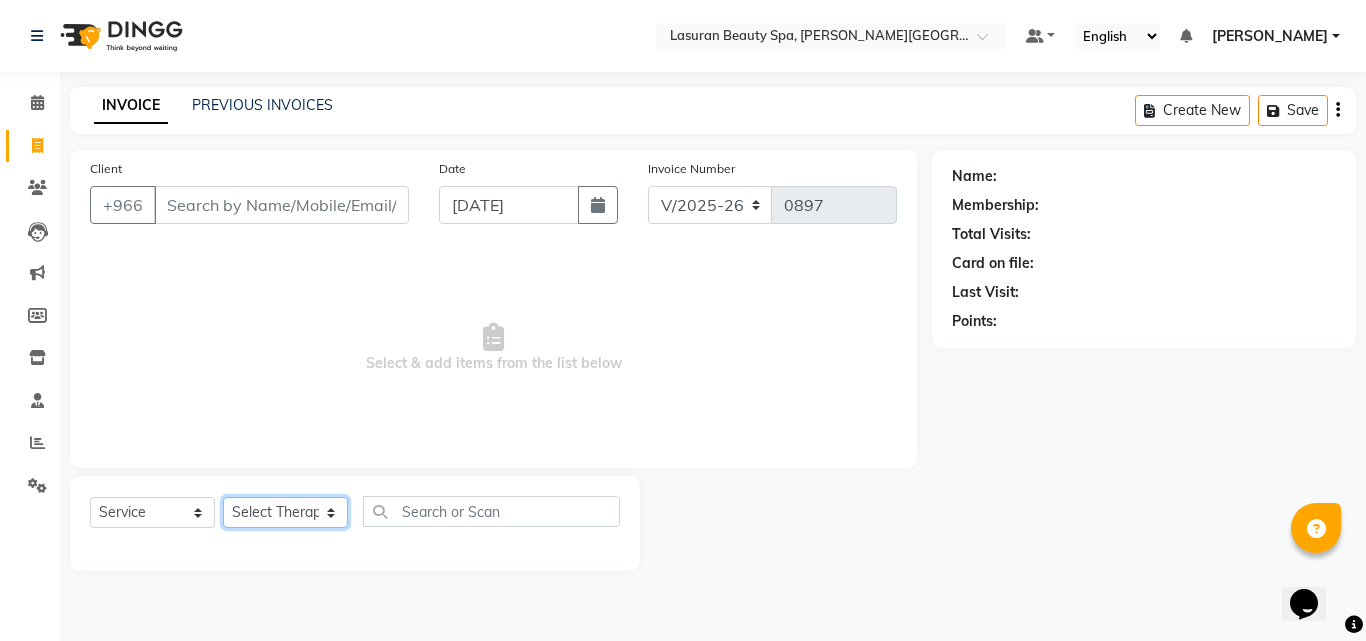 click on "Select Therapist" 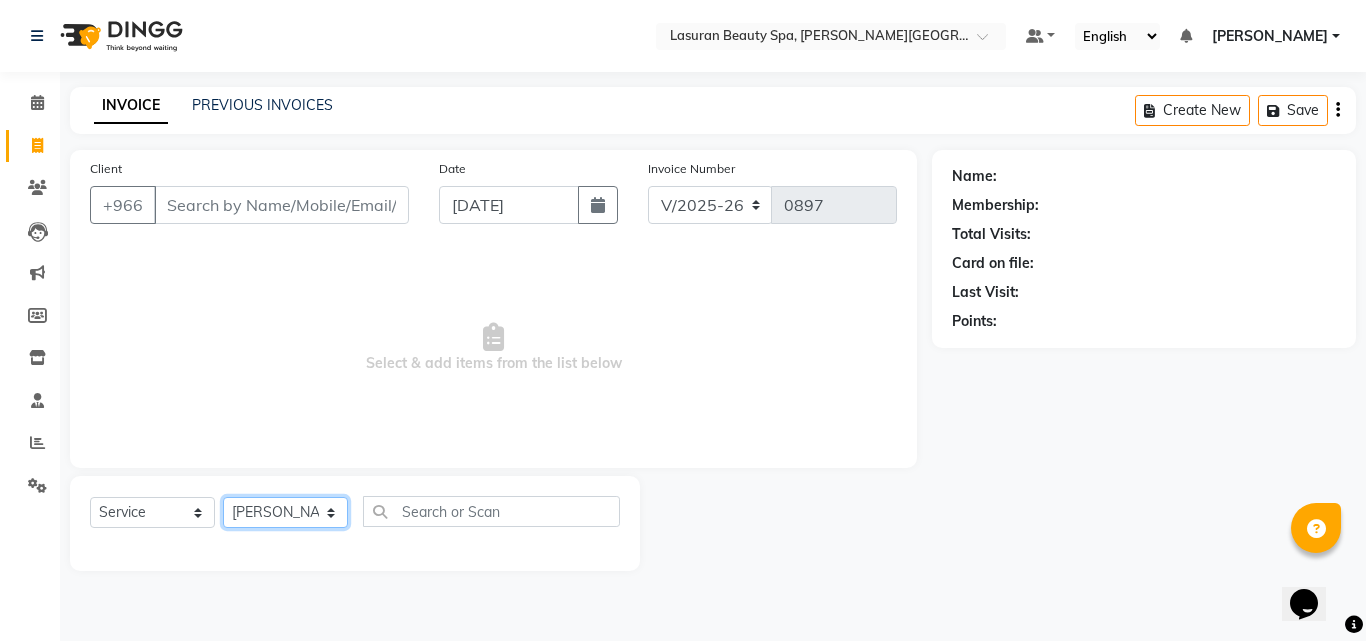 click on "Select Therapist [PERSON_NAME] ALJOHARY [PERSON_NAME] Kouraichy [PERSON_NAME] [PERSON_NAME] Angel [PERSON_NAME] [PERSON_NAME] SUMANDO [PERSON_NAME] [PERSON_NAME] [PERSON_NAME] DEV MANDAL CHAIMAE BALHAMIDIYA [PERSON_NAME] [PERSON_NAME] [PERSON_NAME] [PERSON_NAME] Nah [PERSON_NAME] GULCHEKHRA HACER [PERSON_NAME] [DATE][PERSON_NAME] [PERSON_NAME] [PERSON_NAME] [PERSON_NAME] MASTE [PERSON_NAME] ELfarargy [PERSON_NAME] [PERSON_NAME] [PERSON_NAME] [PERSON_NAME] DJUJUM [PERSON_NAME] [PERSON_NAME] [PERSON_NAME] [PERSON_NAME] SUWIN [PERSON_NAME] [PERSON_NAME] AN [PERSON_NAME]" 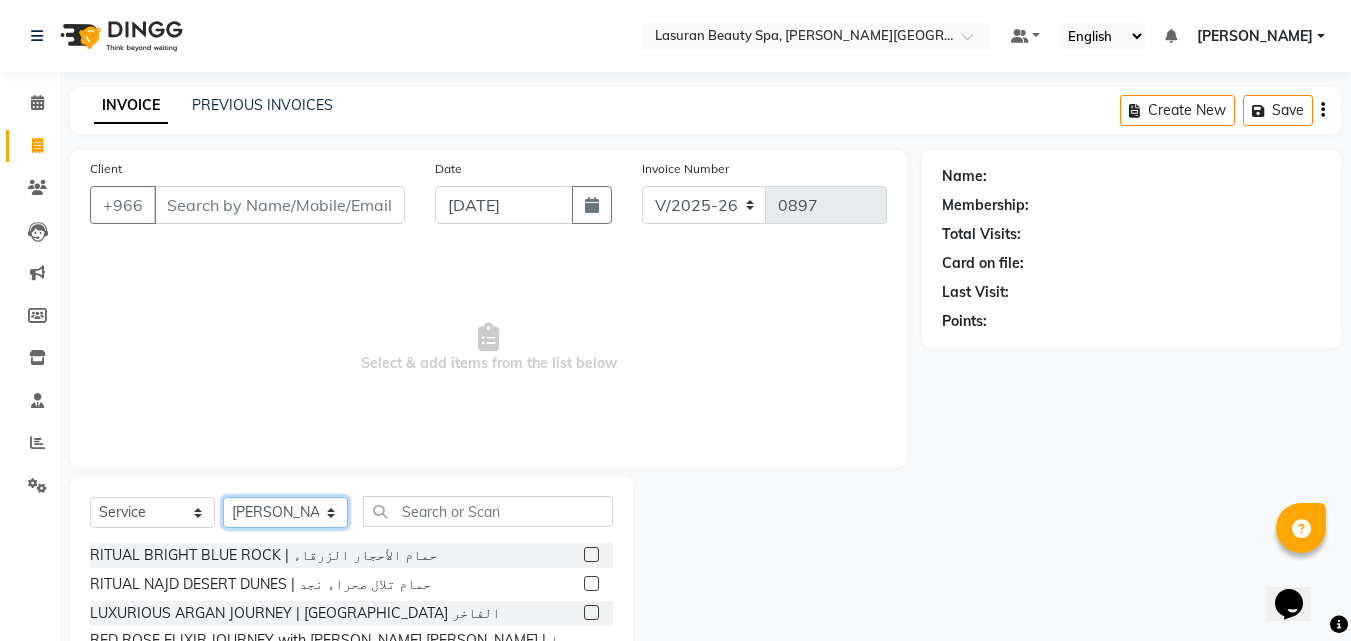 click on "Select Therapist [PERSON_NAME] ALJOHARY [PERSON_NAME] Kouraichy [PERSON_NAME] [PERSON_NAME] Angel [PERSON_NAME] [PERSON_NAME] SUMANDO [PERSON_NAME] [PERSON_NAME] [PERSON_NAME] DEV MANDAL CHAIMAE BALHAMIDIYA [PERSON_NAME] [PERSON_NAME] [PERSON_NAME] [PERSON_NAME] Nah [PERSON_NAME] GULCHEKHRA HACER [PERSON_NAME] [DATE][PERSON_NAME] [PERSON_NAME] [PERSON_NAME] [PERSON_NAME] MASTE [PERSON_NAME] ELfarargy [PERSON_NAME] [PERSON_NAME] [PERSON_NAME] [PERSON_NAME] DJUJUM [PERSON_NAME] [PERSON_NAME] [PERSON_NAME] [PERSON_NAME] SUWIN [PERSON_NAME] [PERSON_NAME] AN [PERSON_NAME]" 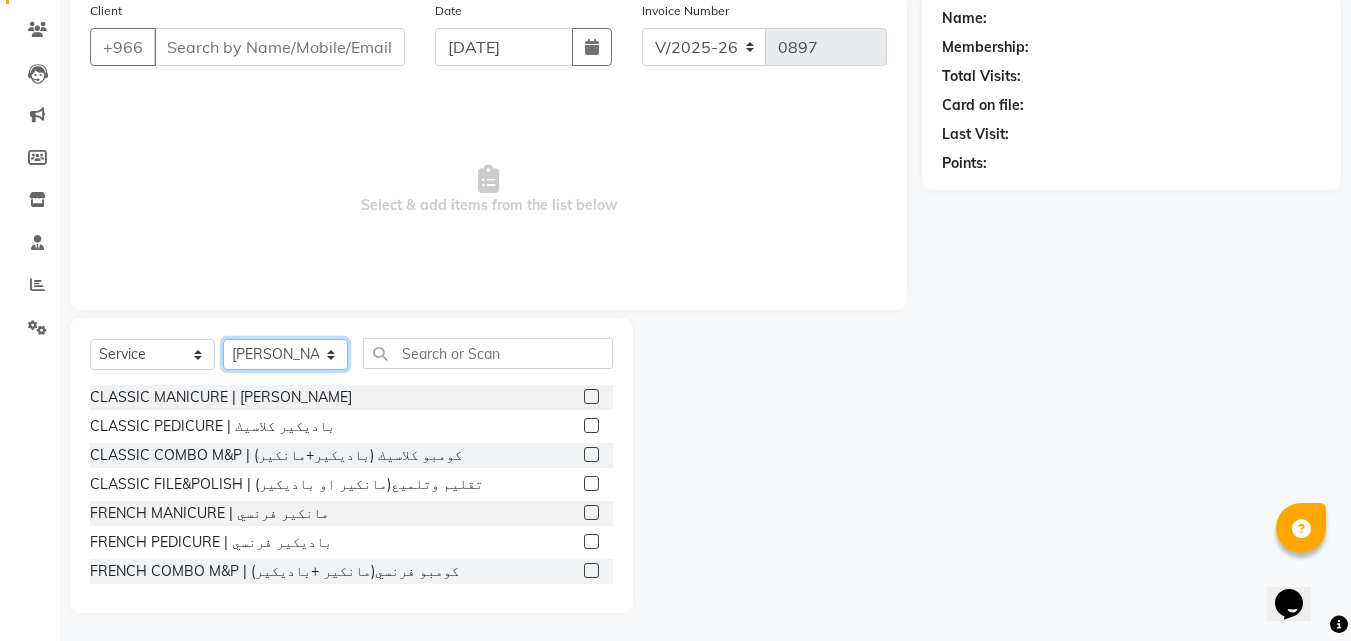 scroll, scrollTop: 160, scrollLeft: 0, axis: vertical 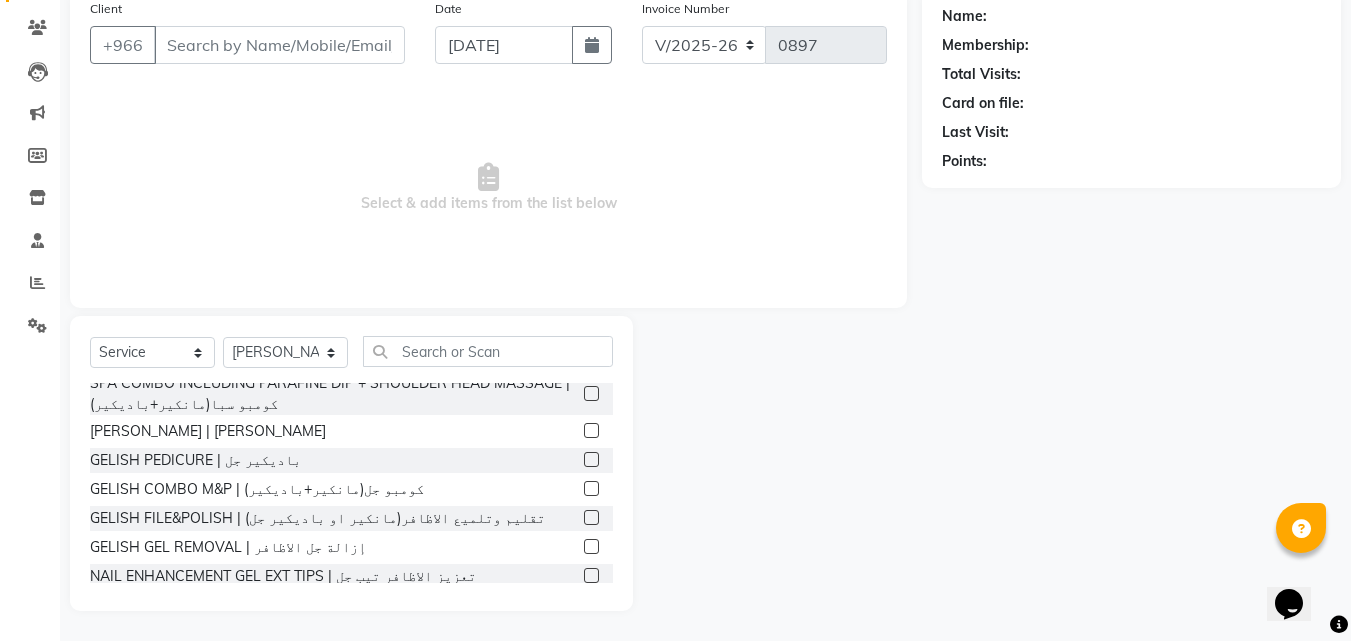 click 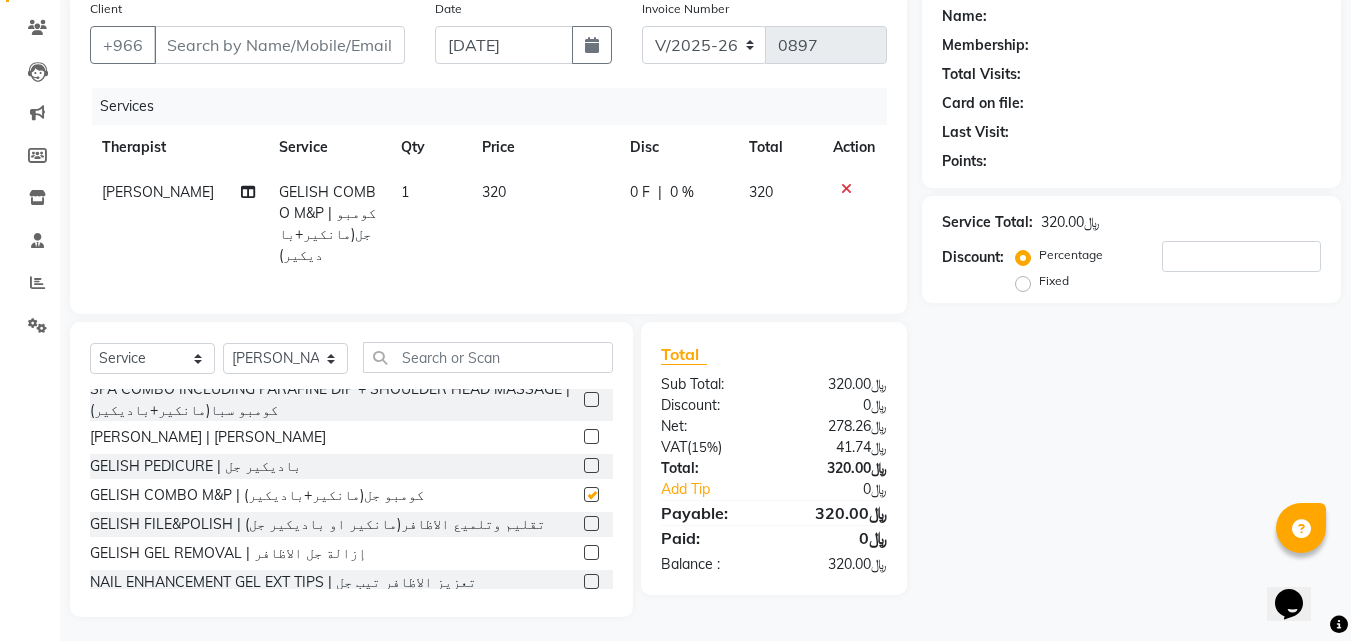 checkbox on "false" 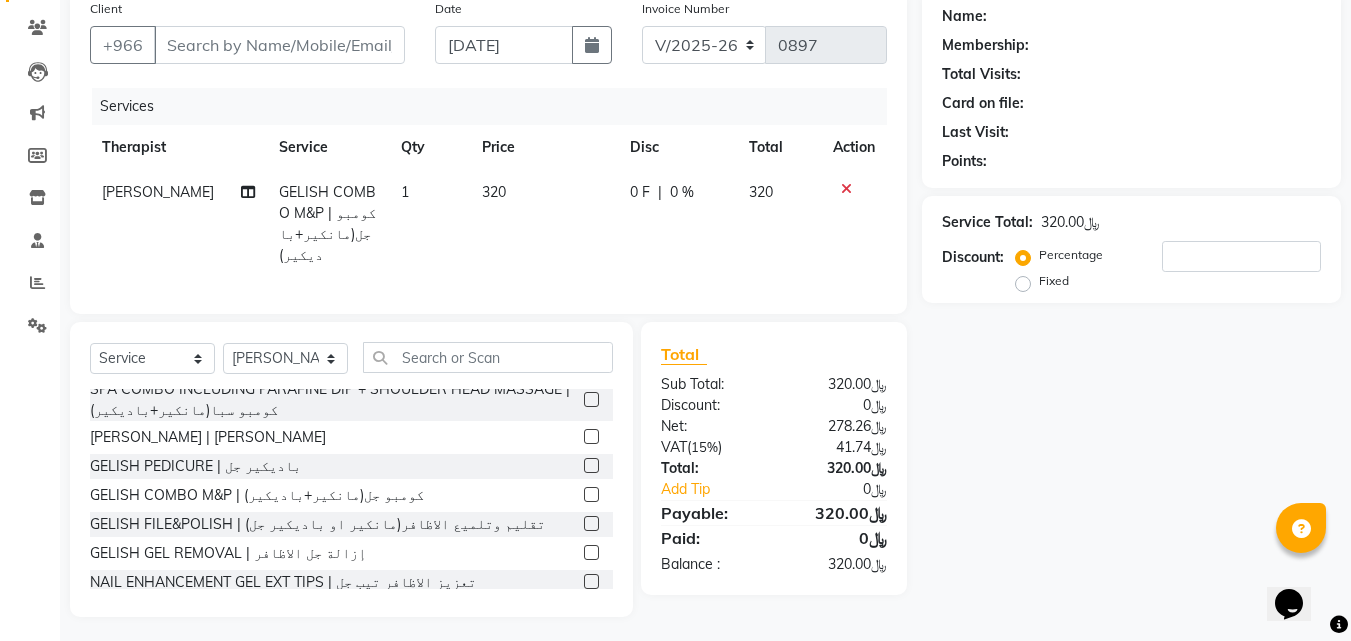 click 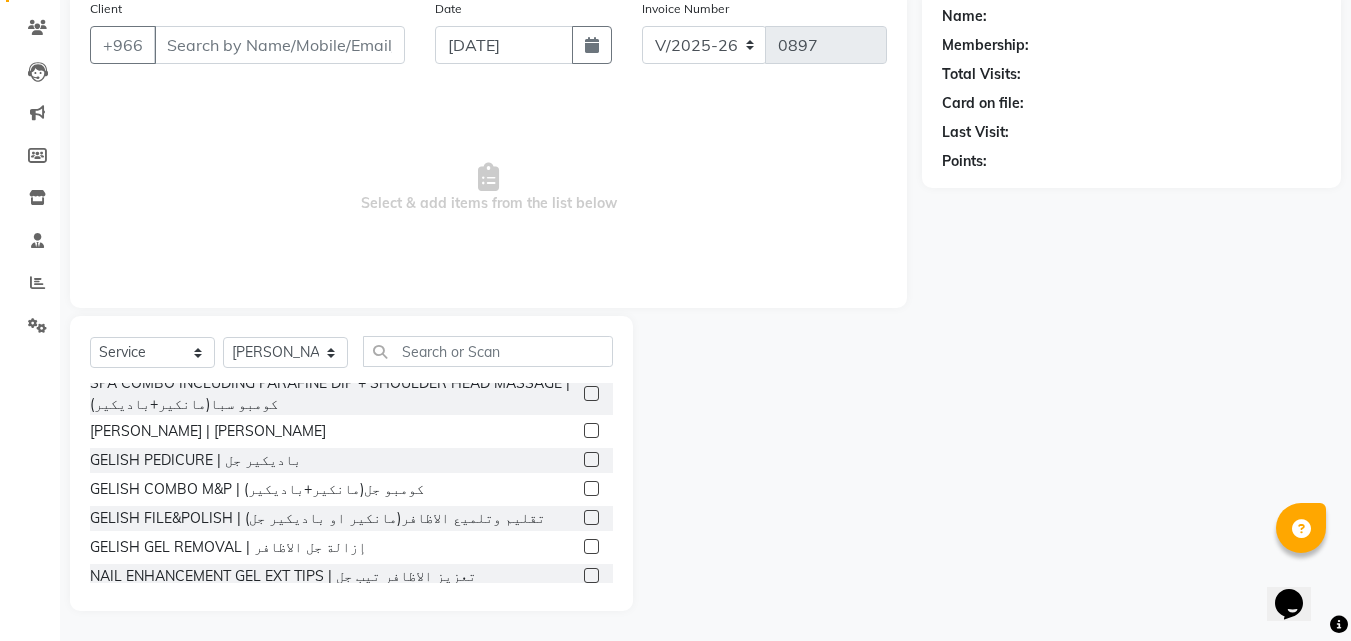 click 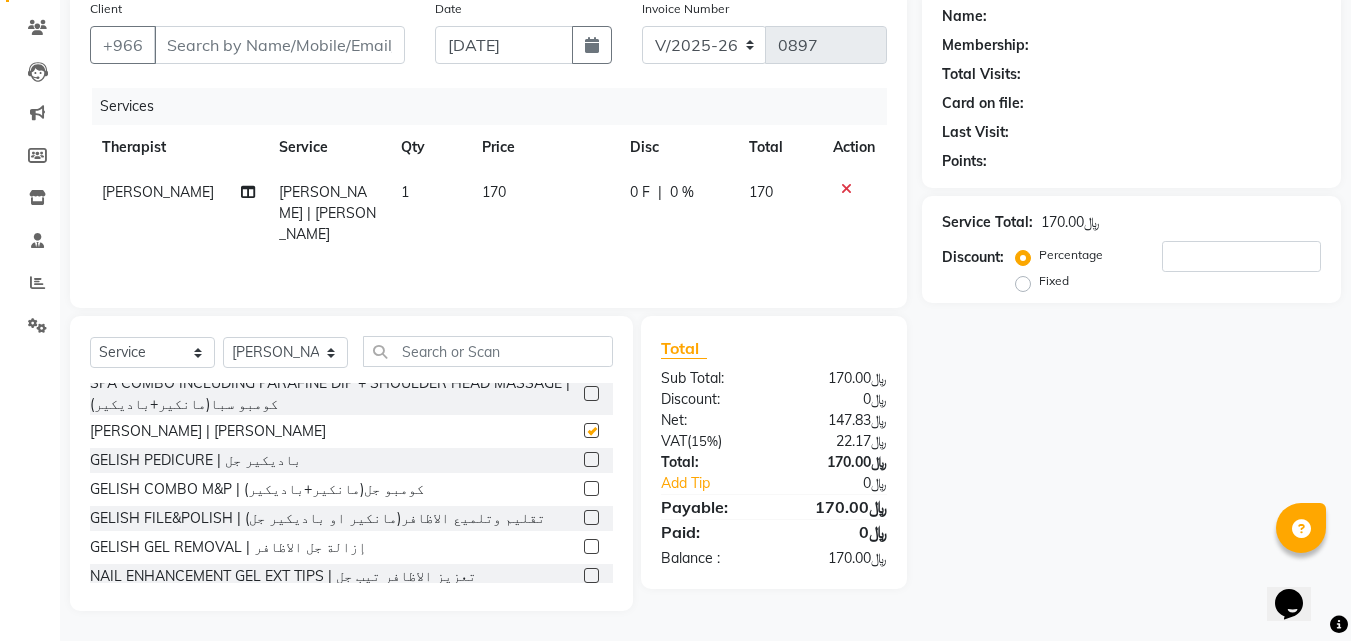 checkbox on "false" 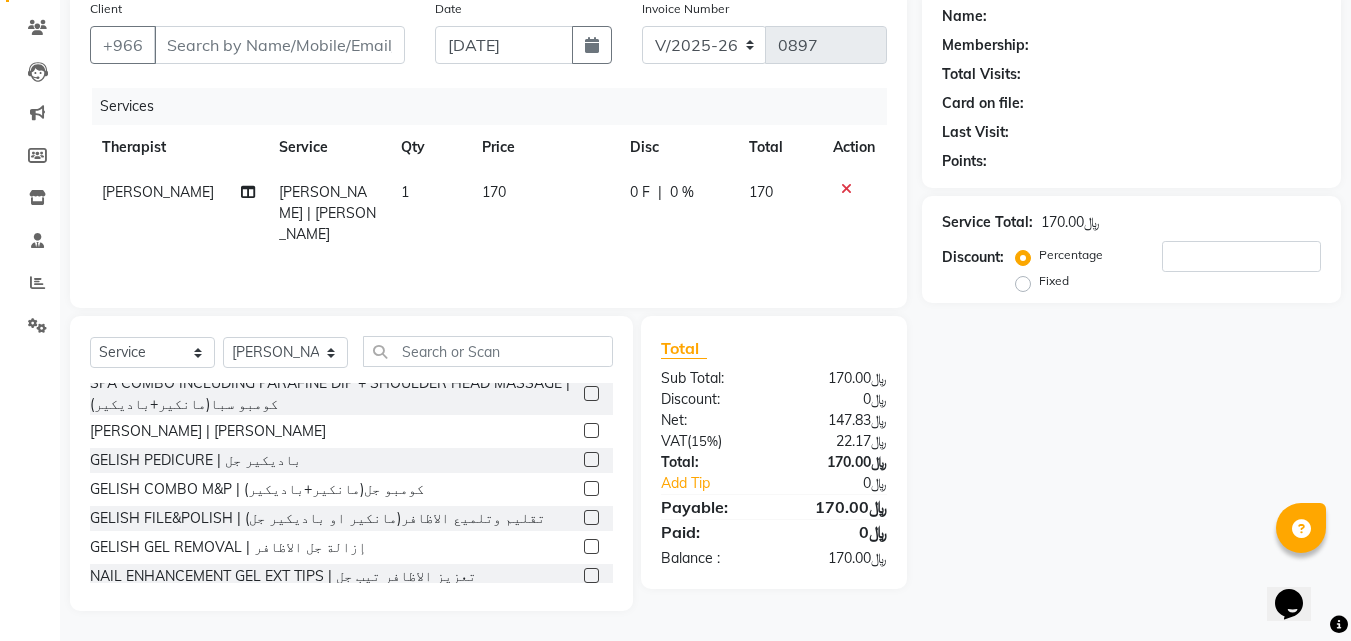 scroll, scrollTop: 0, scrollLeft: 0, axis: both 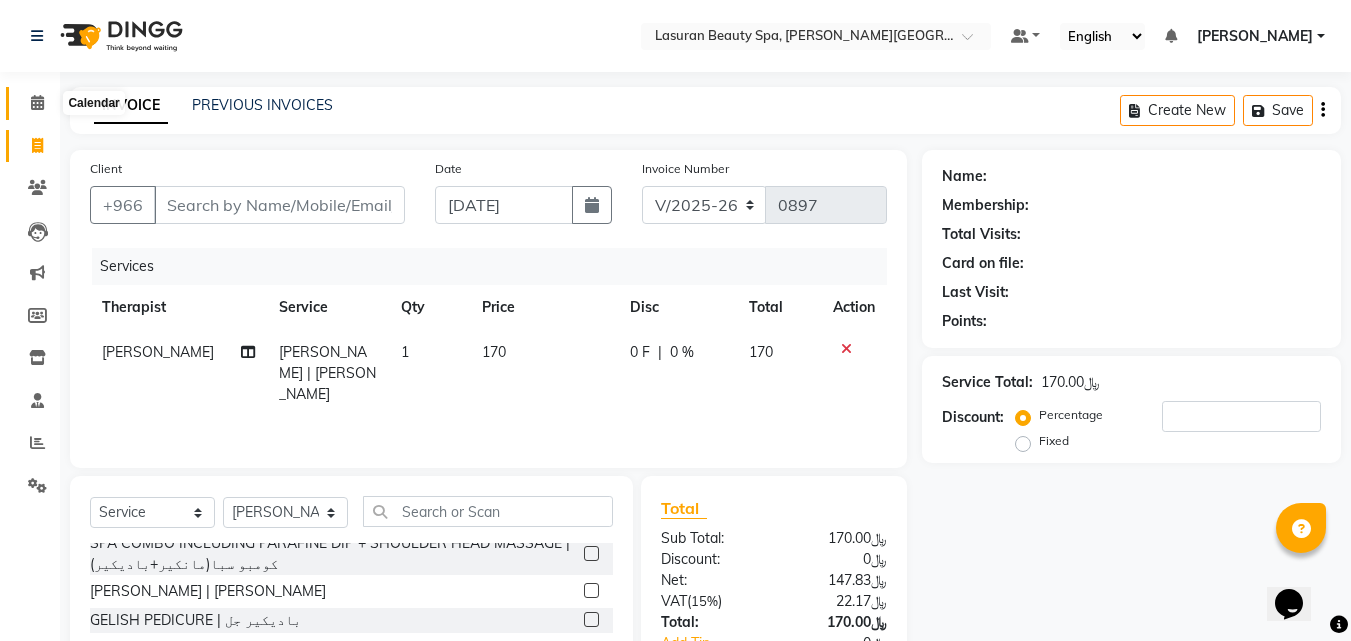 click 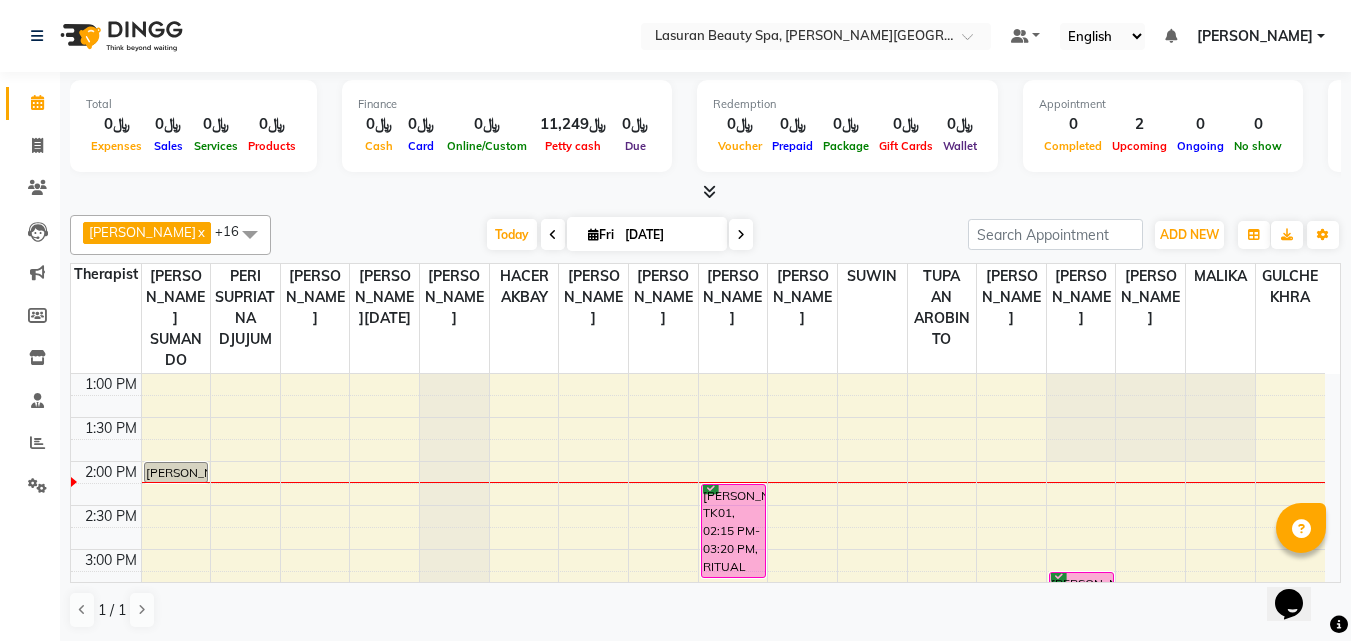 scroll, scrollTop: 100, scrollLeft: 0, axis: vertical 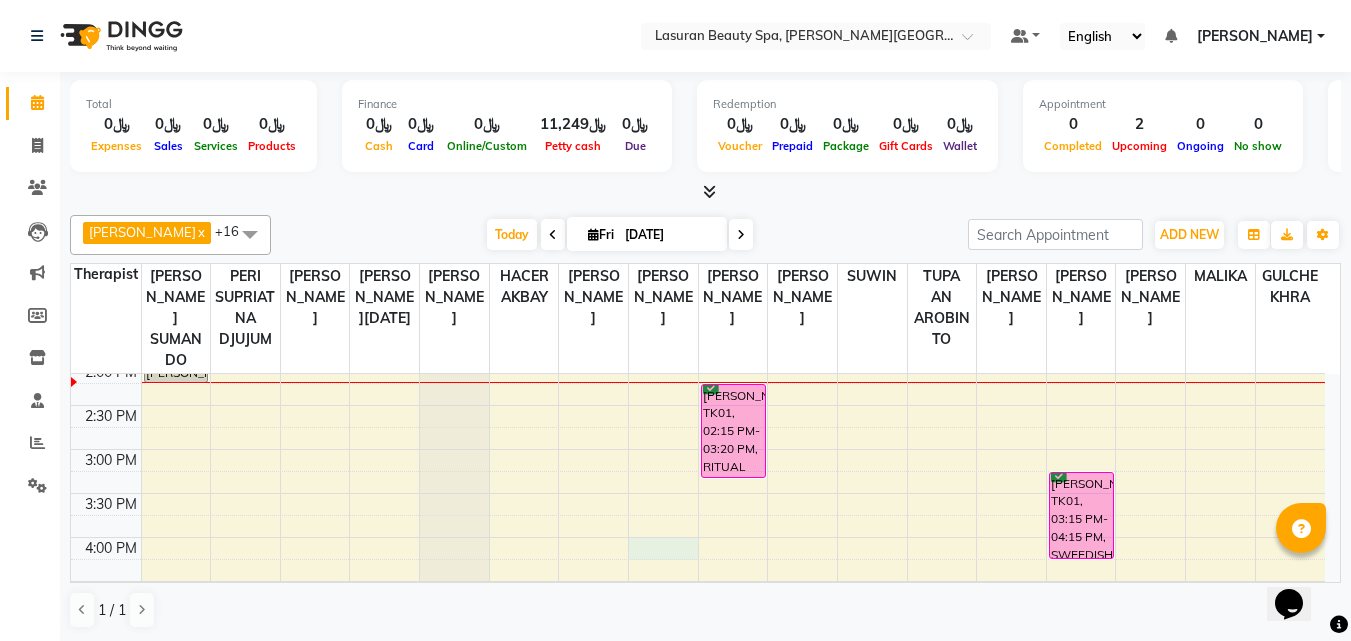 click on "1:00 PM 1:30 PM 2:00 PM 2:30 PM 3:00 PM 3:30 PM 4:00 PM 4:30 PM 5:00 PM 5:30 PM 6:00 PM 6:30 PM 7:00 PM 7:30 PM 8:00 PM 8:30 PM 9:00 PM 9:30 PM 10:00 PM 10:30 PM 11:00 PM 11:30 PM    [PERSON_NAME], TK02, 02:00 PM-02:15 PM, [PERSON_NAME] Shaping      [PERSON_NAME], TK01, 02:15 PM-03:20 PM, RITUAL BRIGHT BLUE ROCK | حمام الأحجار الزرقاء     [PERSON_NAME], TK01, 03:15 PM-04:15 PM, SWEEDISH MASSAGE | جلسة تدليك سويدي" at bounding box center (698, 757) 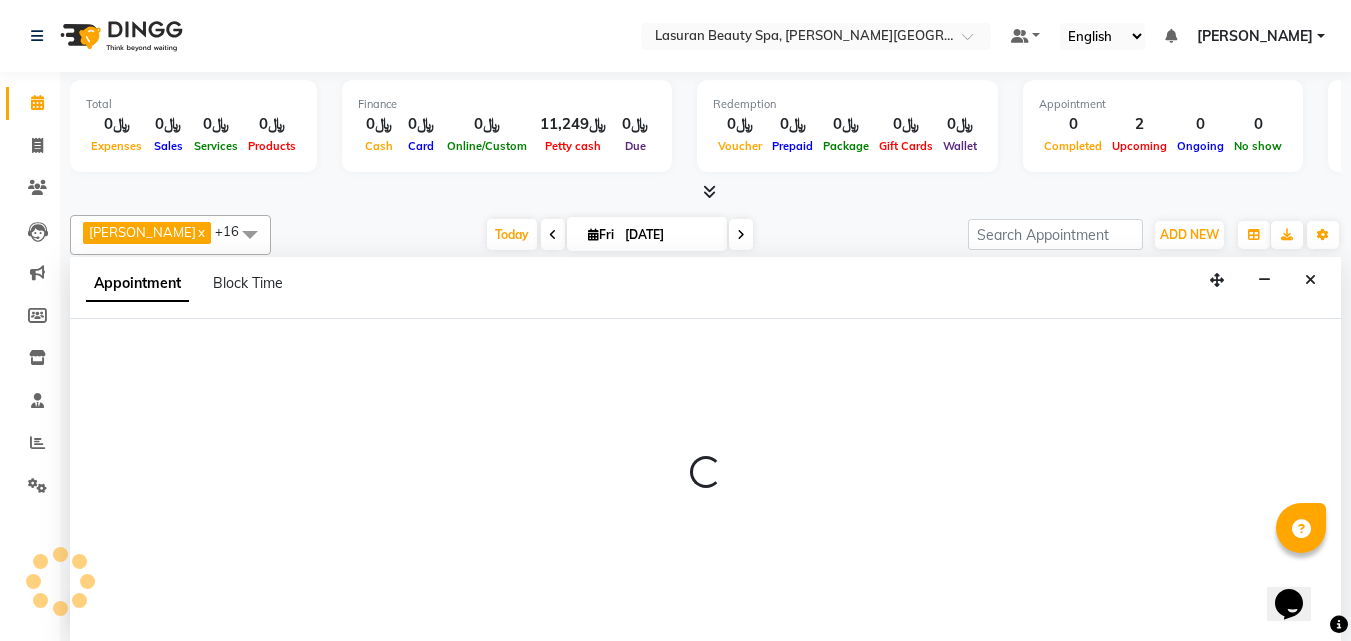 scroll, scrollTop: 1, scrollLeft: 0, axis: vertical 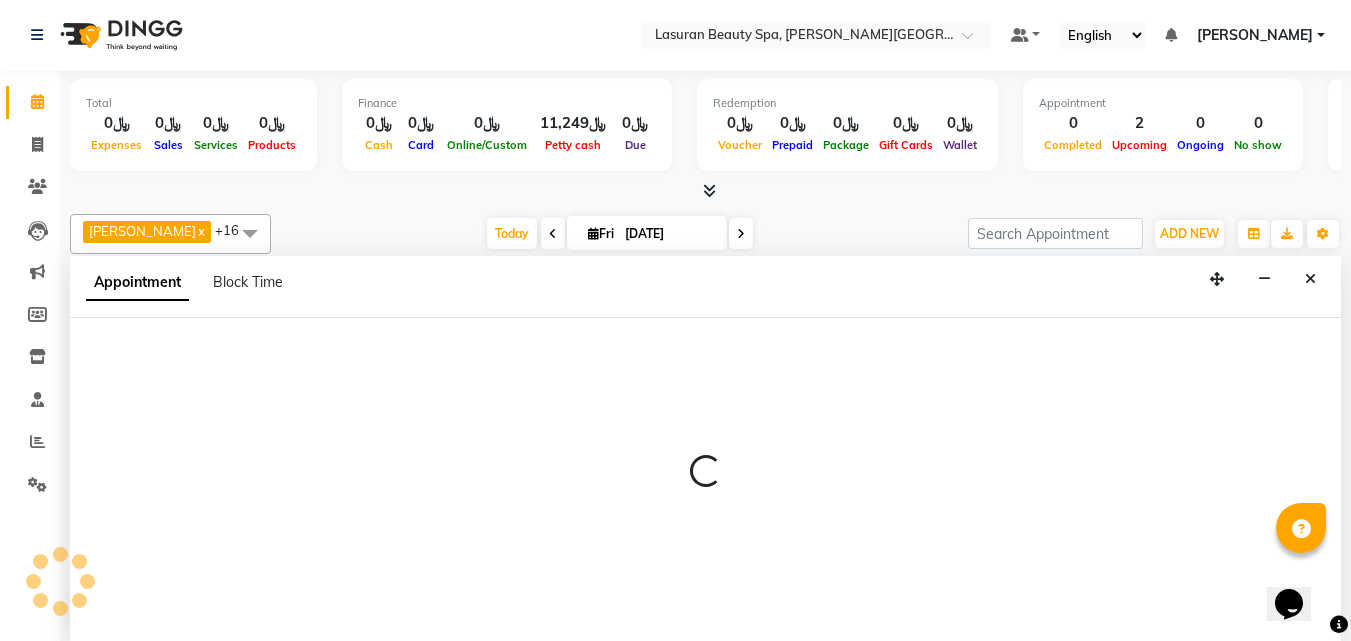 select on "54634" 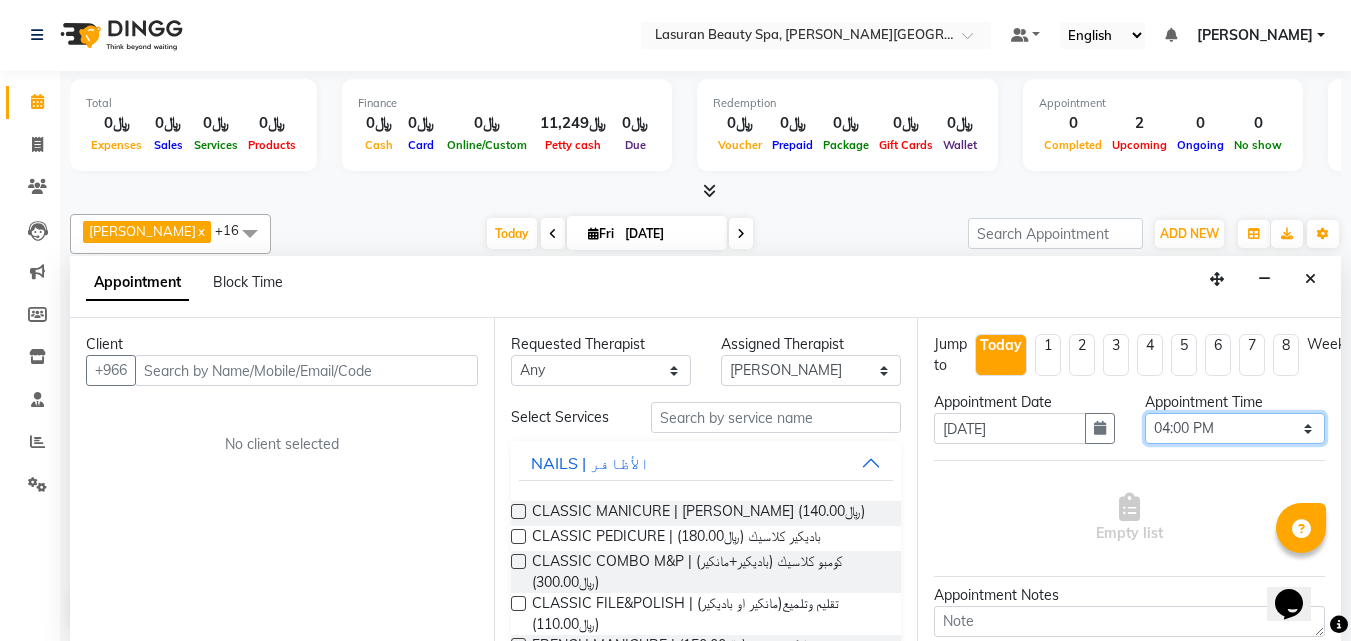 click on "Select 02:00 PM 02:15 PM 02:30 PM 02:45 PM 03:00 PM 03:15 PM 03:30 PM 03:45 PM 04:00 PM 04:15 PM 04:30 PM 04:45 PM 05:00 PM 05:15 PM 05:30 PM 05:45 PM 06:00 PM 06:15 PM 06:30 PM 06:45 PM 07:00 PM 07:15 PM 07:30 PM 07:45 PM 08:00 PM 08:15 PM 08:30 PM 08:45 PM 09:00 PM 09:15 PM 09:30 PM 09:45 PM 10:00 PM 10:15 PM 10:30 PM 10:45 PM 11:00 PM" at bounding box center (1235, 428) 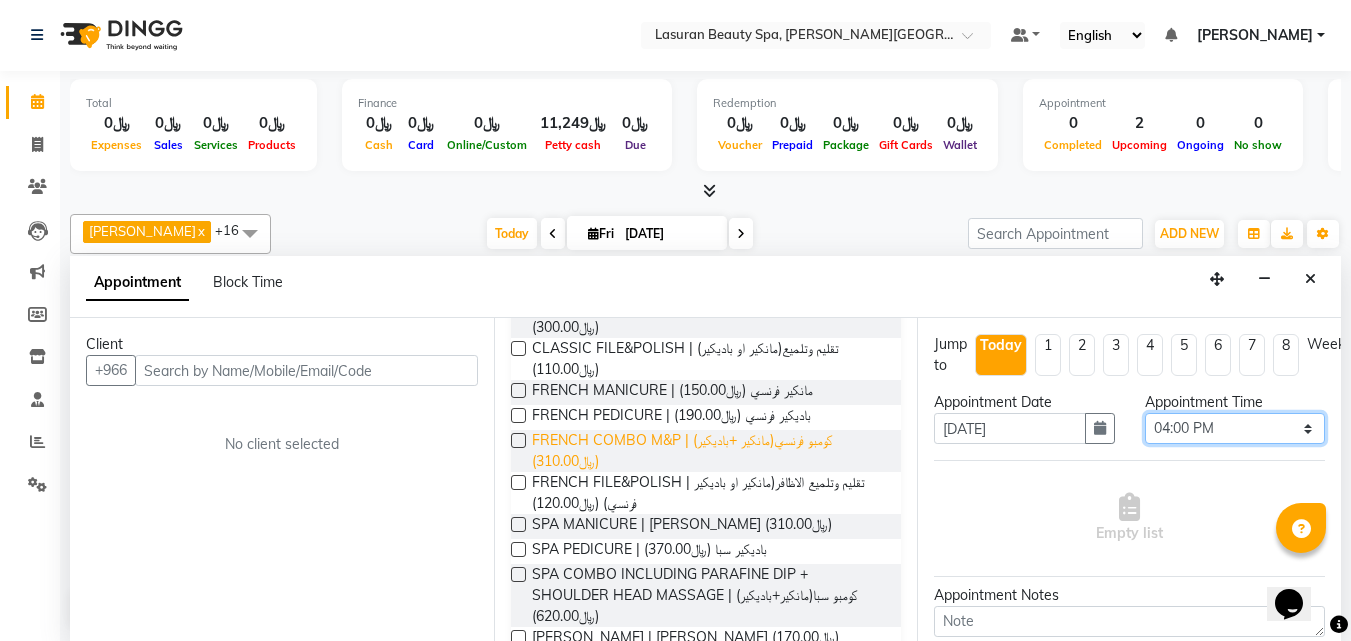 scroll, scrollTop: 300, scrollLeft: 0, axis: vertical 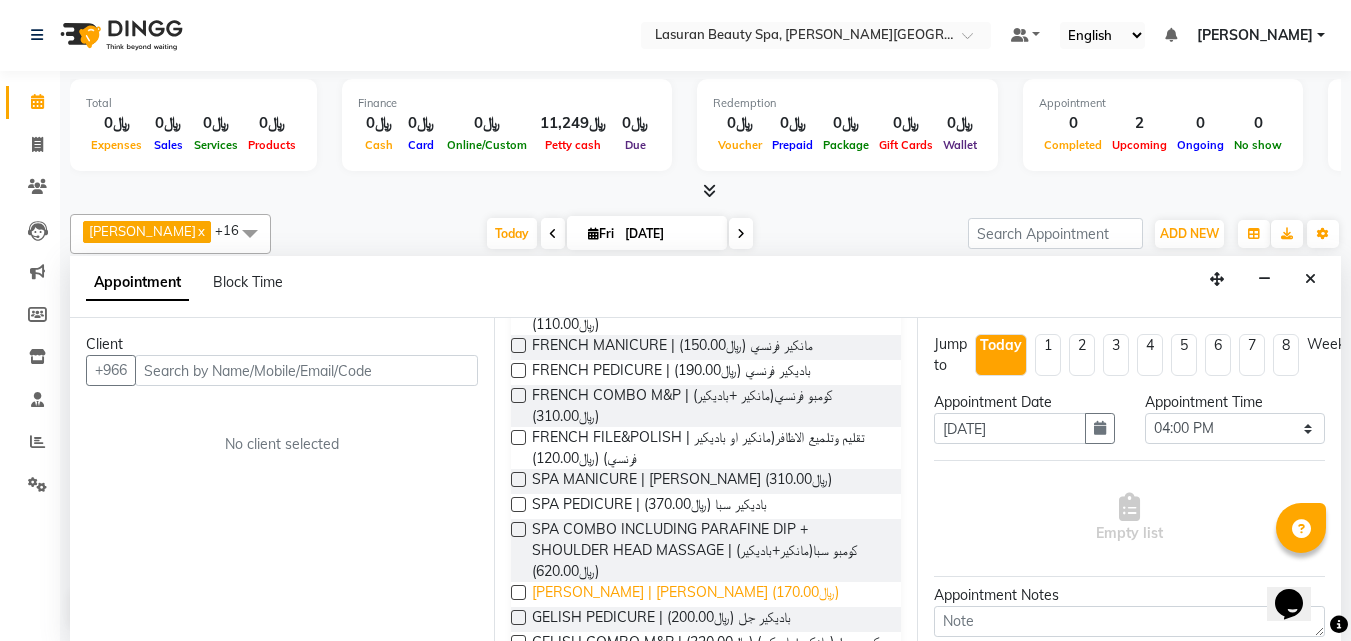 click on "[PERSON_NAME] | [PERSON_NAME] (﷼170.00)" at bounding box center (685, 594) 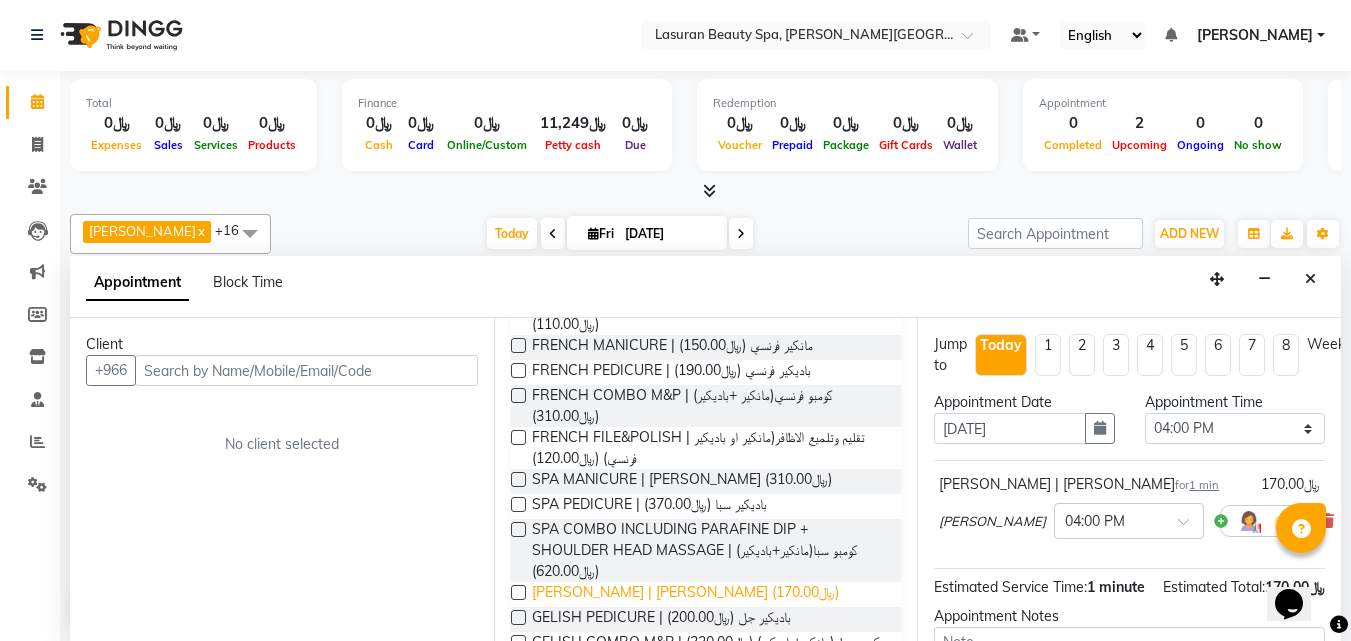 click on "[PERSON_NAME] | [PERSON_NAME] (﷼170.00)" at bounding box center (685, 594) 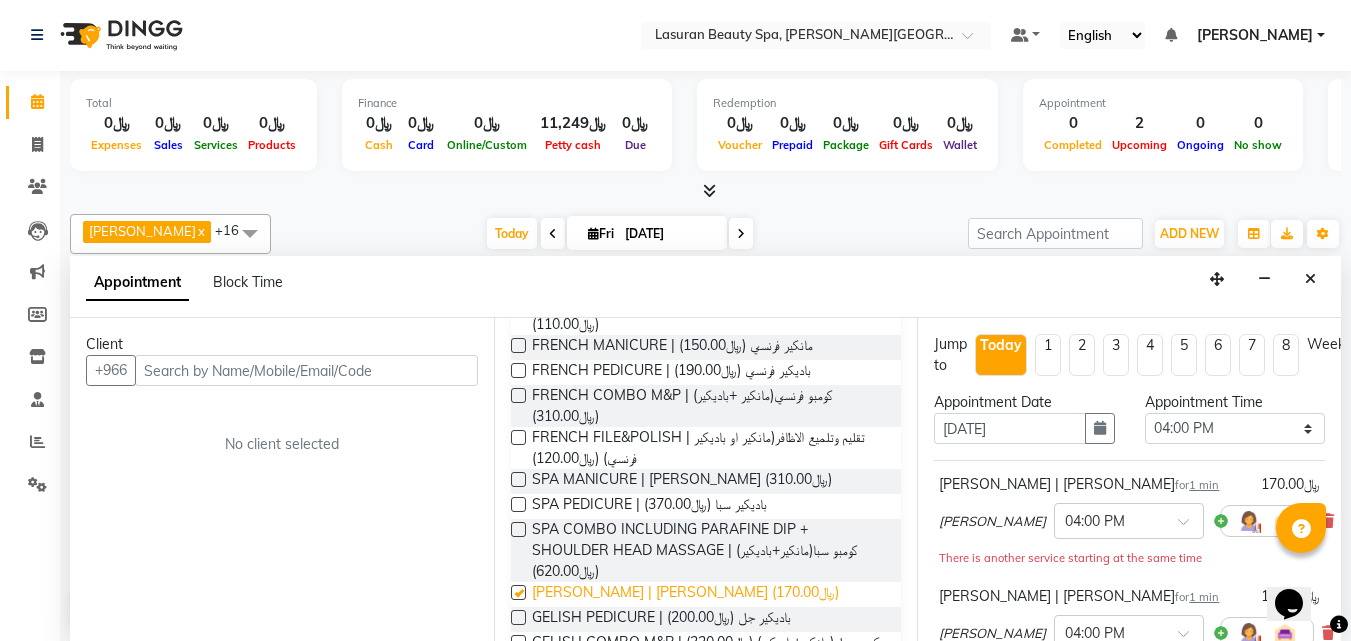 checkbox on "false" 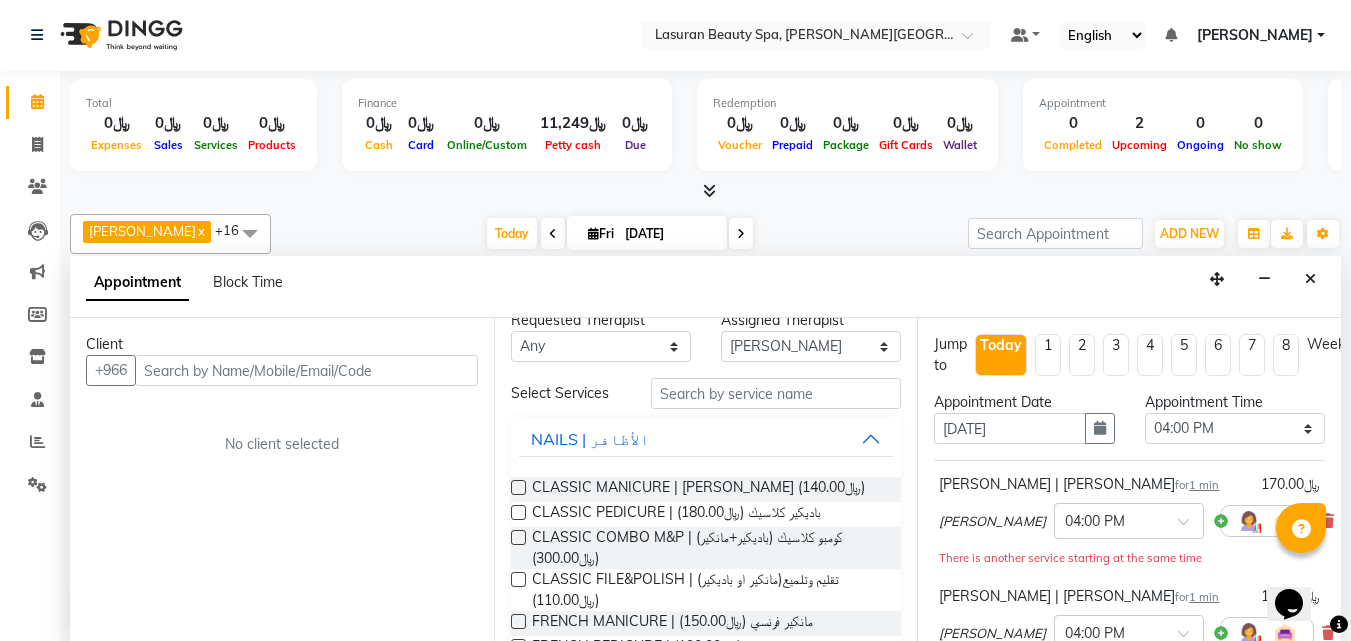 scroll, scrollTop: 0, scrollLeft: 0, axis: both 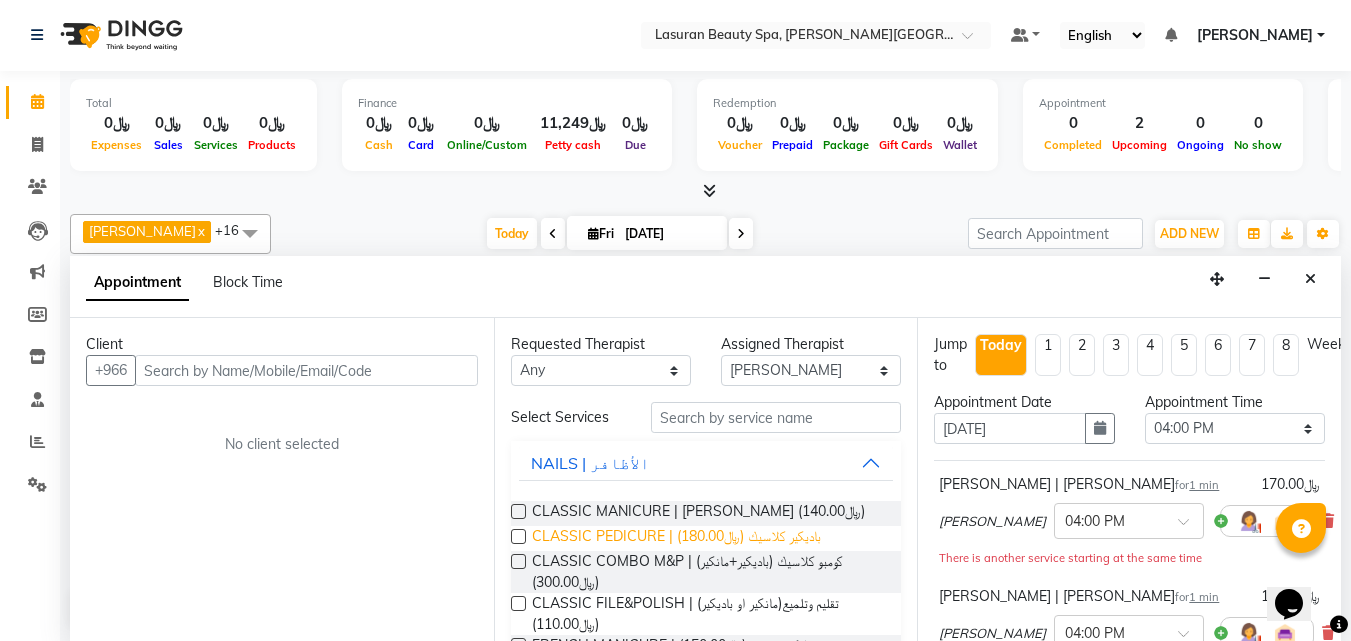 click on "CLASSIC PEDICURE | باديكير كلاسيك (﷼180.00)" at bounding box center (676, 538) 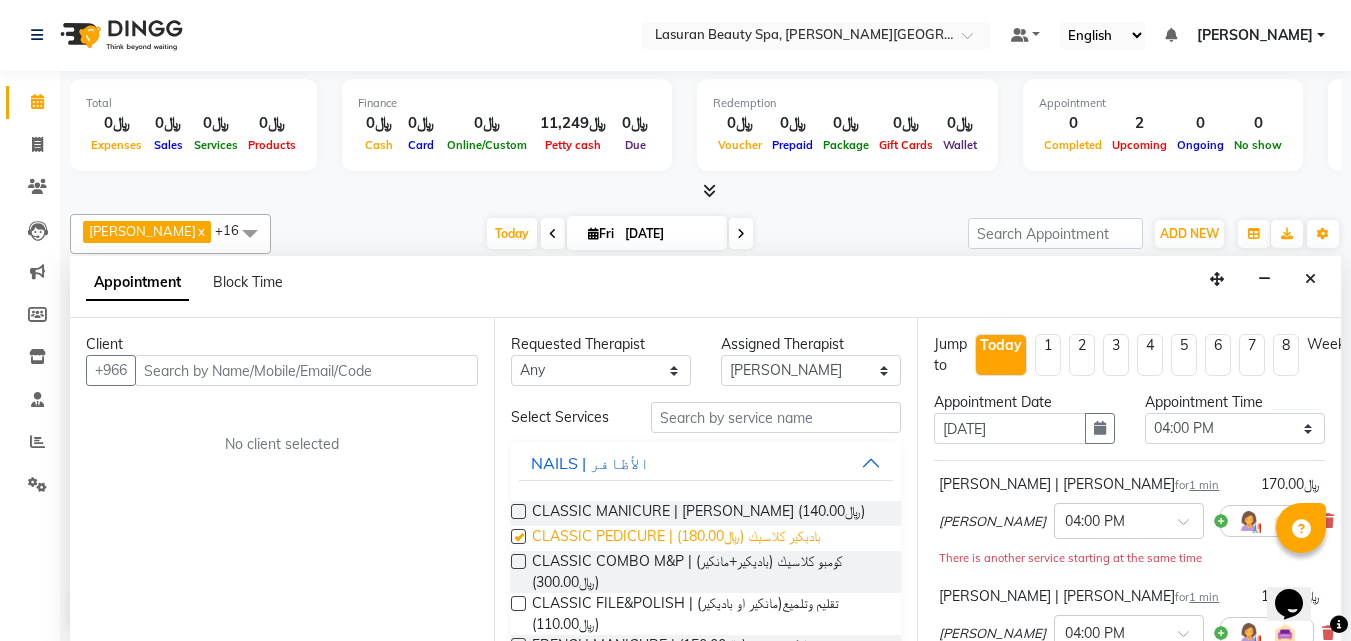 checkbox on "false" 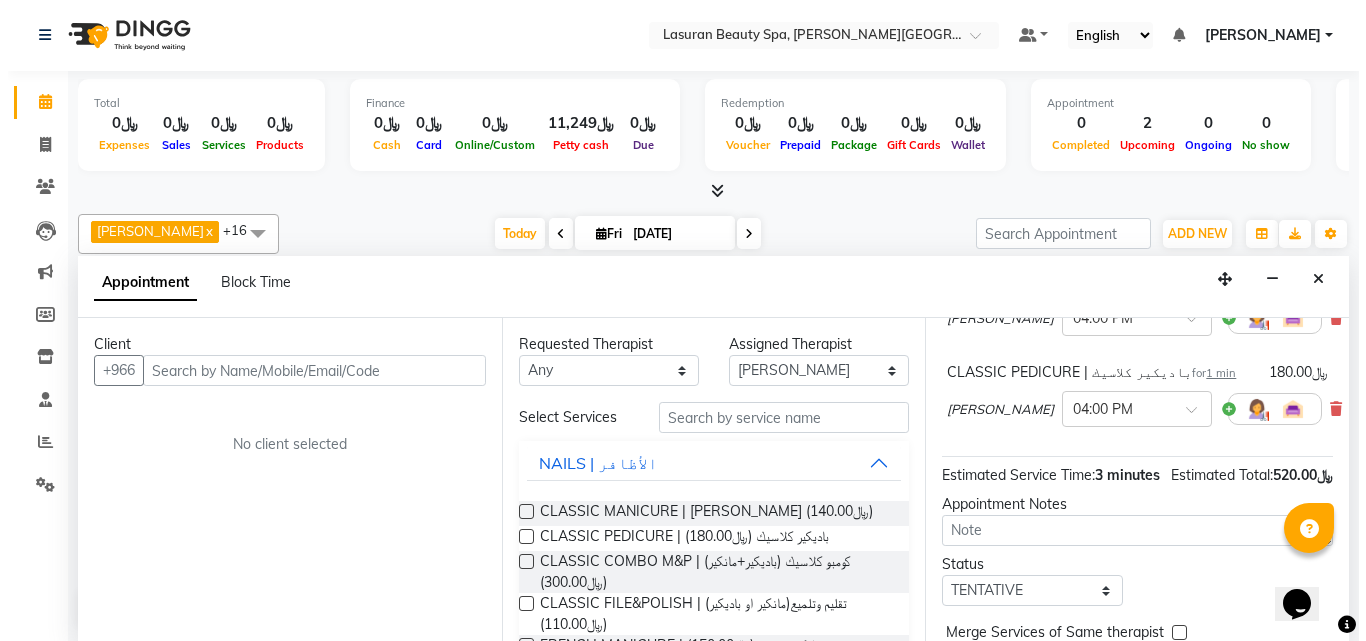 scroll, scrollTop: 200, scrollLeft: 0, axis: vertical 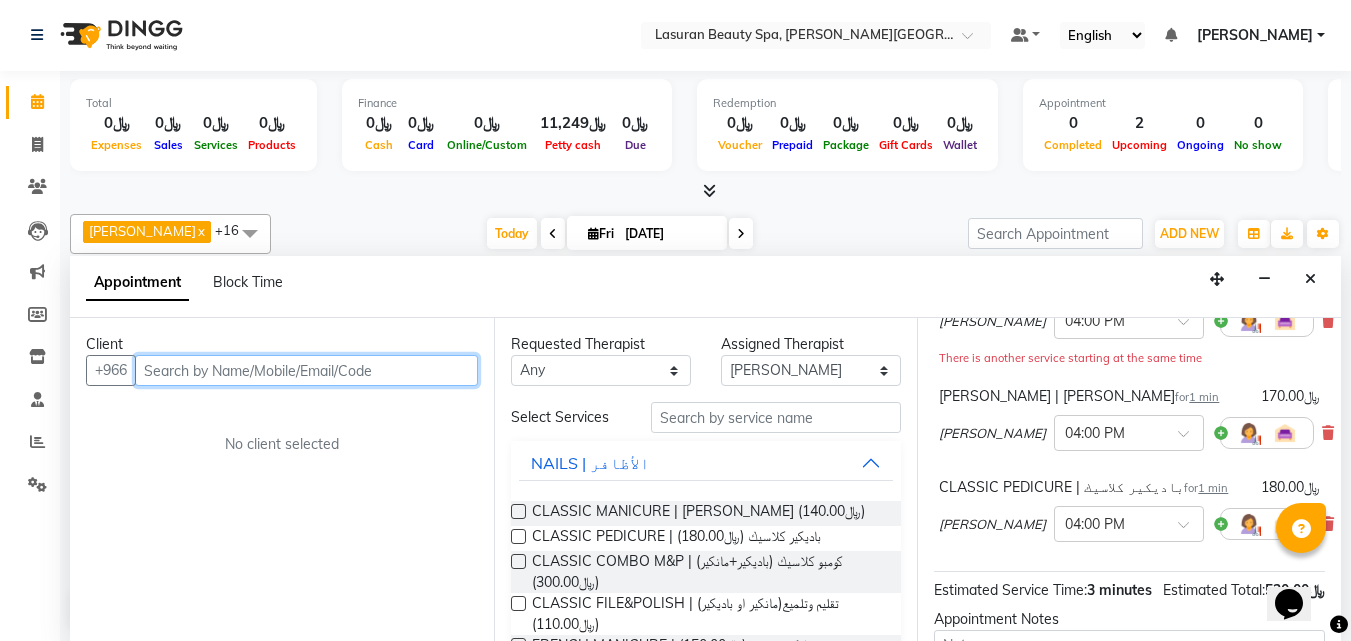 paste on "557504829" 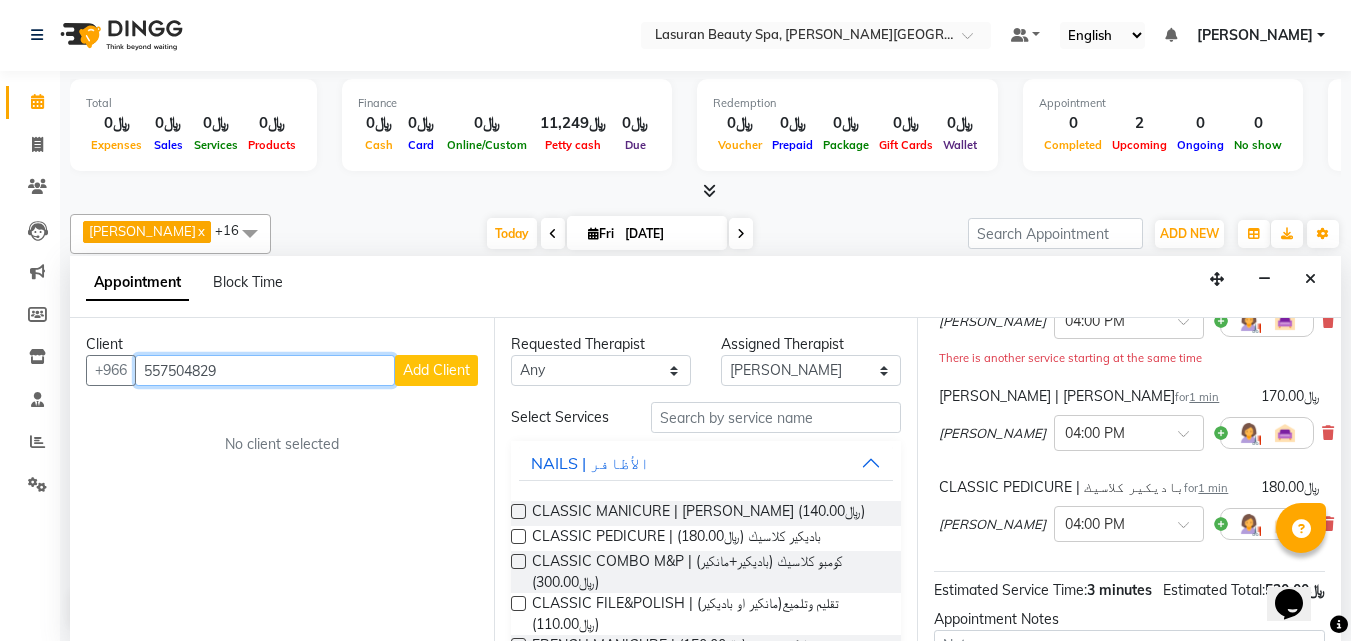 type on "557504829" 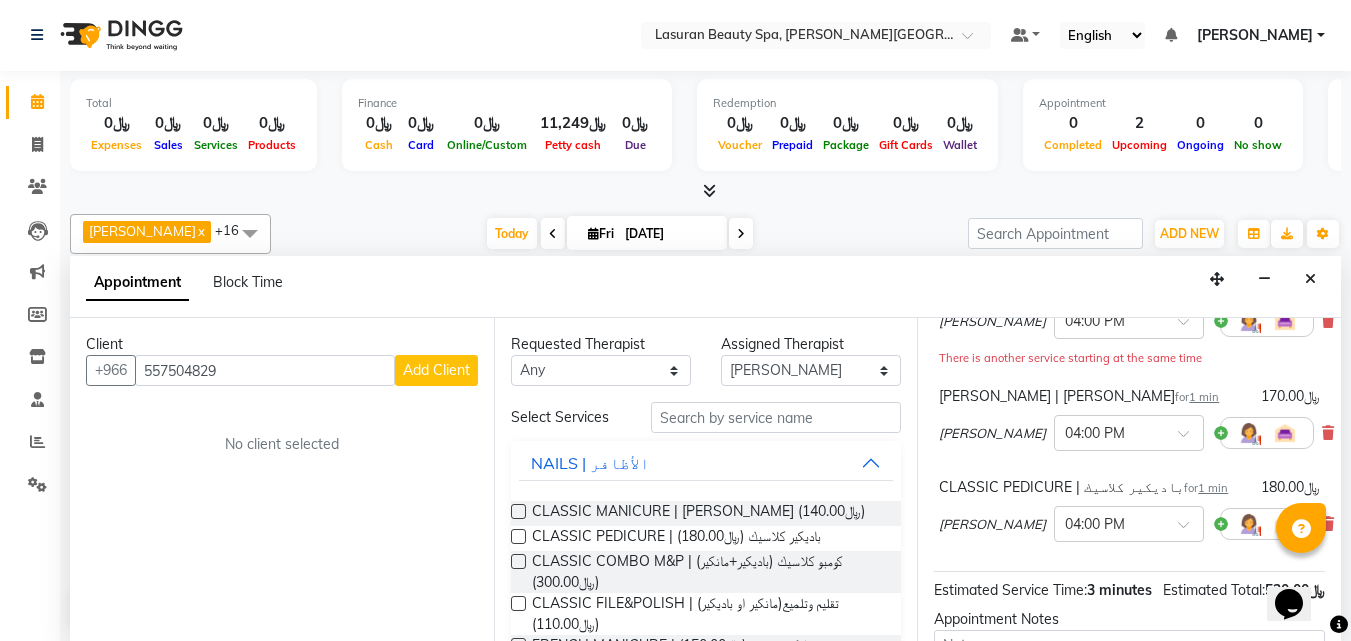 click on "Add Client" at bounding box center [436, 370] 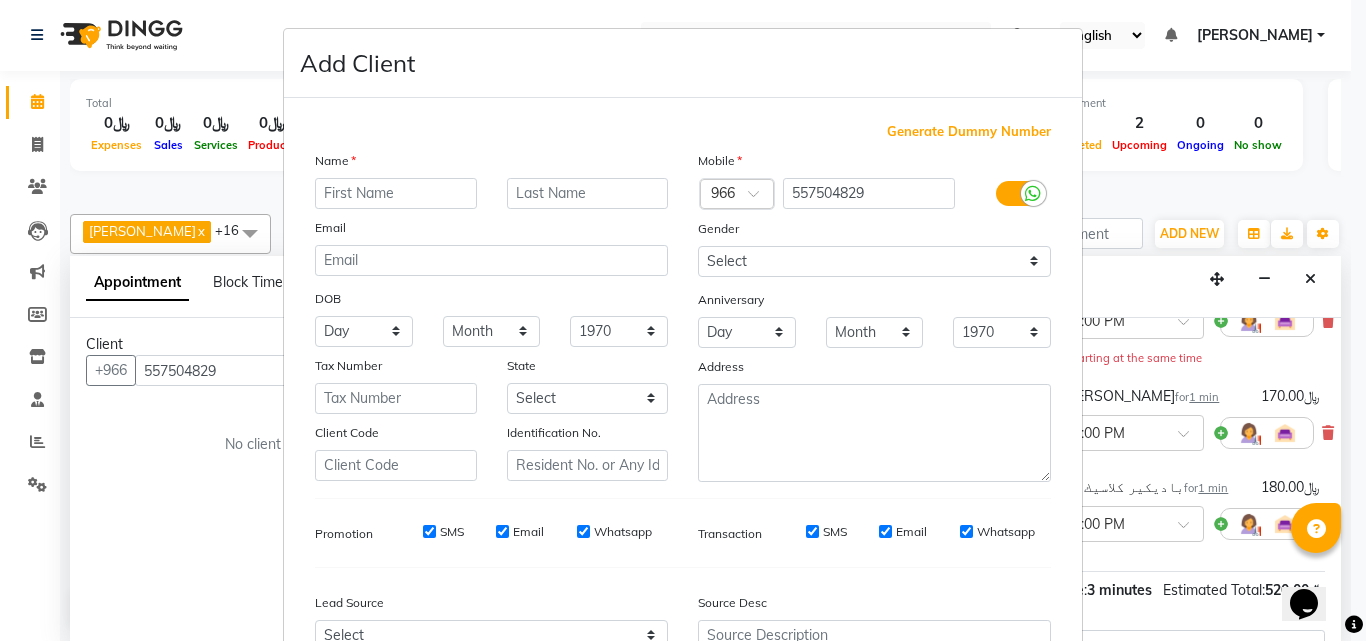 click at bounding box center (396, 193) 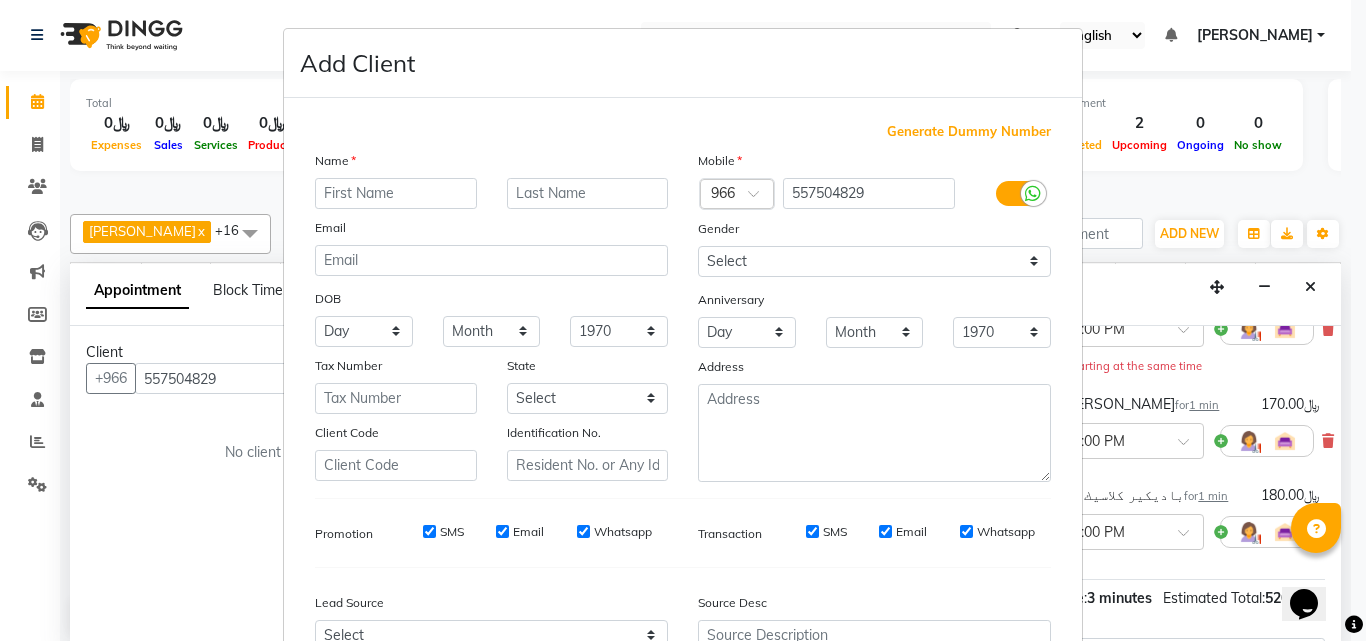 scroll, scrollTop: 0, scrollLeft: 0, axis: both 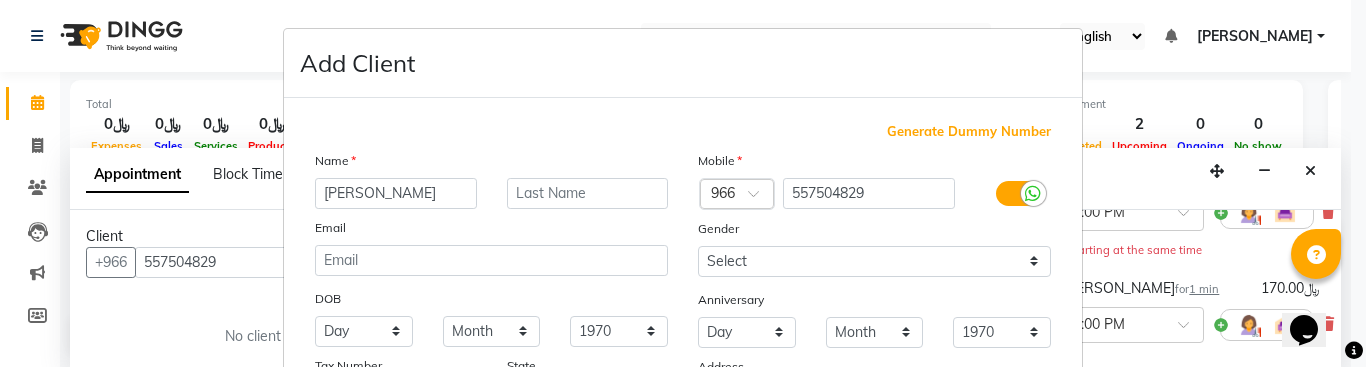 type on "[PERSON_NAME]" 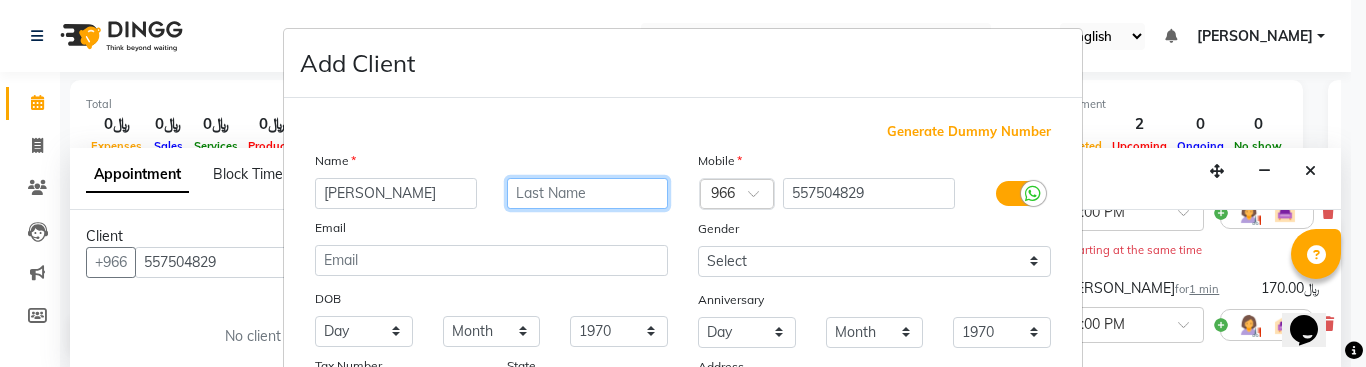 click at bounding box center [588, 193] 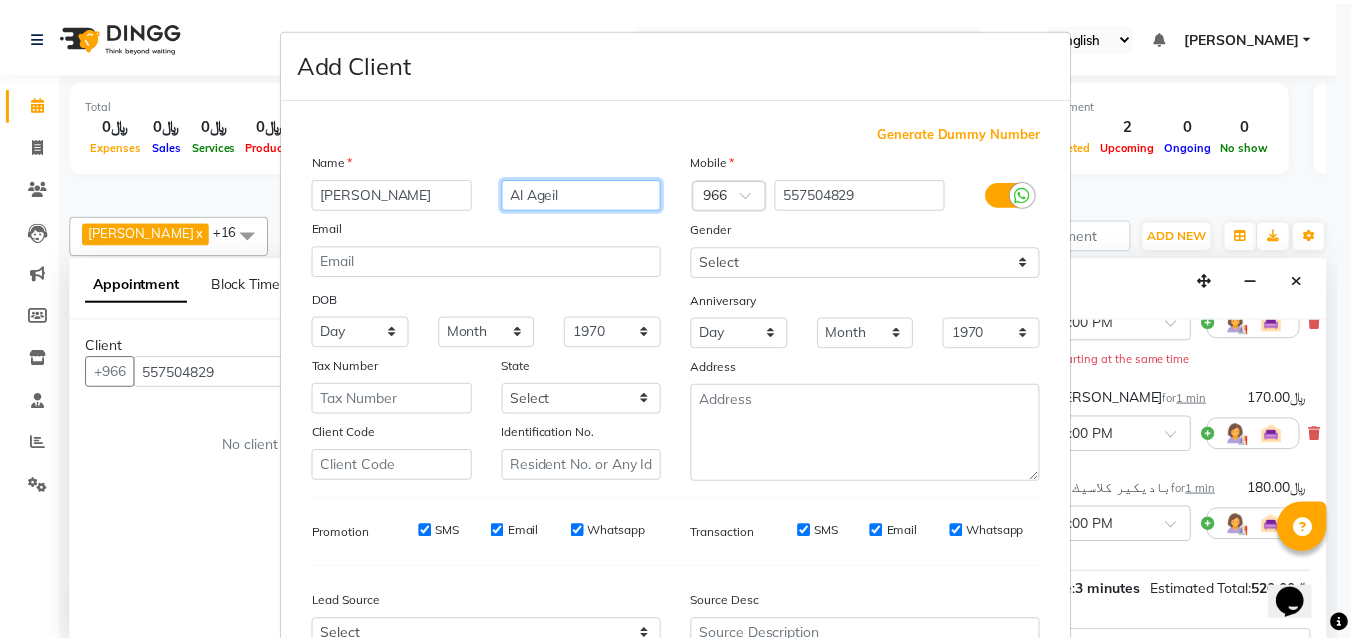 scroll, scrollTop: 208, scrollLeft: 0, axis: vertical 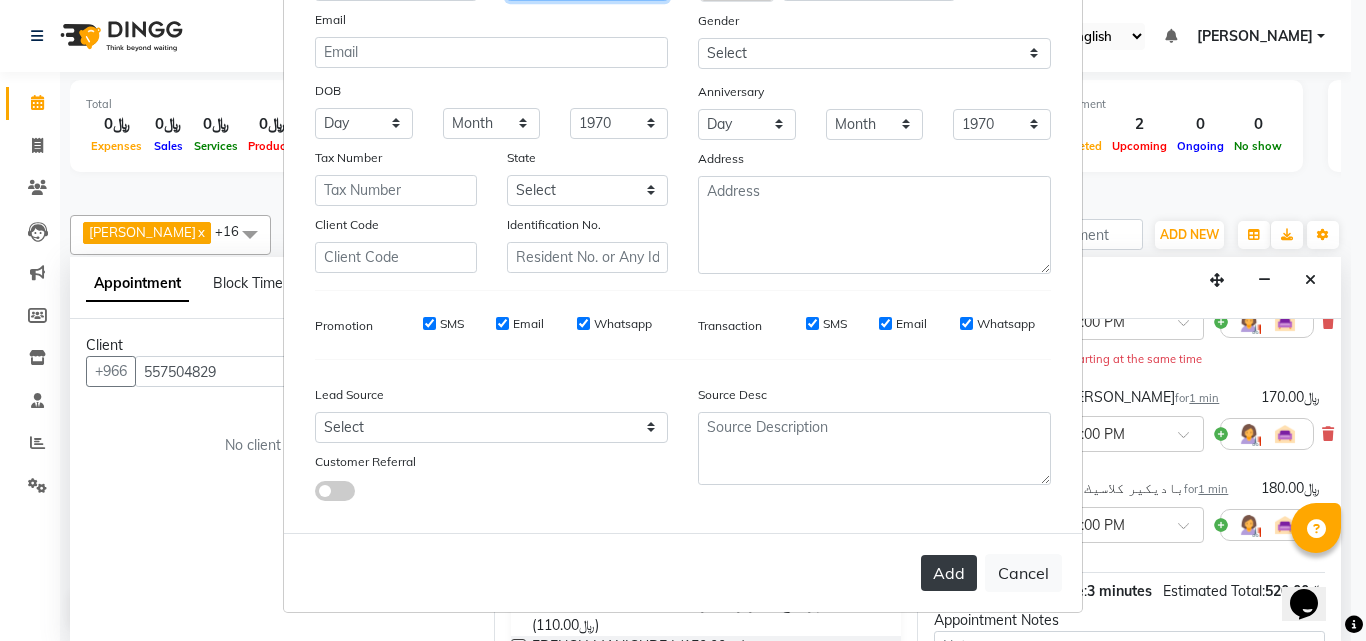 type on "Al Ageil" 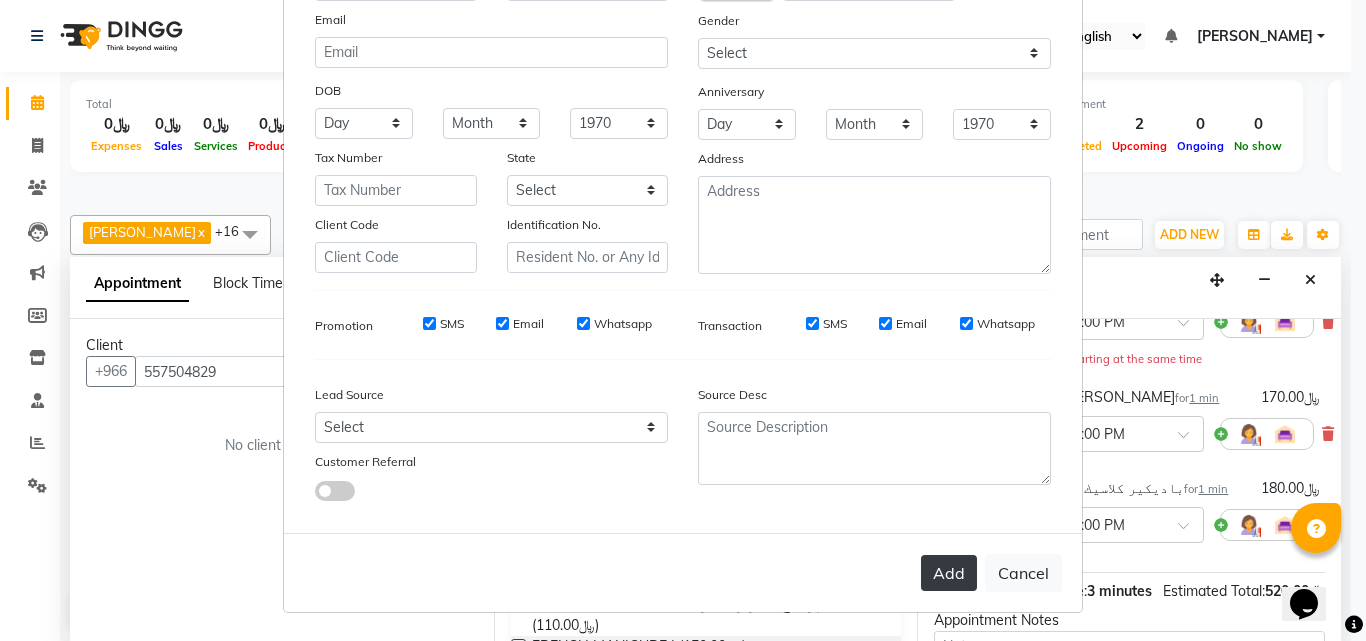 click on "Add" at bounding box center (949, 573) 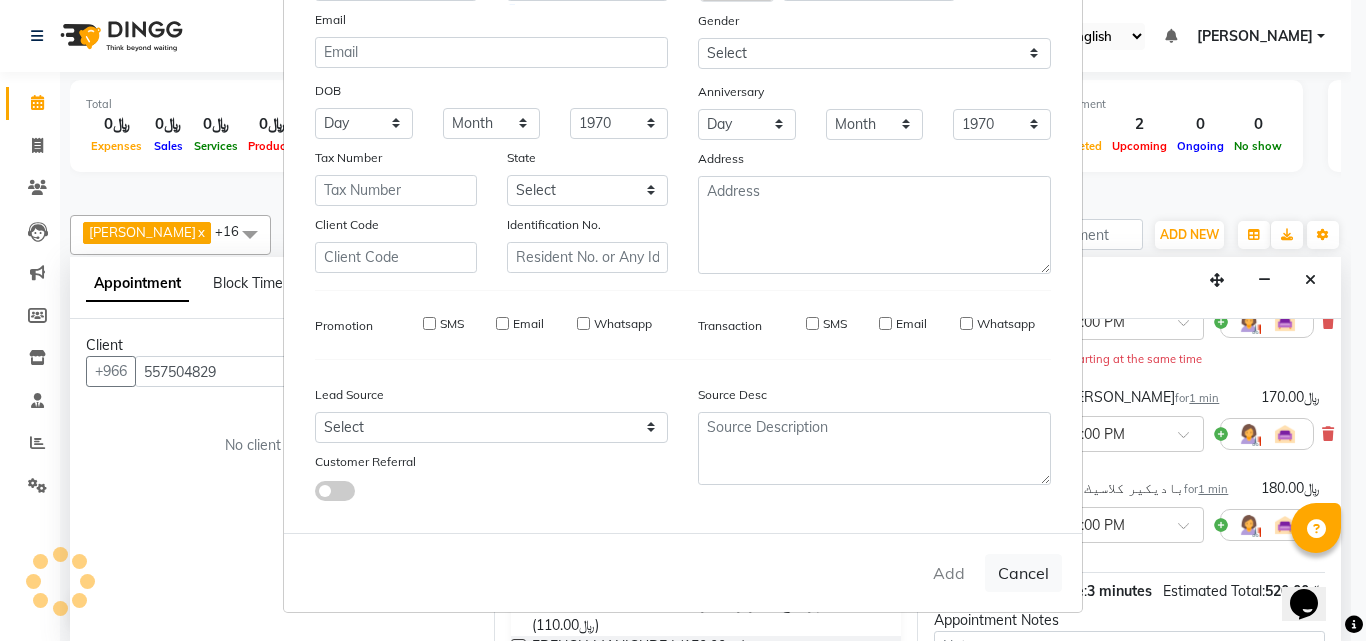 type 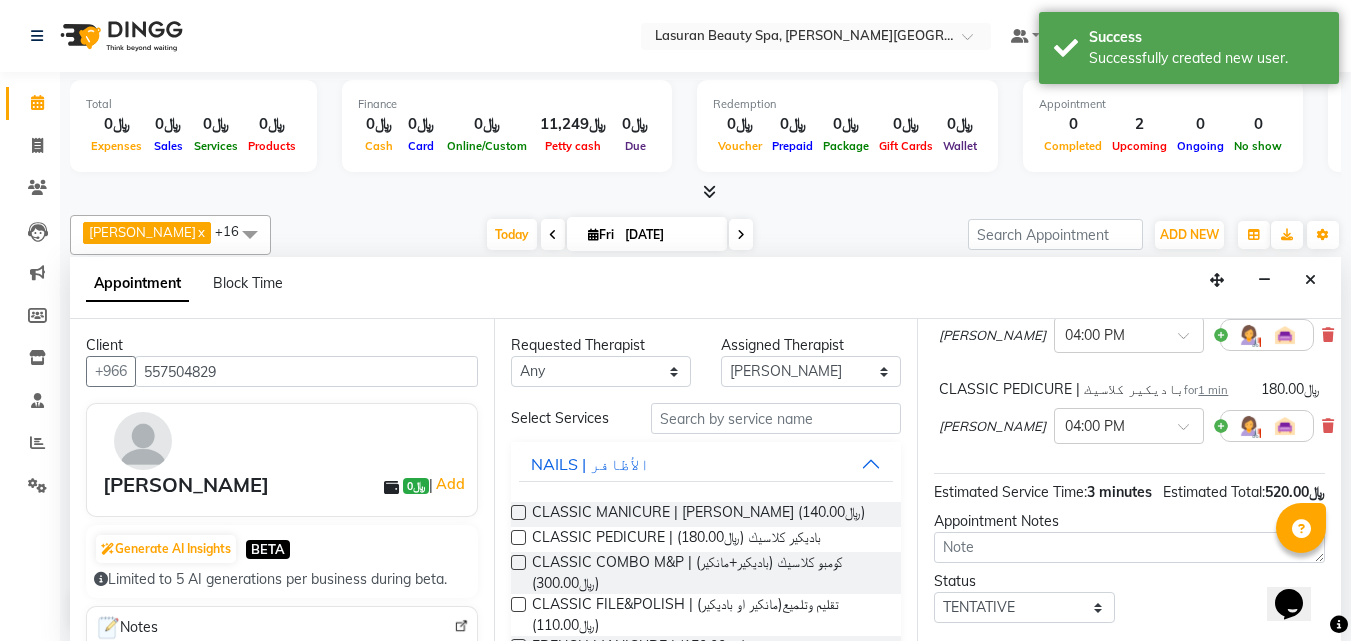 scroll, scrollTop: 418, scrollLeft: 0, axis: vertical 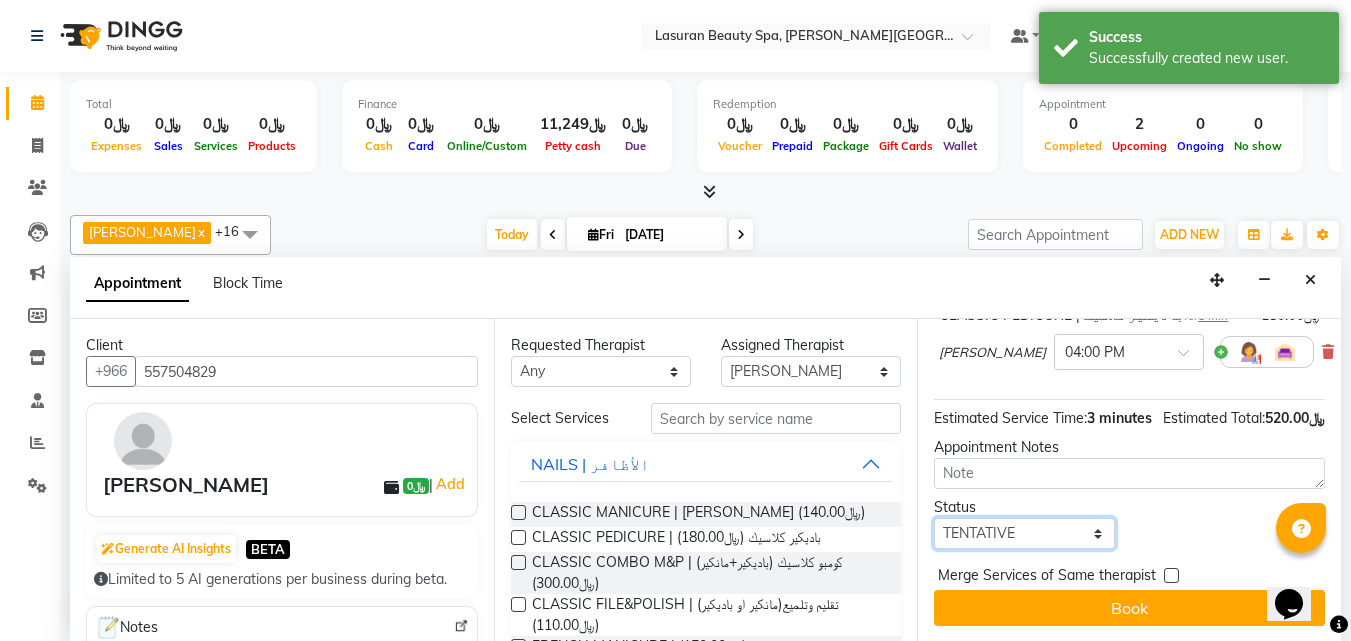 click on "Select TENTATIVE CONFIRM CHECK-IN UPCOMING" at bounding box center (1024, 533) 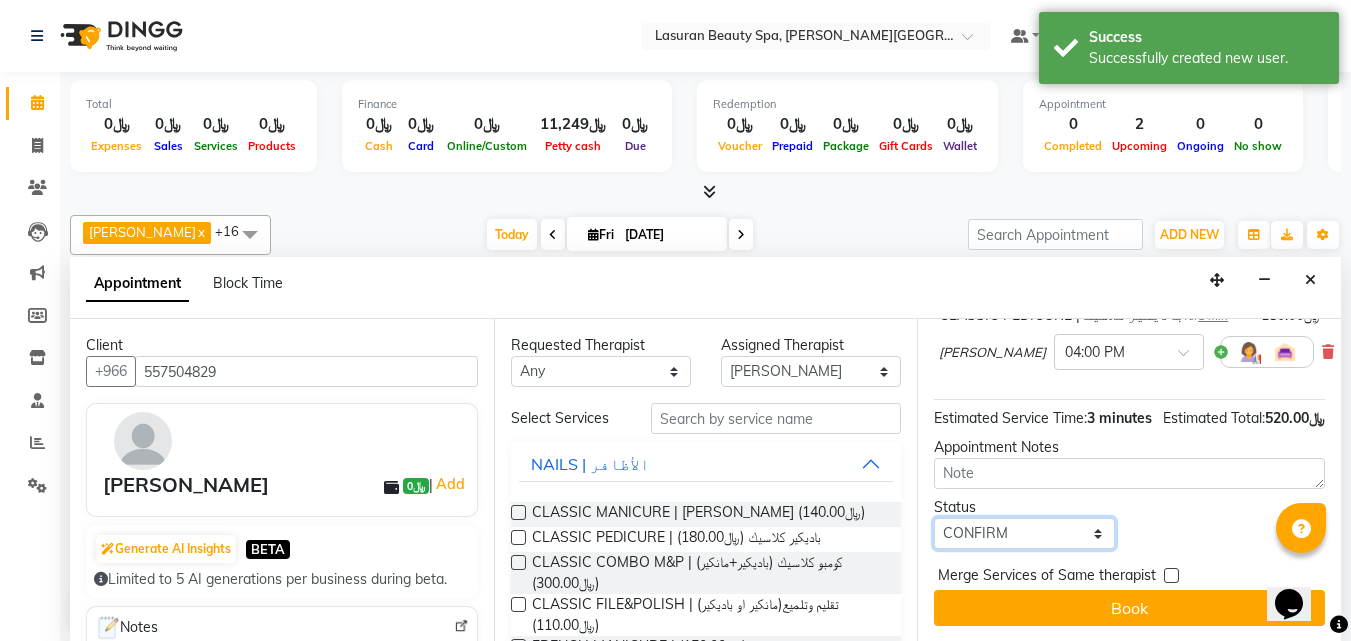 click on "Select TENTATIVE CONFIRM CHECK-IN UPCOMING" at bounding box center (1024, 533) 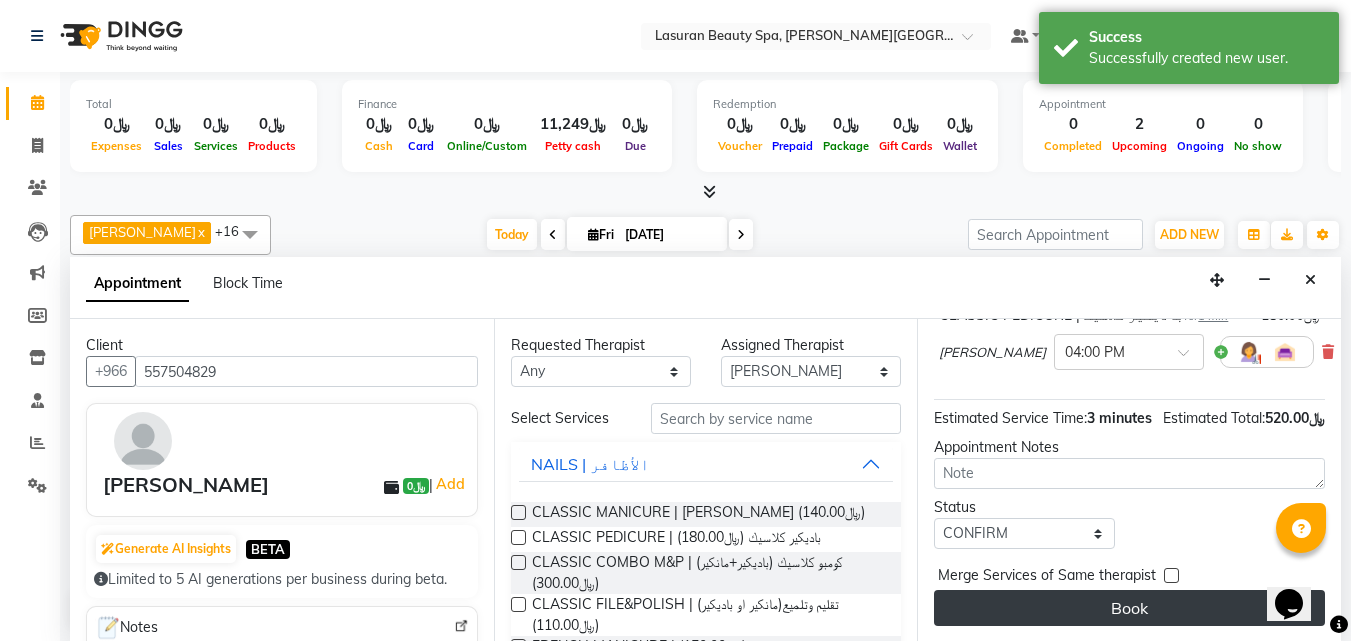click on "Book" at bounding box center (1129, 608) 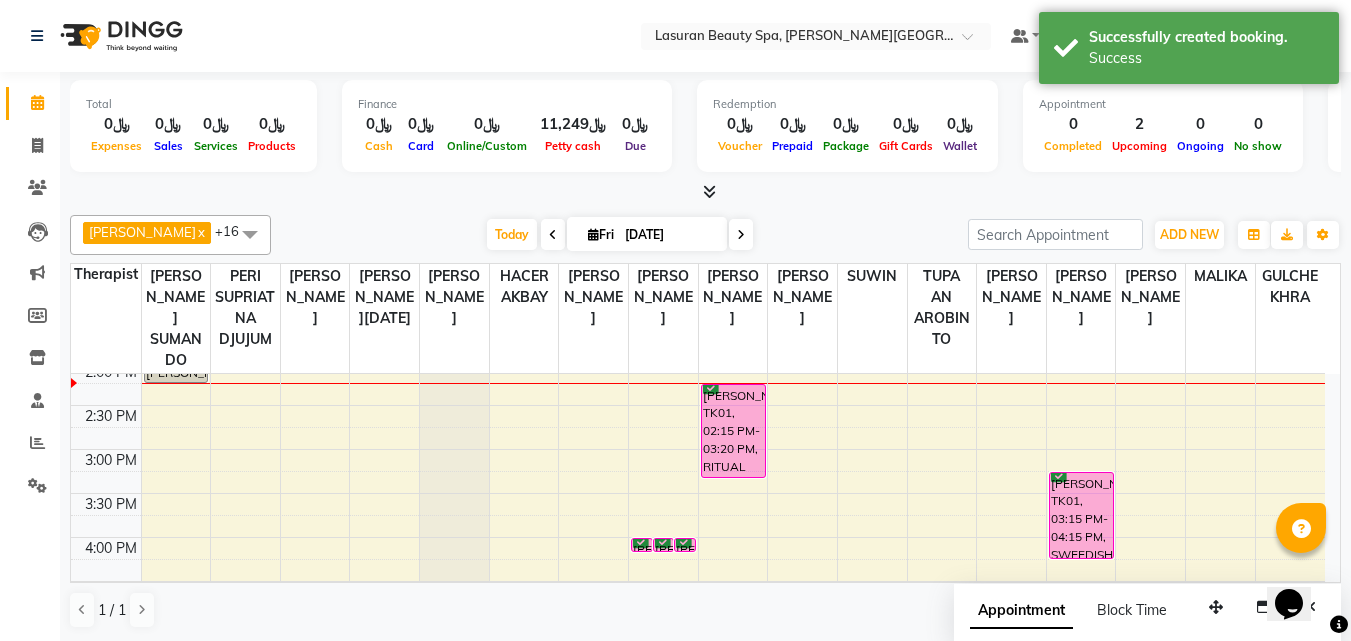 scroll, scrollTop: 0, scrollLeft: 0, axis: both 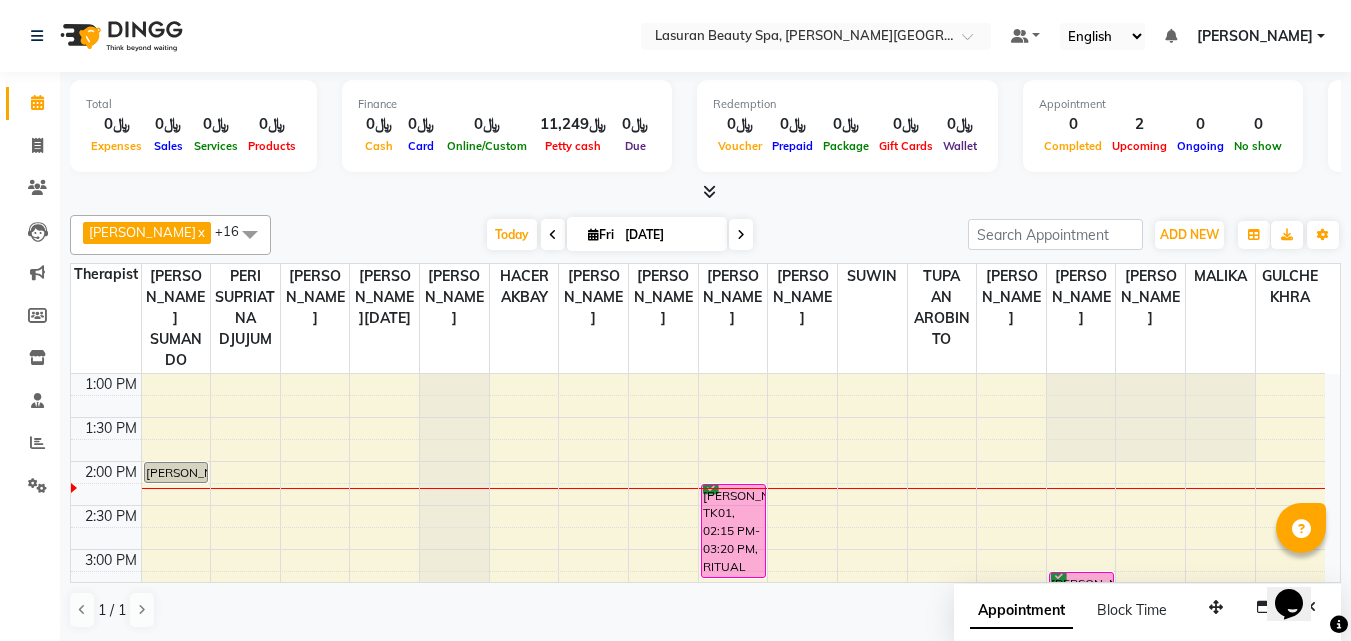 click on "[PERSON_NAME], TK01, 02:15 PM-03:20 PM, RITUAL BRIGHT BLUE ROCK | حمام الأحجار الزرقاء" at bounding box center [733, 531] 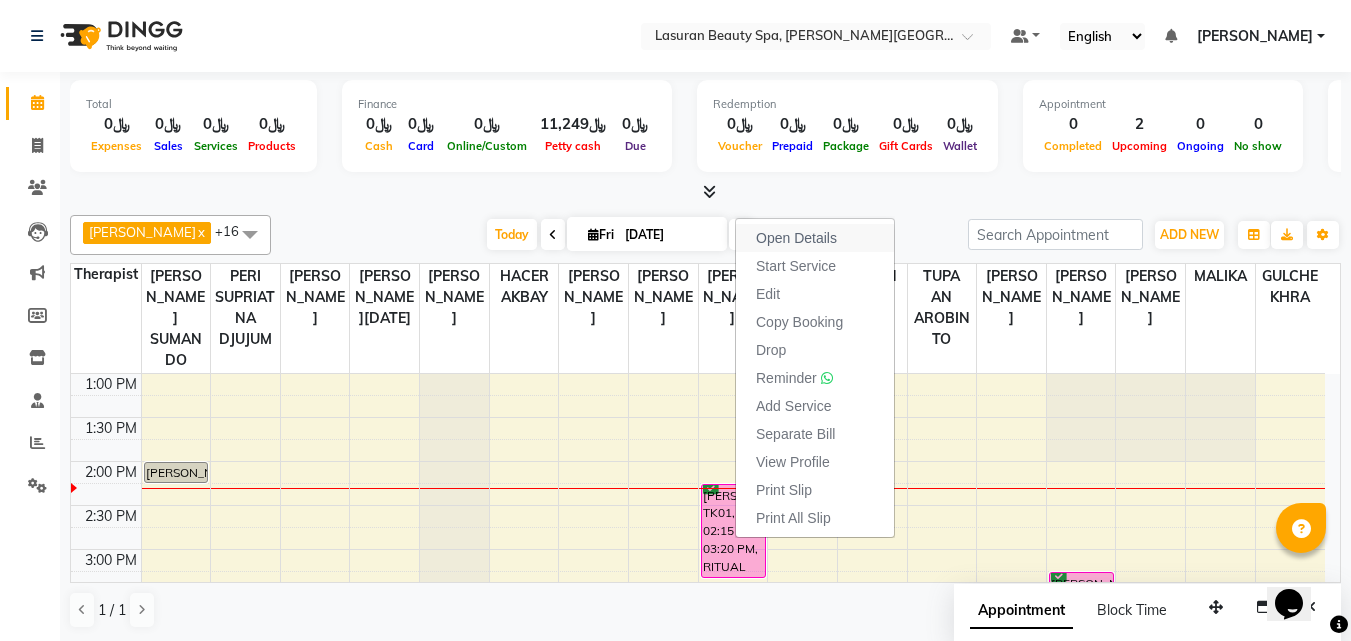 click on "Open Details" at bounding box center (815, 238) 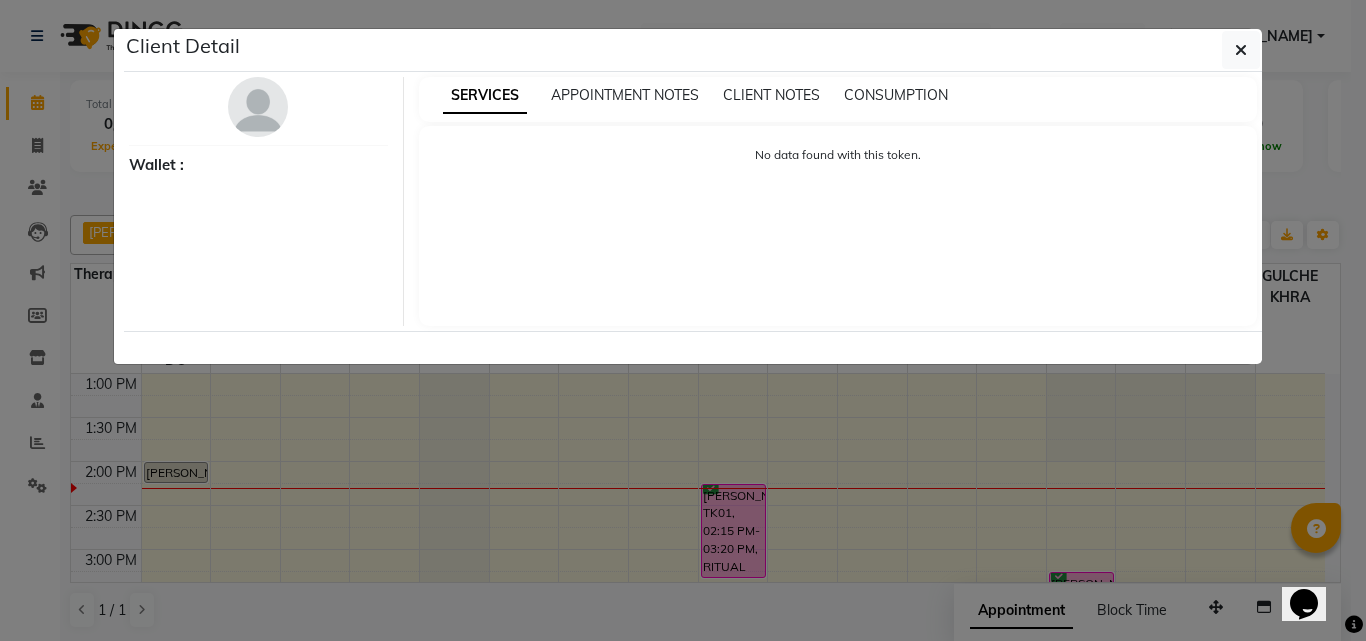select on "6" 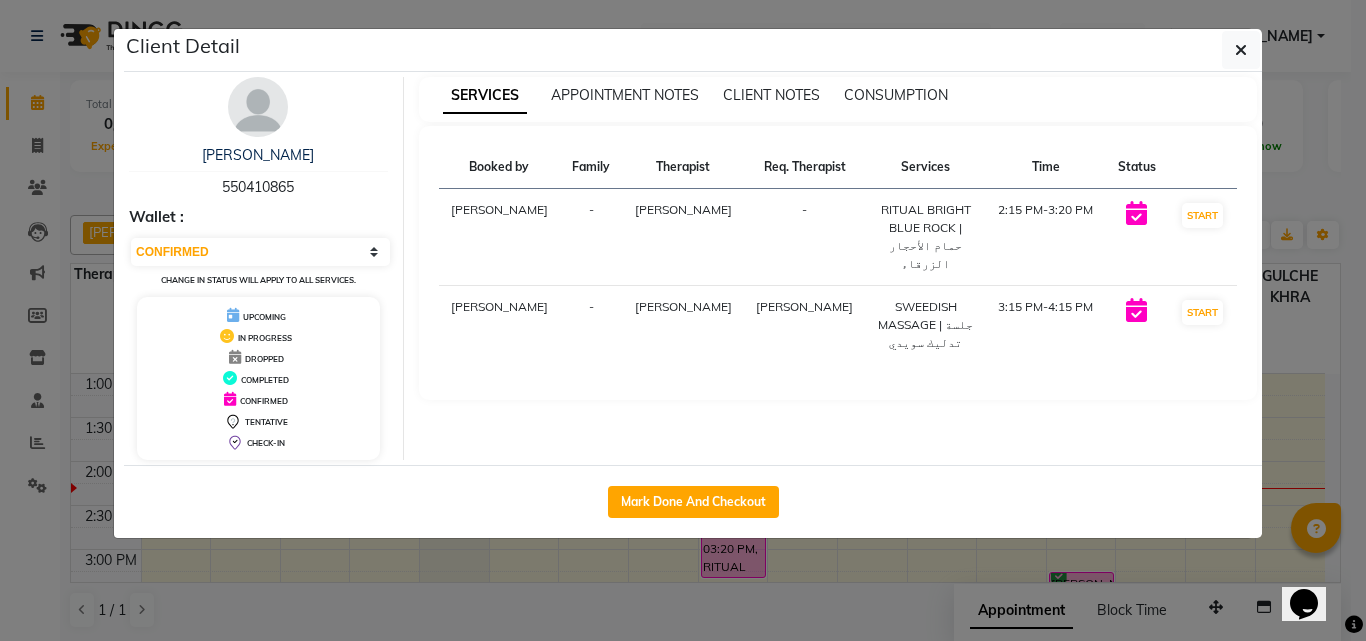 click on "550410865" at bounding box center [258, 187] 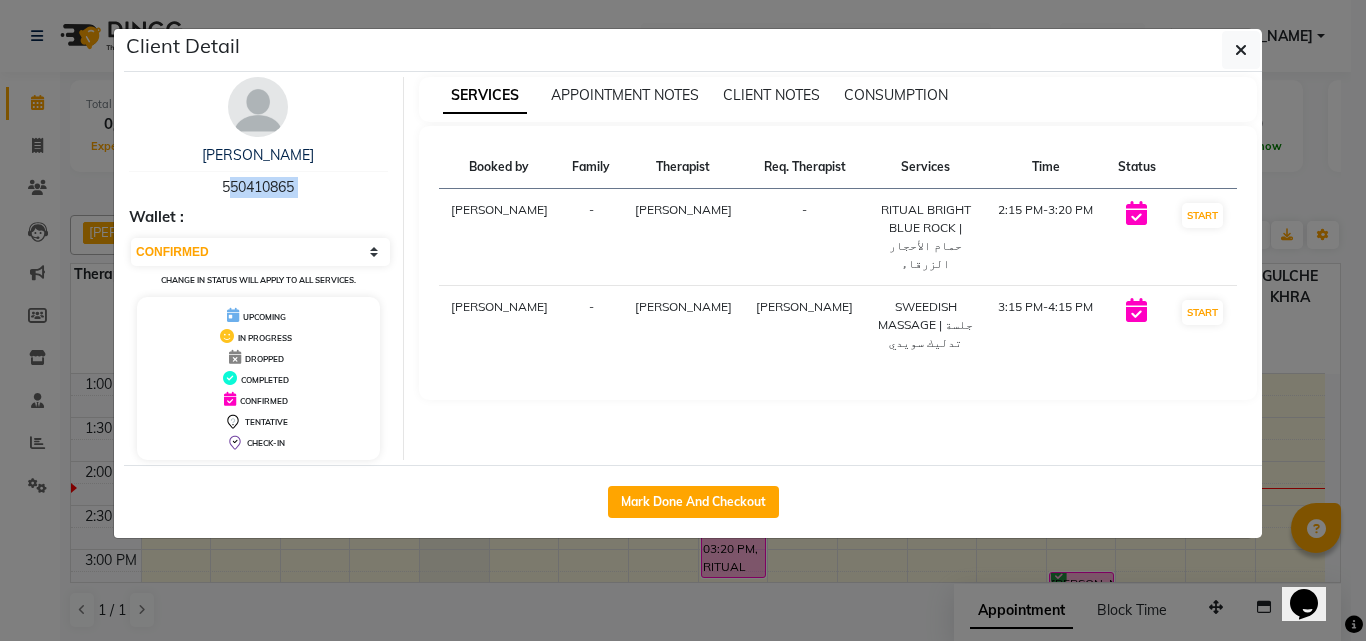 click on "550410865" at bounding box center [258, 187] 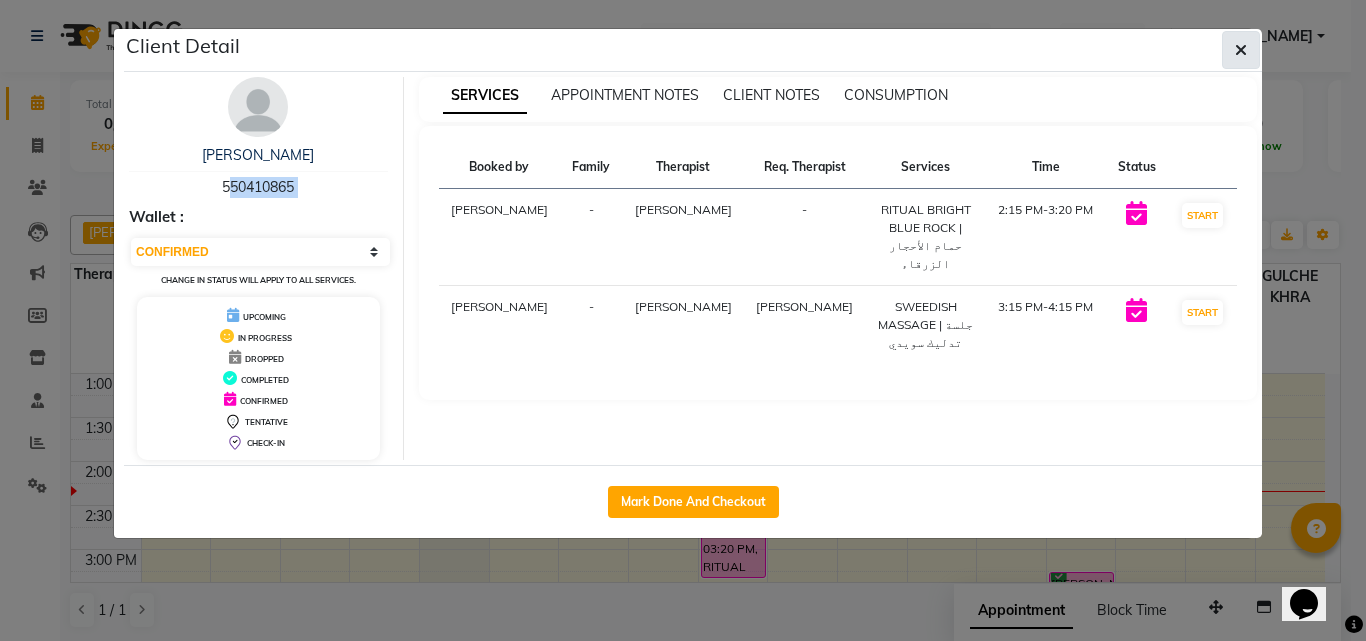 click 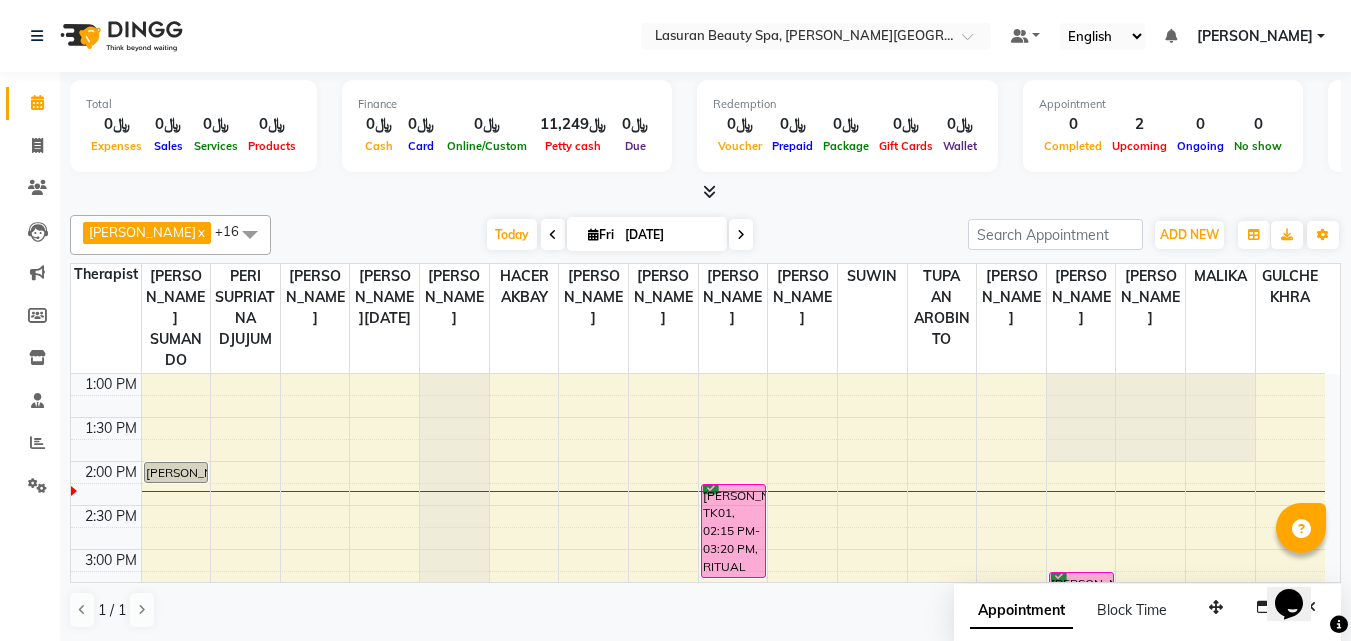 click on "[PERSON_NAME], TK02, 02:00 PM-02:15 PM, [PERSON_NAME] Shaping" at bounding box center (176, 472) 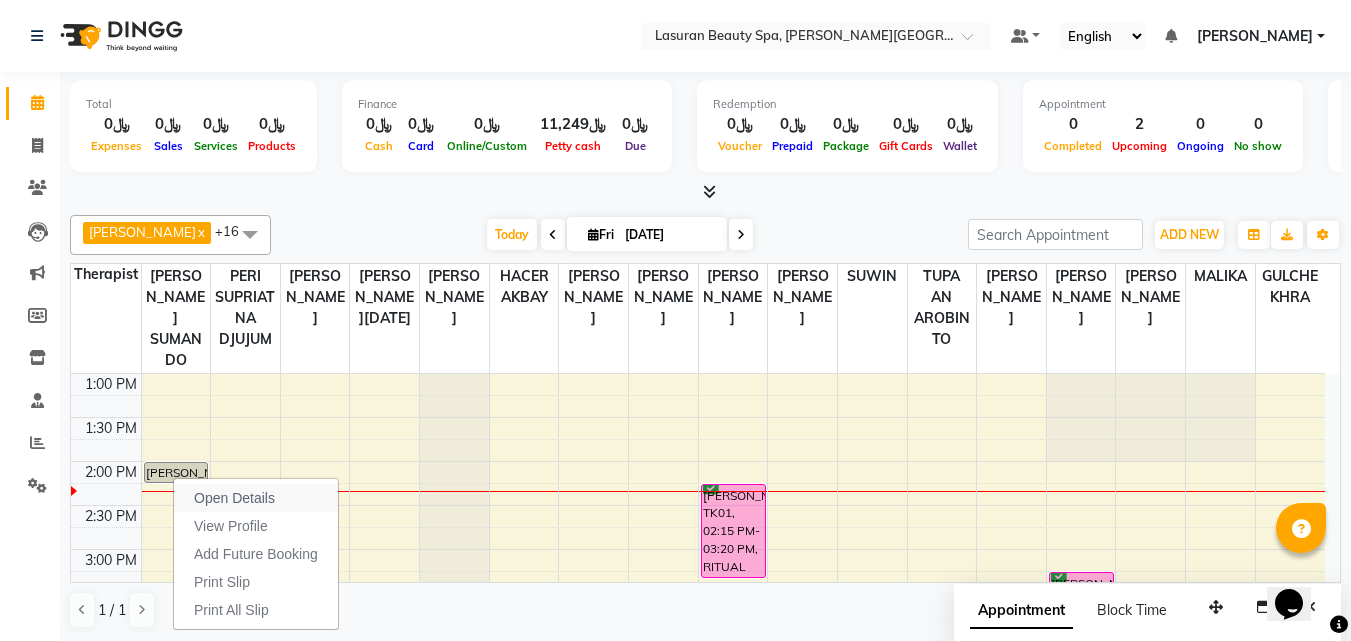 click on "Open Details" at bounding box center (234, 498) 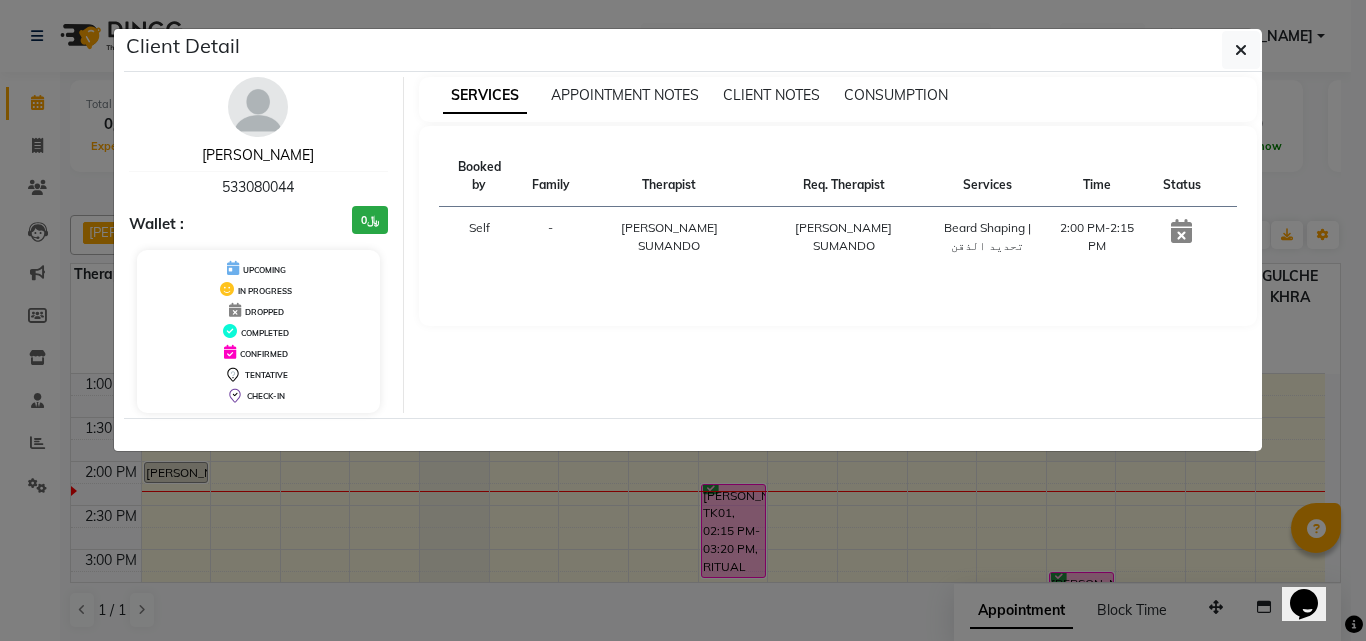 click on "[PERSON_NAME]" at bounding box center (258, 155) 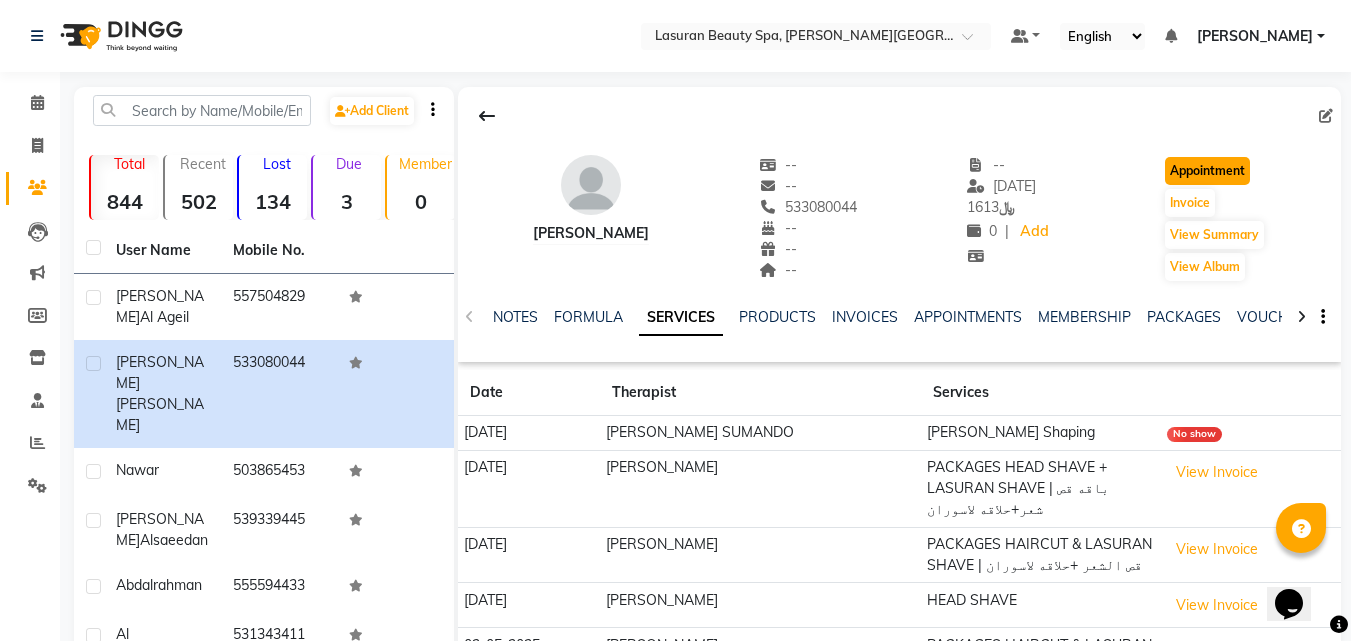 click on "Appointment" 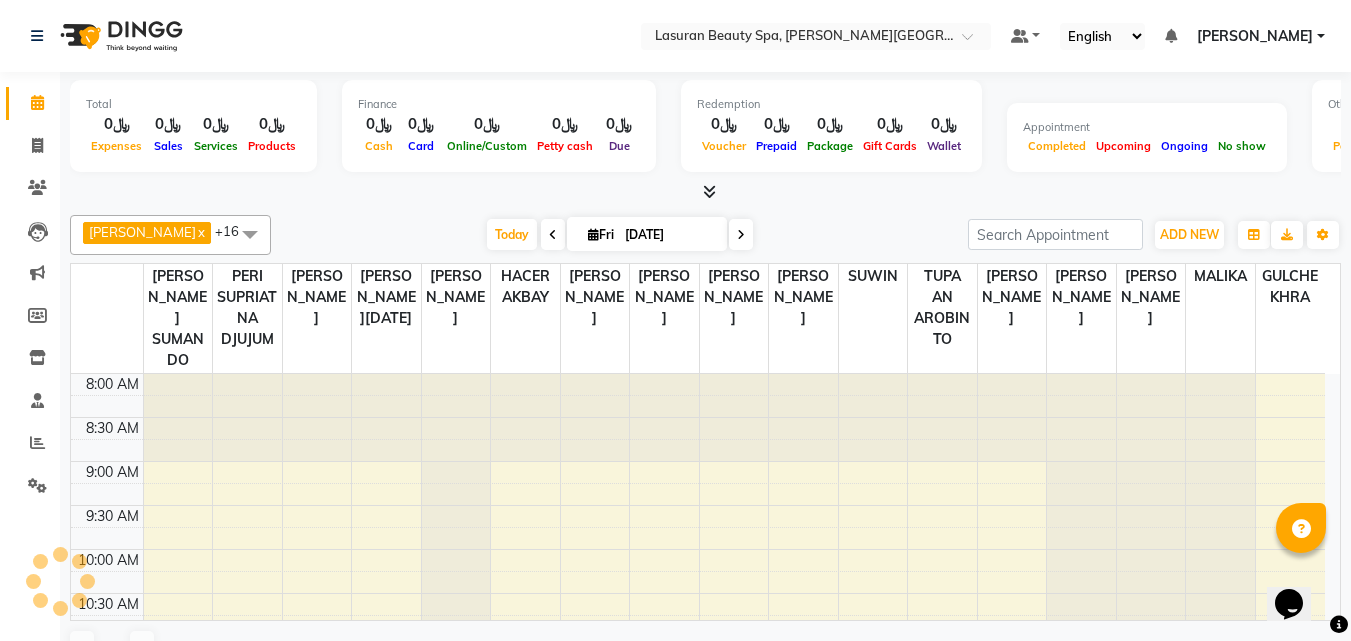 scroll, scrollTop: 0, scrollLeft: 0, axis: both 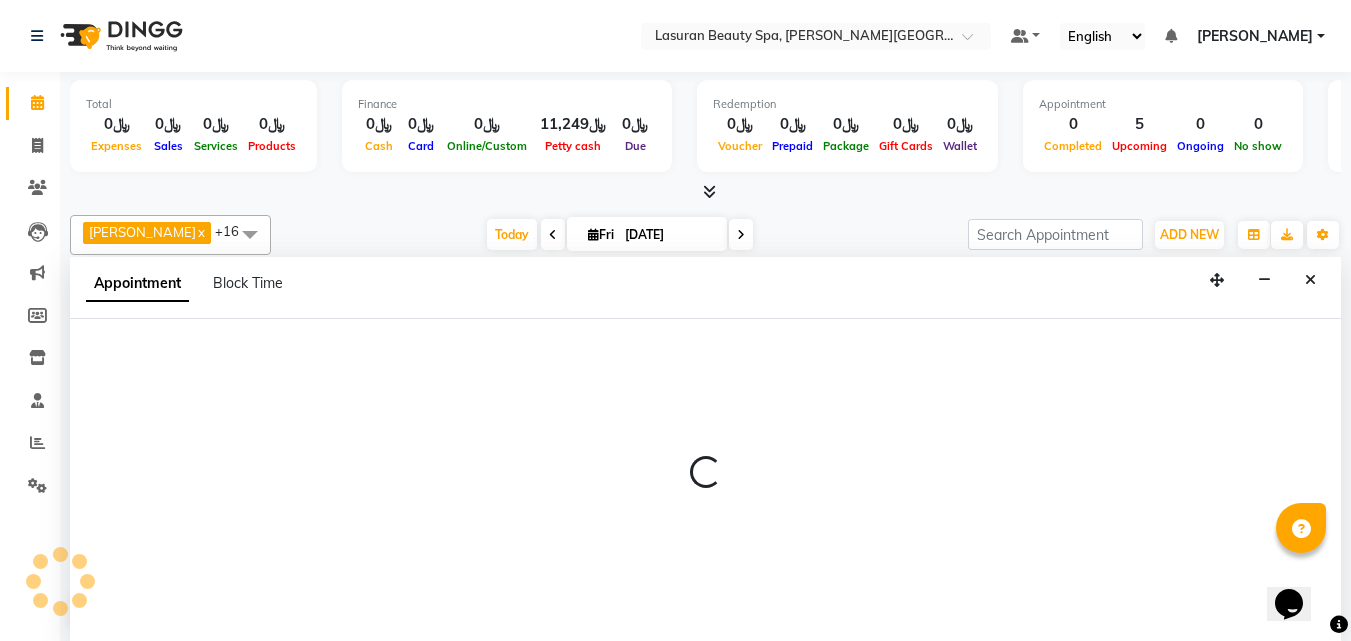select on "tentative" 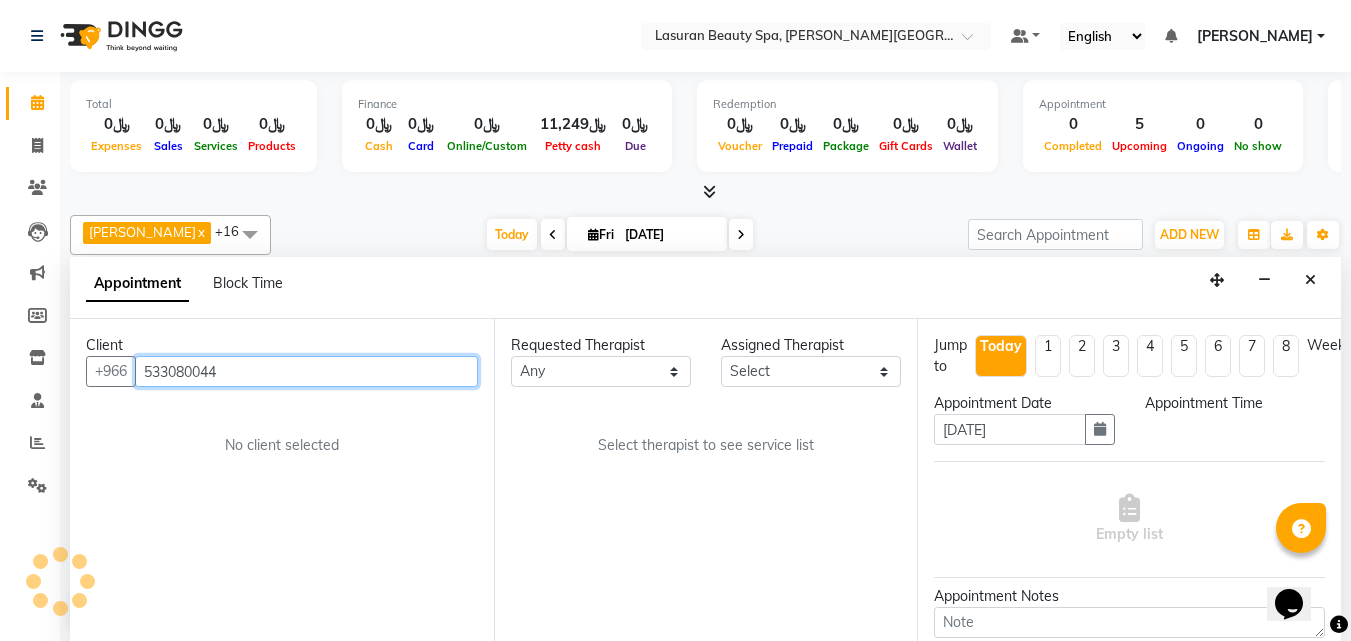 select on "840" 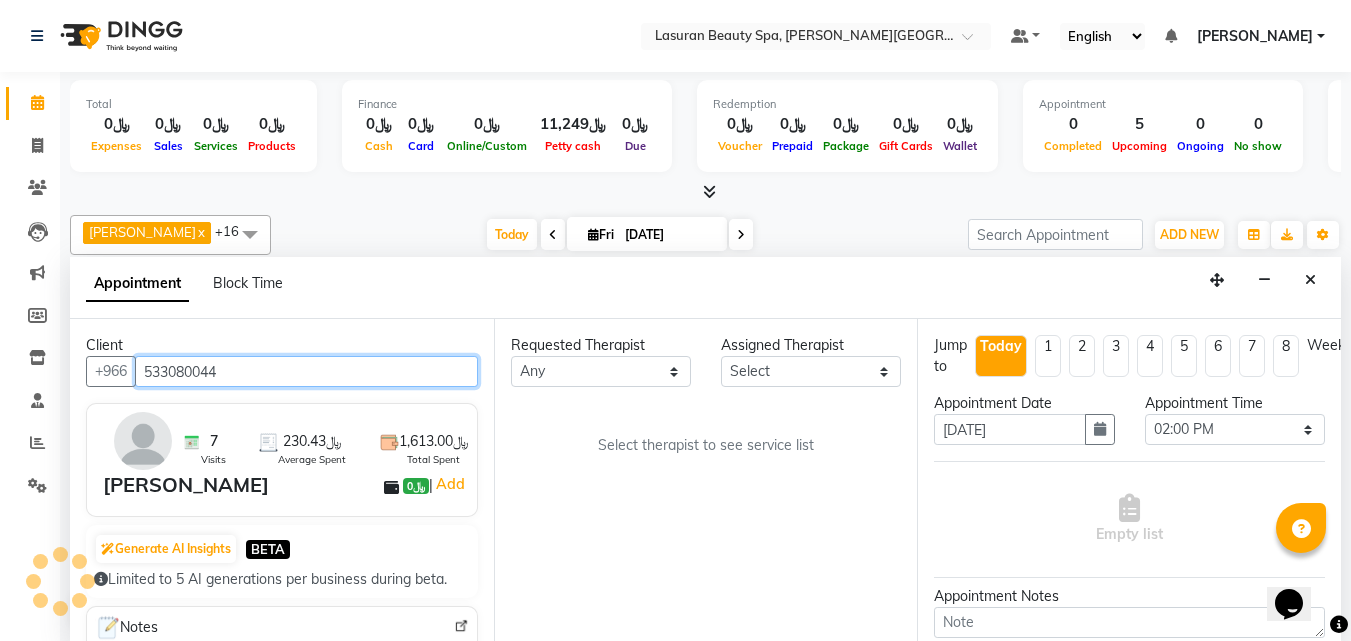scroll, scrollTop: 1, scrollLeft: 0, axis: vertical 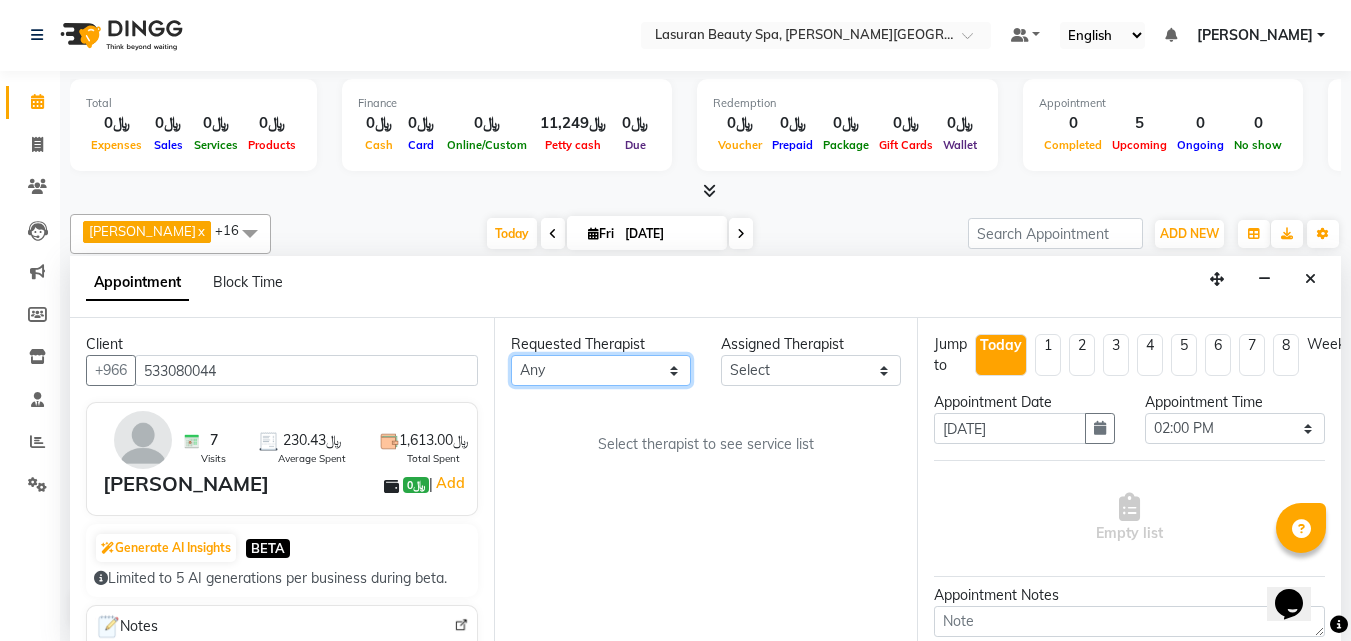 click on "Any [PERSON_NAME] ALJOHARY [PERSON_NAME] Kouraichy [PERSON_NAME] Angel [PERSON_NAME] SUMANDO [PERSON_NAME] [PERSON_NAME] [PERSON_NAME] [PERSON_NAME] Nah GULCHEKHRA HACER [PERSON_NAME] [DATE][PERSON_NAME] [PERSON_NAME] [PERSON_NAME] DJUJUM [PERSON_NAME] [PERSON_NAME] [PERSON_NAME] SUWIN [PERSON_NAME] [PERSON_NAME] AN AROBINTO" at bounding box center [601, 370] 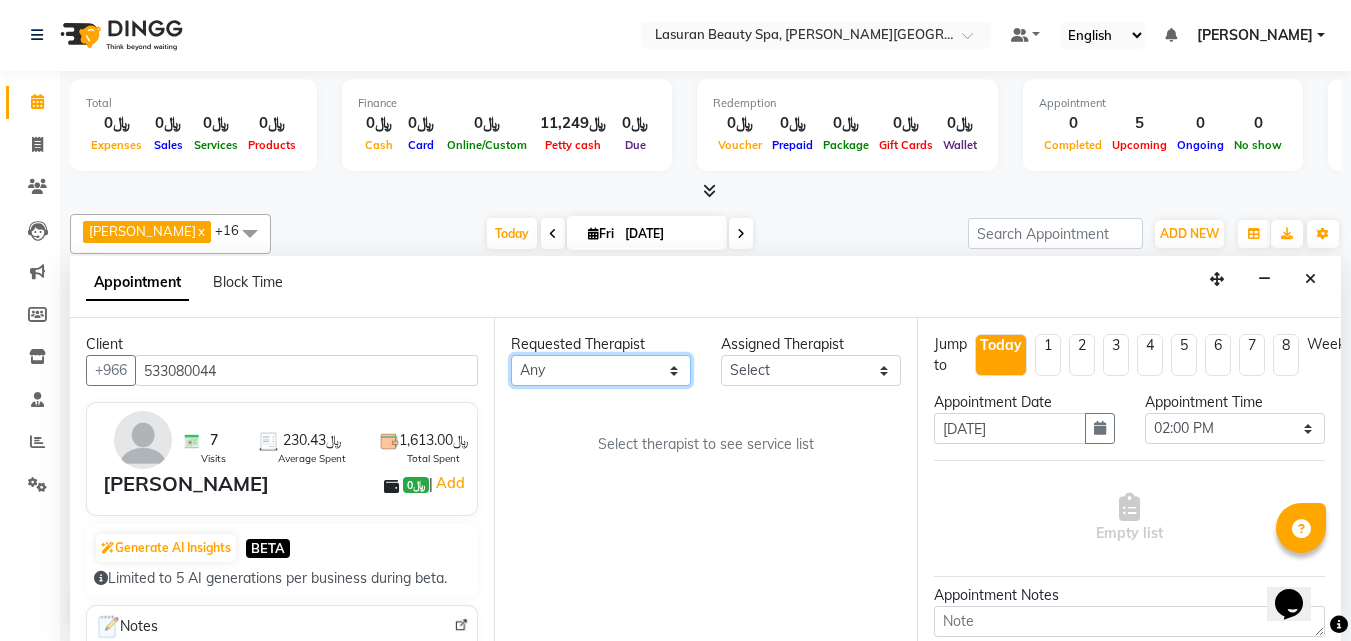 select on "54629" 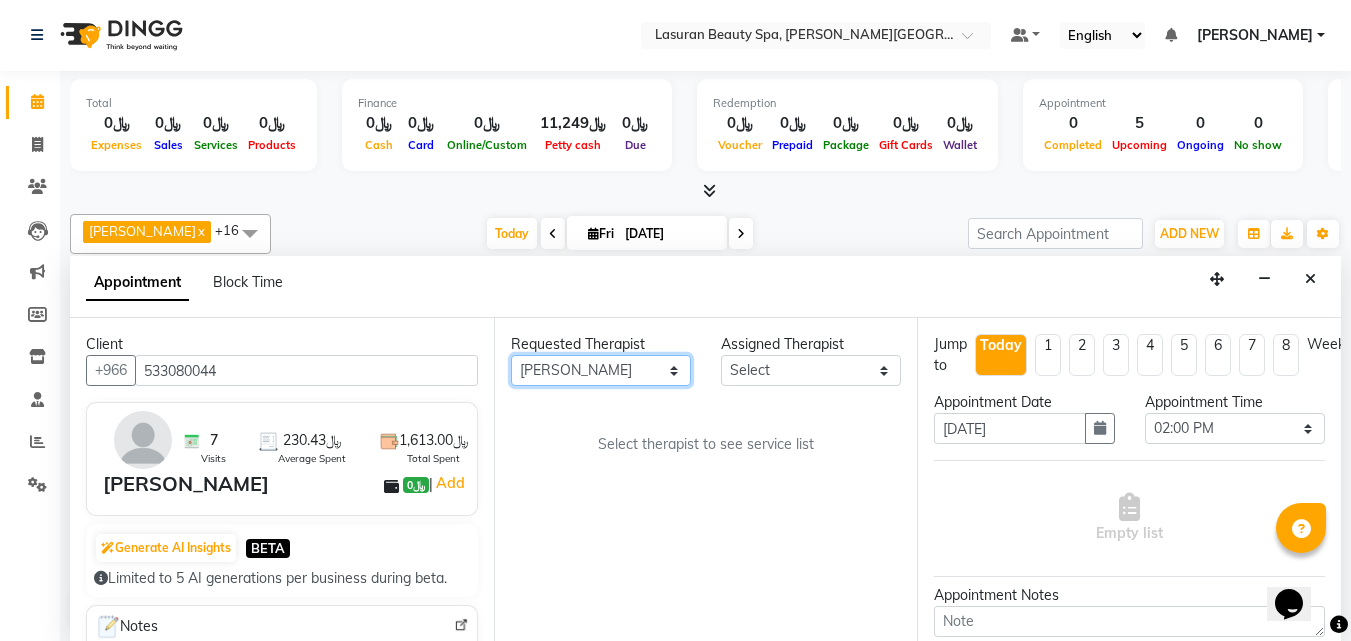 click on "Any [PERSON_NAME] ALJOHARY [PERSON_NAME] Kouraichy [PERSON_NAME] Angel [PERSON_NAME] SUMANDO [PERSON_NAME] [PERSON_NAME] [PERSON_NAME] [PERSON_NAME] Nah GULCHEKHRA HACER [PERSON_NAME] [DATE][PERSON_NAME] [PERSON_NAME] [PERSON_NAME] DJUJUM [PERSON_NAME] [PERSON_NAME] [PERSON_NAME] SUWIN [PERSON_NAME] [PERSON_NAME] AN AROBINTO" at bounding box center (601, 370) 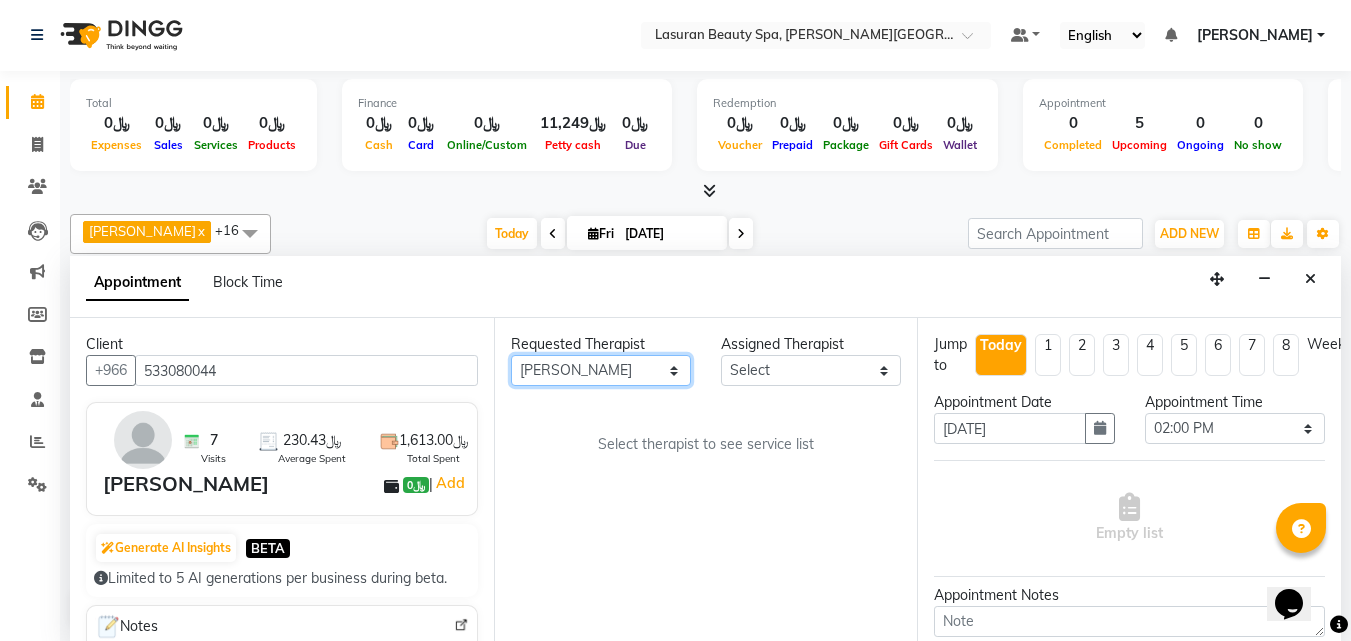 select on "54629" 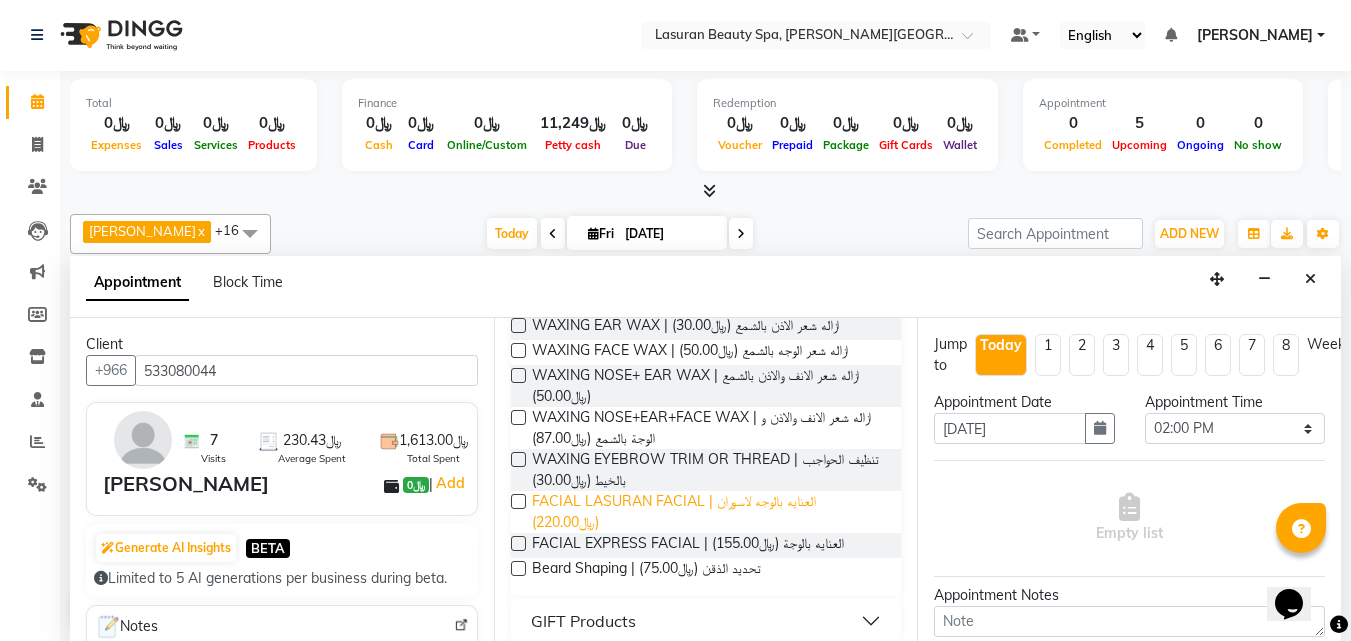 scroll, scrollTop: 840, scrollLeft: 0, axis: vertical 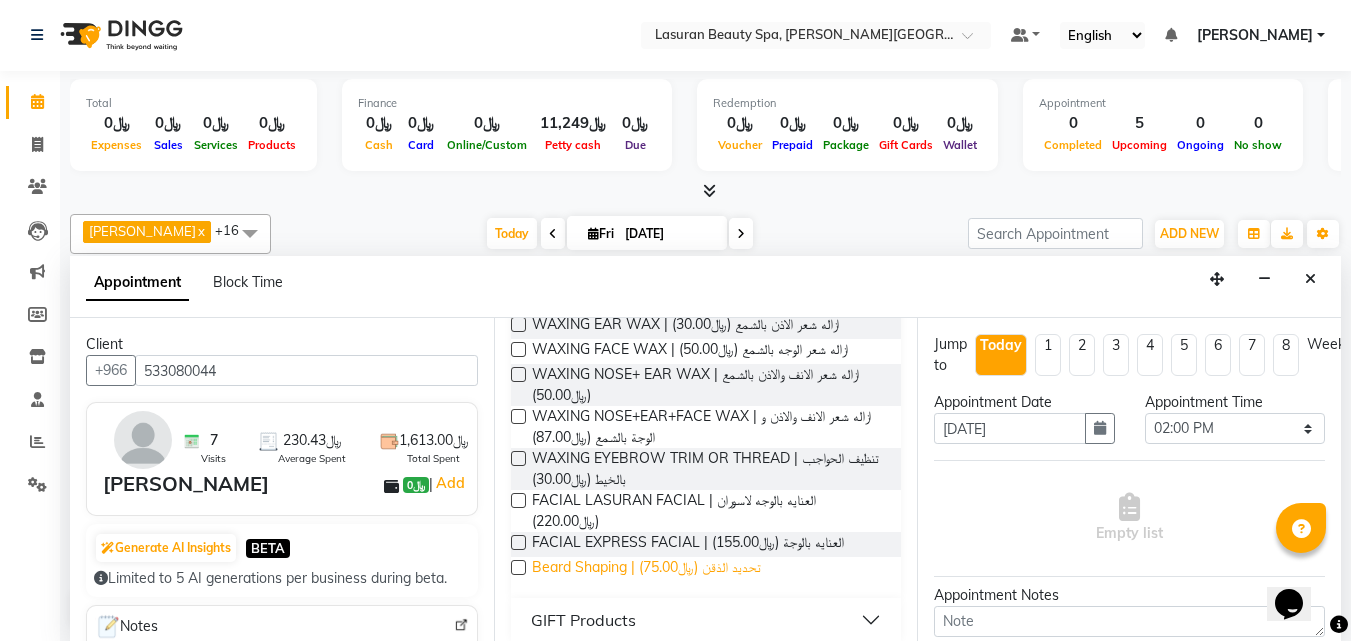 click on "Beard Shaping | تحديد الذقن (﷼75.00)" at bounding box center [646, 569] 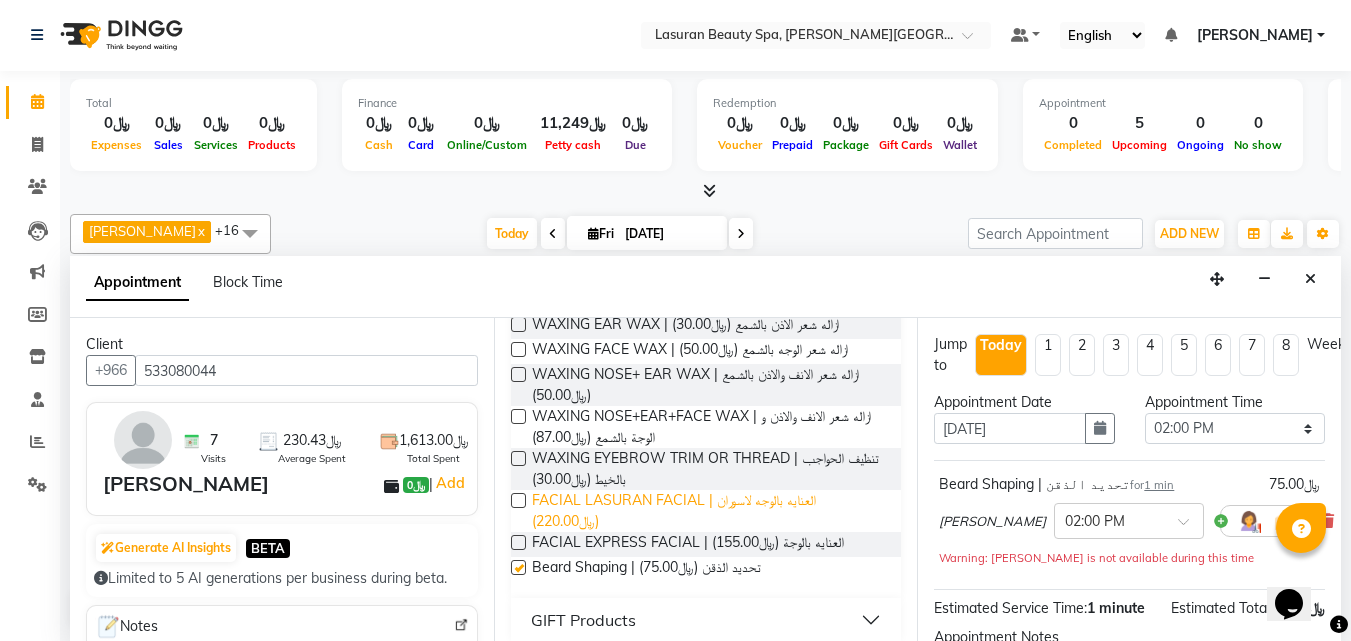 checkbox on "false" 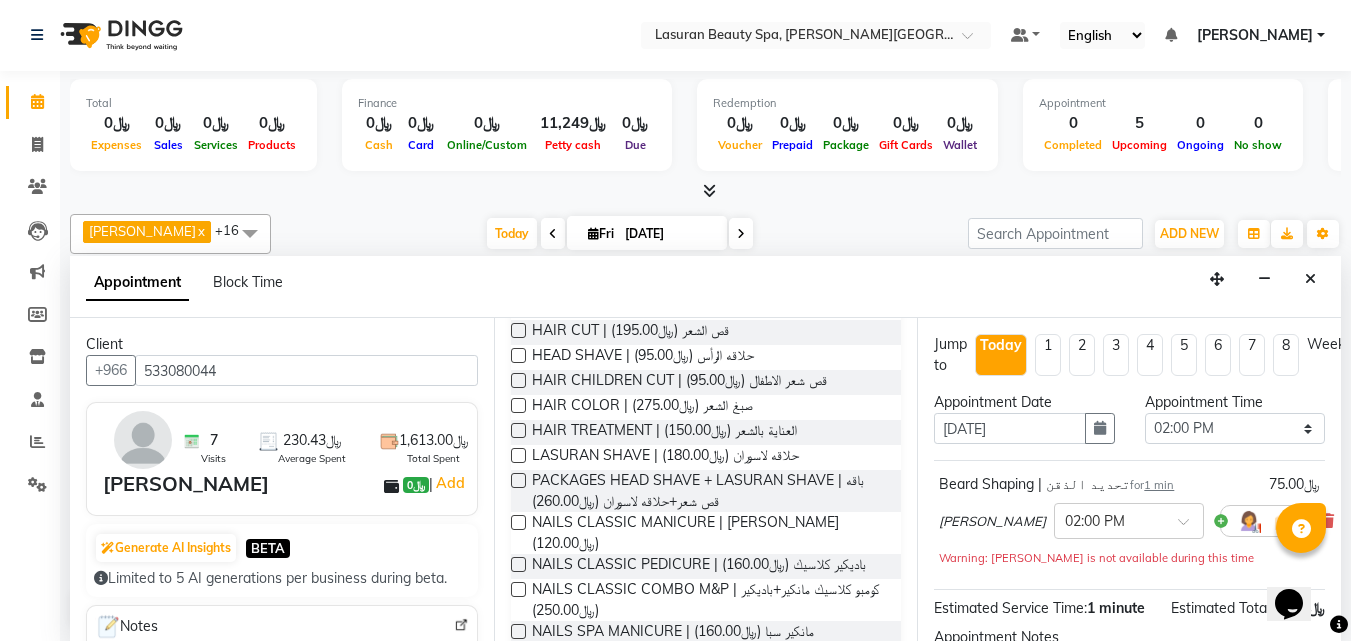 scroll, scrollTop: 0, scrollLeft: 0, axis: both 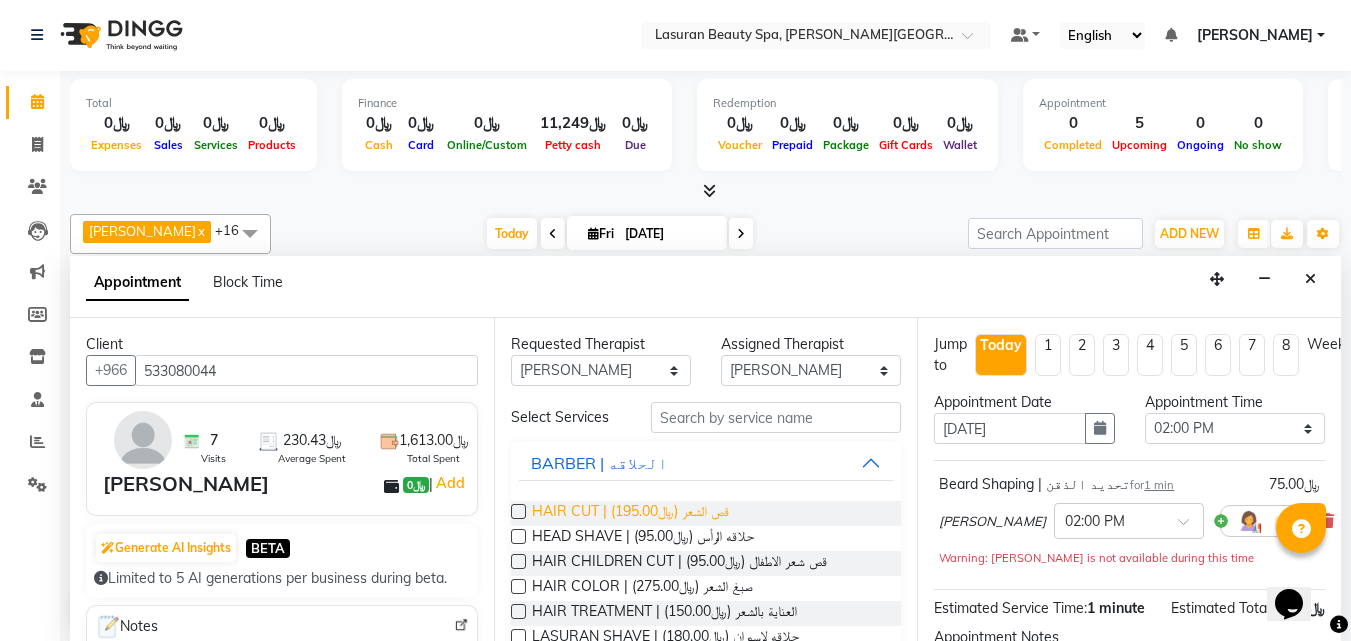 click on "HAIR CUT | قص الشعر (﷼195.00)" at bounding box center (630, 513) 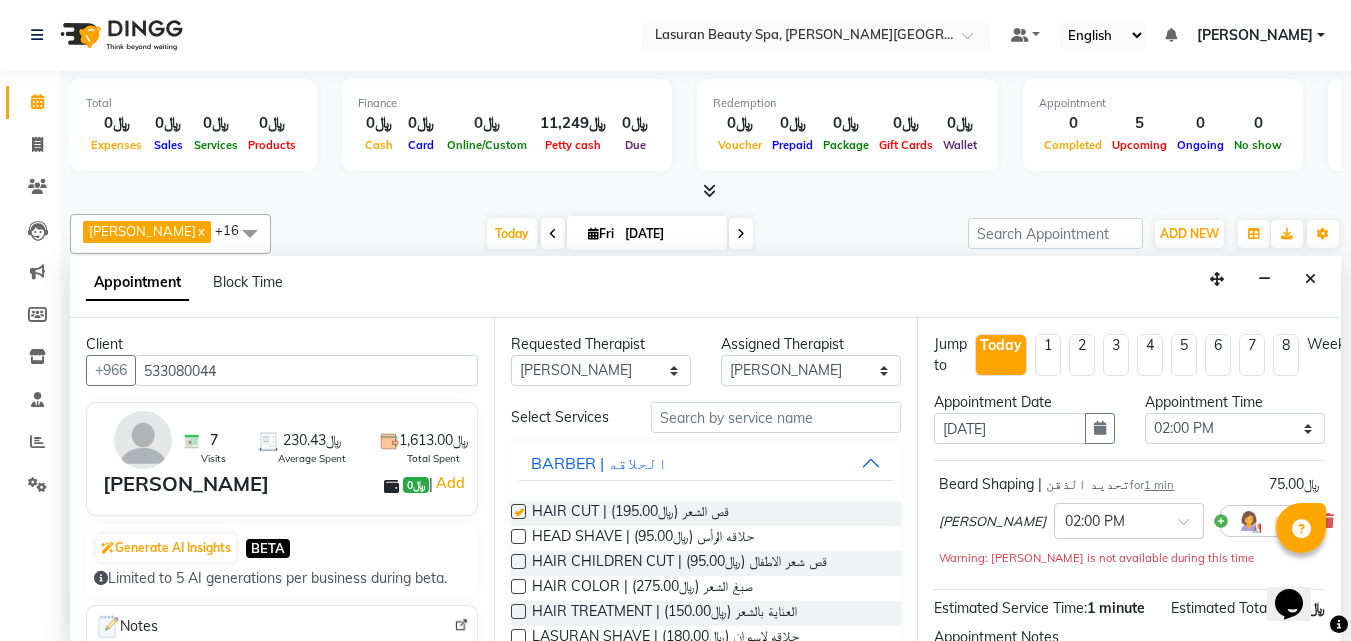 checkbox on "false" 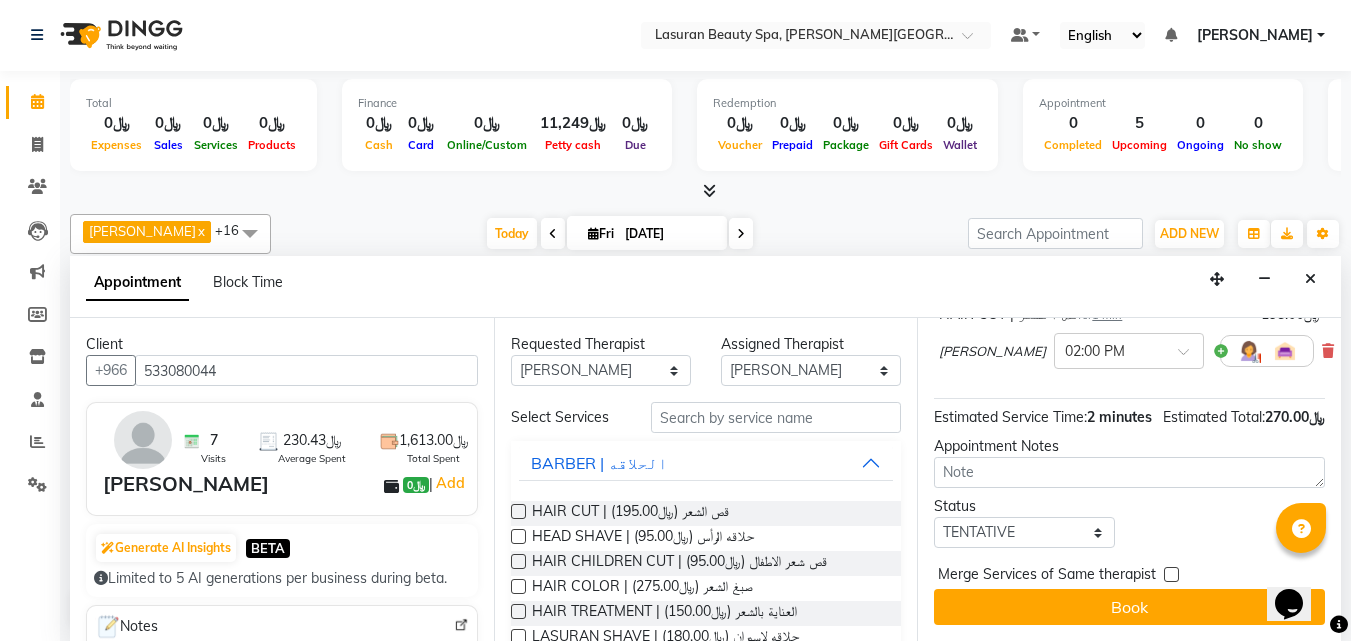 scroll, scrollTop: 339, scrollLeft: 0, axis: vertical 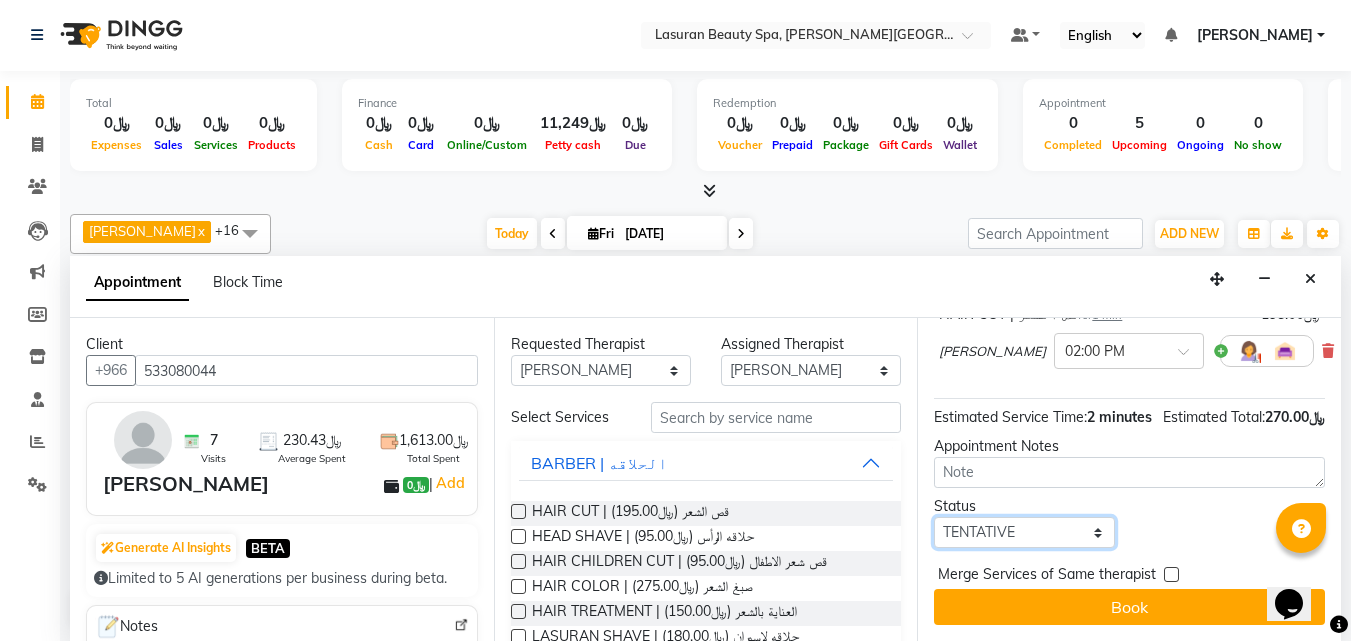 drag, startPoint x: 1019, startPoint y: 523, endPoint x: 1017, endPoint y: 539, distance: 16.124516 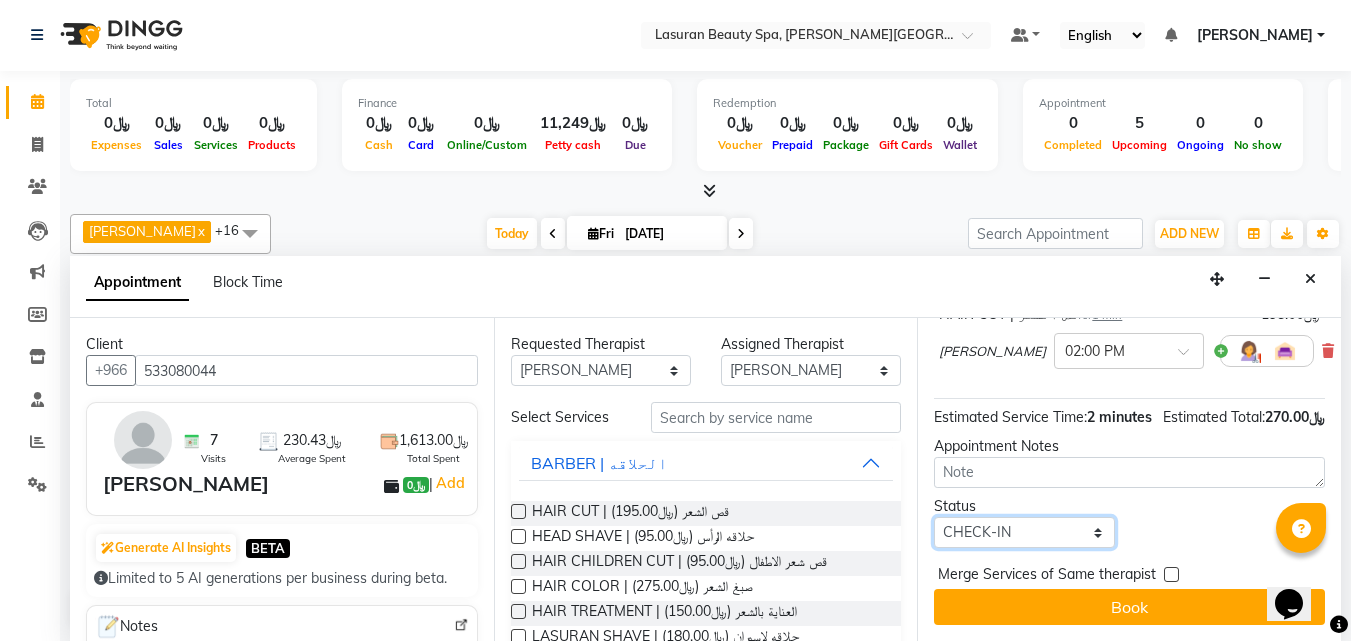 click on "Select TENTATIVE CONFIRM CHECK-IN UPCOMING" at bounding box center [1024, 532] 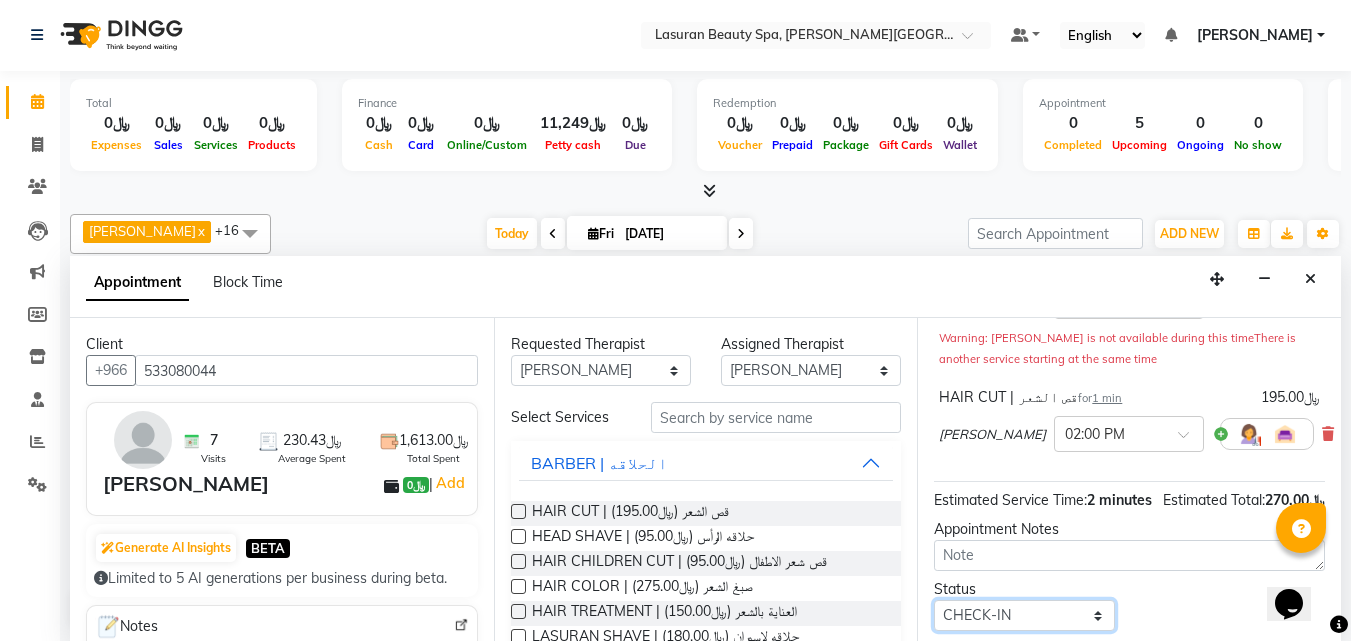 scroll, scrollTop: 0, scrollLeft: 0, axis: both 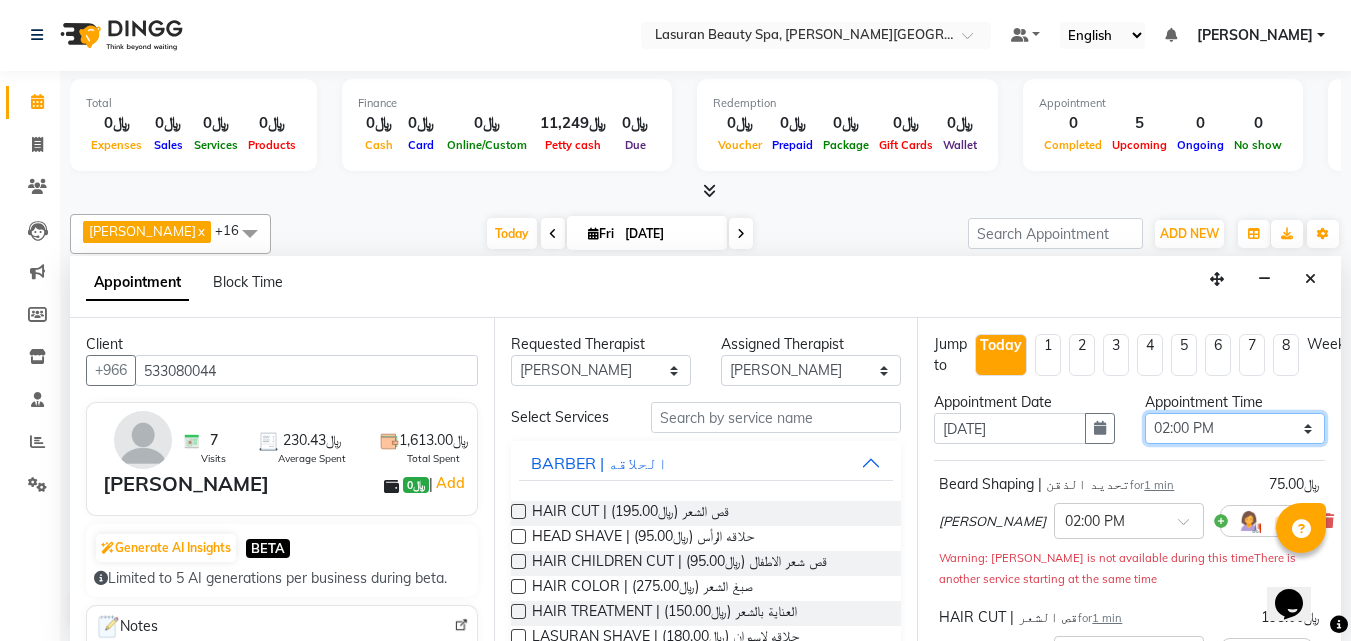 click on "Select 02:00 PM 02:15 PM 02:30 PM 02:45 PM 03:00 PM 03:15 PM 03:30 PM 03:45 PM 04:00 PM 04:15 PM 04:30 PM 04:45 PM 05:00 PM 05:15 PM 05:30 PM 05:45 PM 06:00 PM 06:15 PM 06:30 PM 06:45 PM 07:00 PM 07:15 PM 07:30 PM 07:45 PM 08:00 PM 08:15 PM 08:30 PM 08:45 PM 09:00 PM 09:15 PM 09:30 PM 09:45 PM 10:00 PM 10:15 PM 10:30 PM 10:45 PM 11:00 PM" at bounding box center [1235, 428] 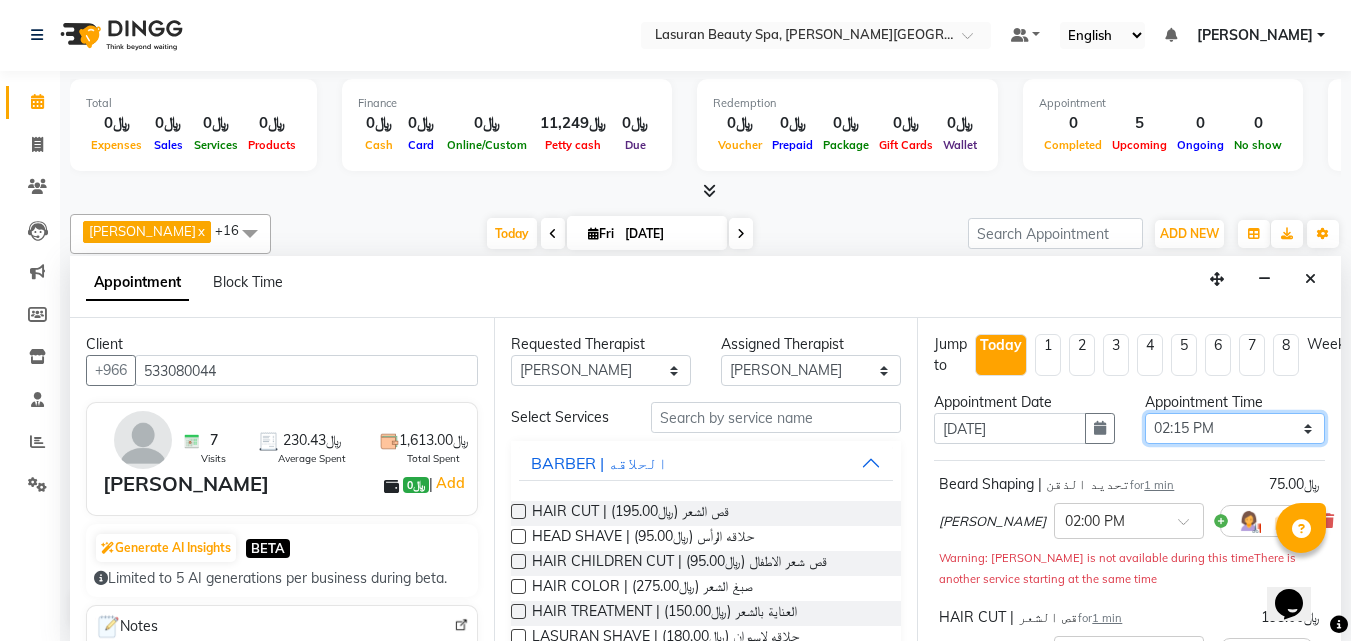click on "Select 02:00 PM 02:15 PM 02:30 PM 02:45 PM 03:00 PM 03:15 PM 03:30 PM 03:45 PM 04:00 PM 04:15 PM 04:30 PM 04:45 PM 05:00 PM 05:15 PM 05:30 PM 05:45 PM 06:00 PM 06:15 PM 06:30 PM 06:45 PM 07:00 PM 07:15 PM 07:30 PM 07:45 PM 08:00 PM 08:15 PM 08:30 PM 08:45 PM 09:00 PM 09:15 PM 09:30 PM 09:45 PM 10:00 PM 10:15 PM 10:30 PM 10:45 PM 11:00 PM" at bounding box center (1235, 428) 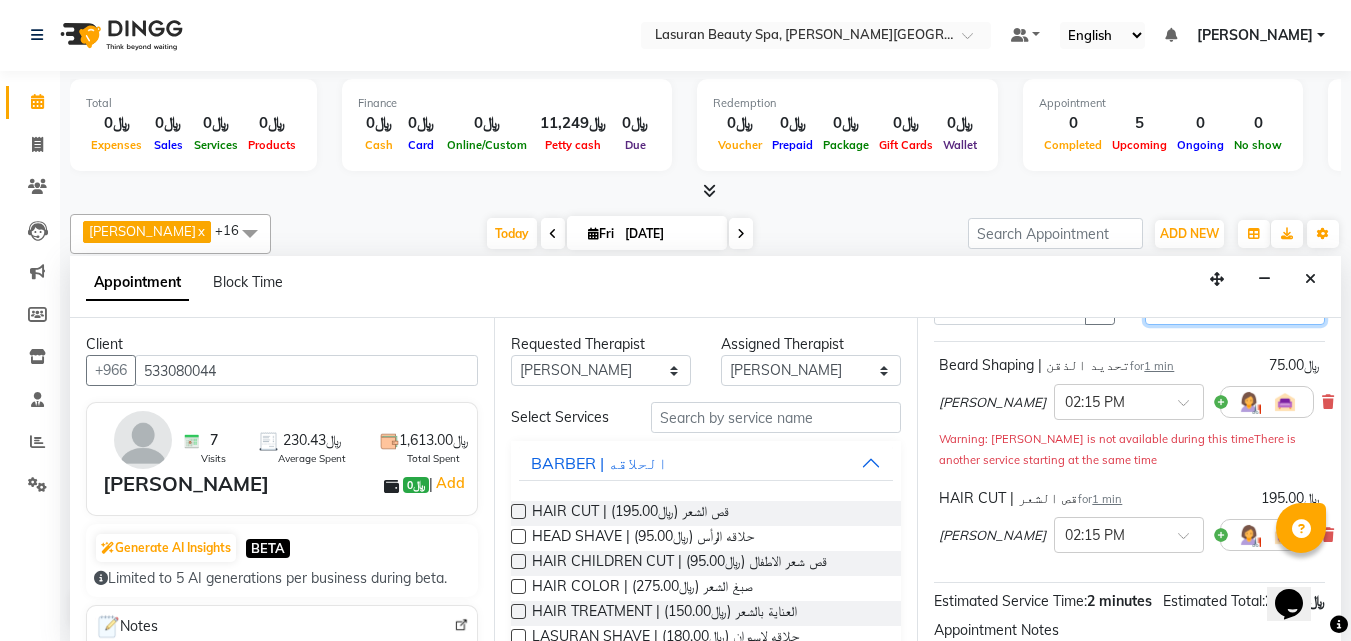 scroll, scrollTop: 339, scrollLeft: 0, axis: vertical 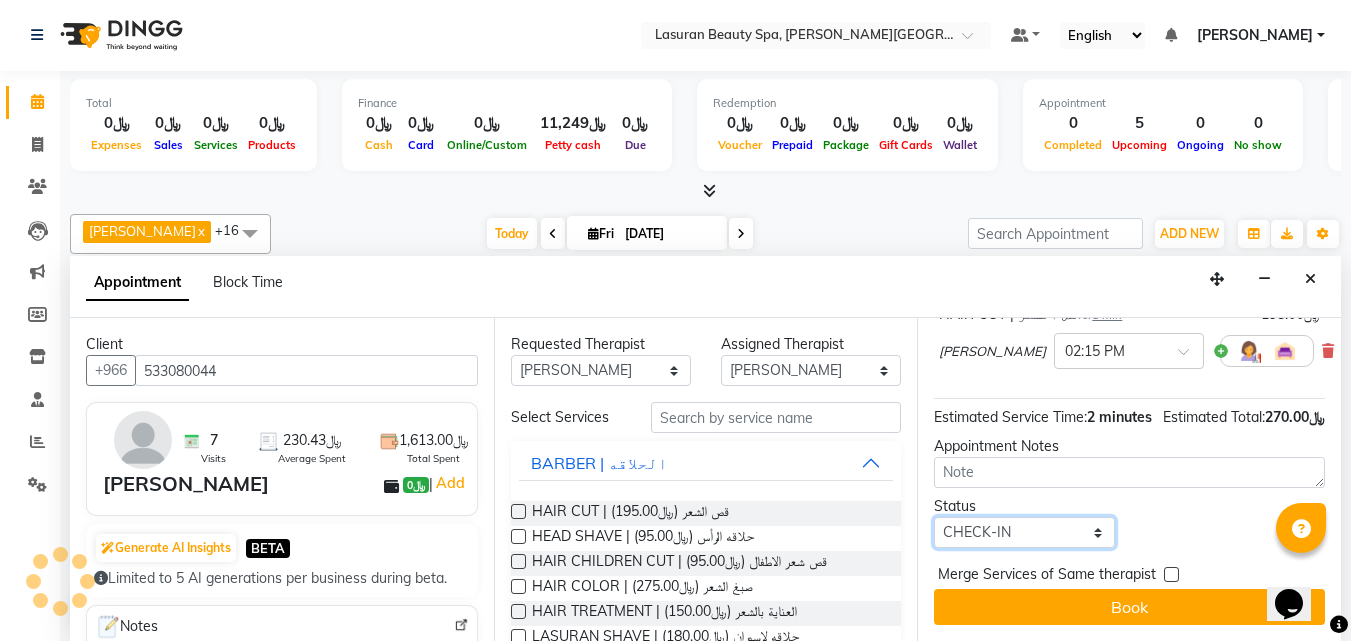 click on "Select TENTATIVE CONFIRM CHECK-IN UPCOMING" at bounding box center (1024, 532) 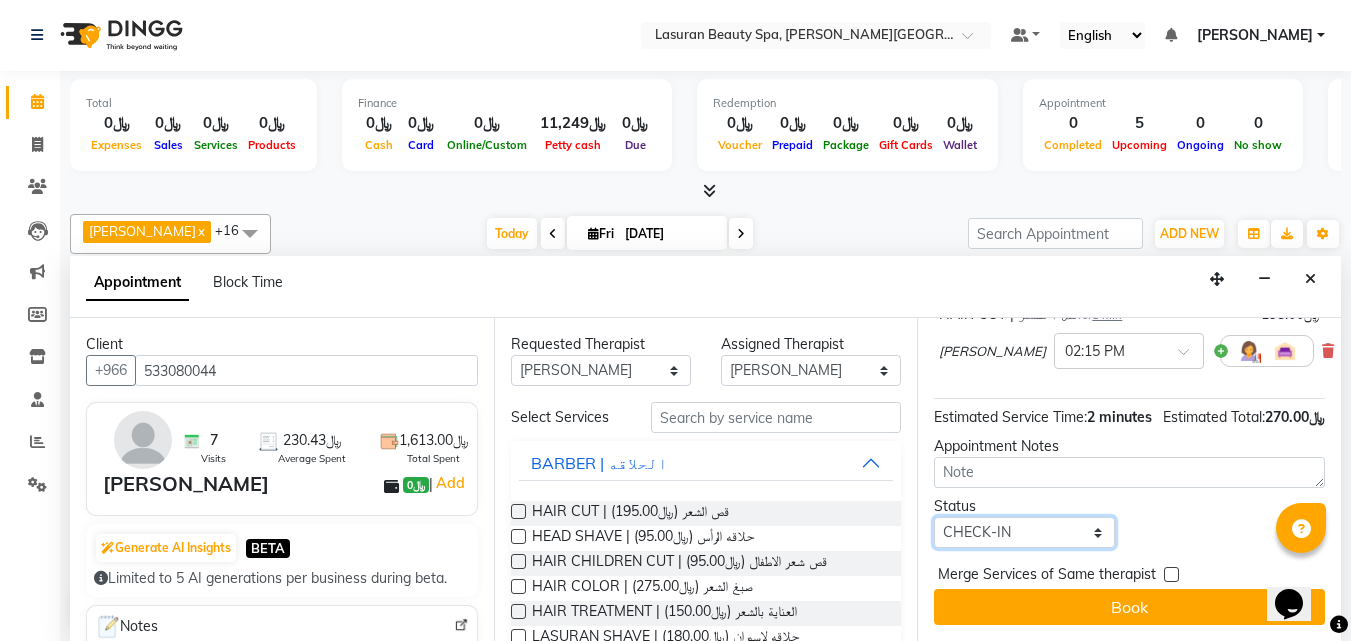 select on "confirm booking" 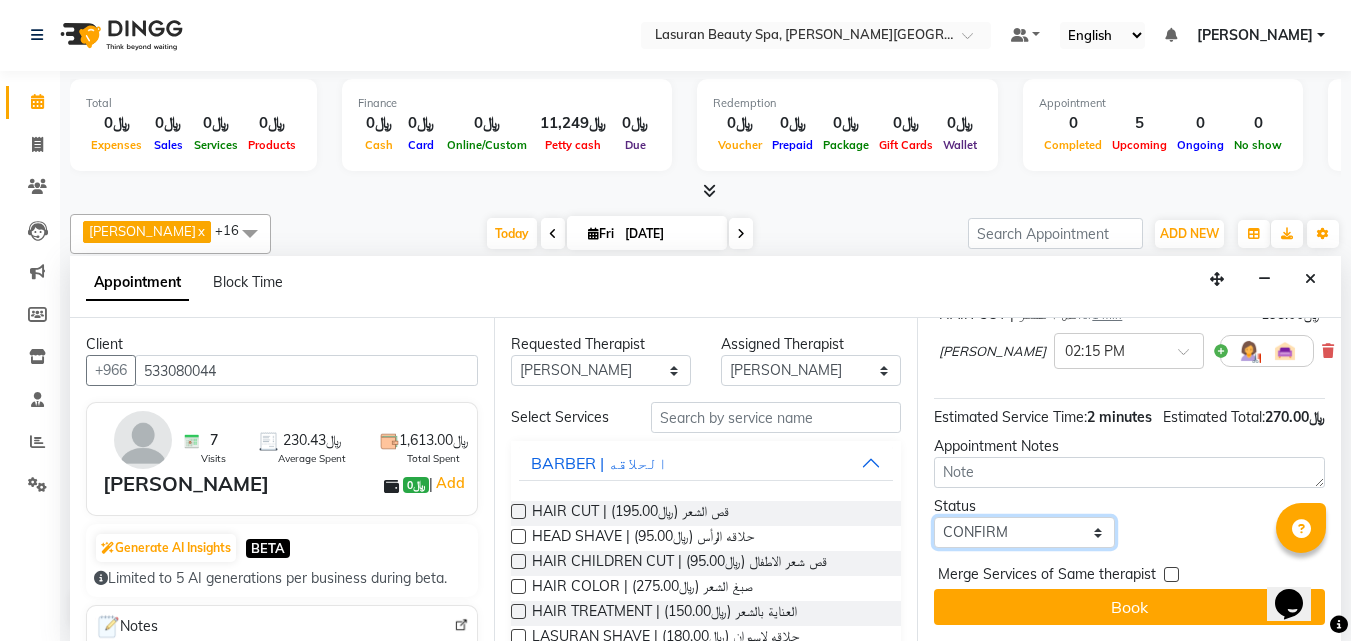 click on "Select TENTATIVE CONFIRM CHECK-IN UPCOMING" at bounding box center (1024, 532) 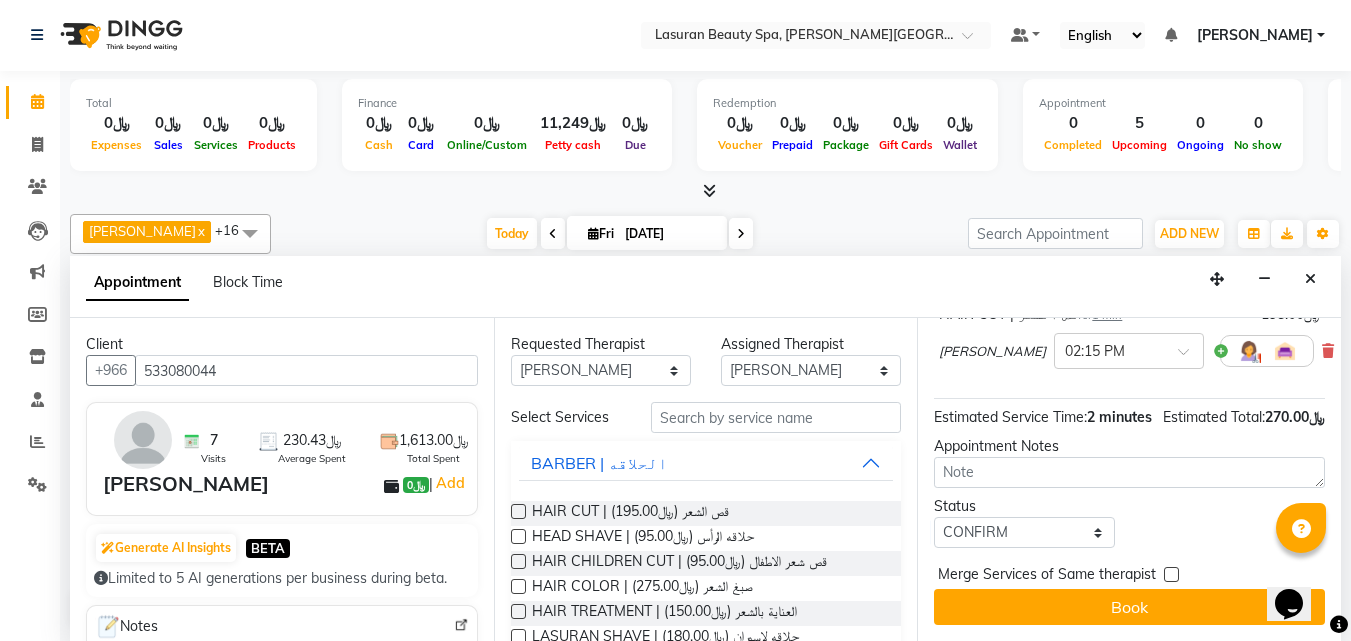 click on "Book" at bounding box center (1129, 607) 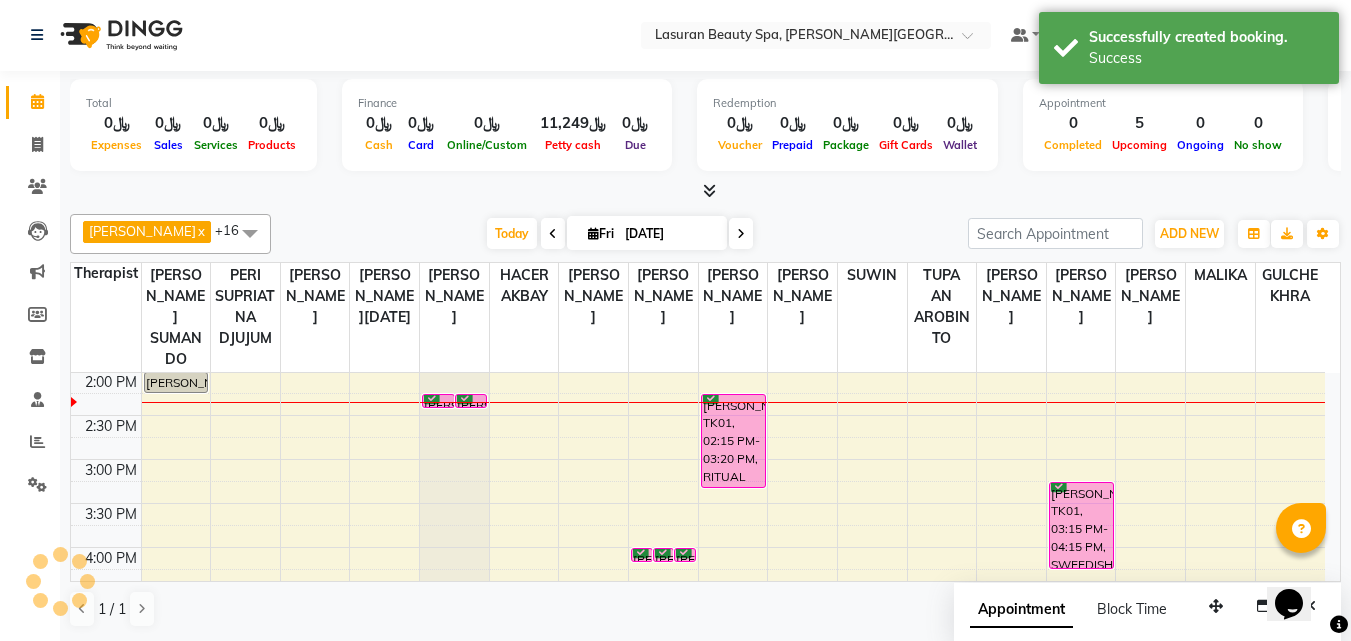scroll, scrollTop: 0, scrollLeft: 0, axis: both 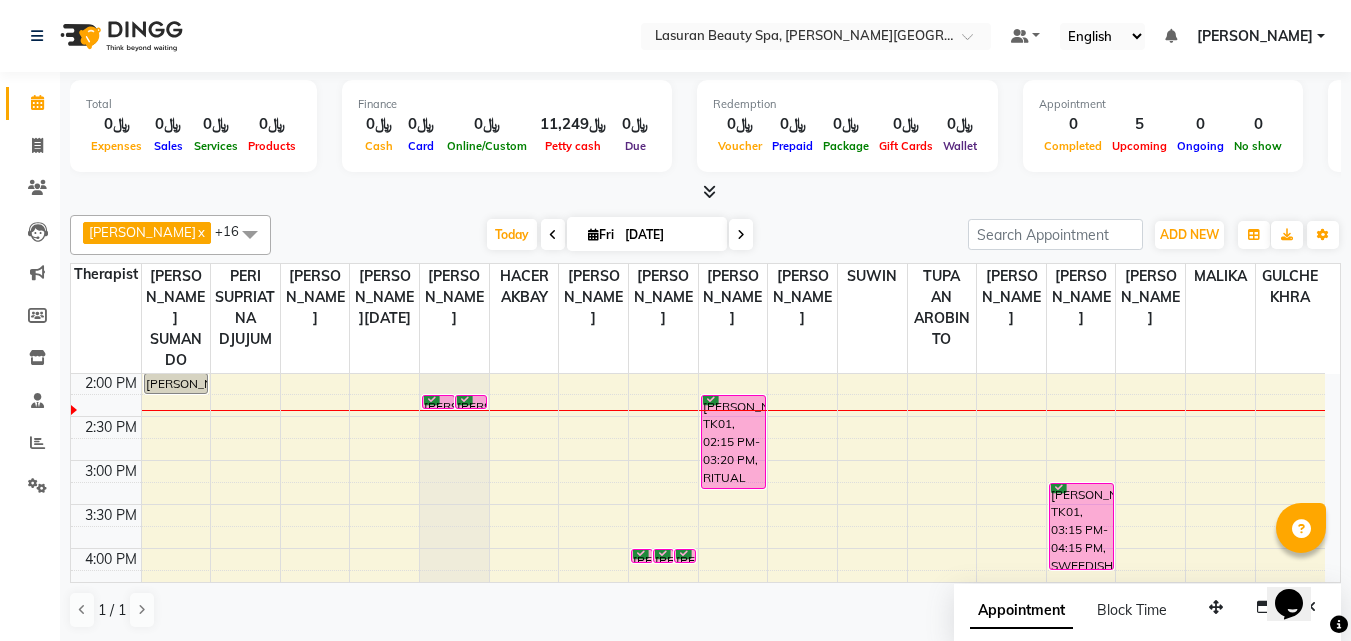 click on "[PERSON_NAME], TK01, 02:15 PM-03:20 PM, RITUAL BRIGHT BLUE ROCK | حمام الأحجار الزرقاء" at bounding box center [733, 442] 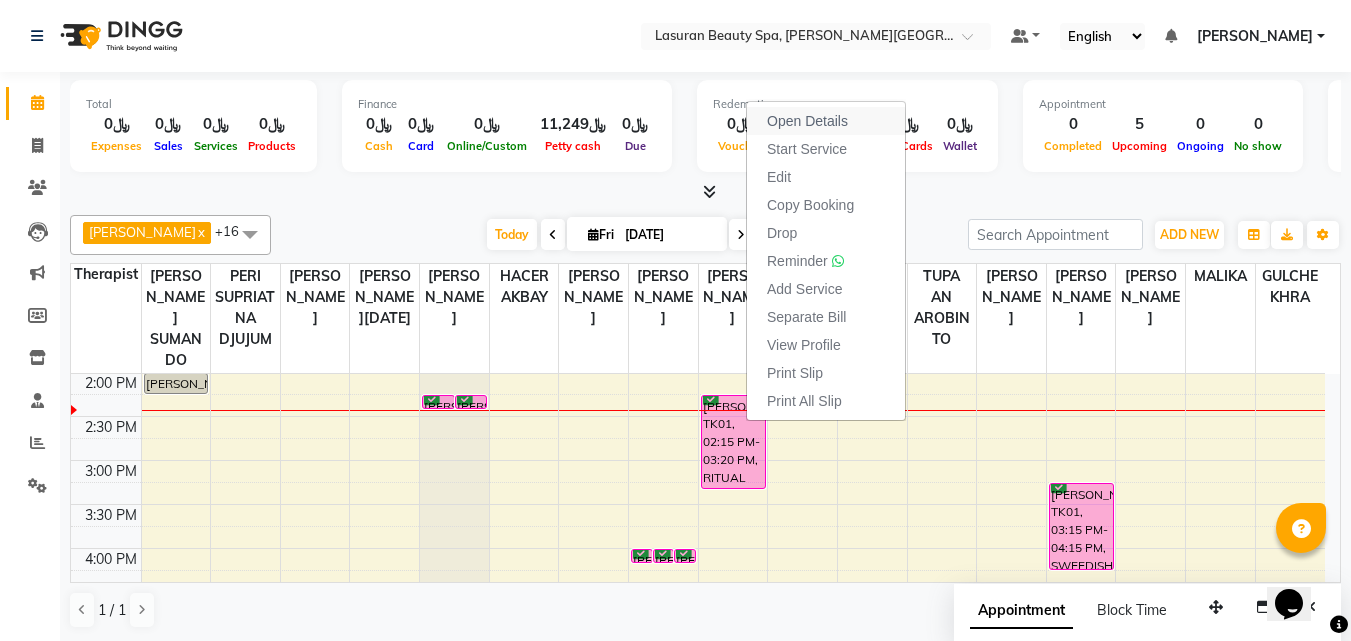 click on "Open Details" at bounding box center [807, 121] 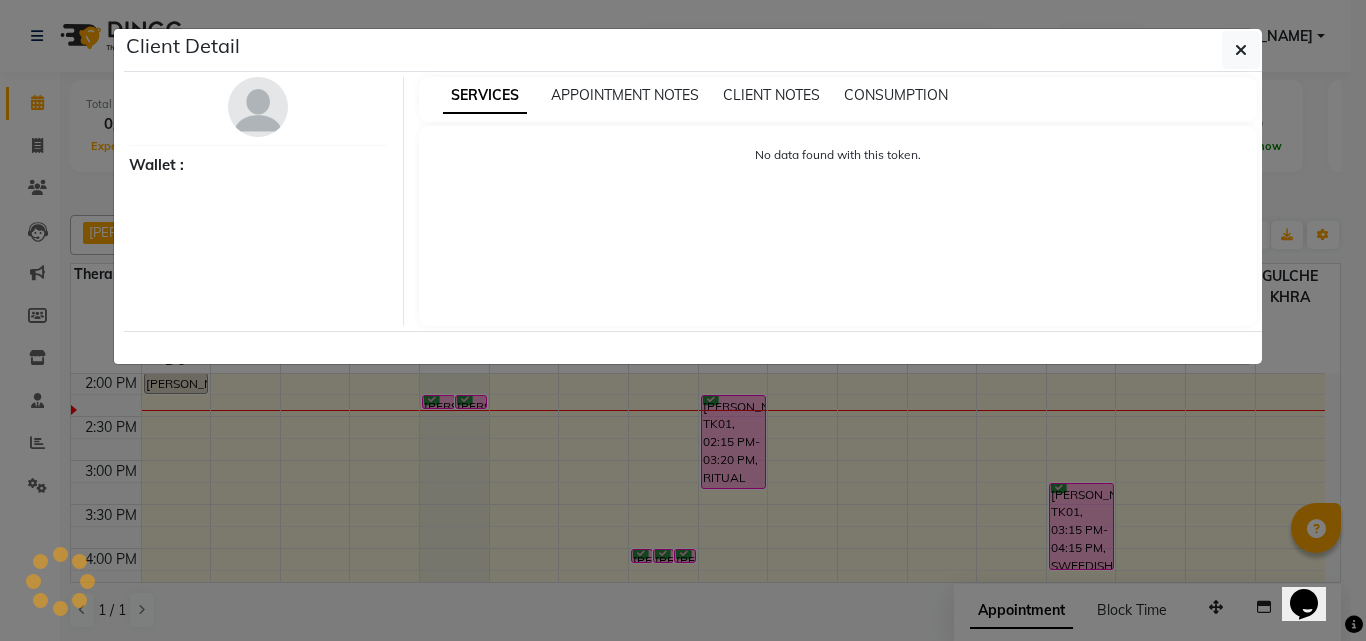 select on "6" 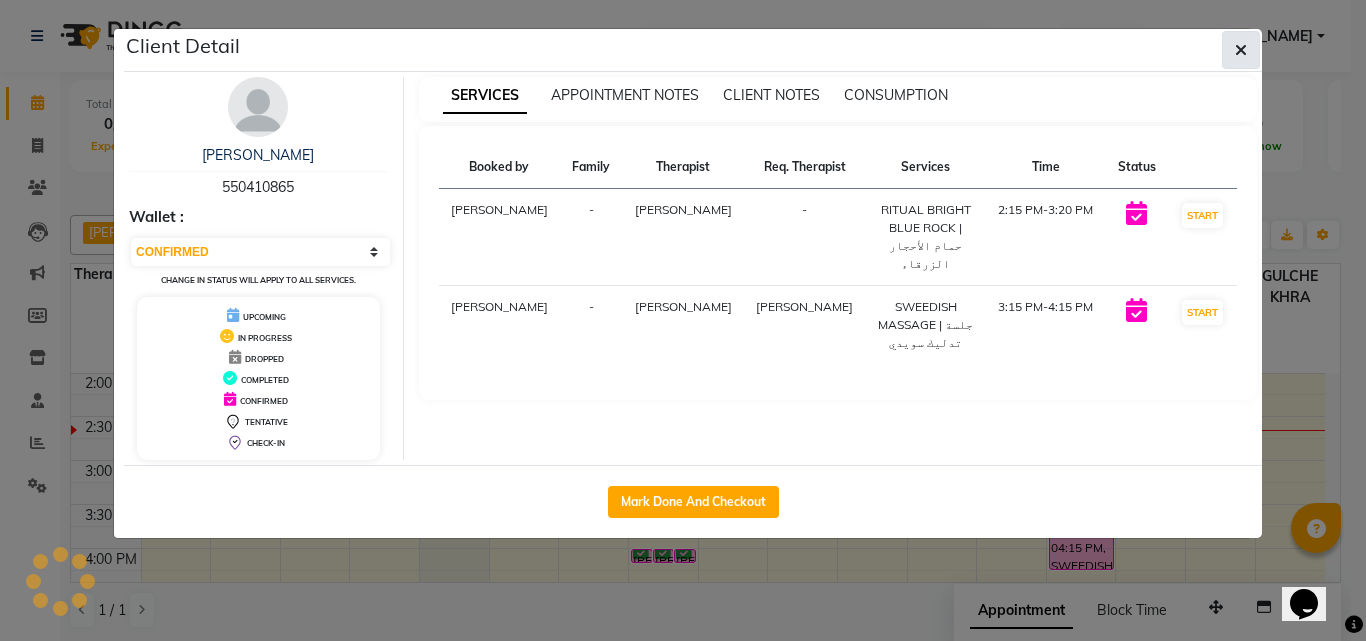 click 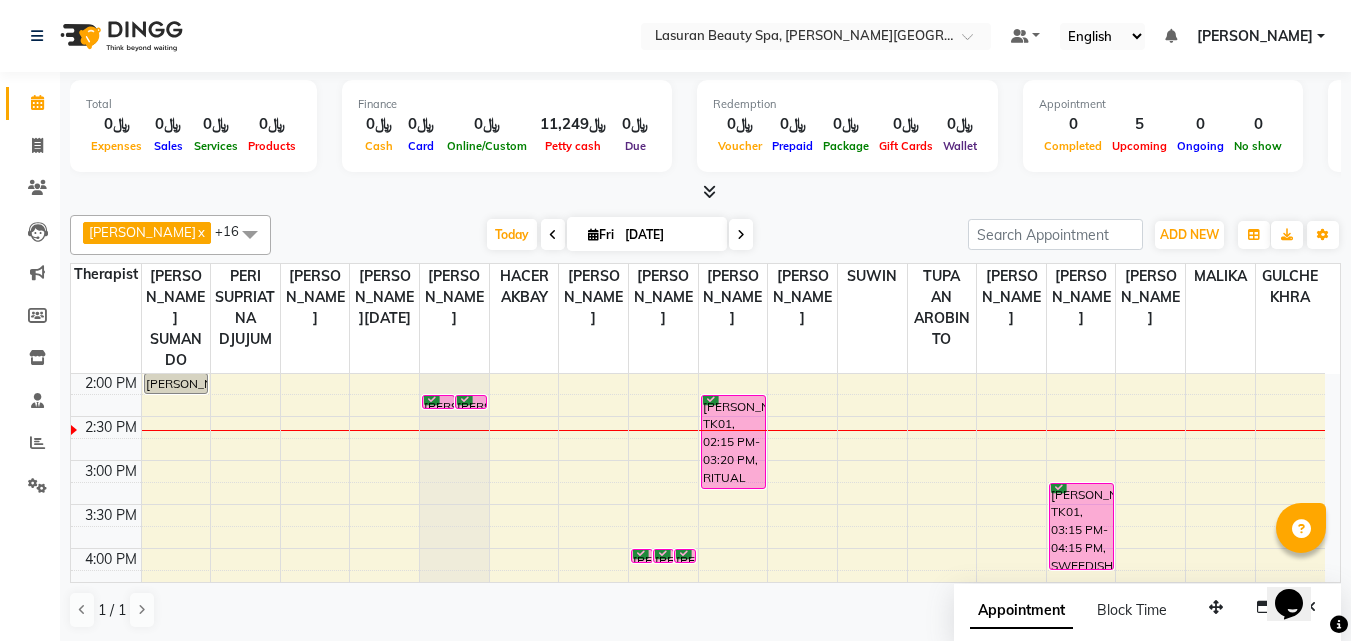 click at bounding box center (454, 285) 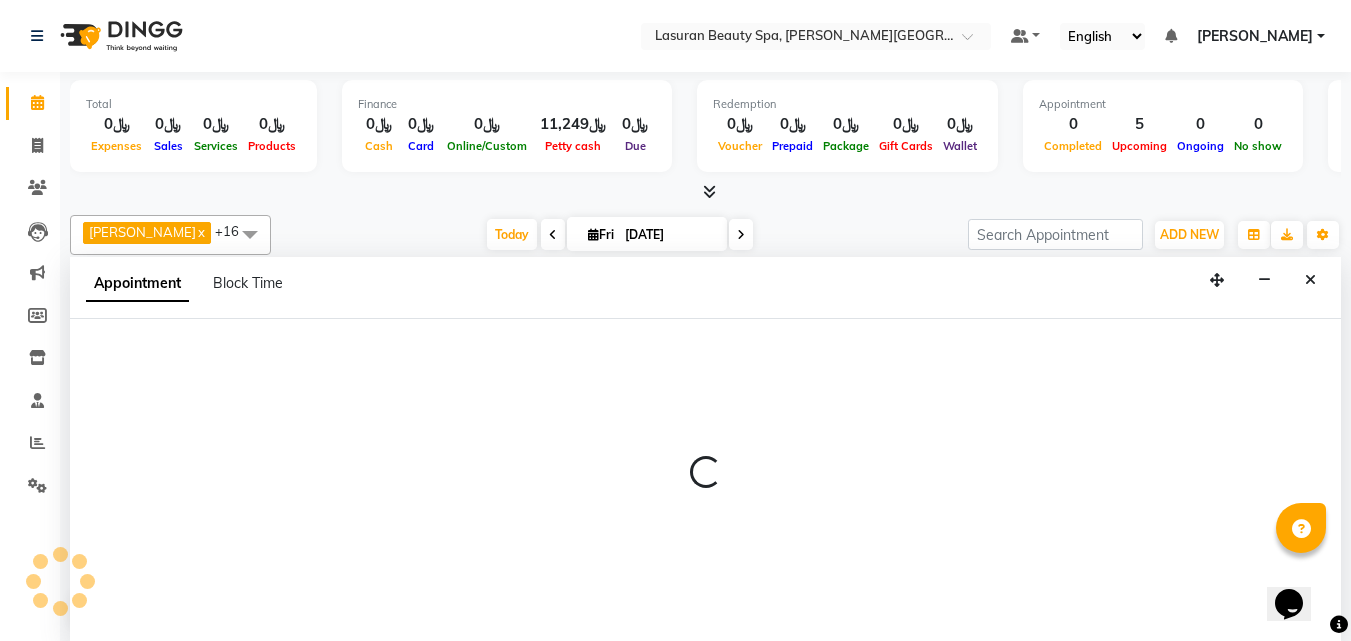 scroll, scrollTop: 1, scrollLeft: 0, axis: vertical 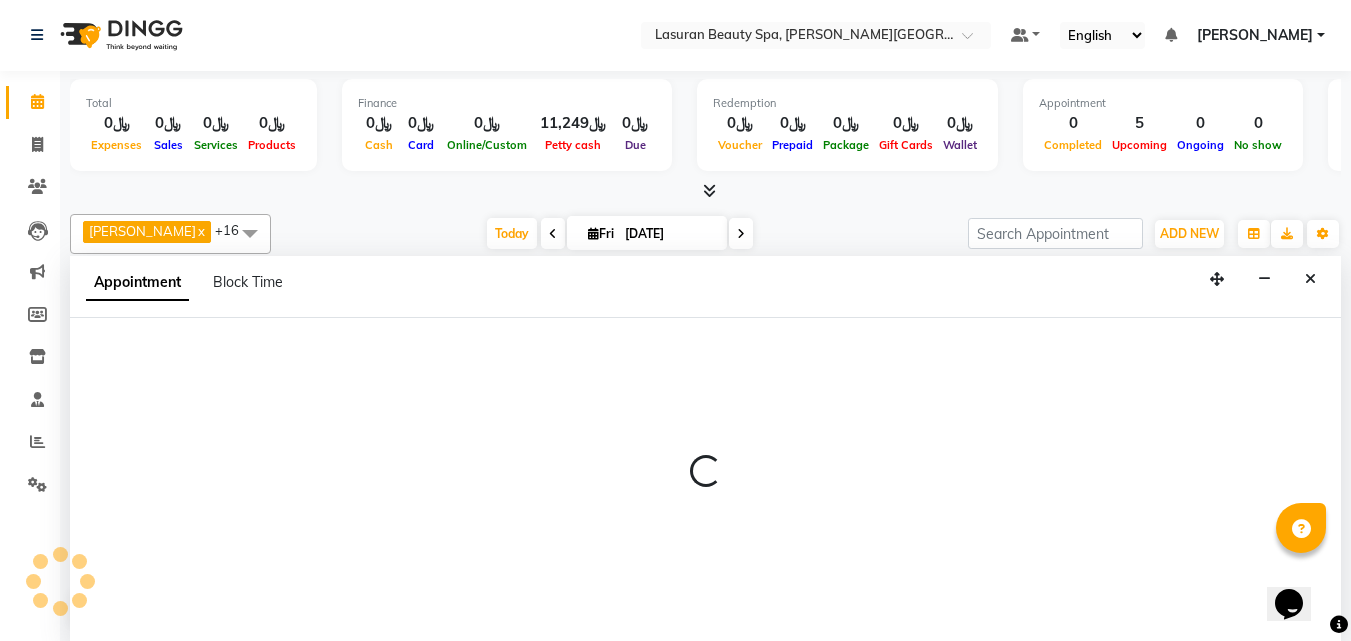 select on "54629" 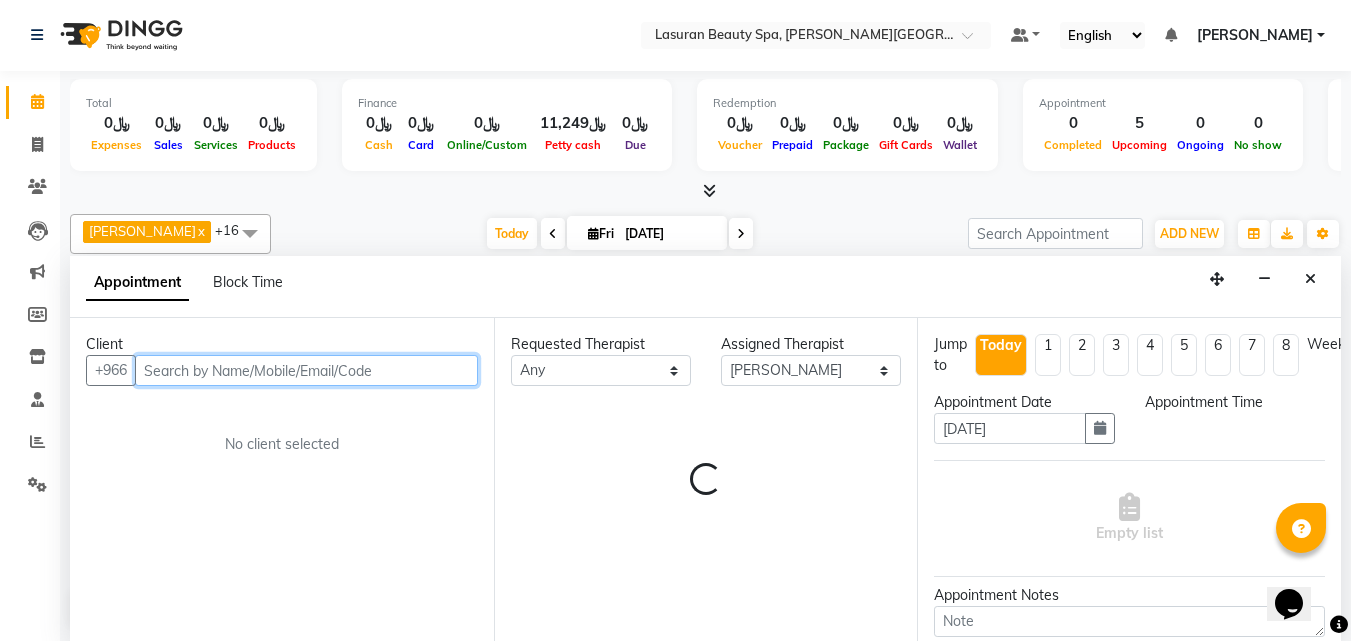 select on "900" 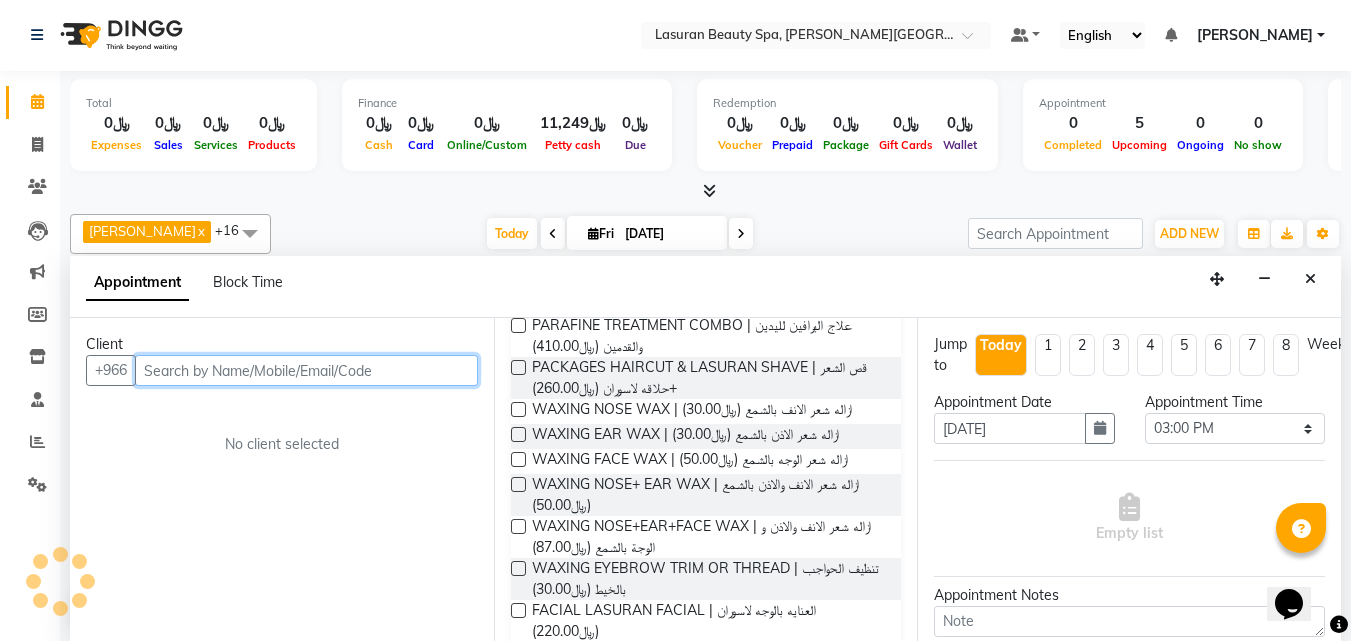 scroll, scrollTop: 840, scrollLeft: 0, axis: vertical 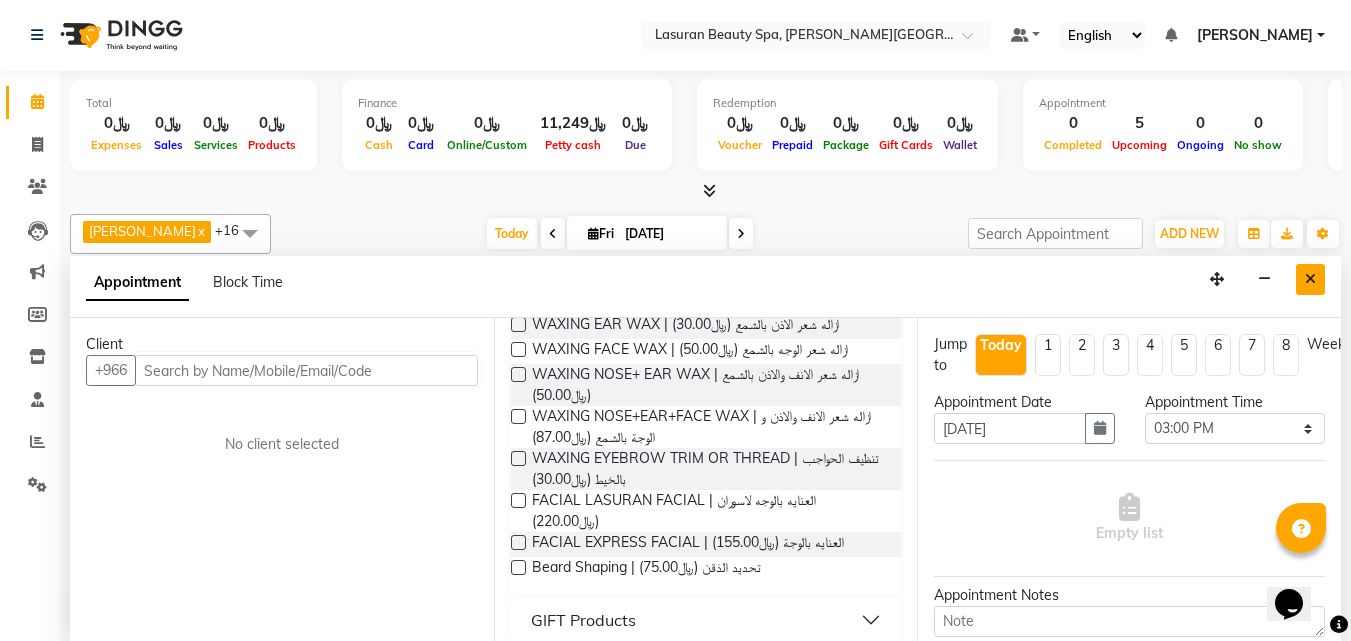 click at bounding box center [1310, 279] 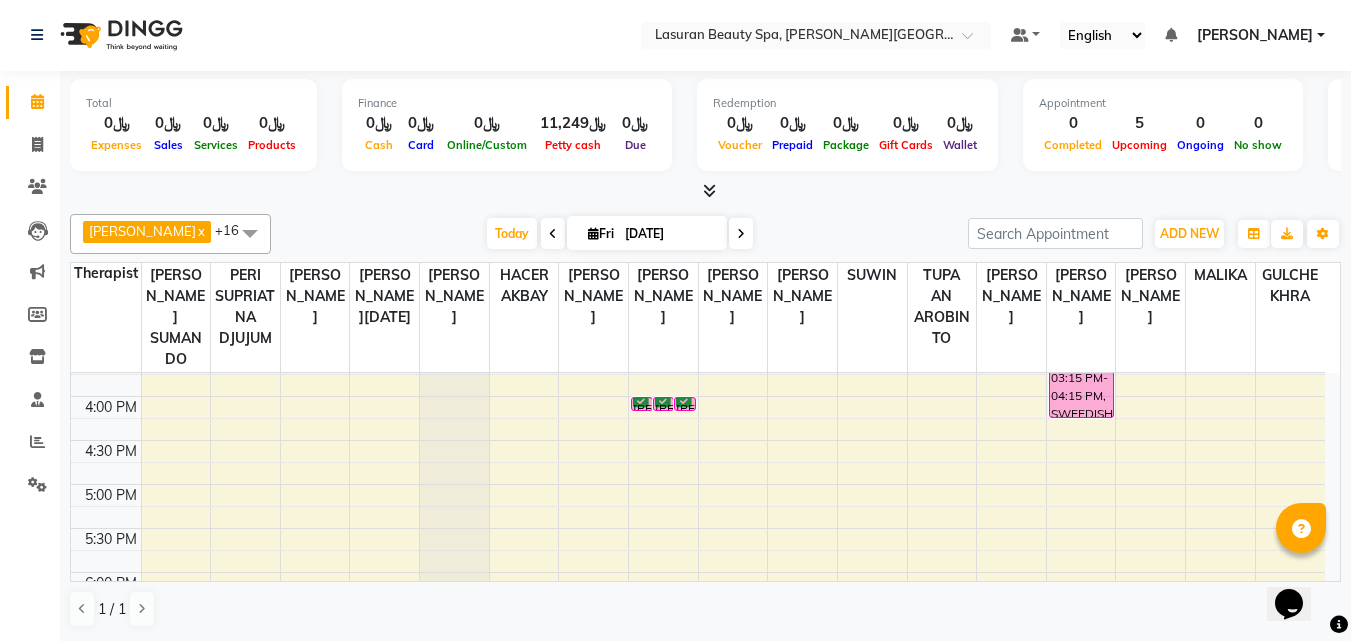 scroll, scrollTop: 289, scrollLeft: 0, axis: vertical 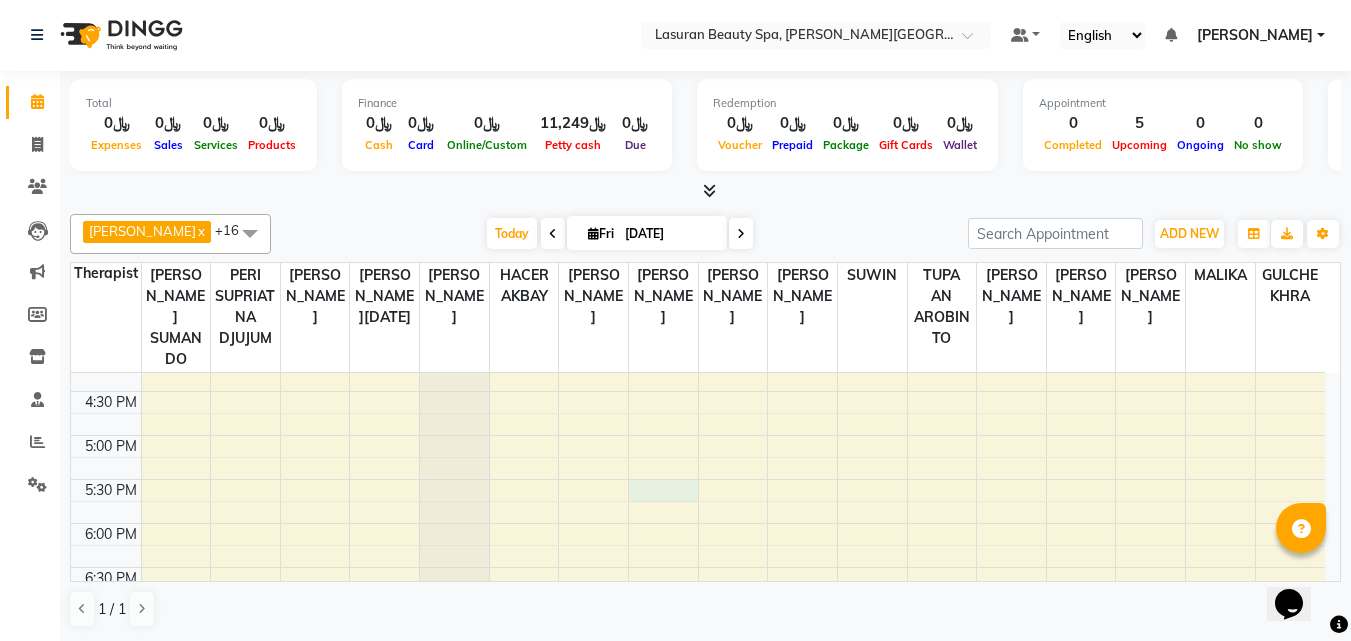click on "1:00 PM 1:30 PM 2:00 PM 2:30 PM 3:00 PM 3:30 PM 4:00 PM 4:30 PM 5:00 PM 5:30 PM 6:00 PM 6:30 PM 7:00 PM 7:30 PM 8:00 PM 8:30 PM 9:00 PM 9:30 PM 10:00 PM 10:30 PM 11:00 PM 11:30 PM    [PERSON_NAME], TK02, 02:00 PM-02:15 PM, [PERSON_NAME] Shaping      [PERSON_NAME], TK04, 02:15 PM-02:16 PM, [PERSON_NAME] Shaping | تحديد الذقن     [PERSON_NAME], TK04, 02:15 PM-02:16 PM, HAIR CUT | قص الشعر     [PERSON_NAME] Al Ageil, TK03, 04:00 PM-04:01 PM, CLASSIC PEDICURE | باديكير كلاسيك     [PERSON_NAME] Al Ageil, TK03, 04:00 PM-04:01 PM, [PERSON_NAME] | مانكير جل     [PERSON_NAME], TK03, 04:00 PM-04:01 PM, GELISH MANICURE | مانكير جل     [PERSON_NAME], TK01, 02:15 PM-03:20 PM, RITUAL BRIGHT BLUE ROCK | حمام الأحجار الزرقاء     [PERSON_NAME], TK01, 03:15 PM-04:15 PM, SWEEDISH MASSAGE | جلسة تدليك سويدي" at bounding box center (698, 567) 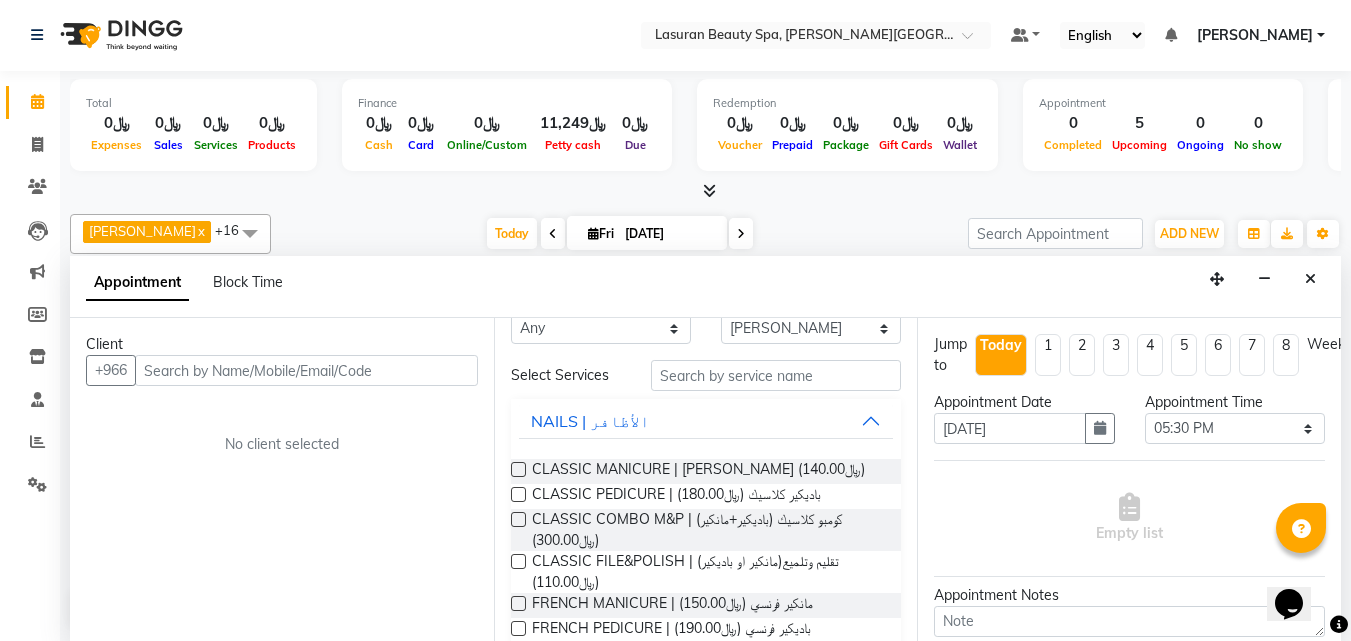 scroll, scrollTop: 118, scrollLeft: 0, axis: vertical 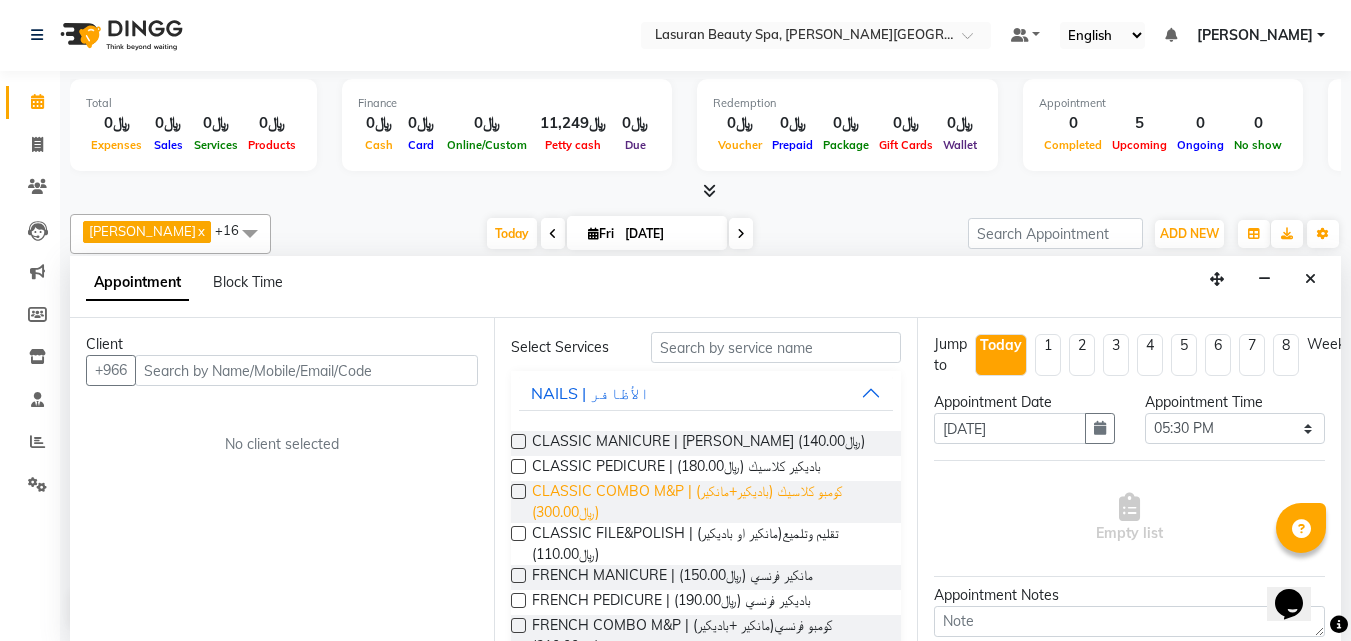 click on "CLASSIC COMBO M&P | كومبو كلاسيك (باديكير+مانكير) (﷼300.00)" at bounding box center [709, 502] 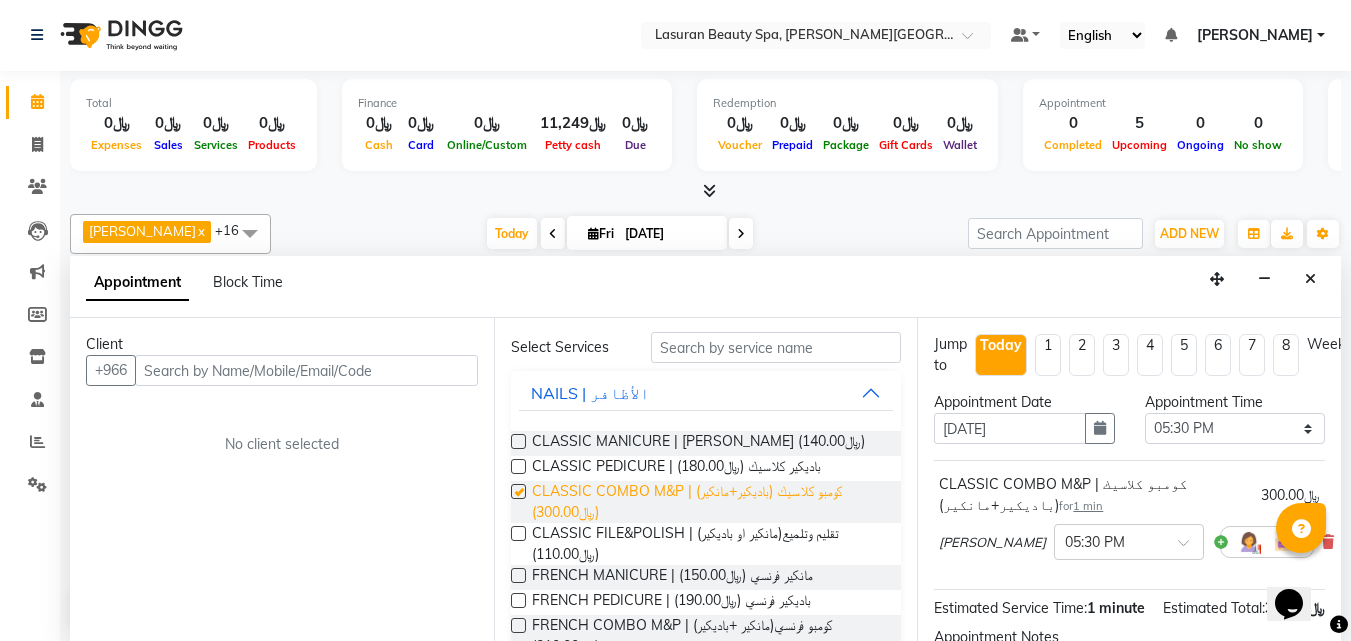 checkbox on "false" 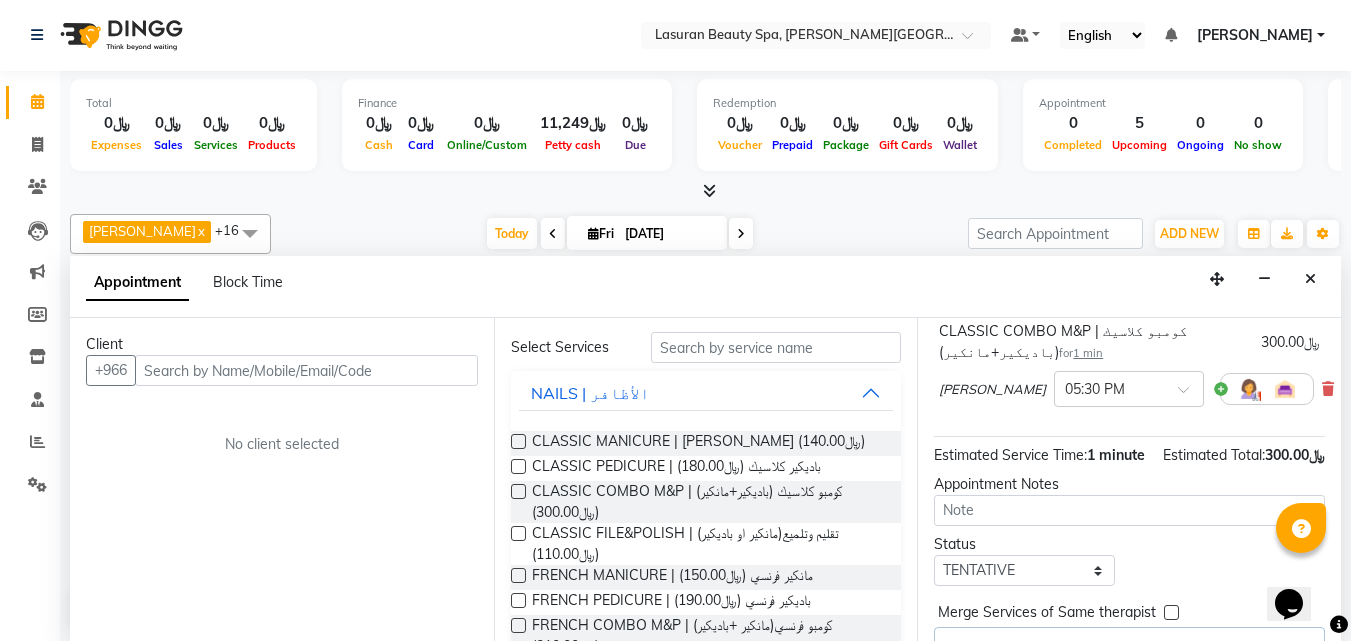 scroll, scrollTop: 200, scrollLeft: 0, axis: vertical 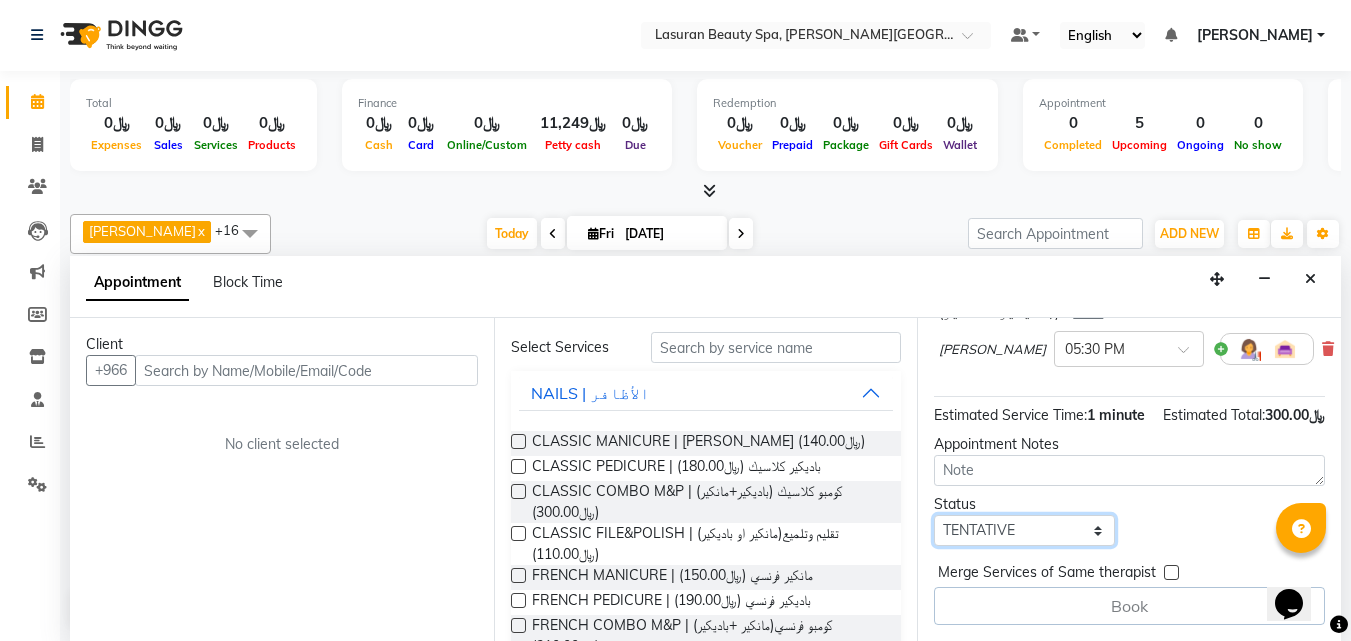 click on "Select TENTATIVE CONFIRM CHECK-IN UPCOMING" at bounding box center [1024, 530] 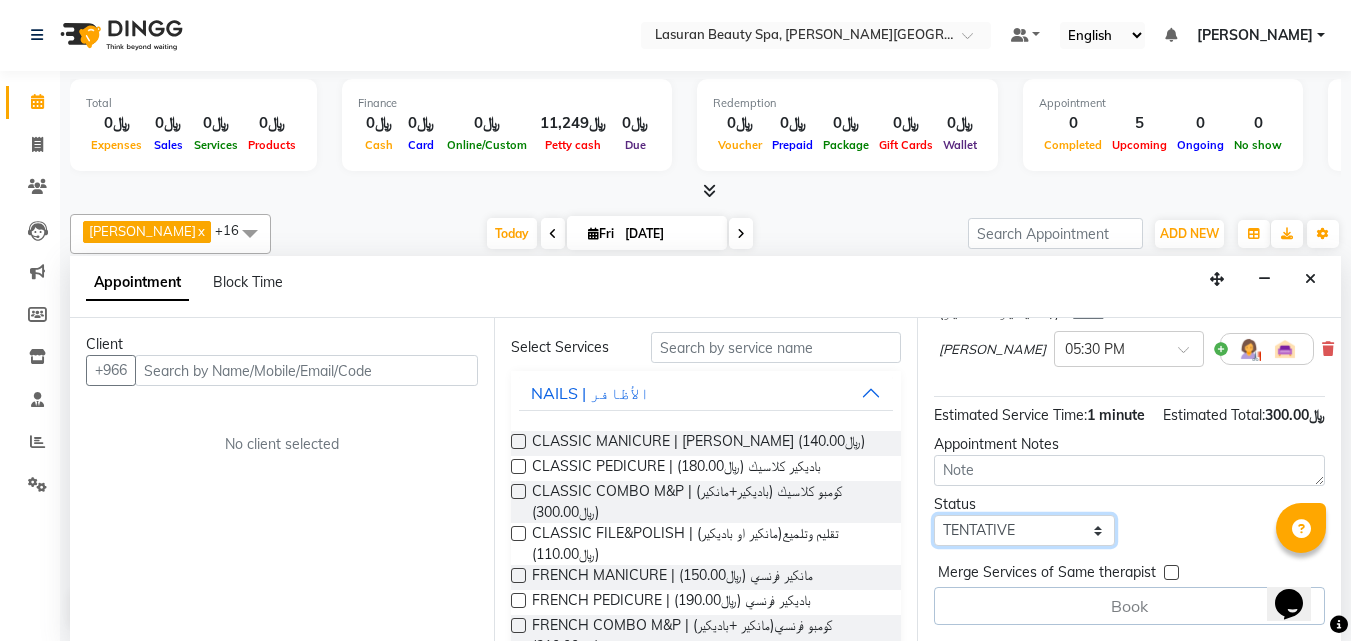 select on "confirm booking" 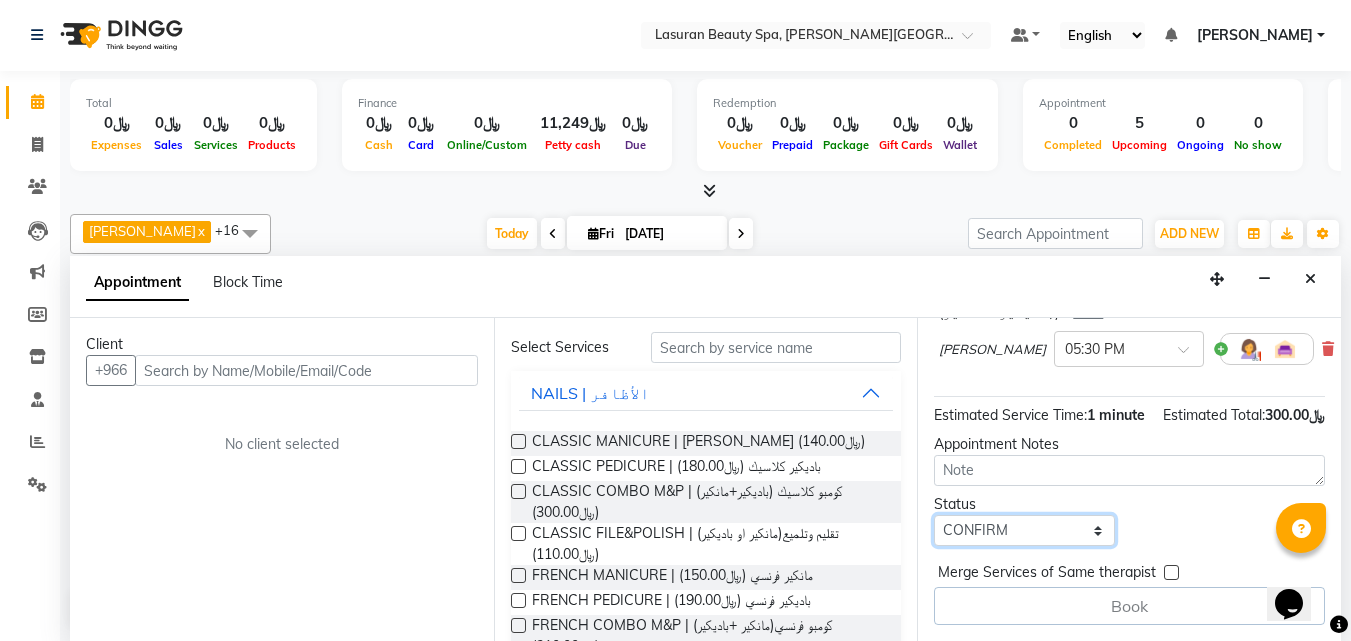 click on "Select TENTATIVE CONFIRM CHECK-IN UPCOMING" at bounding box center (1024, 530) 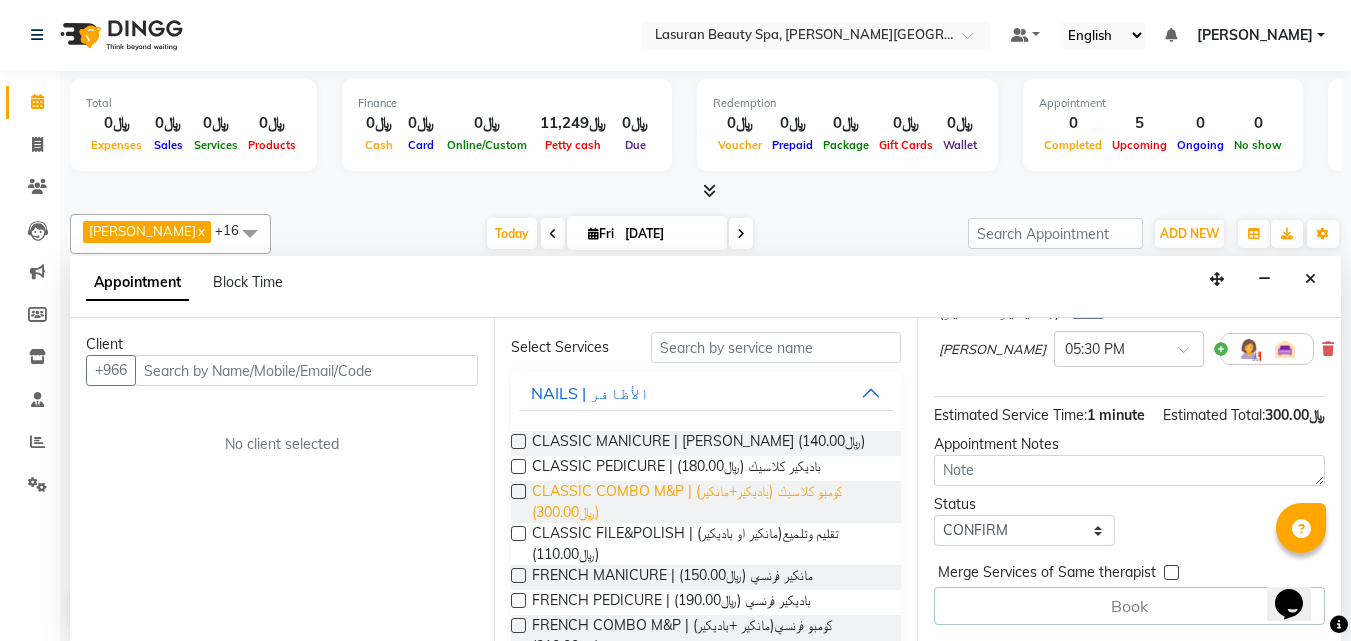 click on "CLASSIC COMBO M&P | كومبو كلاسيك (باديكير+مانكير) (﷼300.00)" at bounding box center (709, 502) 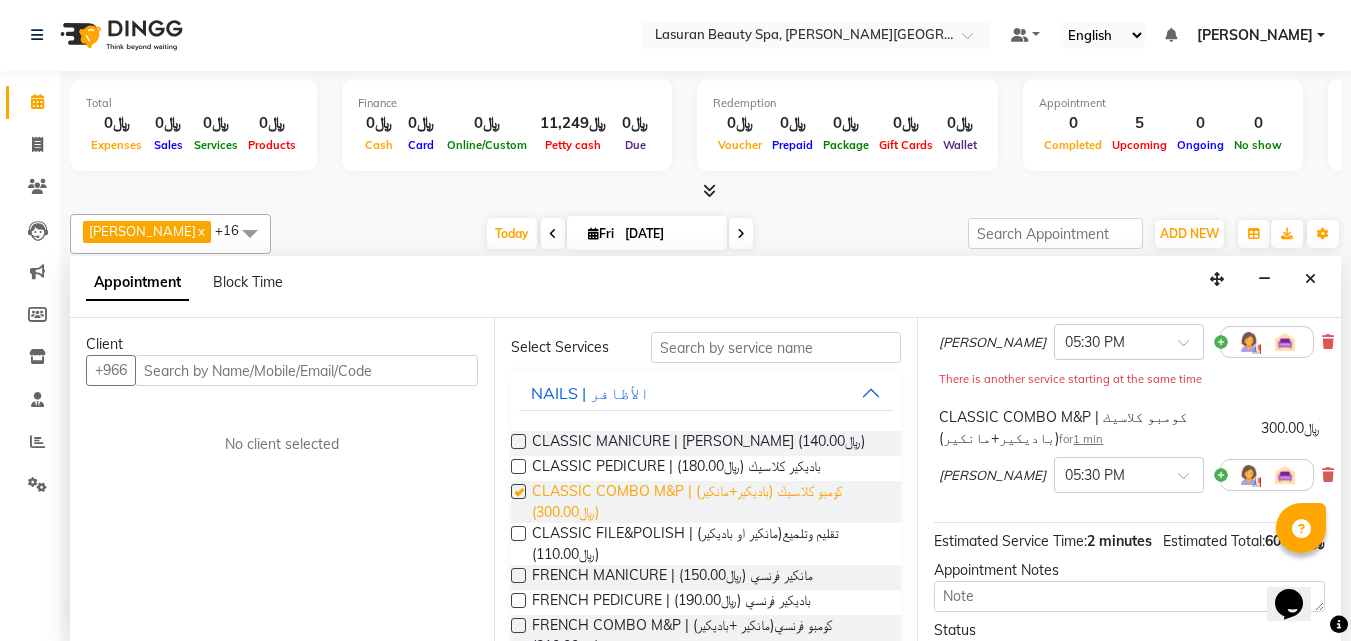 checkbox on "false" 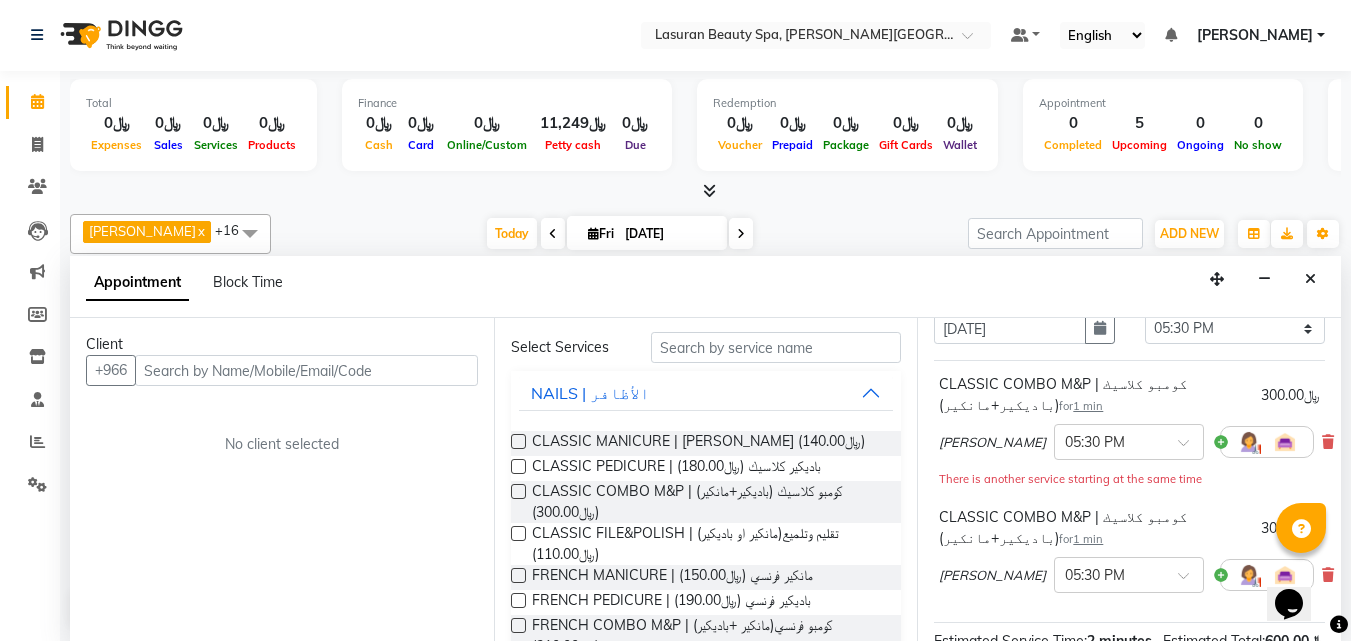 scroll, scrollTop: 200, scrollLeft: 0, axis: vertical 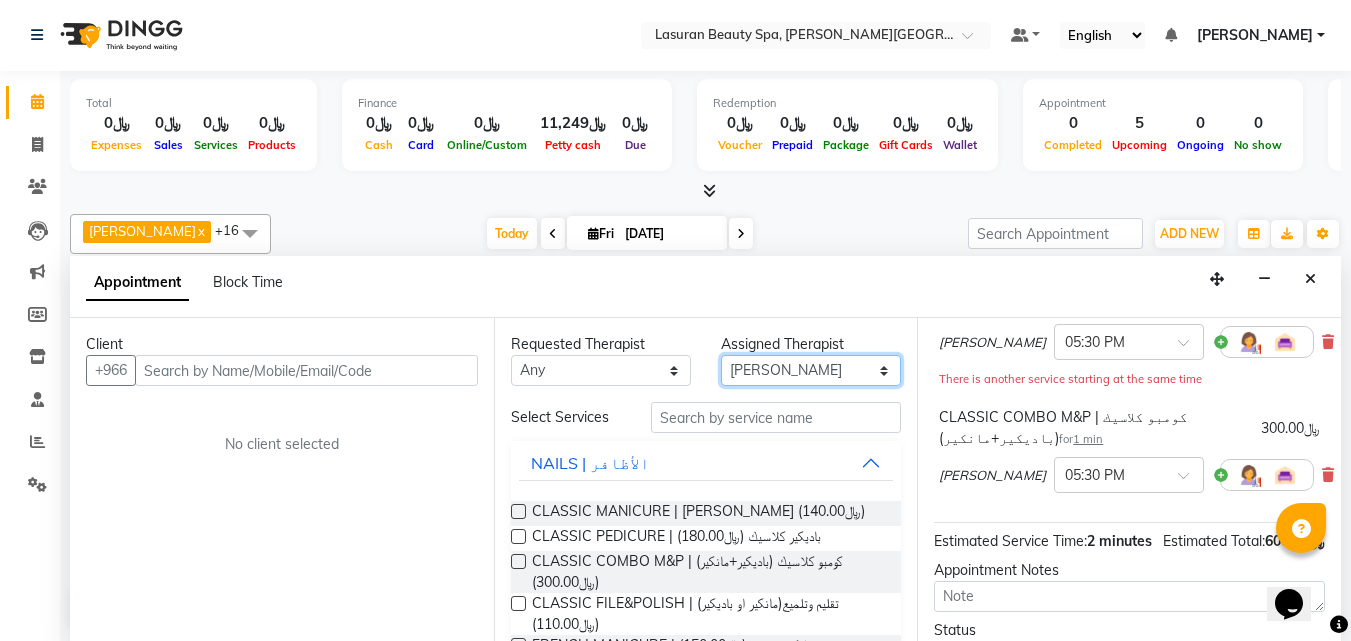 click on "Select [PERSON_NAME] ALJOHARY [PERSON_NAME] Kouraichy [PERSON_NAME] Angel [PERSON_NAME] SUMANDO [PERSON_NAME] [PERSON_NAME] [PERSON_NAME] [PERSON_NAME] Nah GULCHEKHRA HACER [PERSON_NAME] [DATE][PERSON_NAME] [PERSON_NAME] [PERSON_NAME] DJUJUM [PERSON_NAME] [PERSON_NAME] [PERSON_NAME] SUWIN [PERSON_NAME] [PERSON_NAME] AN AROBINTO" at bounding box center [811, 370] 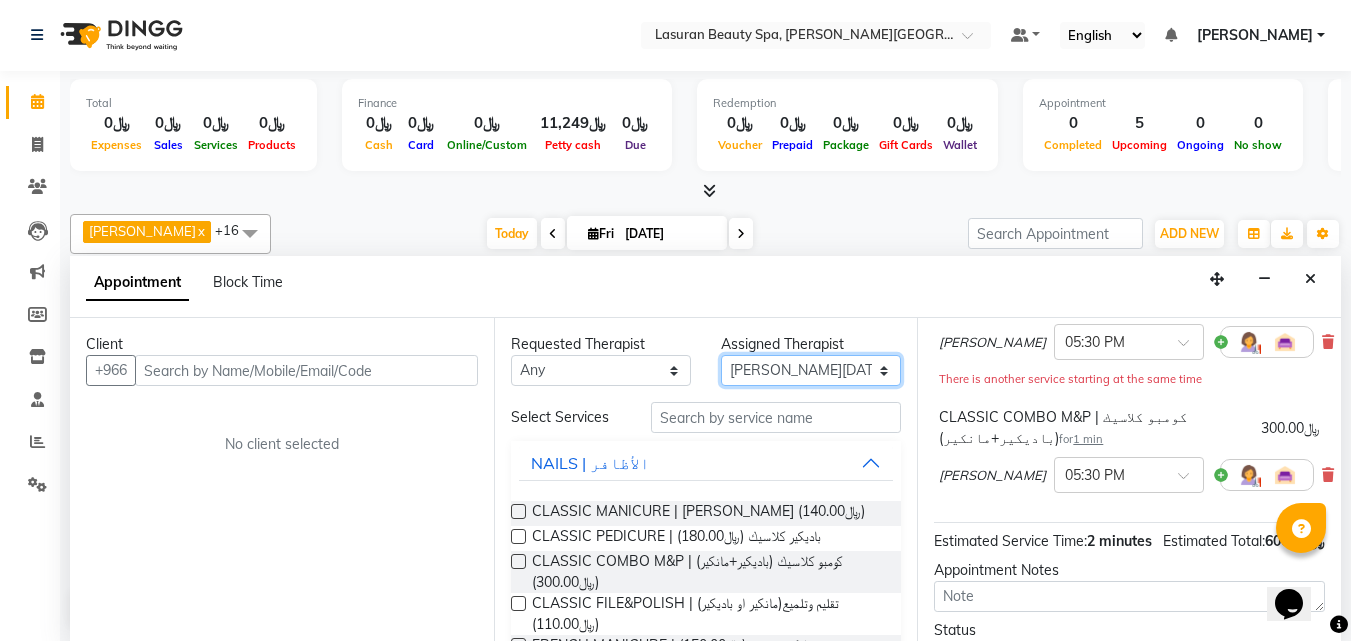 click on "Select [PERSON_NAME] ALJOHARY [PERSON_NAME] Kouraichy [PERSON_NAME] Angel [PERSON_NAME] SUMANDO [PERSON_NAME] [PERSON_NAME] [PERSON_NAME] [PERSON_NAME] Nah GULCHEKHRA HACER [PERSON_NAME] [DATE][PERSON_NAME] [PERSON_NAME] [PERSON_NAME] DJUJUM [PERSON_NAME] [PERSON_NAME] [PERSON_NAME] SUWIN [PERSON_NAME] [PERSON_NAME] AN AROBINTO" at bounding box center [811, 370] 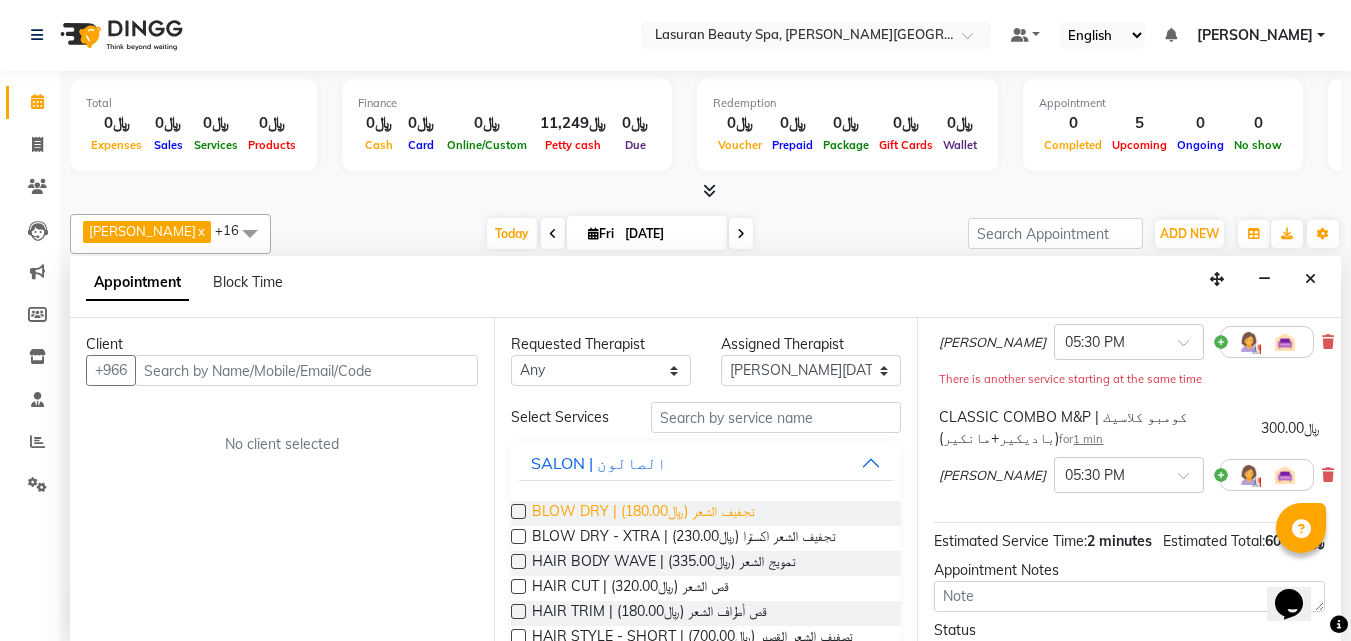 click on "BLOW DRY | تجفيف الشعر (﷼180.00)" at bounding box center [643, 513] 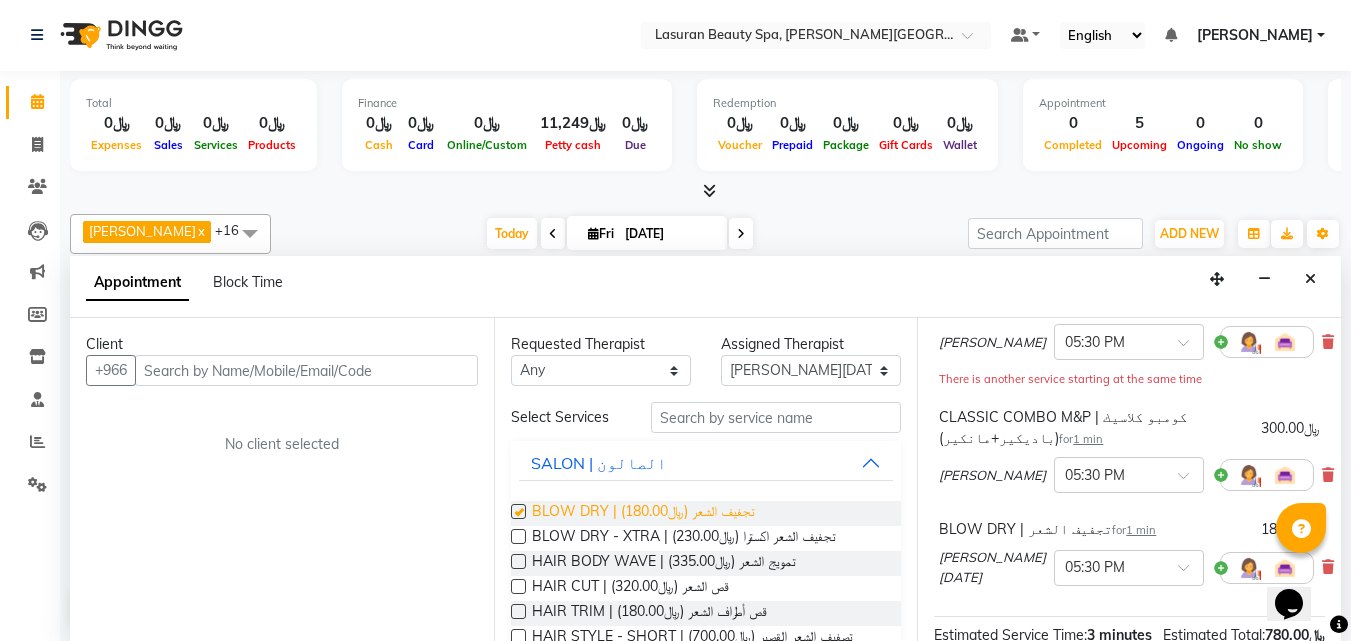 checkbox on "false" 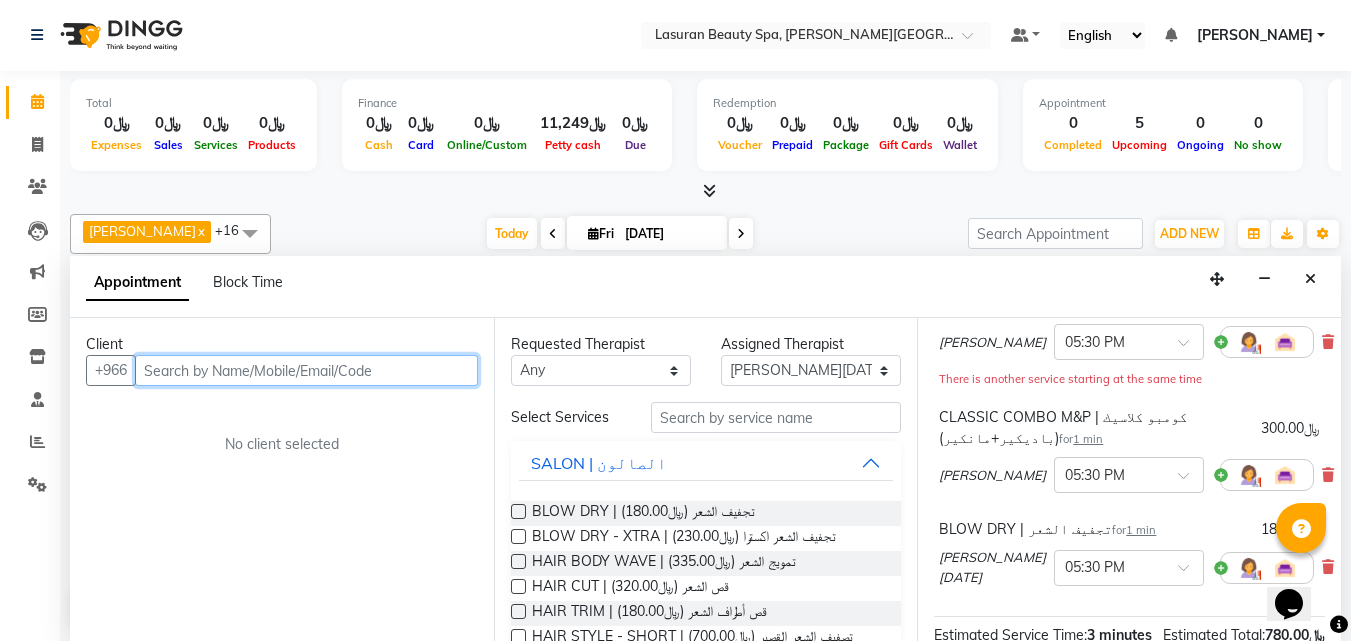 click at bounding box center (306, 370) 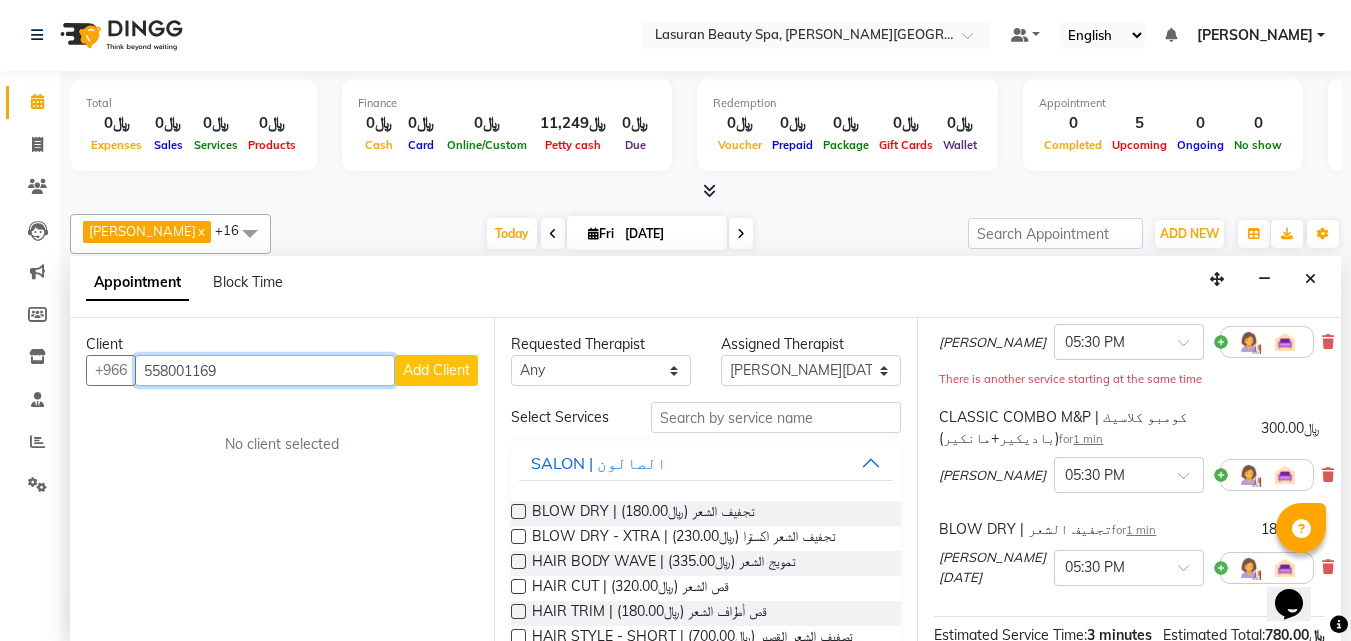 type on "558001169" 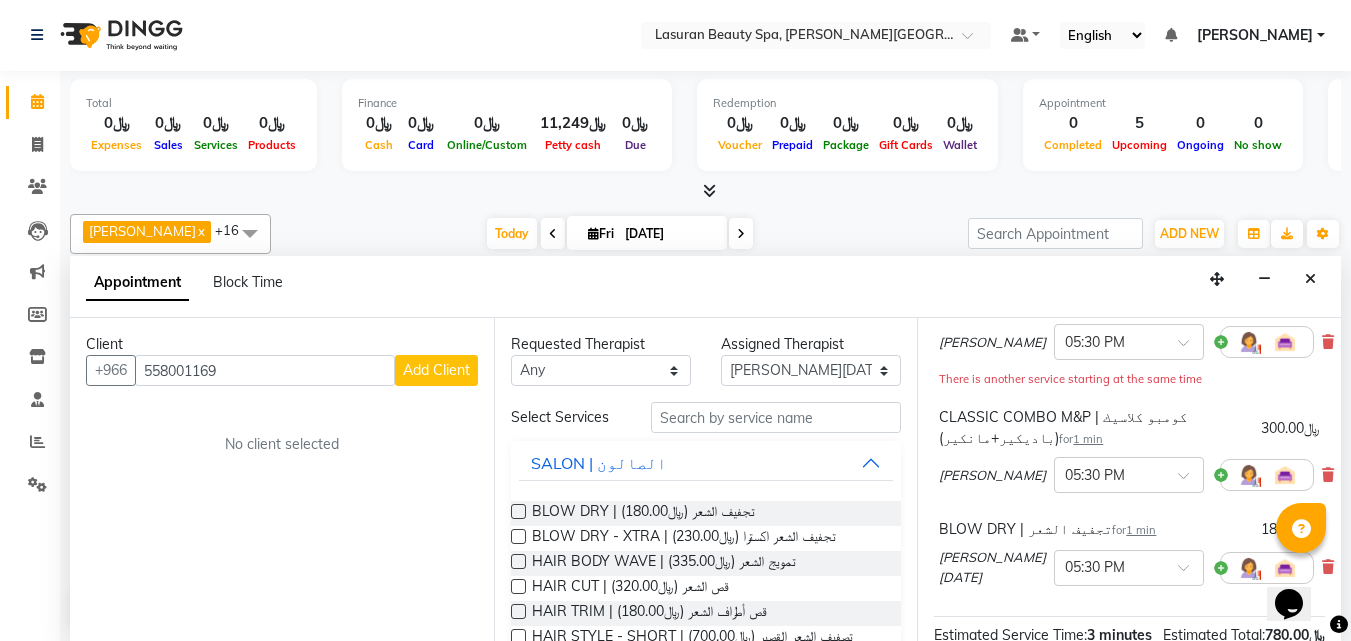 click on "Add Client" at bounding box center (436, 370) 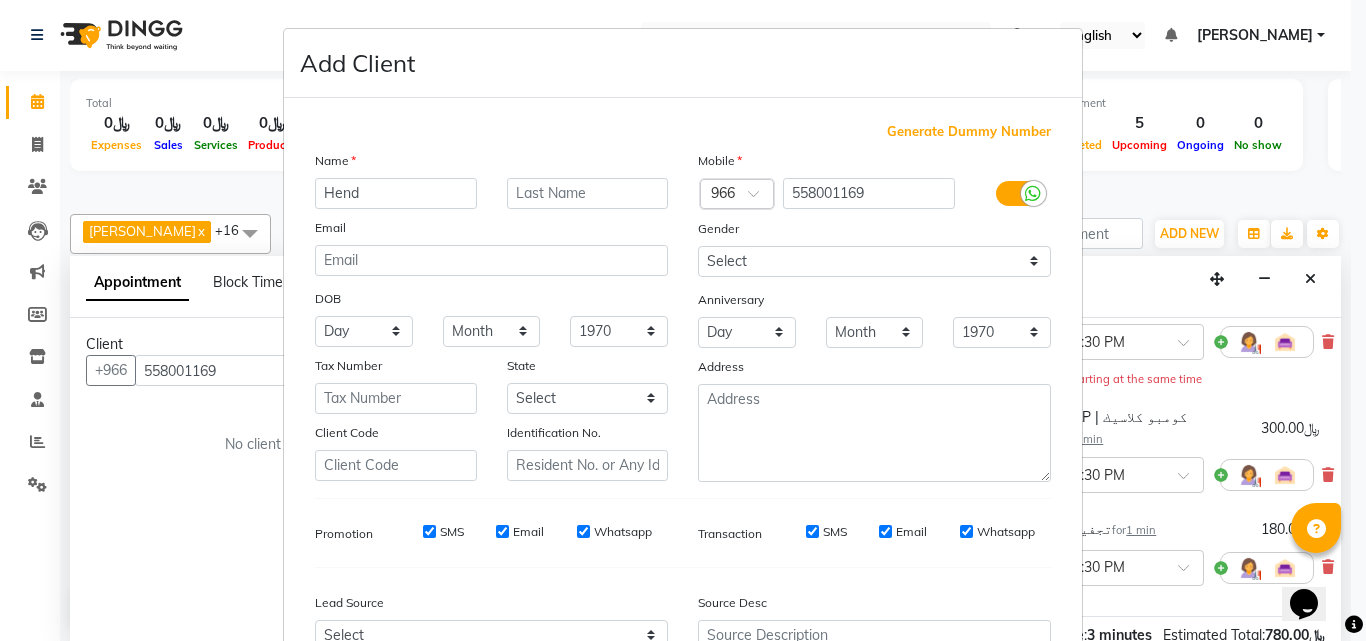 type on "Hend" 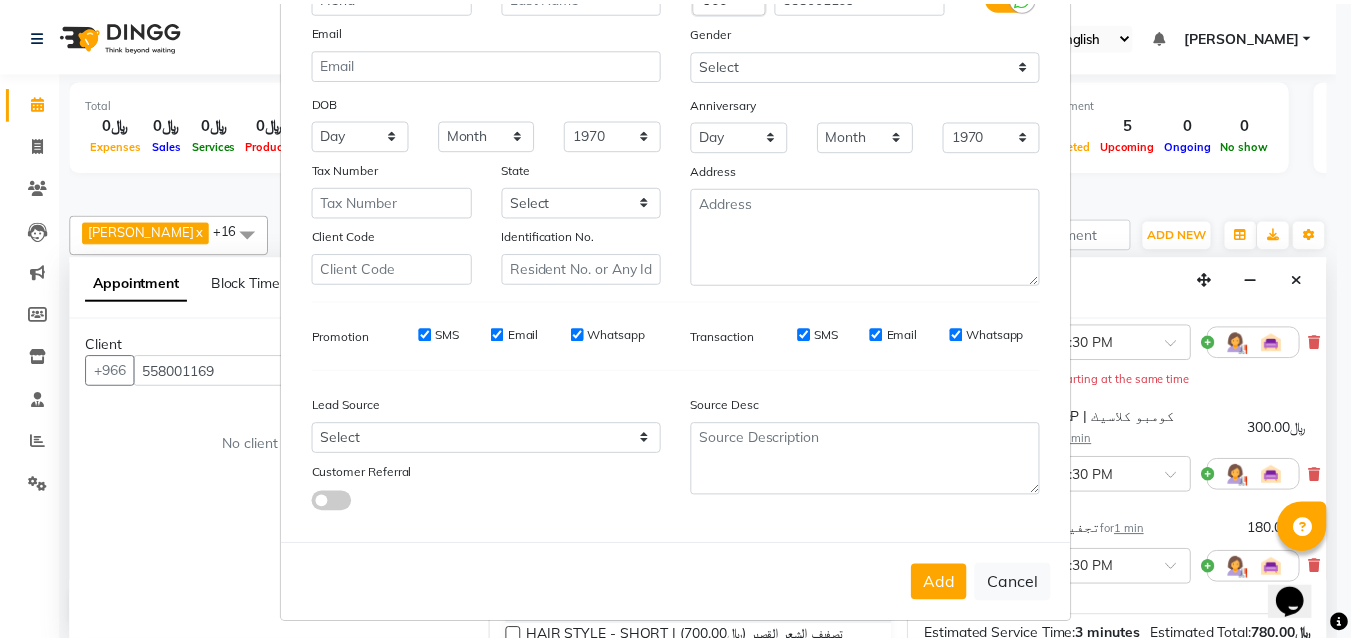 scroll, scrollTop: 208, scrollLeft: 0, axis: vertical 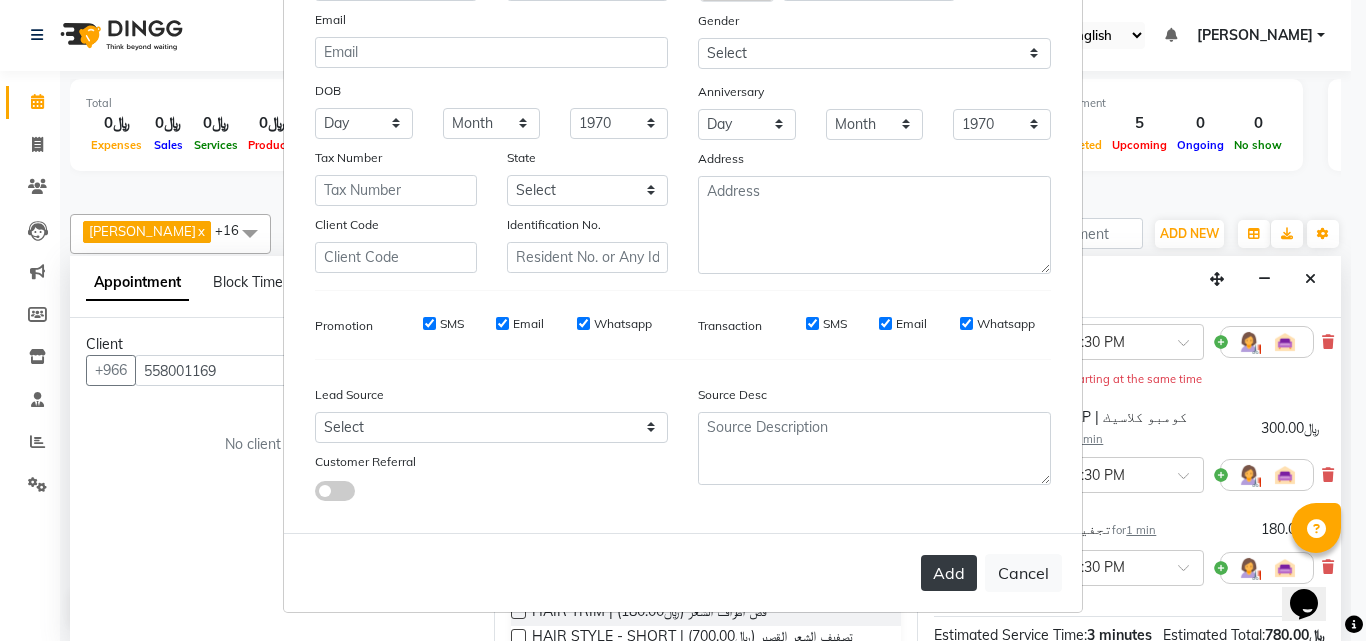 click on "Add" at bounding box center [949, 573] 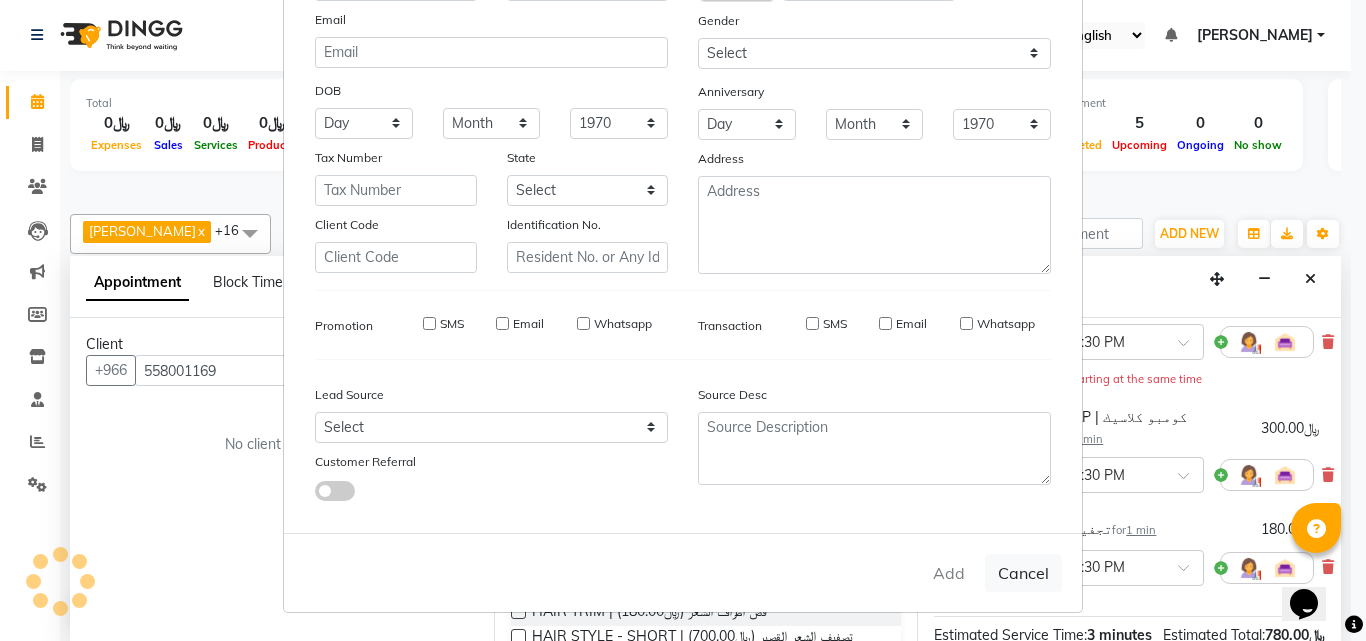 type 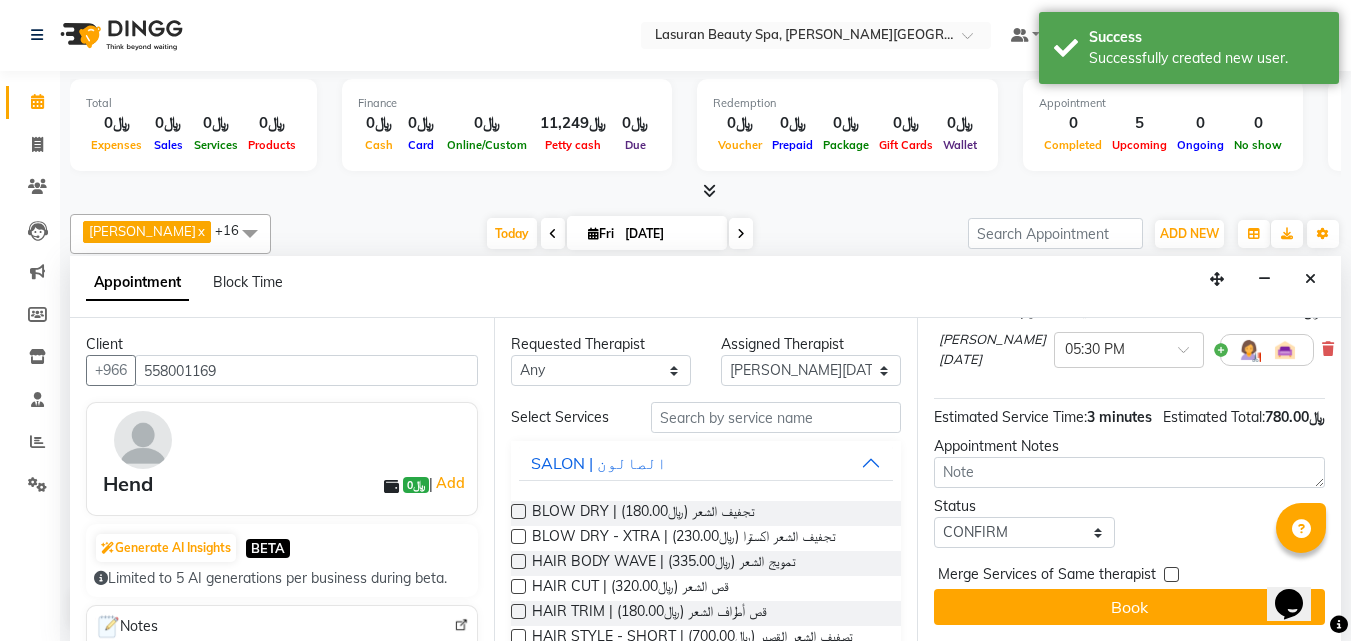 scroll, scrollTop: 460, scrollLeft: 0, axis: vertical 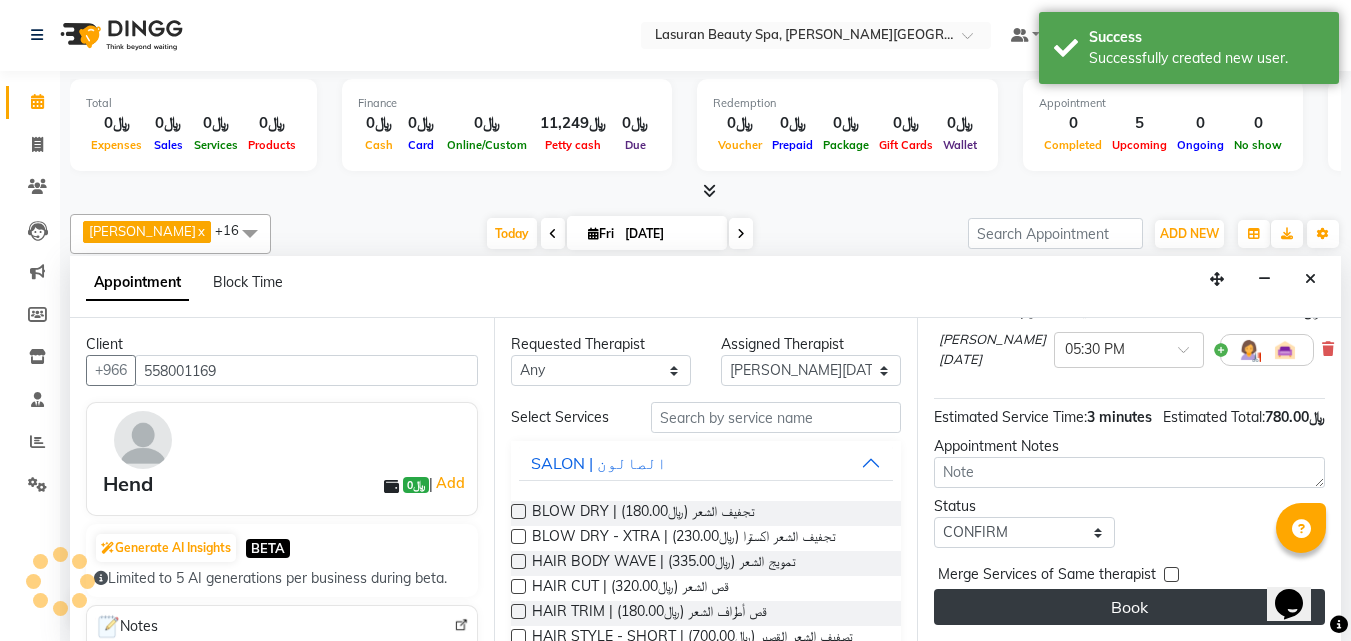 click on "Book" at bounding box center (1129, 607) 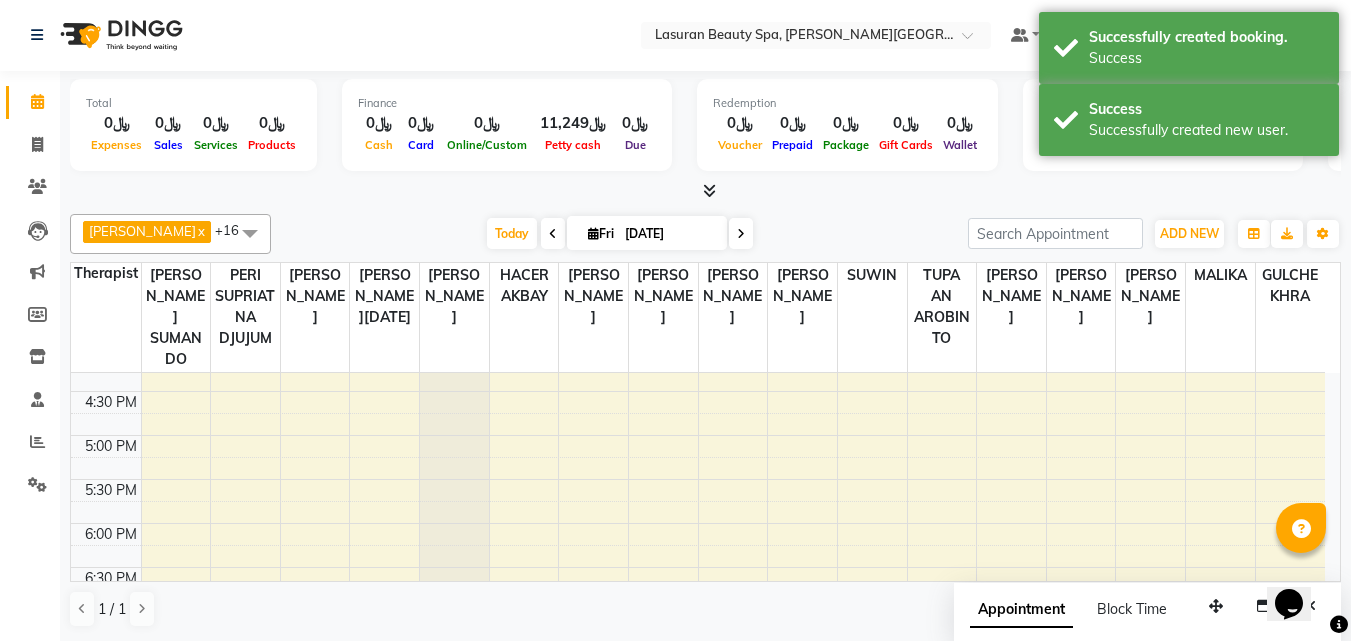 scroll, scrollTop: 0, scrollLeft: 0, axis: both 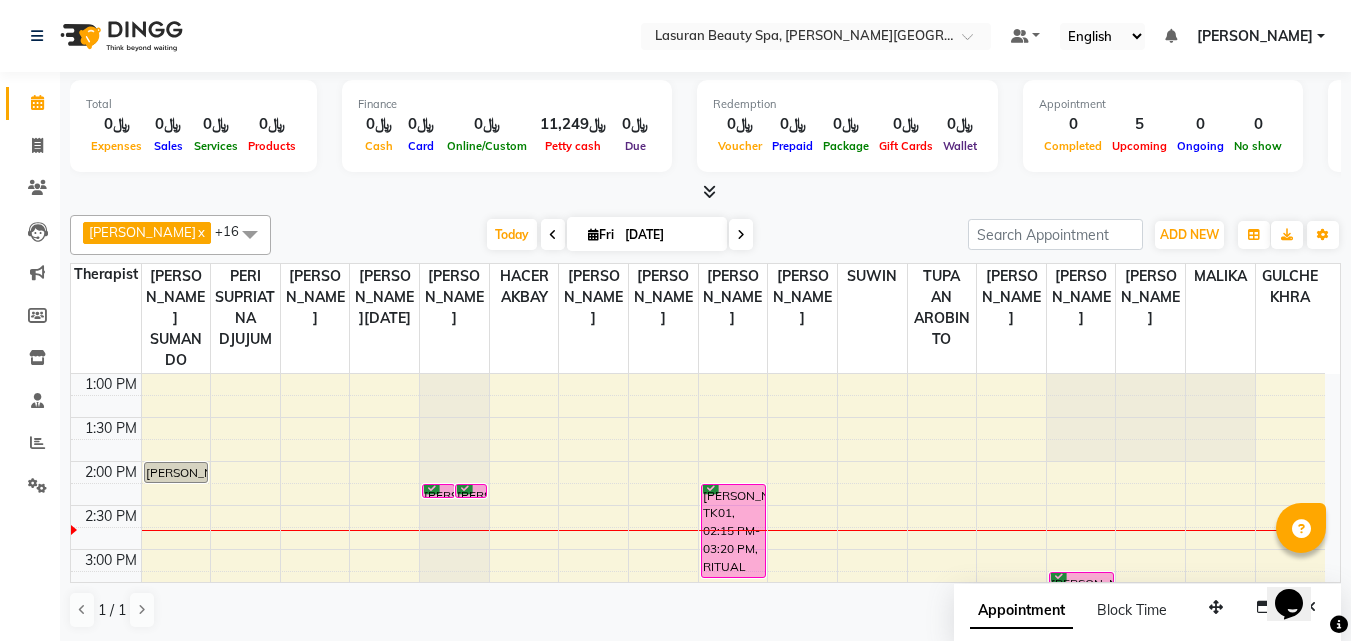 click on "[PERSON_NAME], TK04, 02:15 PM-02:16 PM, HAIR CUT | قص الشعر" at bounding box center [471, 491] 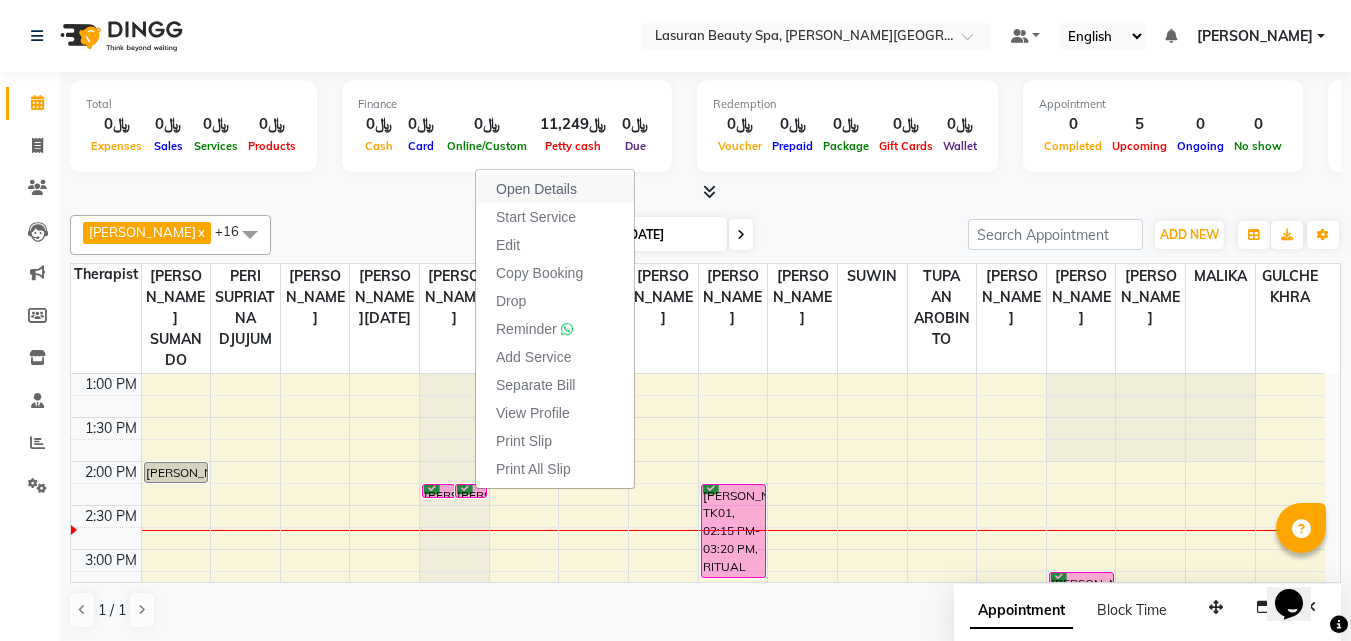 click on "Open Details" at bounding box center (536, 189) 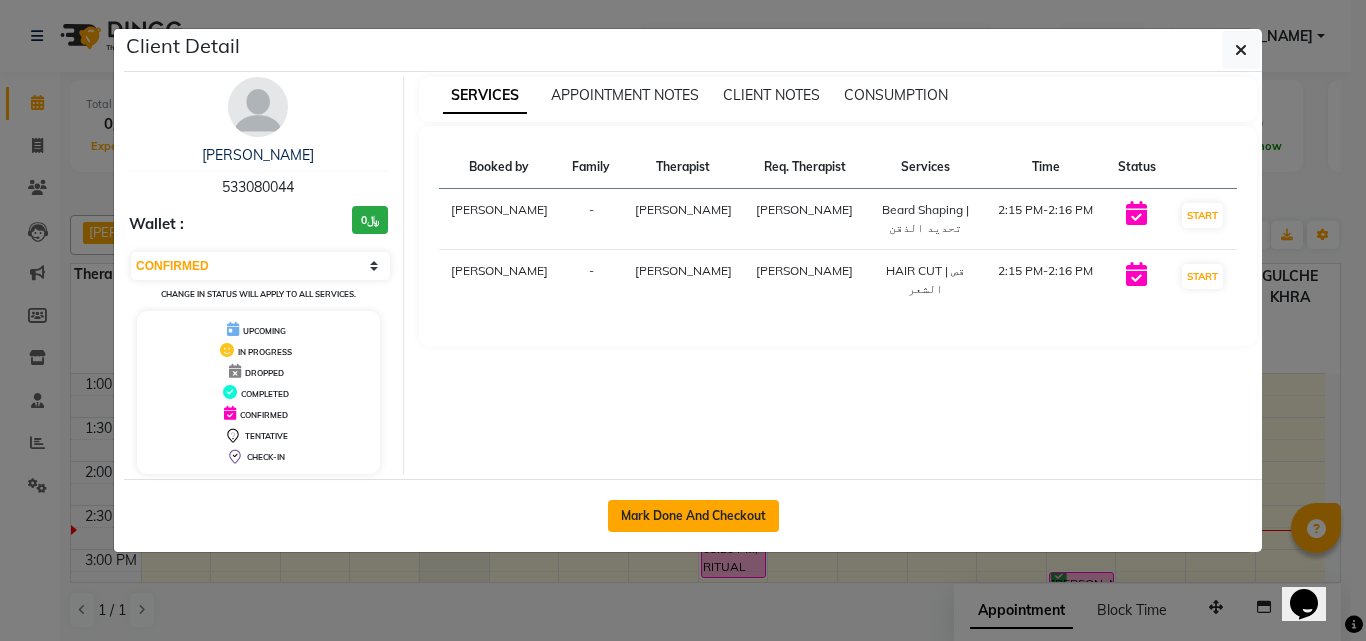 click on "Mark Done And Checkout" 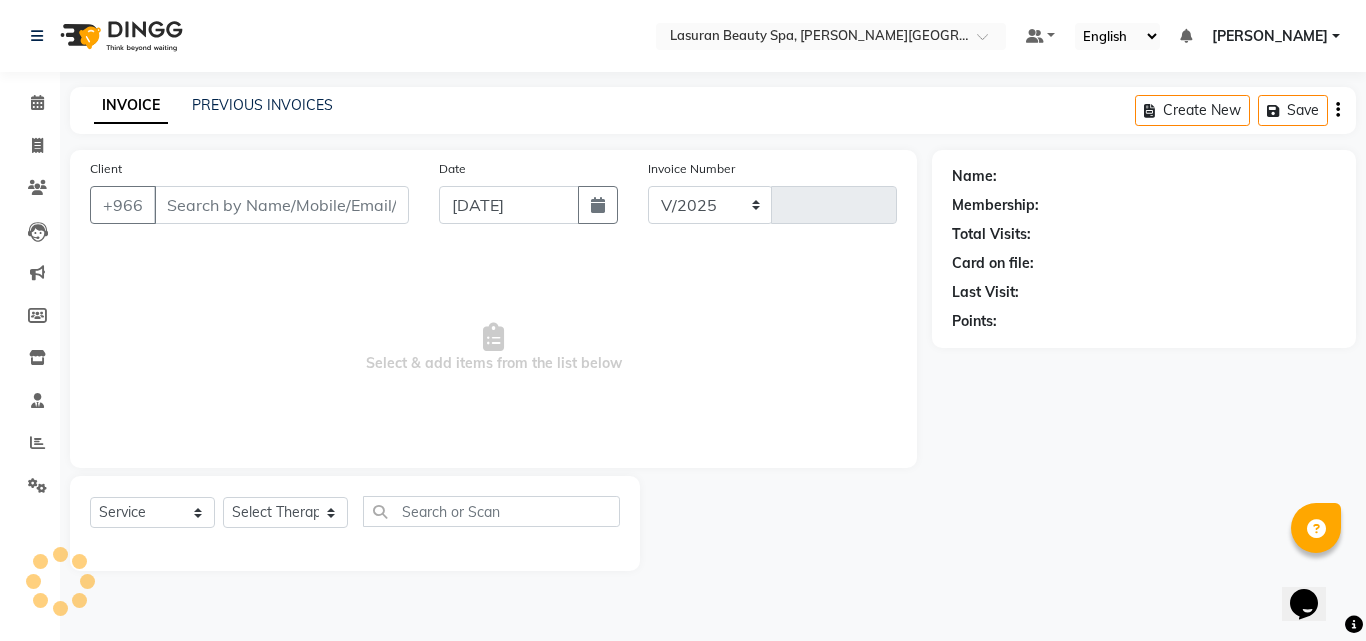 select on "6941" 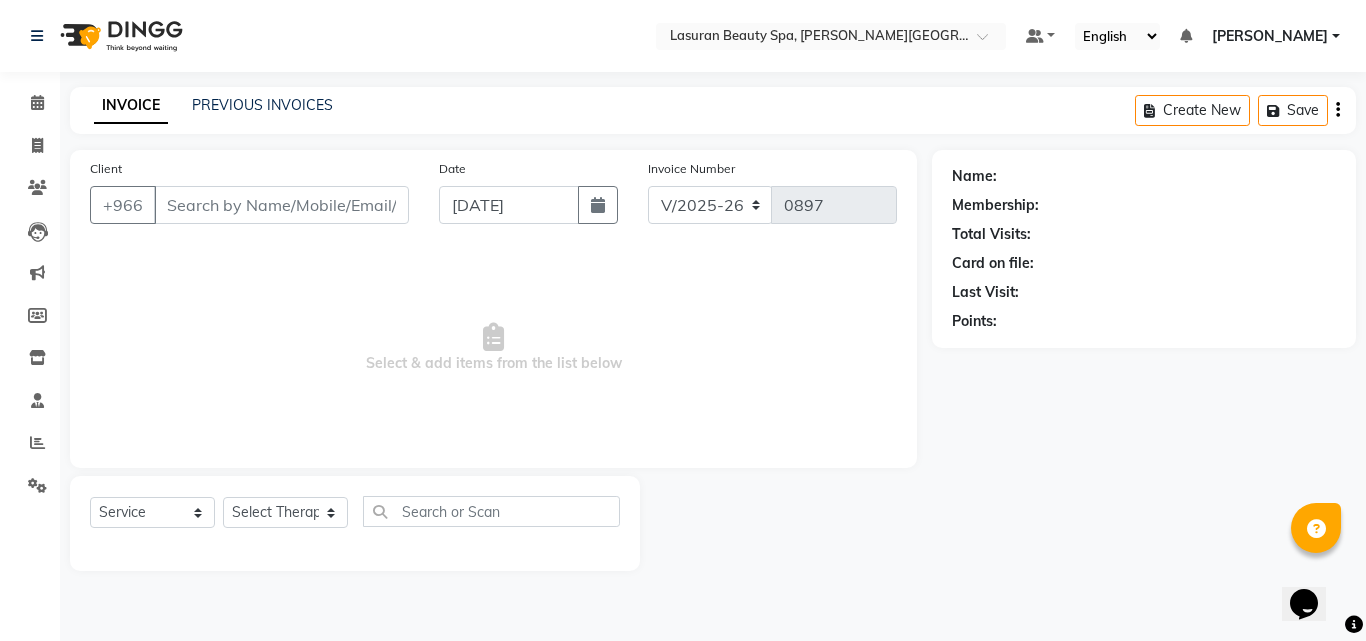 type on "533080044" 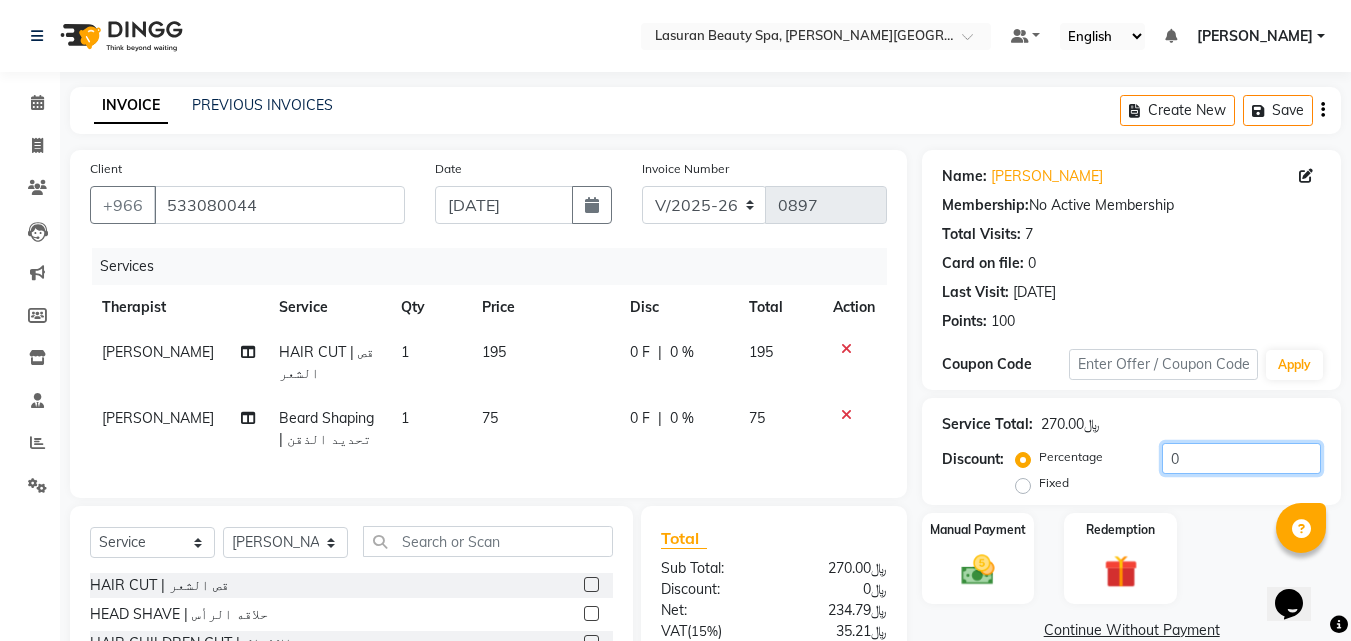 click on "0" 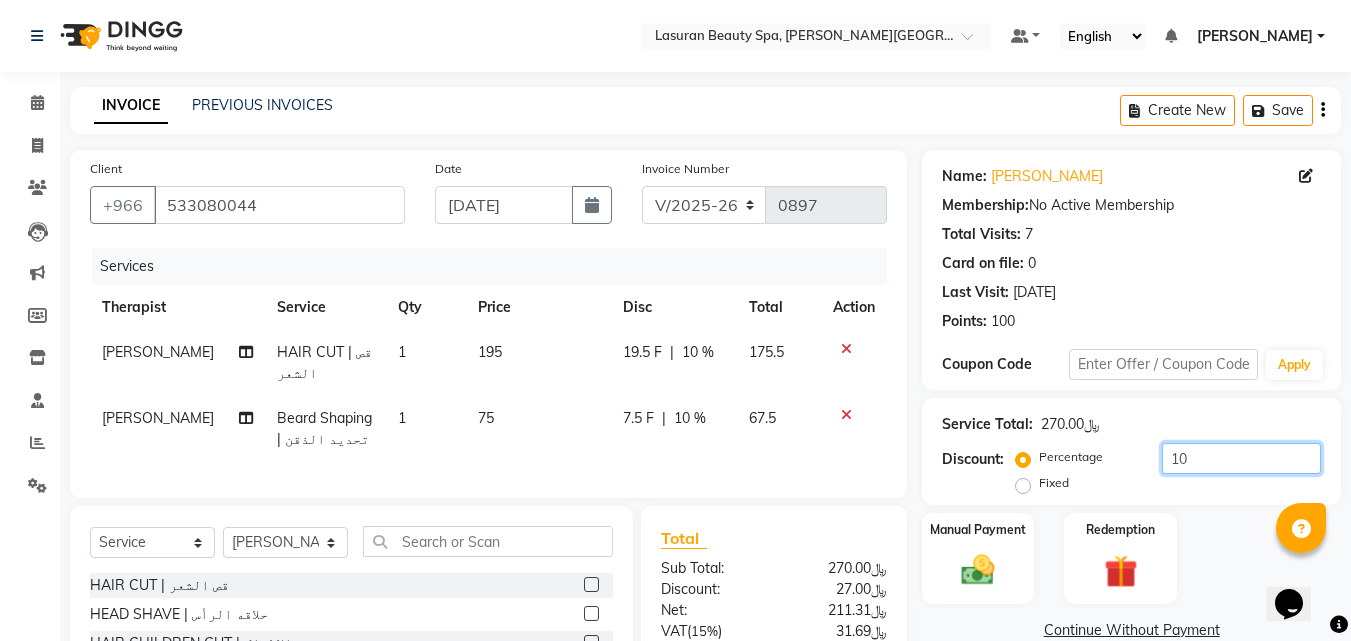 type on "10" 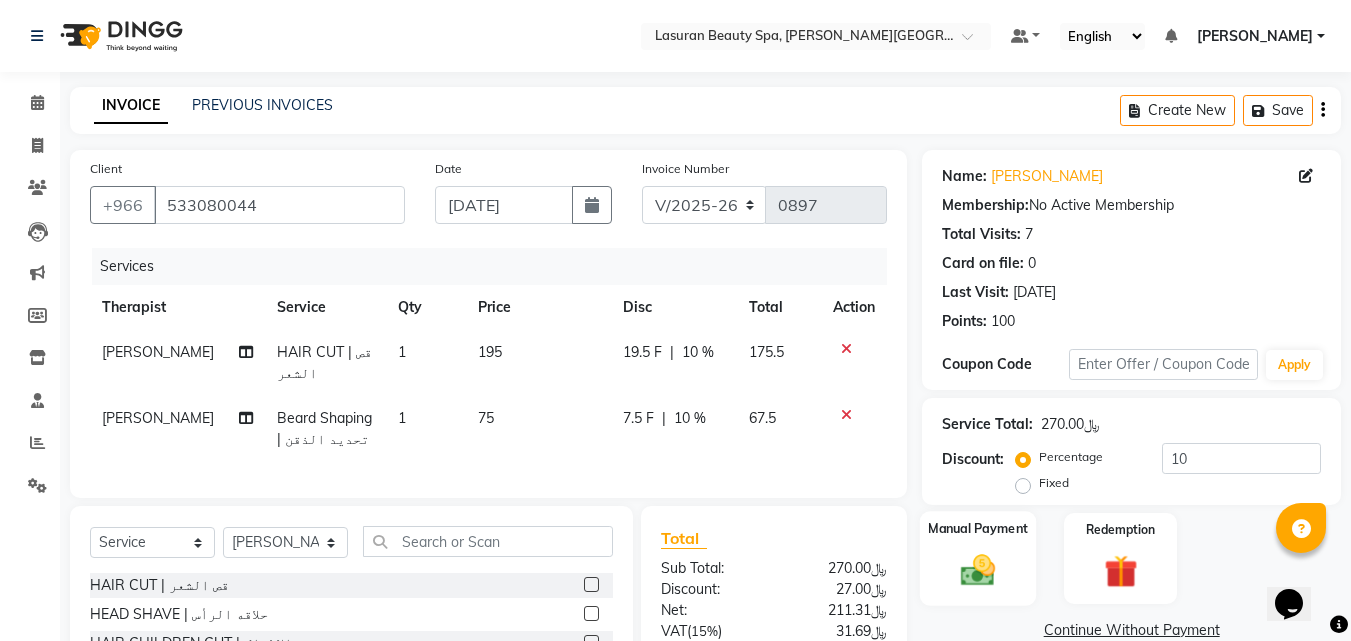 click 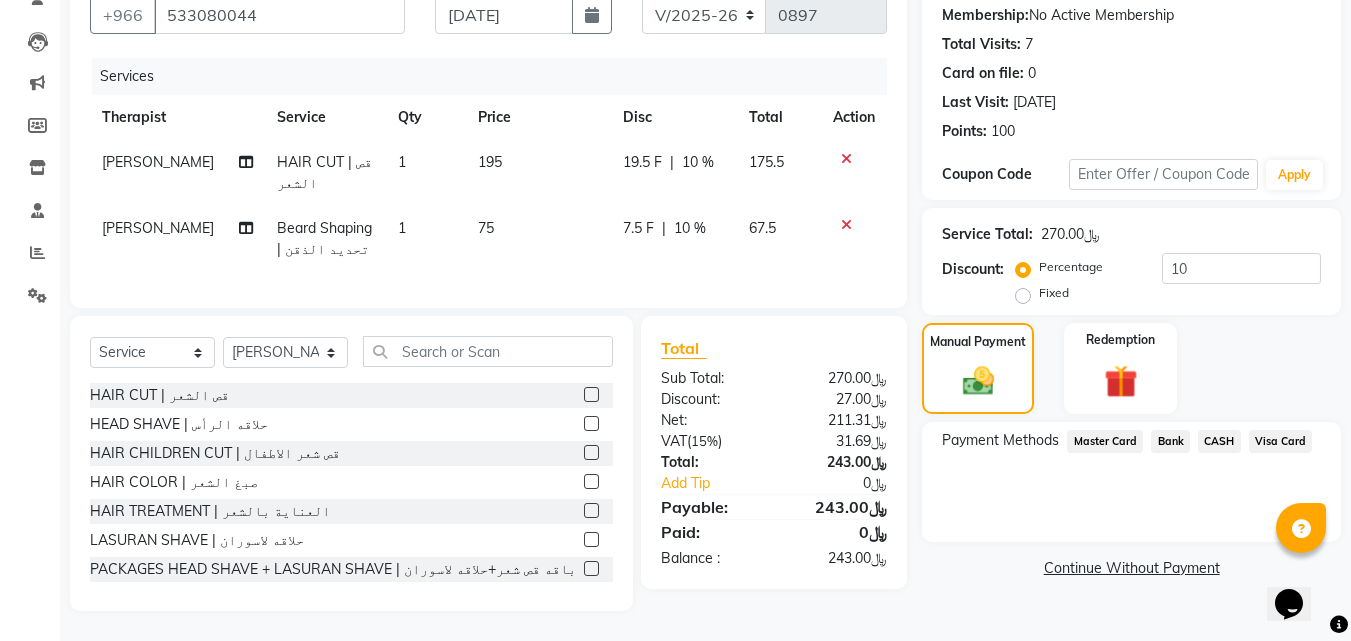 scroll, scrollTop: 205, scrollLeft: 0, axis: vertical 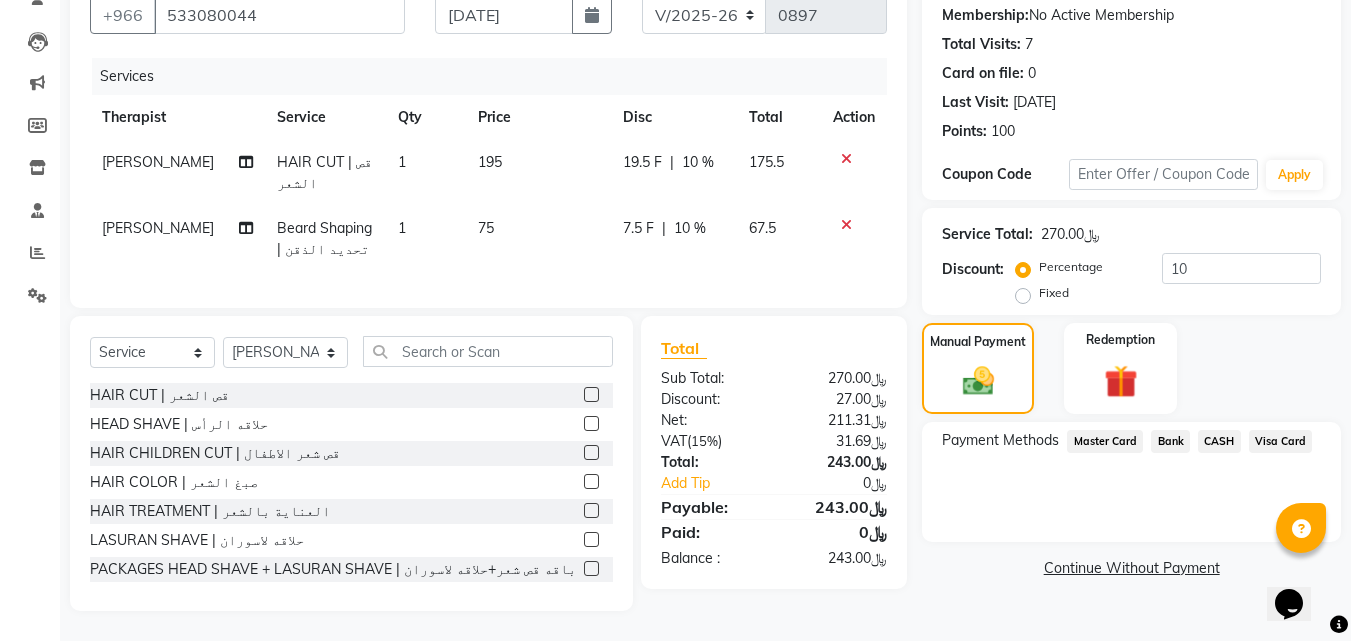 click on "Visa Card" 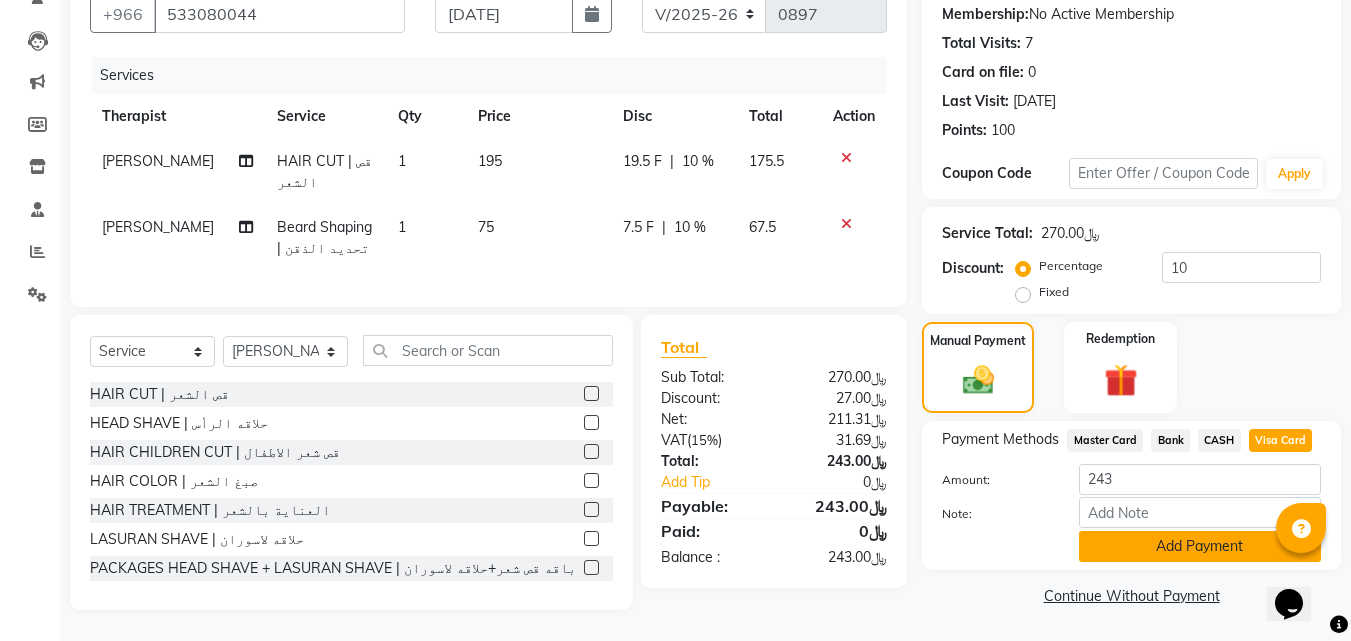 click on "Add Payment" 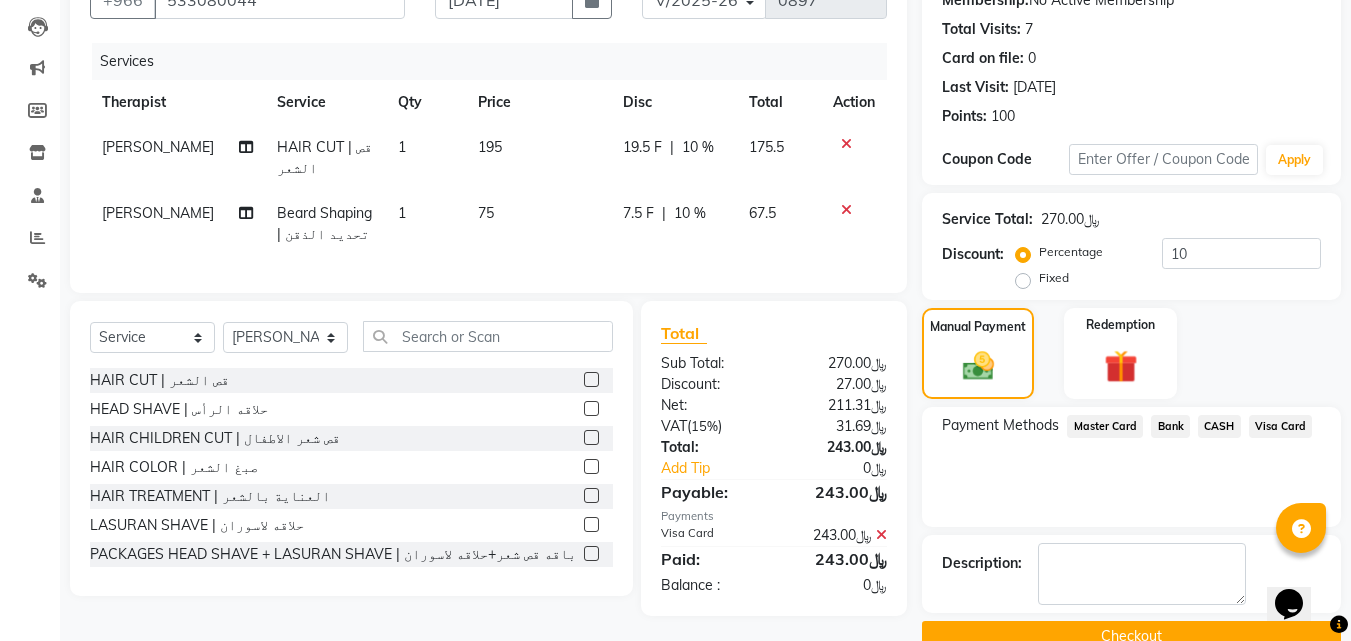 click on "Checkout" 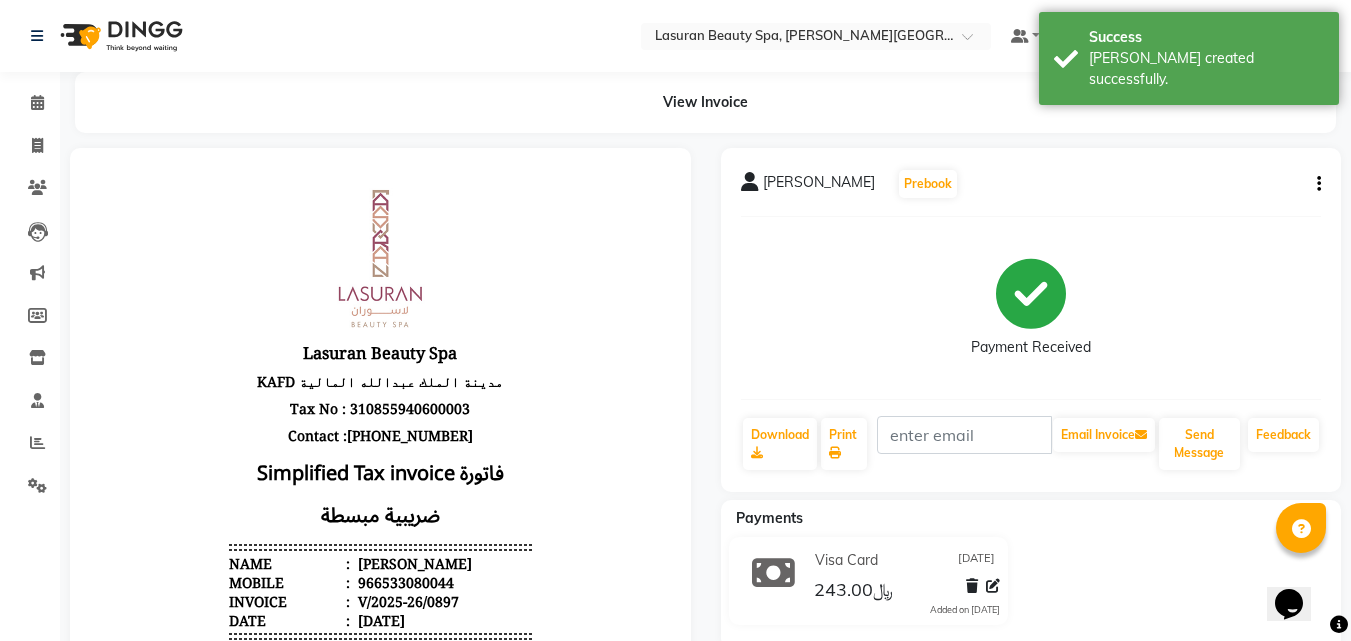 scroll, scrollTop: 0, scrollLeft: 0, axis: both 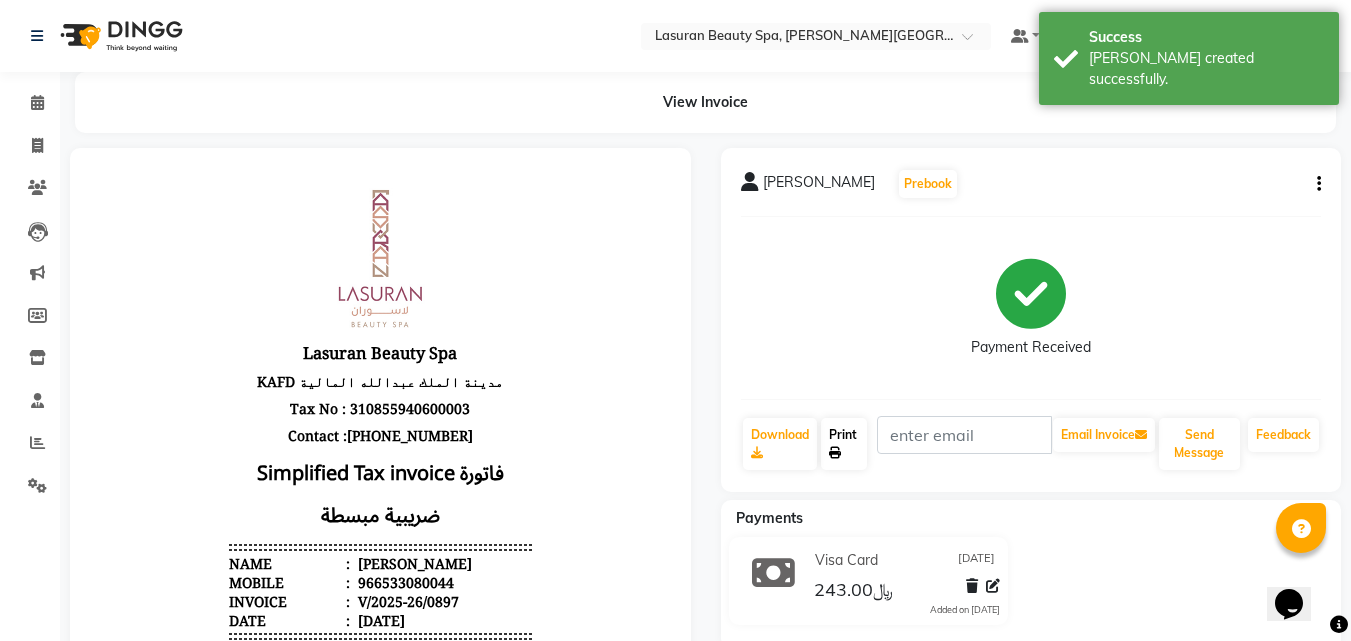click 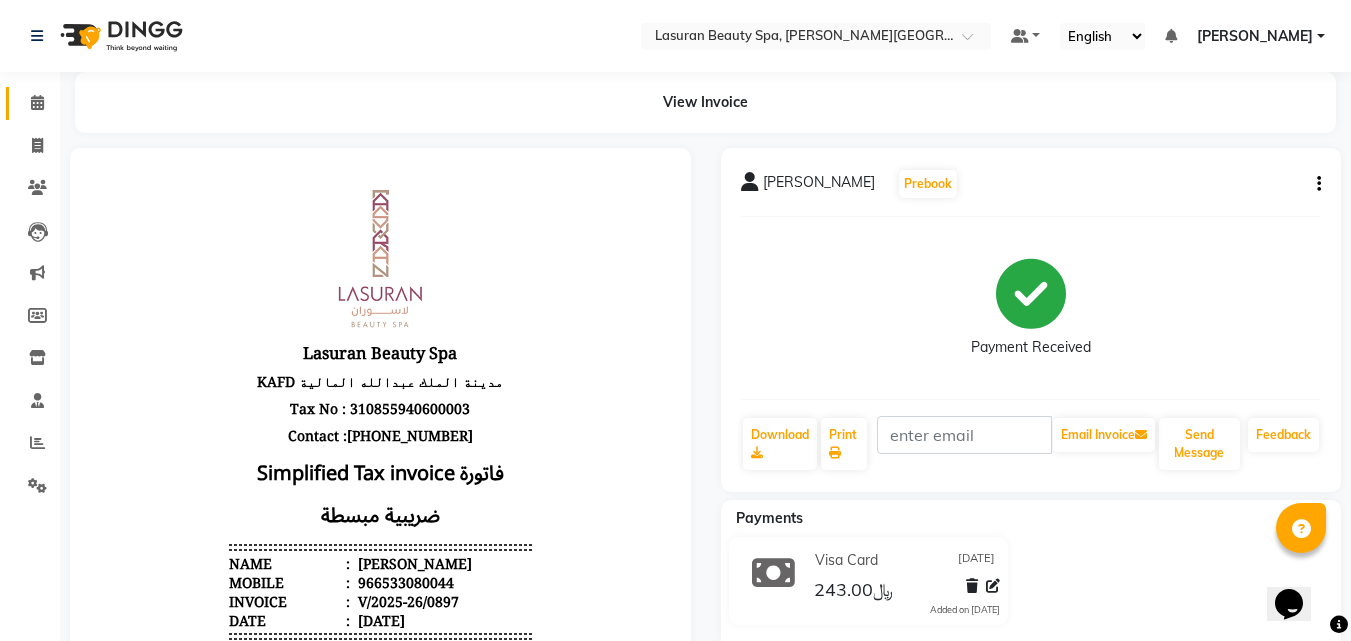 click 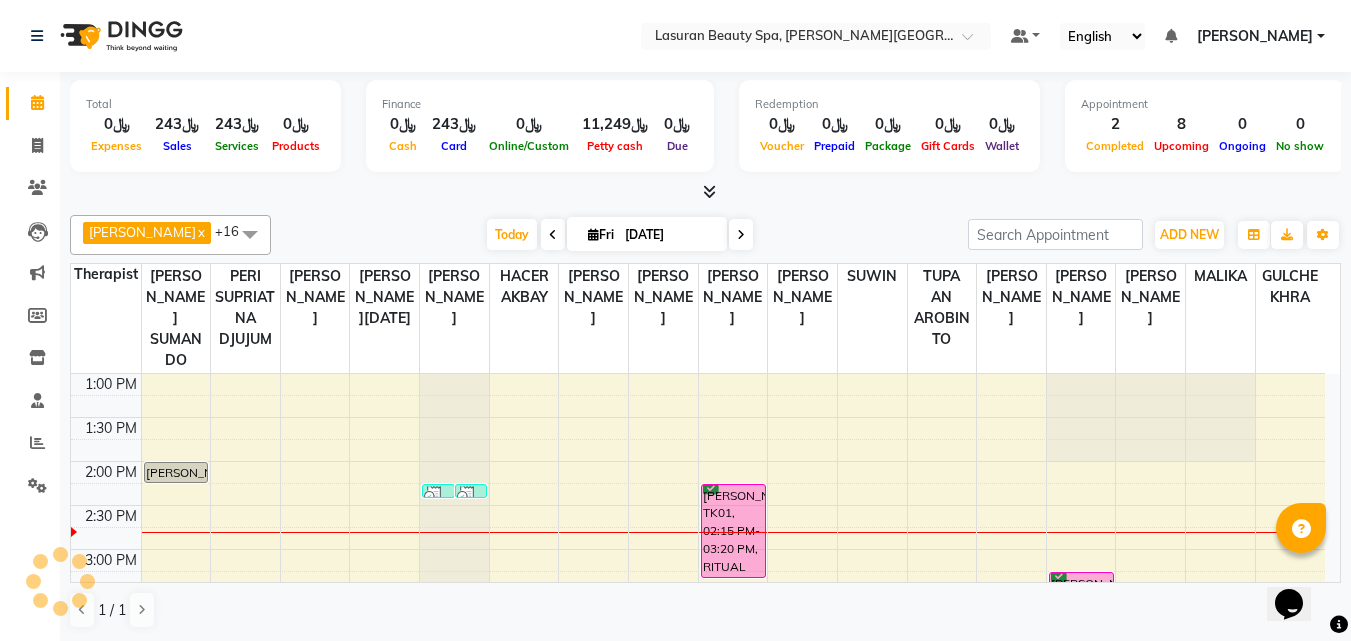 scroll, scrollTop: 89, scrollLeft: 0, axis: vertical 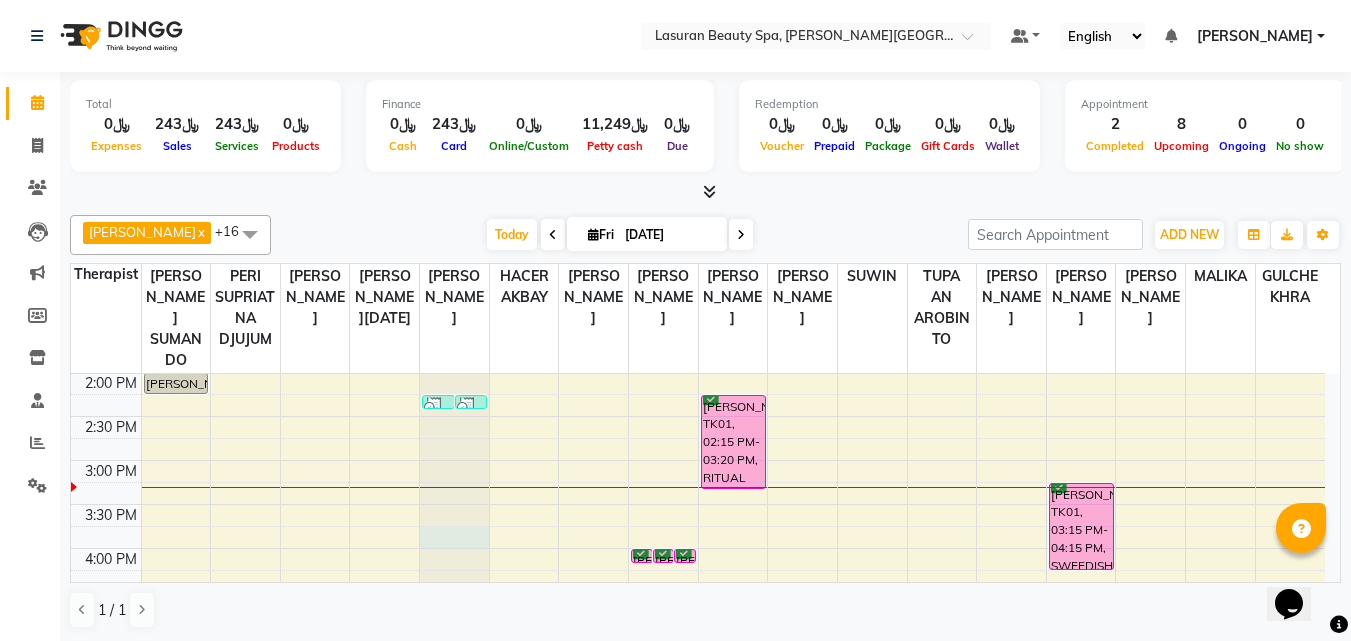 click at bounding box center [454, 285] 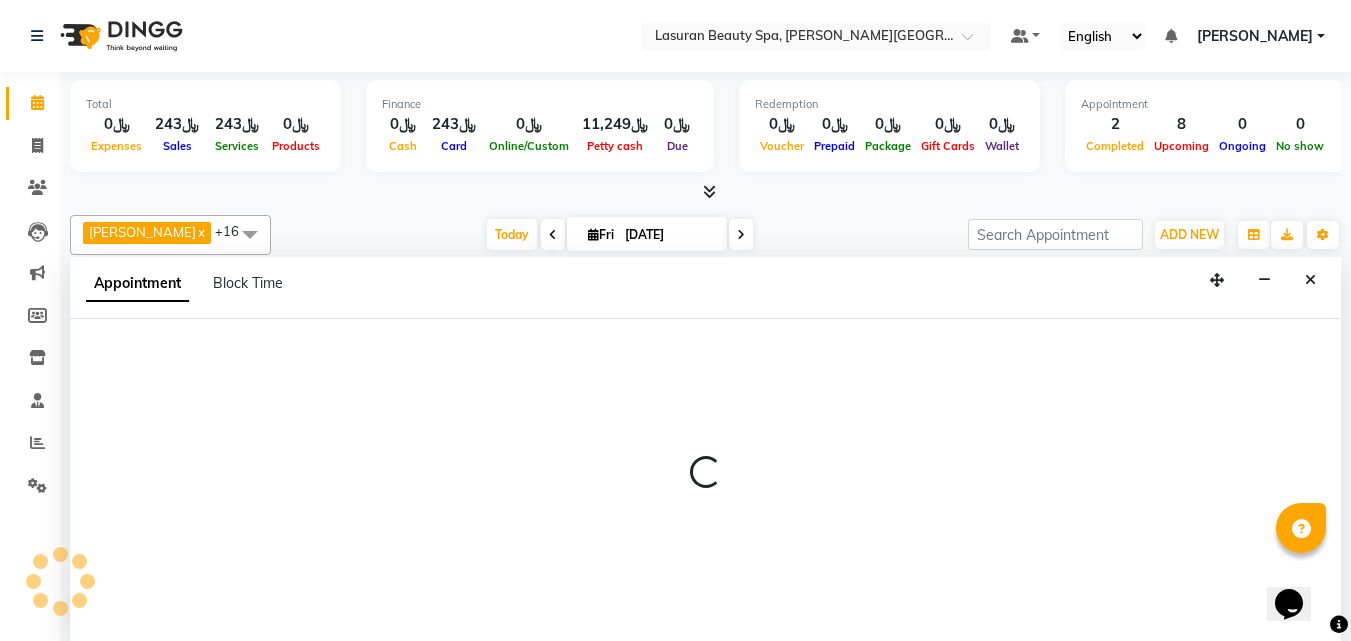 scroll, scrollTop: 1, scrollLeft: 0, axis: vertical 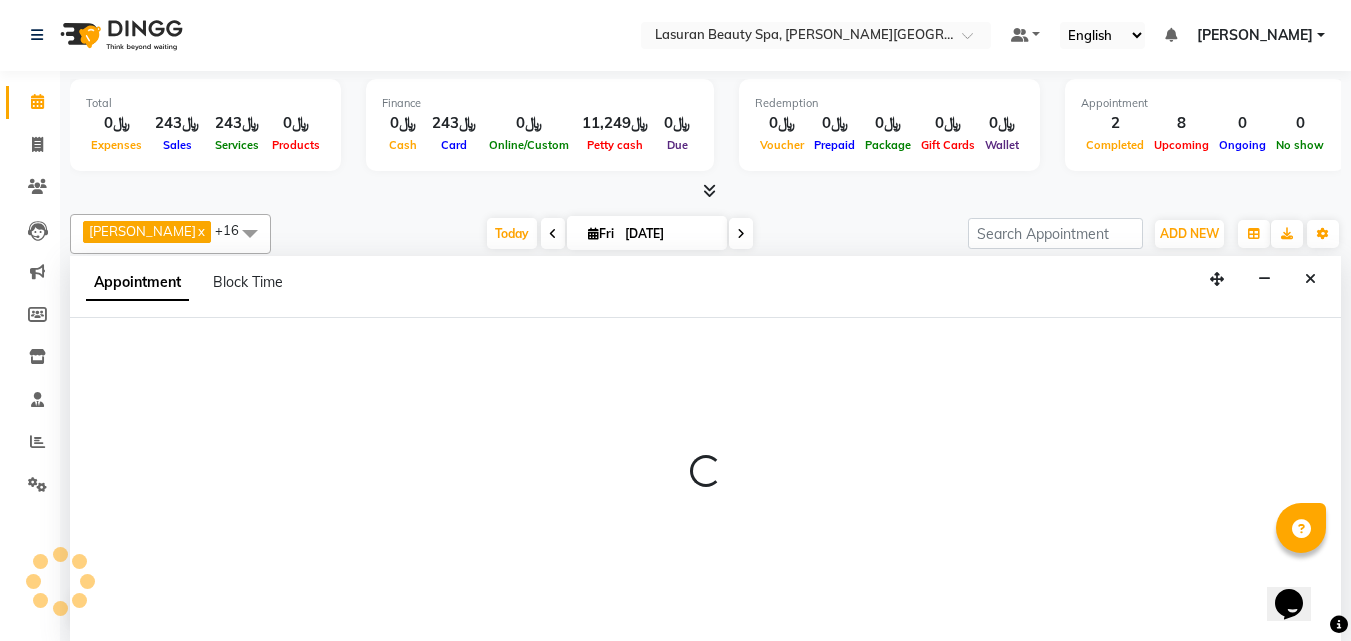 select on "54629" 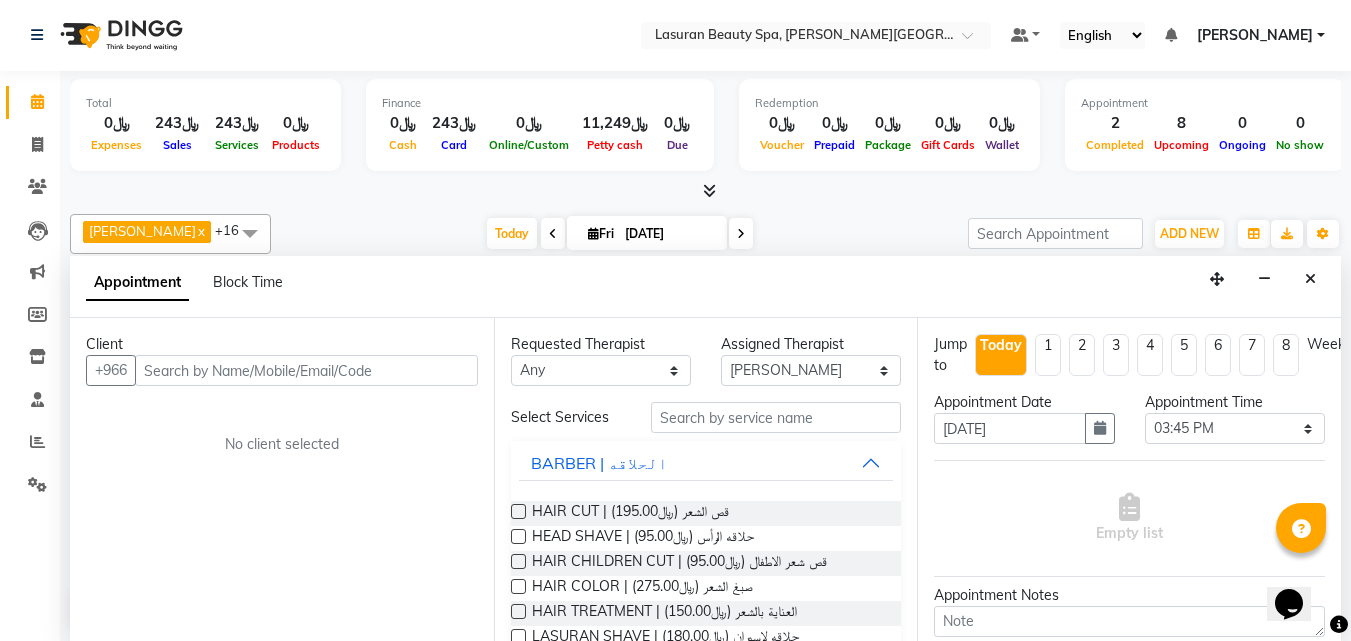 click on "HAIR CUT | قص الشعر (﷼195.00)" at bounding box center [706, 513] 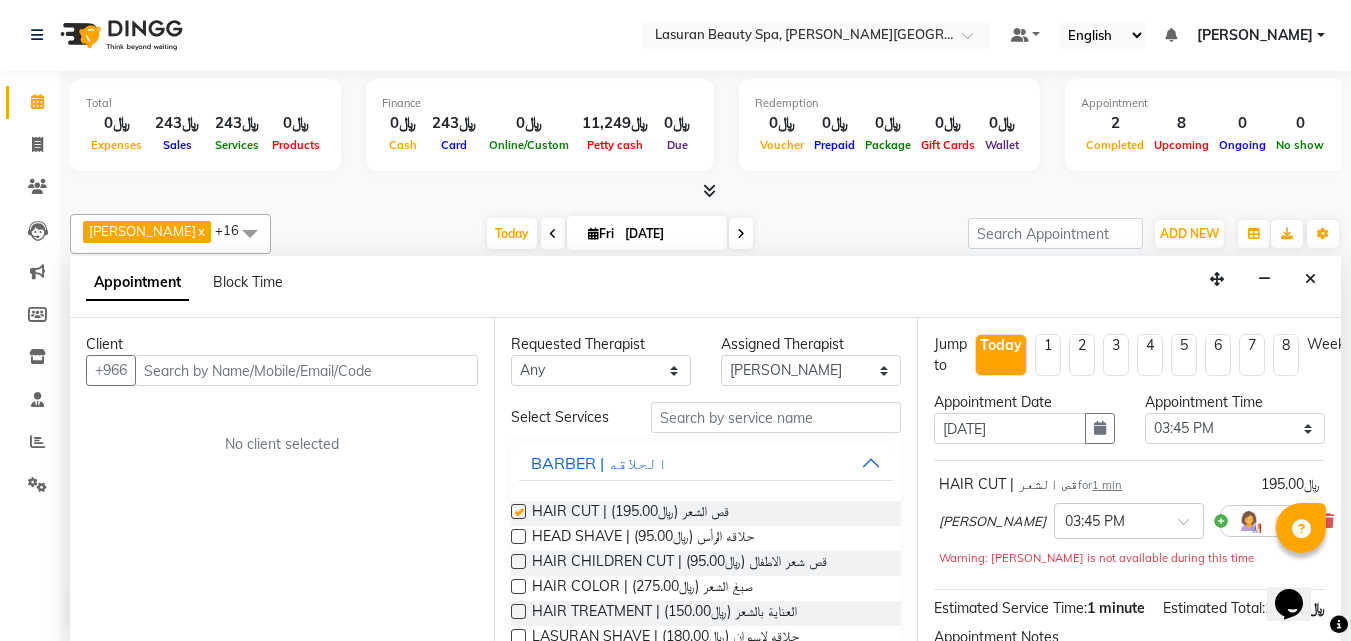 checkbox on "false" 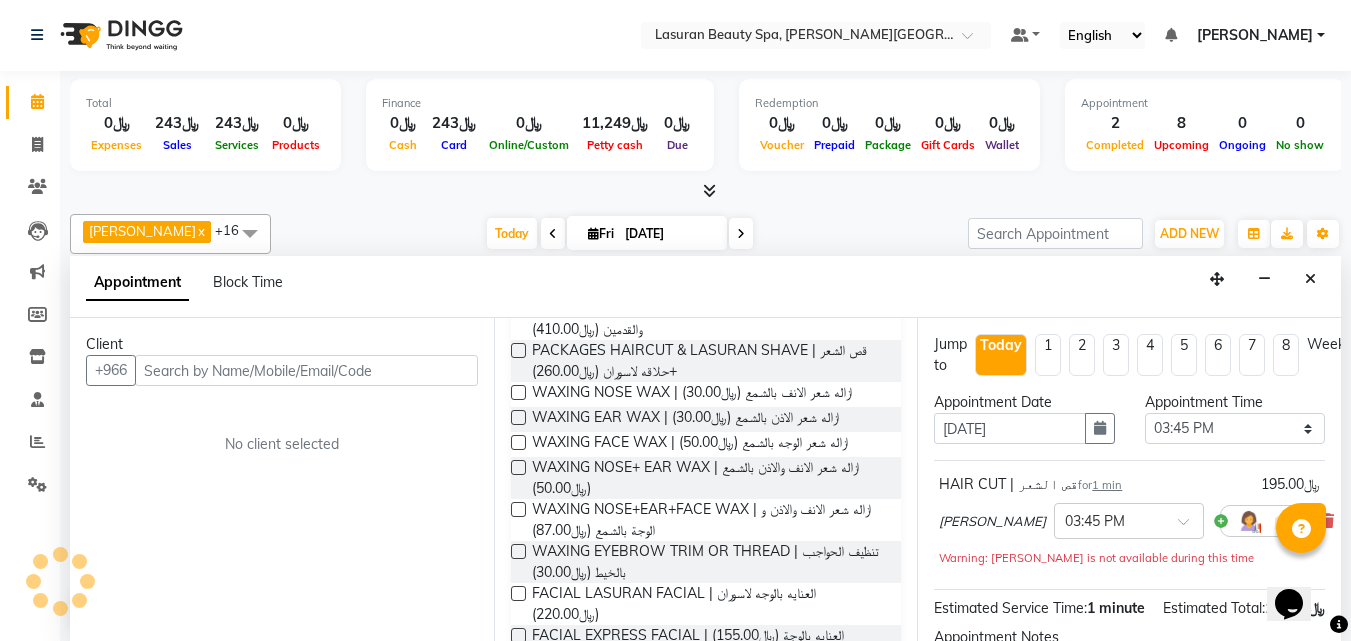 scroll, scrollTop: 840, scrollLeft: 0, axis: vertical 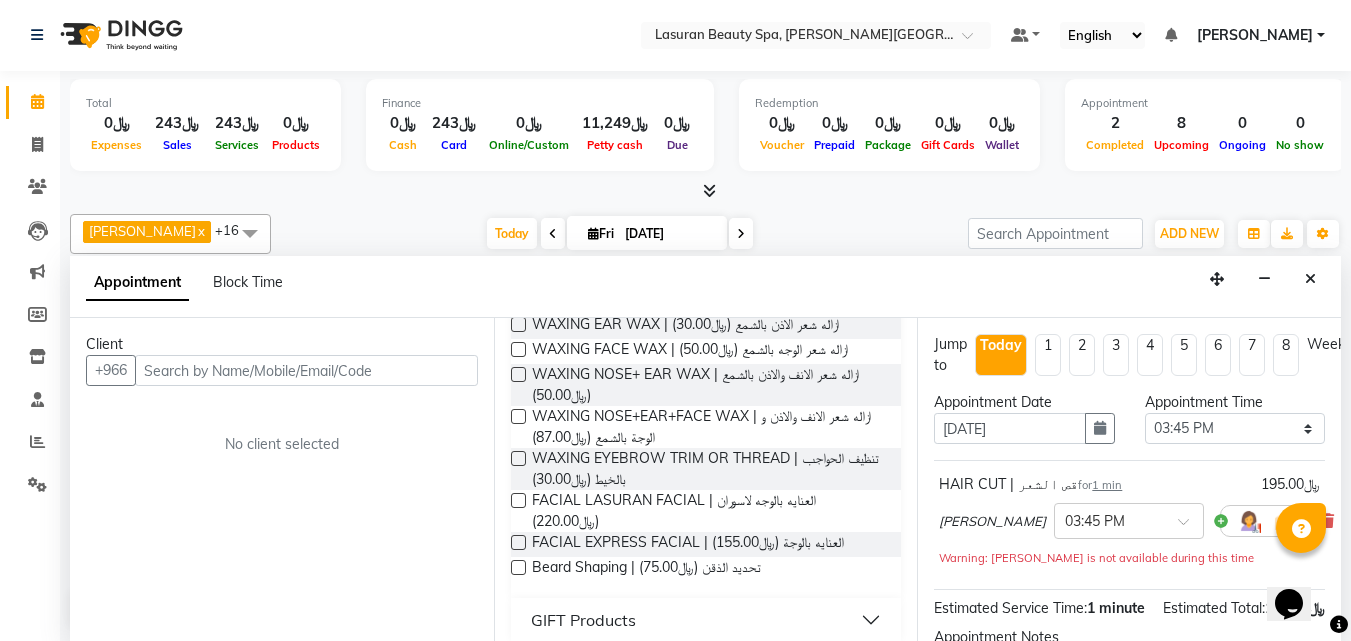 click at bounding box center [518, 567] 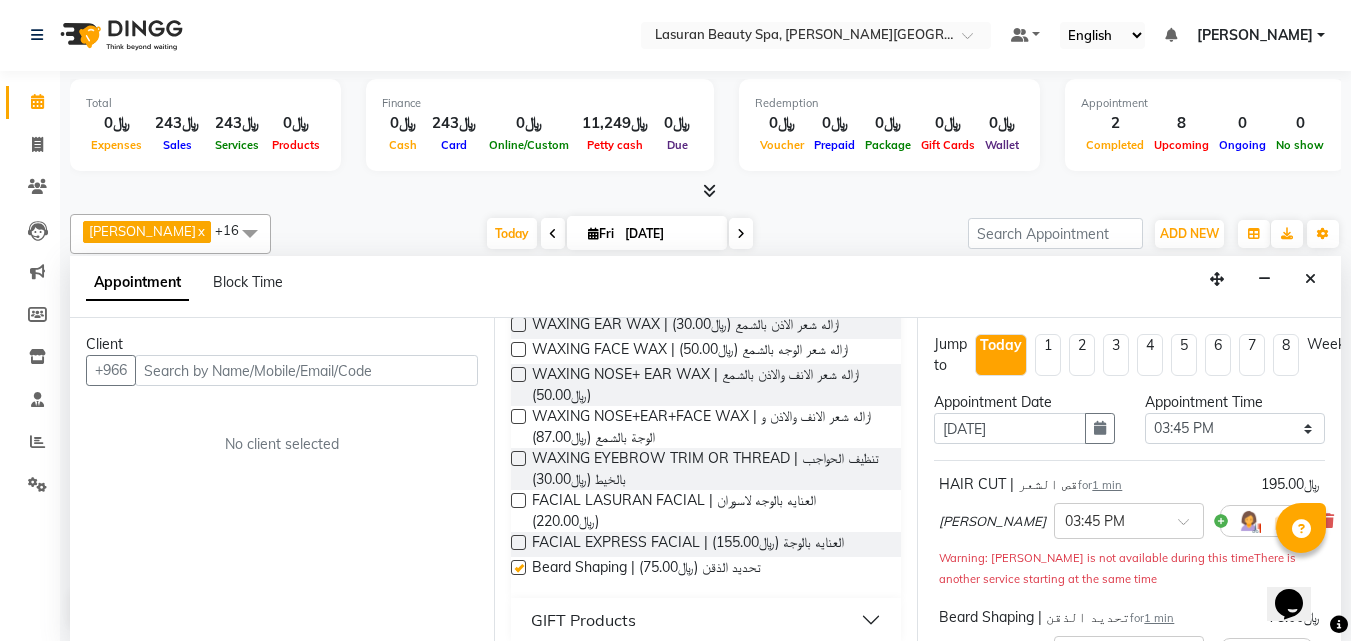 checkbox on "false" 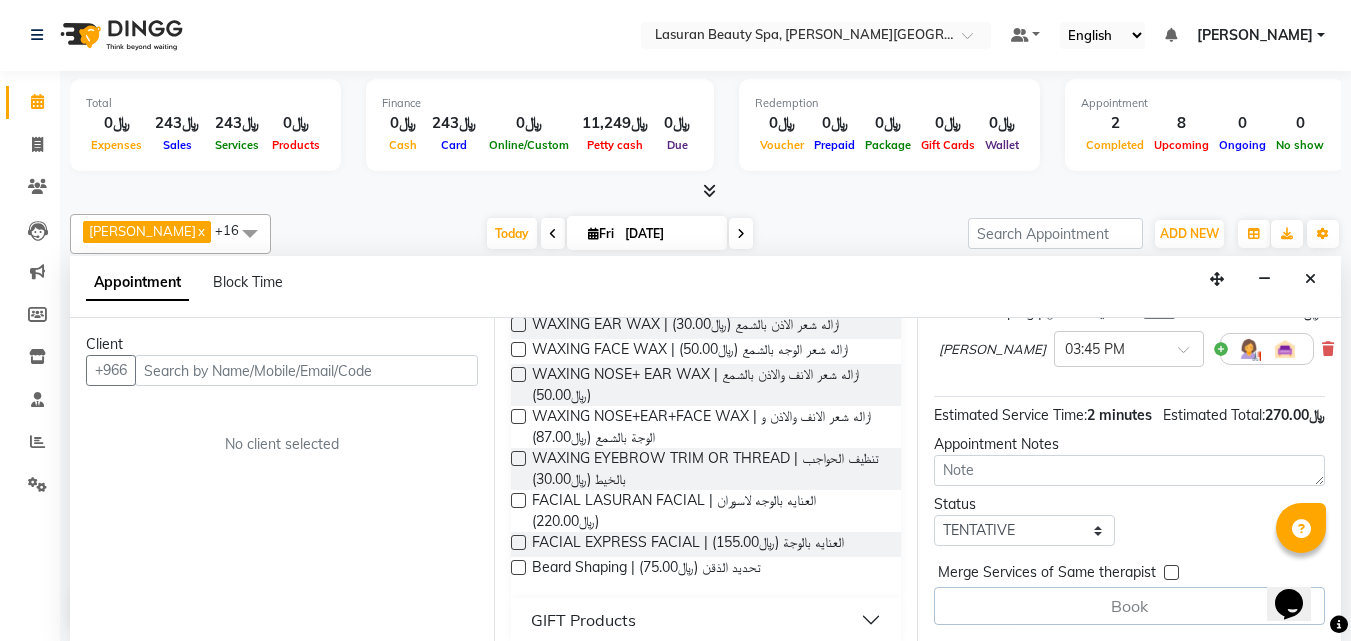 scroll, scrollTop: 341, scrollLeft: 0, axis: vertical 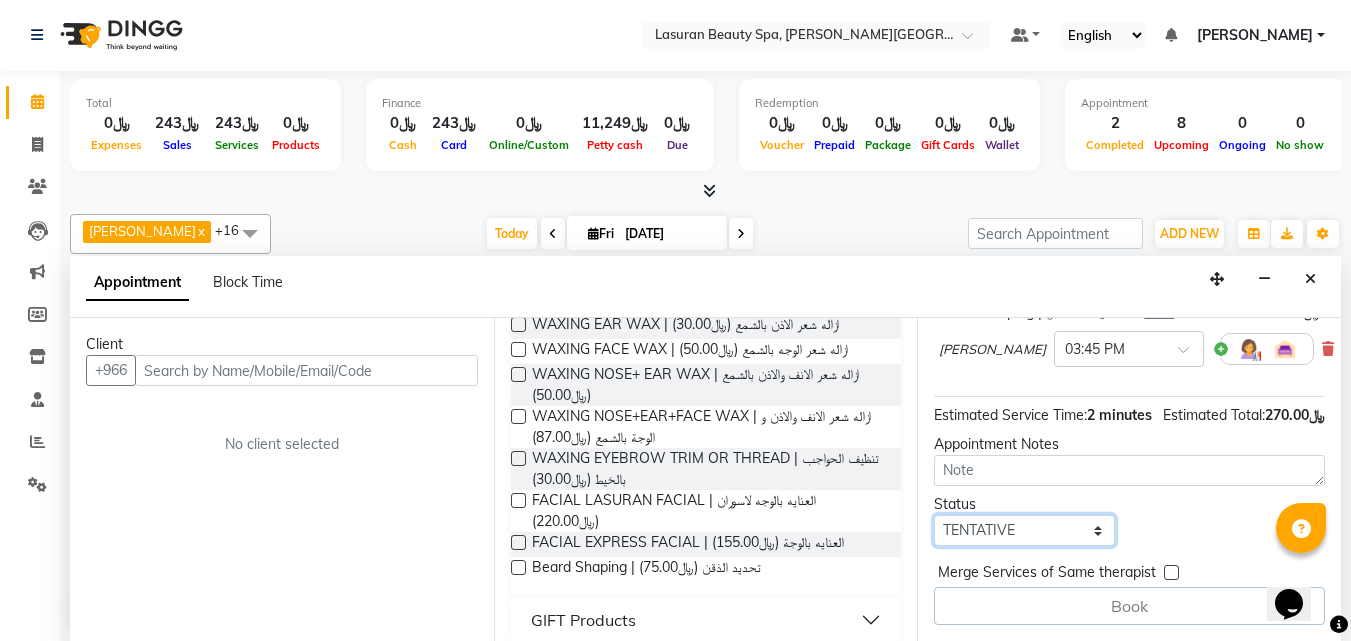 click on "Select TENTATIVE CONFIRM CHECK-IN UPCOMING" at bounding box center [1024, 530] 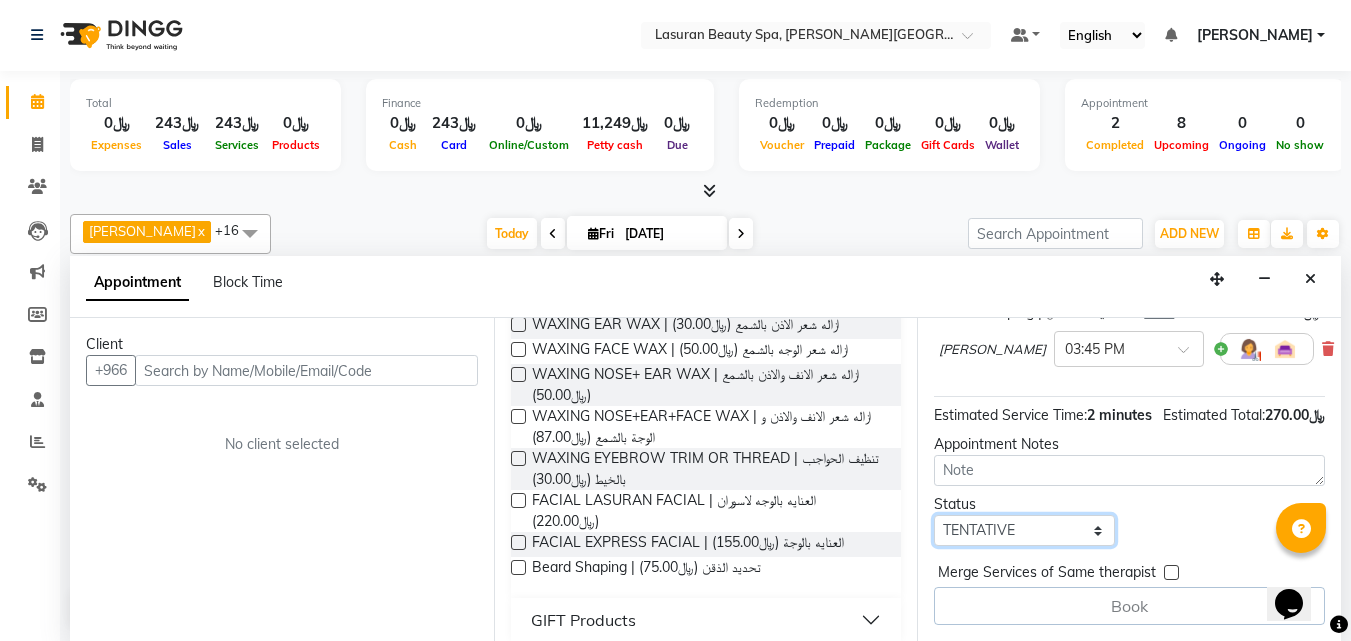 select on "confirm booking" 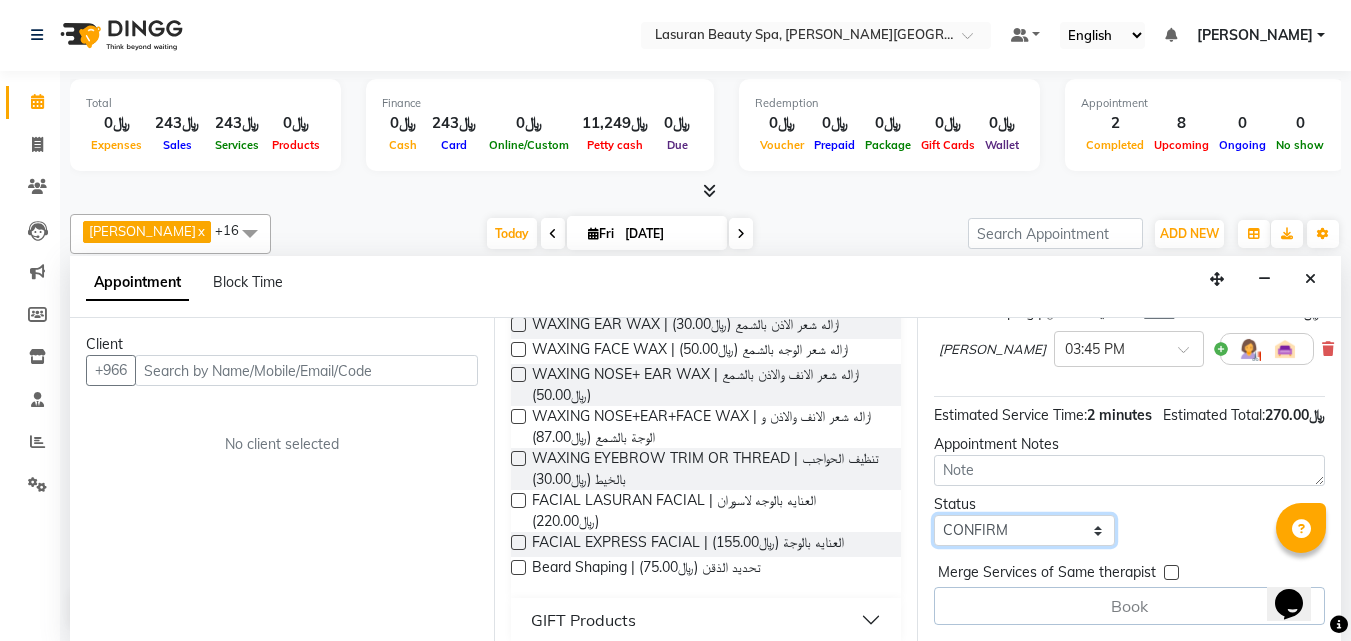 click on "Select TENTATIVE CONFIRM CHECK-IN UPCOMING" at bounding box center [1024, 530] 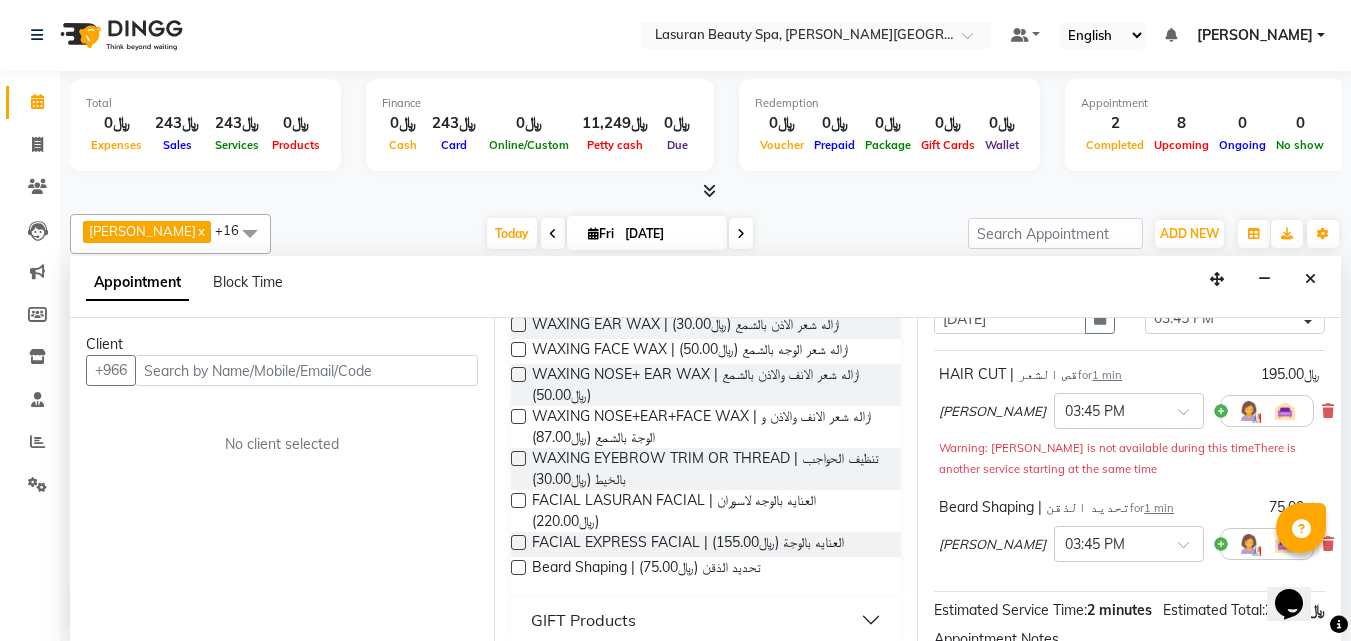scroll, scrollTop: 0, scrollLeft: 0, axis: both 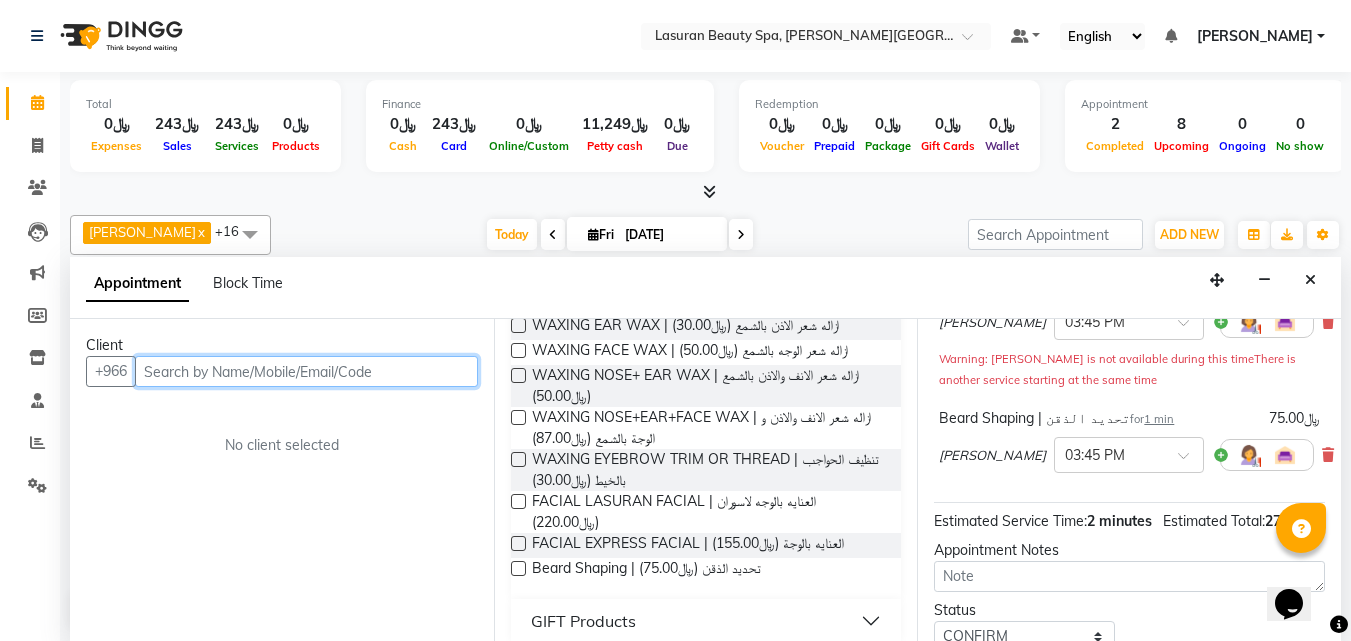 click at bounding box center (306, 371) 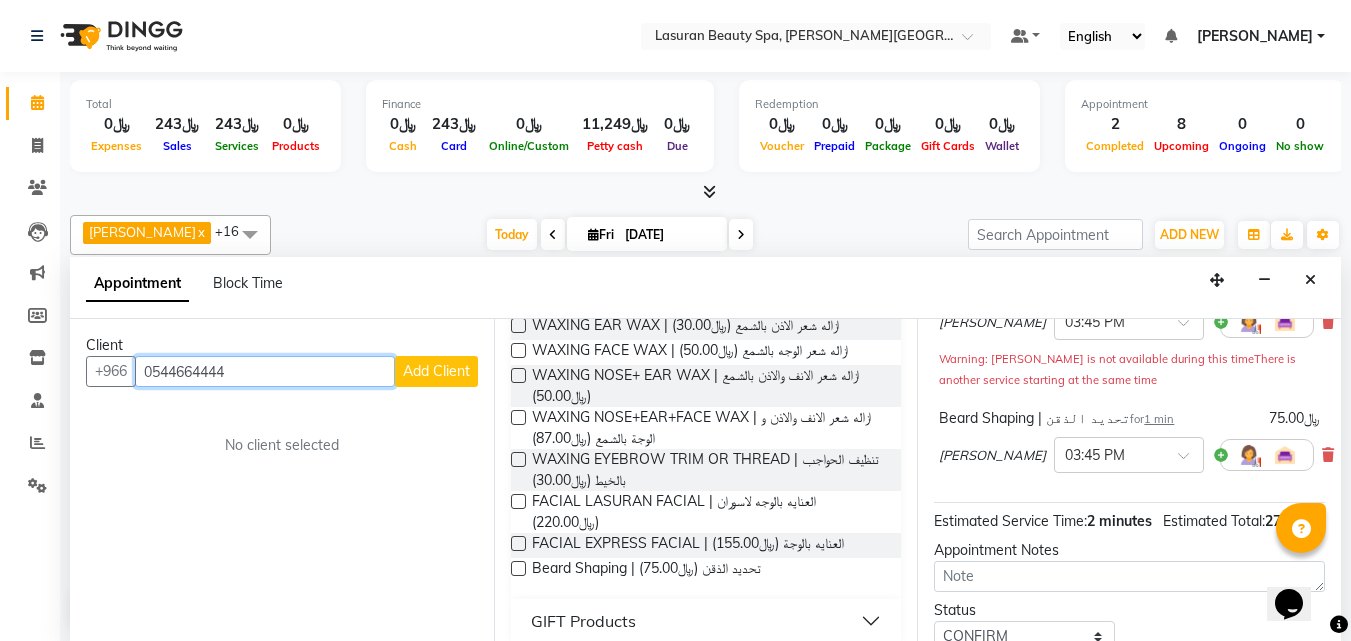 click on "0544664444" at bounding box center (265, 371) 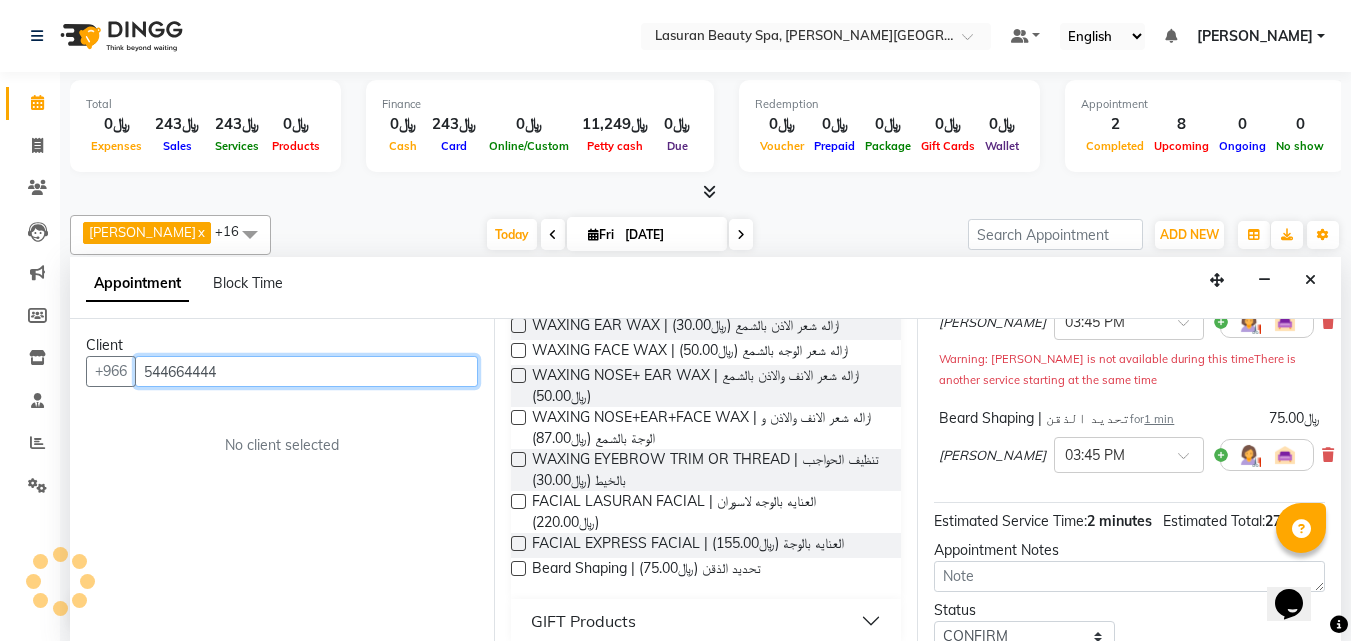 scroll, scrollTop: 887, scrollLeft: 0, axis: vertical 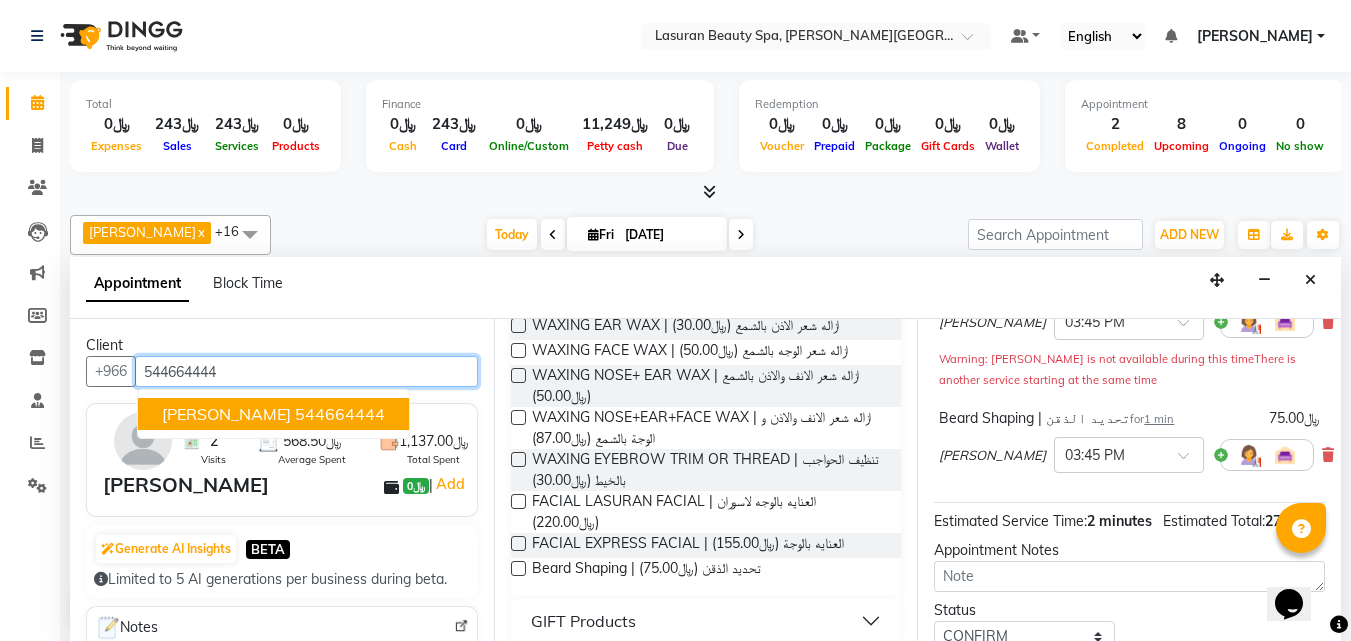 type on "544664444" 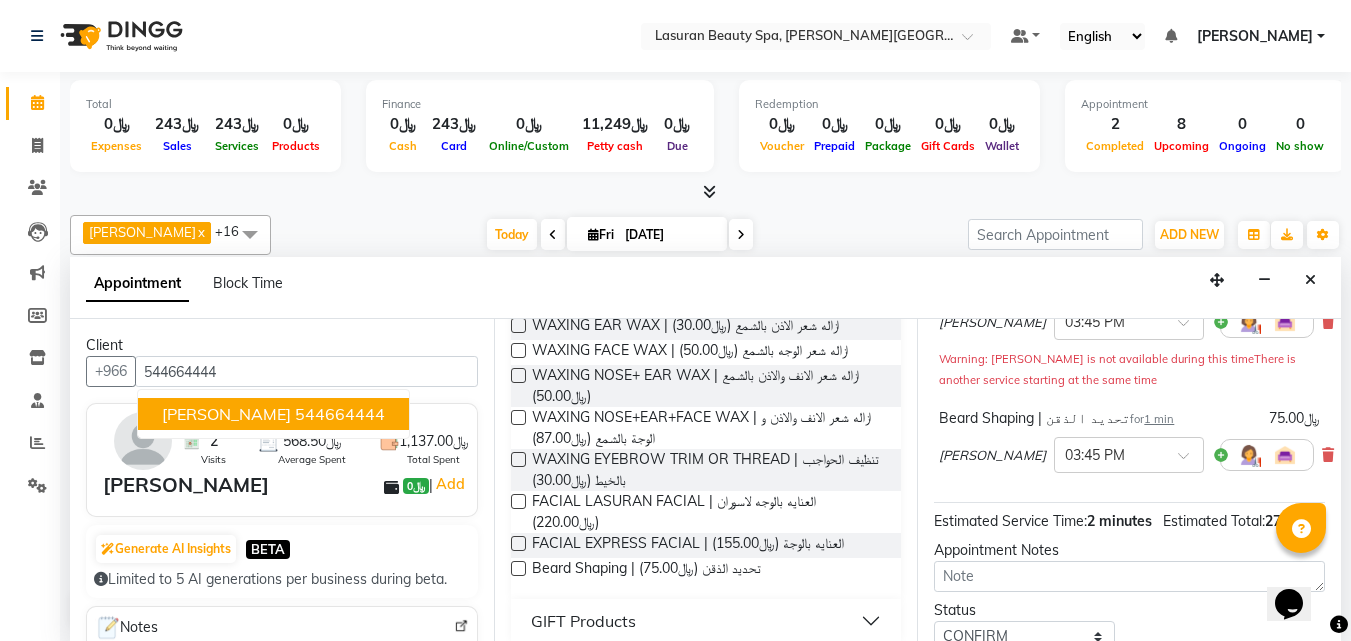 click on "[PERSON_NAME]" at bounding box center (186, 485) 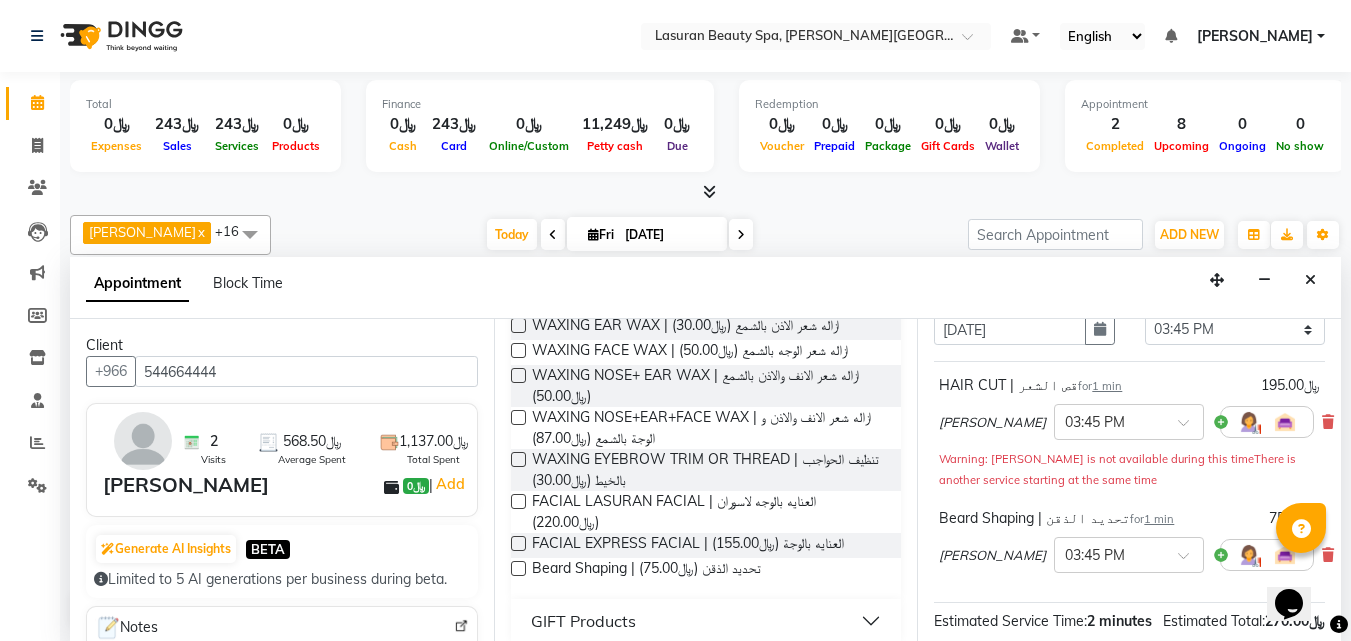 scroll, scrollTop: 339, scrollLeft: 0, axis: vertical 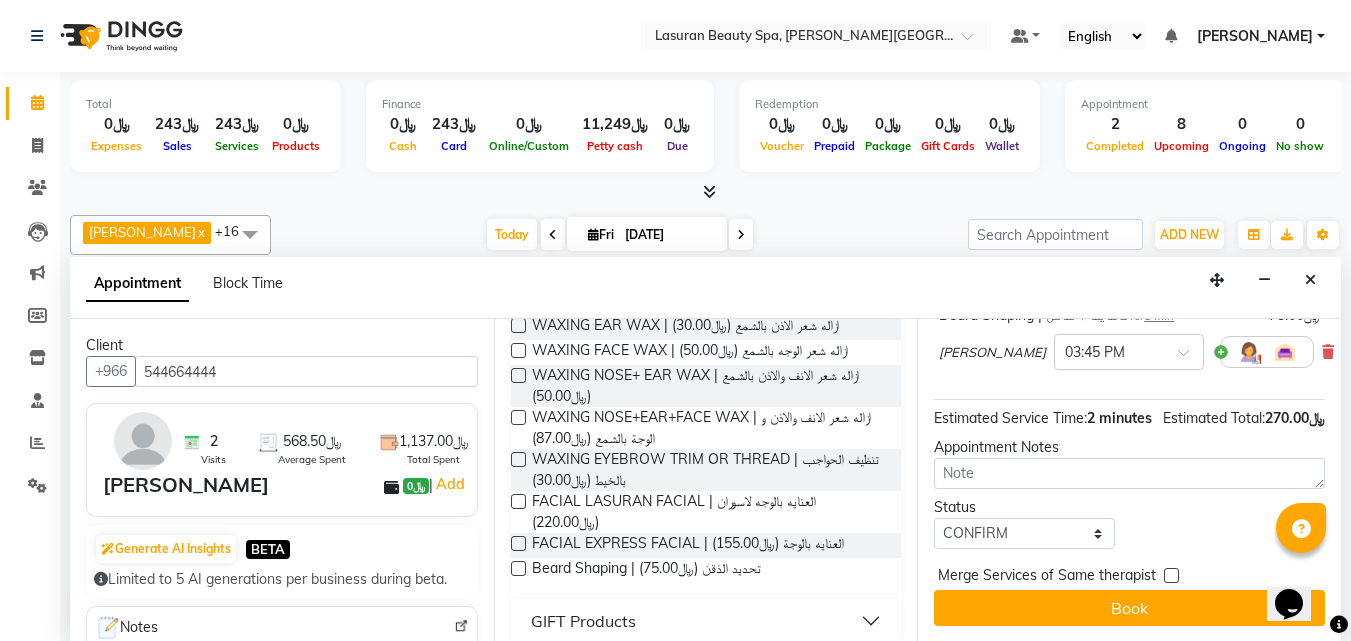 click on "Merge Services of Same therapist" at bounding box center (1047, 577) 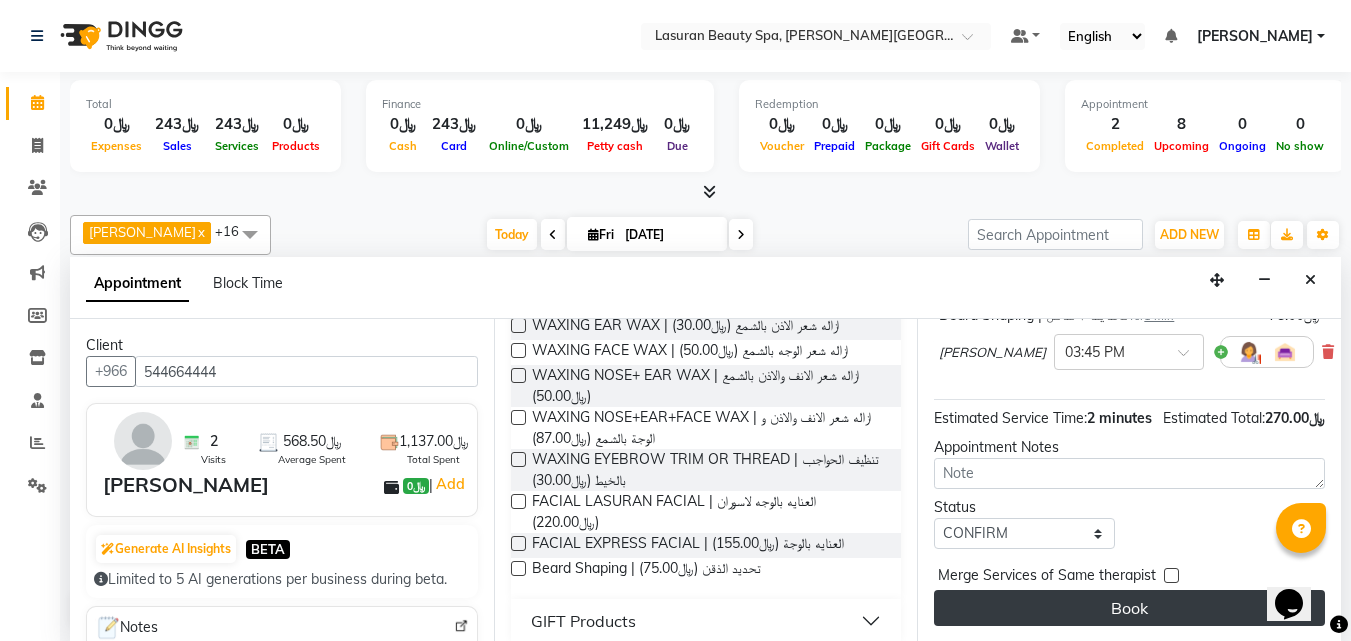 click on "Book" at bounding box center (1129, 608) 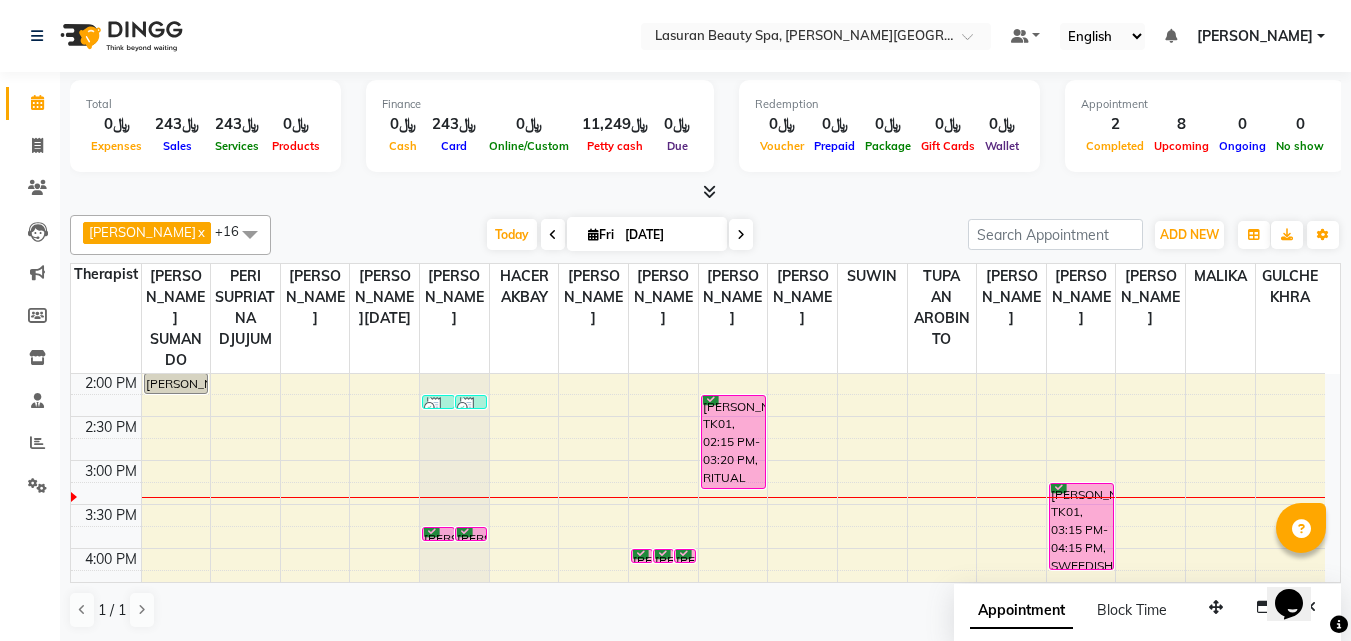 click at bounding box center (733, 537) 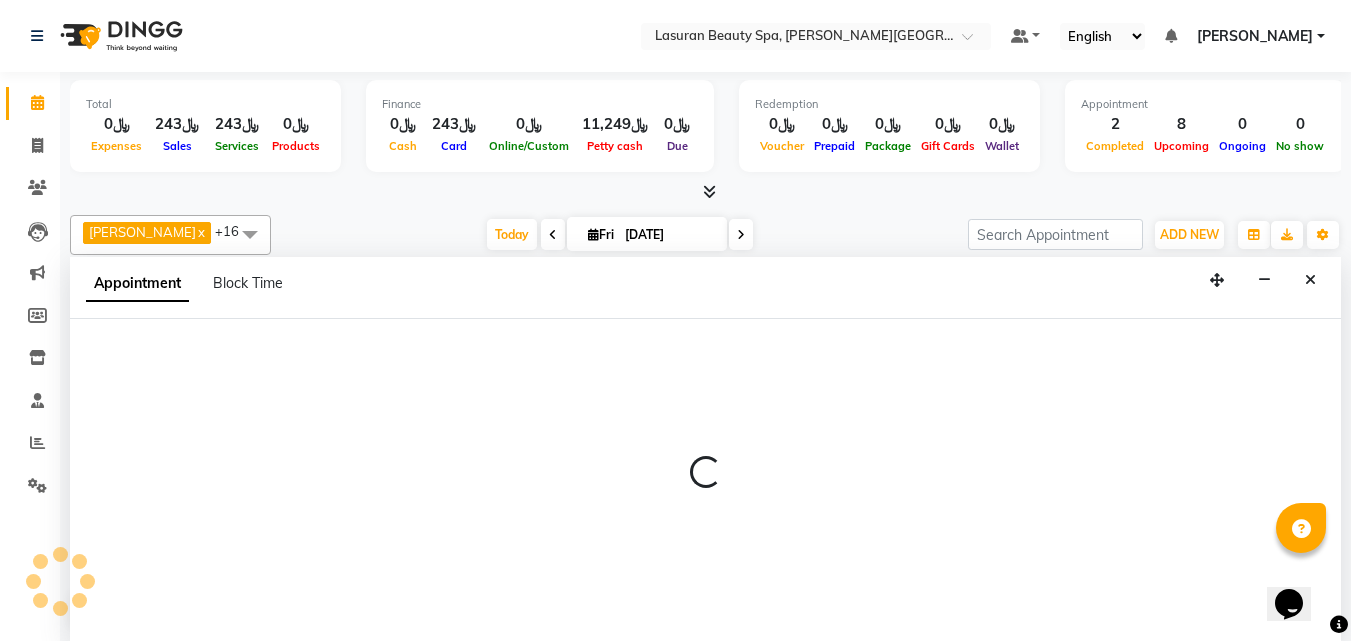 scroll, scrollTop: 1, scrollLeft: 0, axis: vertical 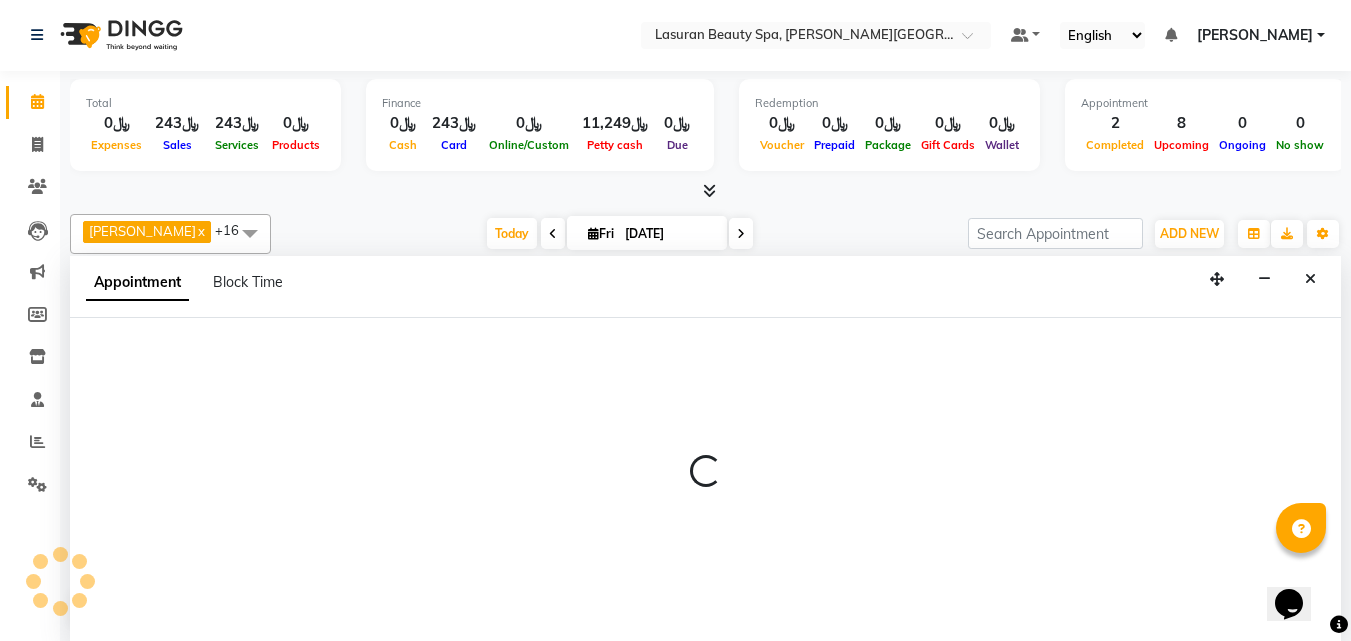 select on "54629" 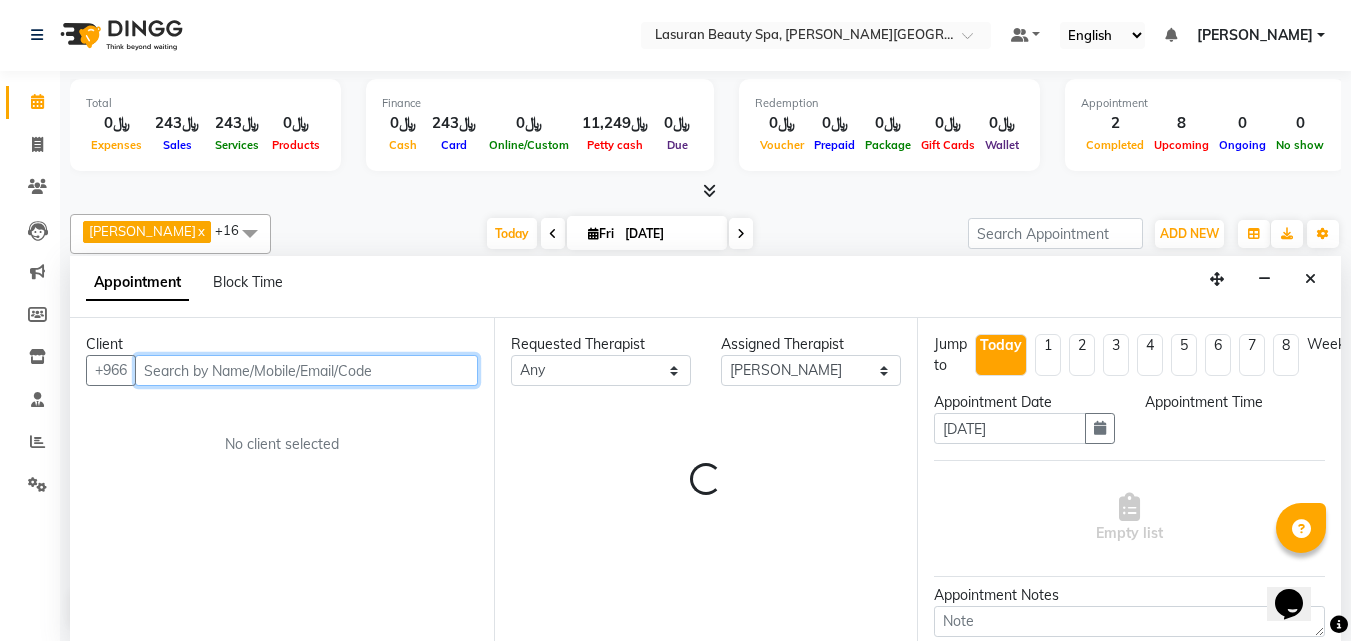 select on "930" 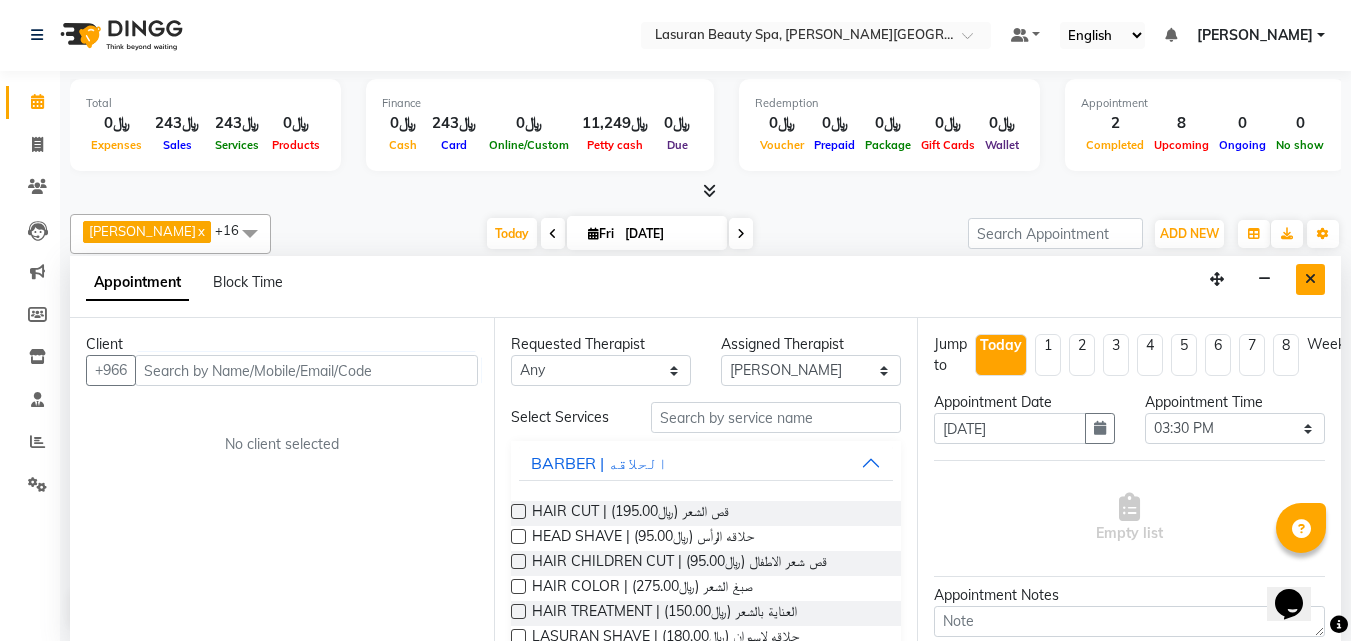 click at bounding box center [1310, 279] 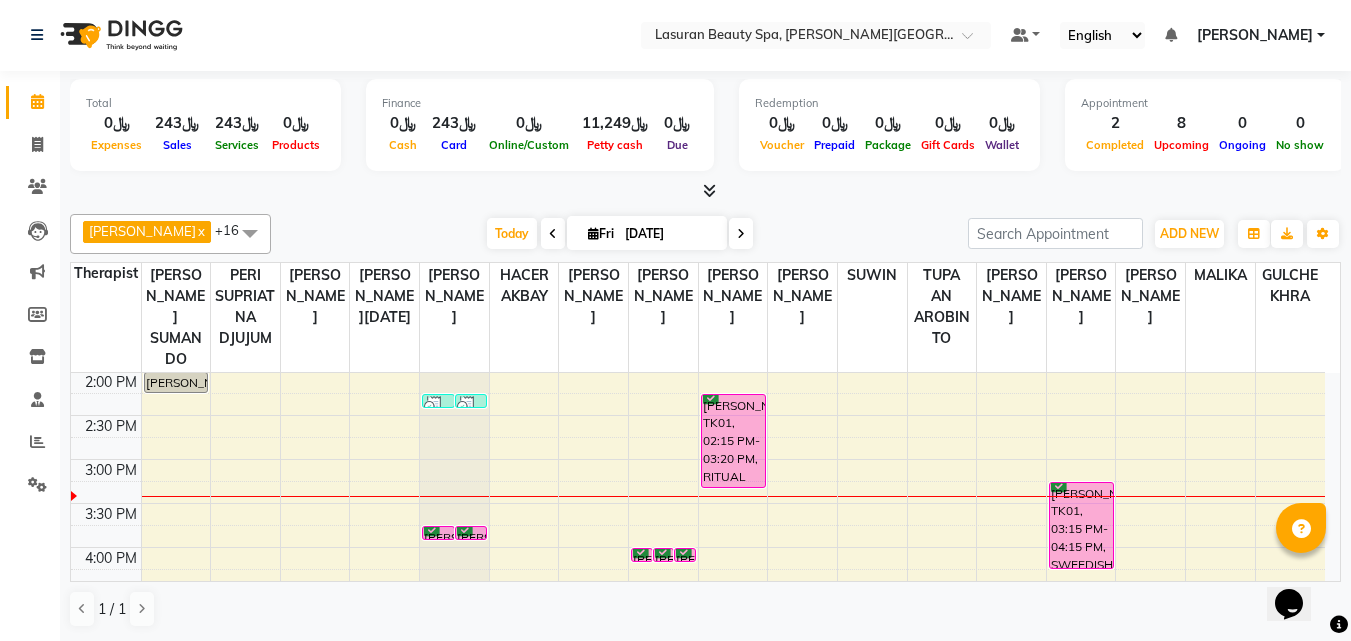 click at bounding box center (465, 528) 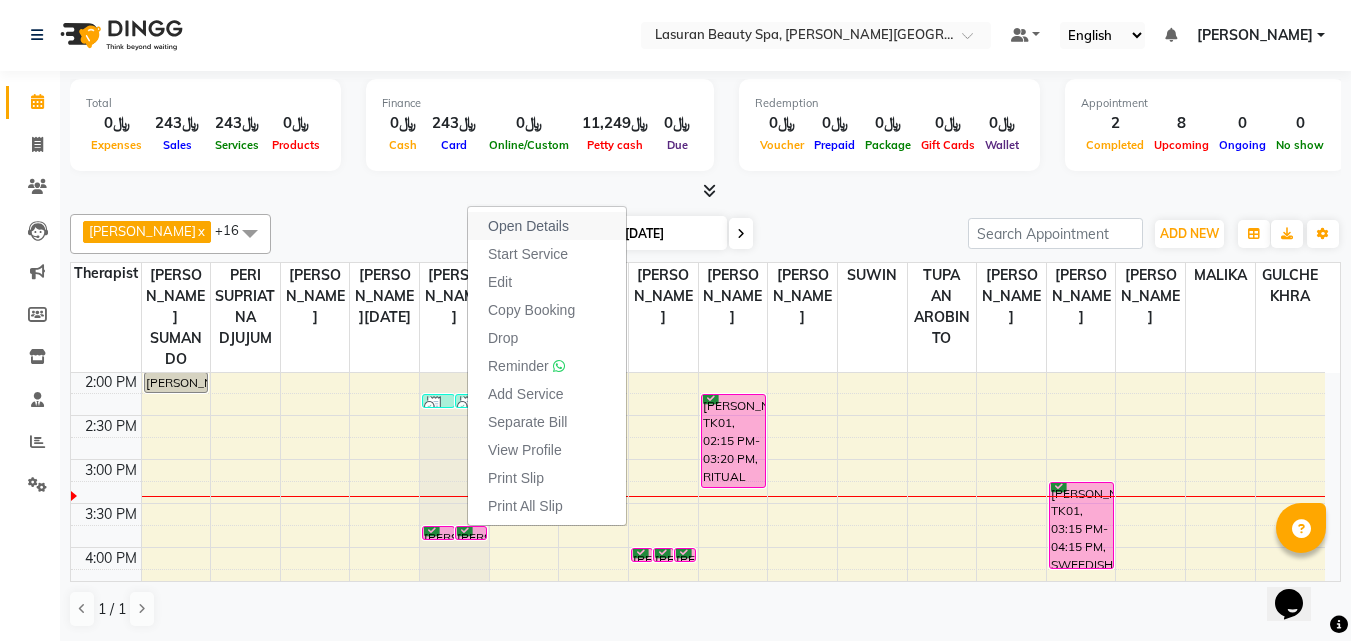 click on "Open Details" at bounding box center (528, 226) 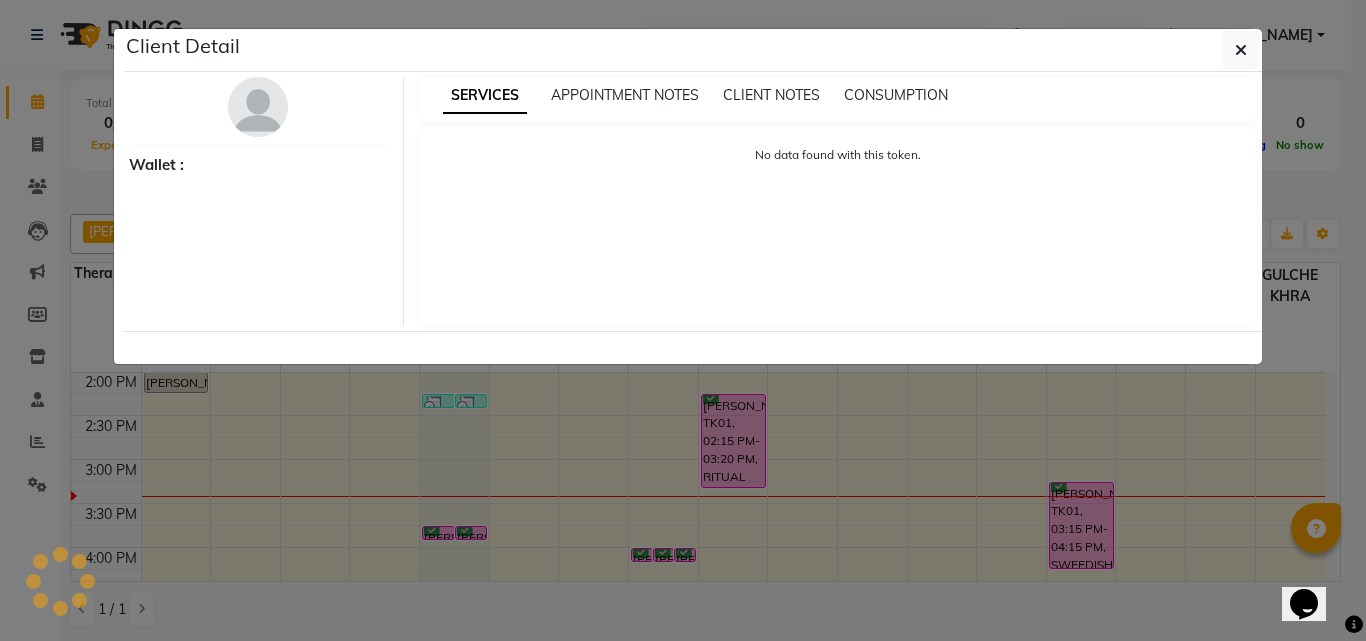 select on "6" 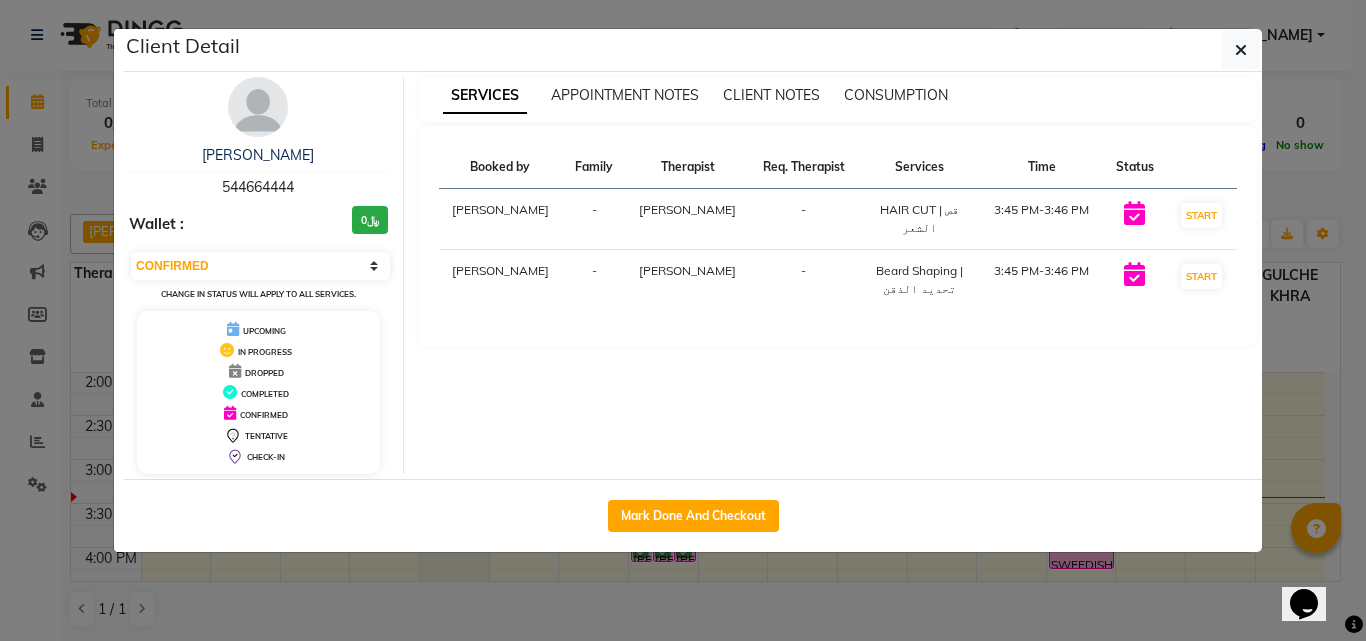 click on "Client Detail  [PERSON_NAME]   544664444 Wallet : ﷼0 Select IN SERVICE CONFIRMED TENTATIVE CHECK IN MARK DONE DROPPED UPCOMING Change in status will apply to all services. UPCOMING IN PROGRESS DROPPED COMPLETED CONFIRMED TENTATIVE CHECK-IN SERVICES APPOINTMENT NOTES CLIENT NOTES CONSUMPTION Booked by Family Therapist Req. Therapist Services Time Status  Ranim [PERSON_NAME]  - [PERSON_NAME] -  HAIR CUT | قص الشعر   3:45 PM-3:46 PM   START   Ranim [PERSON_NAME]  - [PERSON_NAME] -  [PERSON_NAME] Shaping | تحديد الذقن   3:45 PM-3:46 PM   START   Mark Done And Checkout" 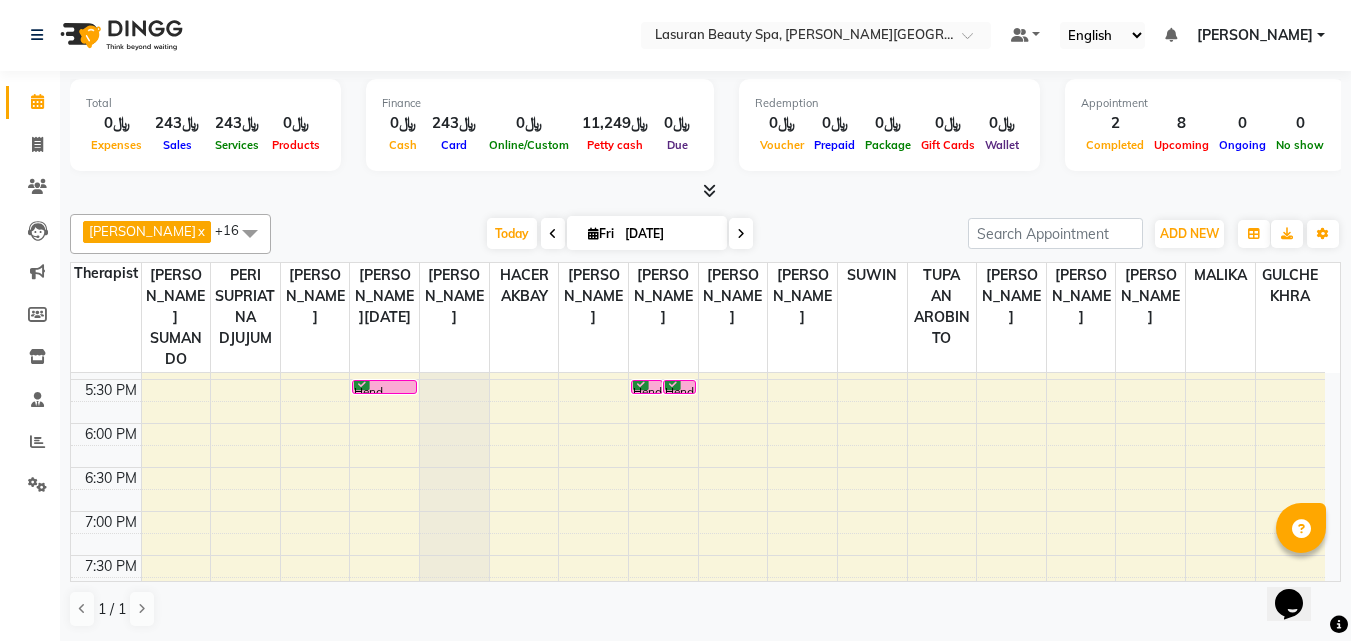 scroll, scrollTop: 289, scrollLeft: 0, axis: vertical 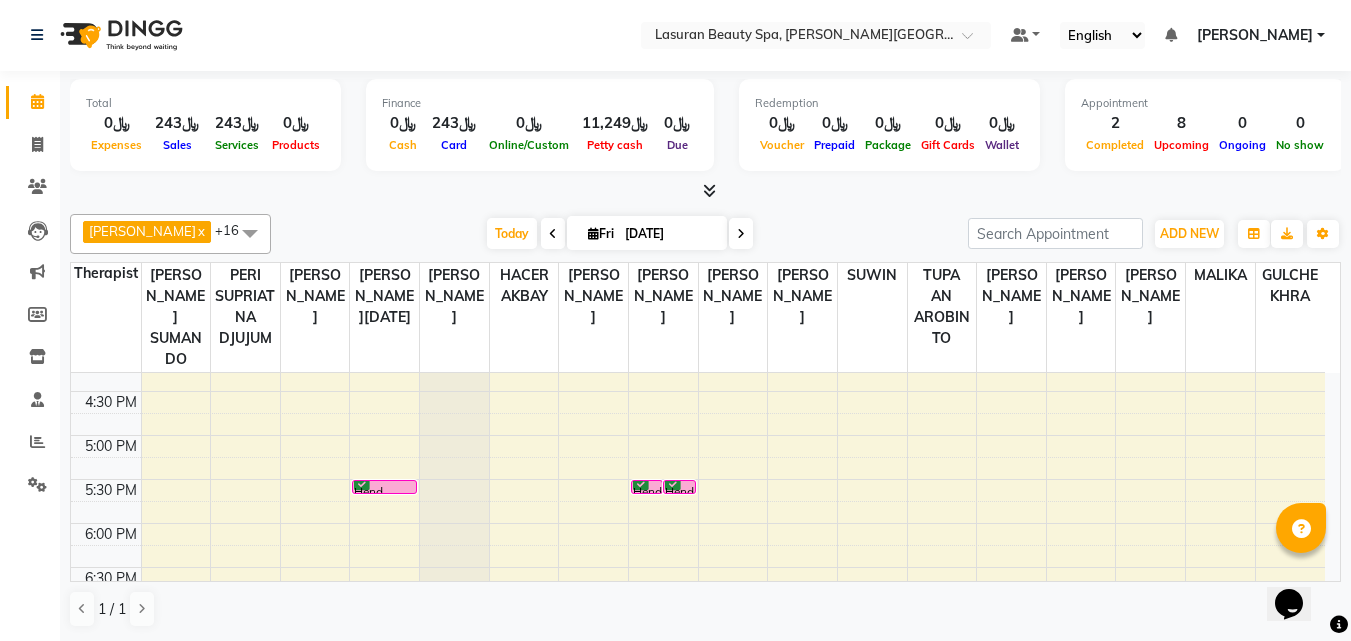 click at bounding box center [641, 482] 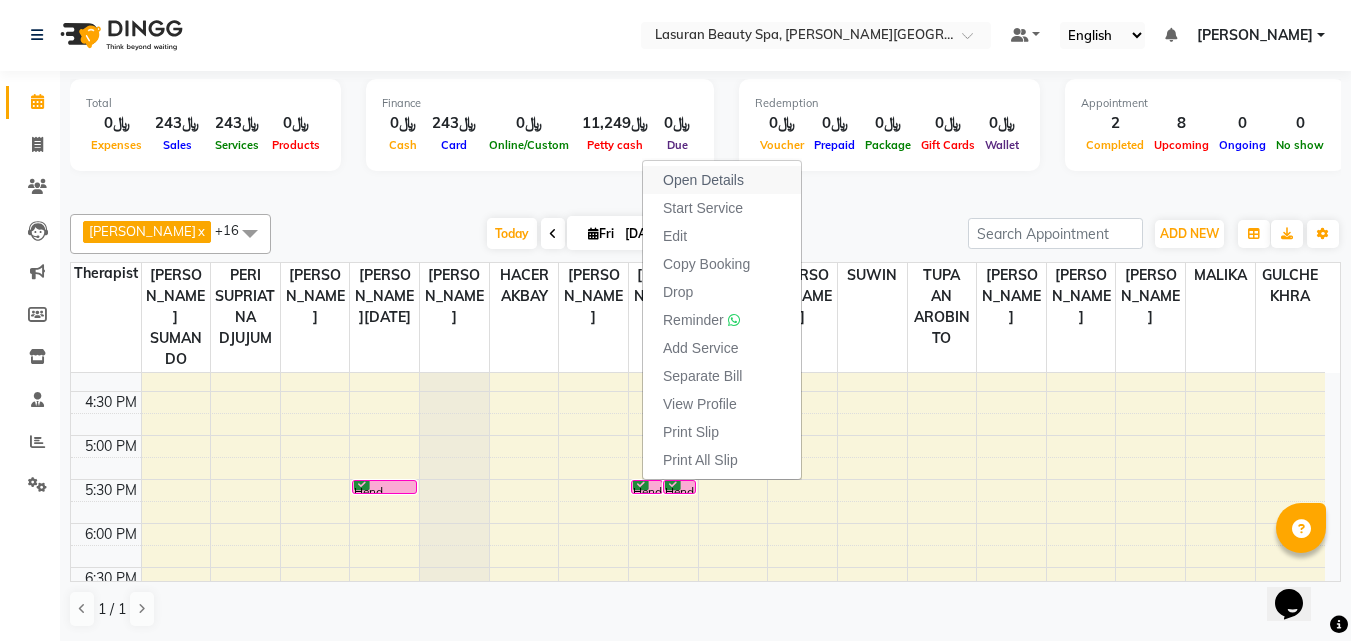 click on "Open Details" at bounding box center (703, 180) 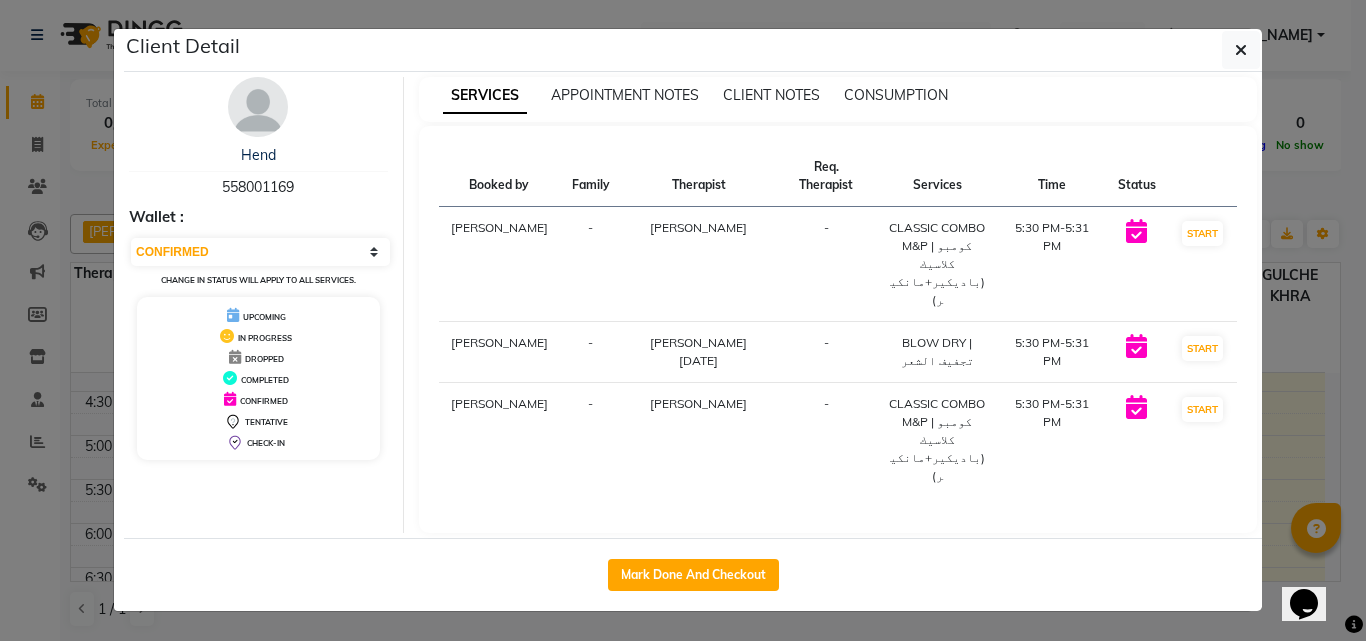 click on "Client Detail  Hend    558001169 Wallet : Select IN SERVICE CONFIRMED TENTATIVE CHECK IN MARK DONE DROPPED UPCOMING Change in status will apply to all services. UPCOMING IN PROGRESS DROPPED COMPLETED CONFIRMED TENTATIVE CHECK-IN SERVICES APPOINTMENT NOTES CLIENT NOTES CONSUMPTION Booked by Family Therapist Req. Therapist Services Time Status  Ranim [PERSON_NAME]  - [PERSON_NAME] -  CLASSIC COMBO M&P | كومبو كلاسيك (باديكير+مانكير)   5:30 PM-5:31 PM   START   Ranim [PERSON_NAME]  - [PERSON_NAME][DATE] -  BLOW DRY | تجفيف الشعر   5:30 PM-5:31 PM   START   Ranim [PERSON_NAME]  - [PERSON_NAME] -  CLASSIC COMBO M&P | كومبو كلاسيك (باديكير+مانكير)   5:30 PM-5:31 PM   START   Mark Done And Checkout" 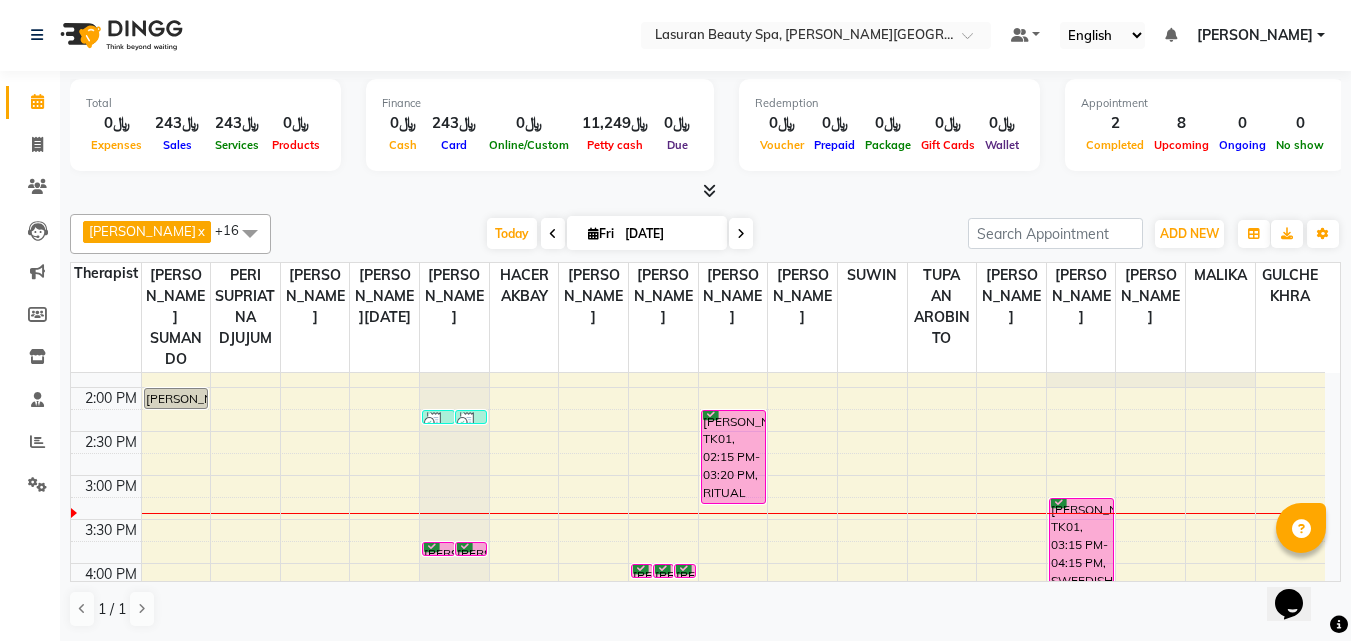 scroll, scrollTop: 0, scrollLeft: 0, axis: both 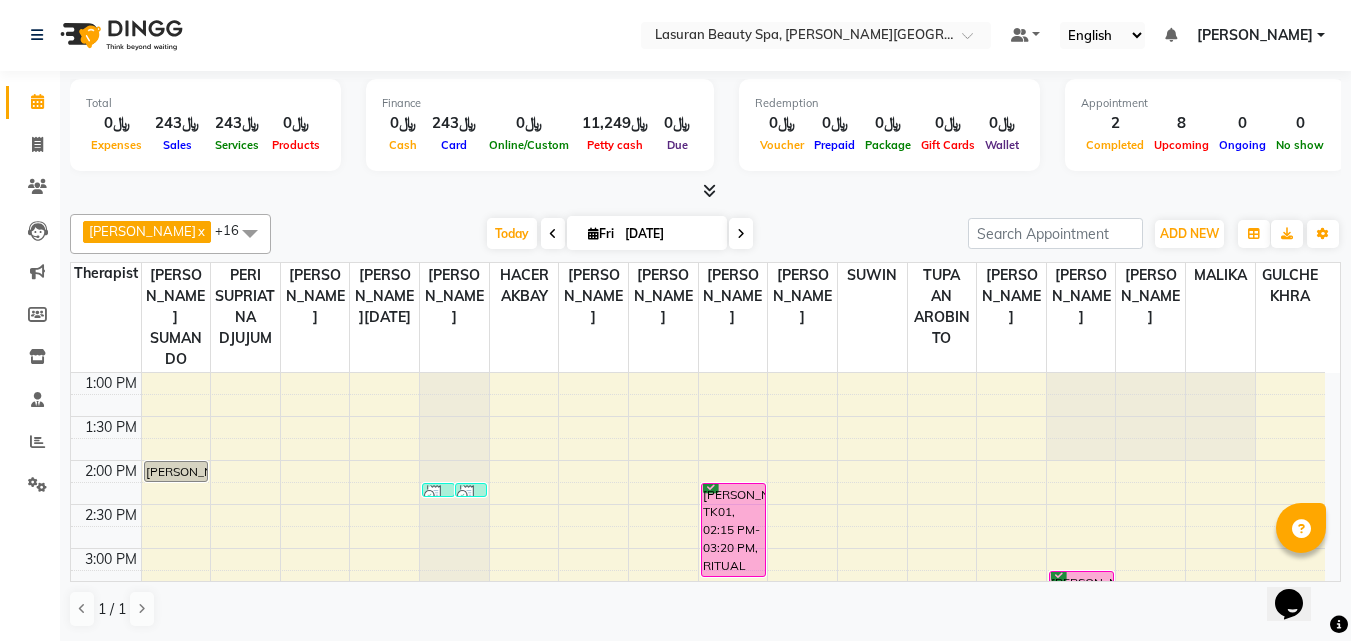 click on "[PERSON_NAME], TK01, 02:15 PM-03:20 PM, RITUAL BRIGHT BLUE ROCK | حمام الأحجار الزرقاء" at bounding box center [733, 530] 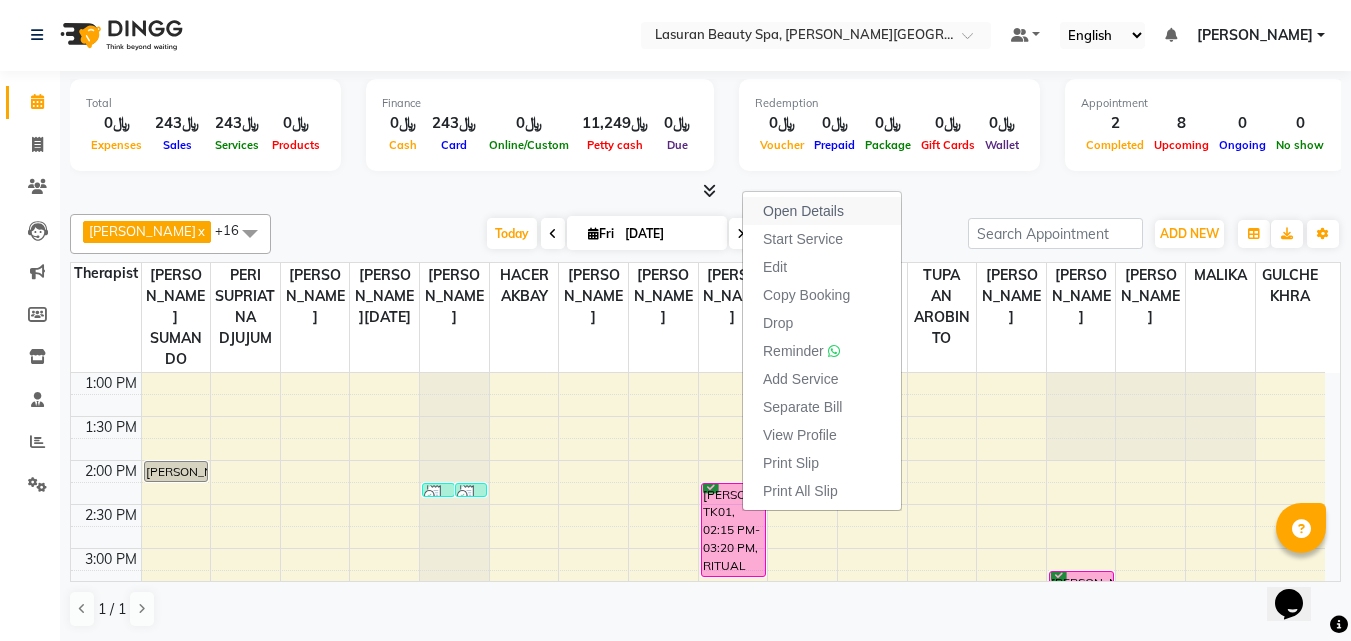 click on "Open Details" at bounding box center (803, 211) 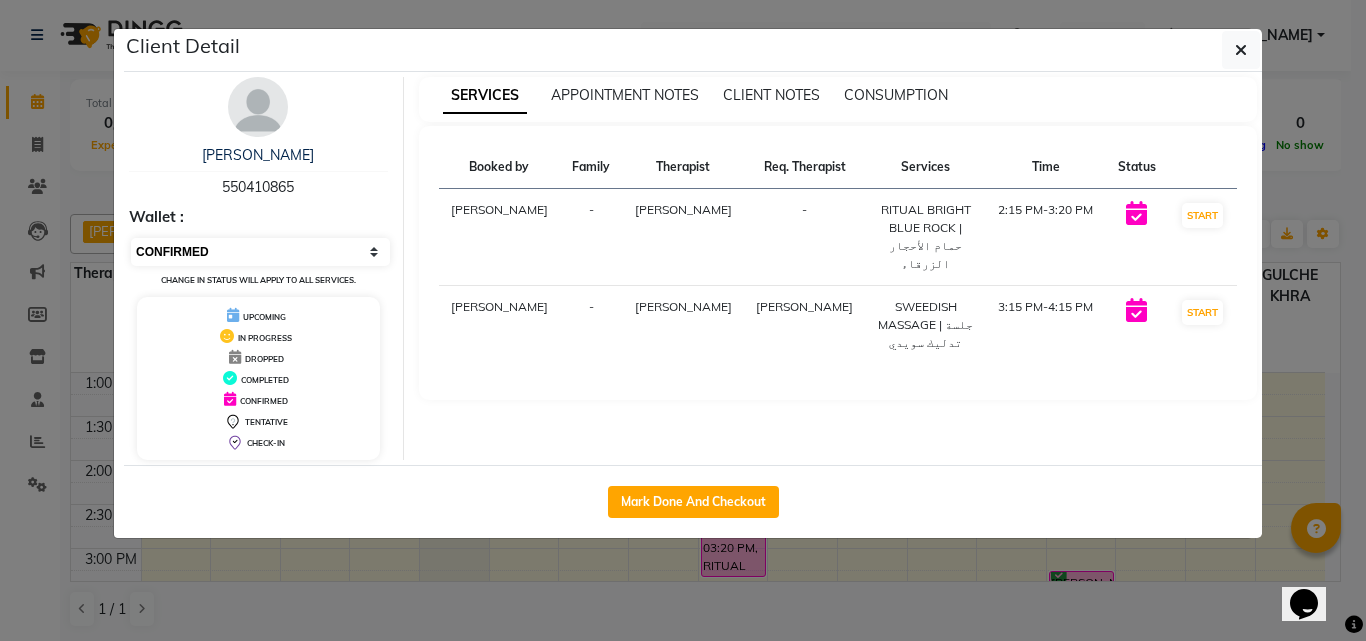 click on "Select IN SERVICE CONFIRMED TENTATIVE CHECK IN MARK DONE DROPPED UPCOMING" at bounding box center [260, 252] 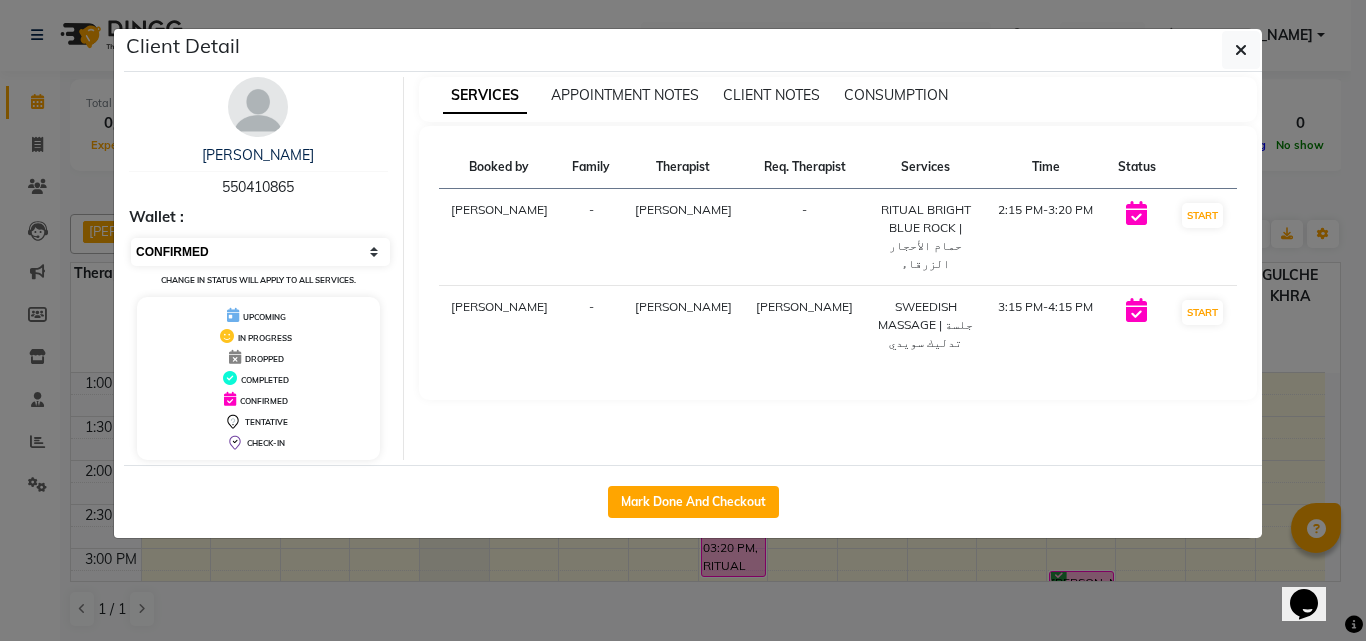 select on "2" 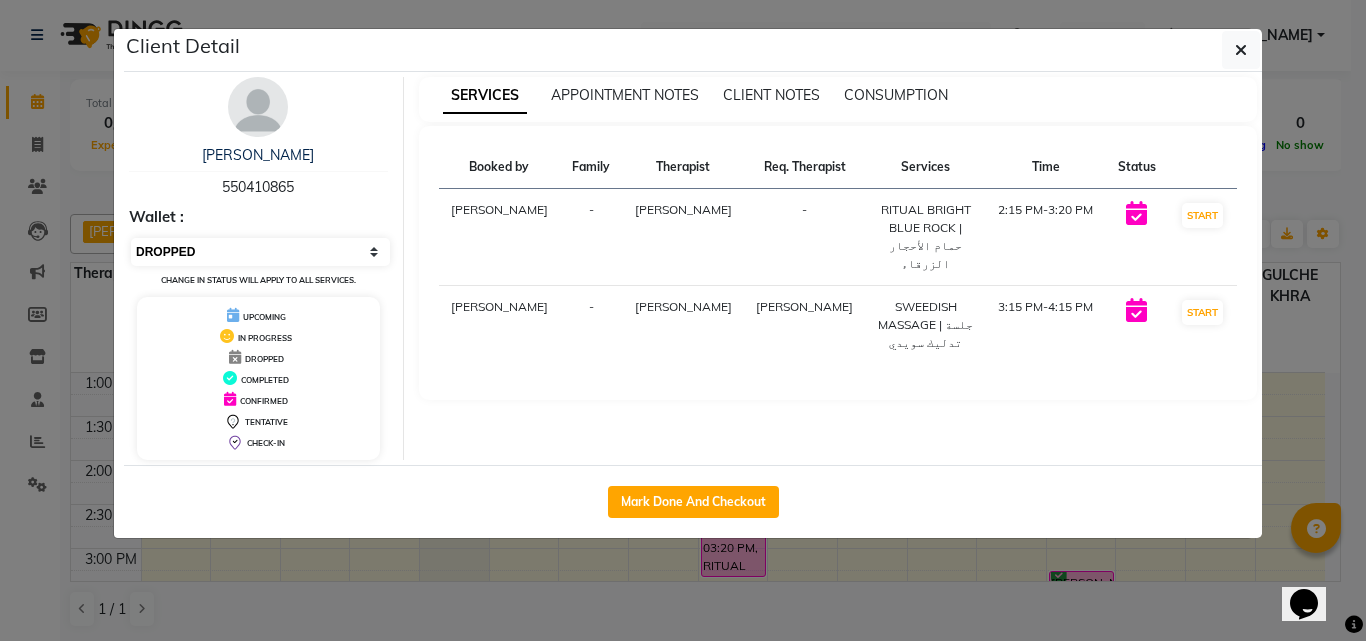 click on "Select IN SERVICE CONFIRMED TENTATIVE CHECK IN MARK DONE DROPPED UPCOMING" at bounding box center (260, 252) 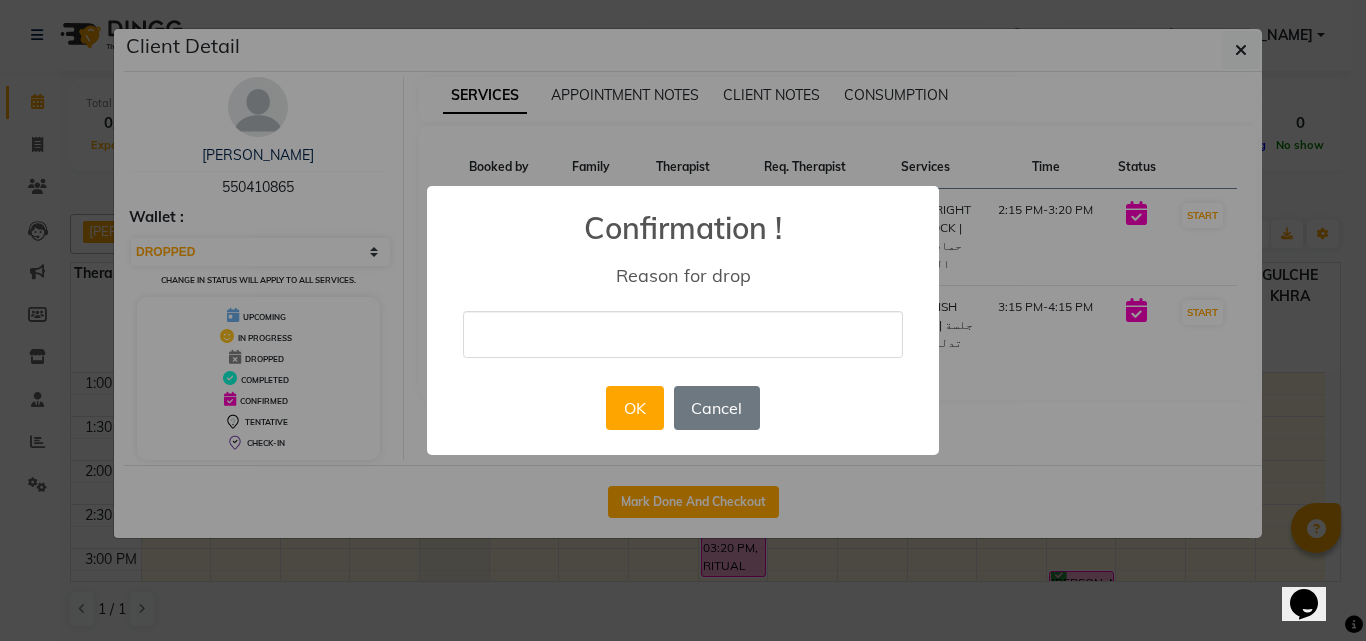 click at bounding box center [683, 334] 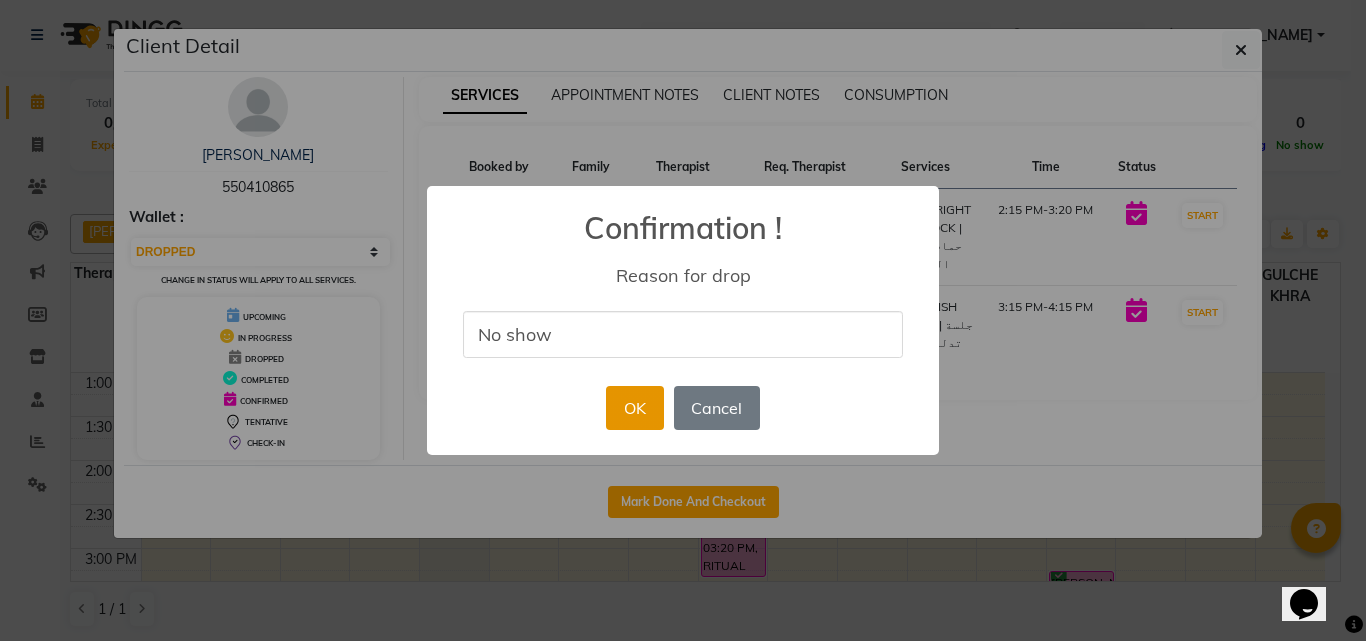 click on "OK" at bounding box center [634, 408] 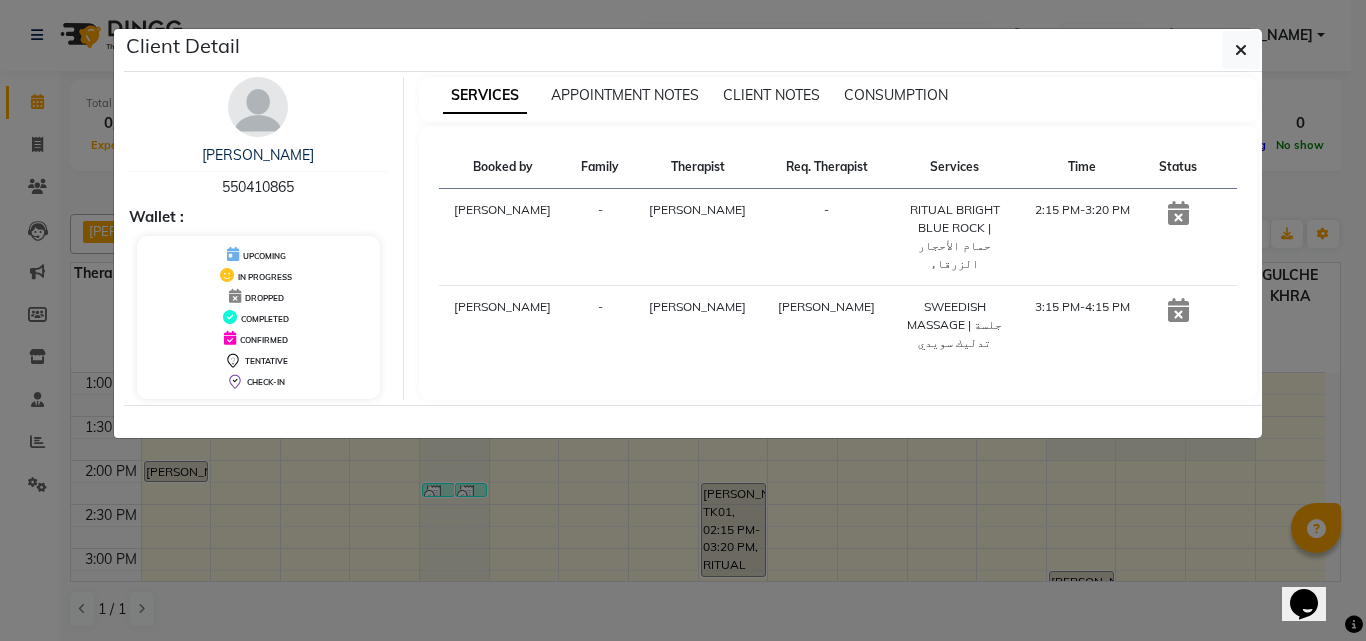 click on "Client Detail  [PERSON_NAME]    550410865 Wallet : UPCOMING IN PROGRESS DROPPED COMPLETED CONFIRMED TENTATIVE CHECK-IN SERVICES APPOINTMENT NOTES CLIENT NOTES CONSUMPTION Booked by Family Therapist Req. Therapist Services Time Status  Ranim [PERSON_NAME]  - CHAIMAE BALHAMIDIYA -  RITUAL BRIGHT BLUE ROCK | حمام الأحجار الزرقاء   2:15 PM-3:20 PM   Ranim [PERSON_NAME]  - [PERSON_NAME] [PERSON_NAME]  SWEEDISH MASSAGE | جلسة تدليك سويدي   3:15 PM-4:15 PM" 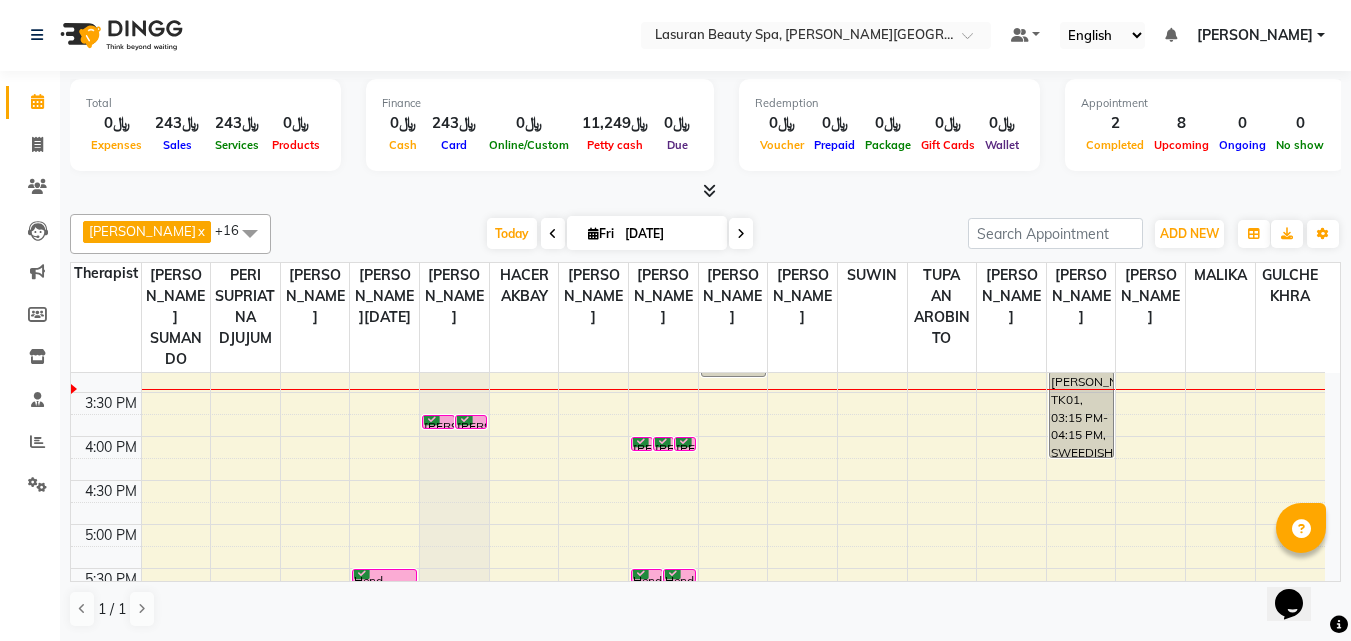 scroll, scrollTop: 300, scrollLeft: 0, axis: vertical 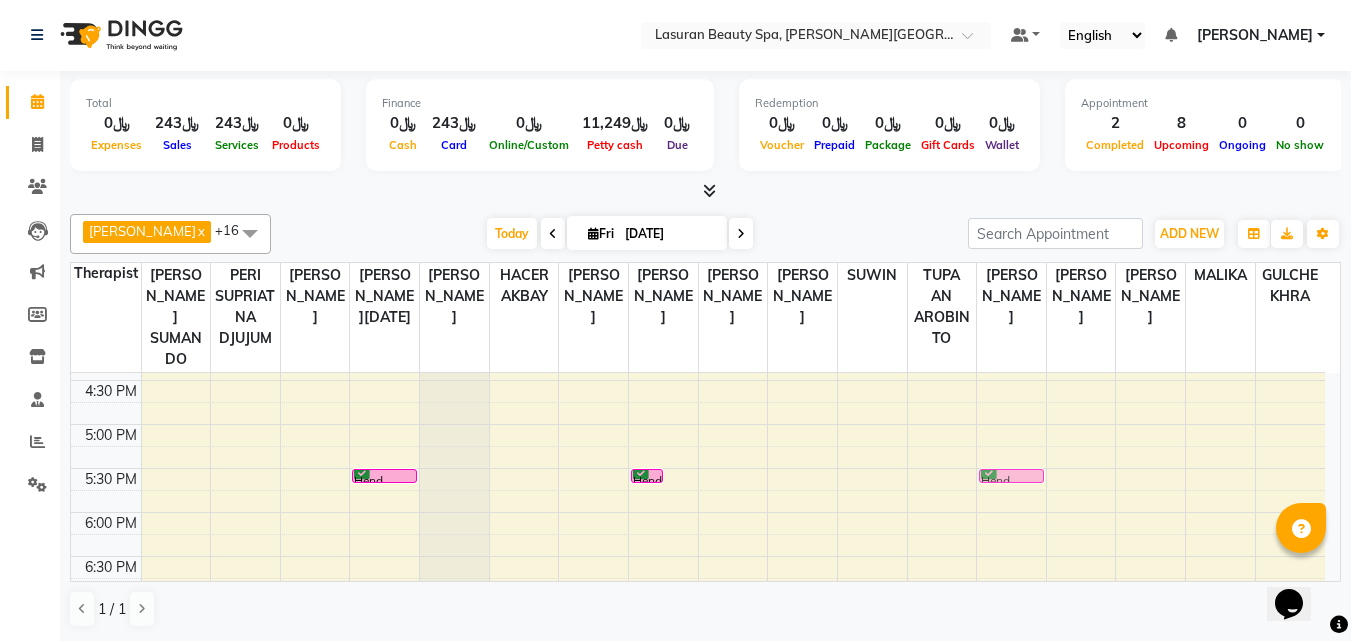 drag, startPoint x: 685, startPoint y: 473, endPoint x: 1002, endPoint y: 480, distance: 317.07727 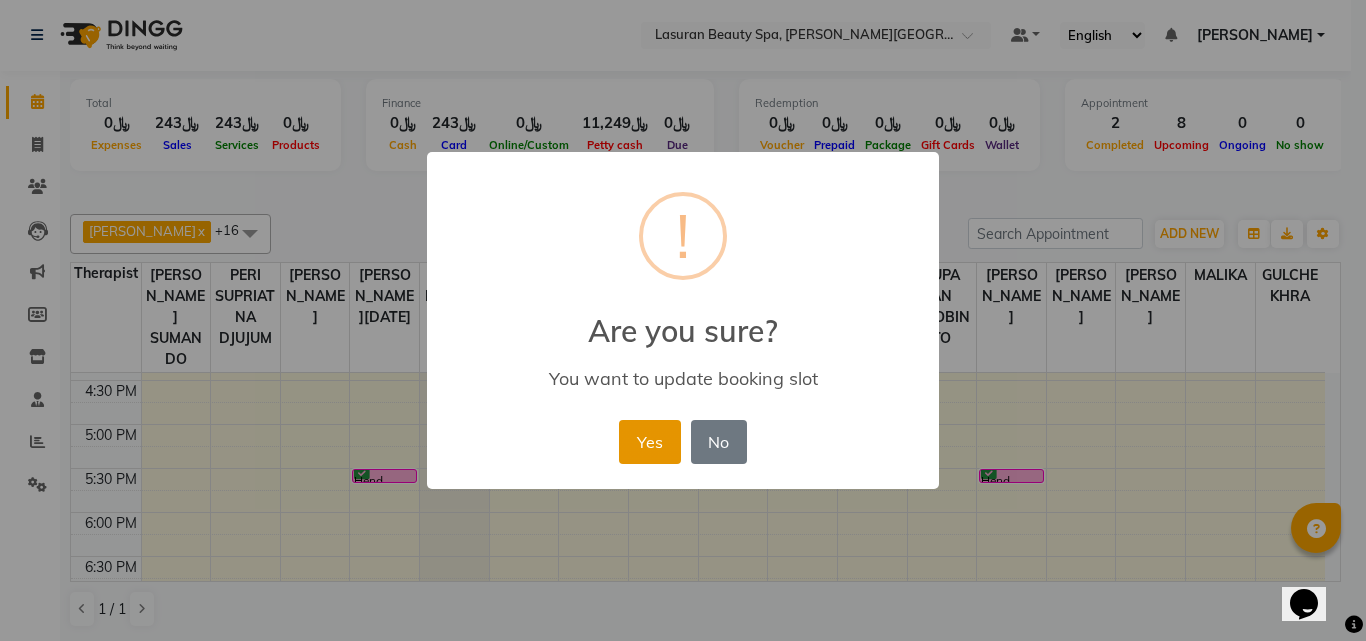 click on "Yes" at bounding box center (649, 442) 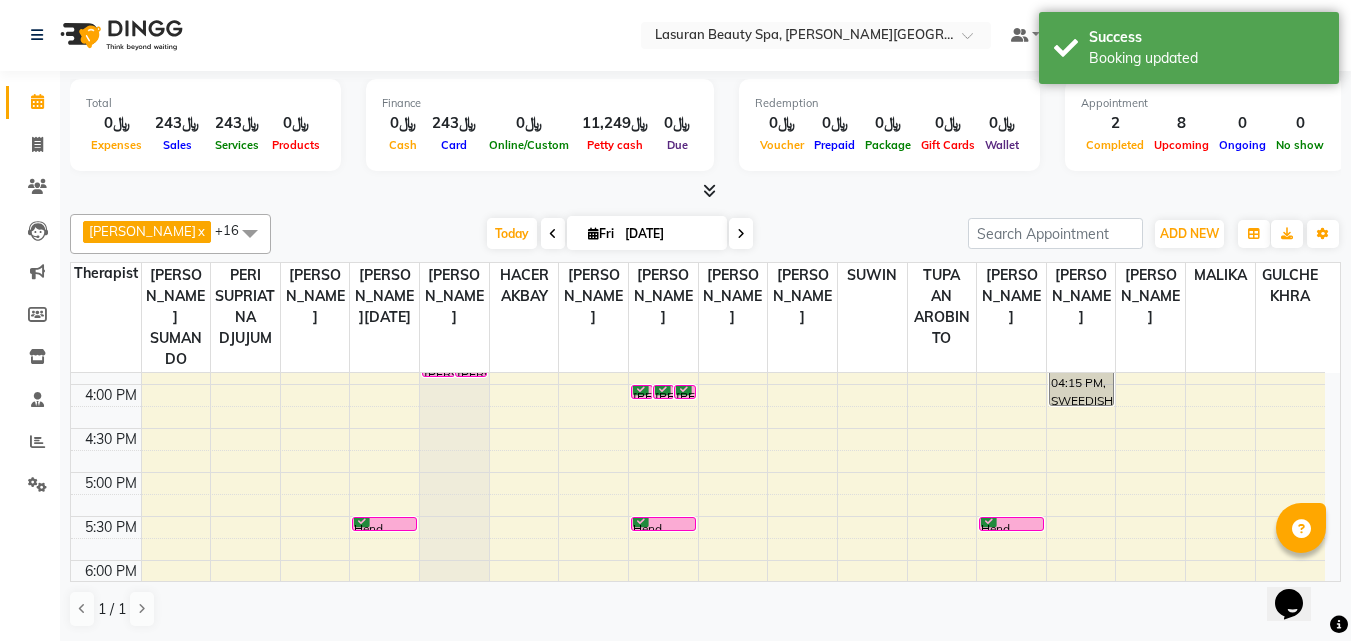 scroll, scrollTop: 300, scrollLeft: 0, axis: vertical 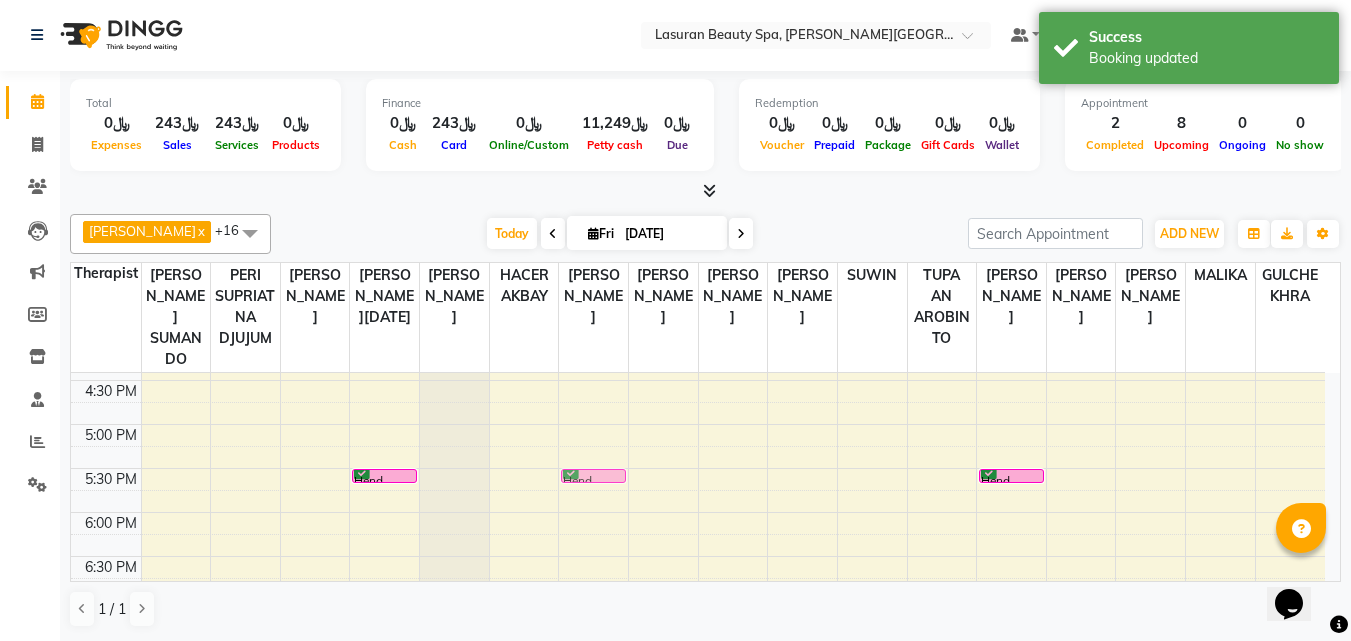 drag, startPoint x: 666, startPoint y: 474, endPoint x: 619, endPoint y: 477, distance: 47.095646 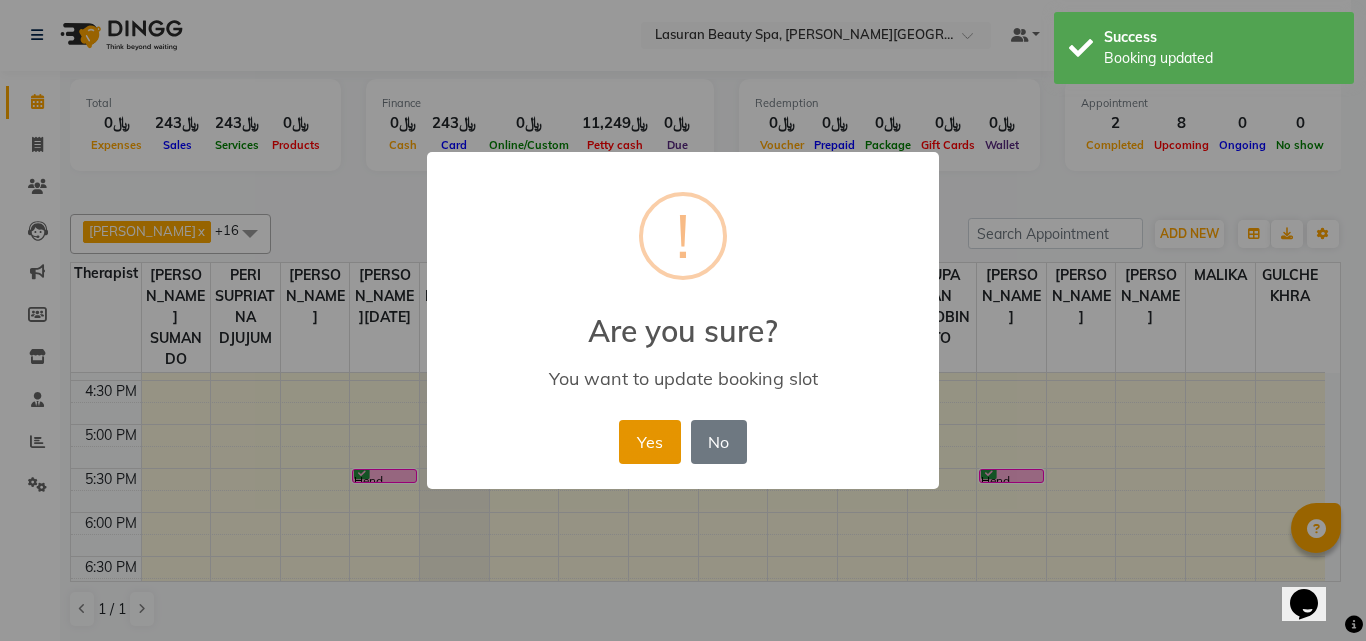 click on "Yes" at bounding box center (649, 442) 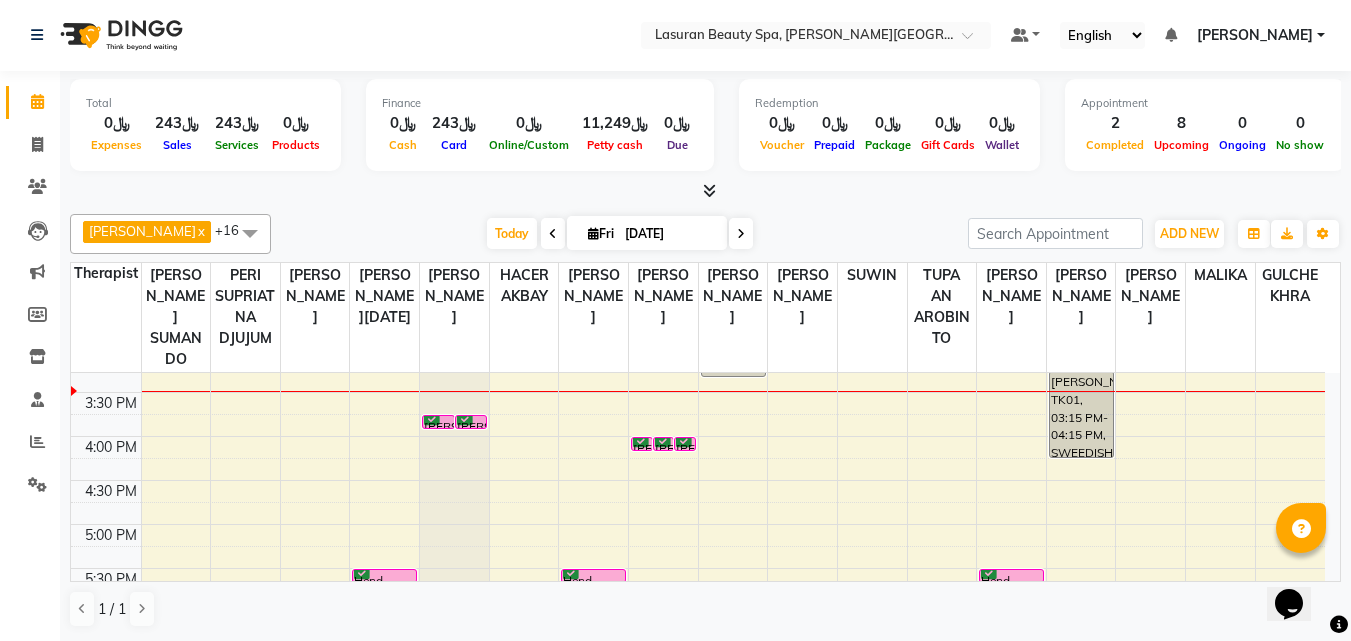 scroll, scrollTop: 300, scrollLeft: 0, axis: vertical 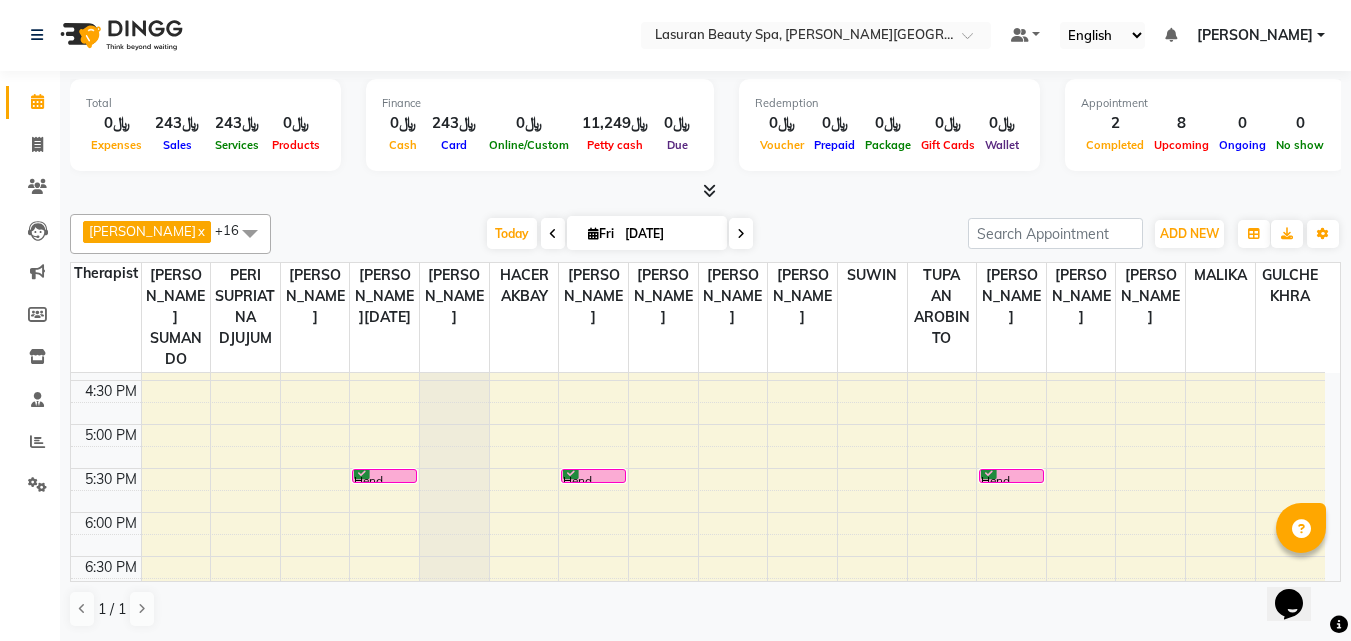 click on "Hend, TK05, 05:30 PM-05:31 PM, CLASSIC [PERSON_NAME] M&P | كومبو كلاسيك (باديكير+مانكير)" at bounding box center (593, 476) 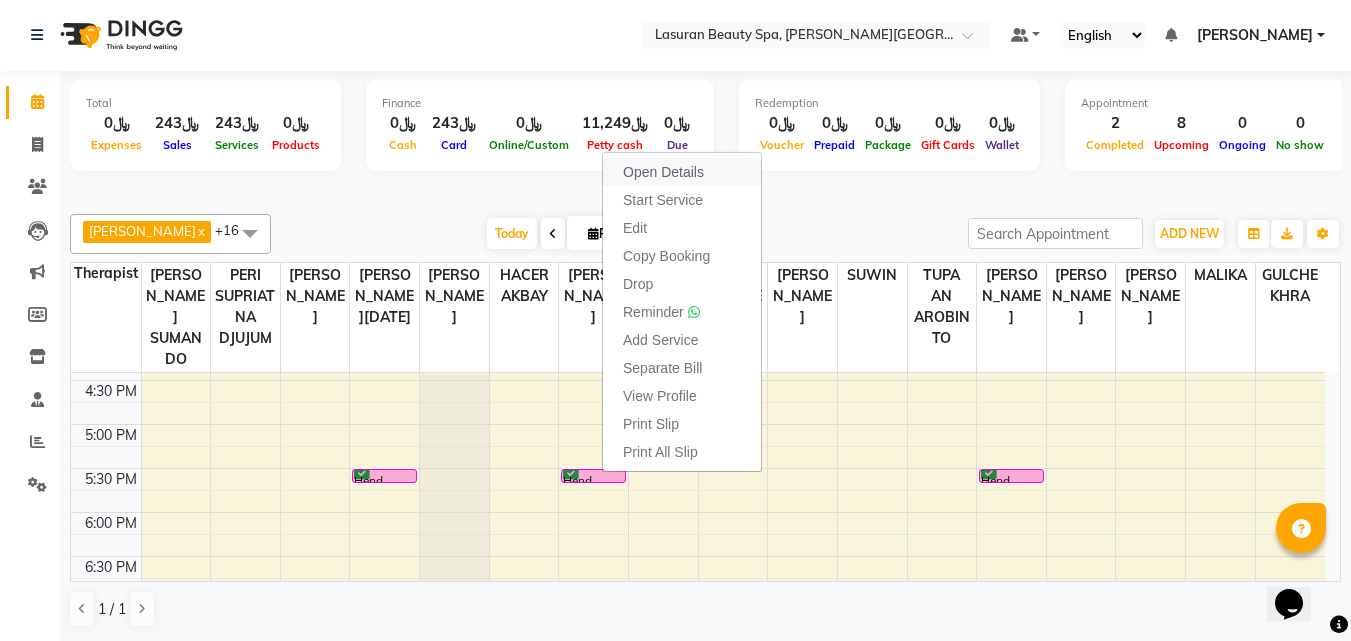 click on "Open Details" at bounding box center [682, 172] 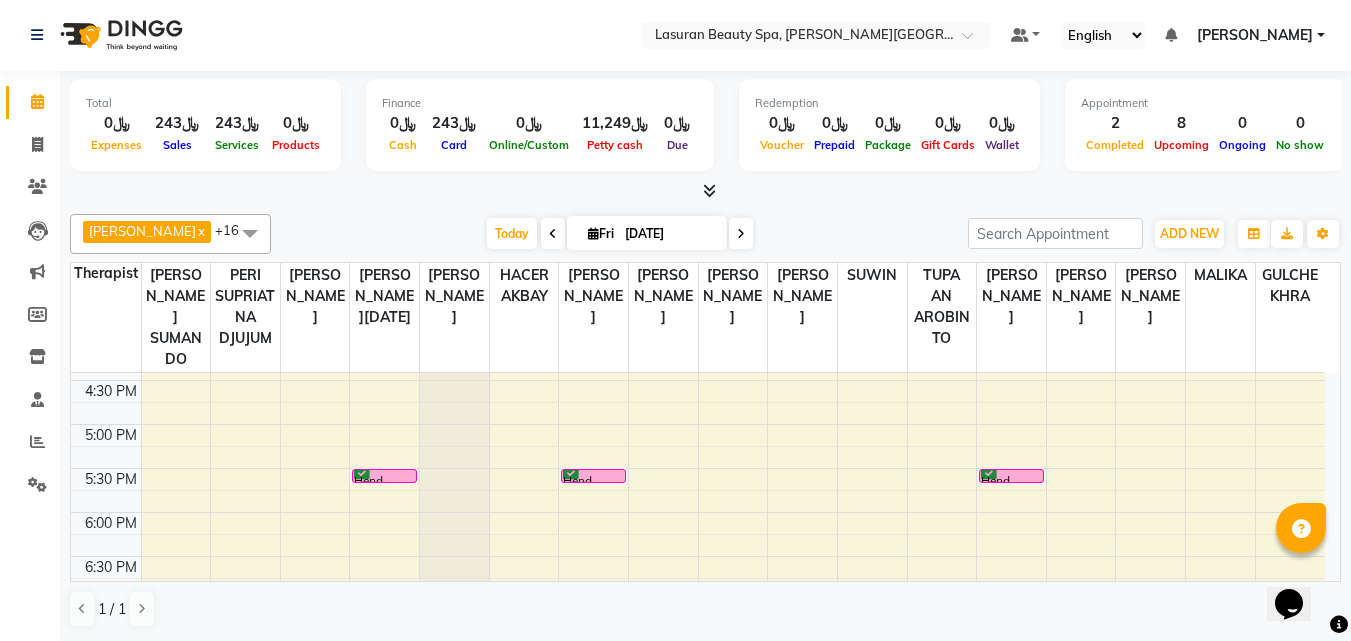 click on "Hend, TK05, 05:30 PM-05:31 PM, CLASSIC [PERSON_NAME] M&P | كومبو كلاسيك (باديكير+مانكير)" at bounding box center (593, 476) 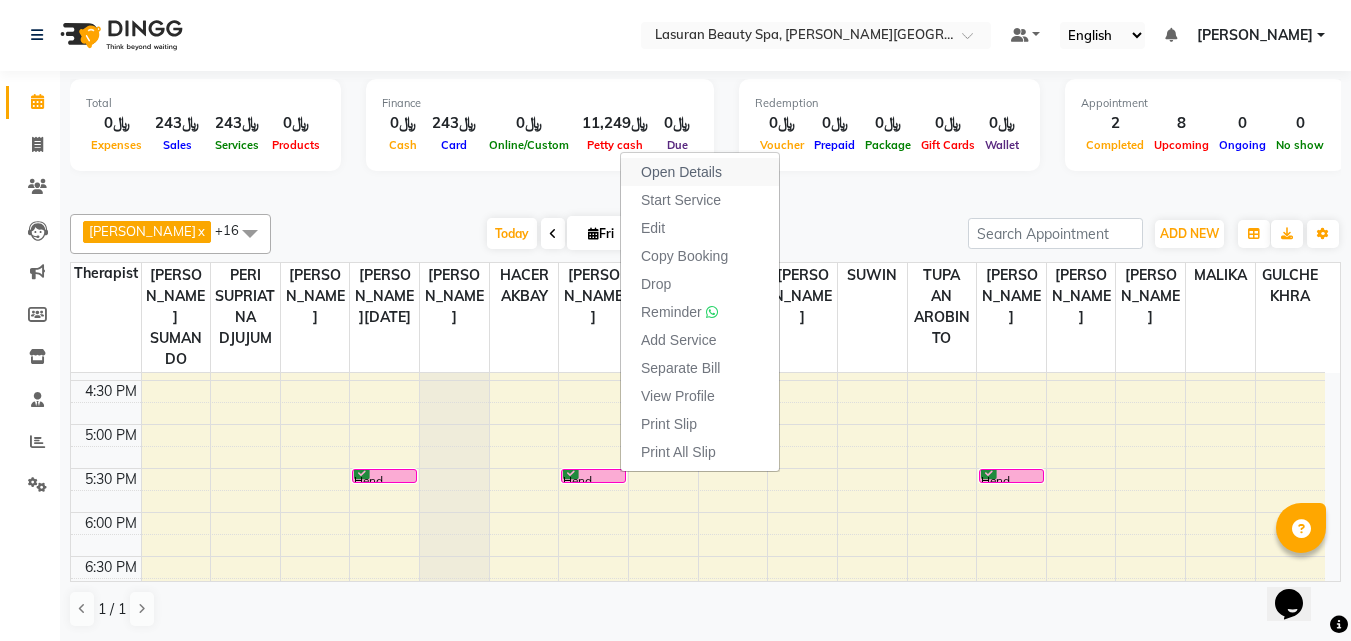 click on "Open Details" at bounding box center (681, 172) 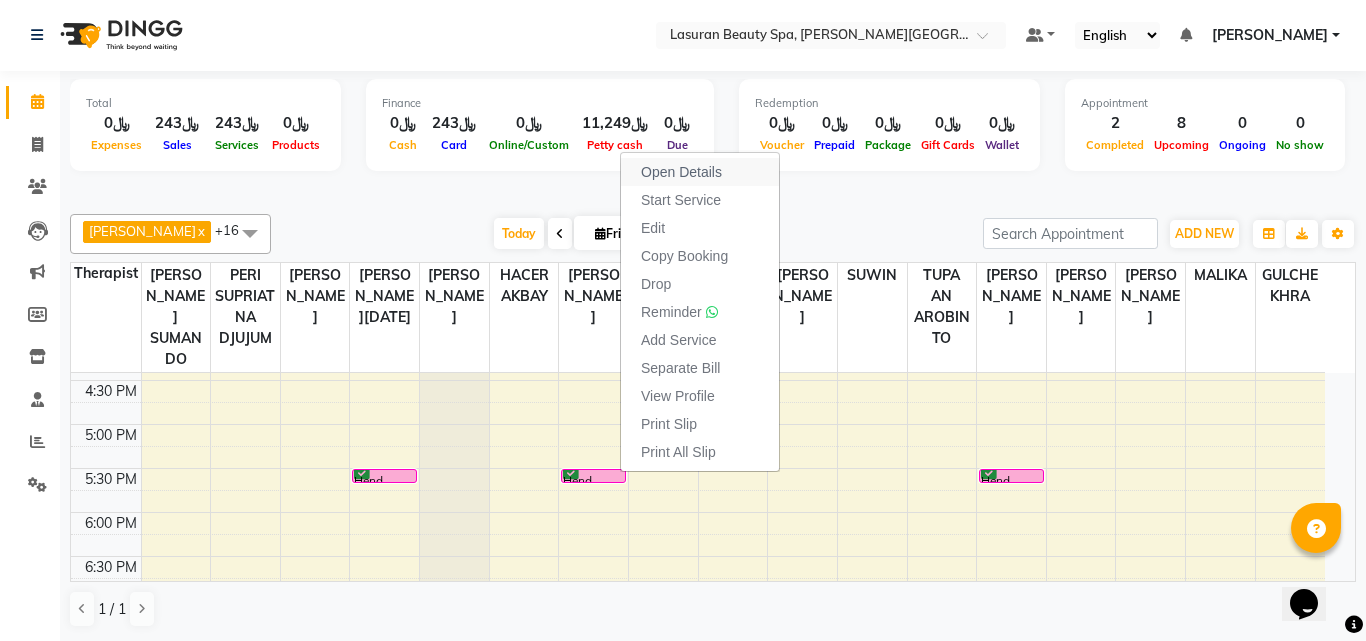 select on "6" 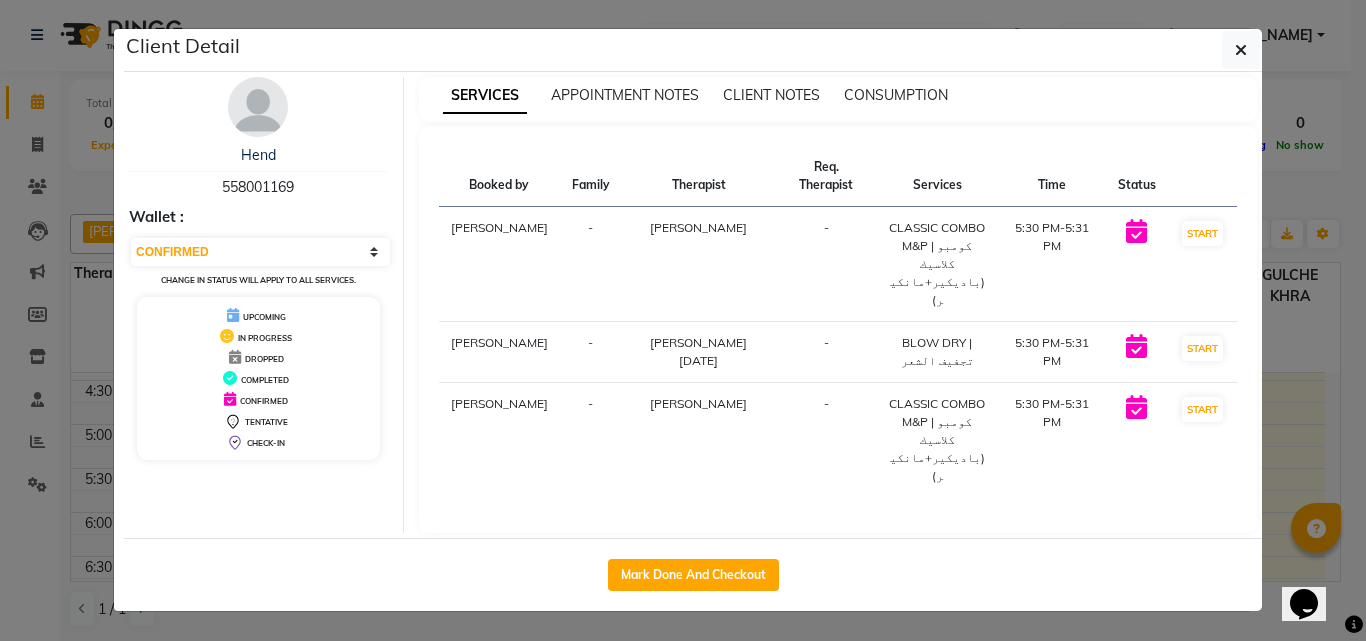 click on "Client Detail  Hend    558001169 Wallet : Select IN SERVICE CONFIRMED TENTATIVE CHECK IN MARK DONE DROPPED UPCOMING Change in status will apply to all services. UPCOMING IN PROGRESS DROPPED COMPLETED CONFIRMED TENTATIVE CHECK-IN SERVICES APPOINTMENT NOTES CLIENT NOTES CONSUMPTION Booked by Family Therapist Req. Therapist Services Time Status  Ranim [PERSON_NAME]  - [PERSON_NAME] -  CLASSIC COMBO M&P | كومبو كلاسيك (باديكير+مانكير)   5:30 PM-5:31 PM   START   Ranim [PERSON_NAME]  - [PERSON_NAME][DATE] -  BLOW DRY | تجفيف الشعر   5:30 PM-5:31 PM   START   Ranim [PERSON_NAME]  - [PERSON_NAME] -  CLASSIC COMBO M&P | كومبو كلاسيك (باديكير+مانكير)   5:30 PM-5:31 PM   START   Mark Done And Checkout" 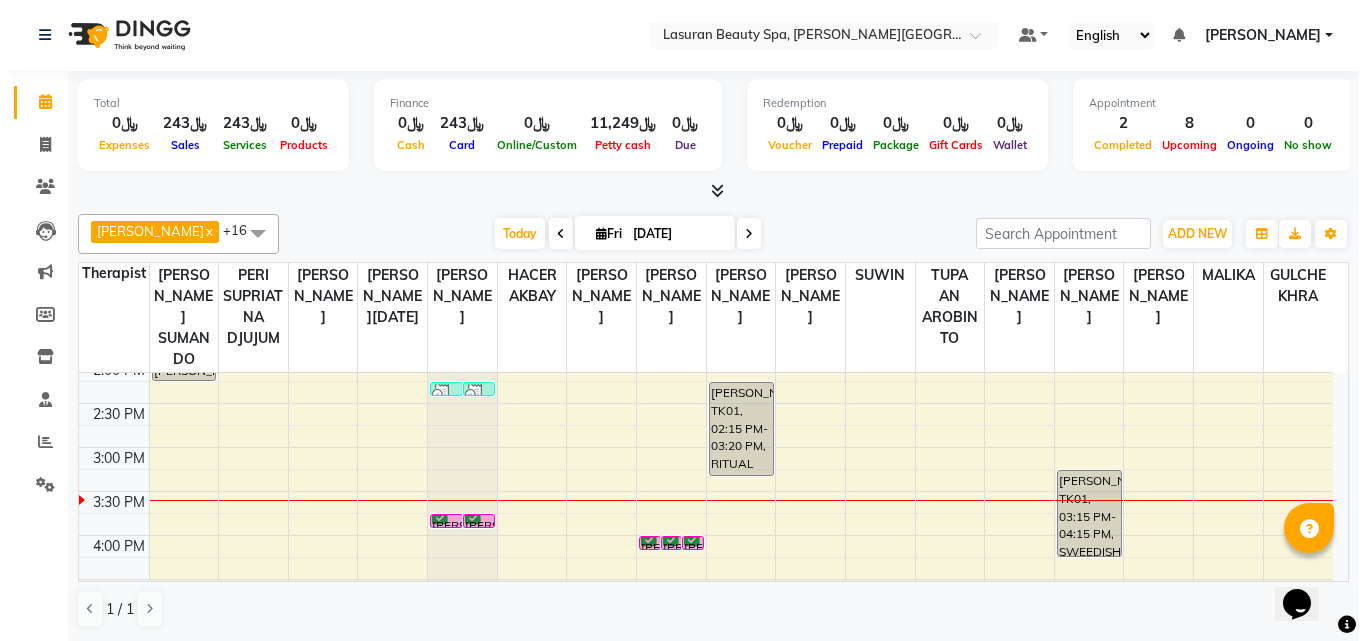 scroll, scrollTop: 100, scrollLeft: 0, axis: vertical 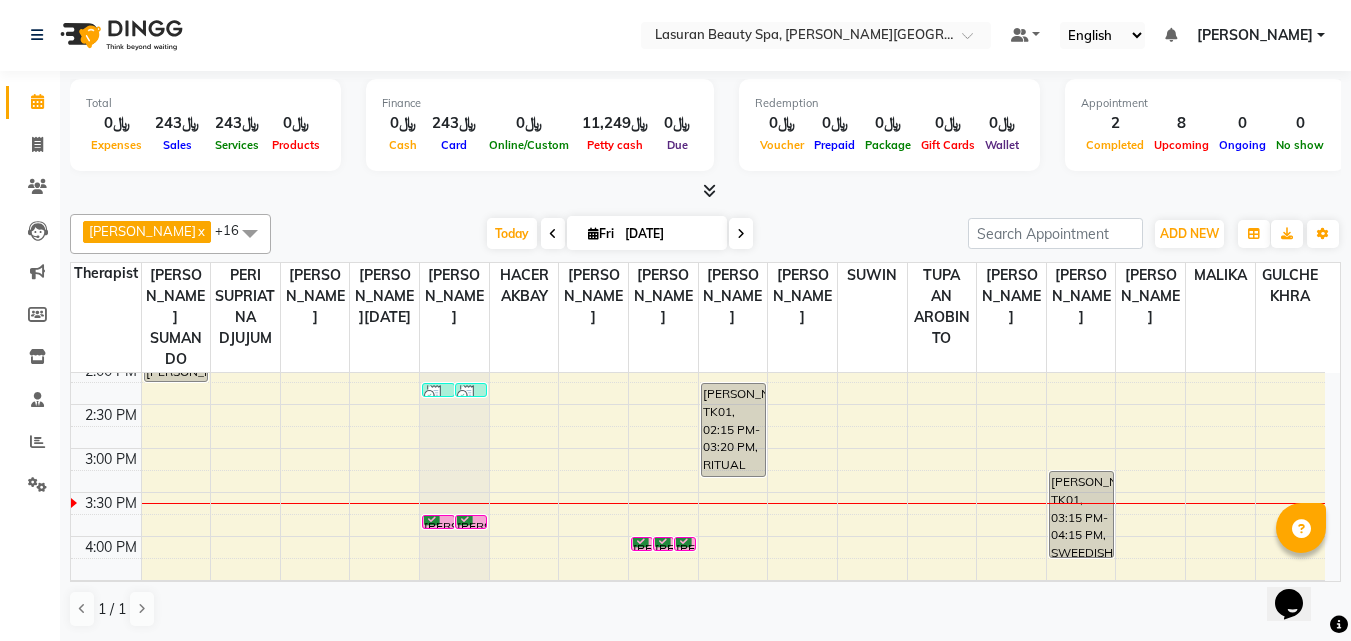 click on "[PERSON_NAME], TK06, 03:45 PM-03:46 PM, [PERSON_NAME] Shaping | تحديد الذقن" at bounding box center [438, 522] 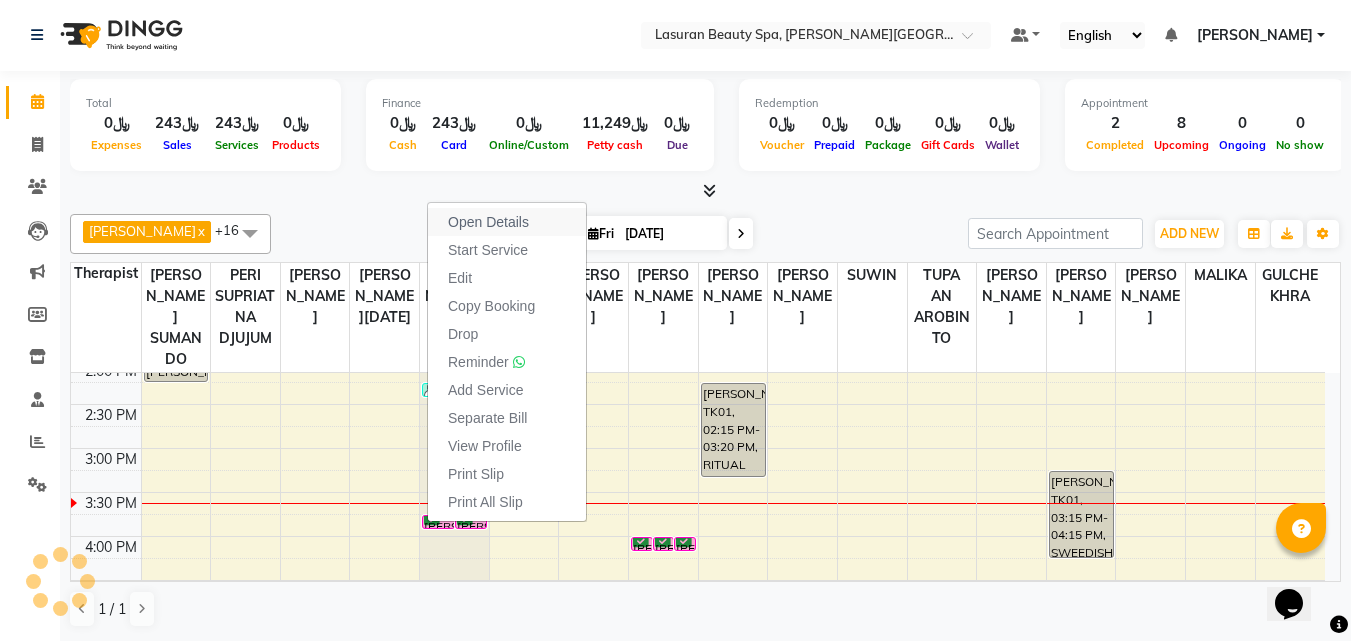 click on "Open Details" at bounding box center [507, 222] 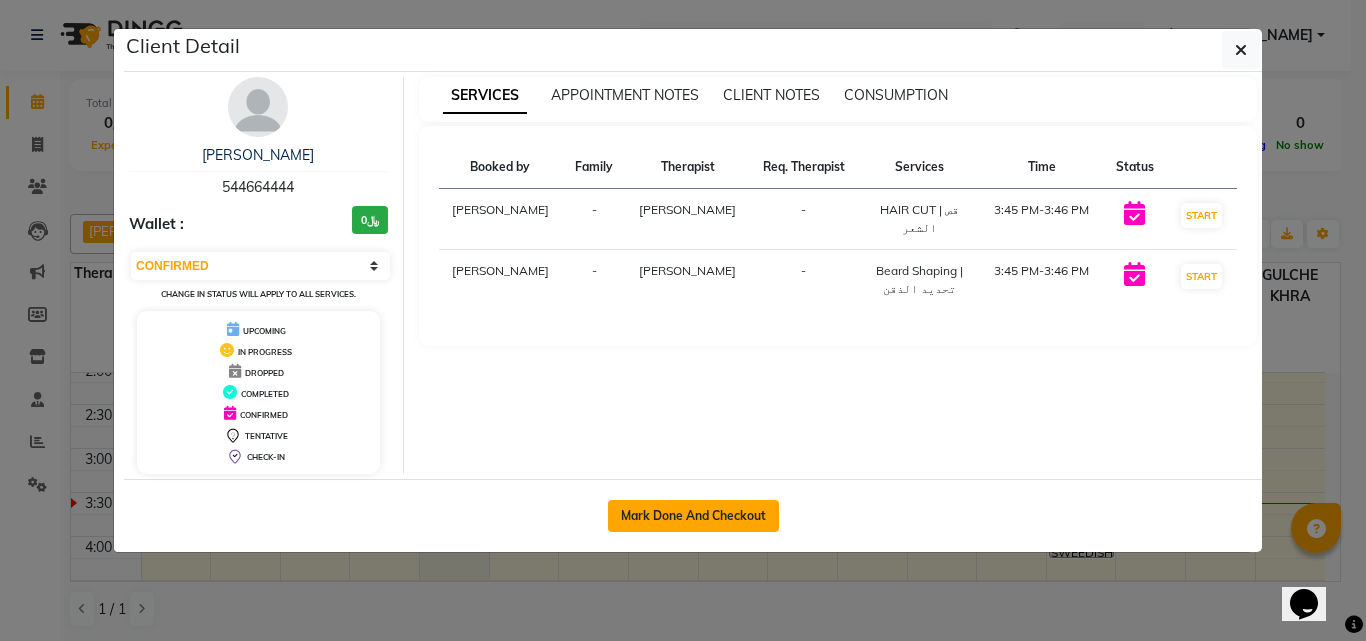 click on "Mark Done And Checkout" 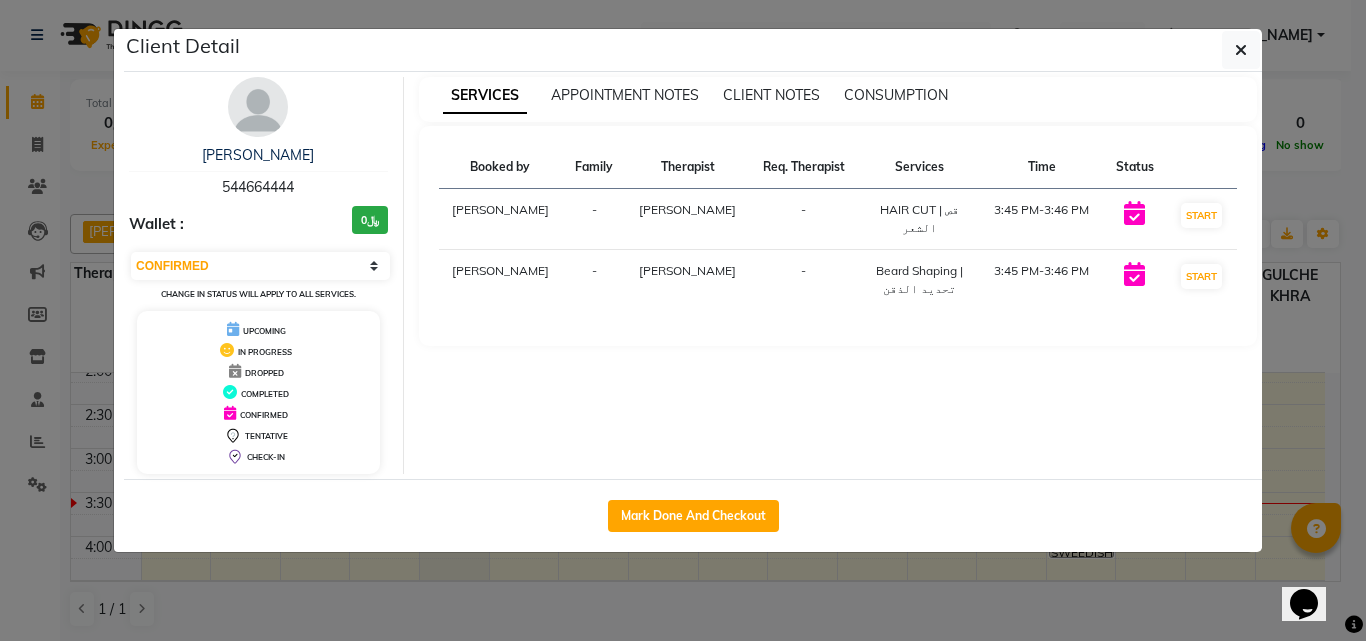 select on "6941" 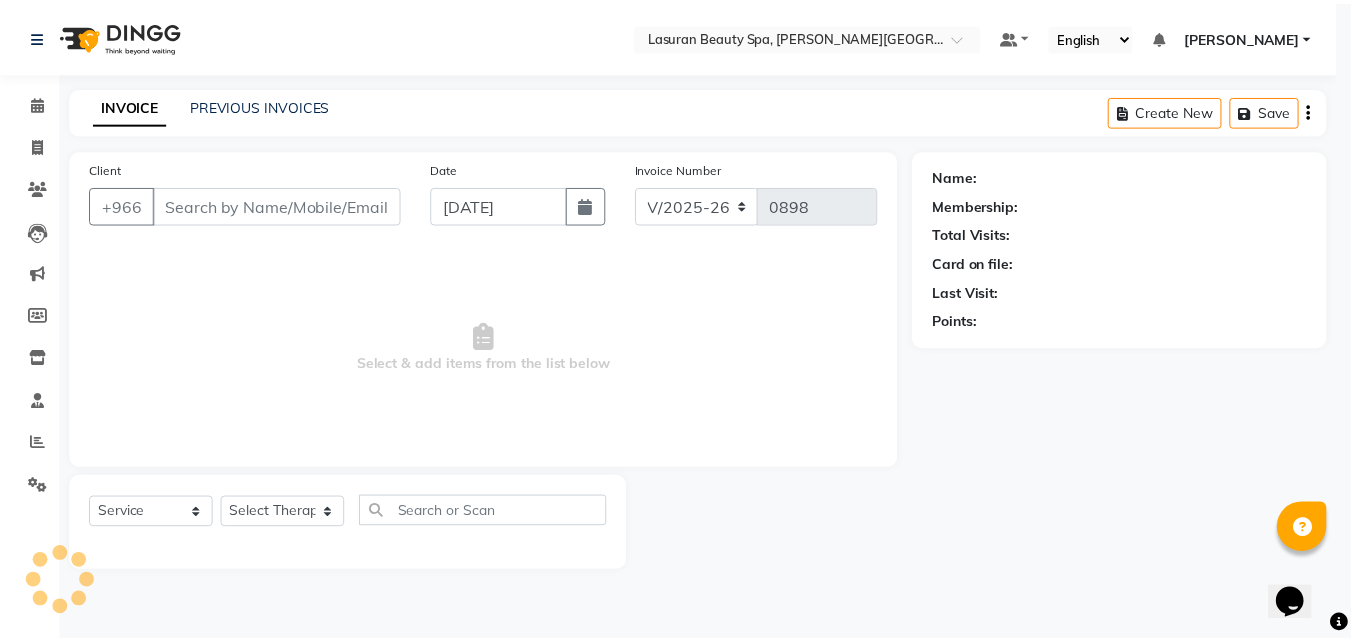 scroll, scrollTop: 0, scrollLeft: 0, axis: both 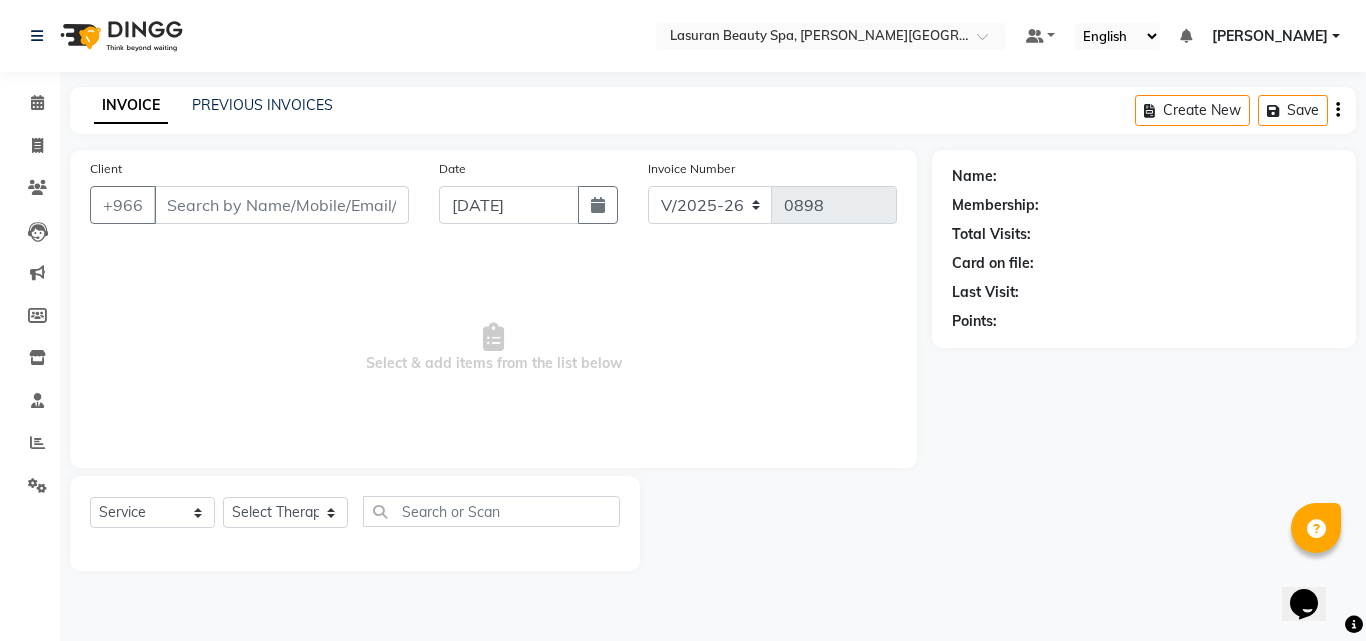 type on "544664444" 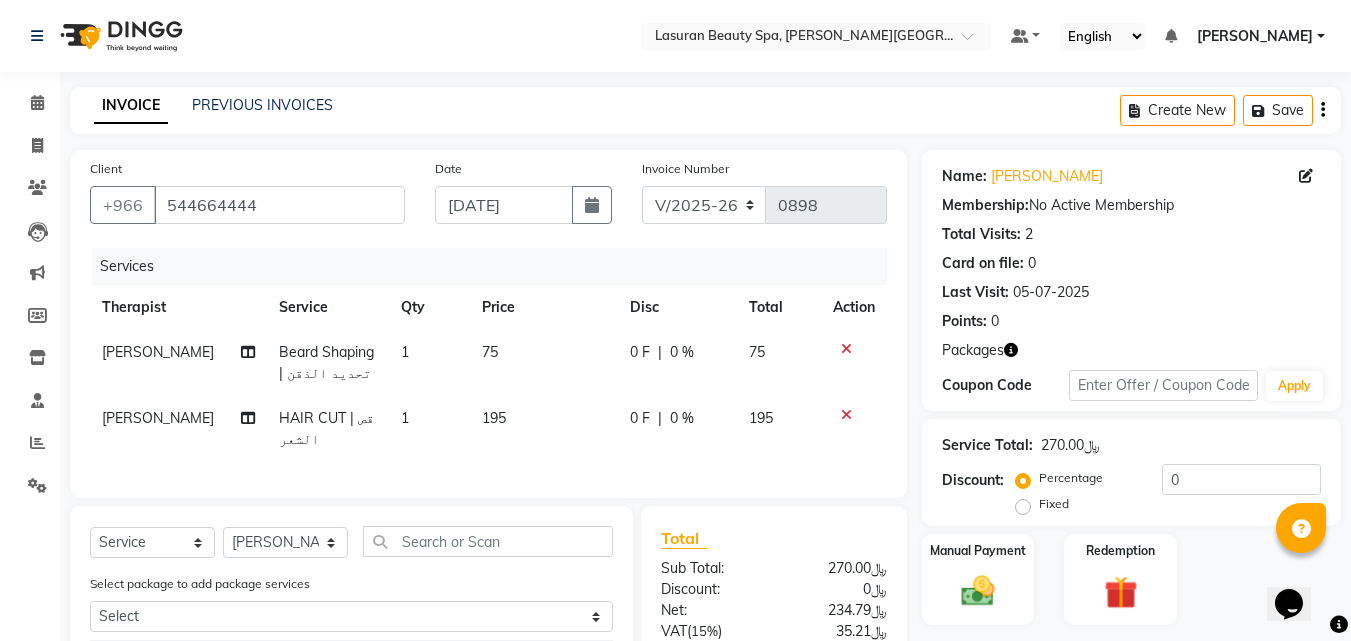 click on "Service Total:  ﷼270.00" 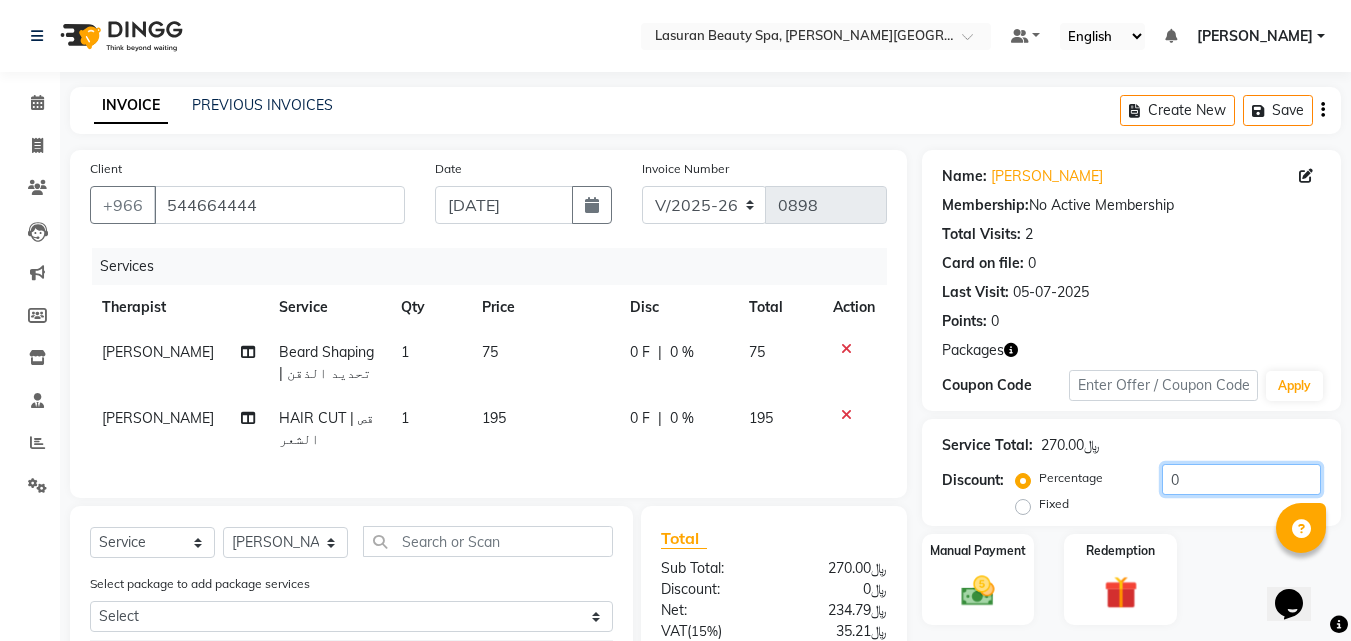 click on "0" 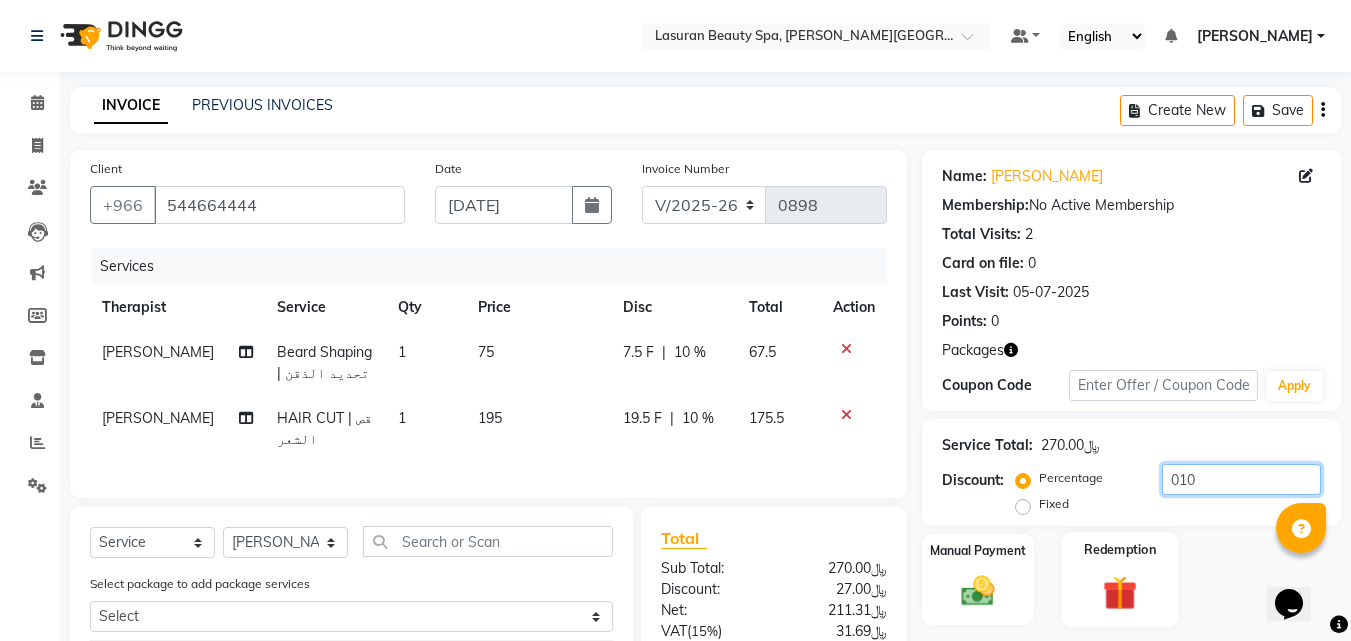 scroll, scrollTop: 243, scrollLeft: 0, axis: vertical 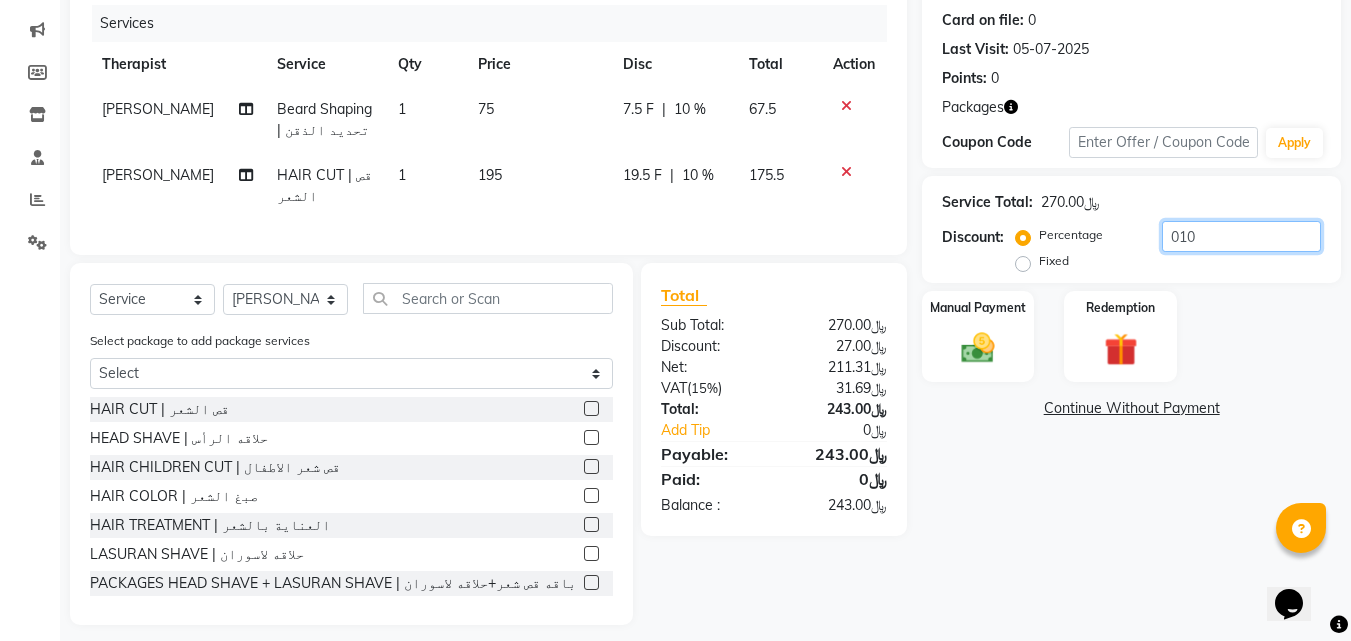 type on "010" 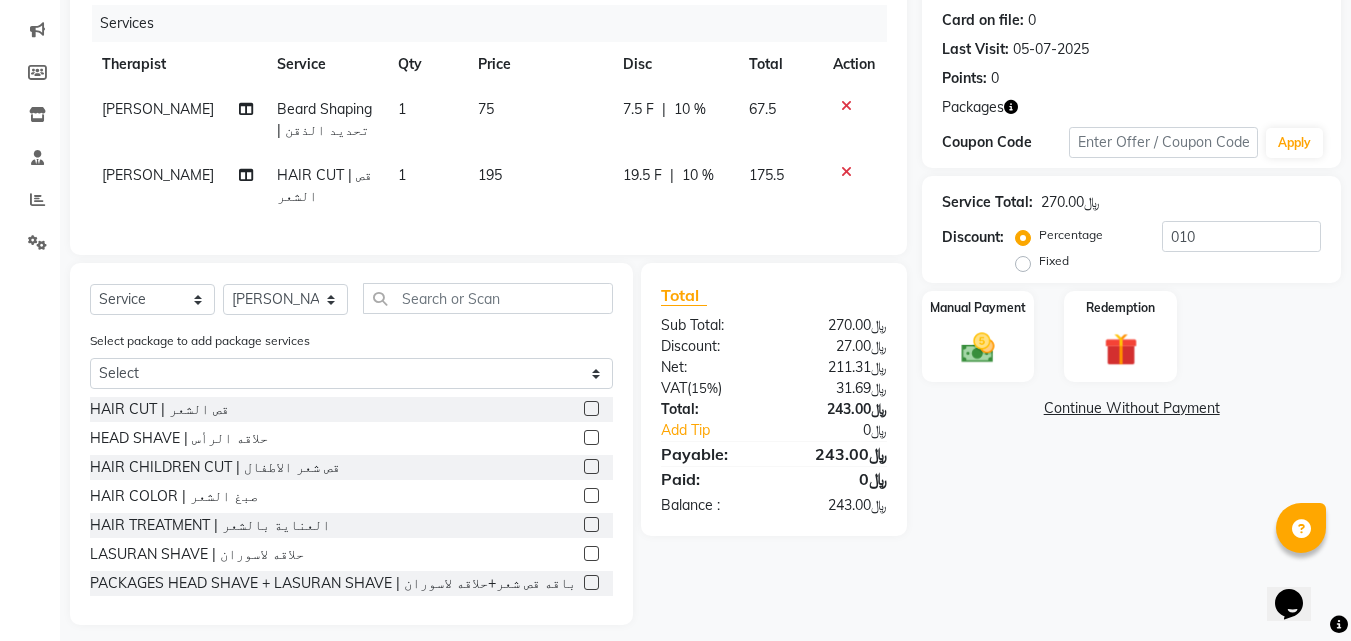 click 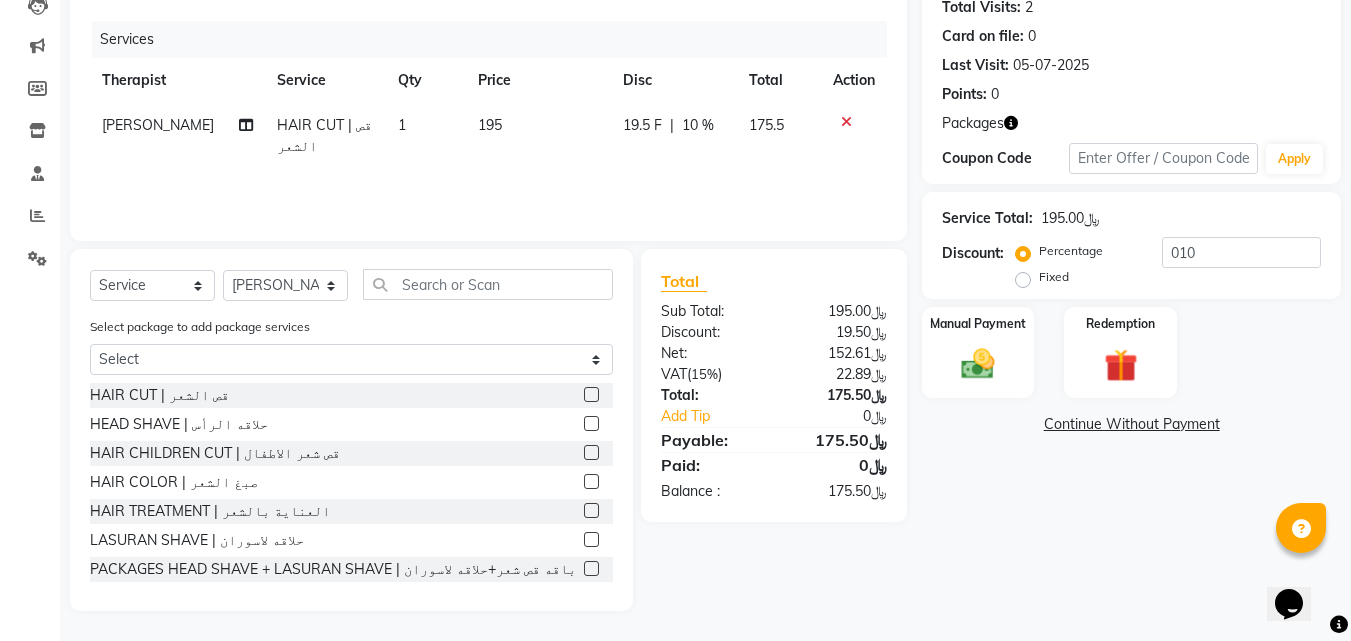 scroll, scrollTop: 227, scrollLeft: 0, axis: vertical 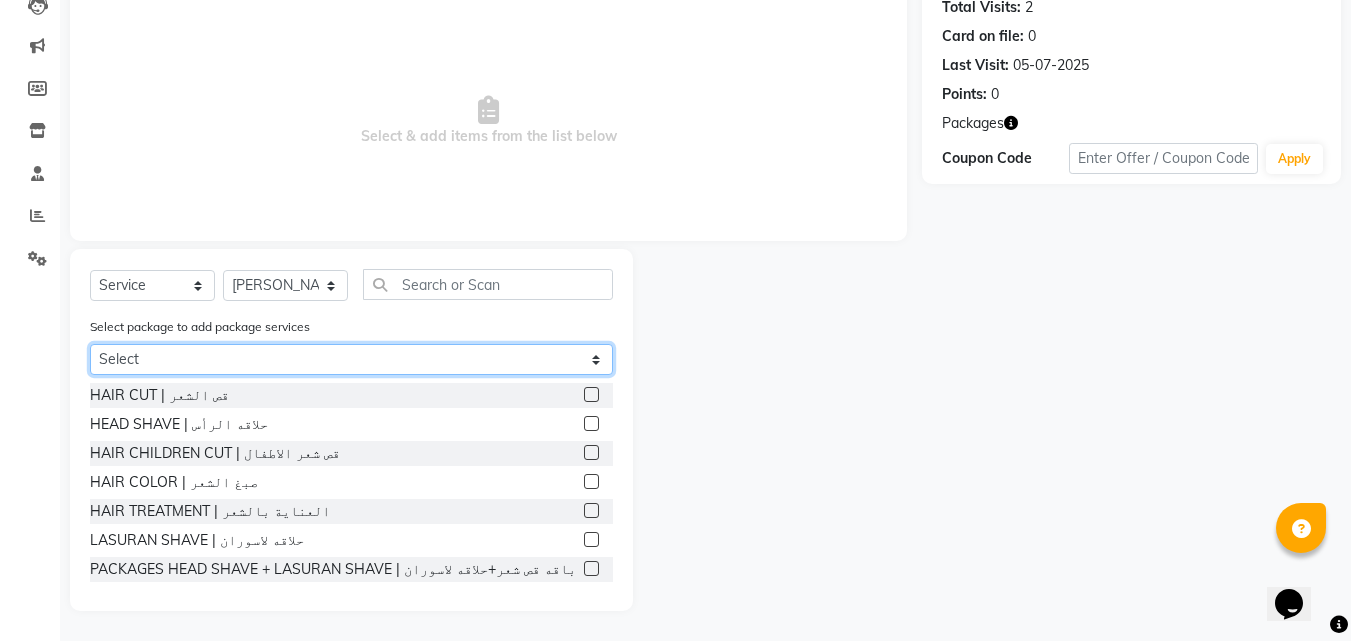 click on "Select [PERSON_NAME] SHOP" 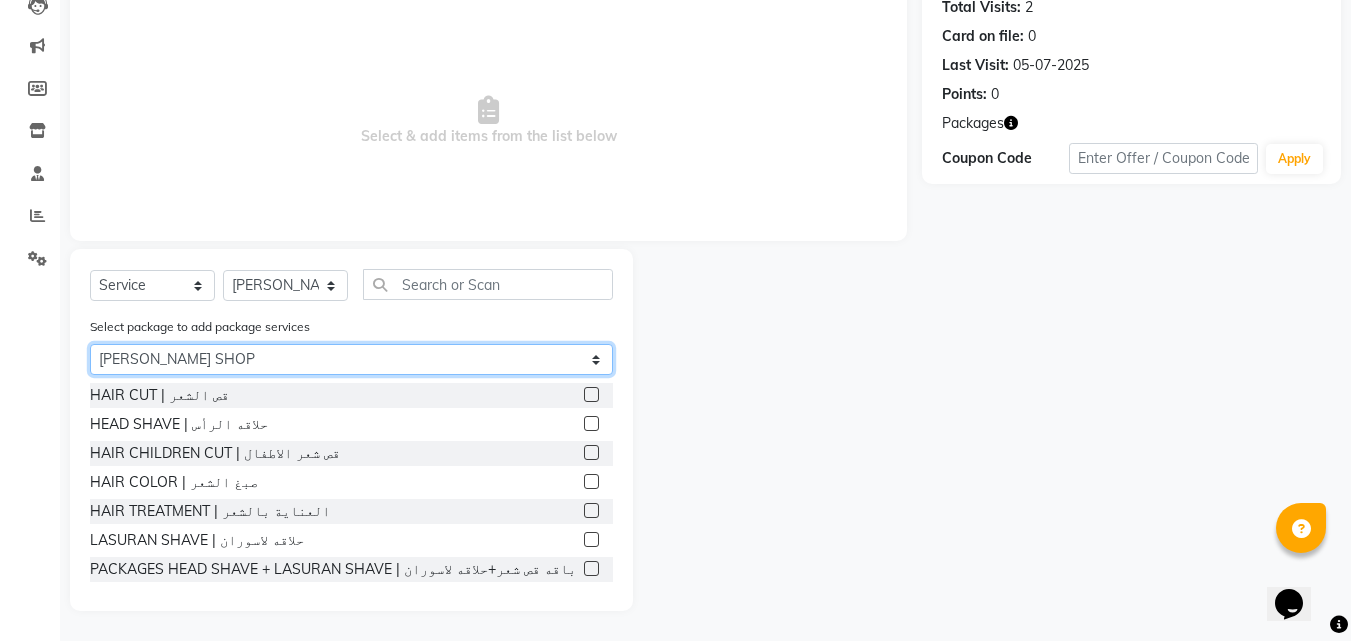 click on "Select [PERSON_NAME] SHOP" 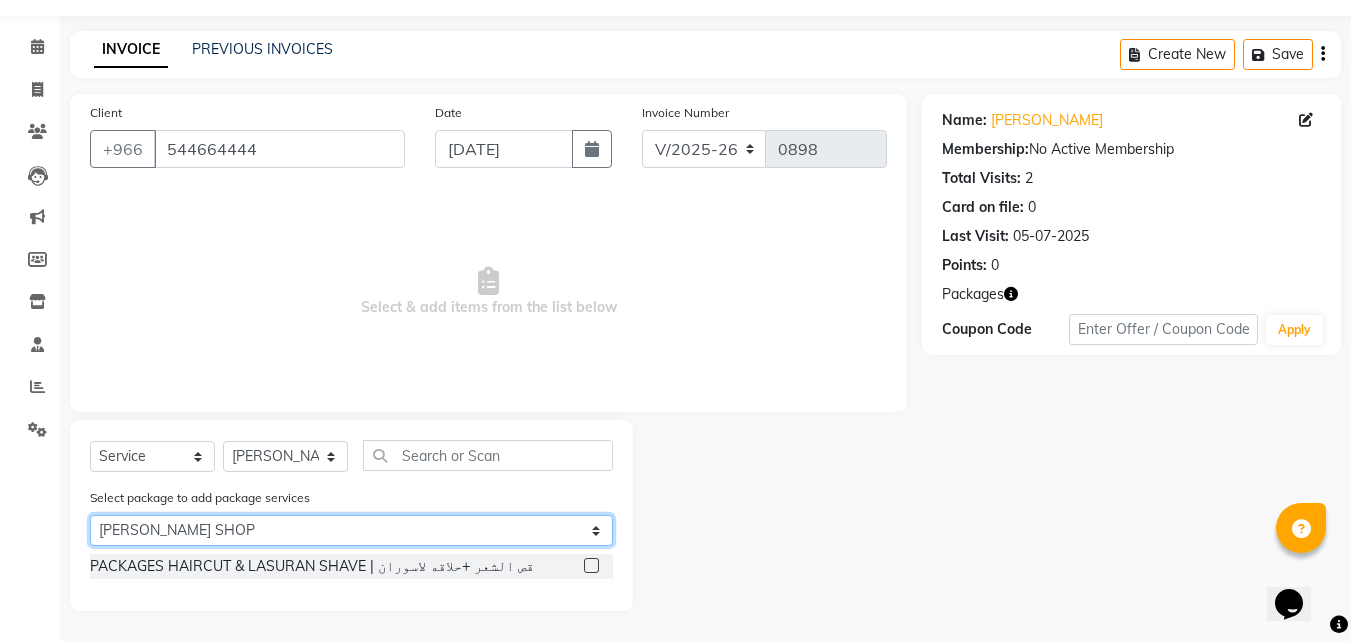 scroll, scrollTop: 56, scrollLeft: 0, axis: vertical 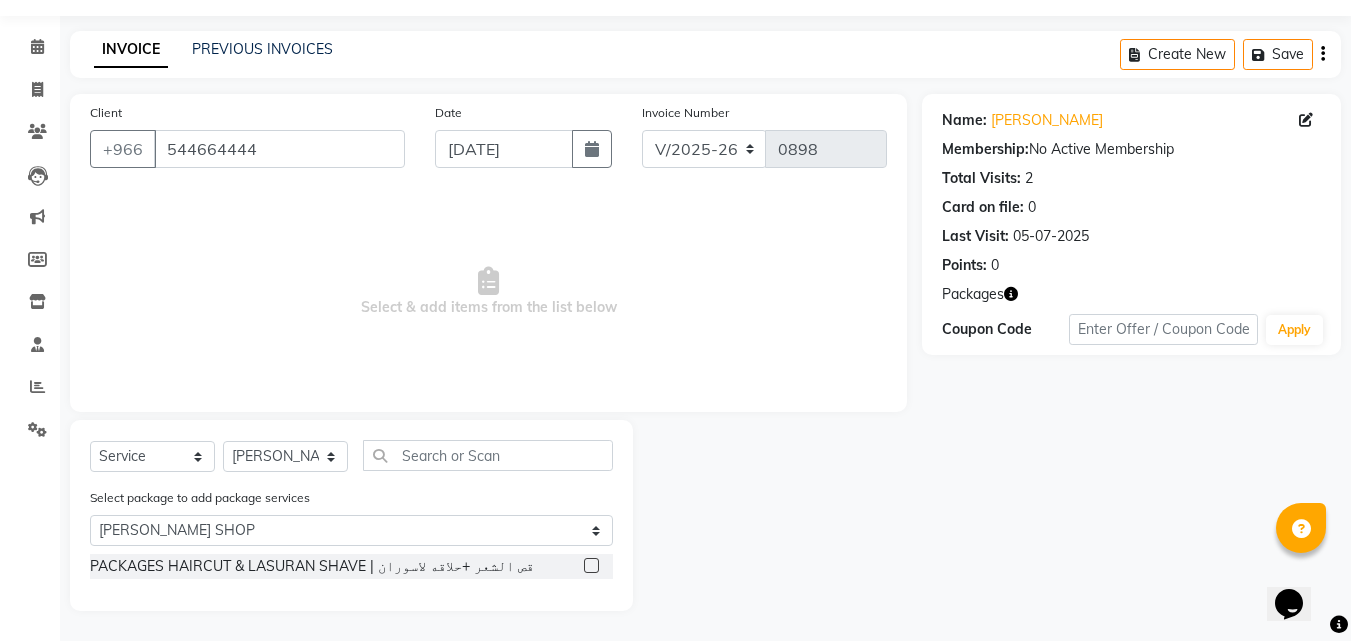 drag, startPoint x: 589, startPoint y: 565, endPoint x: 636, endPoint y: 552, distance: 48.76474 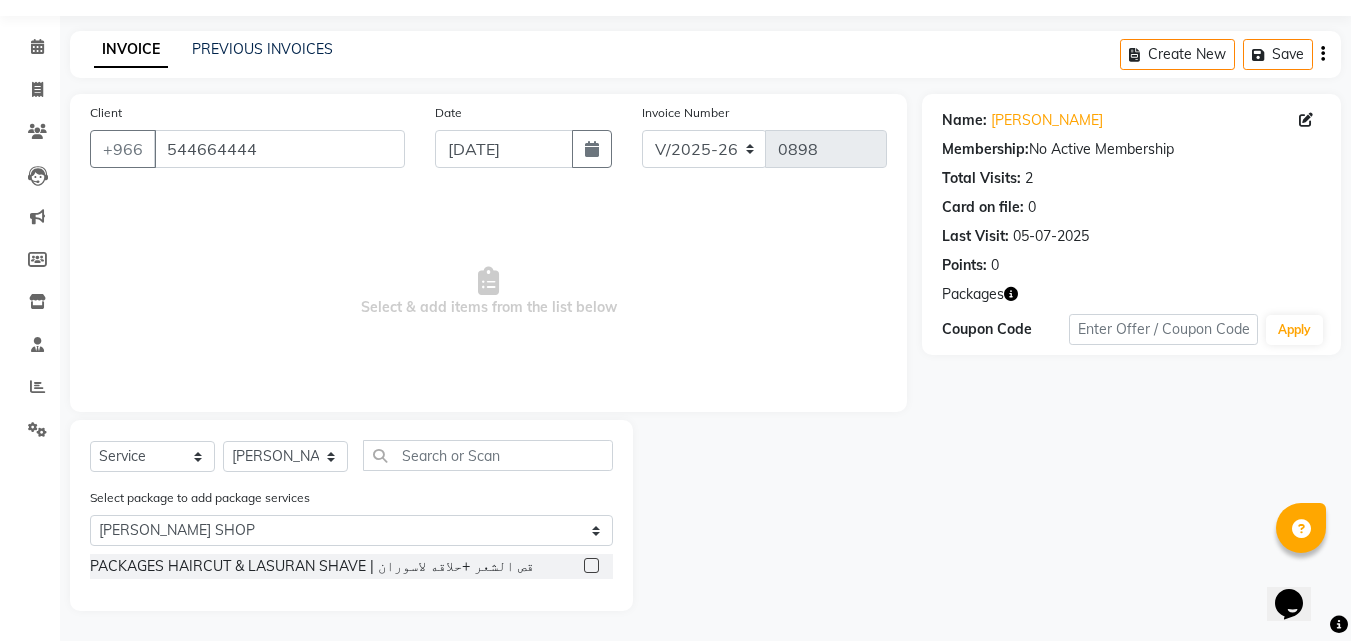 click at bounding box center [590, 566] 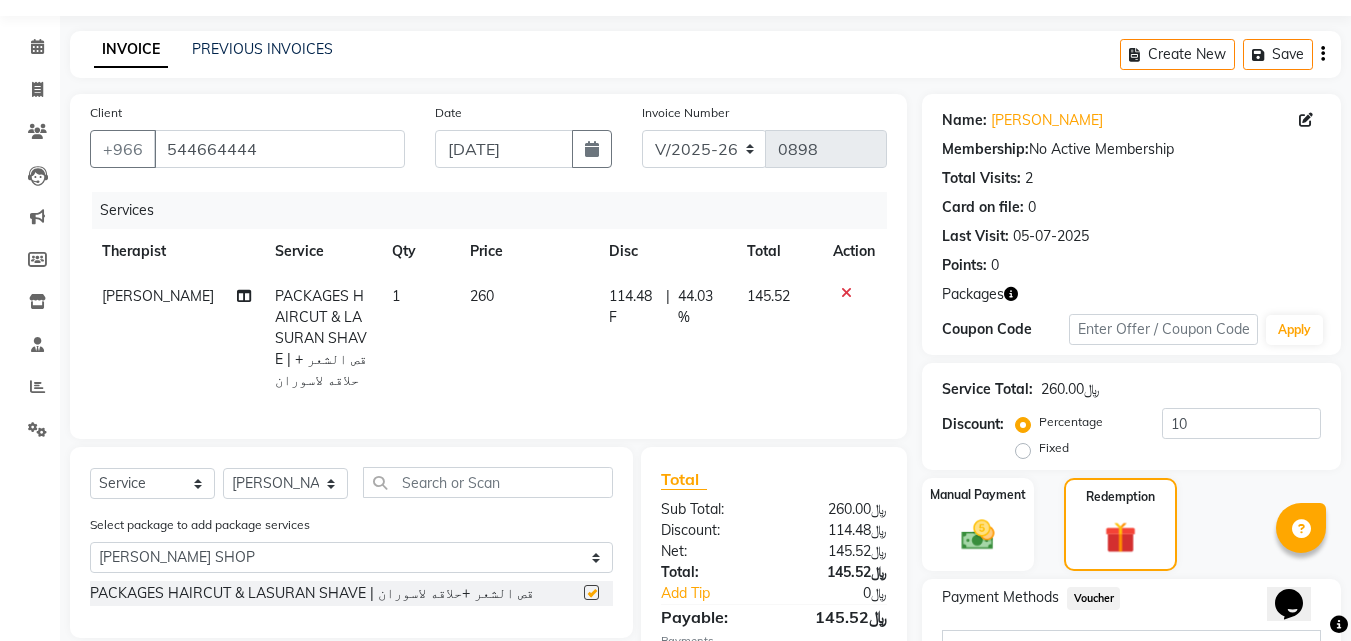 checkbox on "false" 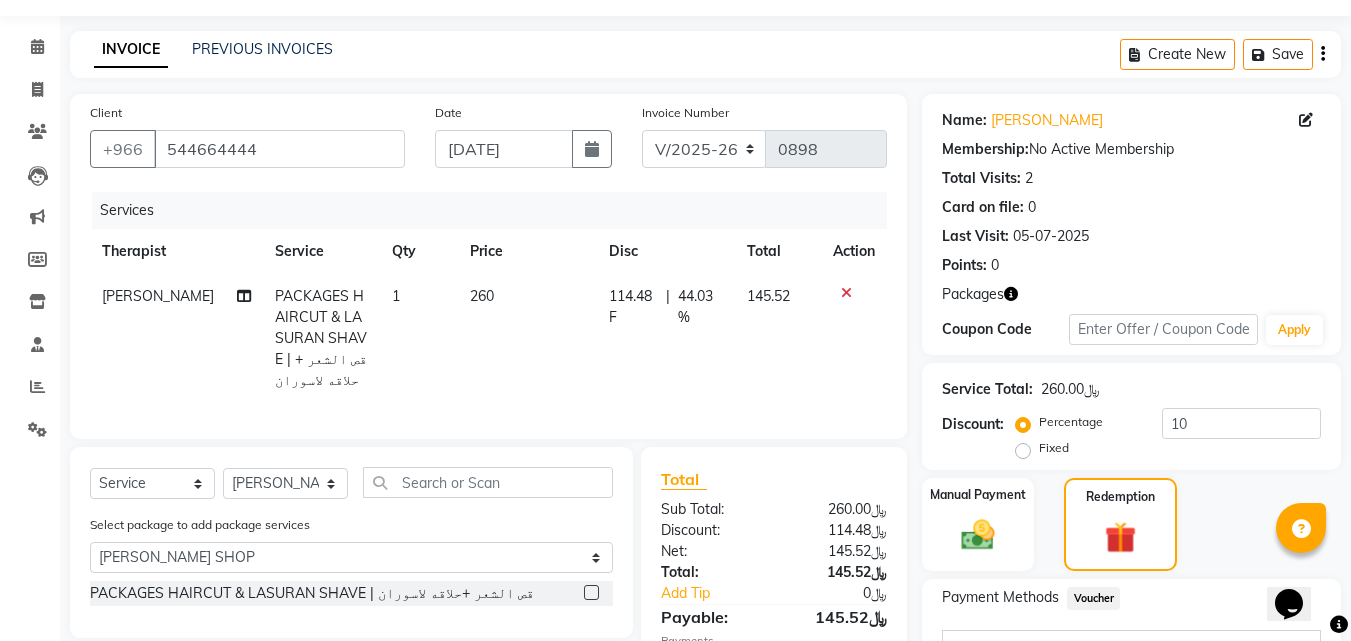 scroll, scrollTop: 369, scrollLeft: 0, axis: vertical 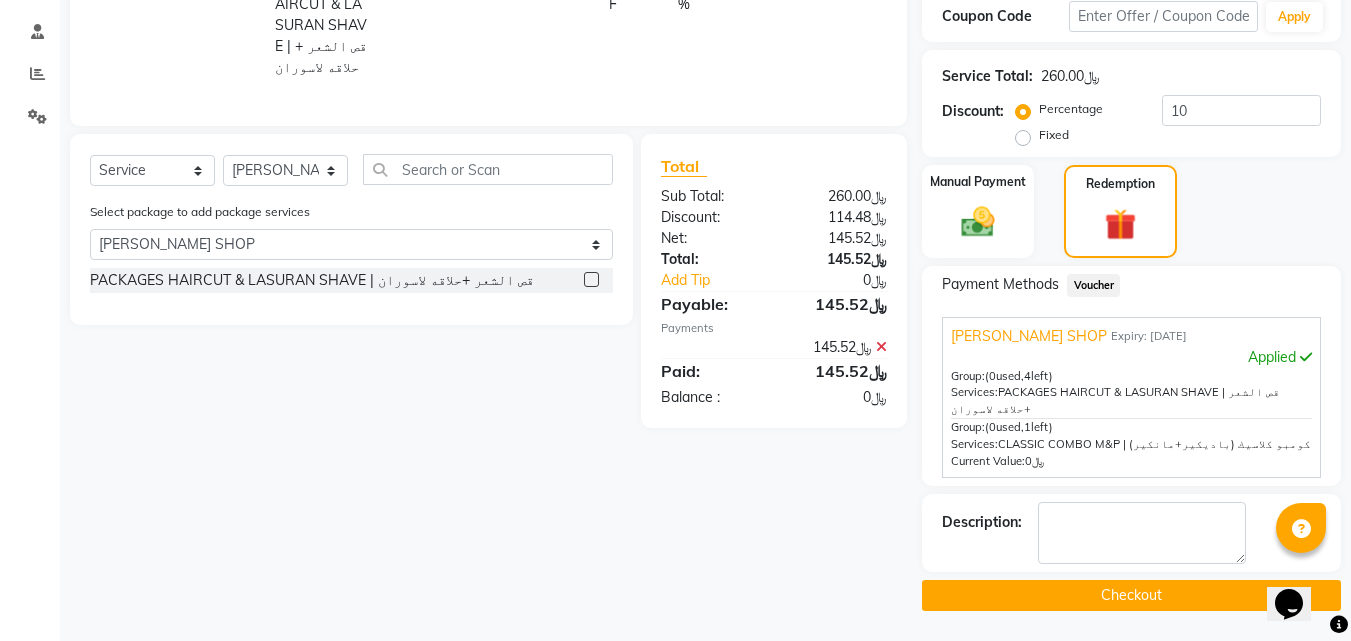 click on "Checkout" 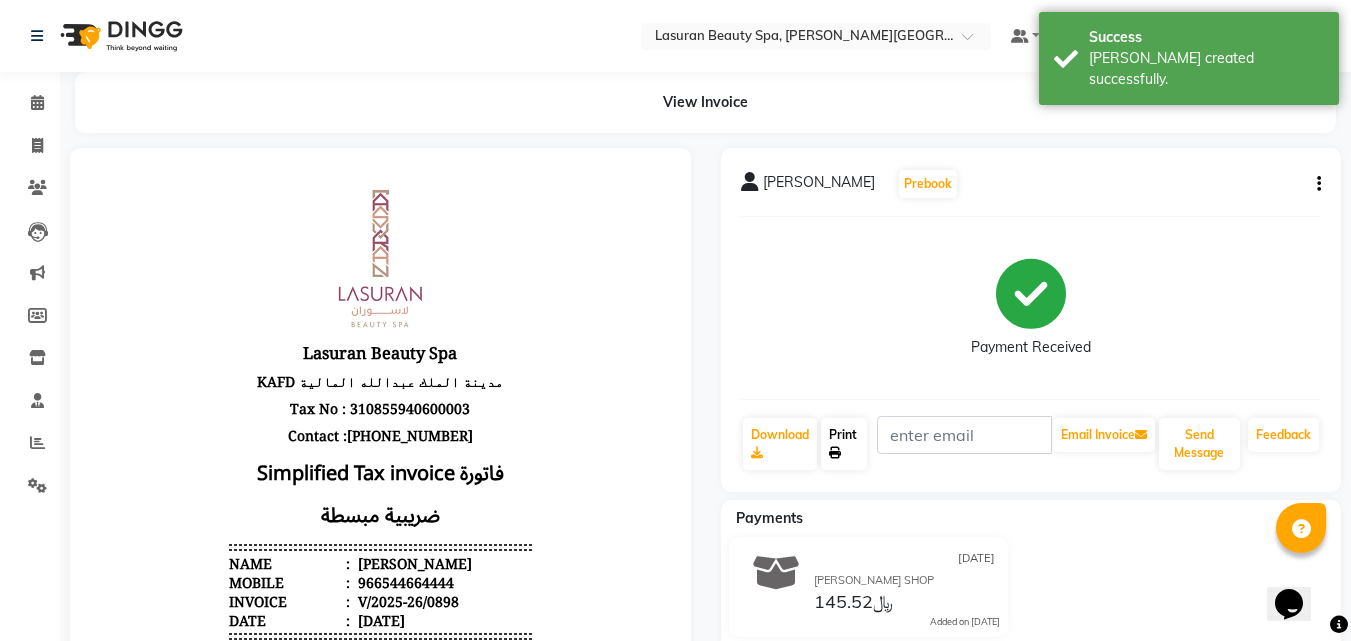 scroll, scrollTop: 0, scrollLeft: 0, axis: both 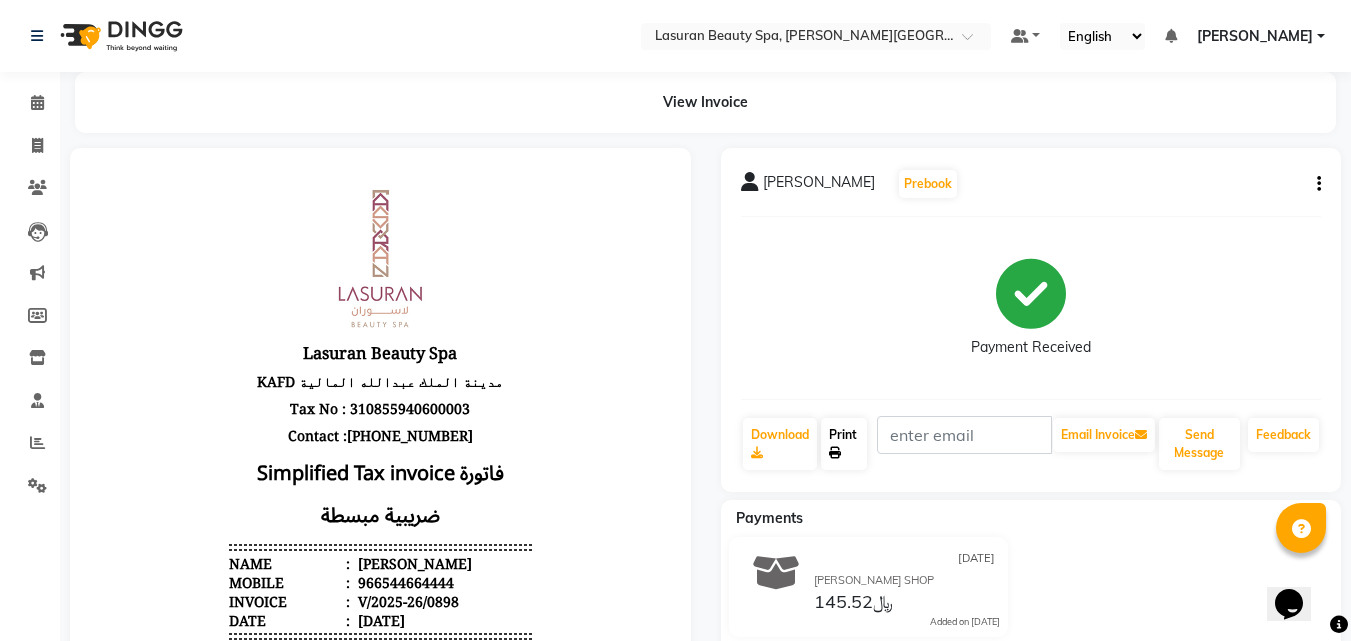 click on "Print" 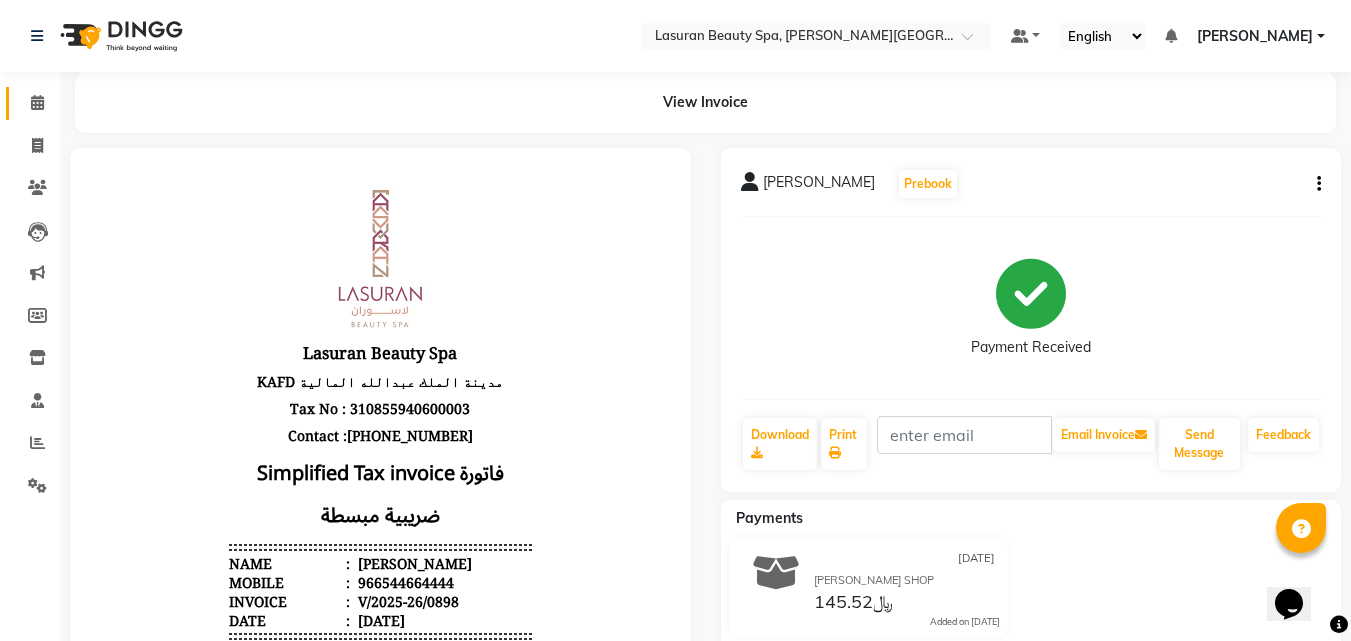 click 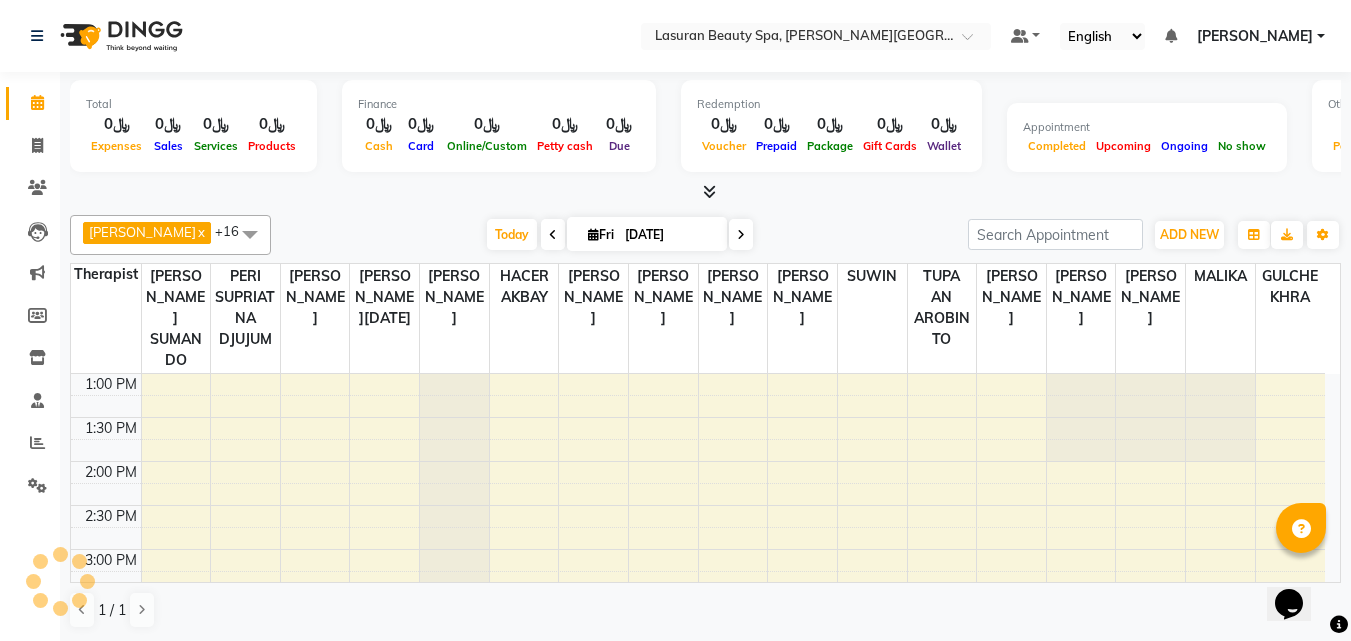 scroll, scrollTop: 0, scrollLeft: 0, axis: both 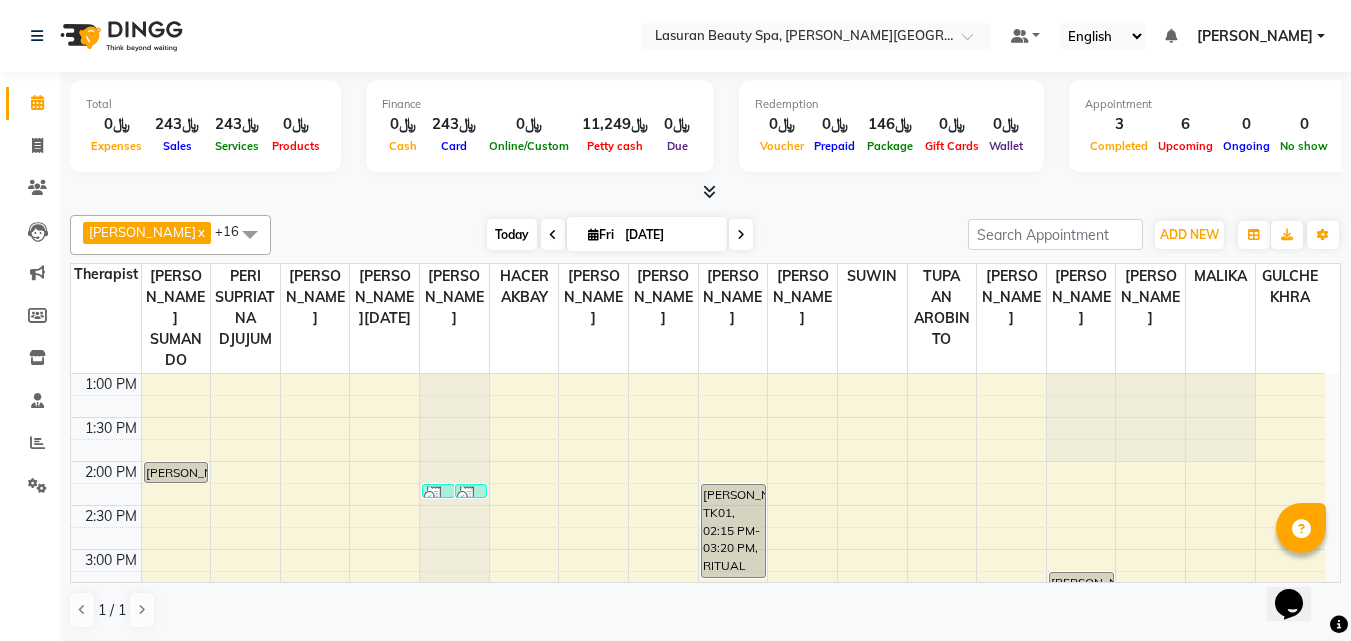 click on "Today" at bounding box center [512, 234] 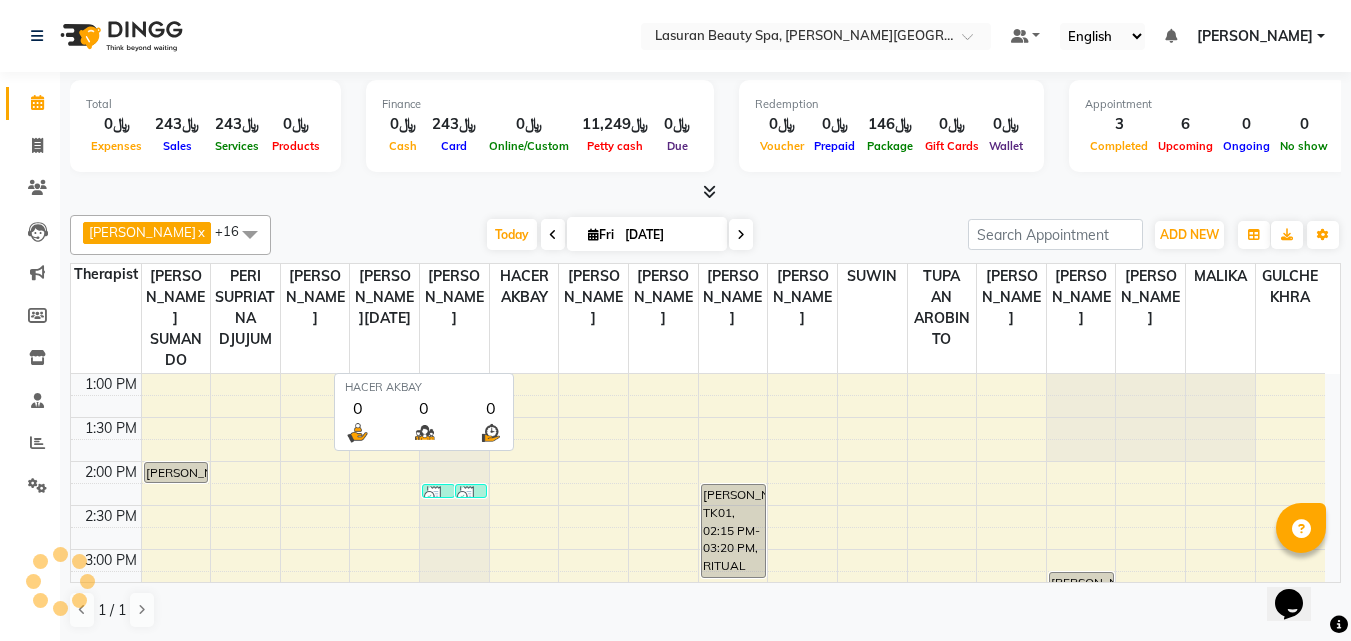 scroll, scrollTop: 177, scrollLeft: 0, axis: vertical 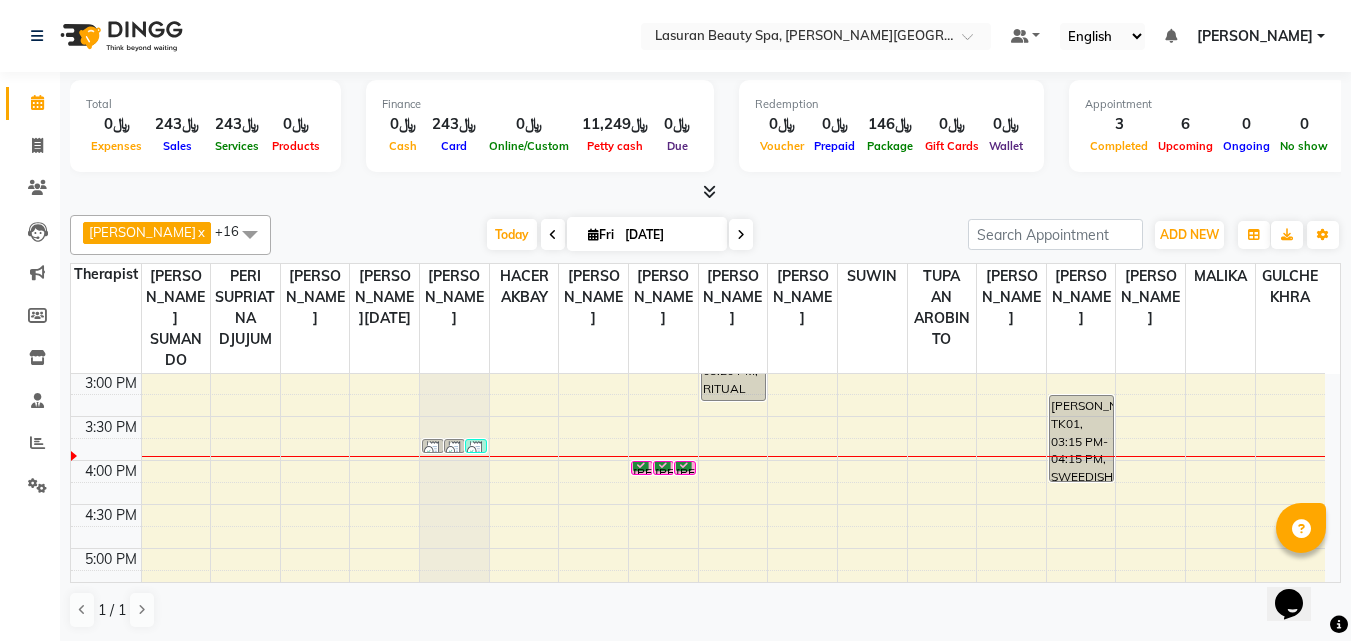 click on "[PERSON_NAME] Al Ageil, TK03, 04:00 PM-04:01 PM, CLASSIC PEDICURE | باديكير كلاسيك" at bounding box center (642, 468) 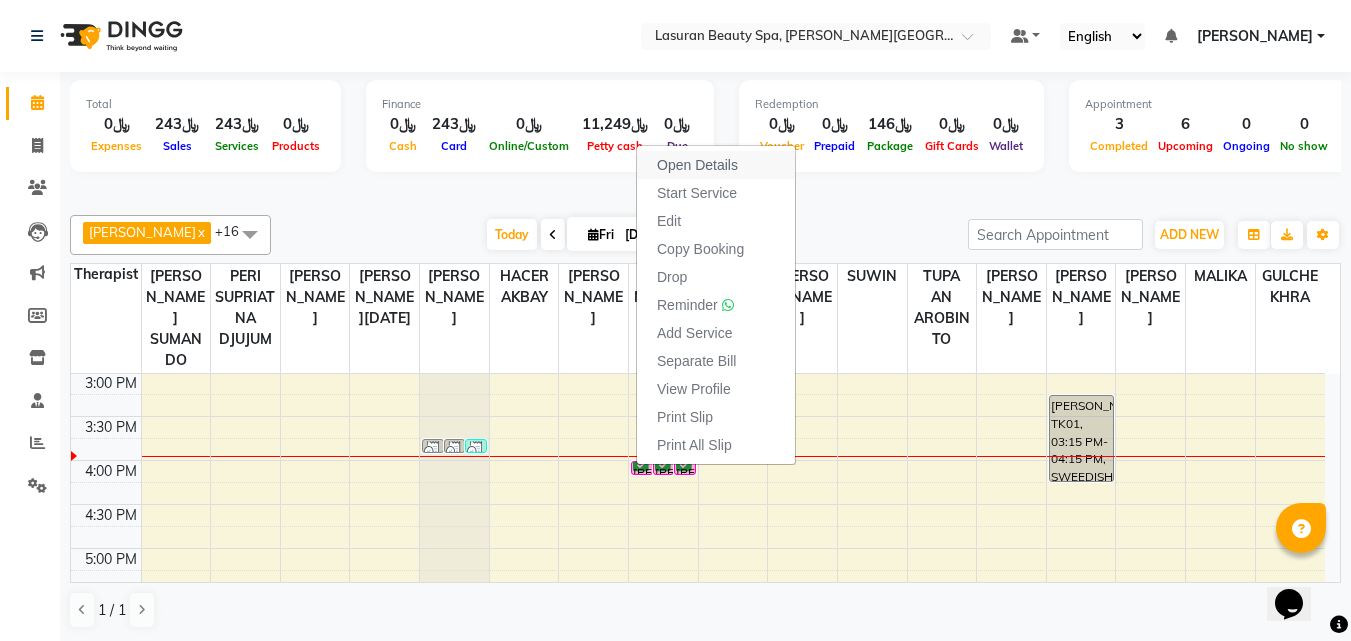 click on "Open Details" at bounding box center (716, 165) 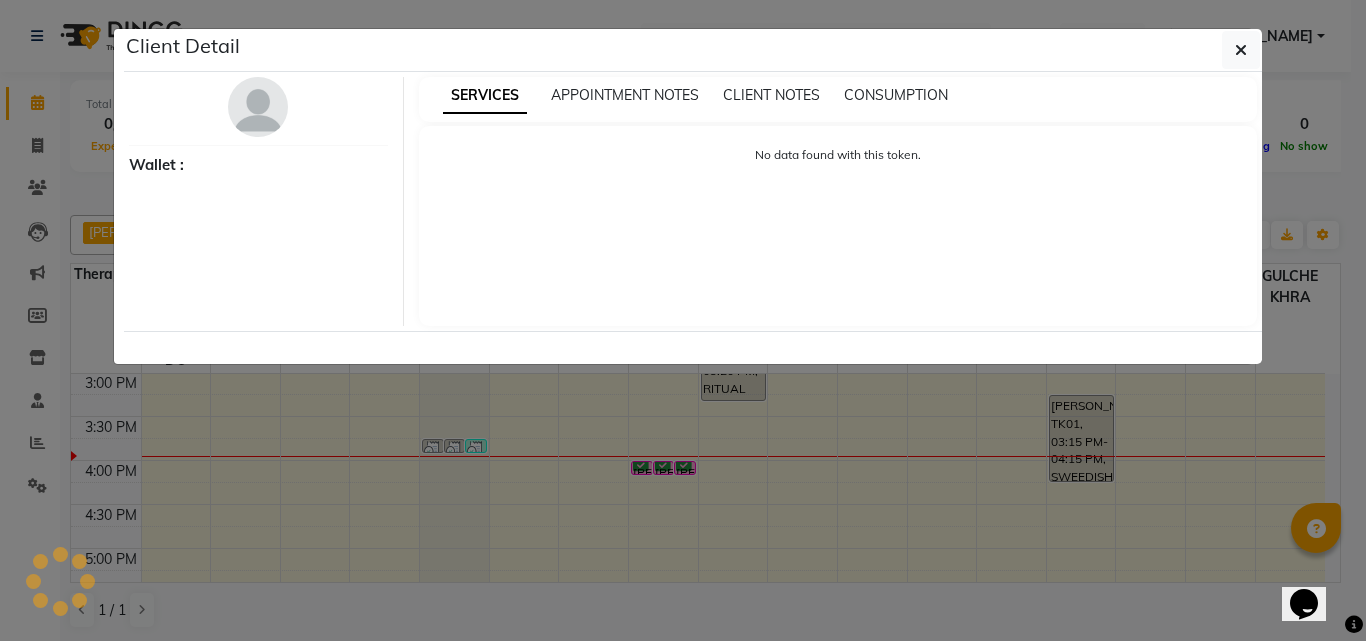 select on "6" 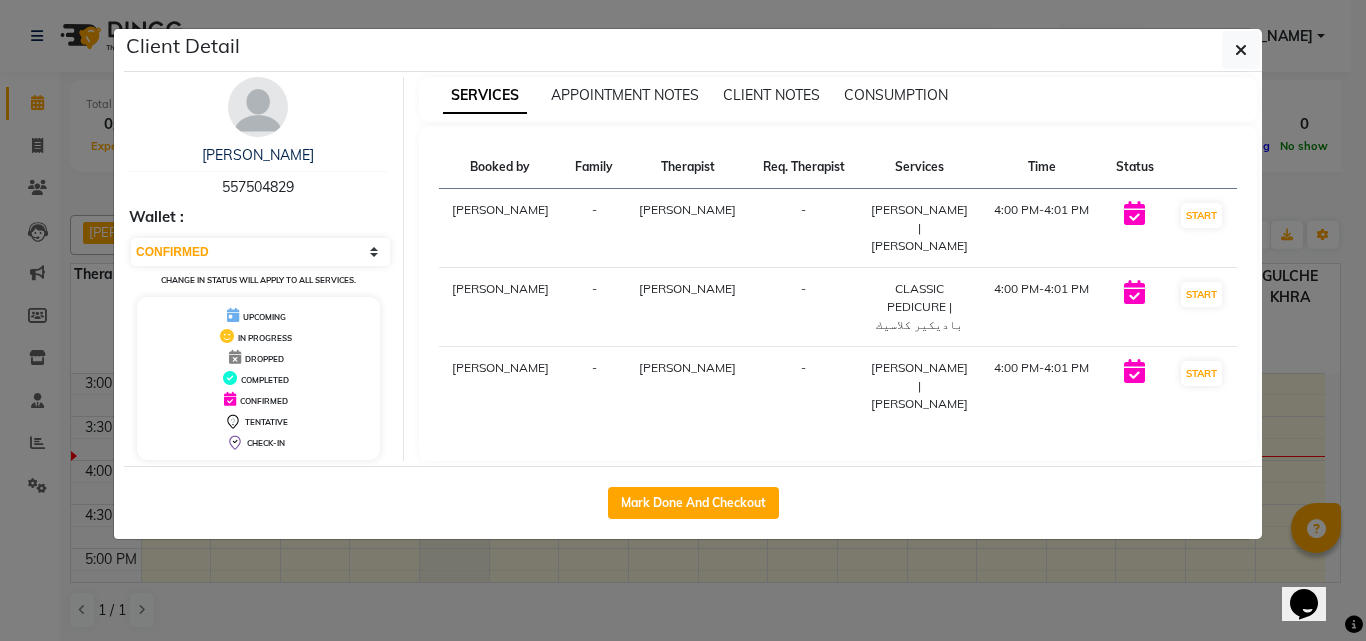 click on "Client Detail  [PERSON_NAME] Al Ageil   557504829 Wallet : Select IN SERVICE CONFIRMED TENTATIVE CHECK IN MARK DONE DROPPED UPCOMING Change in status will apply to all services. UPCOMING IN PROGRESS DROPPED COMPLETED CONFIRMED TENTATIVE CHECK-IN SERVICES APPOINTMENT NOTES CLIENT NOTES CONSUMPTION Booked by Family Therapist Req. Therapist Services Time Status  Ranim [PERSON_NAME]  - [PERSON_NAME] MANICURE | مانكير جل   4:00 PM-4:01 PM   START   Ranim [PERSON_NAME]  - [PERSON_NAME] -  CLASSIC PEDICURE | باديكير كلاسيك   4:00 PM-4:01 PM   START   Ranim [PERSON_NAME]  - [PERSON_NAME] MANICURE | مانكير جل   4:00 PM-4:01 PM   START   Mark Done And Checkout" 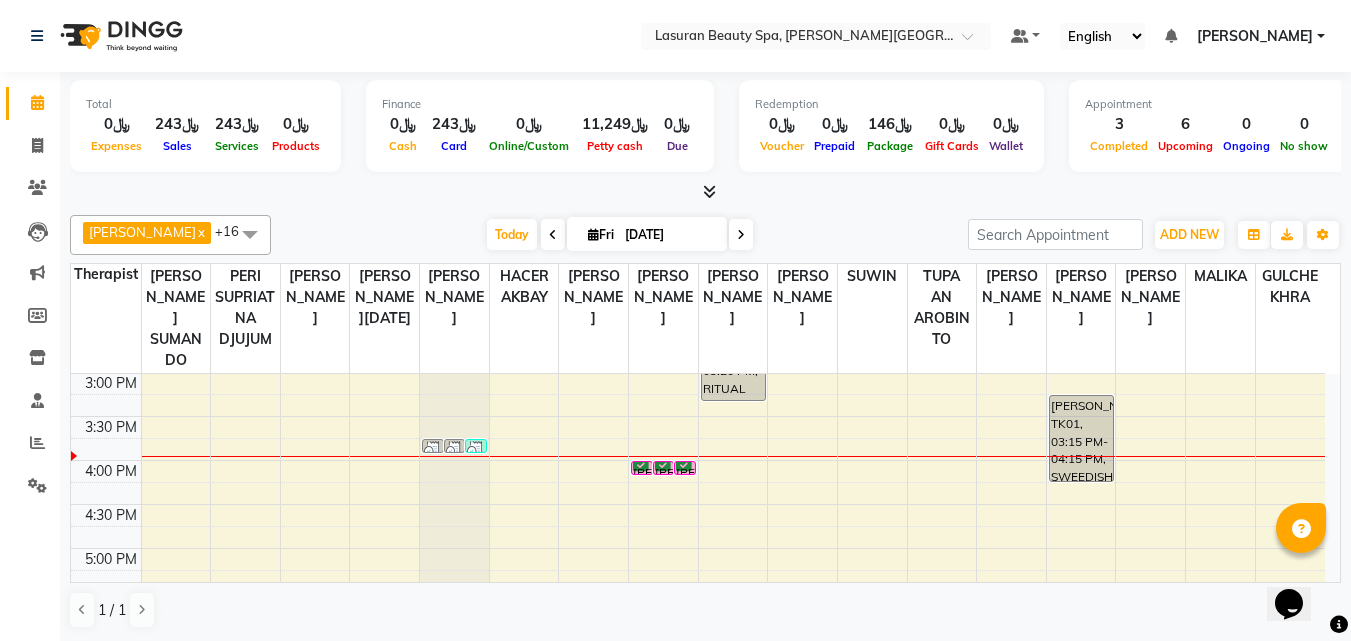 click at bounding box center (641, 463) 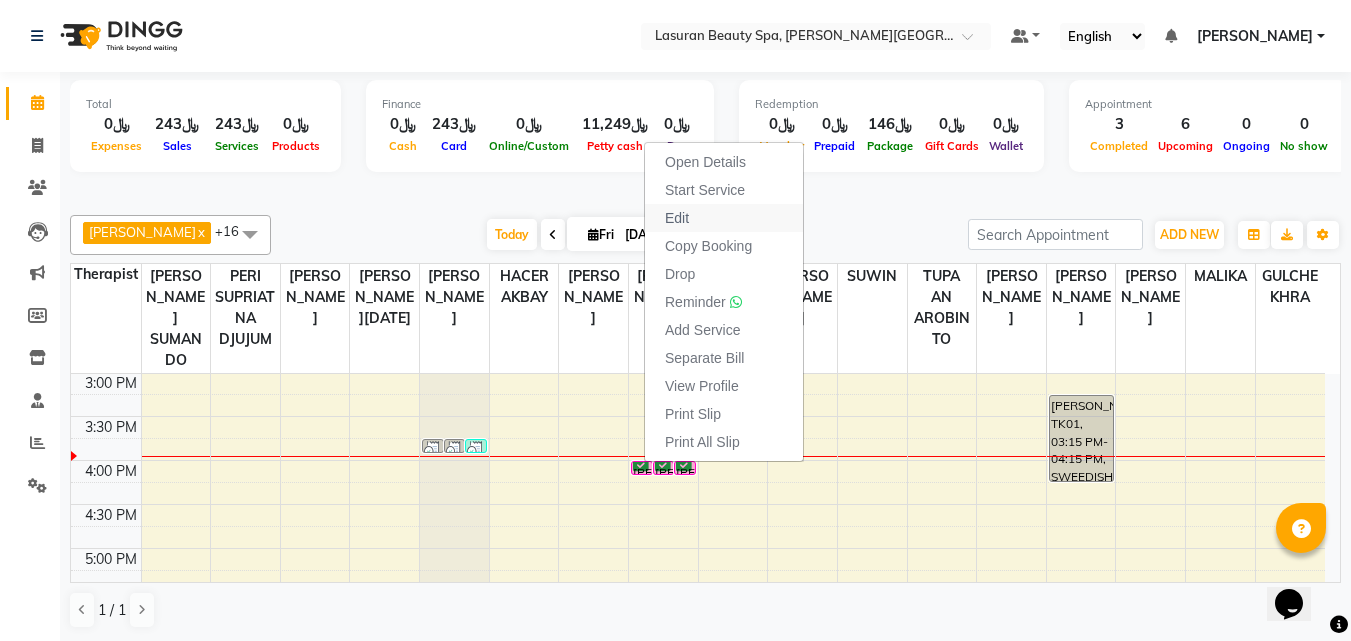click on "Edit" at bounding box center (677, 218) 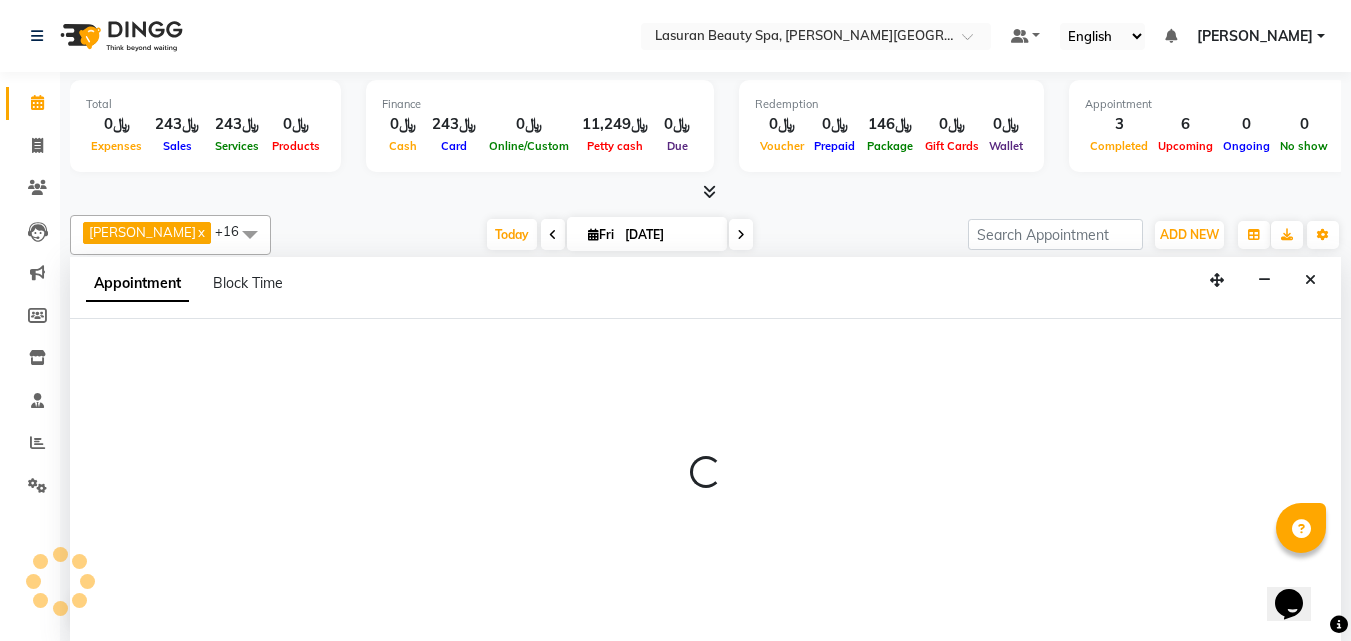 select on "tentative" 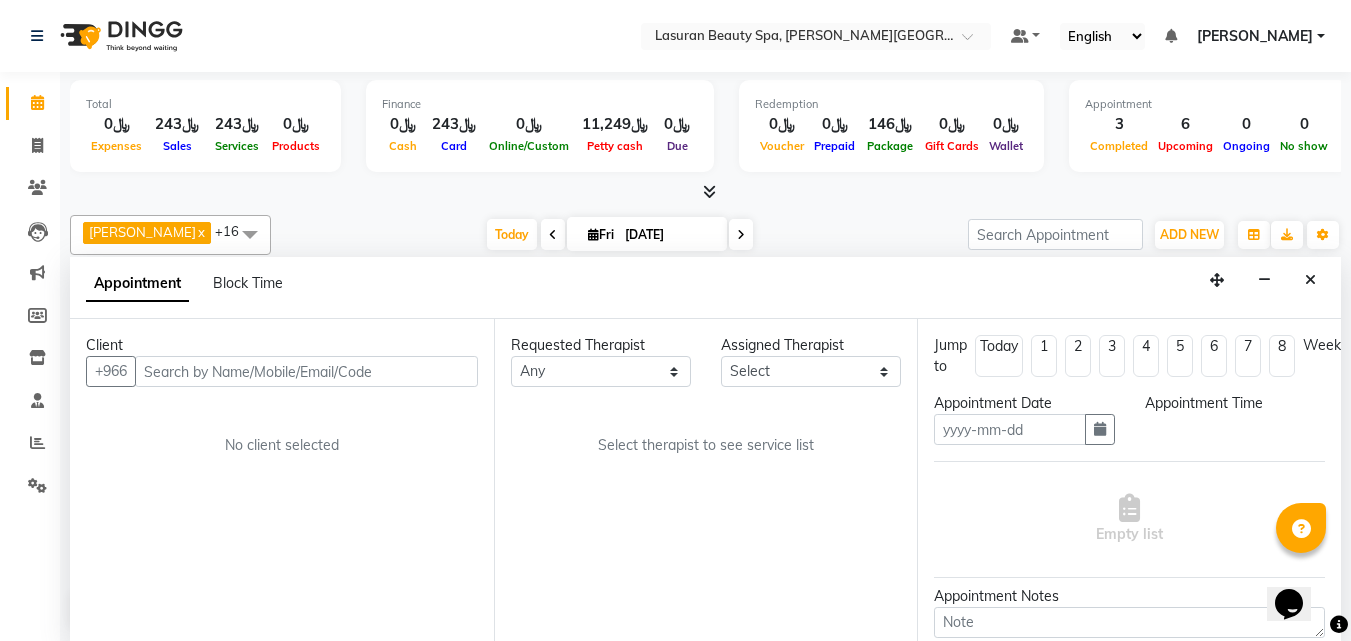scroll, scrollTop: 1, scrollLeft: 0, axis: vertical 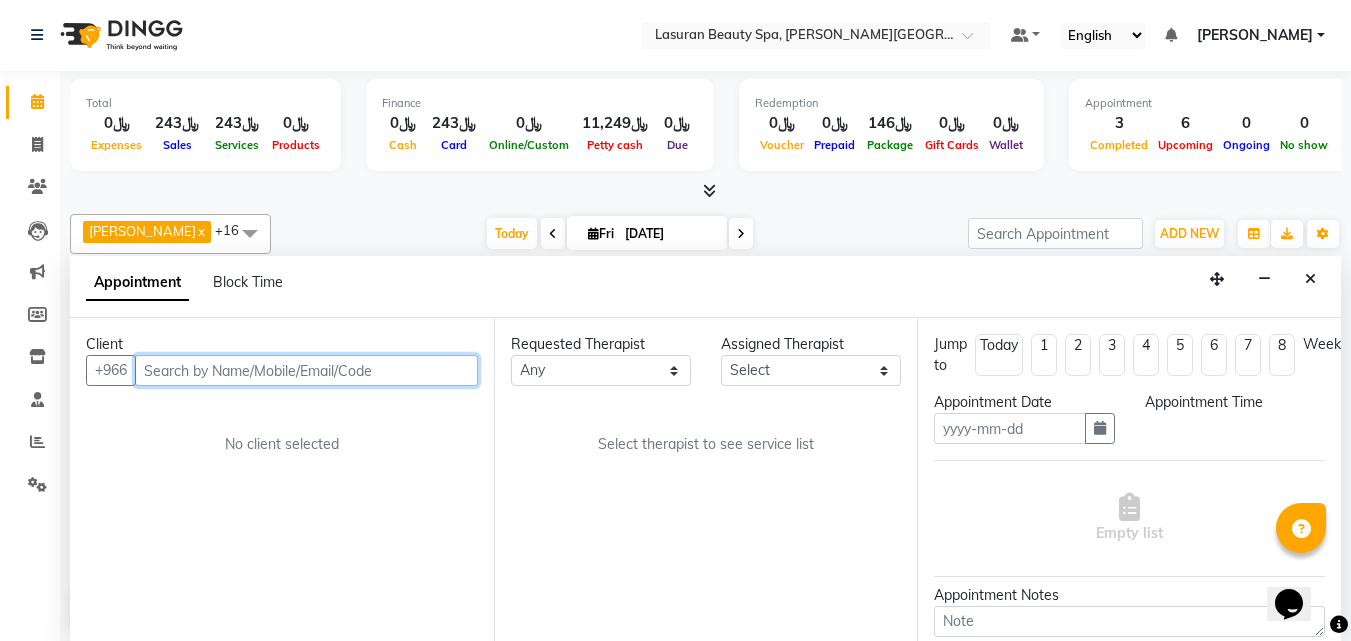 type on "[DATE]" 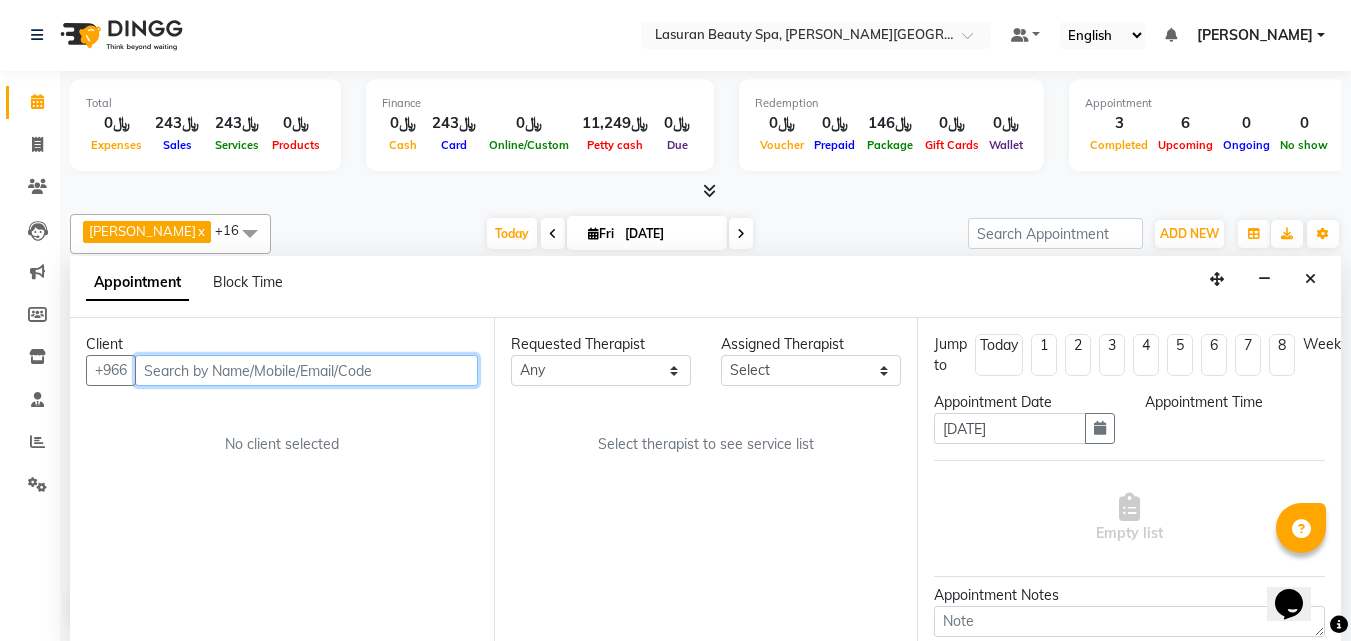 scroll, scrollTop: 0, scrollLeft: 0, axis: both 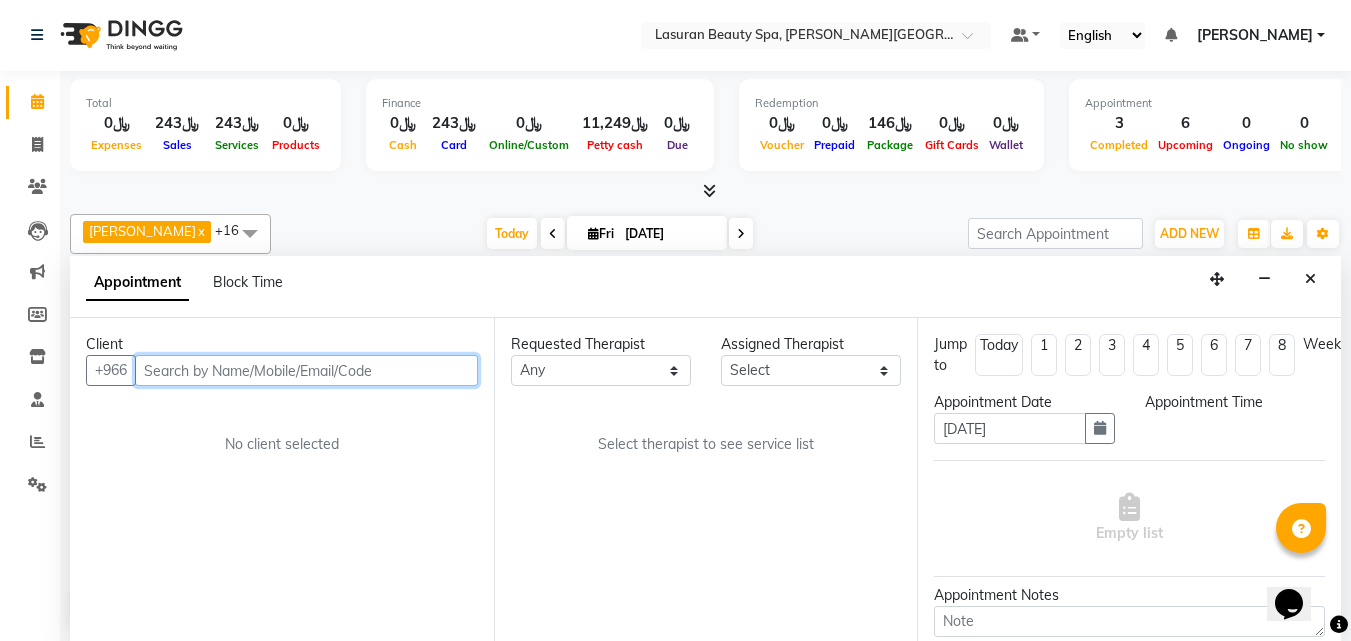 select on "confirm booking" 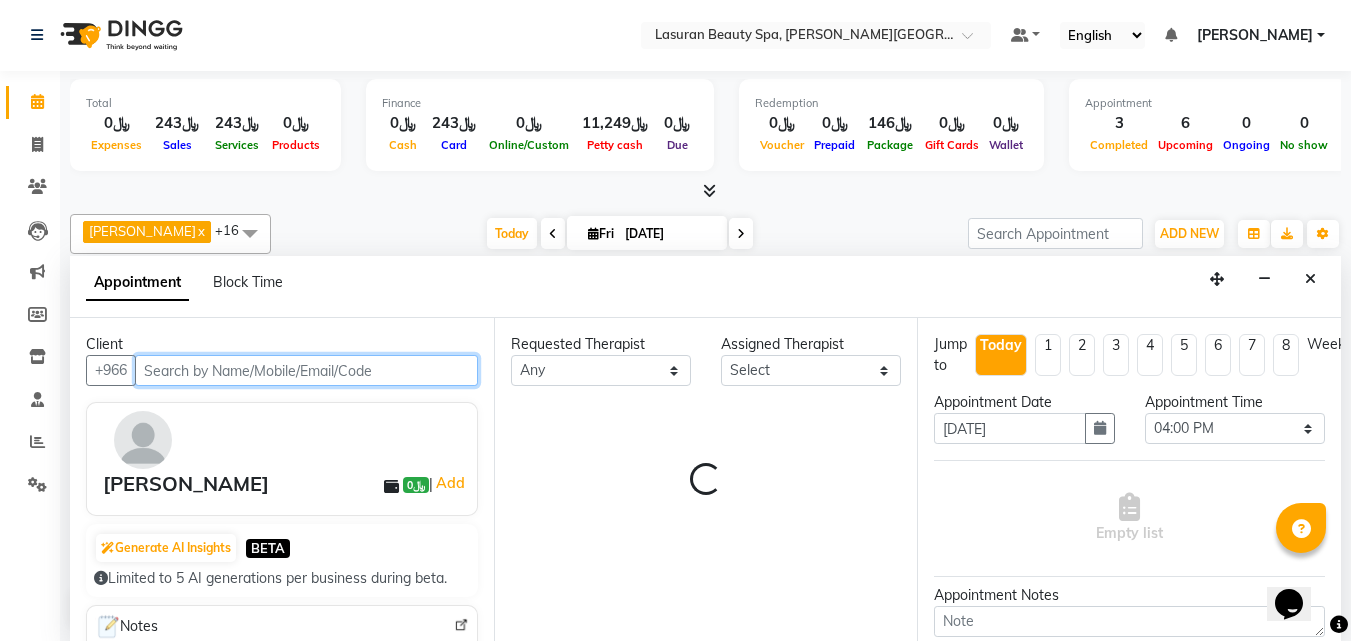 select on "54634" 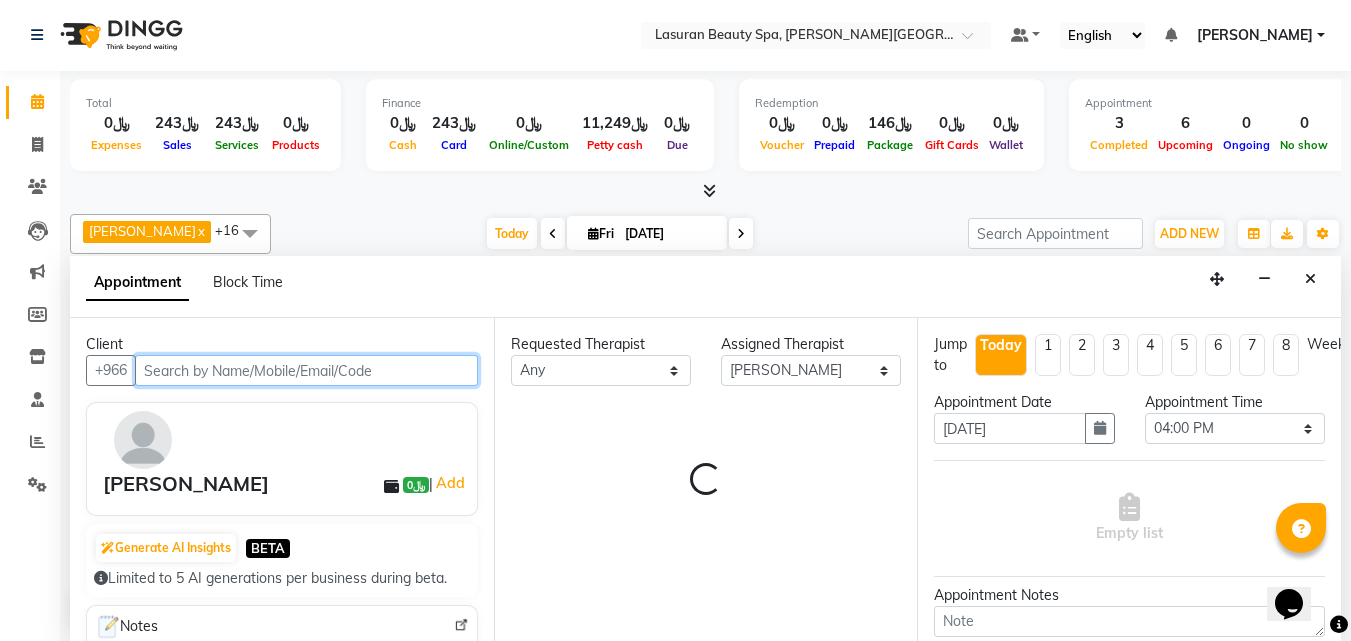 scroll, scrollTop: 177, scrollLeft: 0, axis: vertical 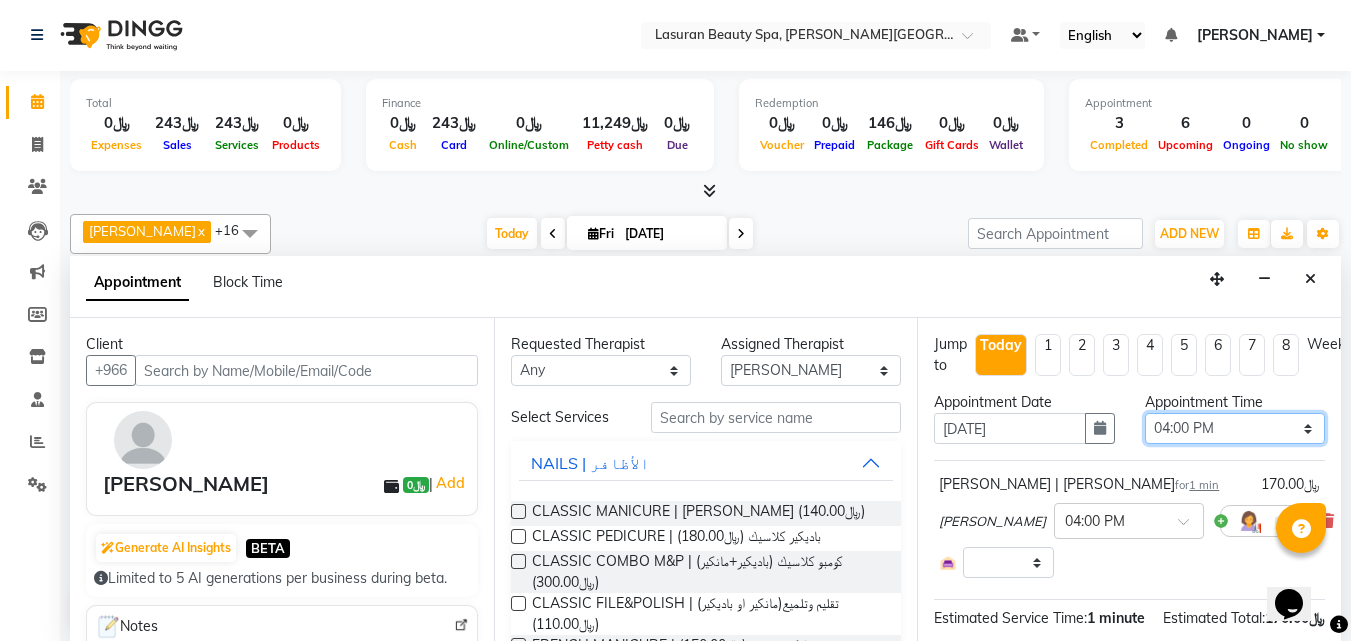 click on "Select 02:00 PM 02:15 PM 02:30 PM 02:45 PM 03:00 PM 03:15 PM 03:30 PM 03:45 PM 04:00 PM 04:15 PM 04:30 PM 04:45 PM 05:00 PM 05:15 PM 05:30 PM 05:45 PM 06:00 PM 06:15 PM 06:30 PM 06:45 PM 07:00 PM 07:15 PM 07:30 PM 07:45 PM 08:00 PM 08:15 PM 08:30 PM 08:45 PM 09:00 PM 09:15 PM 09:30 PM 09:45 PM 10:00 PM 10:15 PM 10:30 PM 10:45 PM 11:00 PM" at bounding box center [1235, 428] 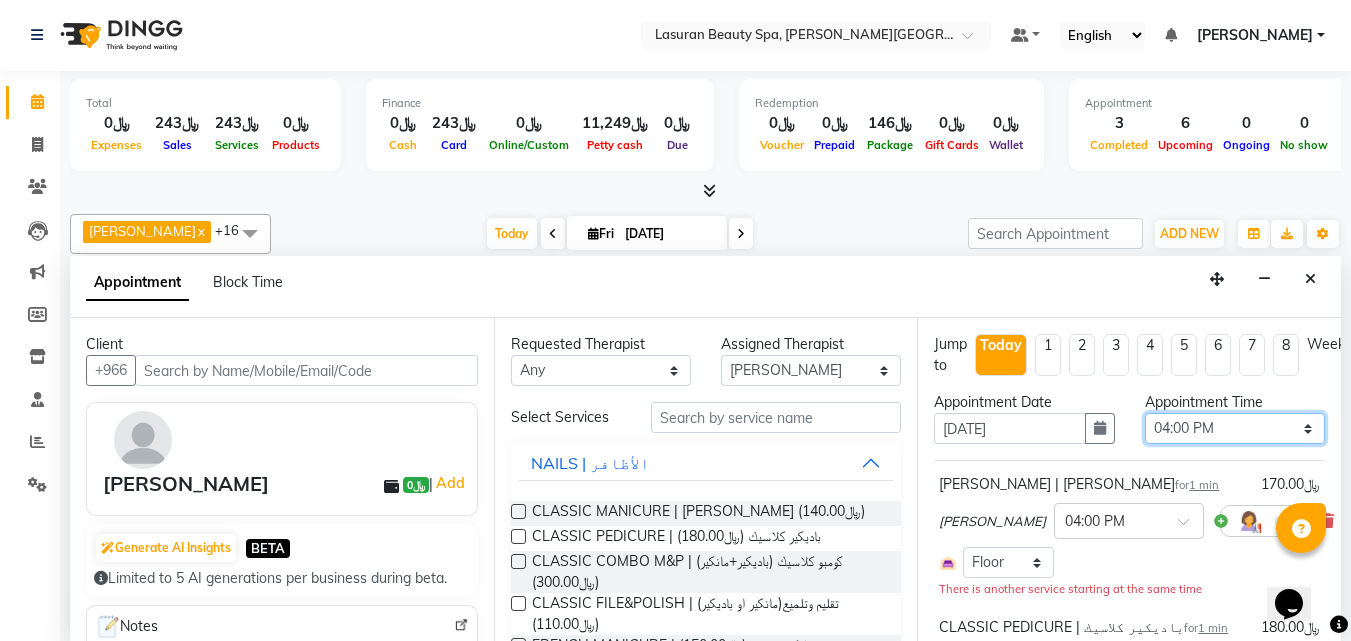 select on "990" 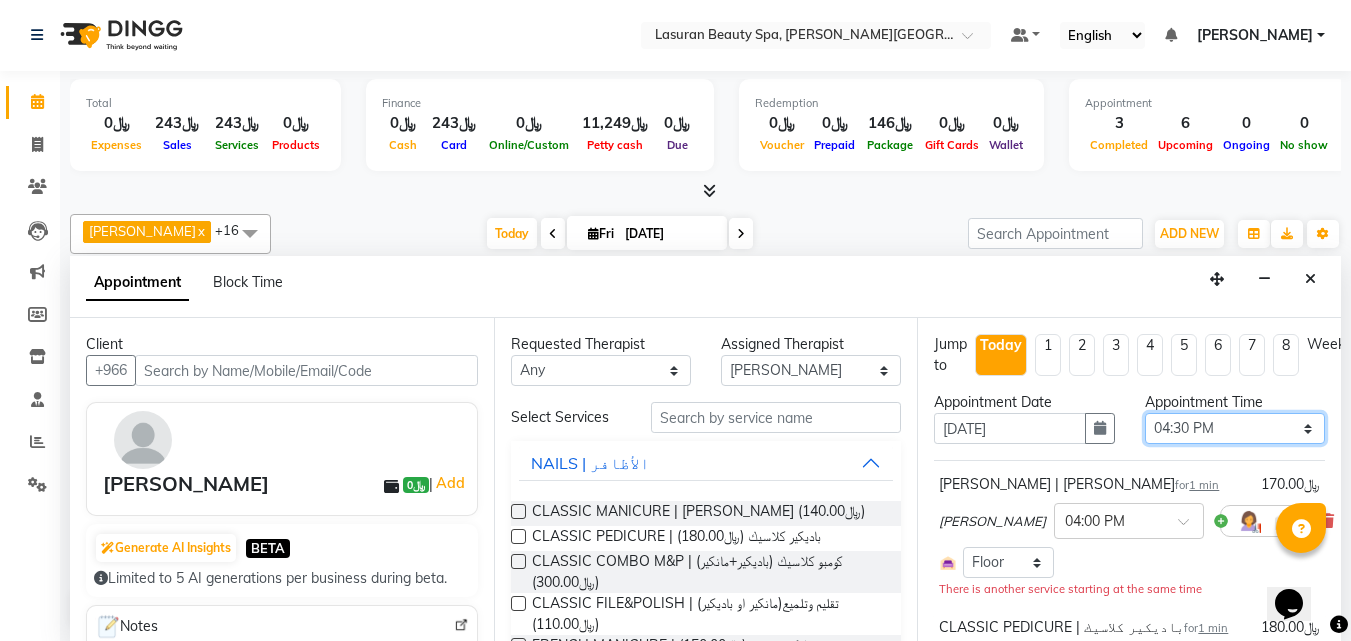 click on "Select 02:00 PM 02:15 PM 02:30 PM 02:45 PM 03:00 PM 03:15 PM 03:30 PM 03:45 PM 04:00 PM 04:15 PM 04:30 PM 04:45 PM 05:00 PM 05:15 PM 05:30 PM 05:45 PM 06:00 PM 06:15 PM 06:30 PM 06:45 PM 07:00 PM 07:15 PM 07:30 PM 07:45 PM 08:00 PM 08:15 PM 08:30 PM 08:45 PM 09:00 PM 09:15 PM 09:30 PM 09:45 PM 10:00 PM 10:15 PM 10:30 PM 10:45 PM 11:00 PM" at bounding box center (1235, 428) 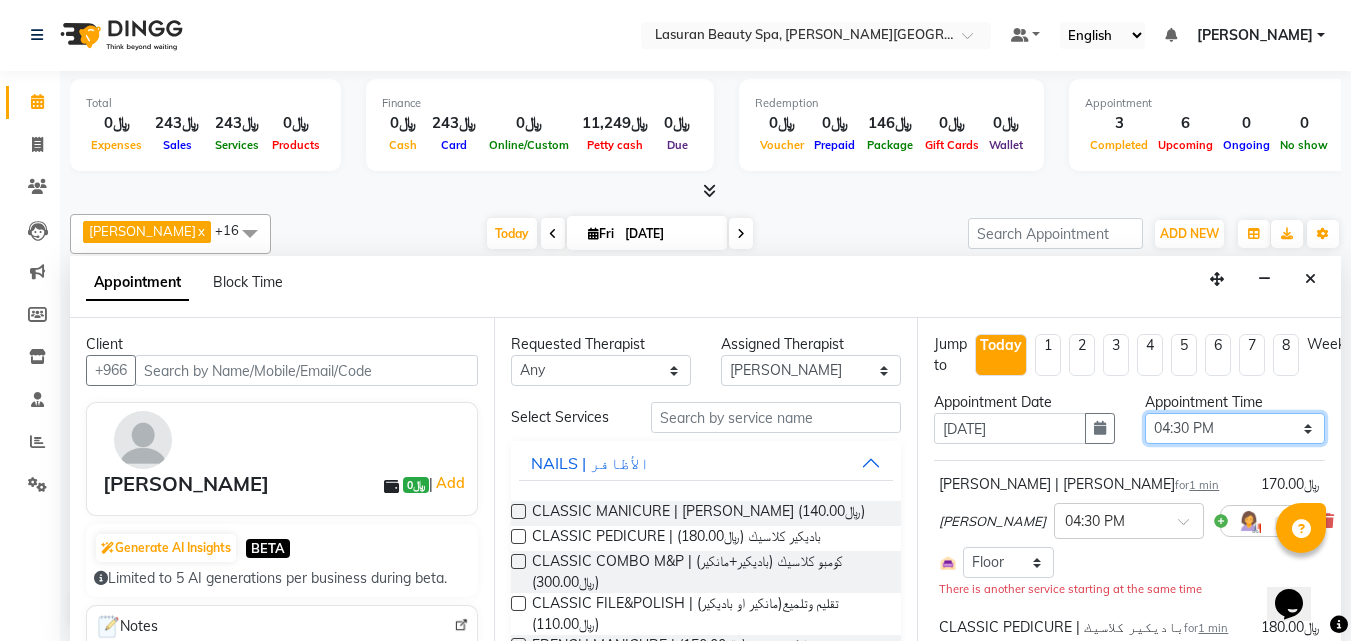scroll, scrollTop: 486, scrollLeft: 0, axis: vertical 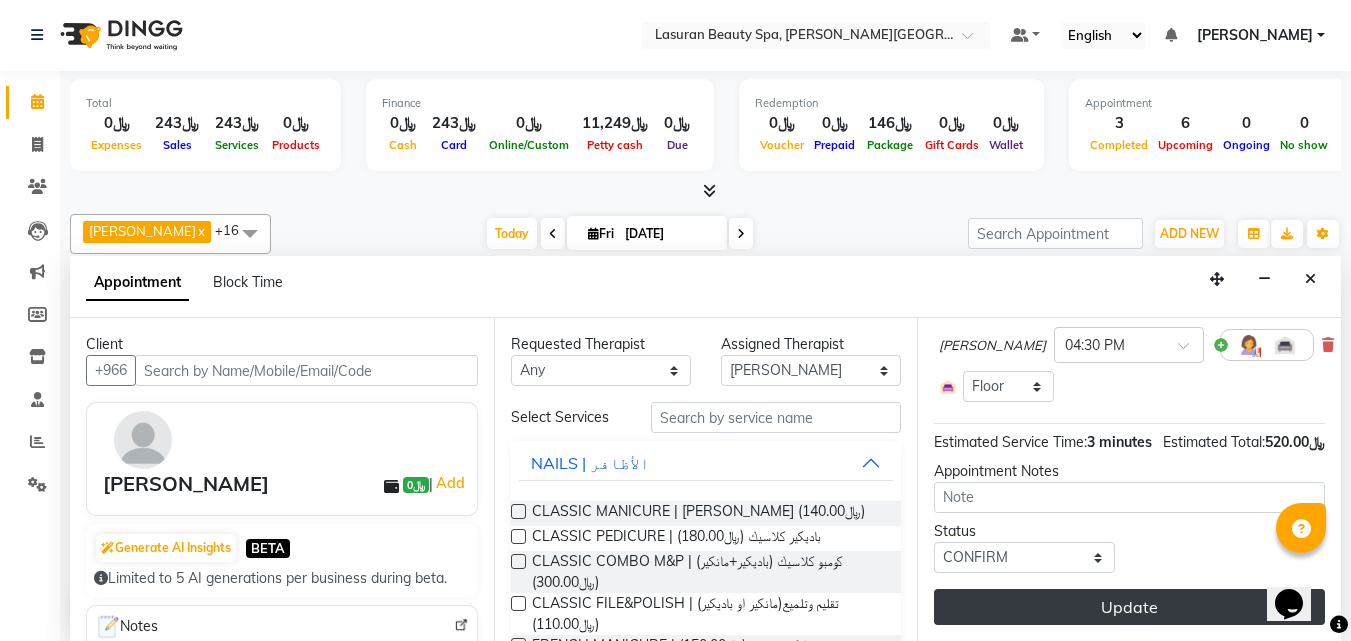 click on "Update" at bounding box center (1129, 607) 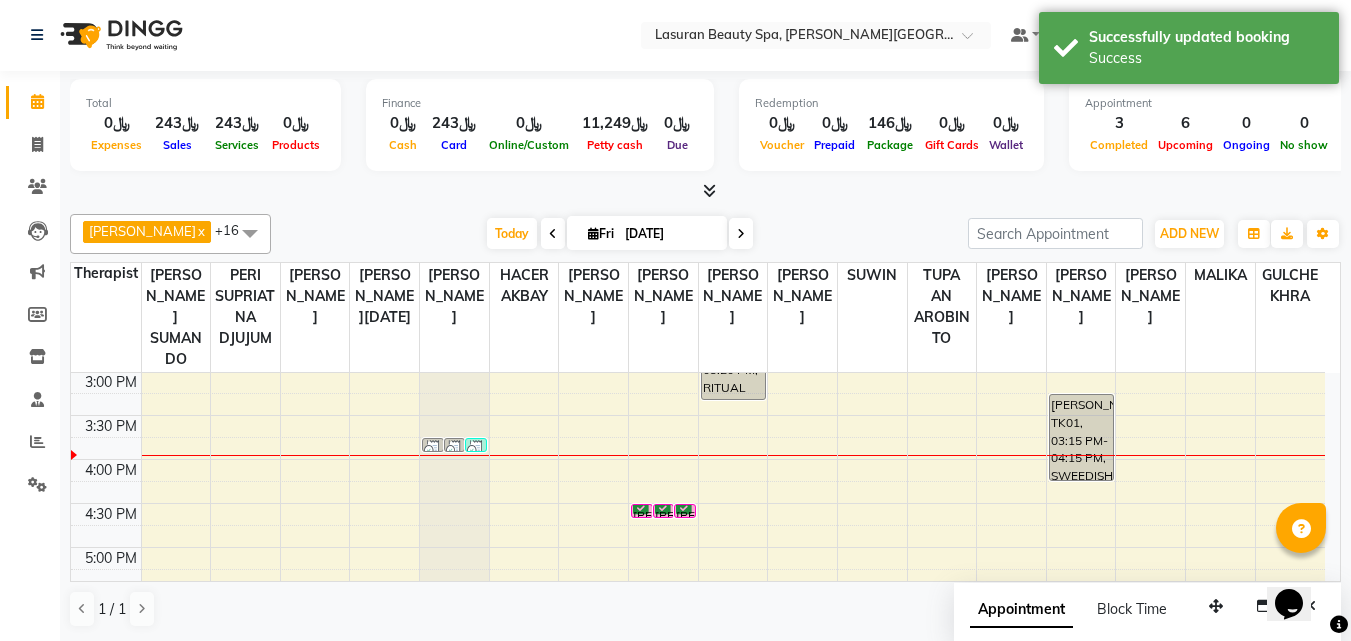 scroll, scrollTop: 0, scrollLeft: 0, axis: both 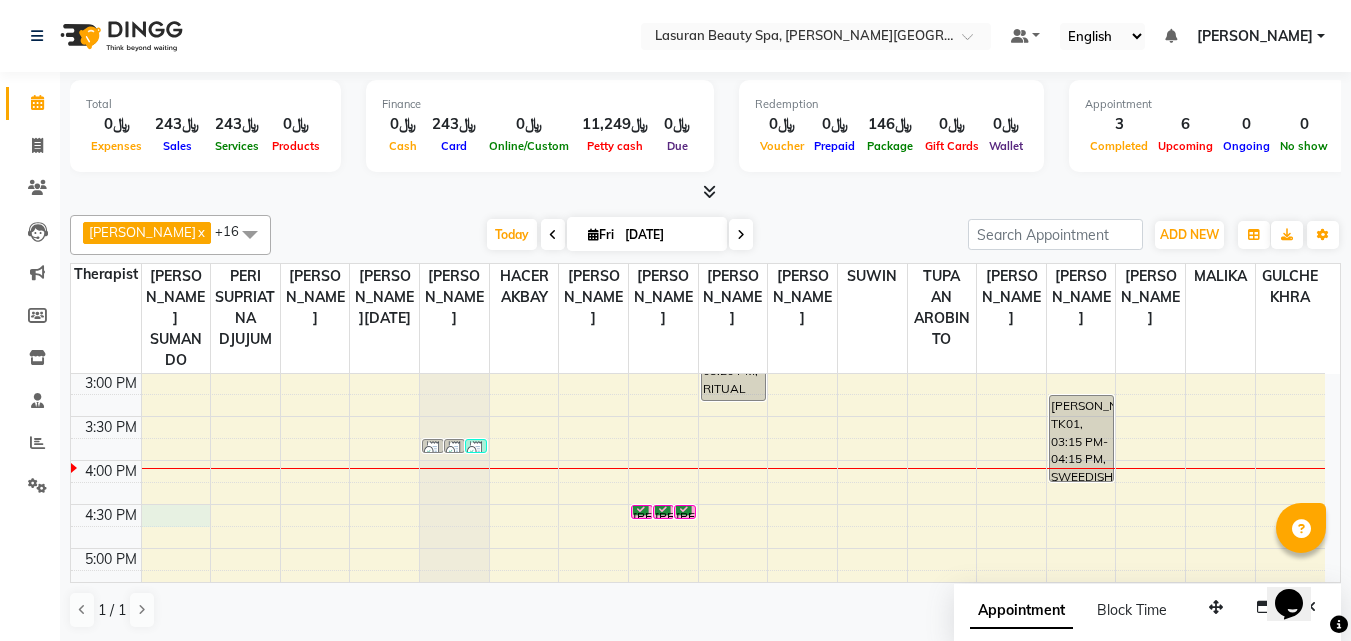 click on "1:00 PM 1:30 PM 2:00 PM 2:30 PM 3:00 PM 3:30 PM 4:00 PM 4:30 PM 5:00 PM 5:30 PM 6:00 PM 6:30 PM 7:00 PM 7:30 PM 8:00 PM 8:30 PM 9:00 PM 9:30 PM 10:00 PM 10:30 PM 11:00 PM 11:30 PM    [PERSON_NAME], TK02, 02:00 PM-02:15 PM, [PERSON_NAME] Shaping      Hend, TK05, 05:30 PM-05:31 PM, BLOW DRY | تجفيف الشعر     [PERSON_NAME], TK06, 03:45 PM-03:46 PM, [PERSON_NAME] Shaping | تحديد الذقن     [PERSON_NAME], TK06, 03:45 PM-03:46 PM, HAIR CUT | قص الشعر     [PERSON_NAME], TK06, 03:45 PM-03:46 PM, PACKAGES HAIRCUT & LASURAN SHAVE | قص الشعر +حلاقه لاسوران     [PERSON_NAME], TK04, 02:15 PM-02:16 PM, [PERSON_NAME] Shaping | تحديد الذقن     [PERSON_NAME], TK04, 02:15 PM-02:16 PM, HAIR CUT | قص الشعر     Hend, TK05, 05:30 PM-05:31 PM, CLASSIC COMBO M&P | كومبو كلاسيك (باديكير+مانكير)     [PERSON_NAME] Al Ageil, TK03, 04:30 PM-04:31 PM, CLASSIC PEDICURE | باديكير كلاسيك     [PERSON_NAME] Al Ageil, TK03, 04:30 PM-04:31 PM, GELISH MANICURE | مانكير جل" at bounding box center [698, 680] 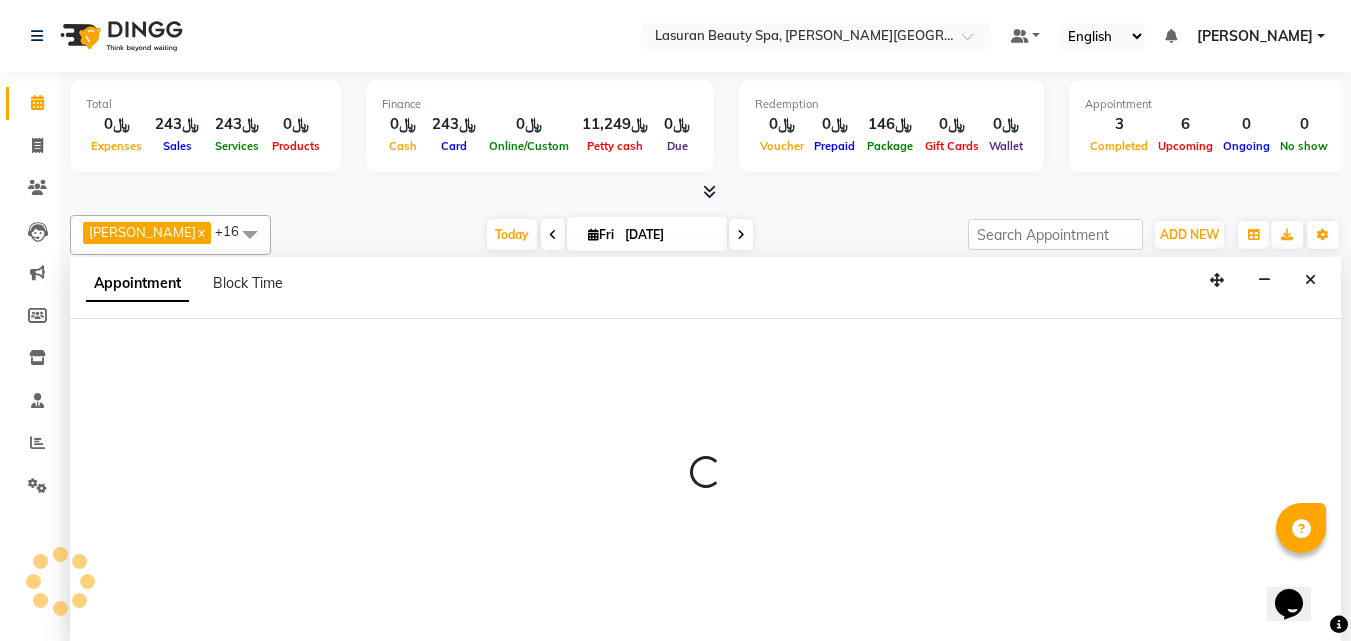 select on "54622" 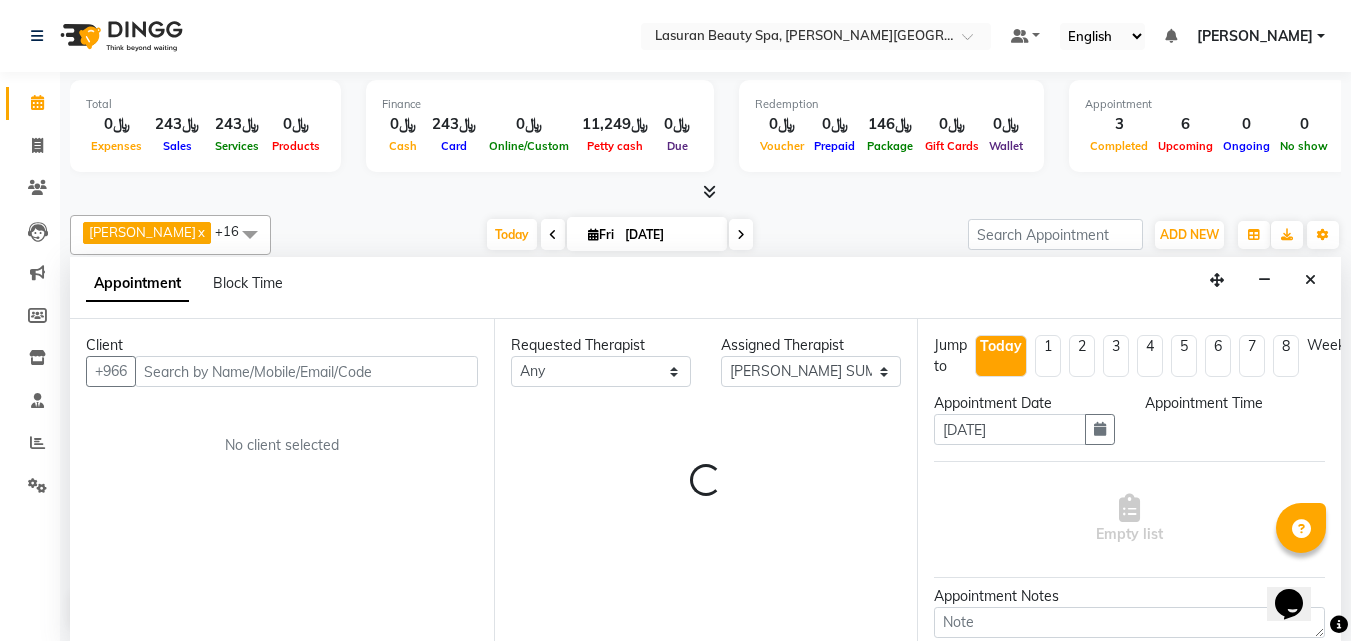 scroll, scrollTop: 1, scrollLeft: 0, axis: vertical 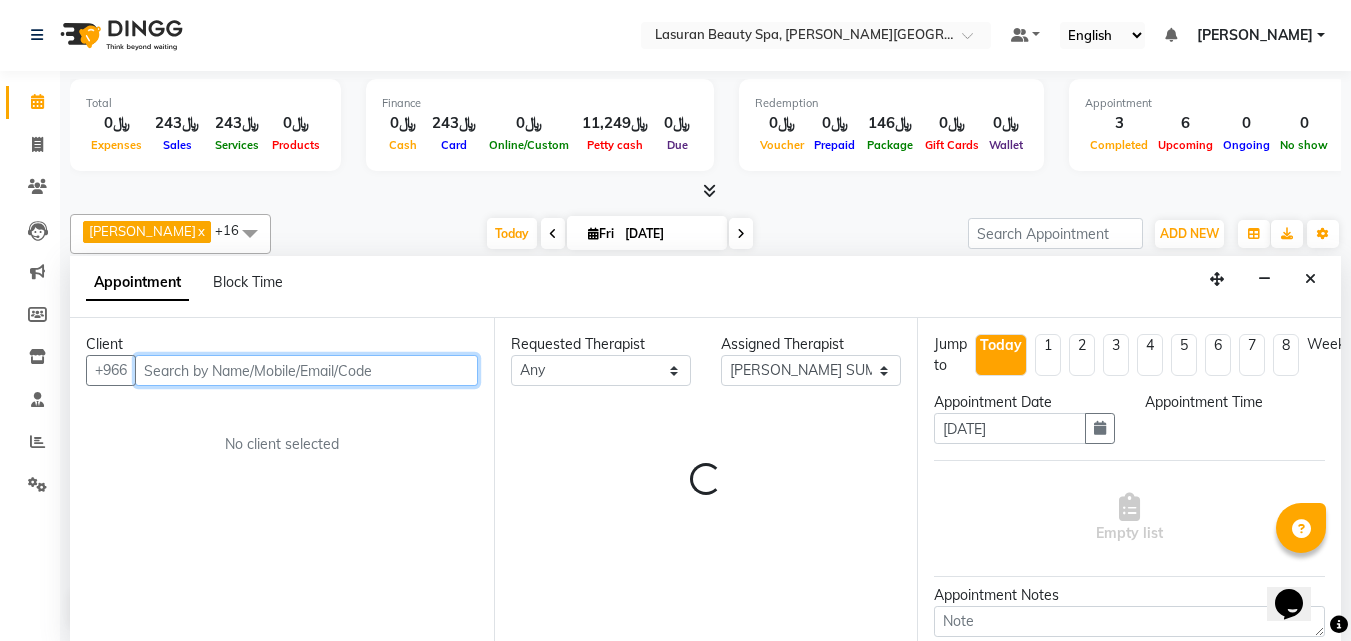 select on "990" 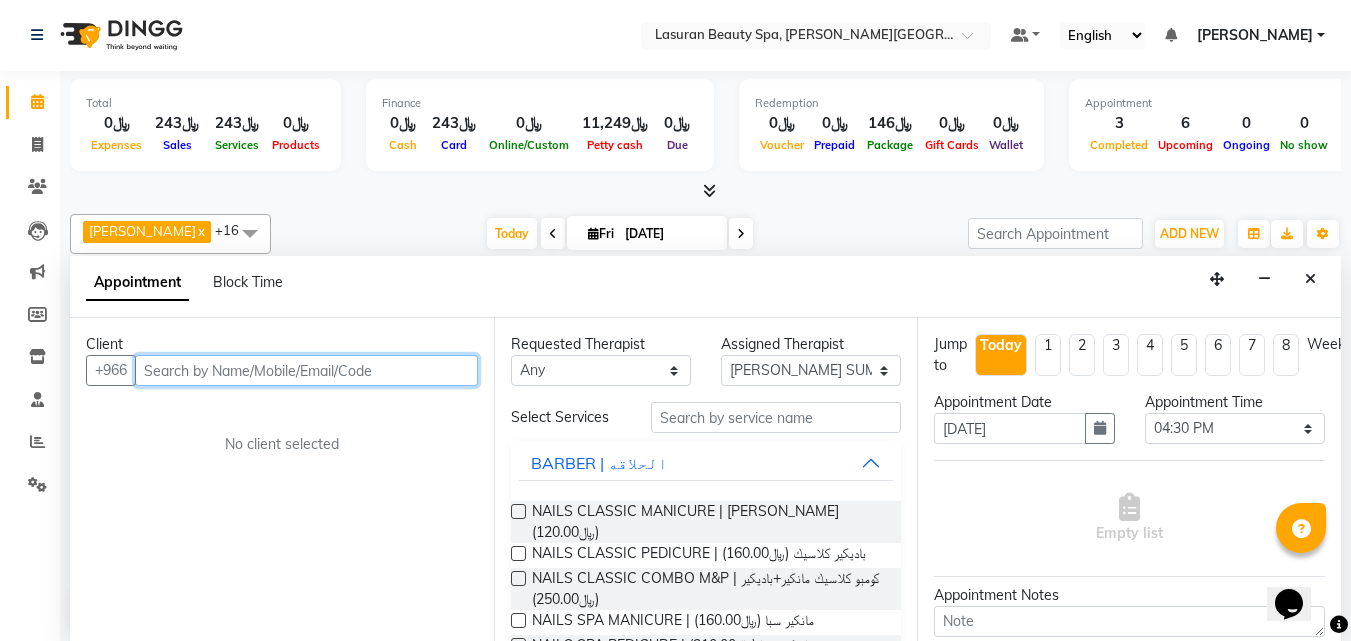 paste on "580765814" 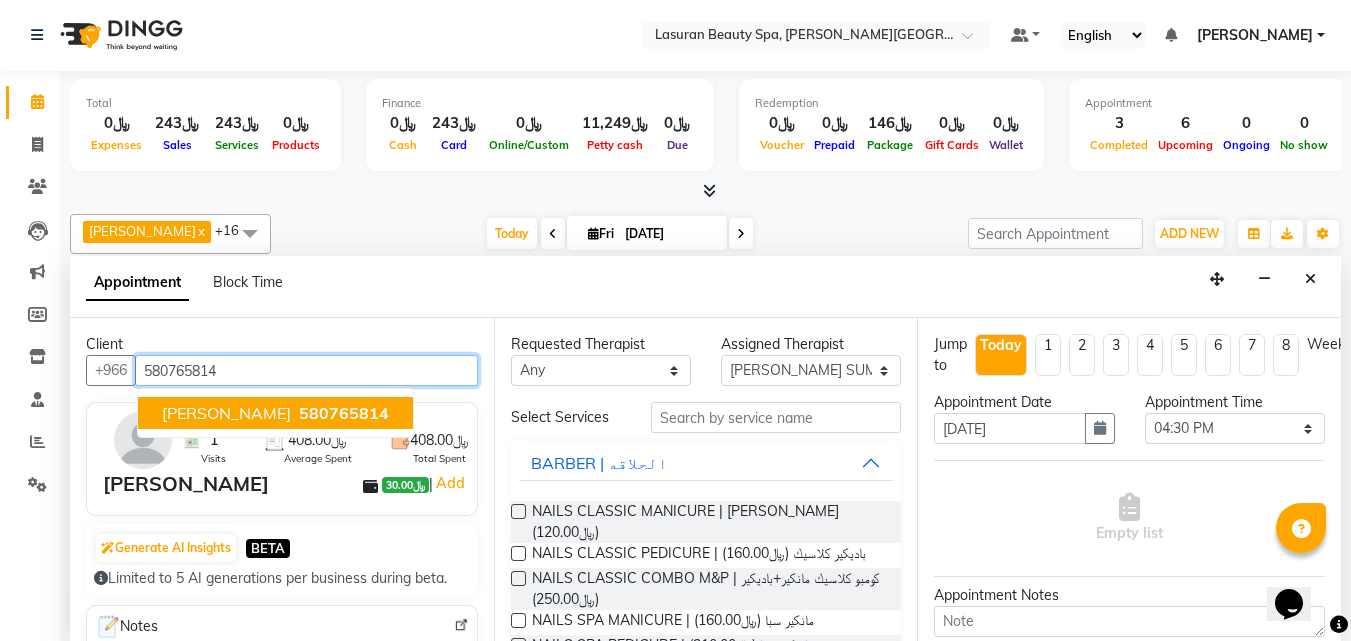 click on "[PERSON_NAME]" at bounding box center (226, 413) 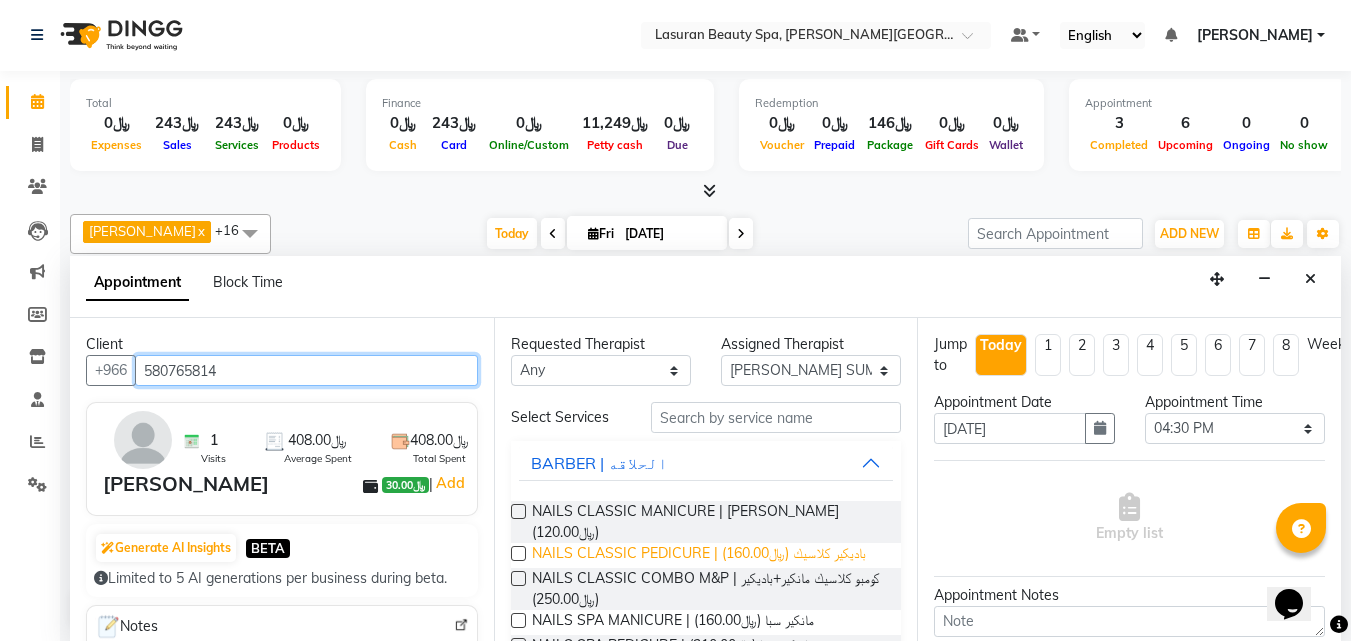 type on "580765814" 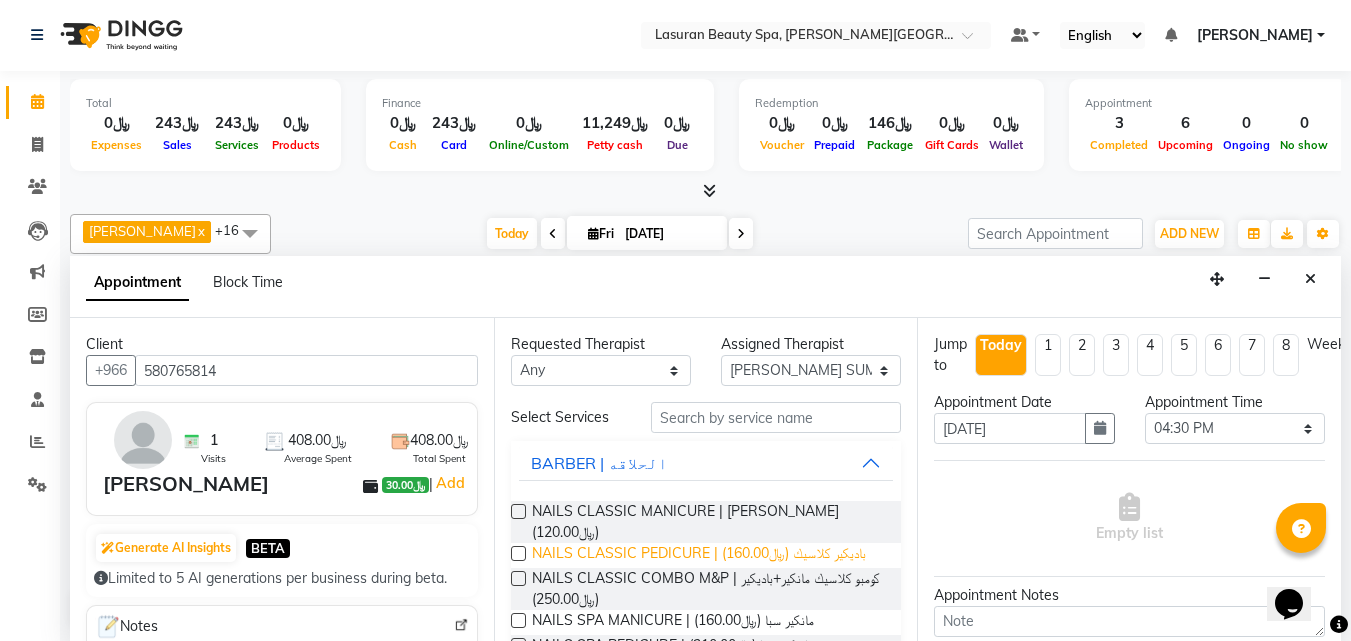 click on "NAILS CLASSIC  PEDICURE | باديكير كلاسيك (﷼160.00)" at bounding box center (699, 555) 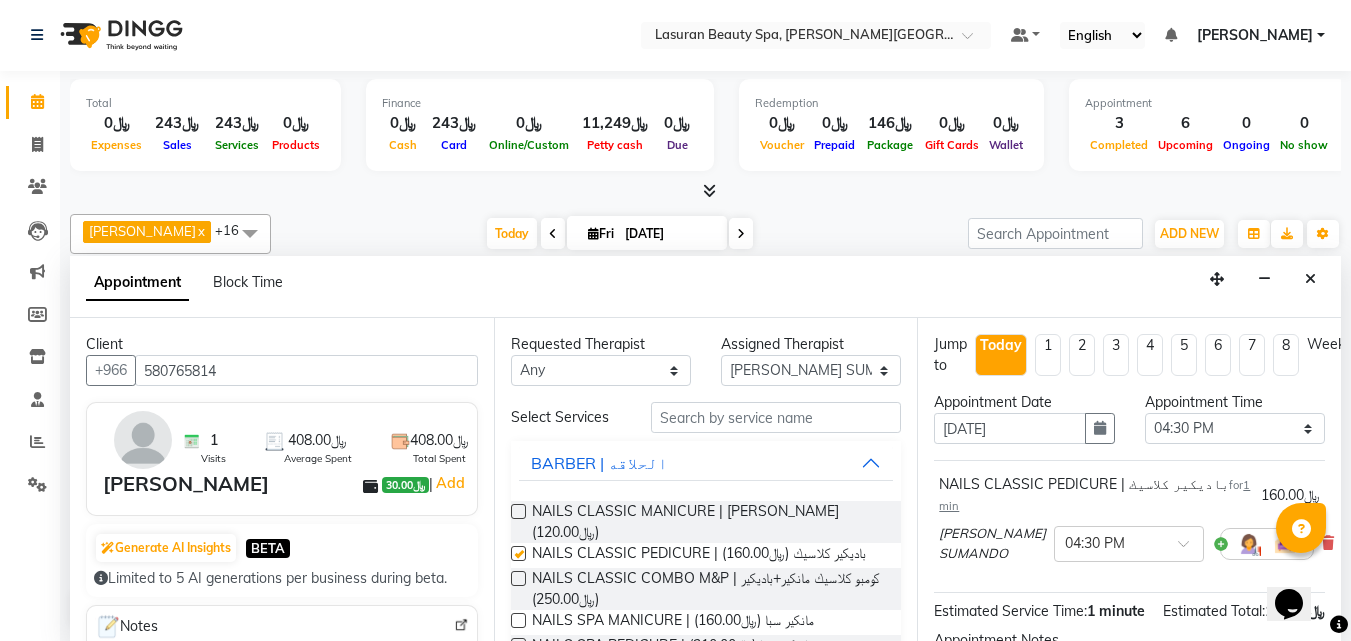 checkbox on "false" 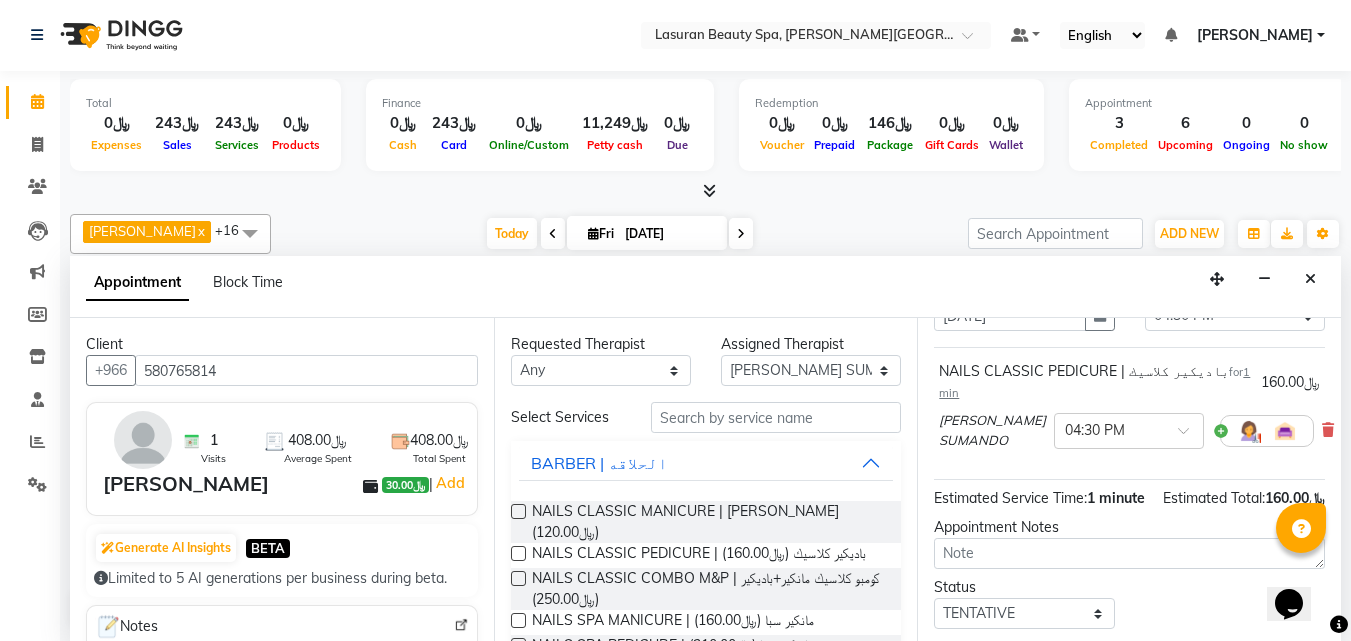 scroll, scrollTop: 250, scrollLeft: 0, axis: vertical 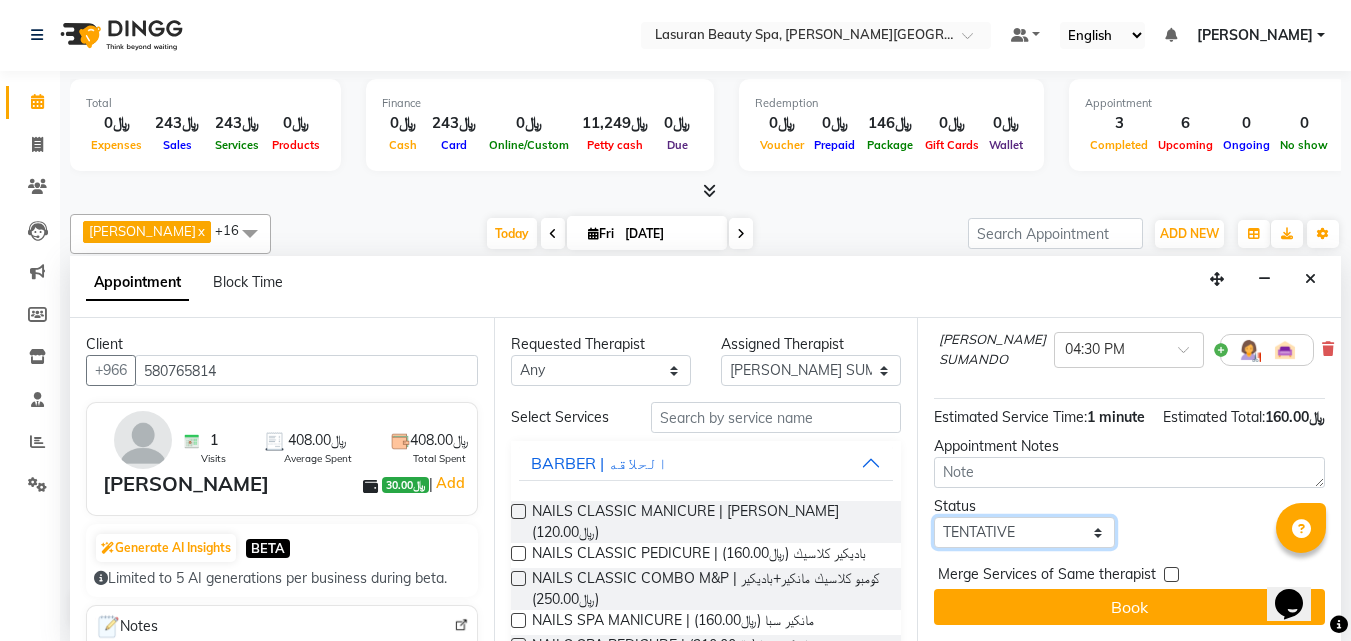 click on "Select TENTATIVE CONFIRM CHECK-IN UPCOMING" at bounding box center [1024, 532] 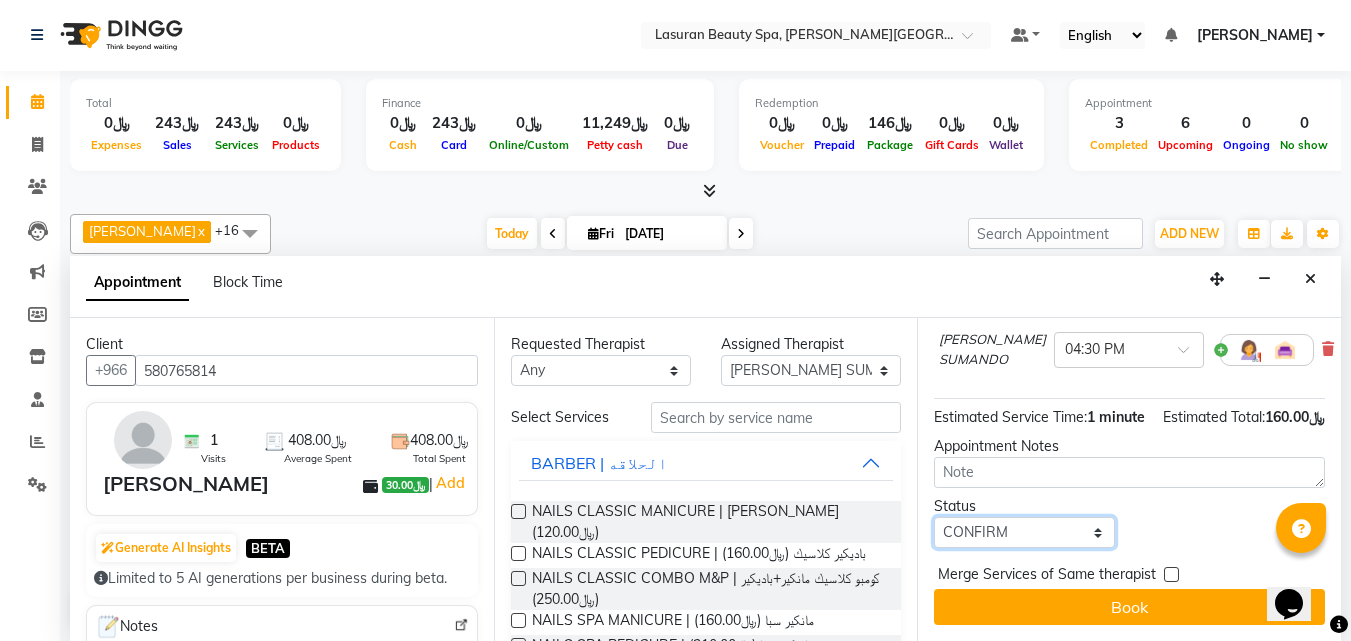 click on "Select TENTATIVE CONFIRM CHECK-IN UPCOMING" at bounding box center [1024, 532] 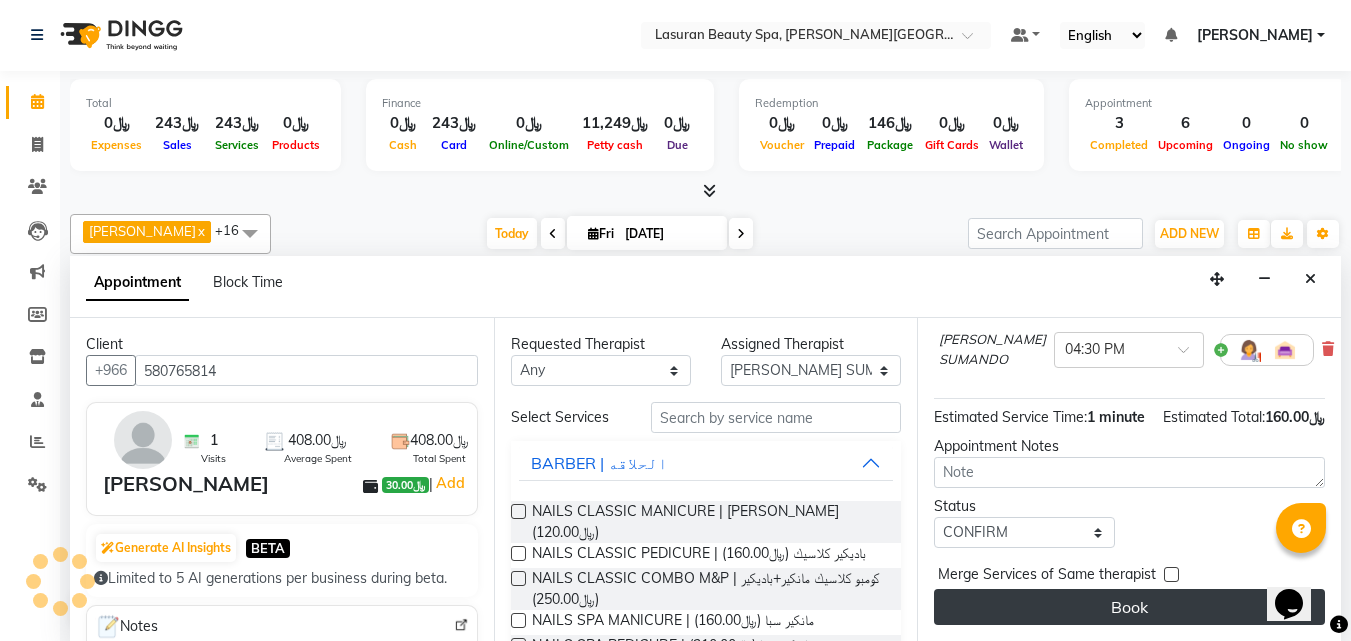 click on "Book" at bounding box center (1129, 607) 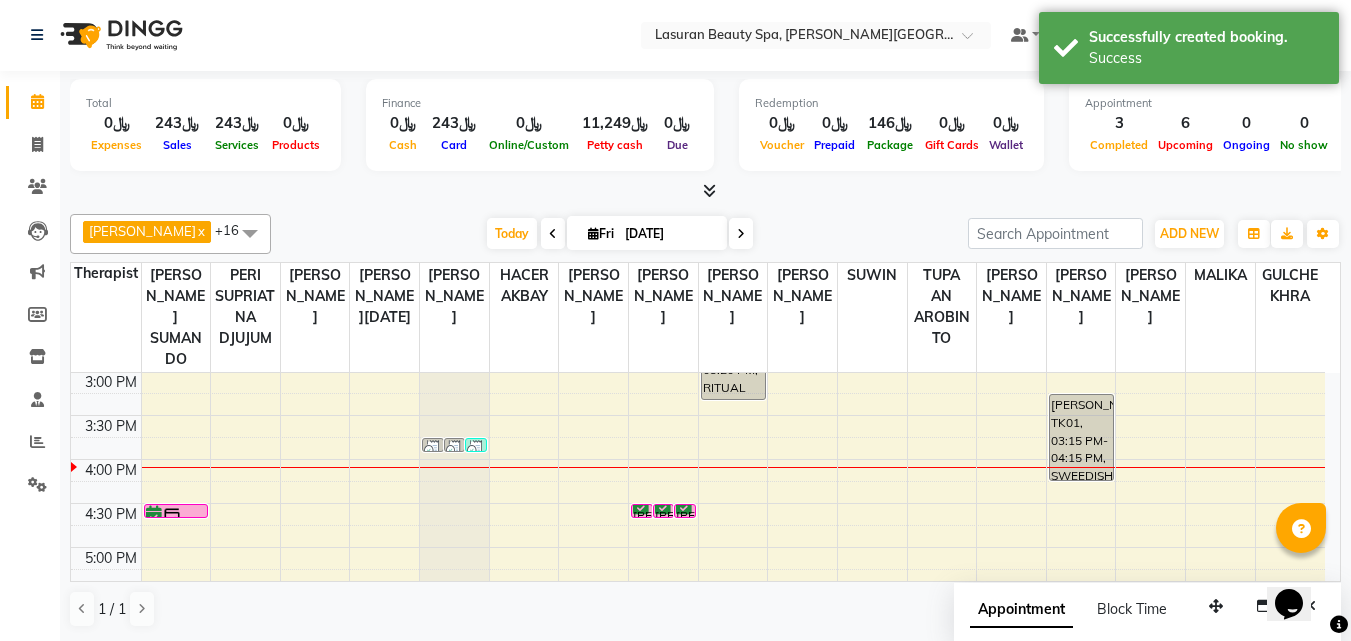 scroll, scrollTop: 0, scrollLeft: 0, axis: both 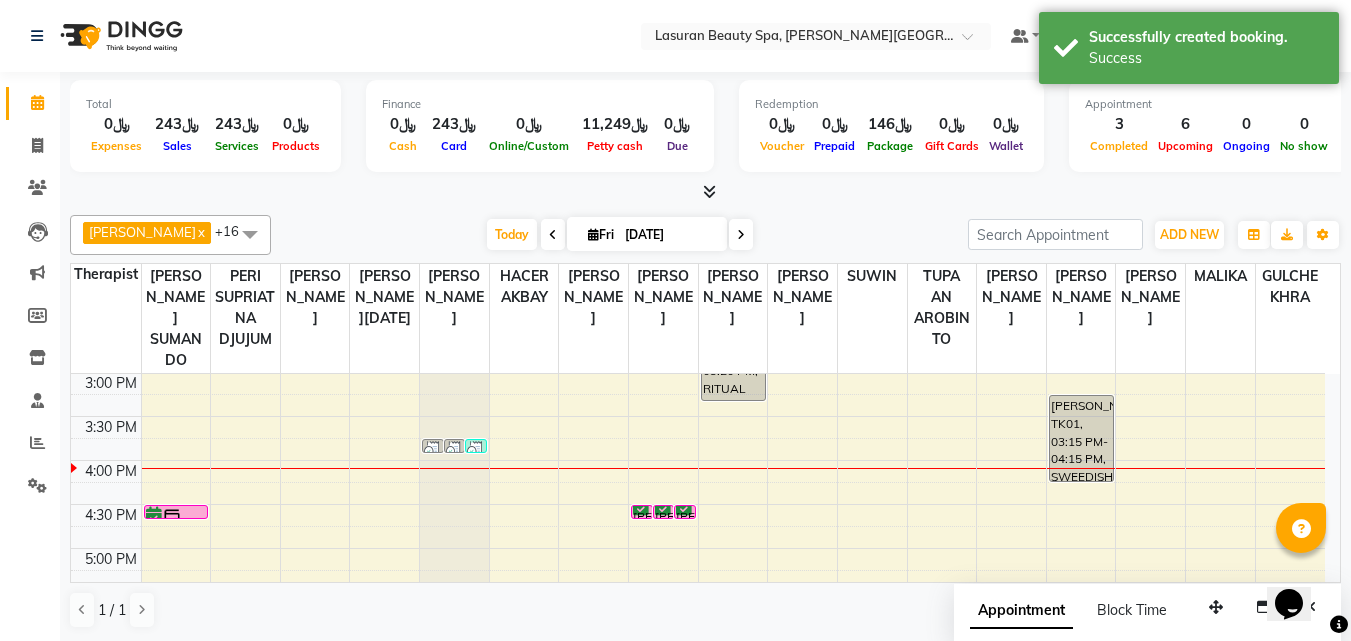 click at bounding box center (172, 517) 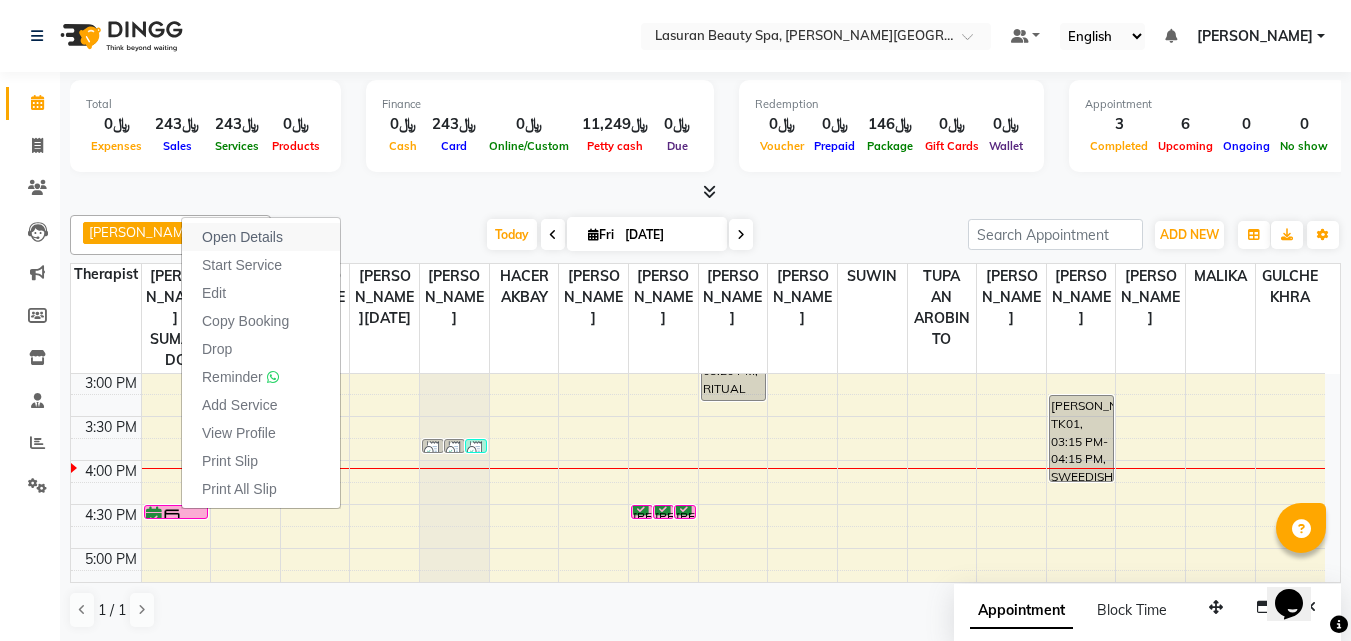 click on "Open Details" at bounding box center (242, 237) 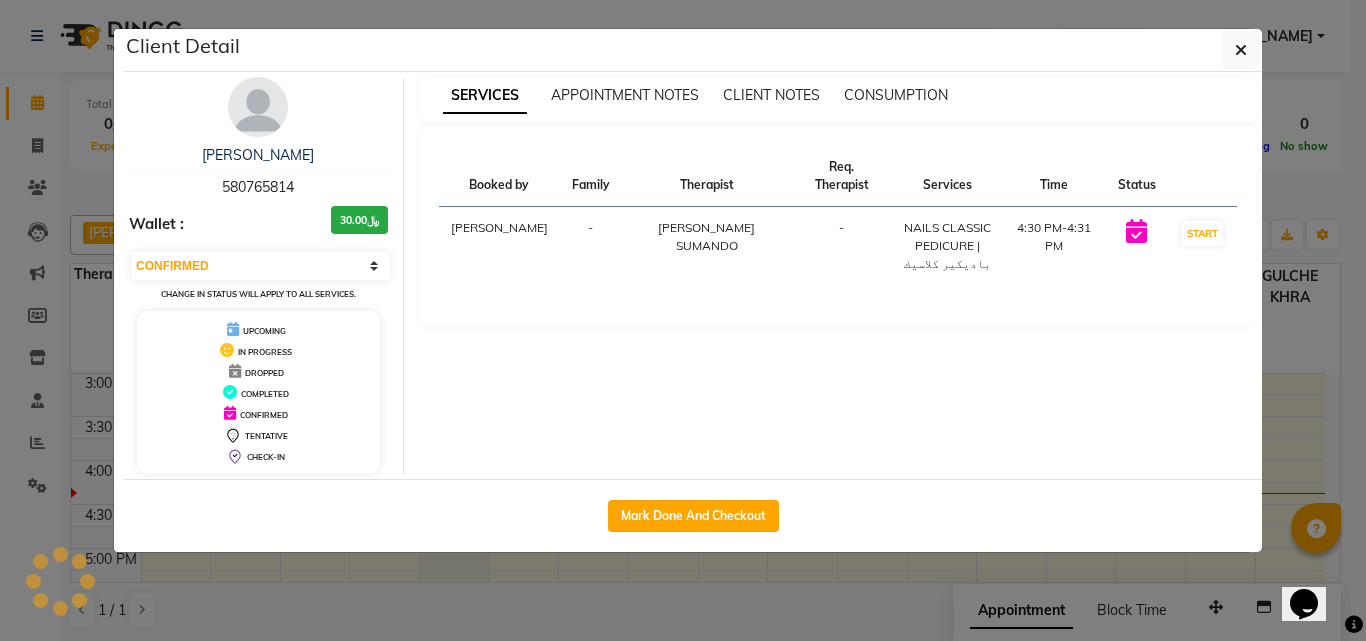 click on "Client Detail  [PERSON_NAME]   580765814 Wallet : ﷼30.00 Select IN SERVICE CONFIRMED TENTATIVE CHECK IN MARK DONE DROPPED UPCOMING Change in status will apply to all services. UPCOMING IN PROGRESS DROPPED COMPLETED CONFIRMED TENTATIVE CHECK-IN SERVICES APPOINTMENT NOTES CLIENT NOTES CONSUMPTION Booked by Family Therapist Req. Therapist Services Time Status  Ranim [PERSON_NAME]  - [PERSON_NAME] SUMANDO -  NAILS CLASSIC  PEDICURE | باديكير كلاسيك   4:30 PM-4:31 PM   START   Mark Done And Checkout" 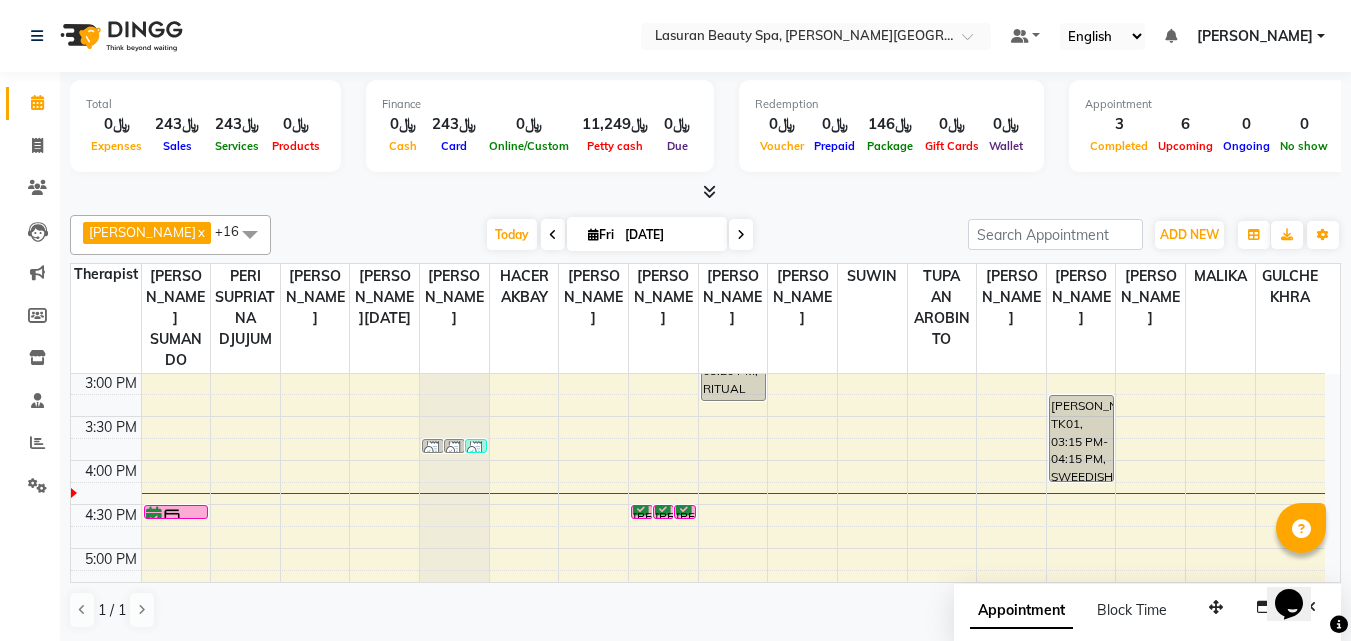 click at bounding box center (705, 192) 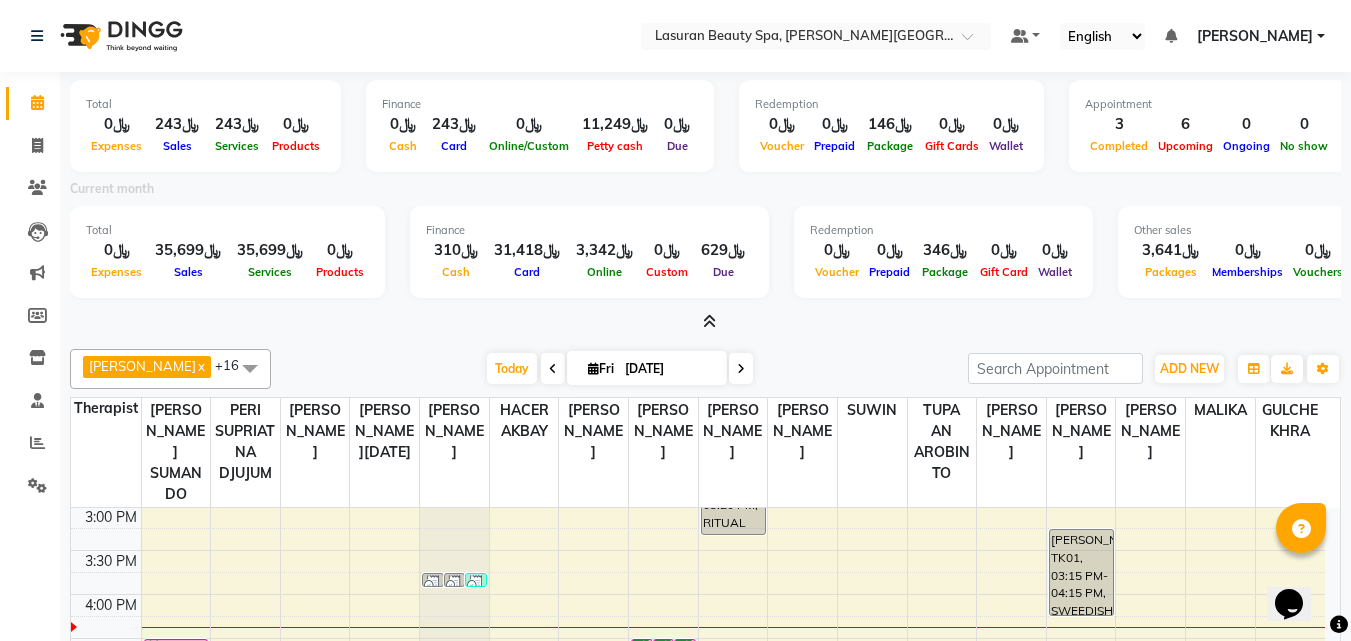 click at bounding box center (709, 321) 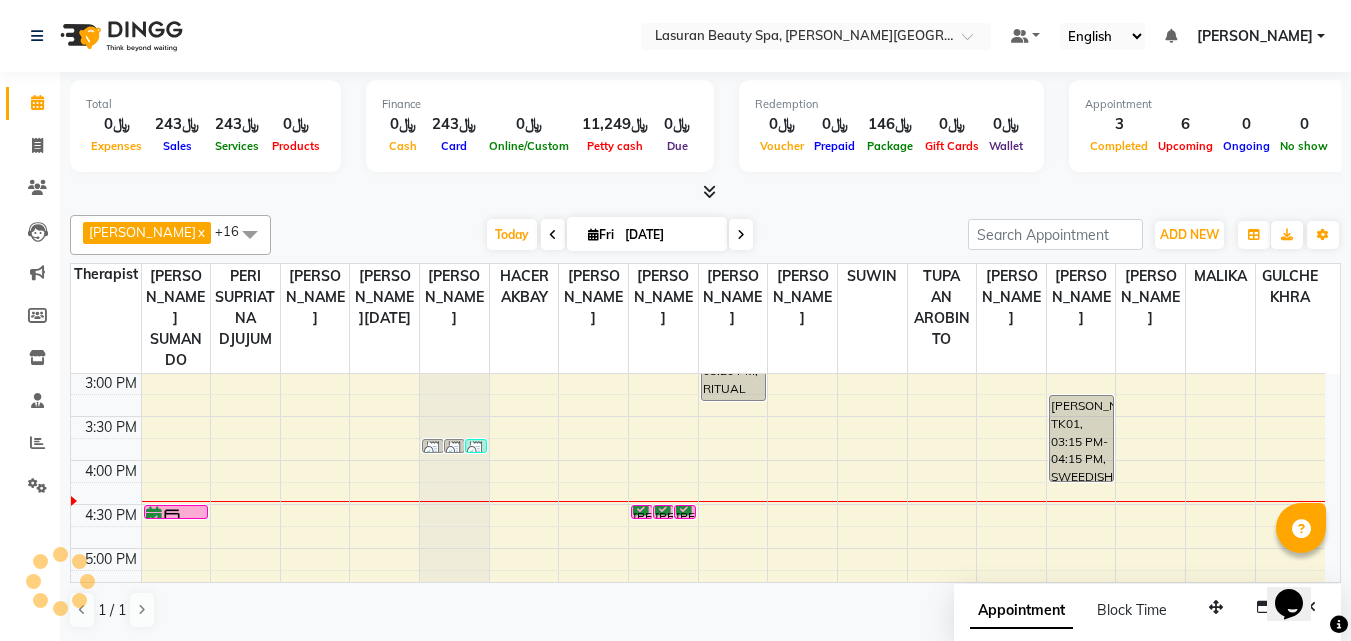 click on "[PERSON_NAME], TK07, 04:30 PM-04:31 PM, NAILS CLASSIC  PEDICURE | باديكير كلاسيك" at bounding box center [176, 512] 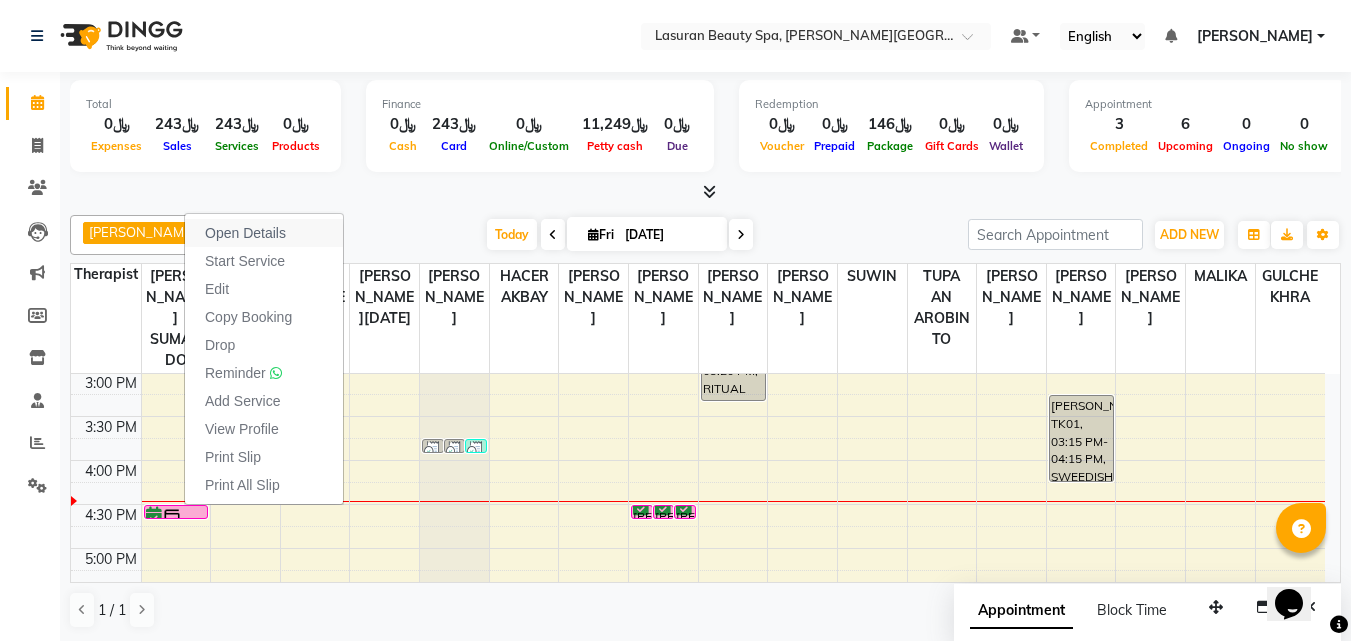 click on "Open Details" at bounding box center (264, 233) 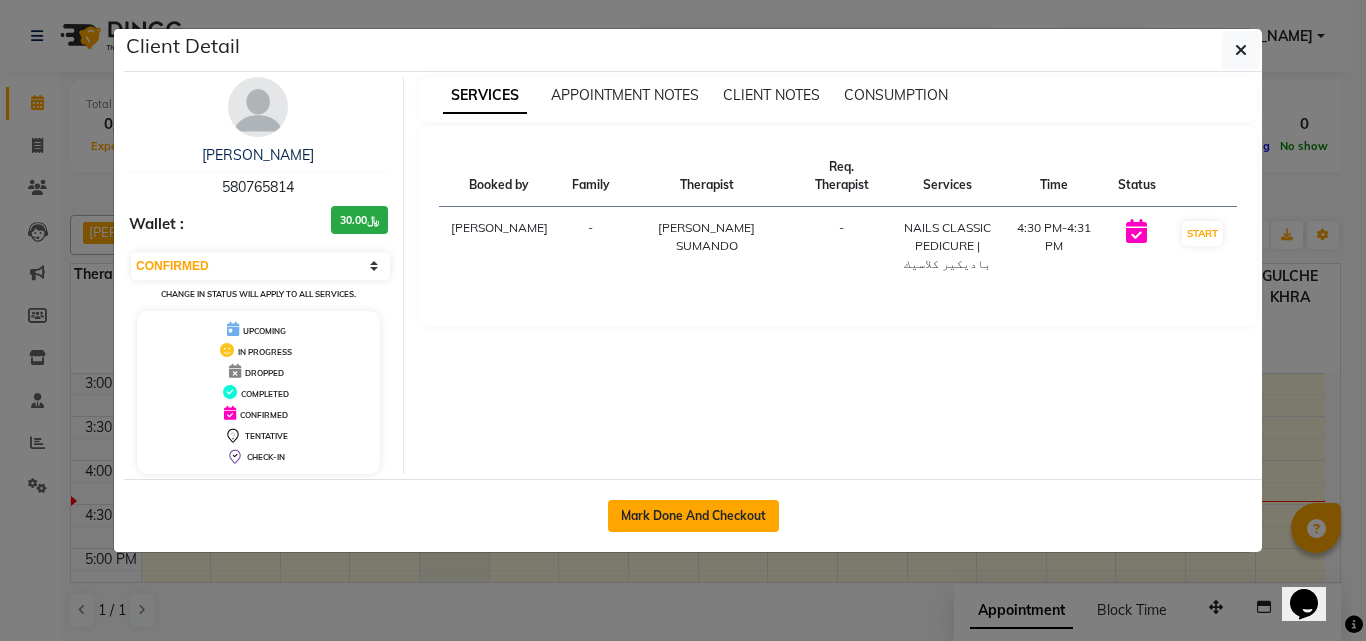 click on "Mark Done And Checkout" 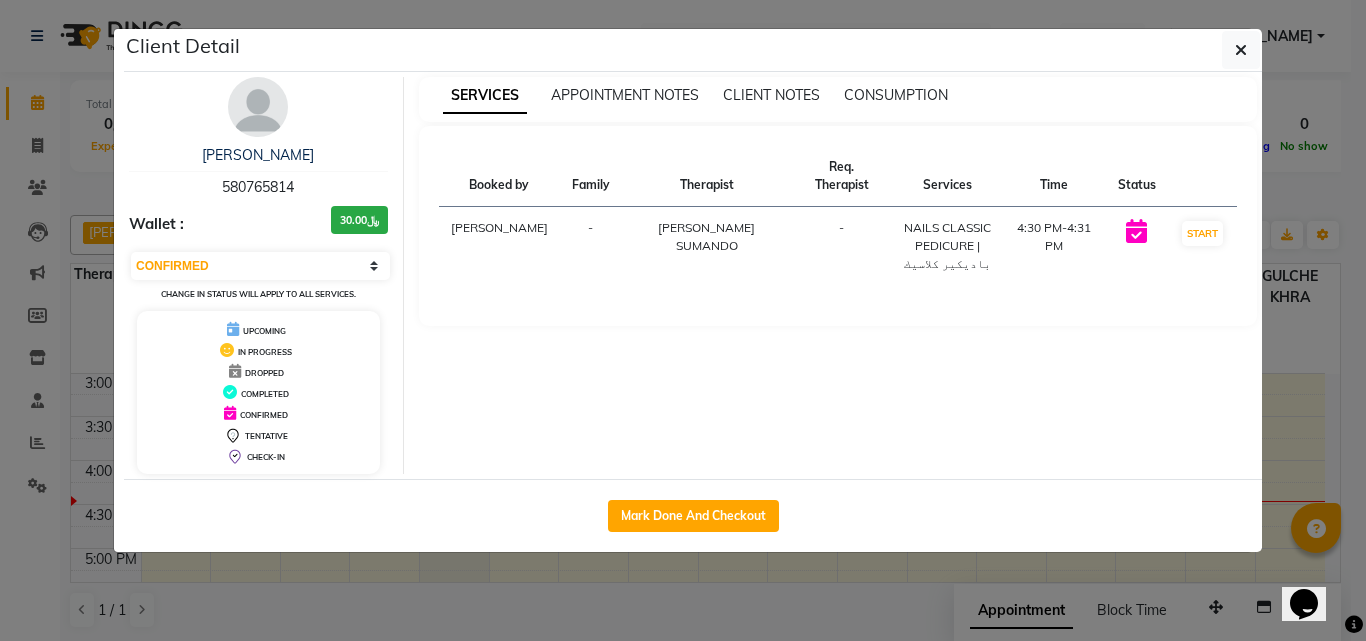 select on "service" 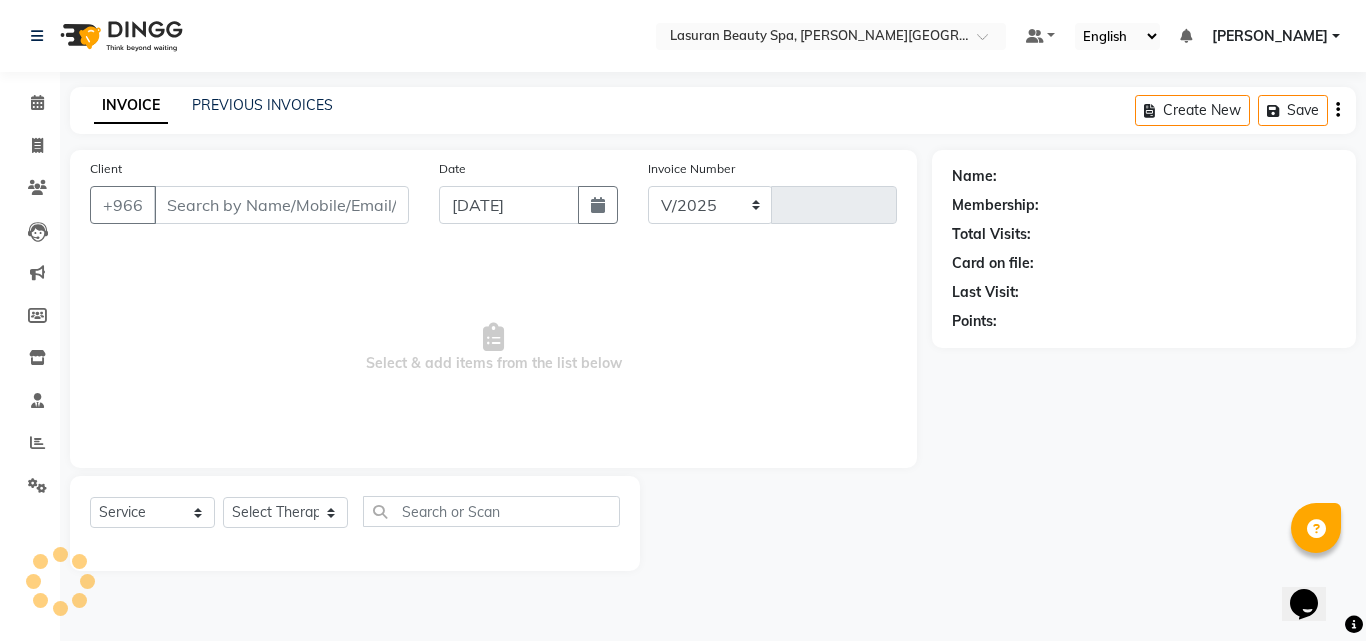 select on "6941" 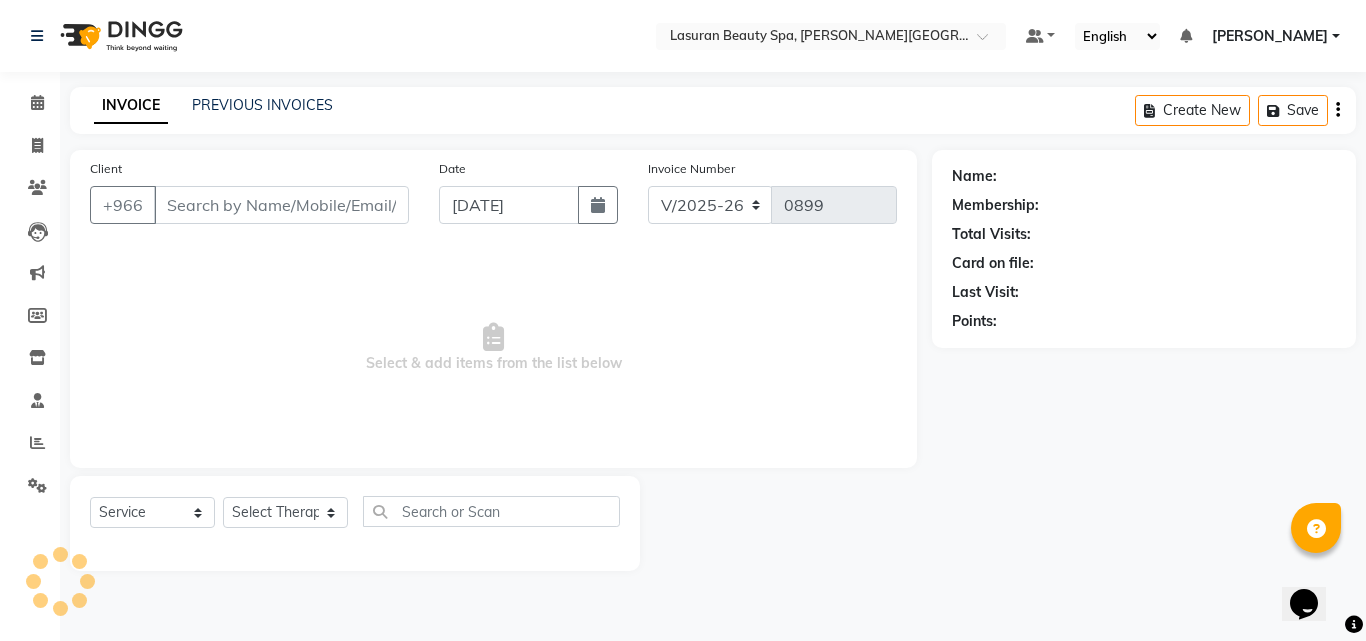 type on "580765814" 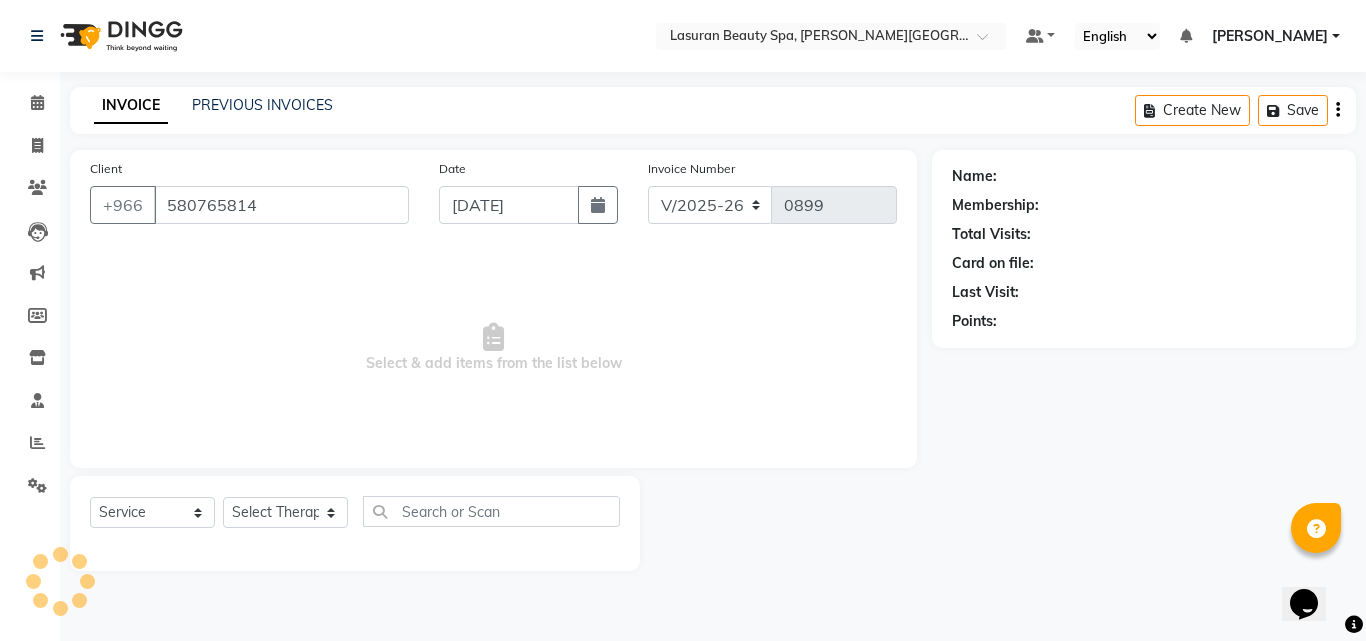 select on "54622" 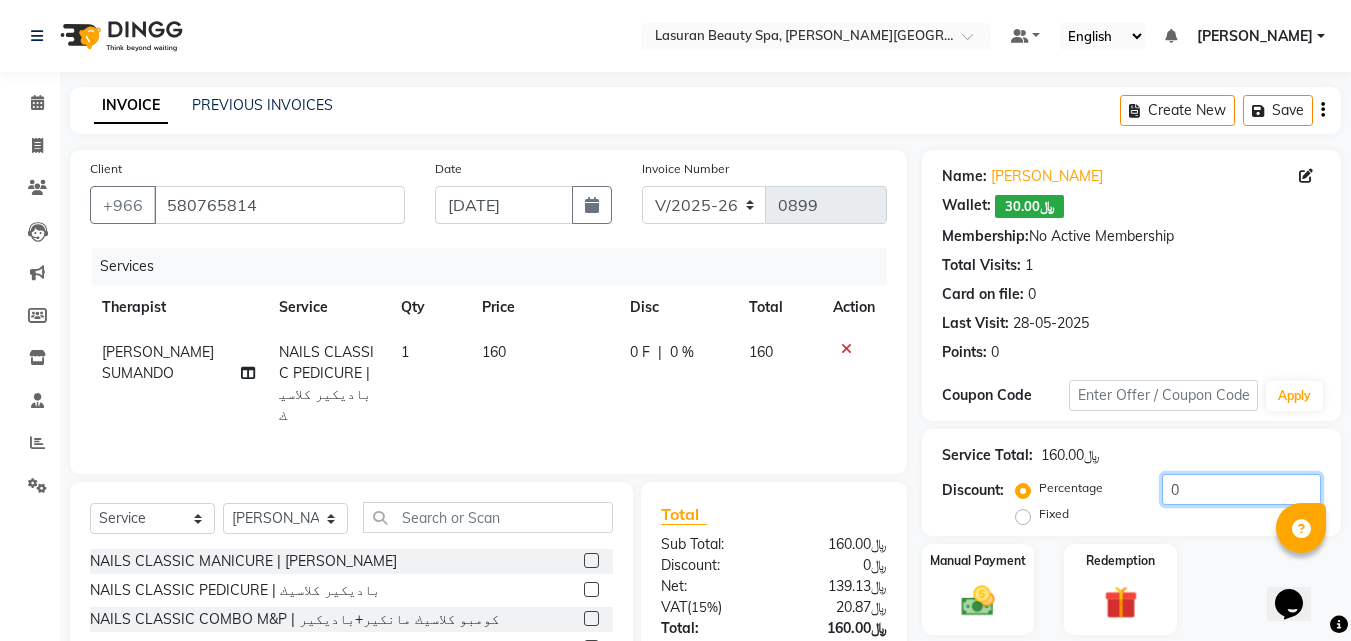 click on "0" 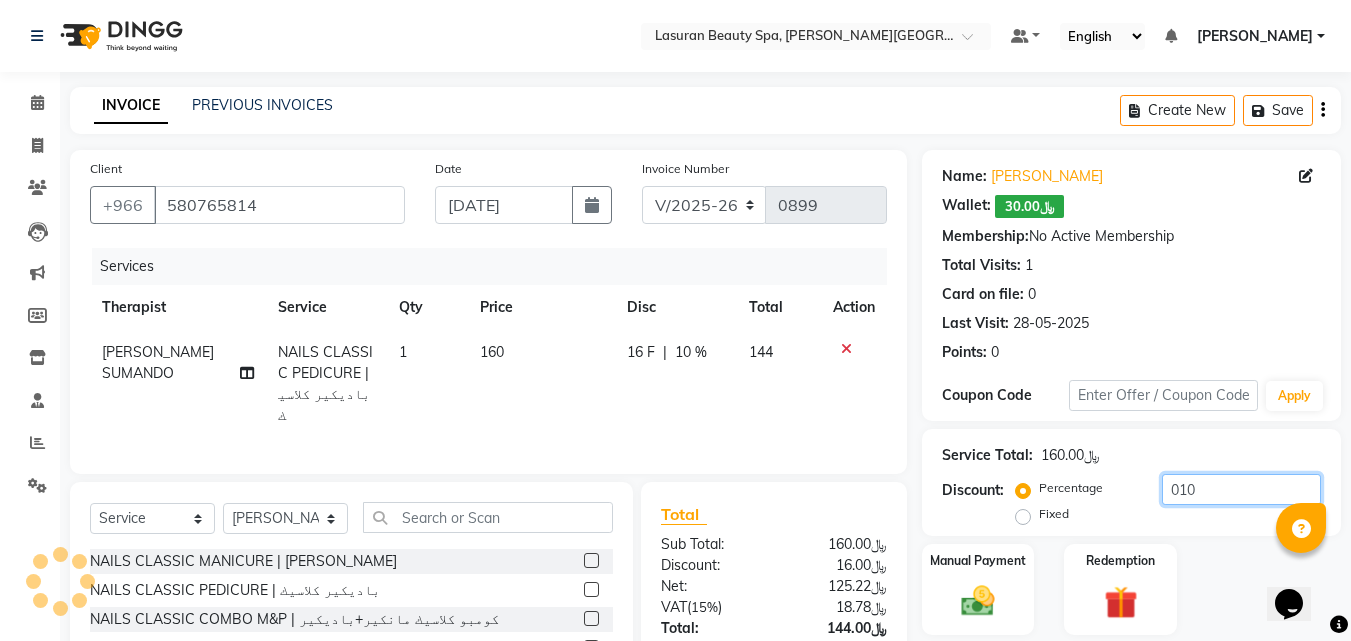 scroll, scrollTop: 160, scrollLeft: 0, axis: vertical 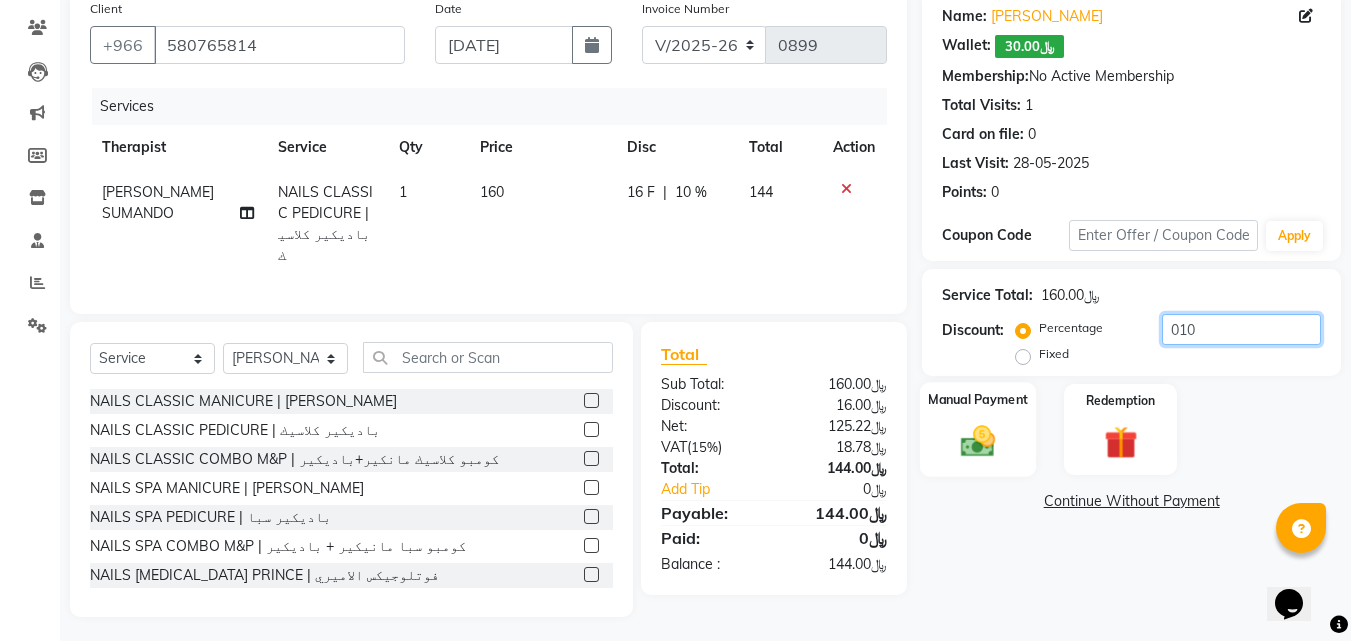 type on "010" 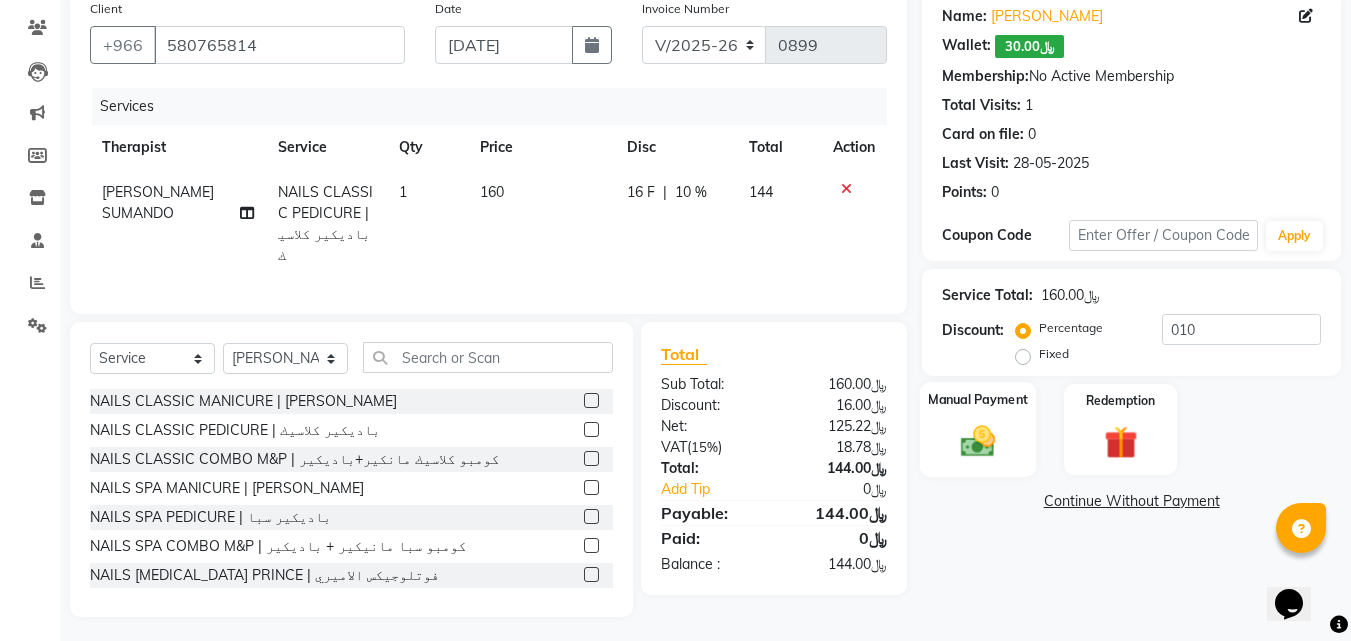 click 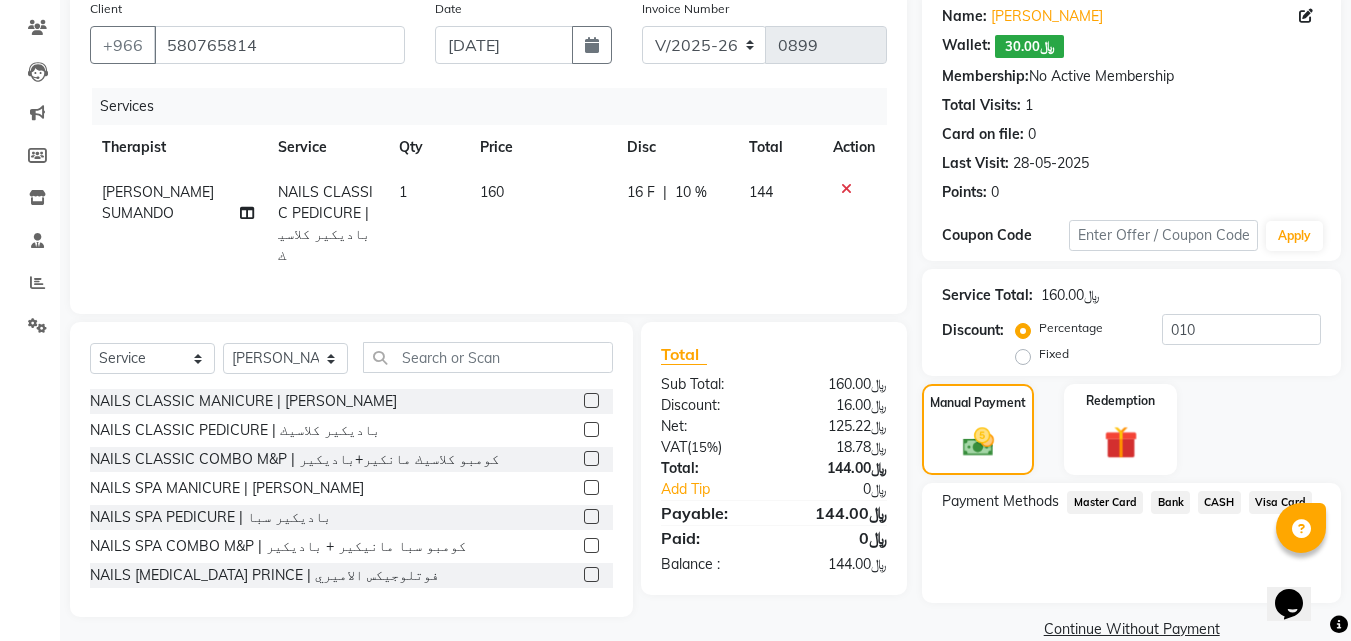 click on "Visa Card" 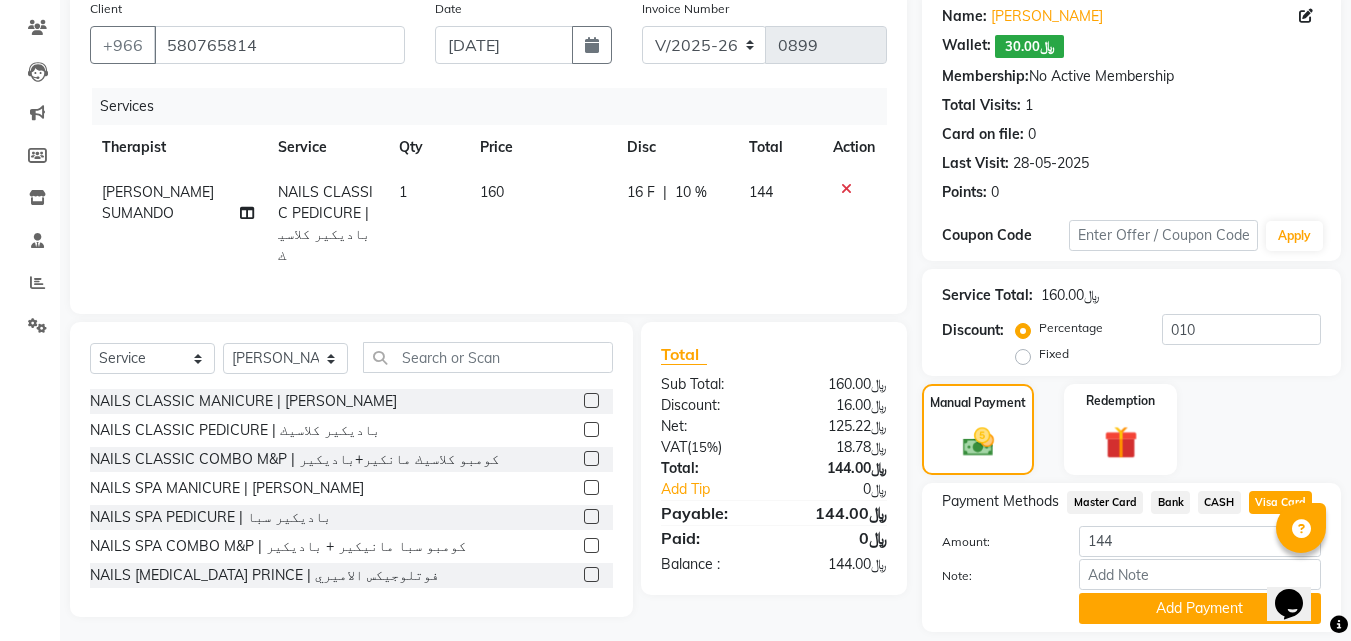 scroll, scrollTop: 193, scrollLeft: 0, axis: vertical 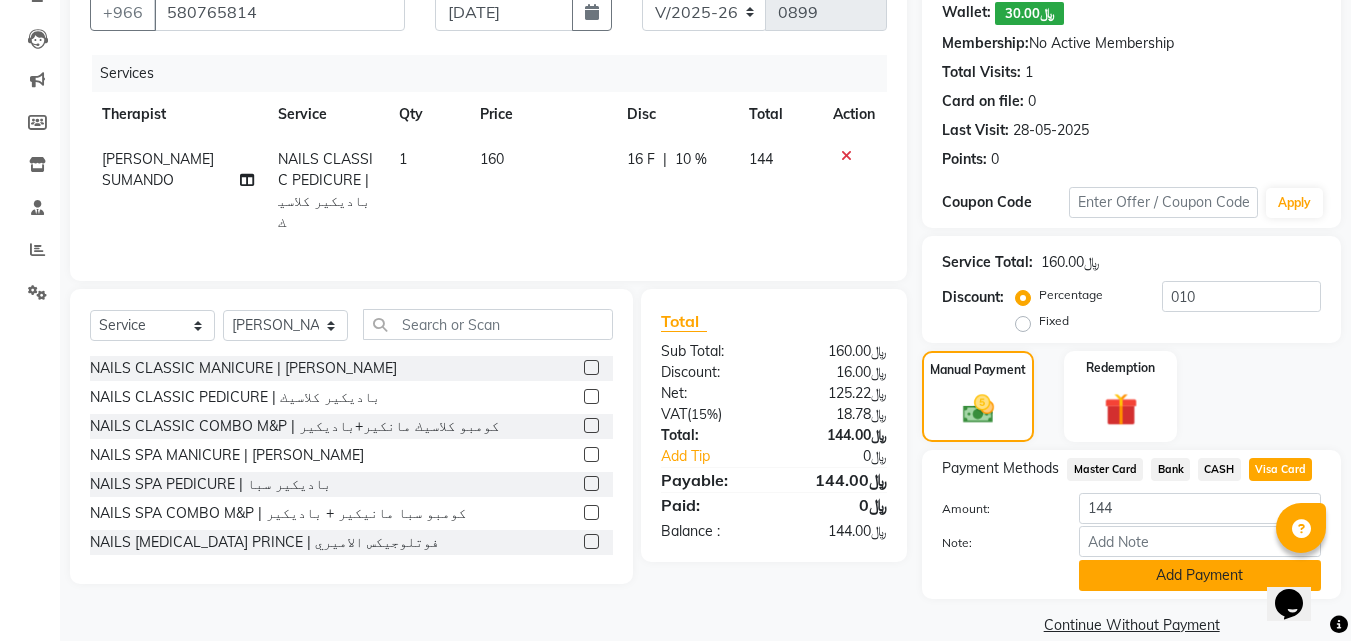 click on "Add Payment" 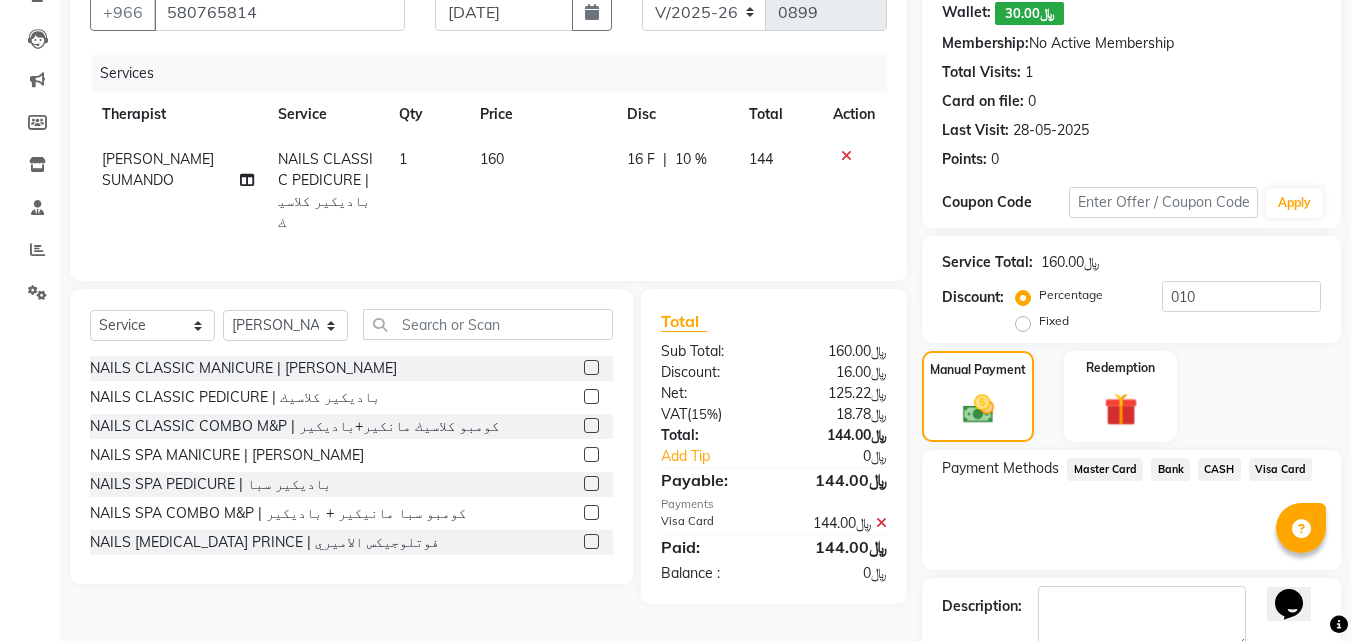 scroll, scrollTop: 277, scrollLeft: 0, axis: vertical 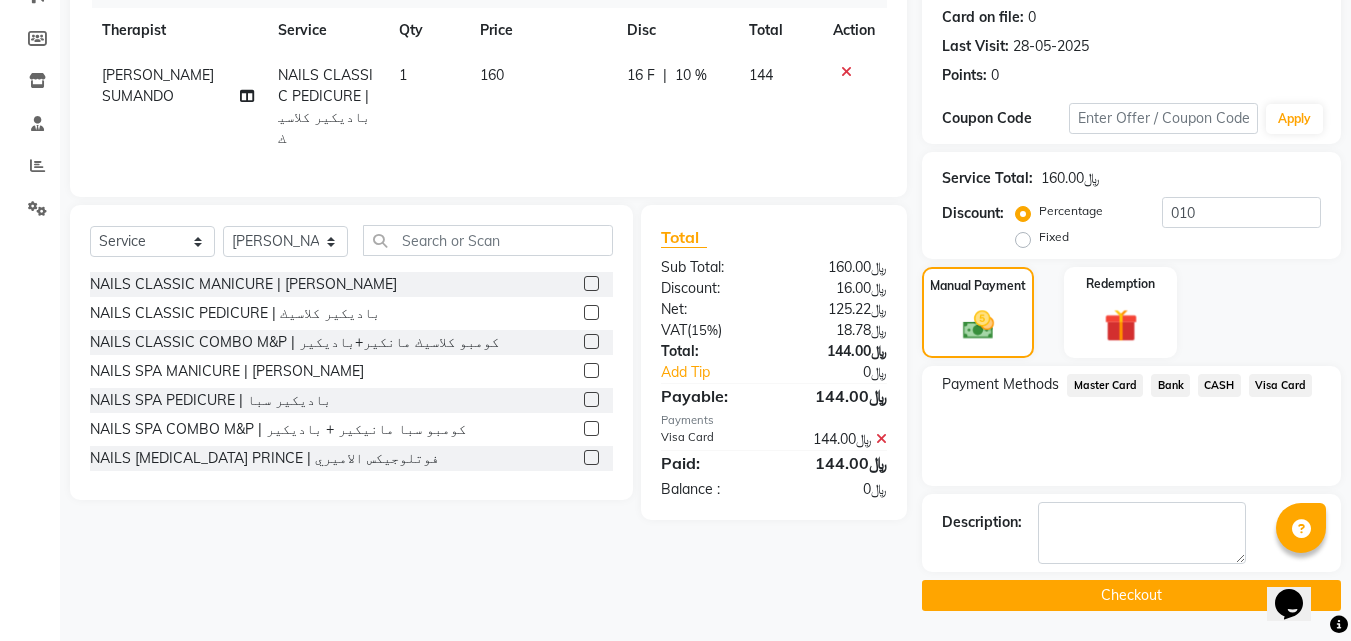 click on "Checkout" 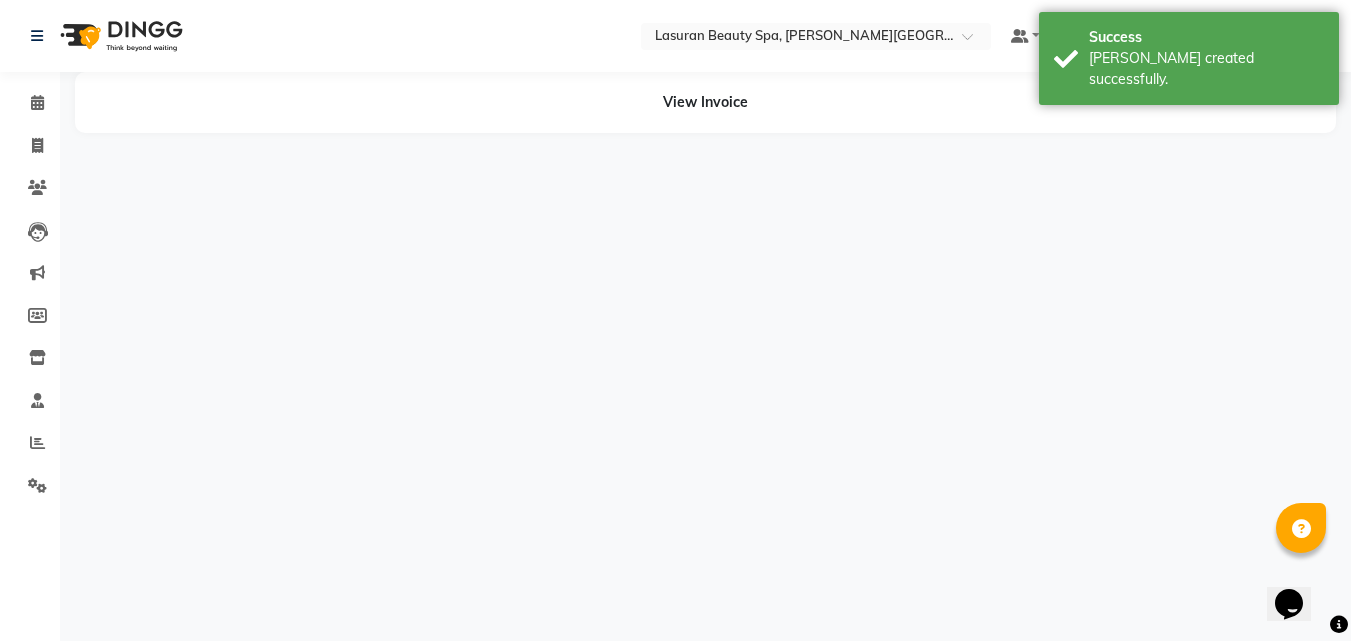 scroll, scrollTop: 0, scrollLeft: 0, axis: both 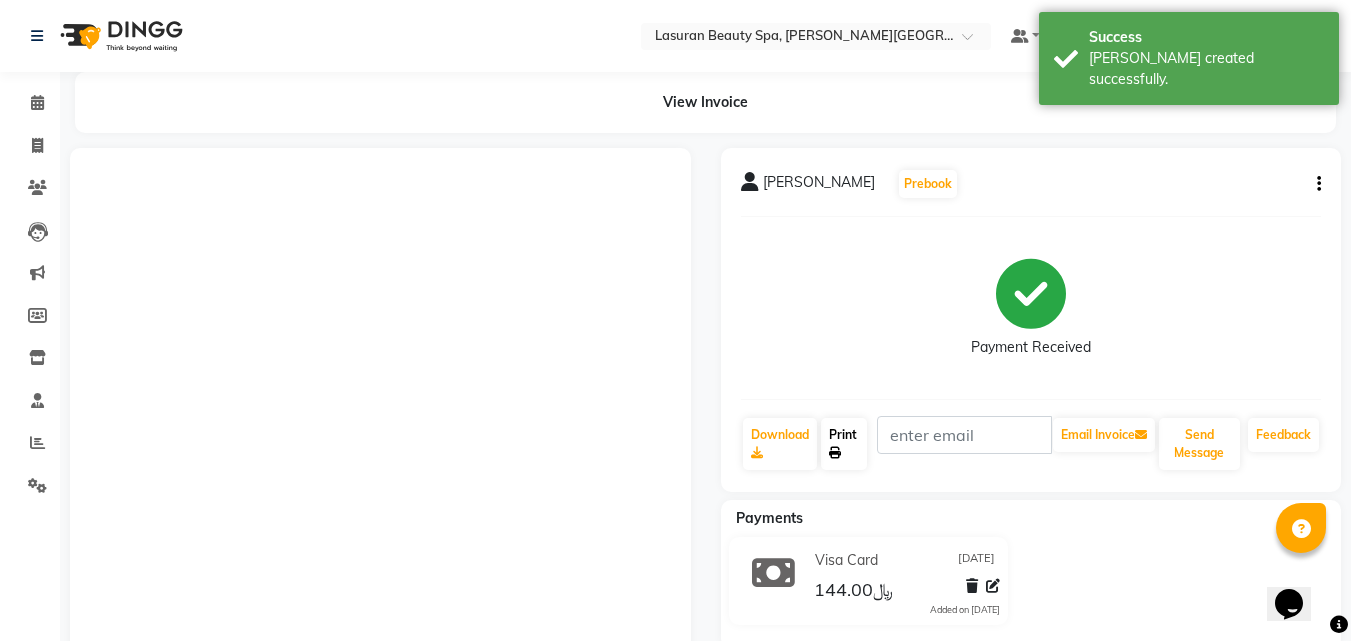 click on "Print" 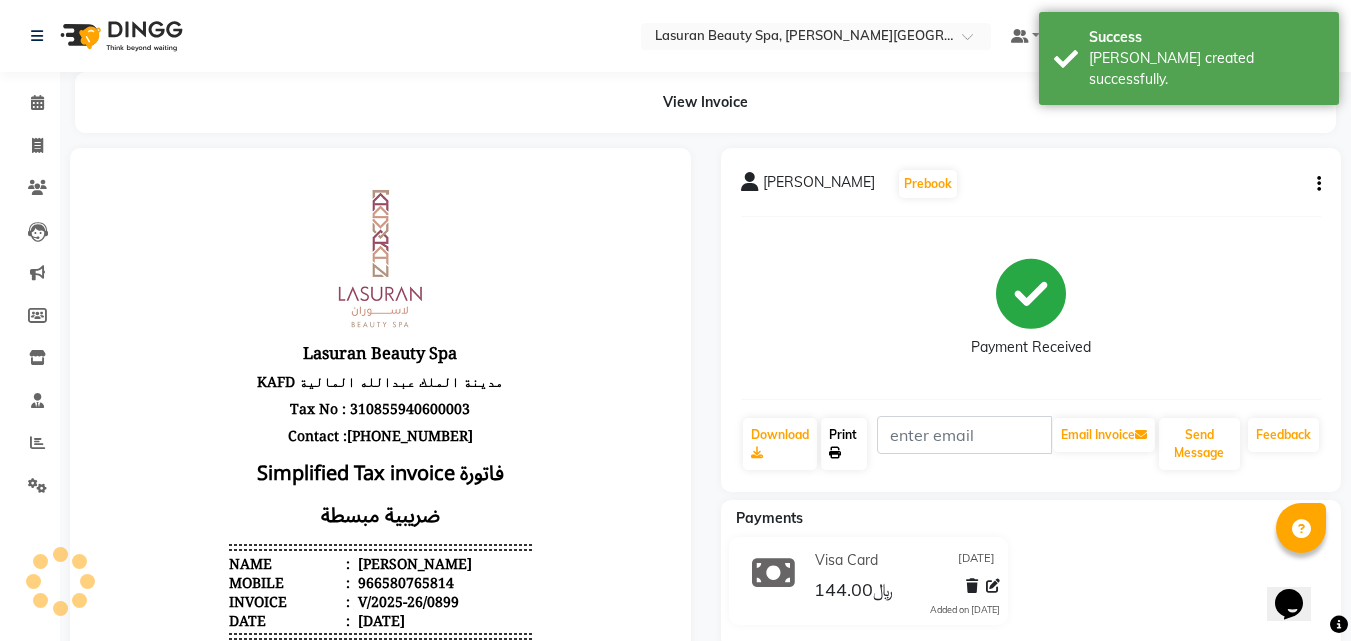 scroll, scrollTop: 0, scrollLeft: 0, axis: both 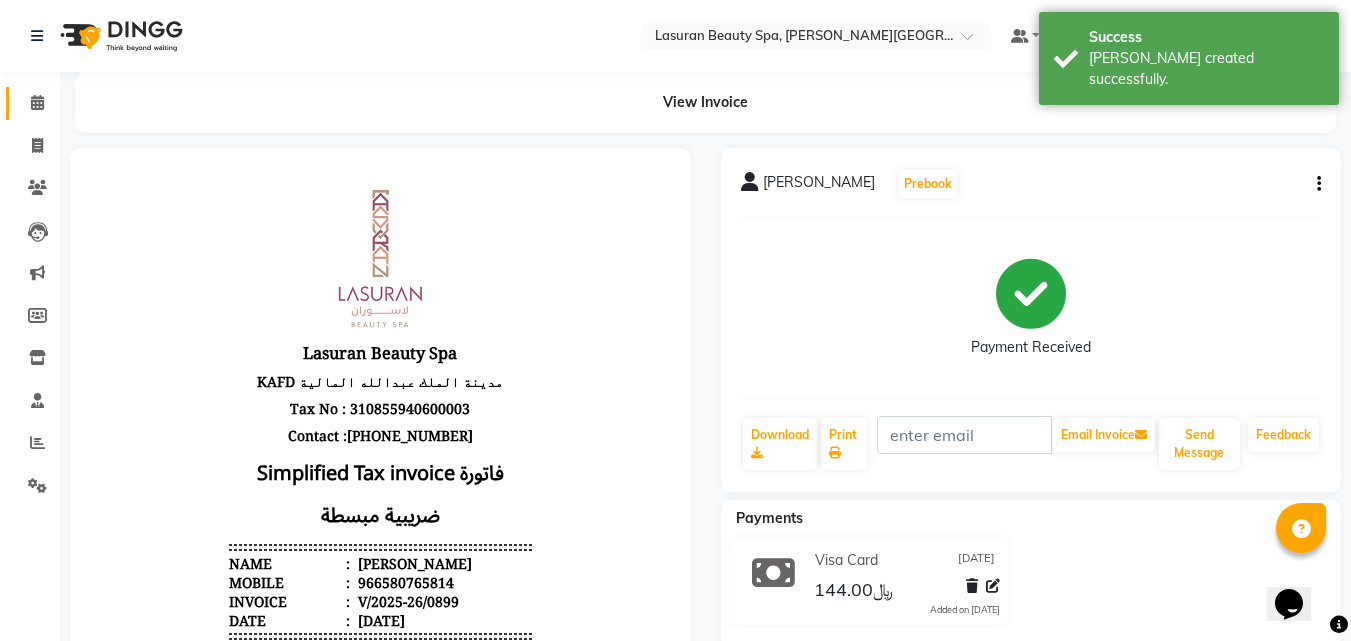 click 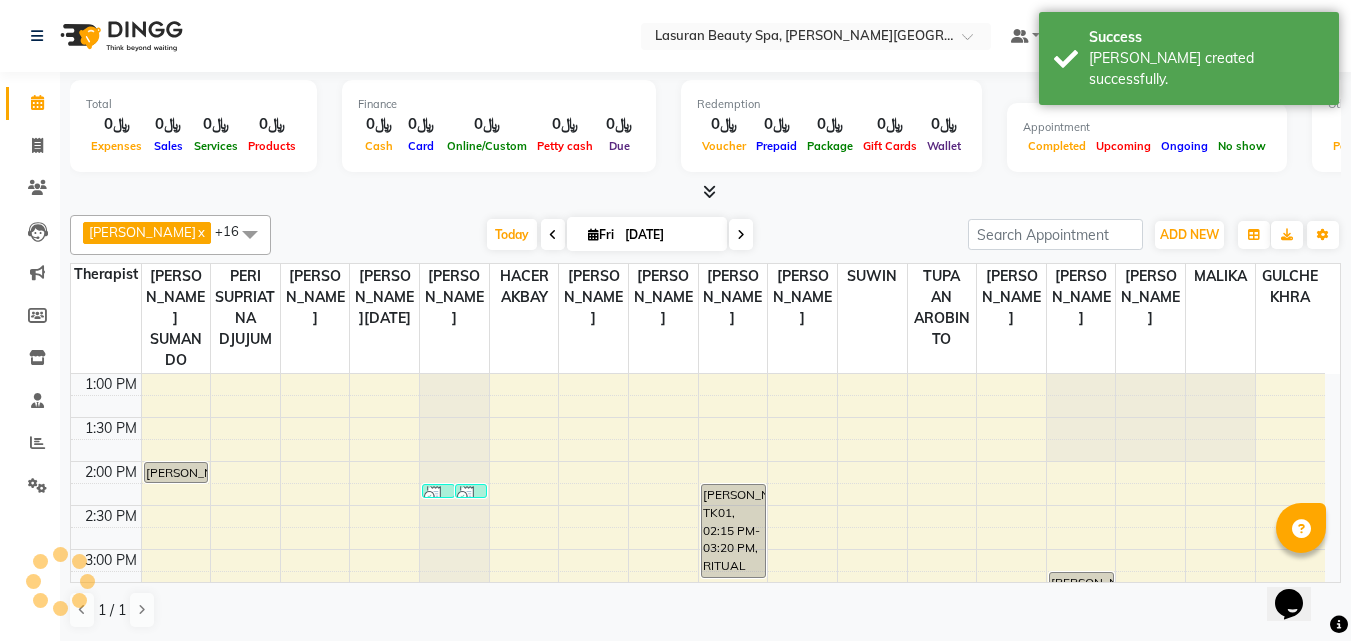 scroll, scrollTop: 0, scrollLeft: 0, axis: both 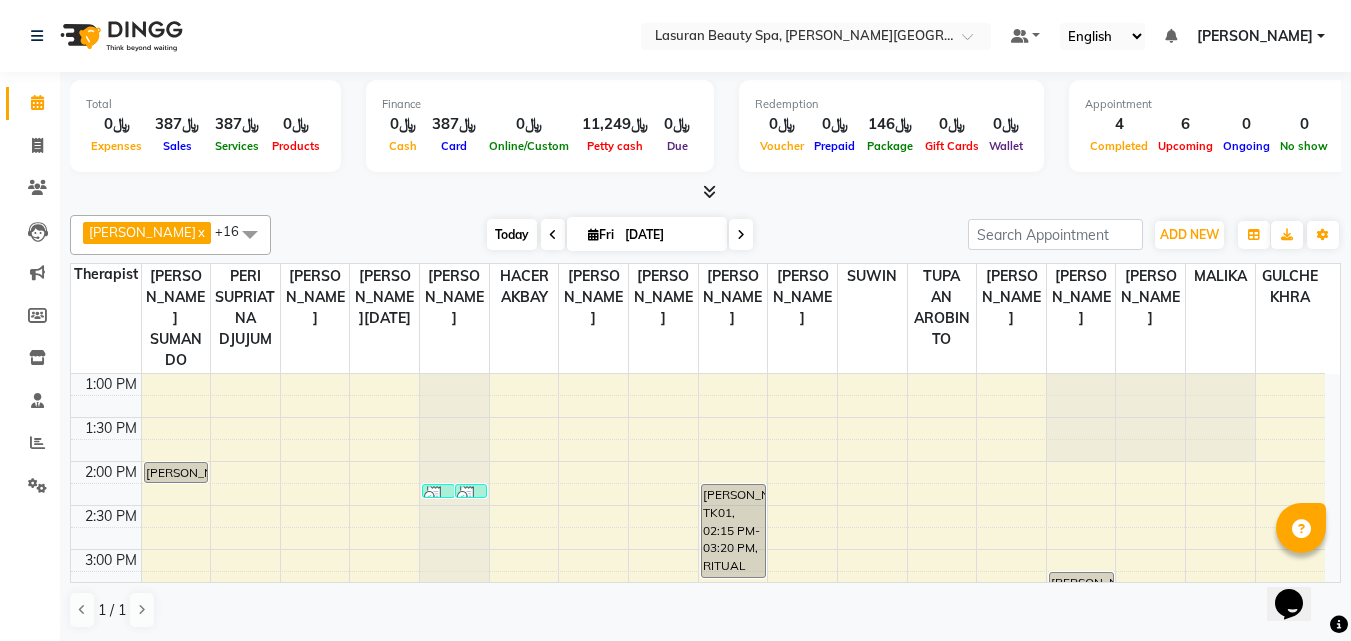click on "Today" at bounding box center (512, 234) 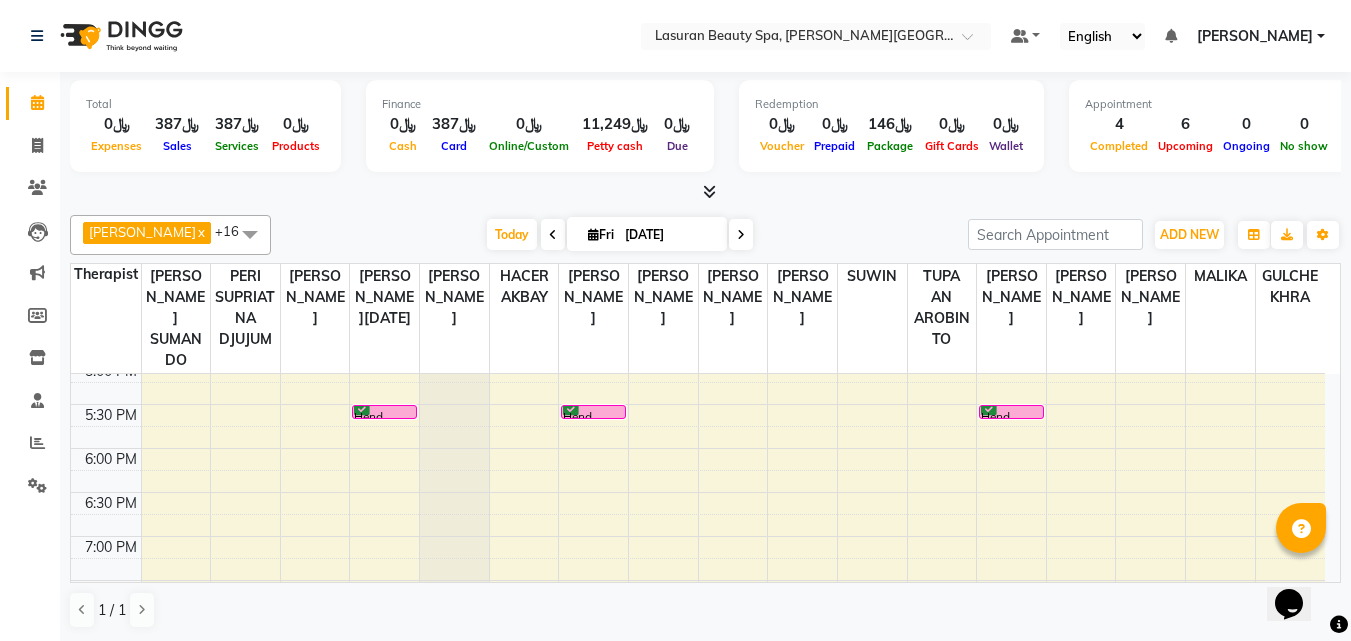 scroll, scrollTop: 465, scrollLeft: 0, axis: vertical 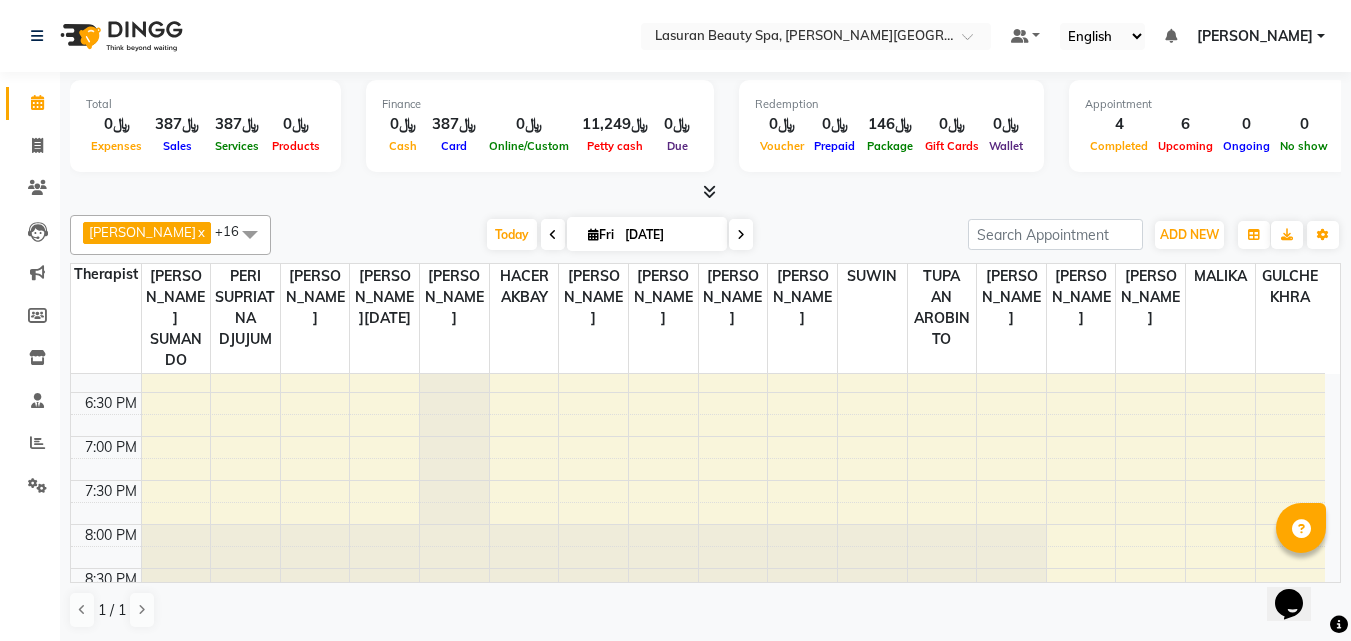 click at bounding box center (384, -91) 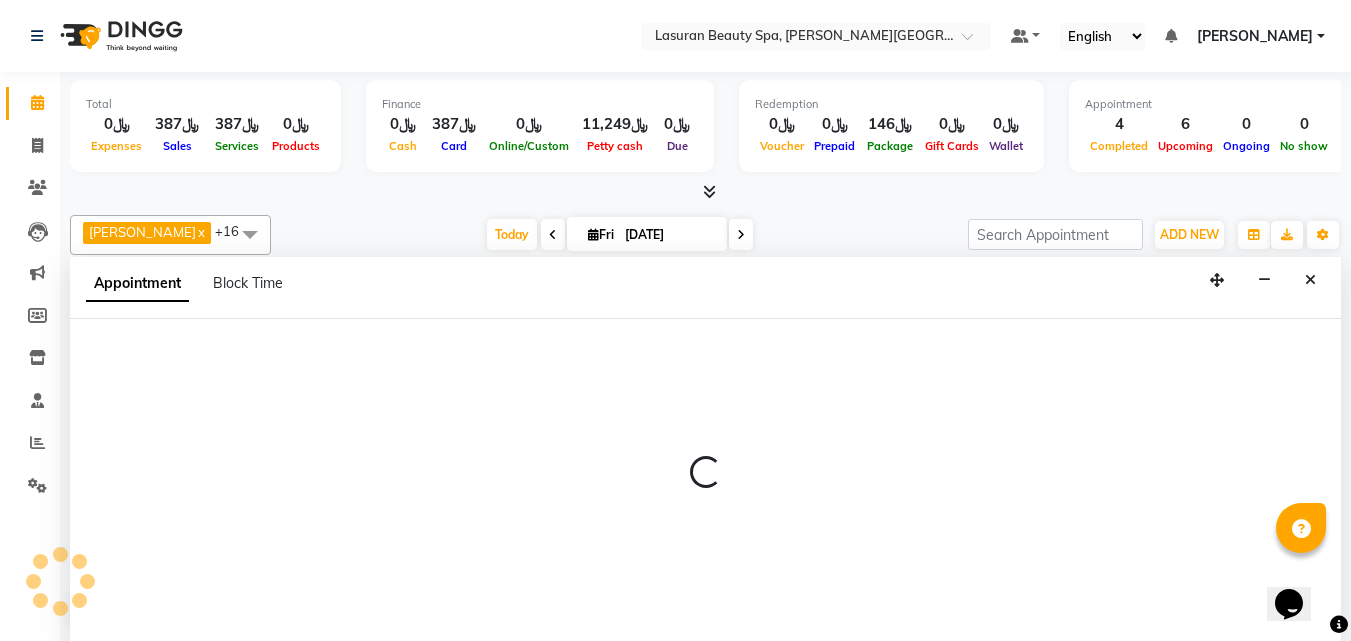 select on "54626" 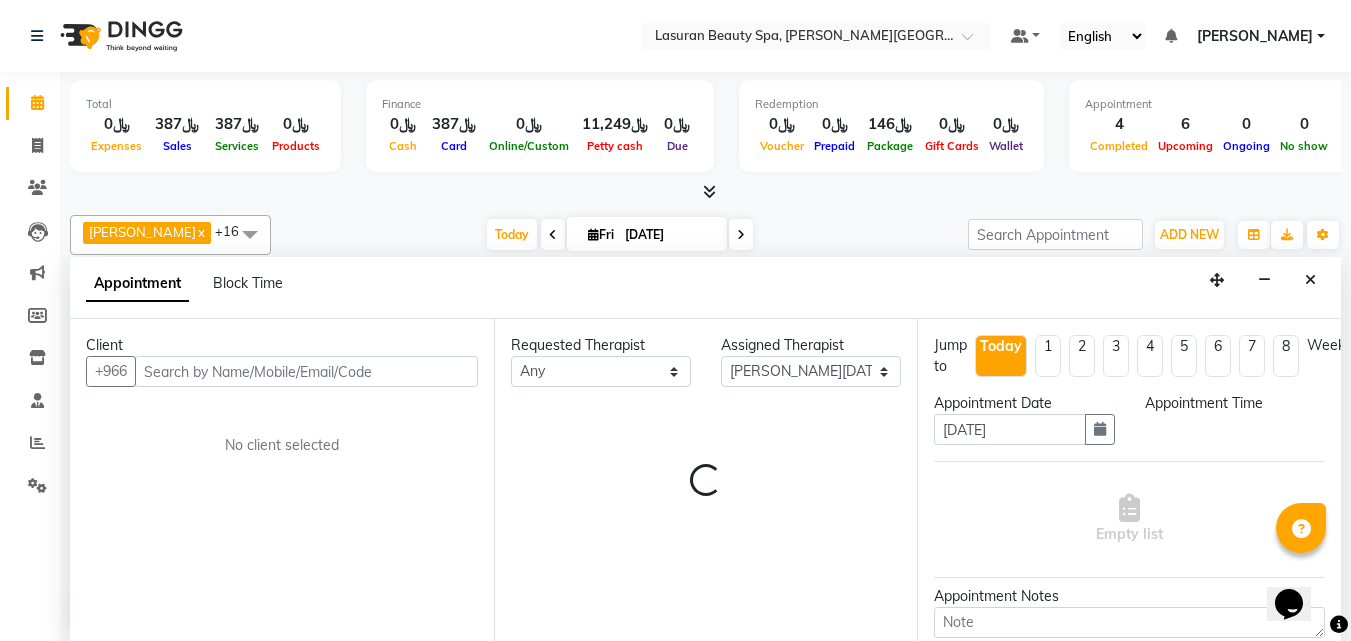 scroll, scrollTop: 1, scrollLeft: 0, axis: vertical 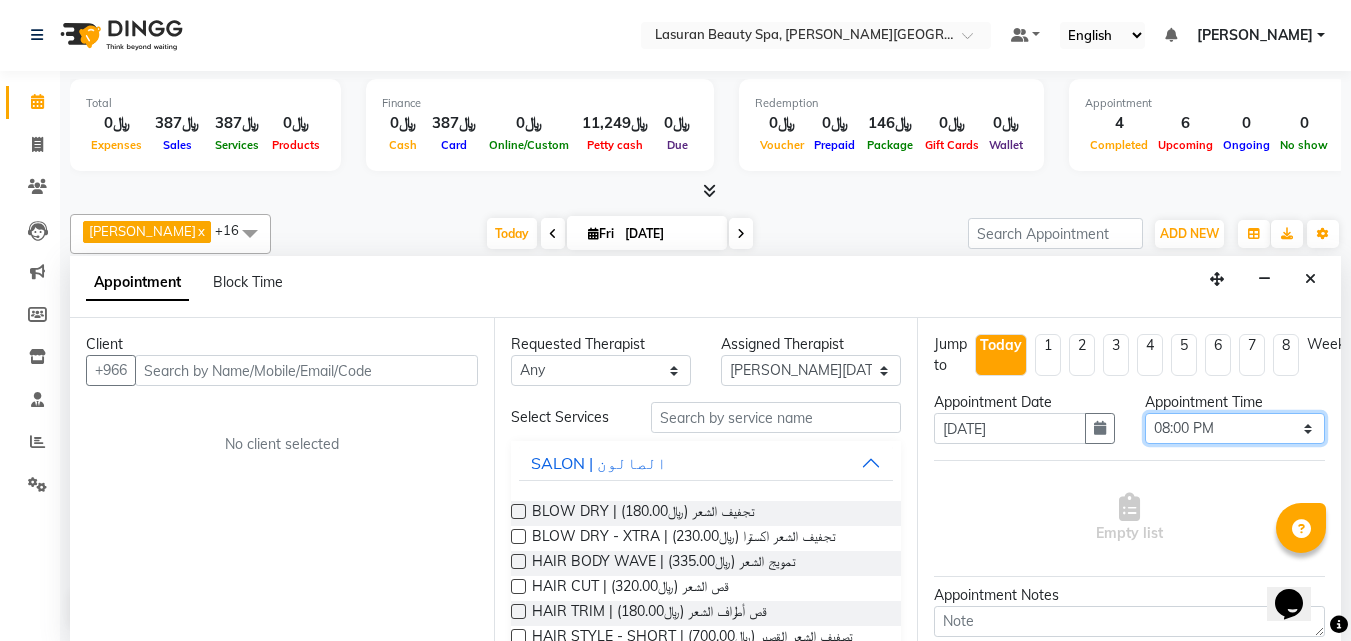 click on "Select 02:00 PM 02:15 PM 02:30 PM 02:45 PM 03:00 PM 03:15 PM 03:30 PM 03:45 PM 04:00 PM 04:15 PM 04:30 PM 04:45 PM 05:00 PM 05:15 PM 05:30 PM 05:45 PM 06:00 PM 06:15 PM 06:30 PM 06:45 PM 07:00 PM 07:15 PM 07:30 PM 07:45 PM 08:00 PM 08:15 PM 08:30 PM 08:45 PM 09:00 PM 09:15 PM 09:30 PM 09:45 PM 10:00 PM 10:15 PM 10:30 PM 10:45 PM 11:00 PM" at bounding box center (1235, 428) 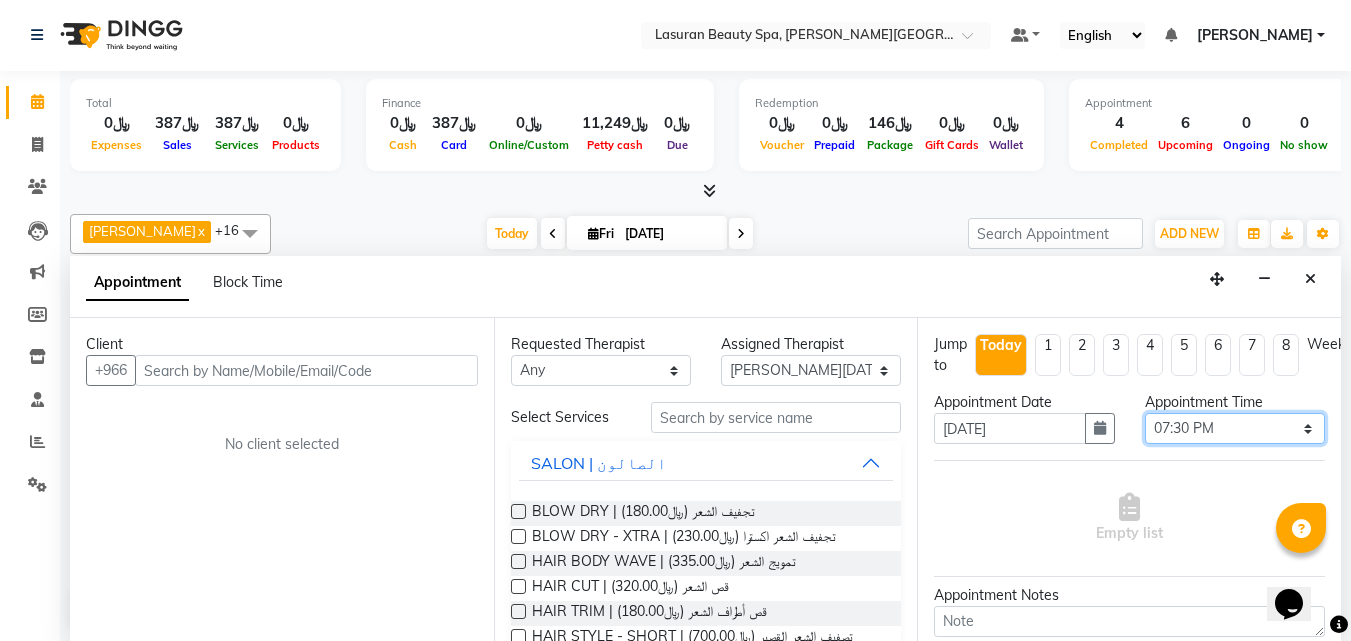 click on "Select 02:00 PM 02:15 PM 02:30 PM 02:45 PM 03:00 PM 03:15 PM 03:30 PM 03:45 PM 04:00 PM 04:15 PM 04:30 PM 04:45 PM 05:00 PM 05:15 PM 05:30 PM 05:45 PM 06:00 PM 06:15 PM 06:30 PM 06:45 PM 07:00 PM 07:15 PM 07:30 PM 07:45 PM 08:00 PM 08:15 PM 08:30 PM 08:45 PM 09:00 PM 09:15 PM 09:30 PM 09:45 PM 10:00 PM 10:15 PM 10:30 PM 10:45 PM 11:00 PM" at bounding box center (1235, 428) 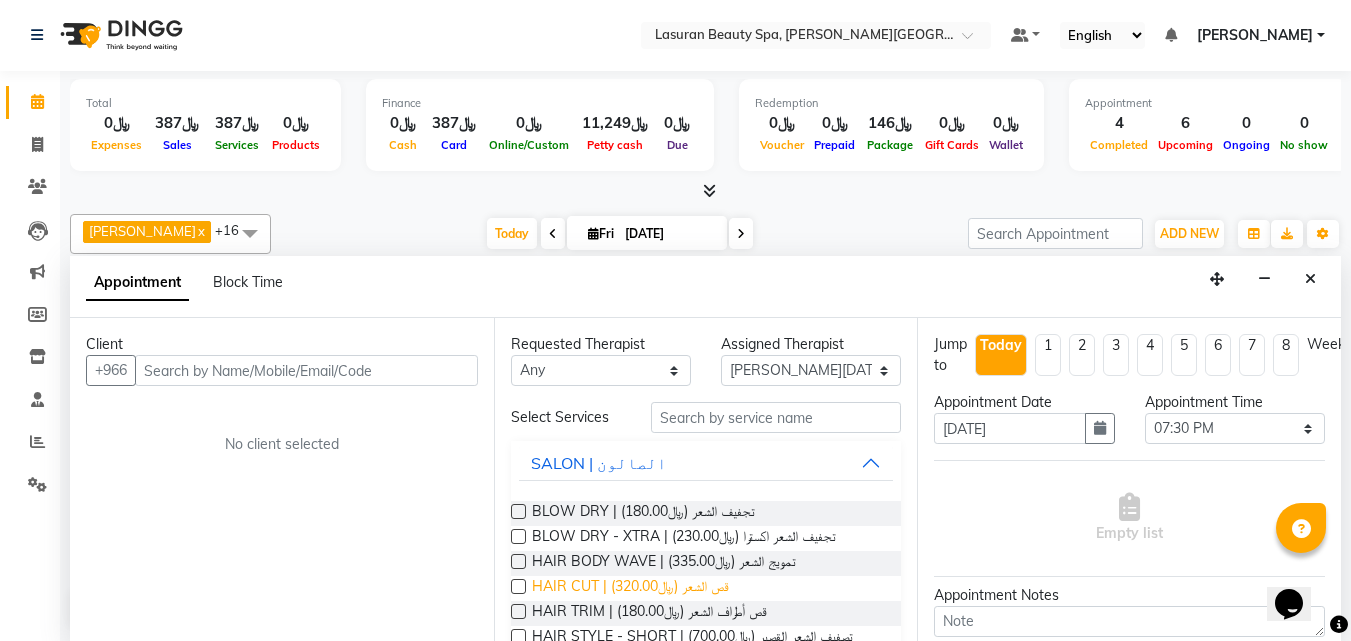 click on "HAIR CUT | قص الشعر (﷼320.00)" at bounding box center [630, 588] 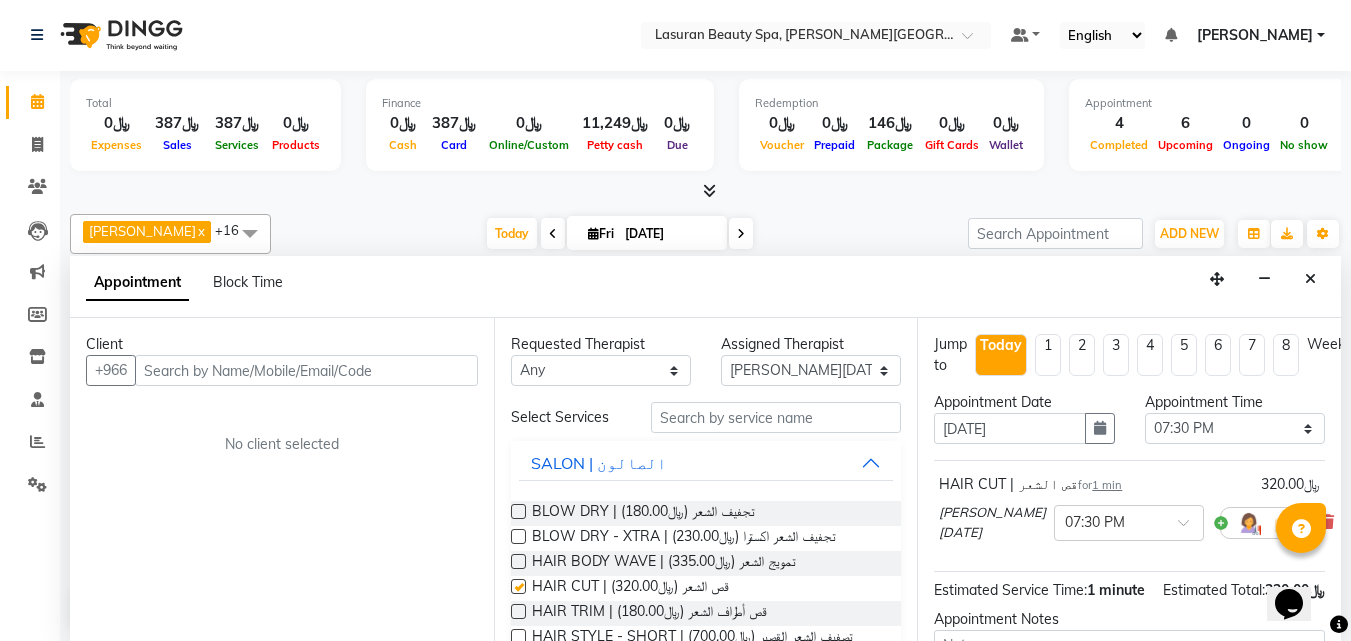 checkbox on "false" 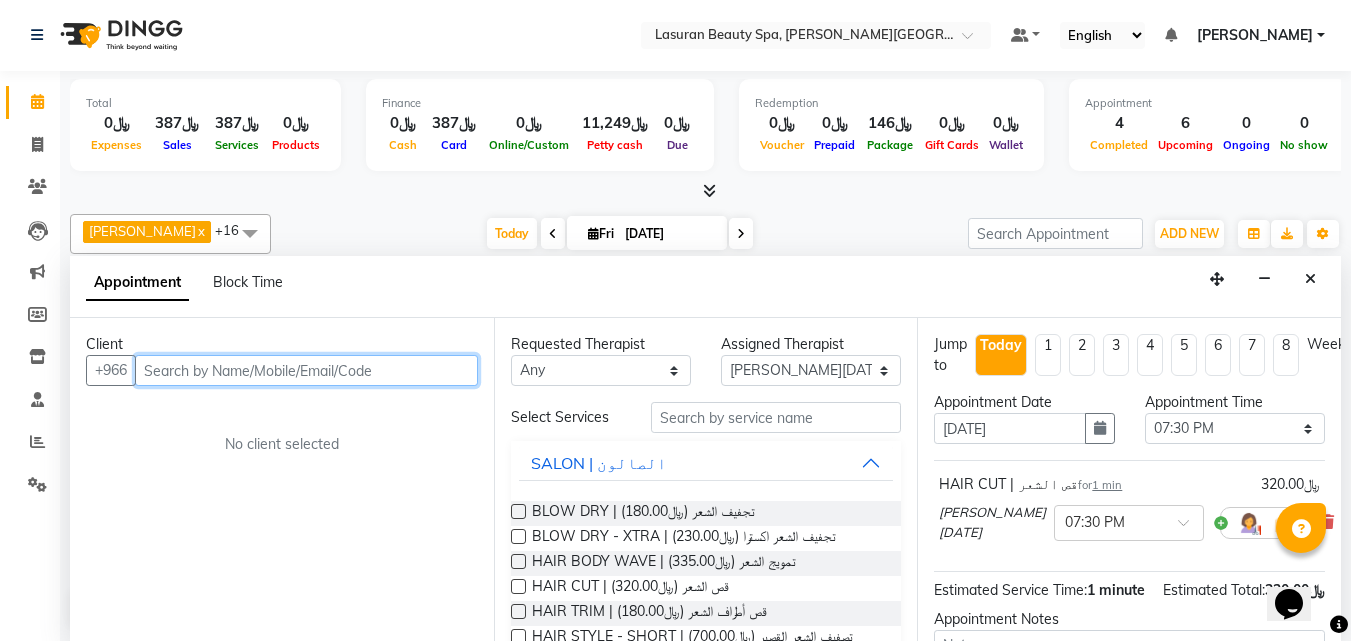 paste on "509061713" 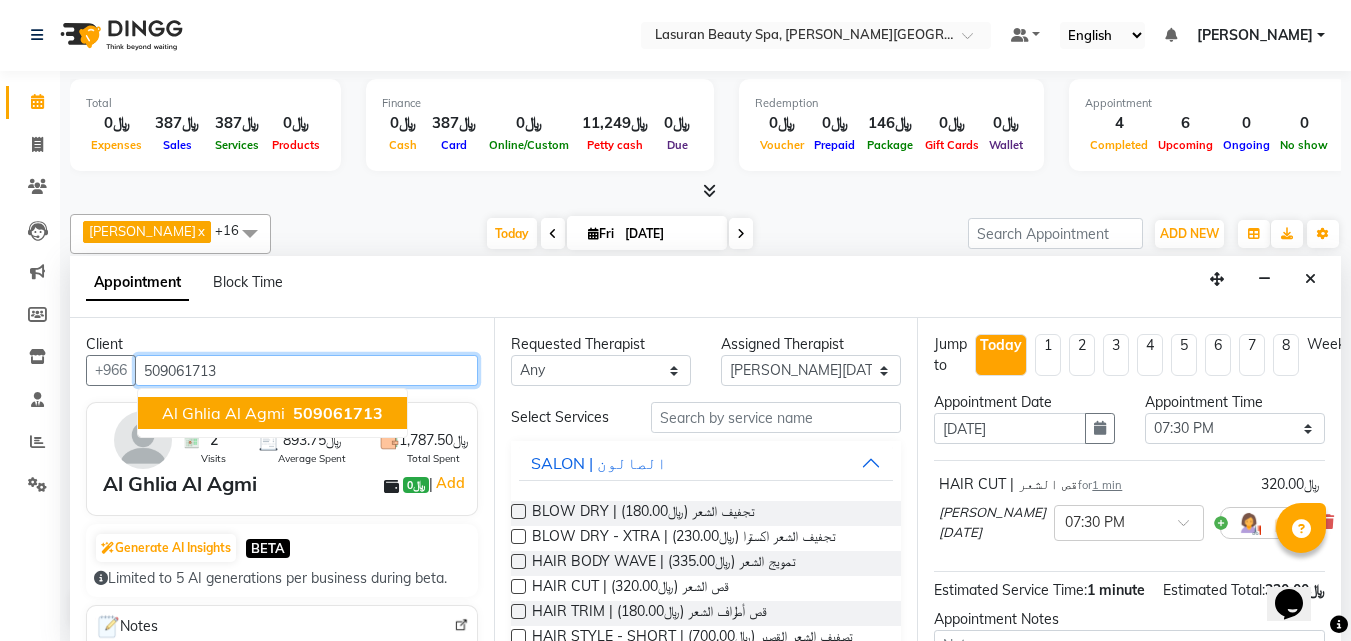 click on "Al Ghlia Al Agmi" at bounding box center [223, 413] 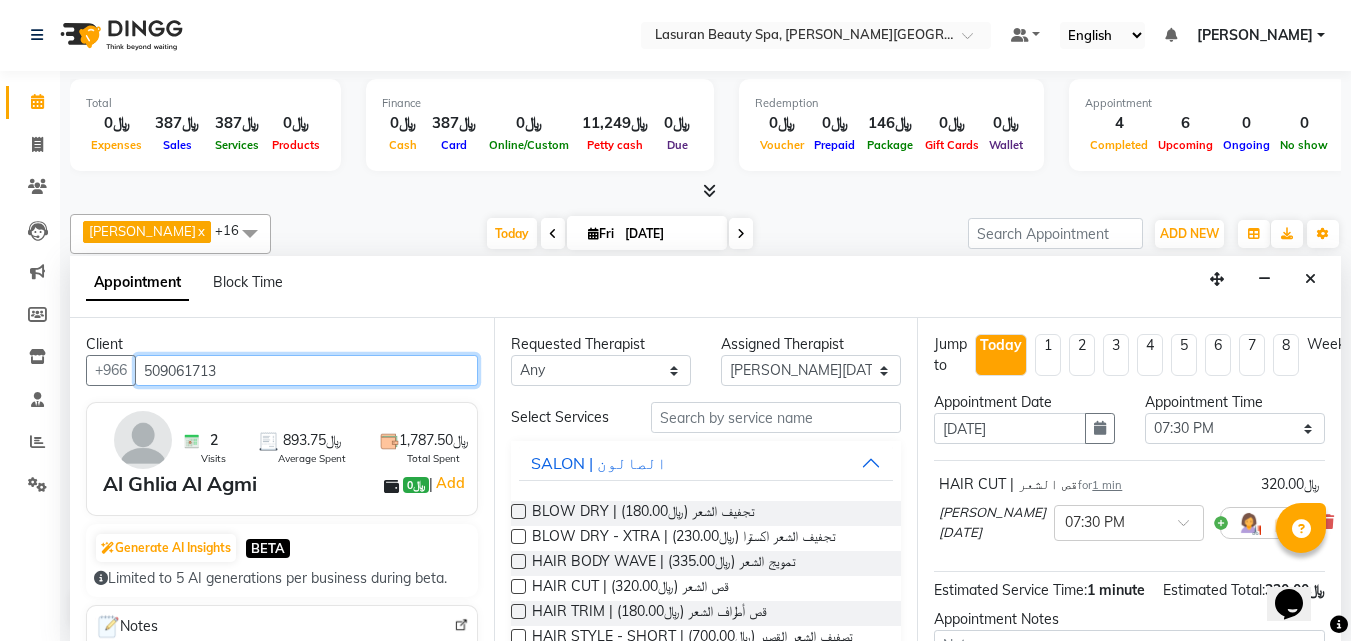 type on "509061713" 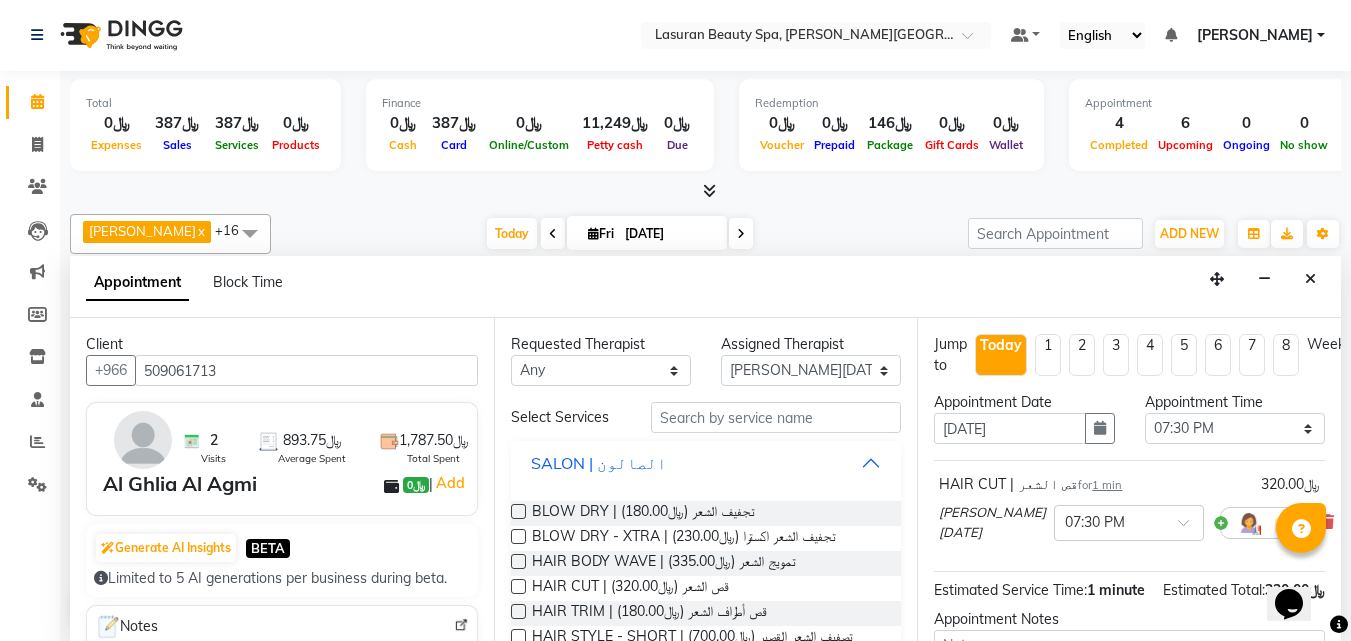 click on "SALON | الصالون" at bounding box center (599, 463) 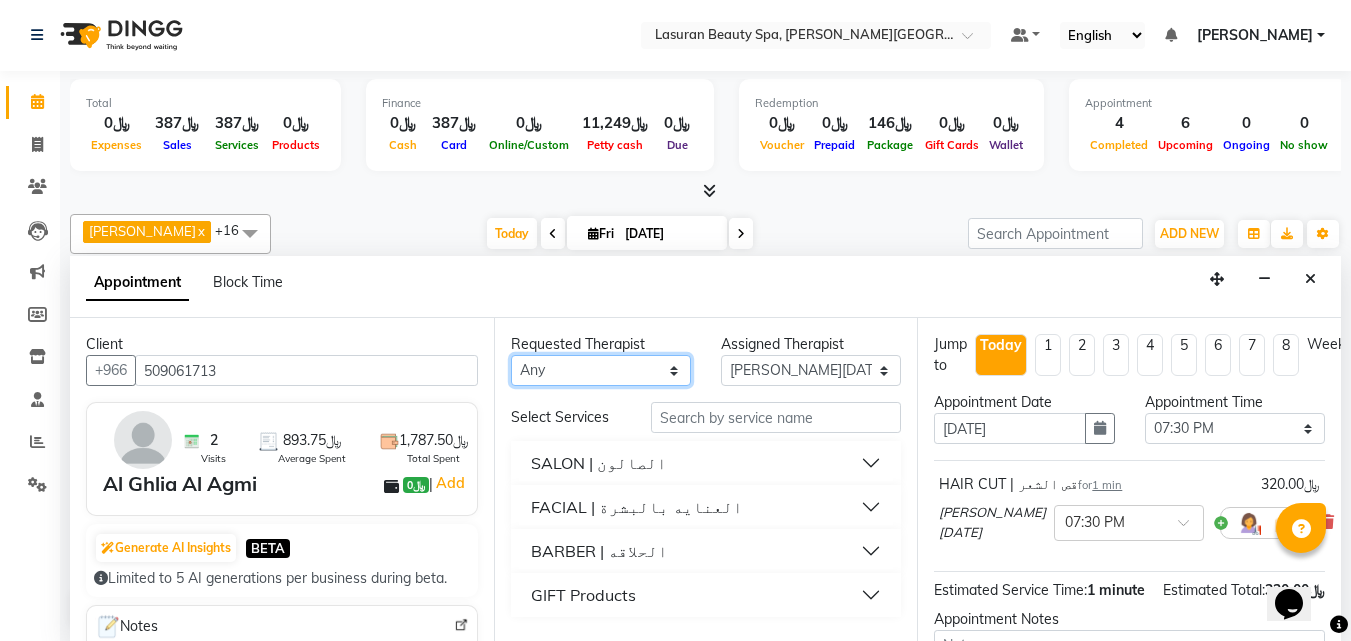 click on "Any [PERSON_NAME] ALJOHARY [PERSON_NAME] Kouraichy [PERSON_NAME] Angel [PERSON_NAME] SUMANDO [PERSON_NAME] [PERSON_NAME] [PERSON_NAME] [PERSON_NAME] Nah GULCHEKHRA HACER [PERSON_NAME] [DATE][PERSON_NAME] [PERSON_NAME] [PERSON_NAME] DJUJUM [PERSON_NAME] [PERSON_NAME] [PERSON_NAME] SUWIN [PERSON_NAME] [PERSON_NAME] AN AROBINTO" at bounding box center (601, 370) 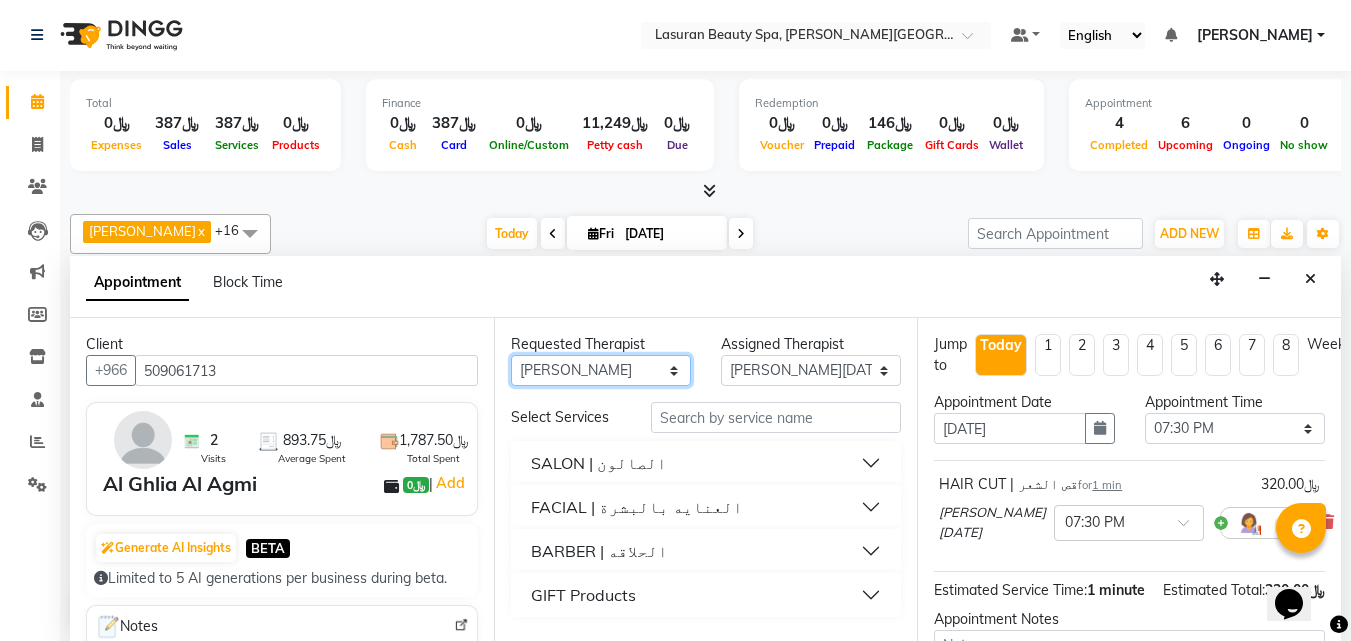 click on "Any [PERSON_NAME] ALJOHARY [PERSON_NAME] Kouraichy [PERSON_NAME] Angel [PERSON_NAME] SUMANDO [PERSON_NAME] [PERSON_NAME] [PERSON_NAME] [PERSON_NAME] Nah GULCHEKHRA HACER [PERSON_NAME] [DATE][PERSON_NAME] [PERSON_NAME] [PERSON_NAME] DJUJUM [PERSON_NAME] [PERSON_NAME] [PERSON_NAME] SUWIN [PERSON_NAME] [PERSON_NAME] AN AROBINTO" at bounding box center (601, 370) 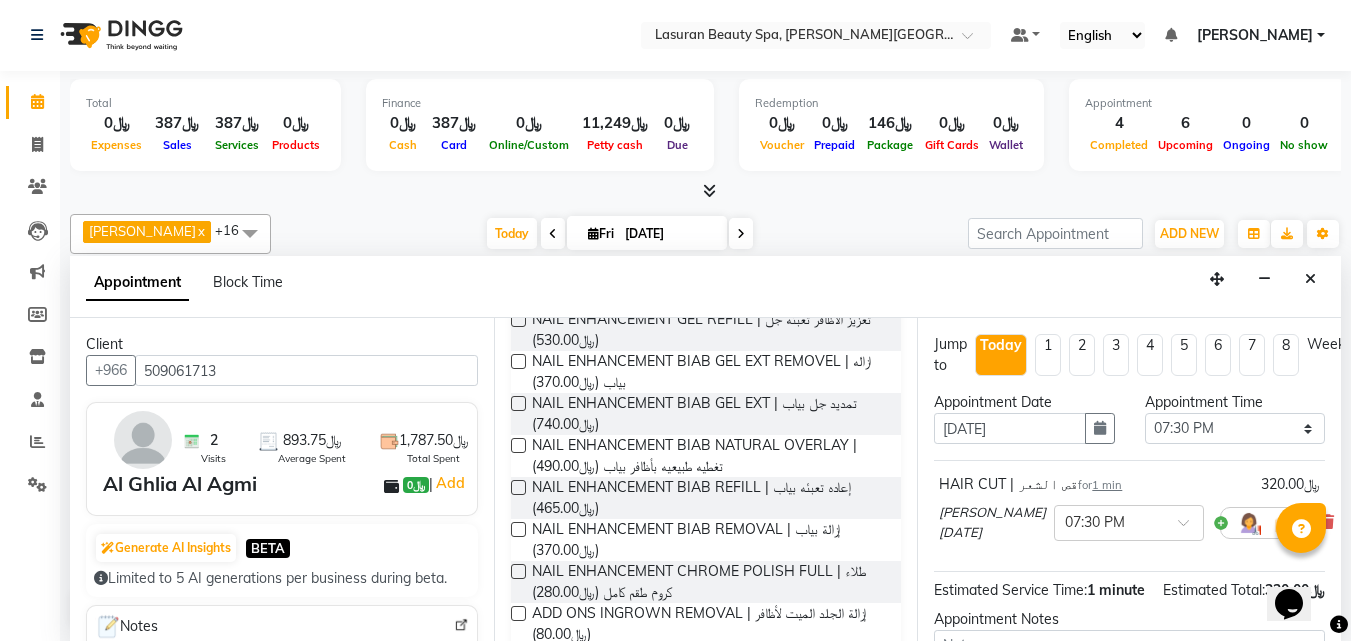 scroll, scrollTop: 800, scrollLeft: 0, axis: vertical 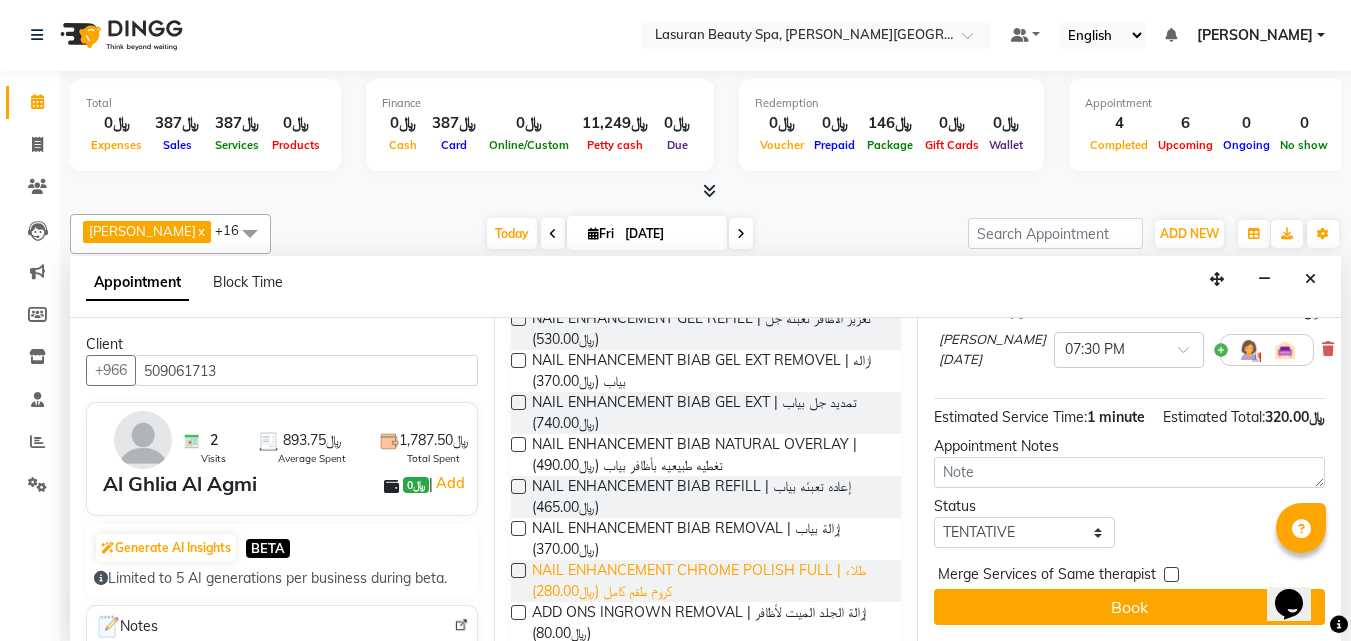 click on "NAIL ENHANCEMENT CHROME POLISH FULL | طلاء كروم طقم كامل (﷼280.00)" at bounding box center (709, 581) 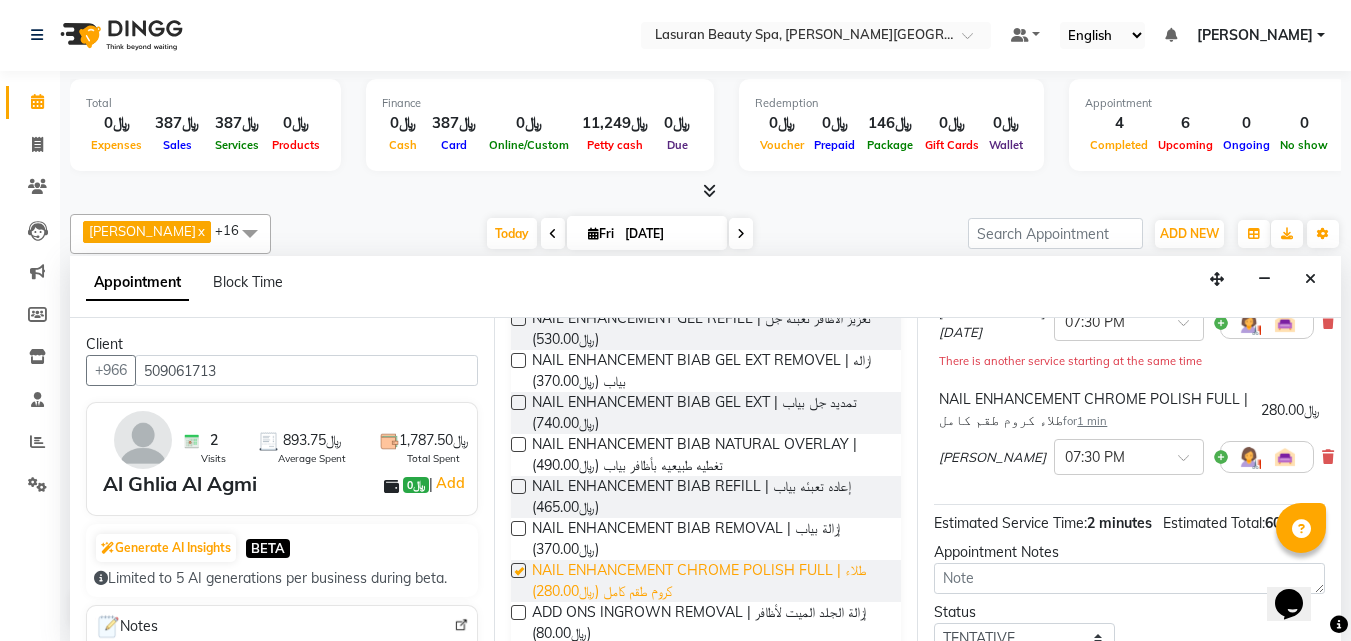 checkbox on "false" 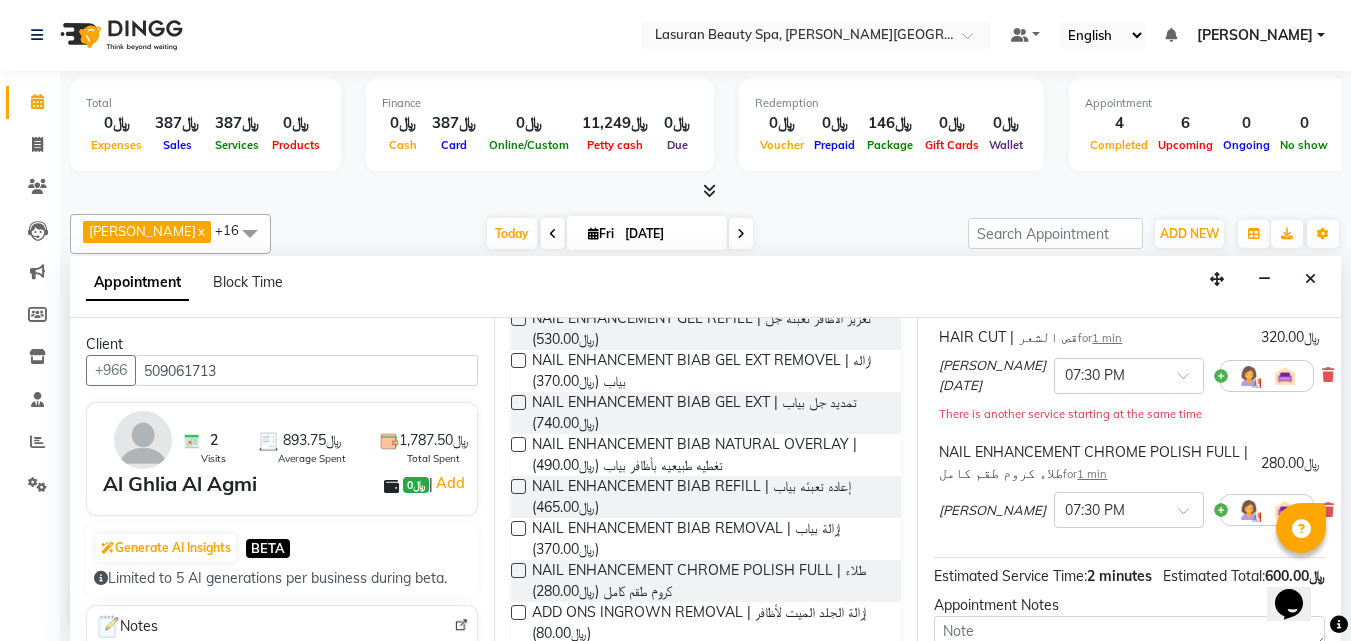 scroll, scrollTop: 345, scrollLeft: 0, axis: vertical 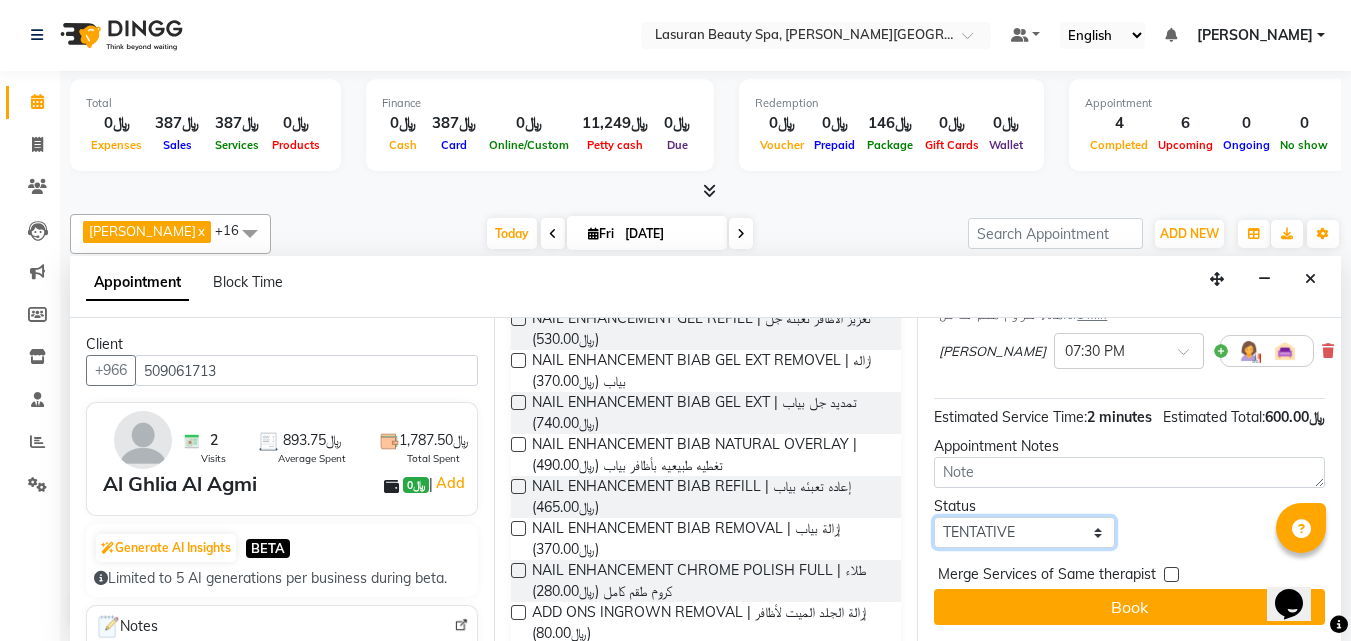 click on "Select TENTATIVE CONFIRM CHECK-IN UPCOMING" at bounding box center (1024, 532) 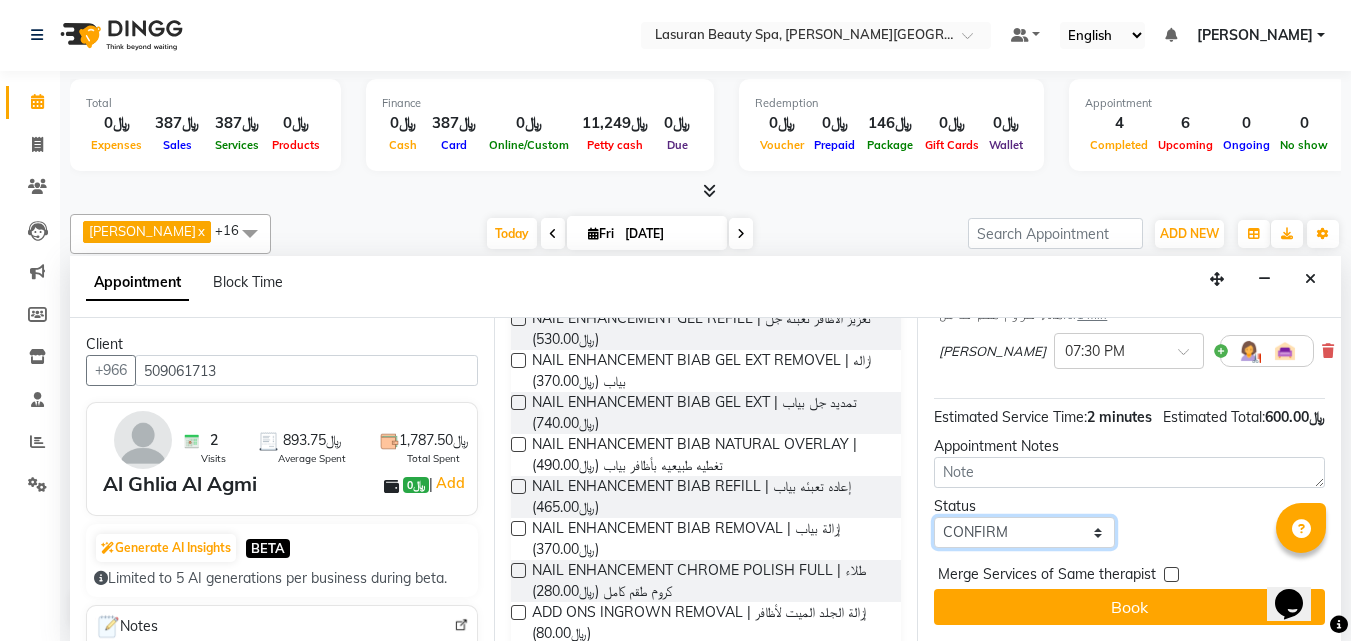 click on "Select TENTATIVE CONFIRM CHECK-IN UPCOMING" at bounding box center (1024, 532) 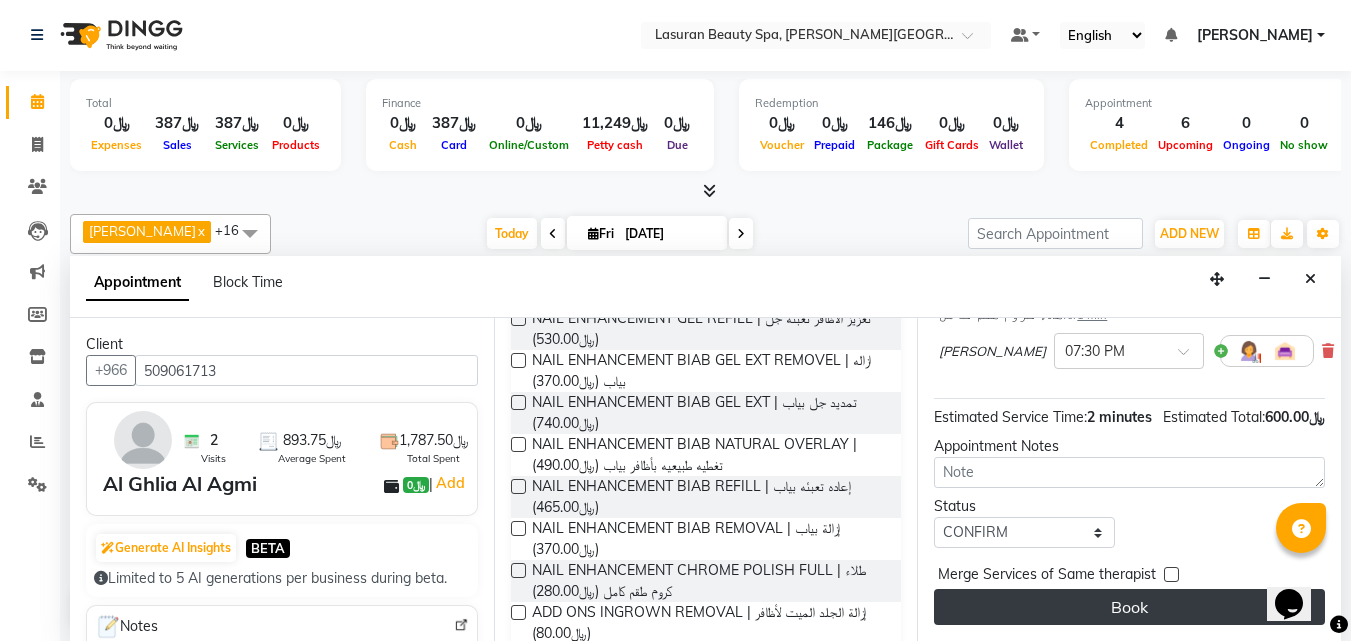 click on "Book" at bounding box center [1129, 607] 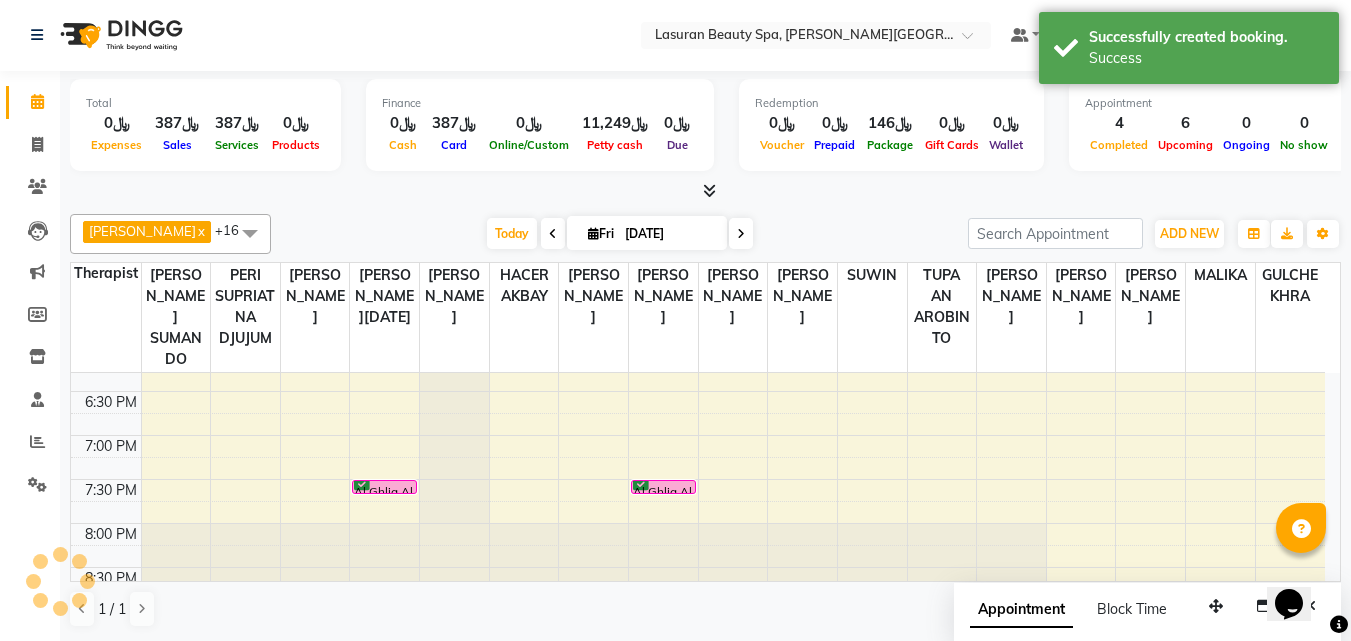scroll, scrollTop: 0, scrollLeft: 0, axis: both 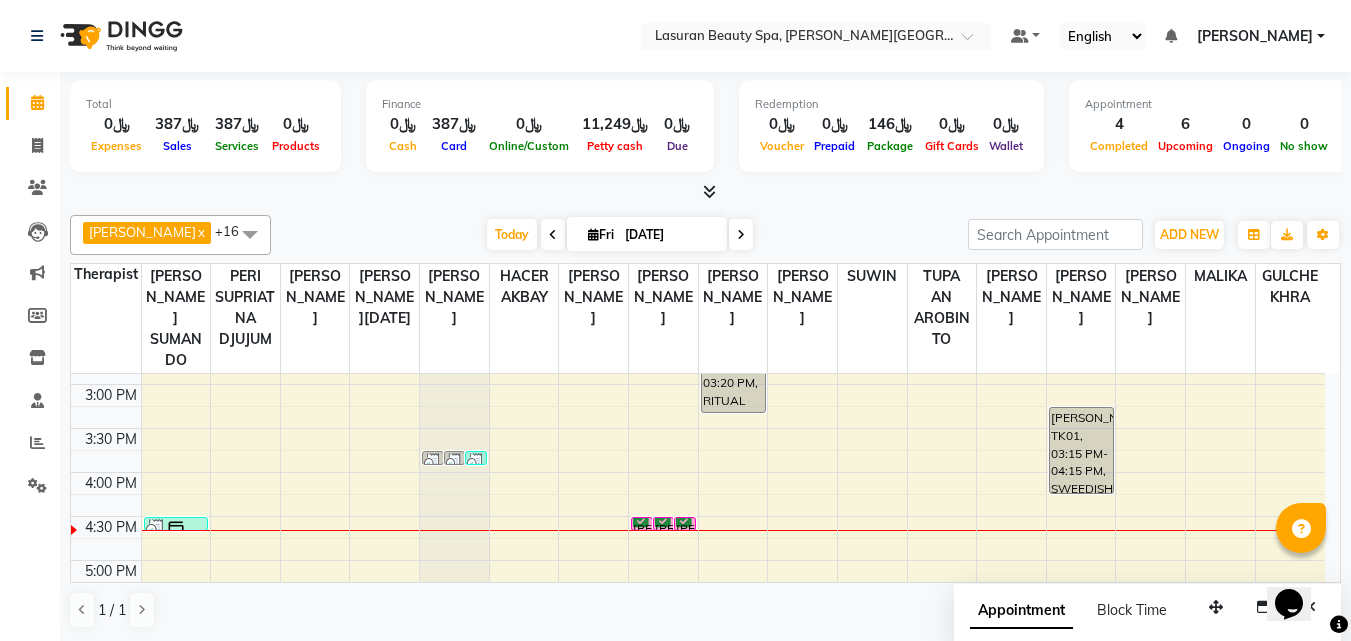 click at bounding box center (663, 519) 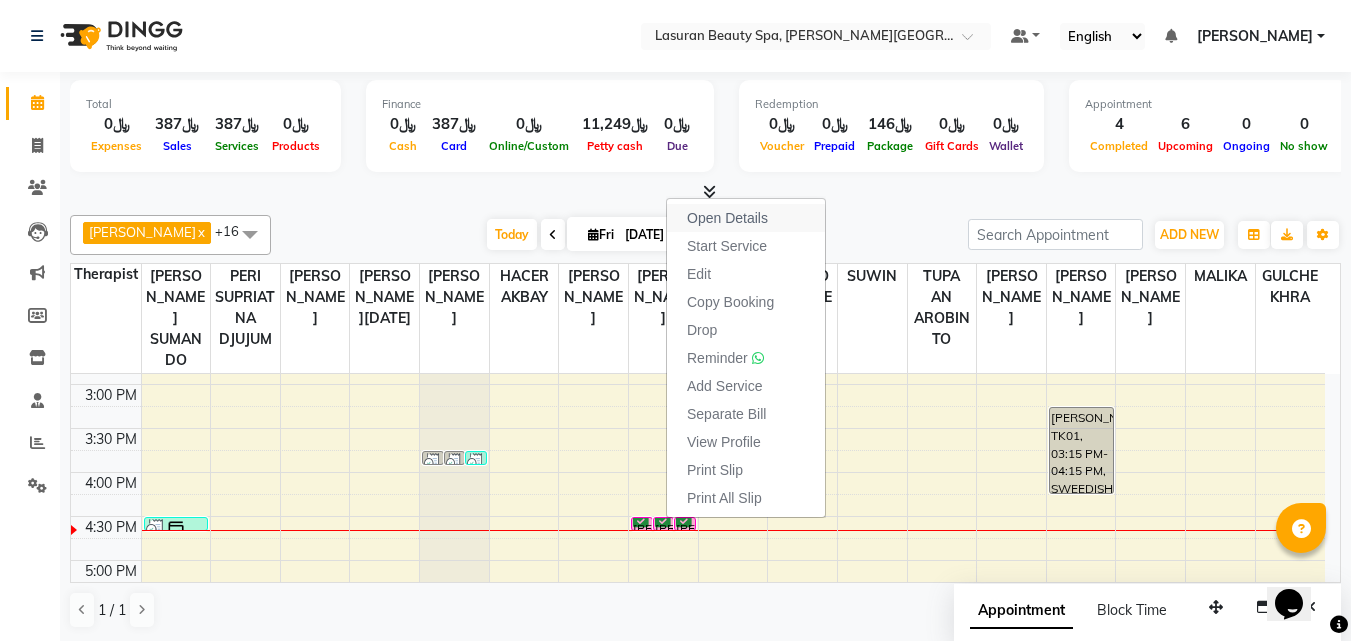 click on "Open Details" at bounding box center (727, 218) 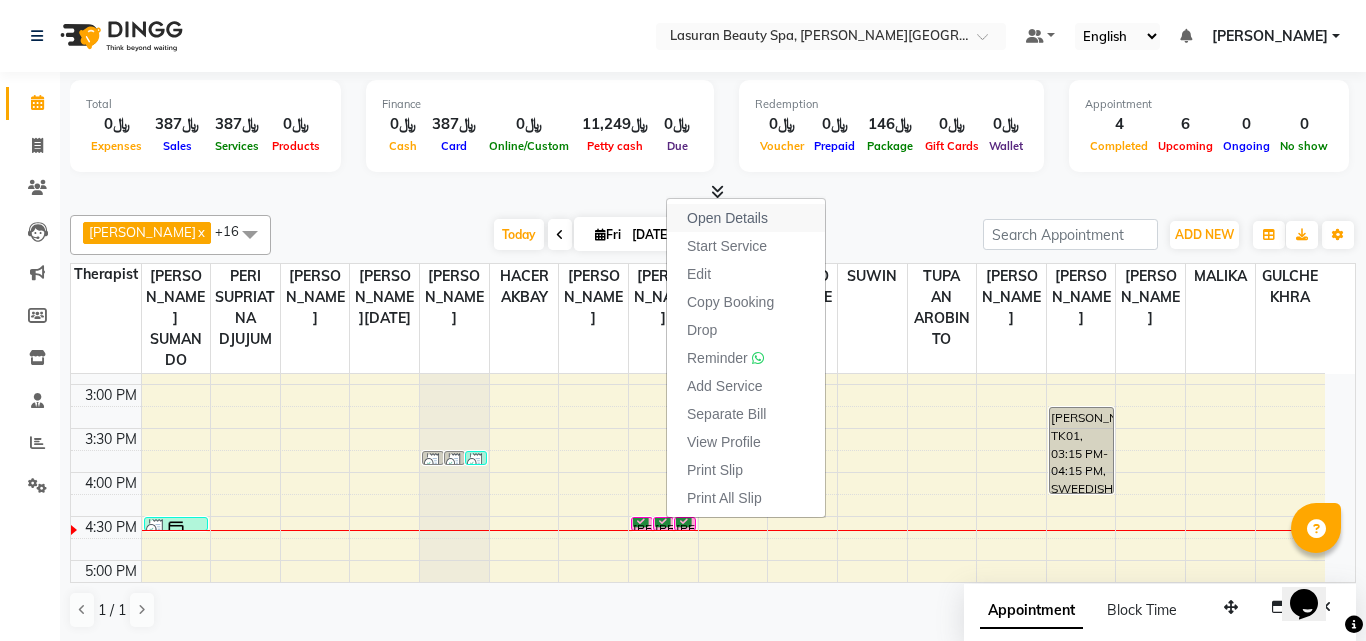 select on "6" 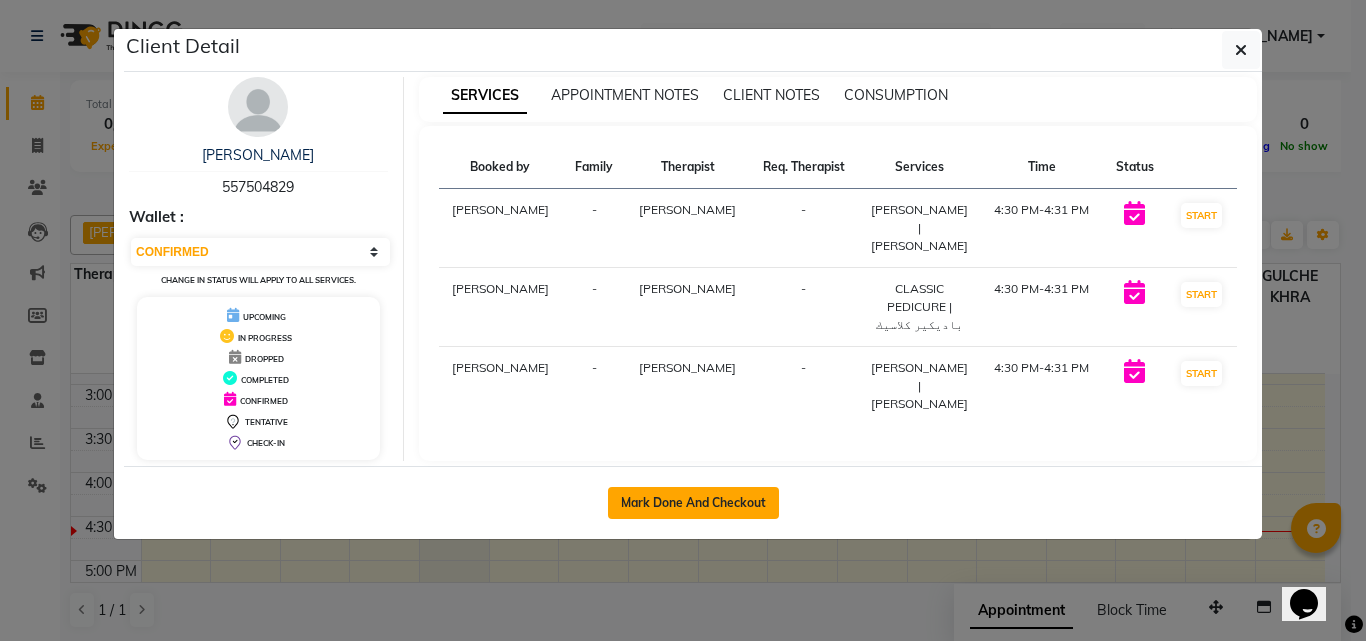 click on "Mark Done And Checkout" 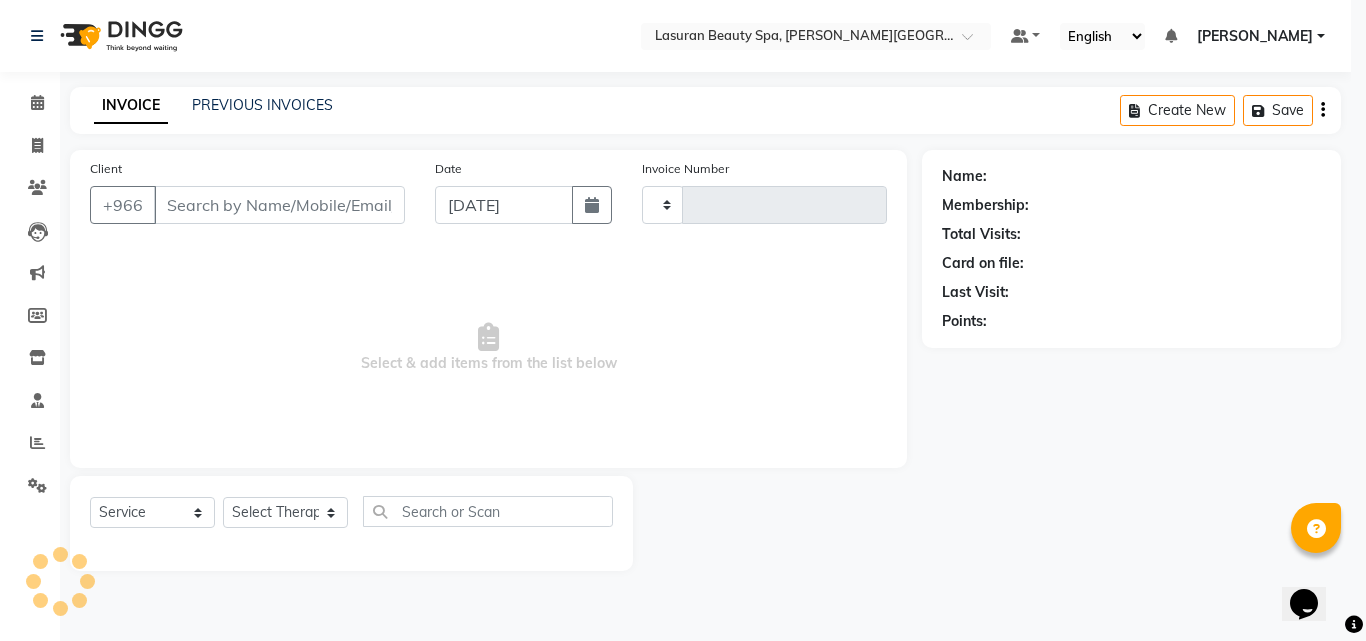 type on "0900" 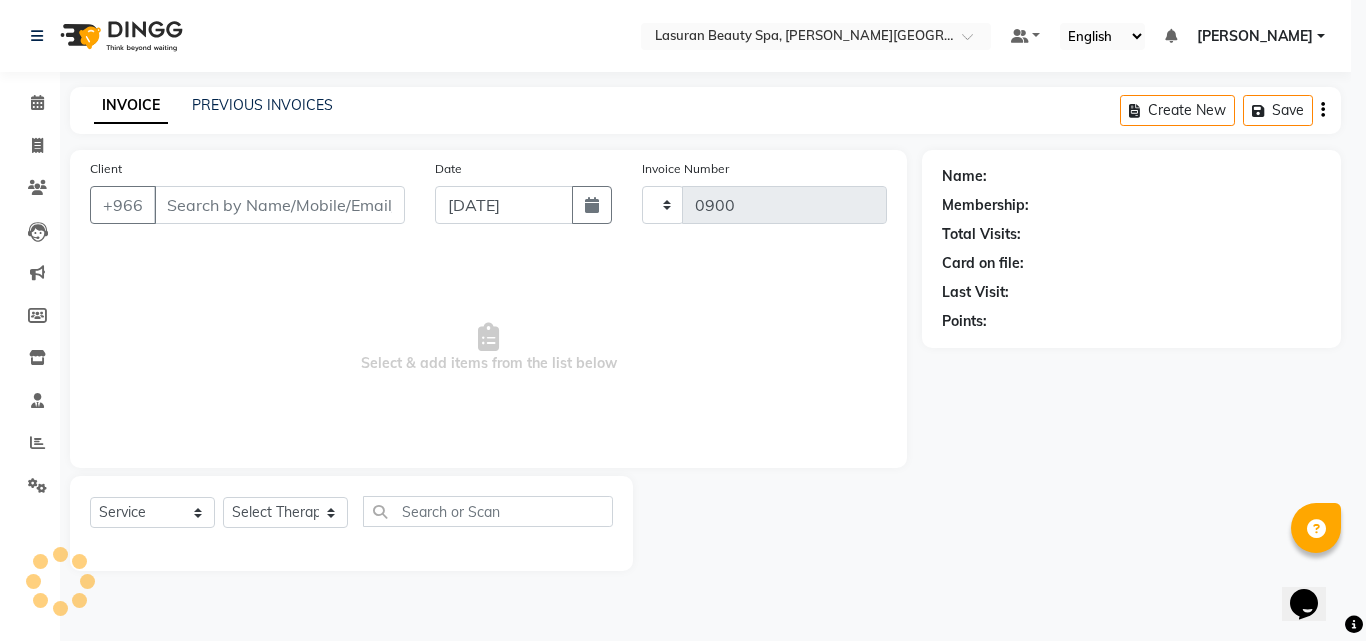 select on "6941" 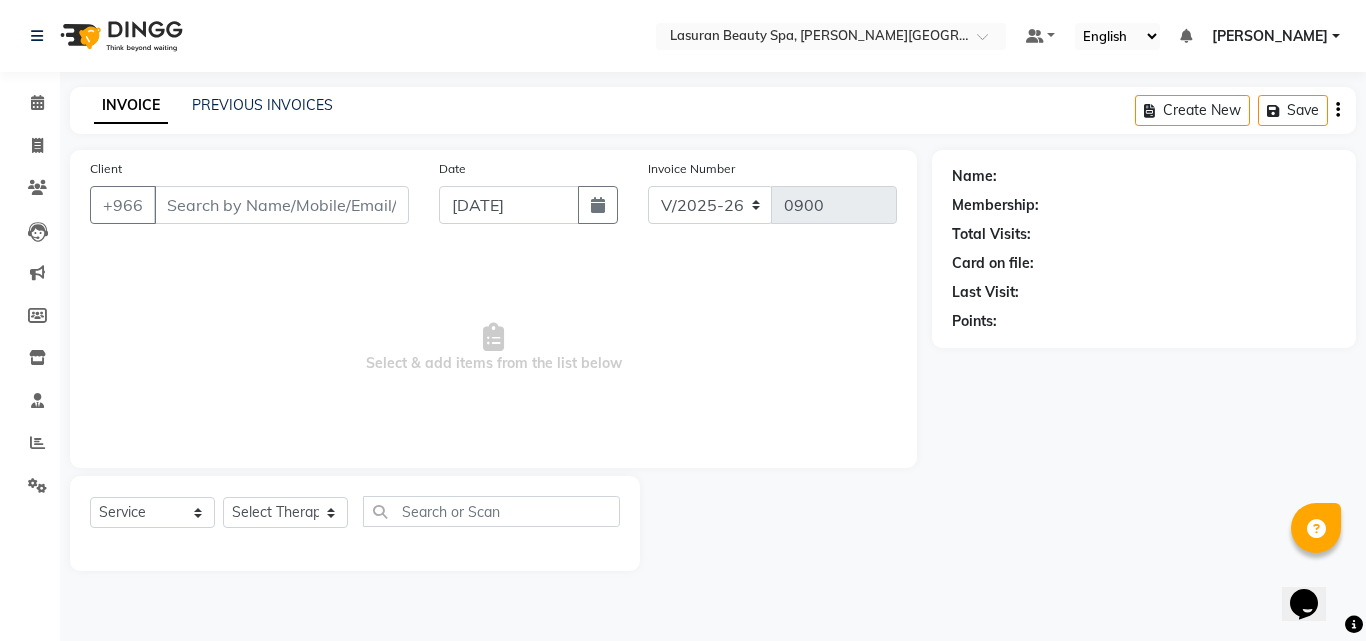 type on "557504829" 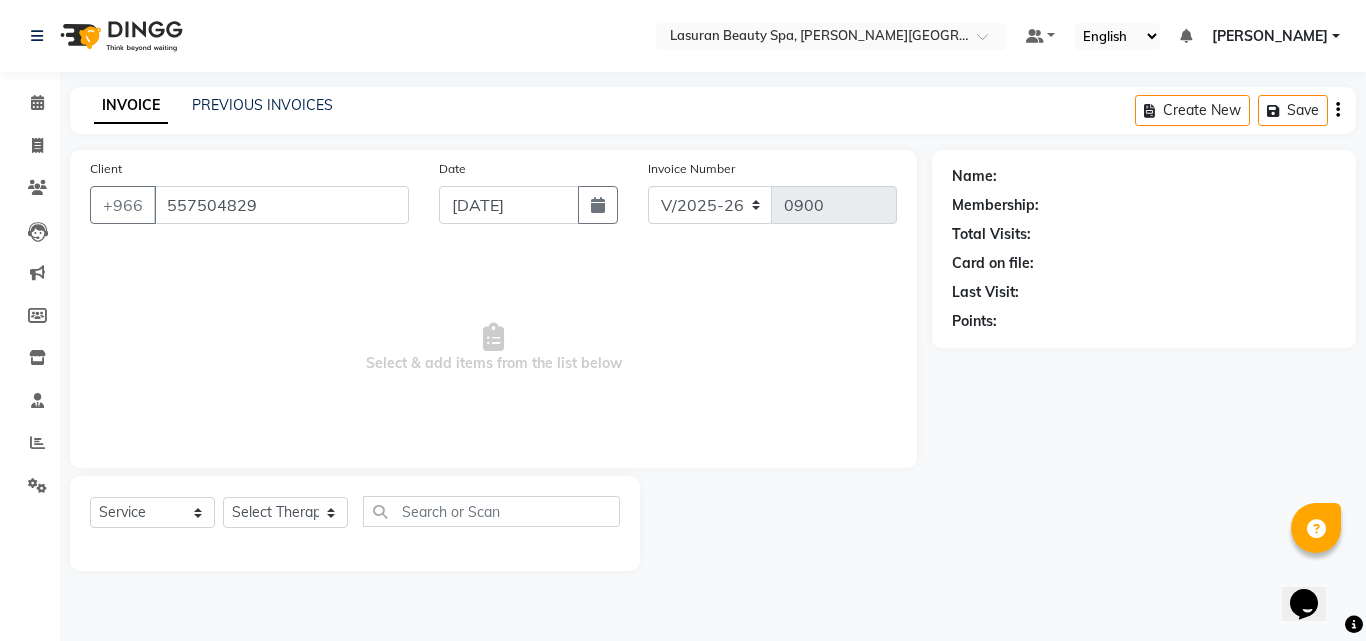select on "54634" 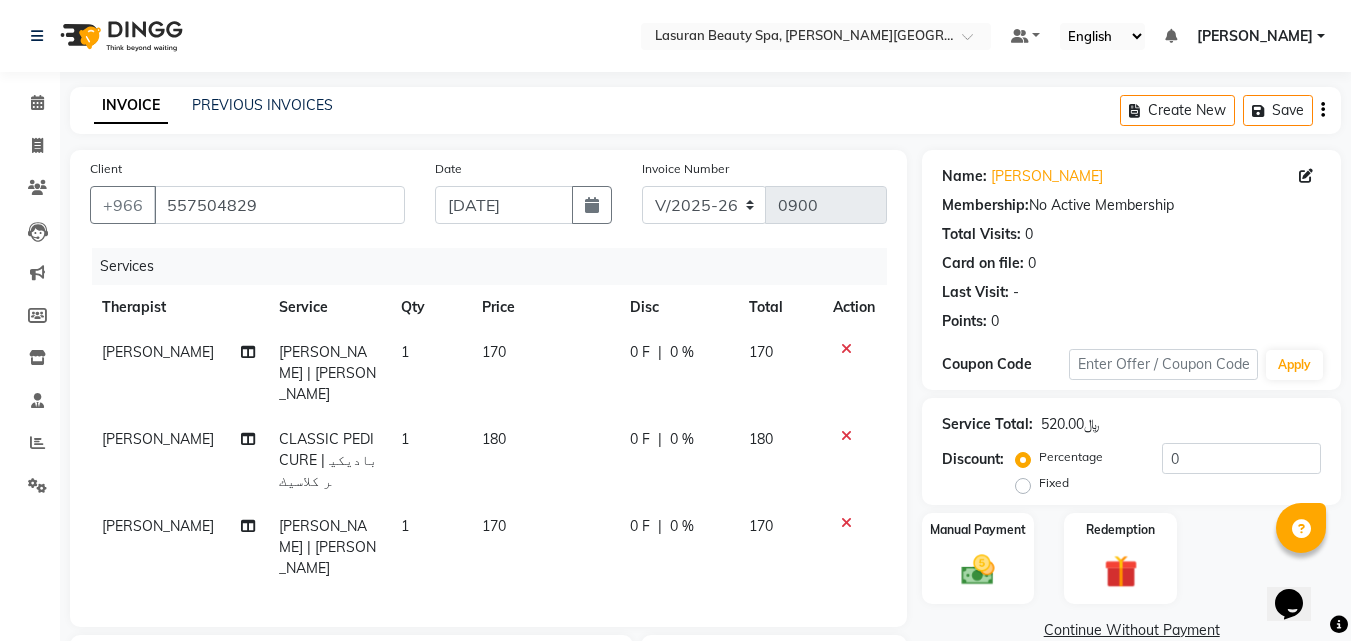 scroll, scrollTop: 292, scrollLeft: 0, axis: vertical 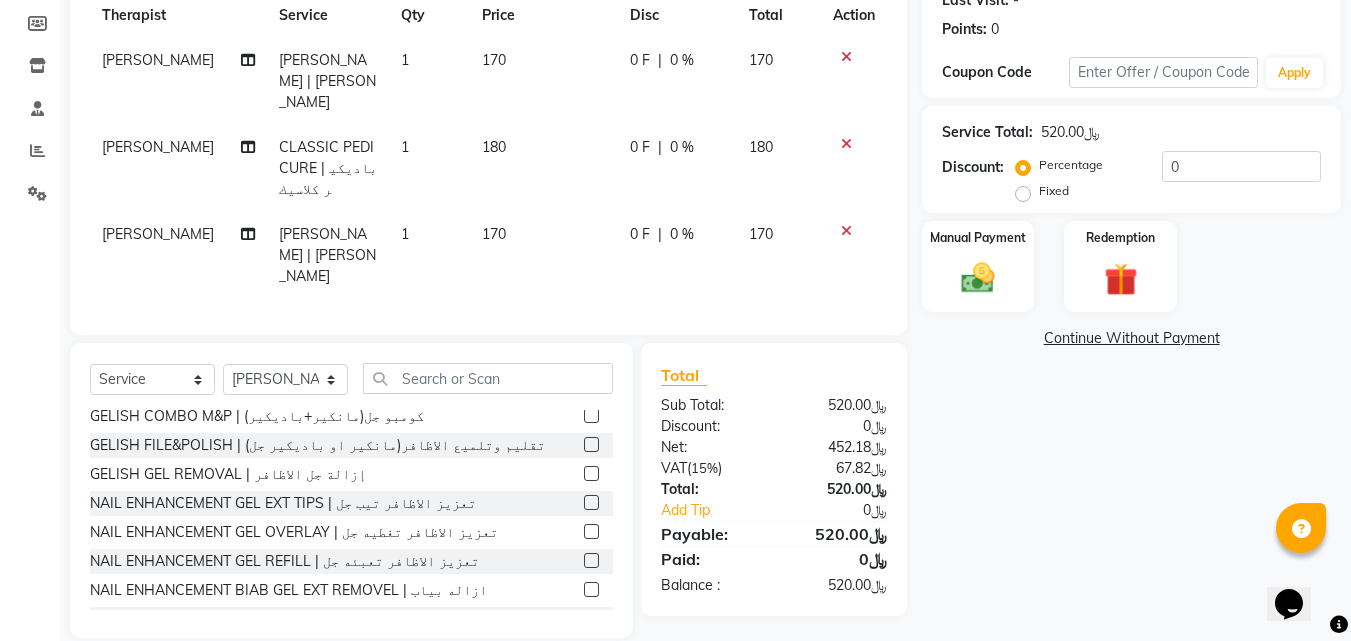 click 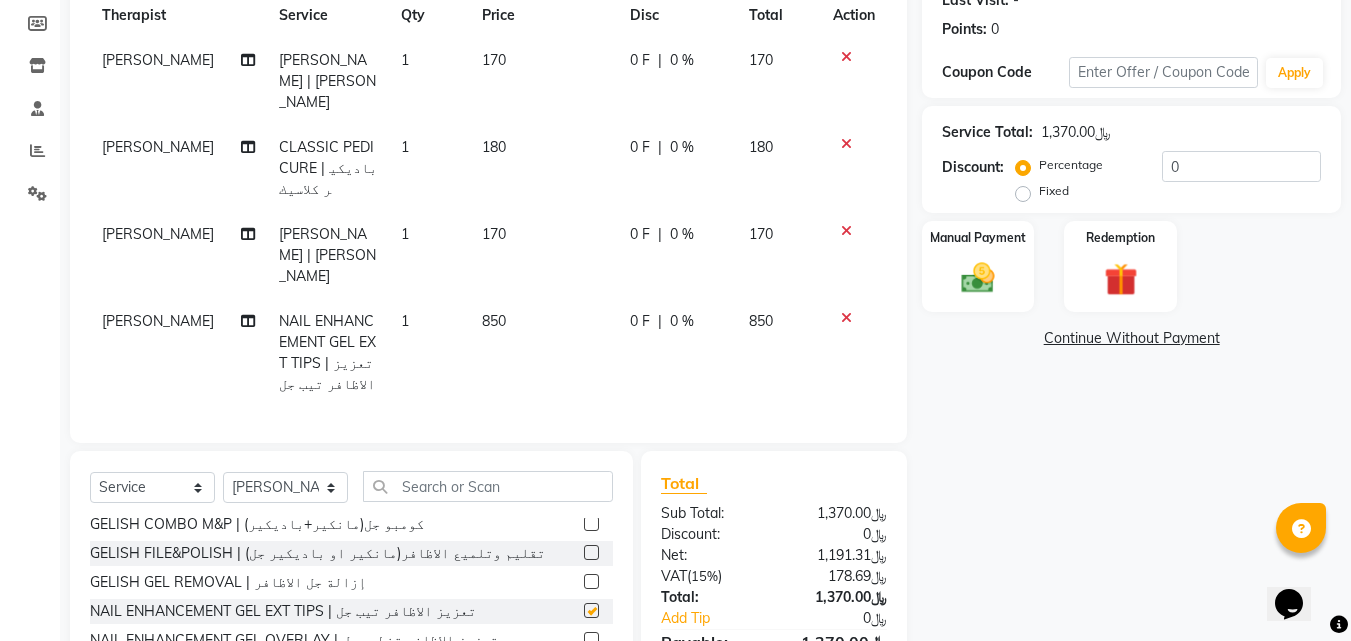 checkbox on "false" 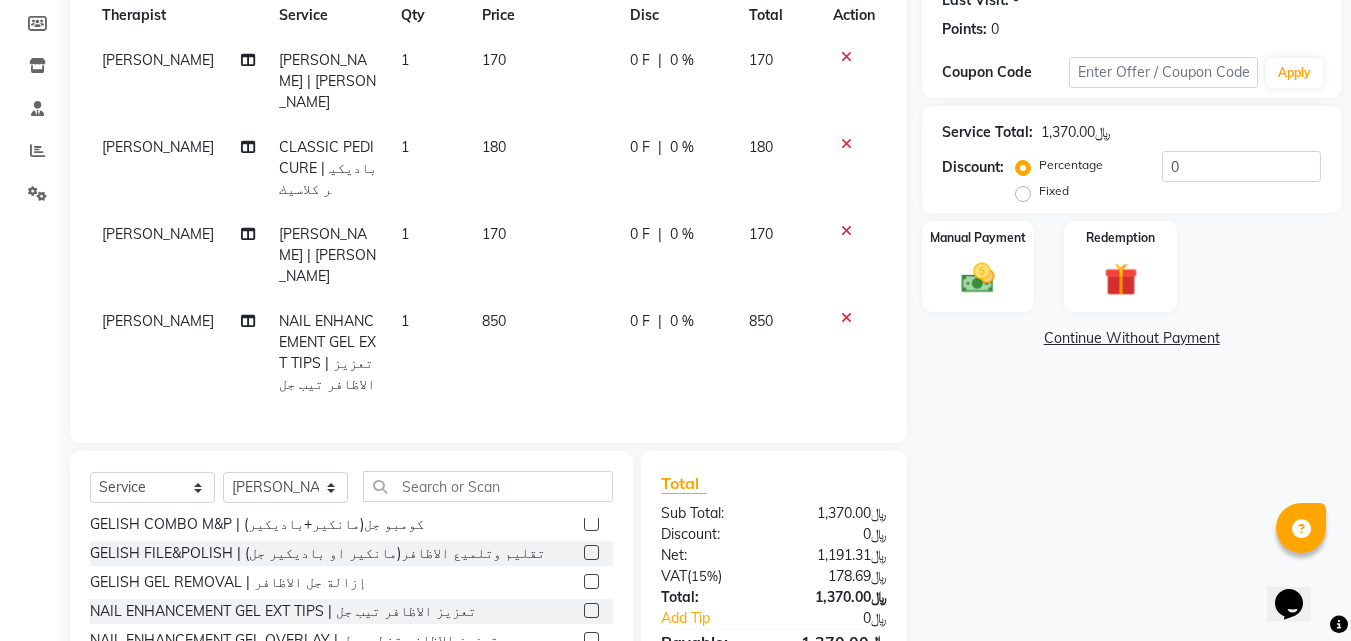 click 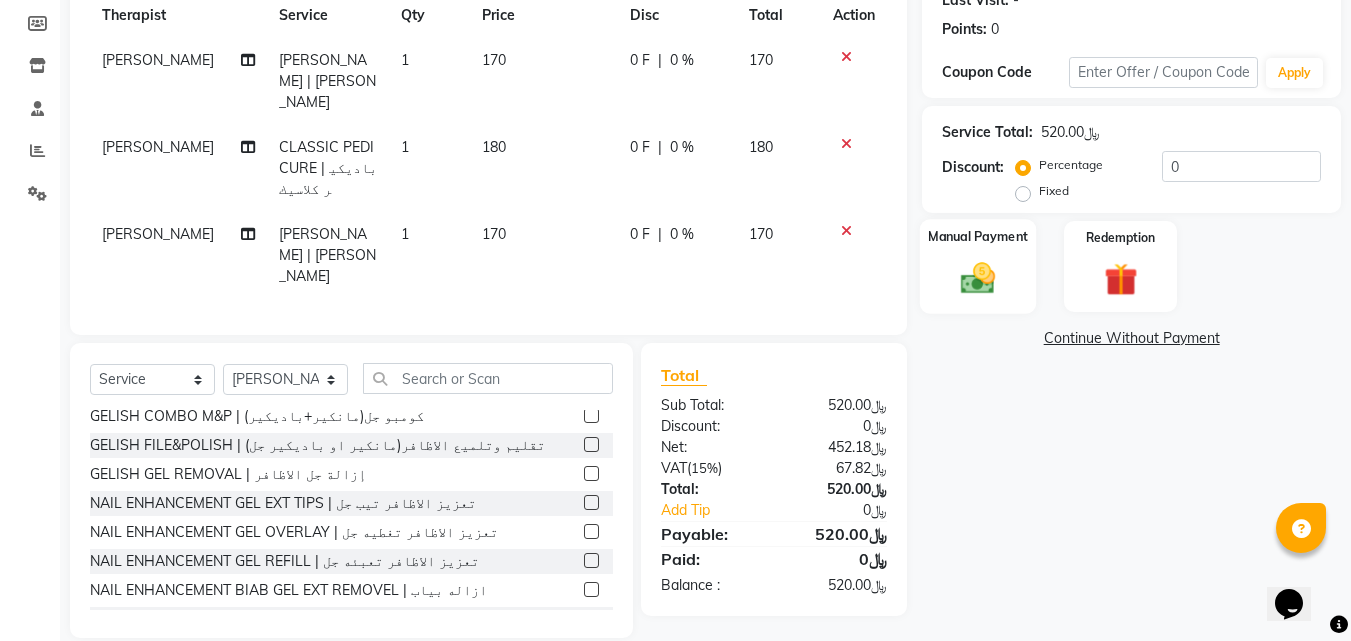 click on "Manual Payment" 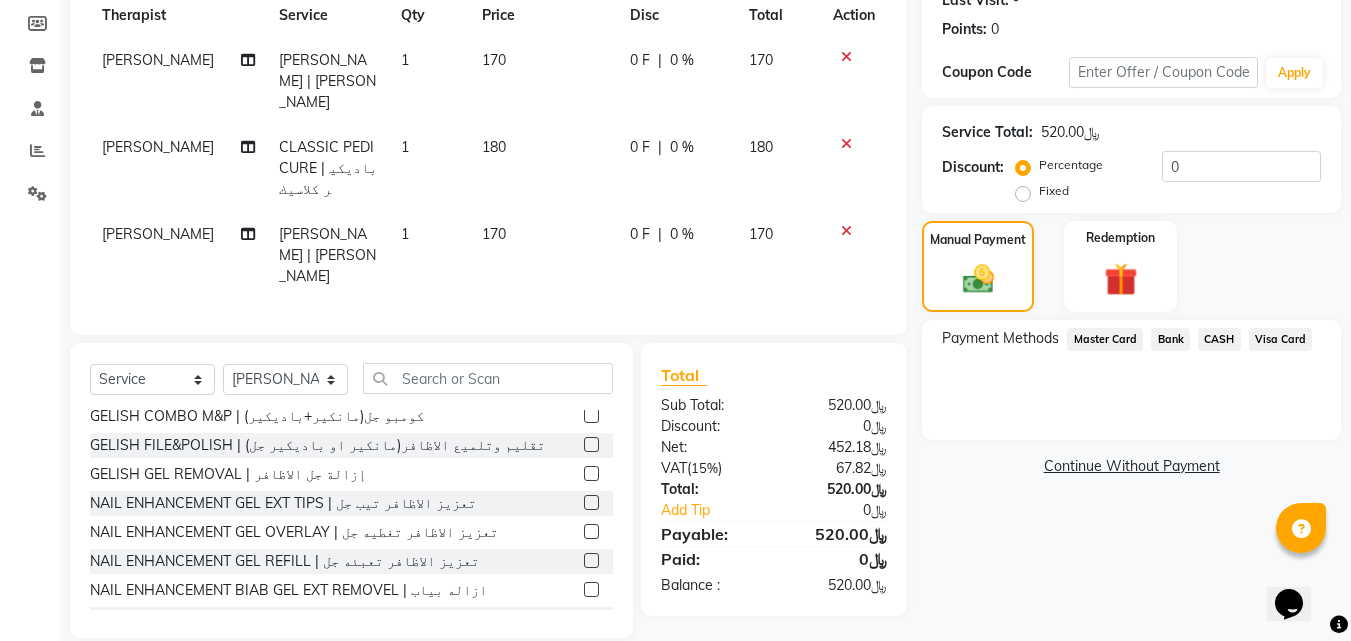 click on "Visa Card" 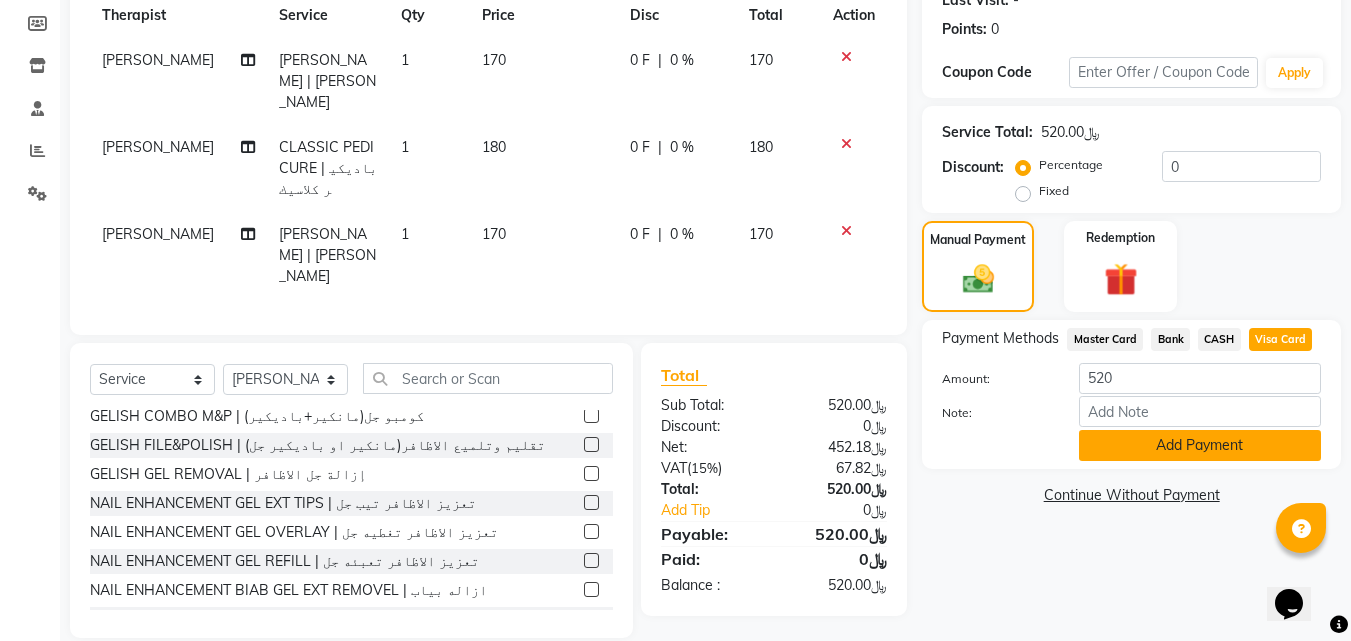 click on "Add Payment" 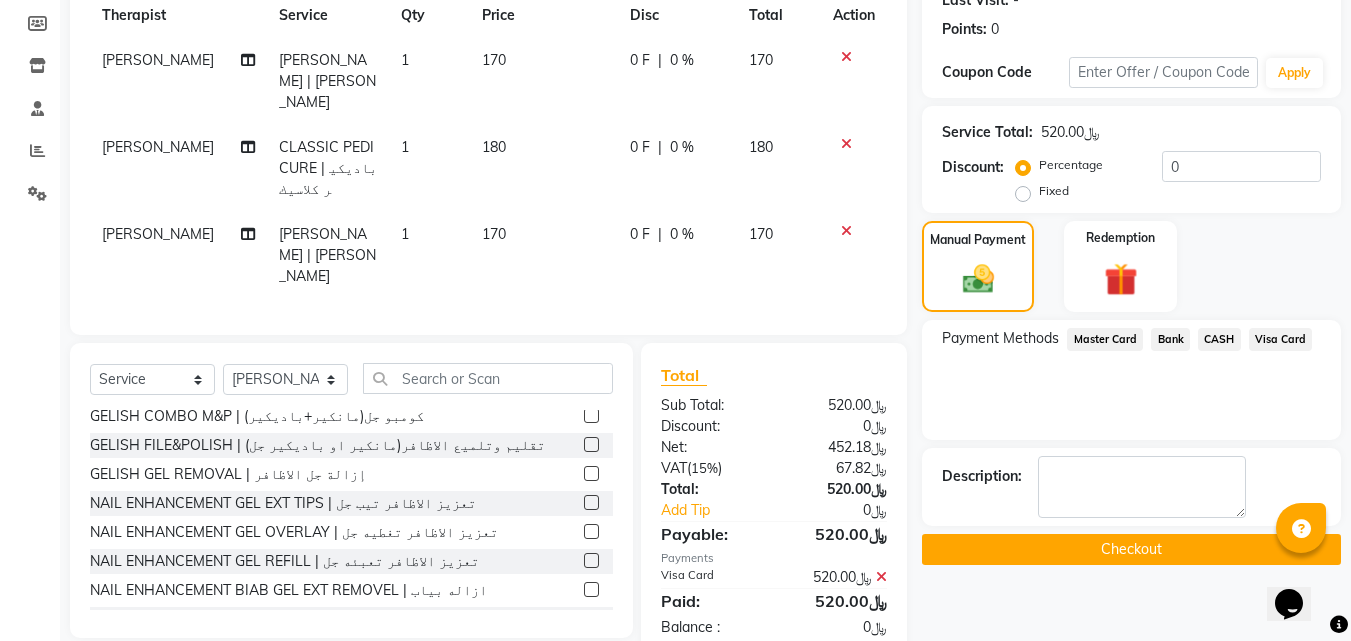 click on "Checkout" 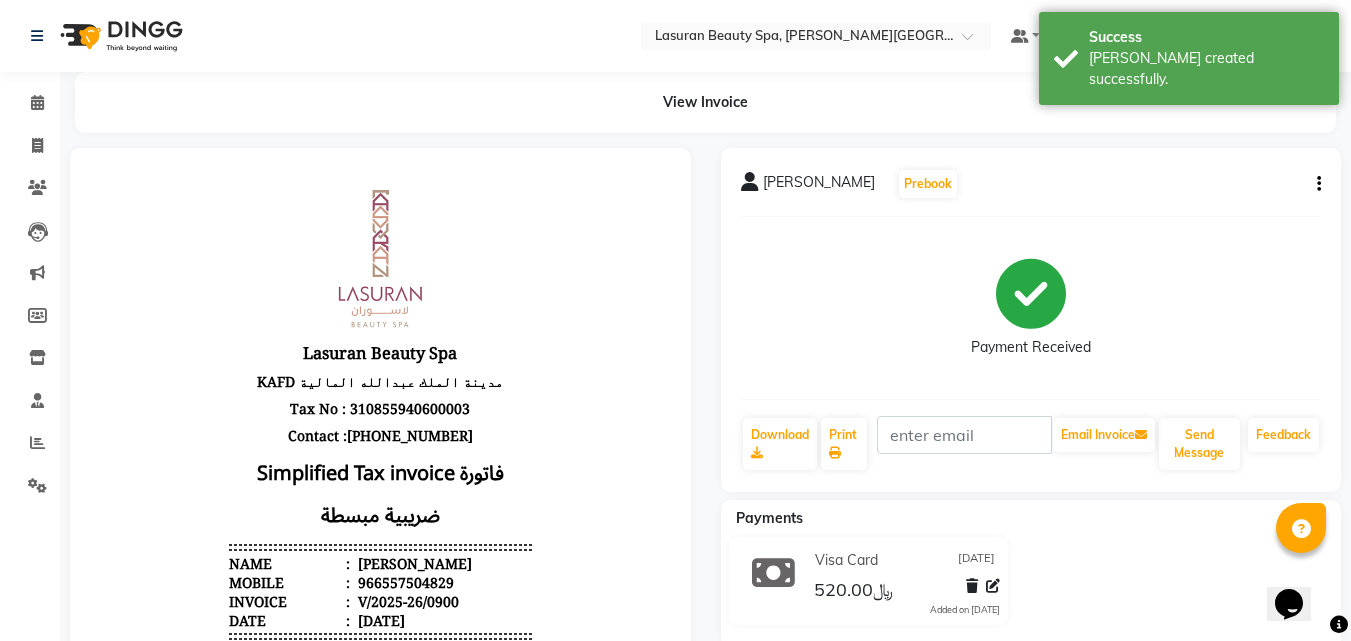 scroll, scrollTop: 0, scrollLeft: 0, axis: both 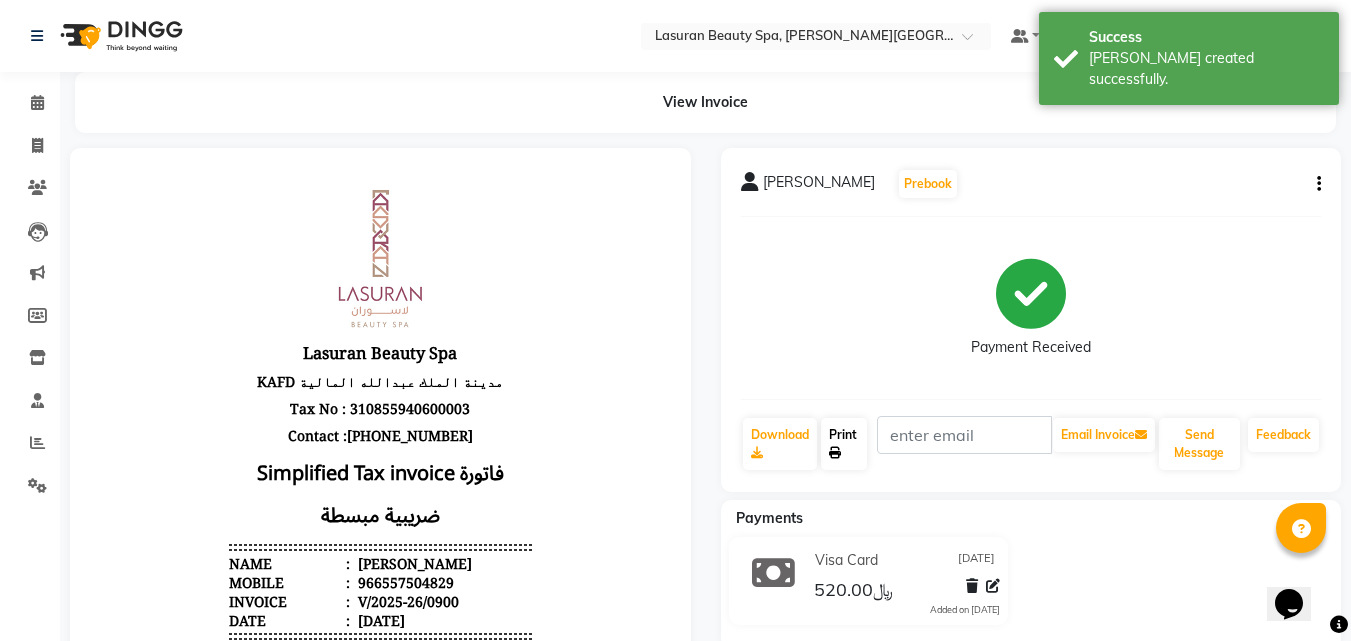 click on "Print" 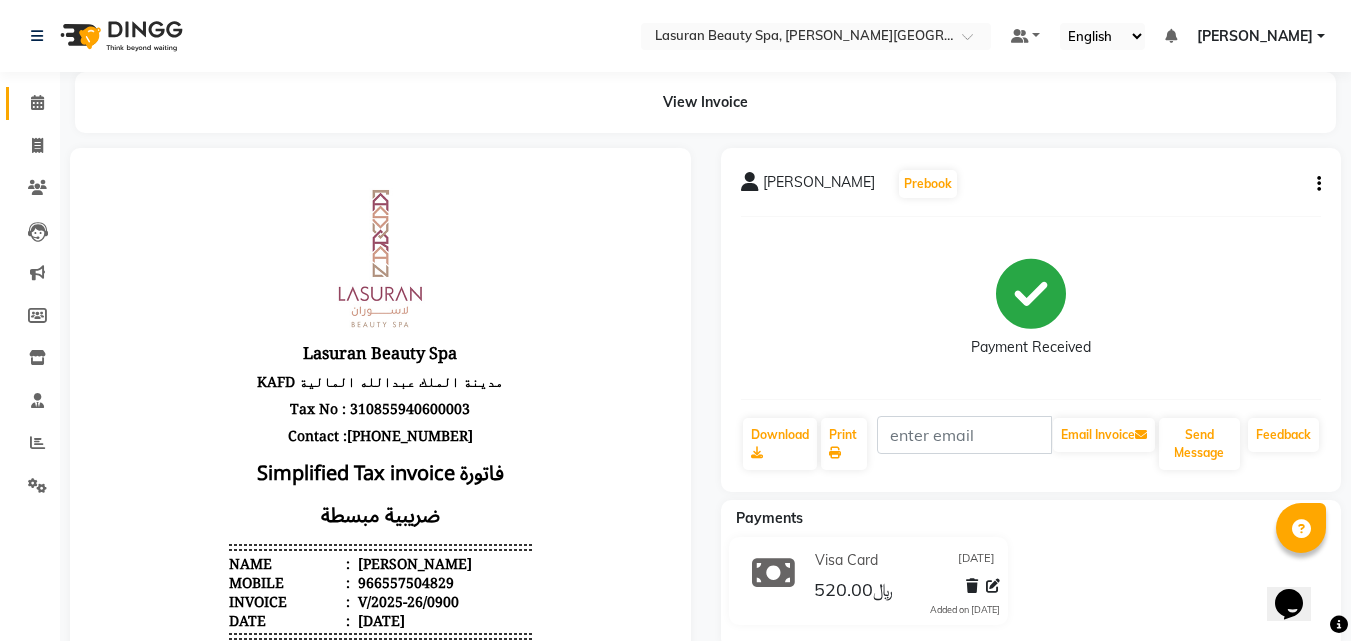 click 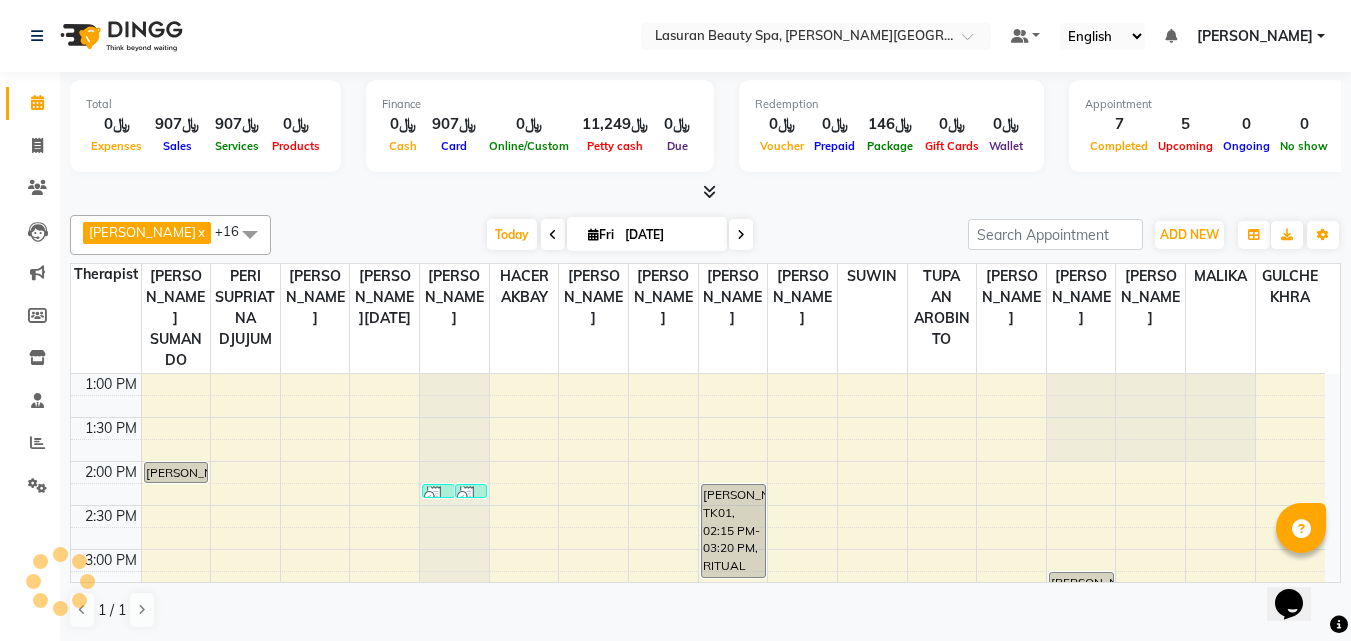 scroll, scrollTop: 0, scrollLeft: 0, axis: both 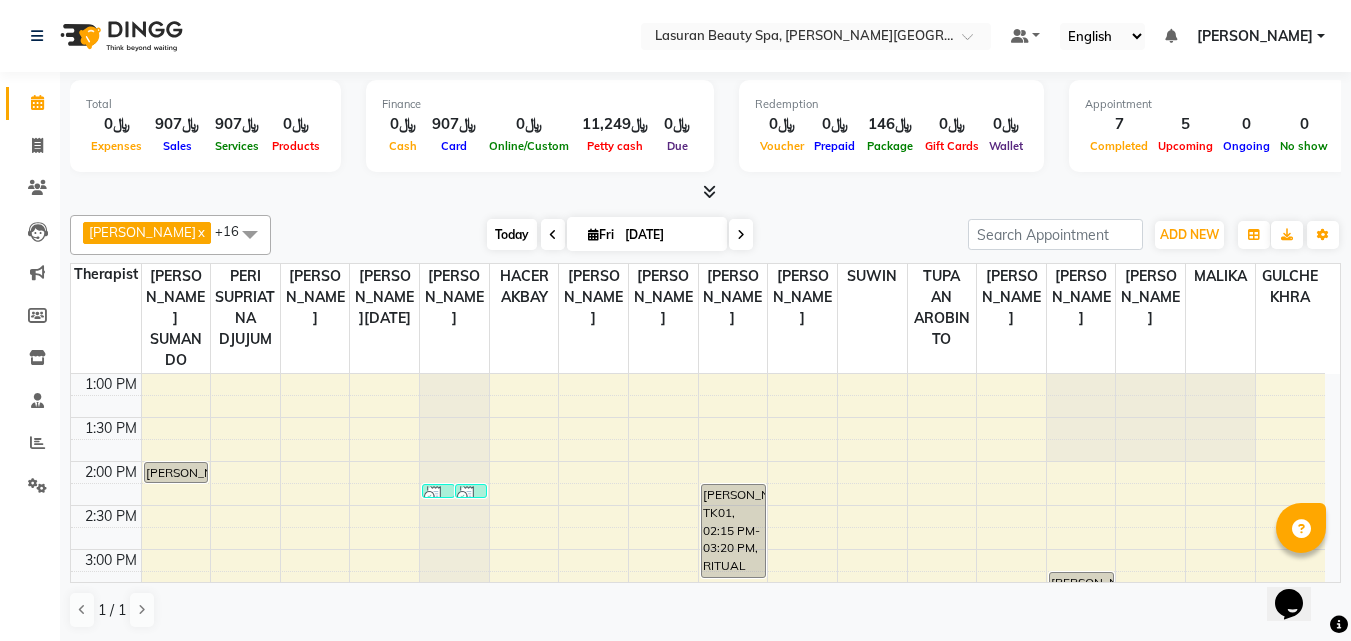 click on "Today" at bounding box center (512, 234) 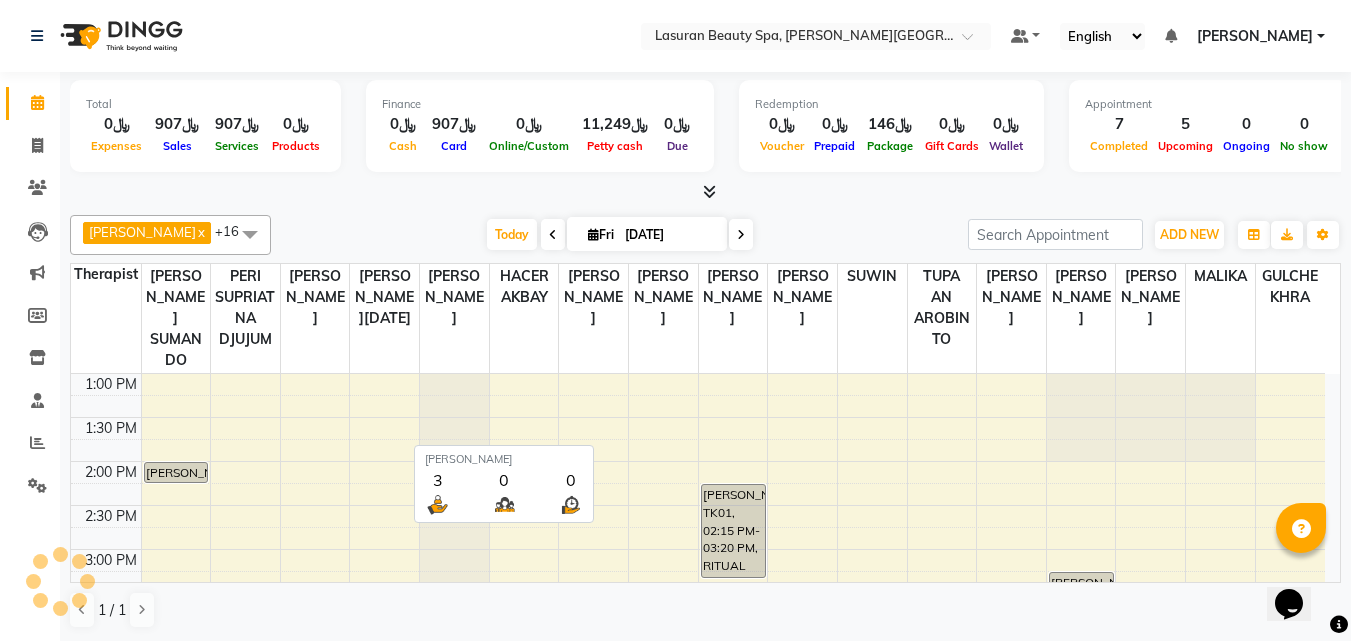 scroll, scrollTop: 265, scrollLeft: 0, axis: vertical 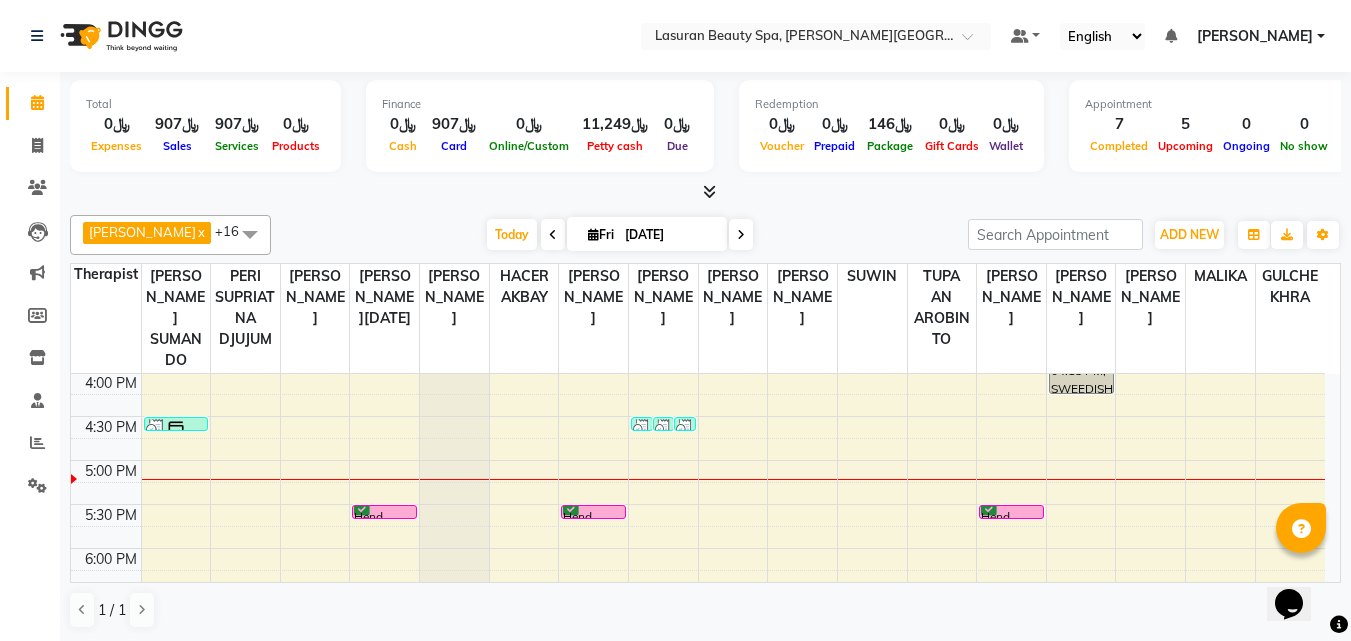 click on "Hend, TK05, 05:30 PM-05:31 PM, BLOW DRY | تجفيف الشعر" at bounding box center [384, 512] 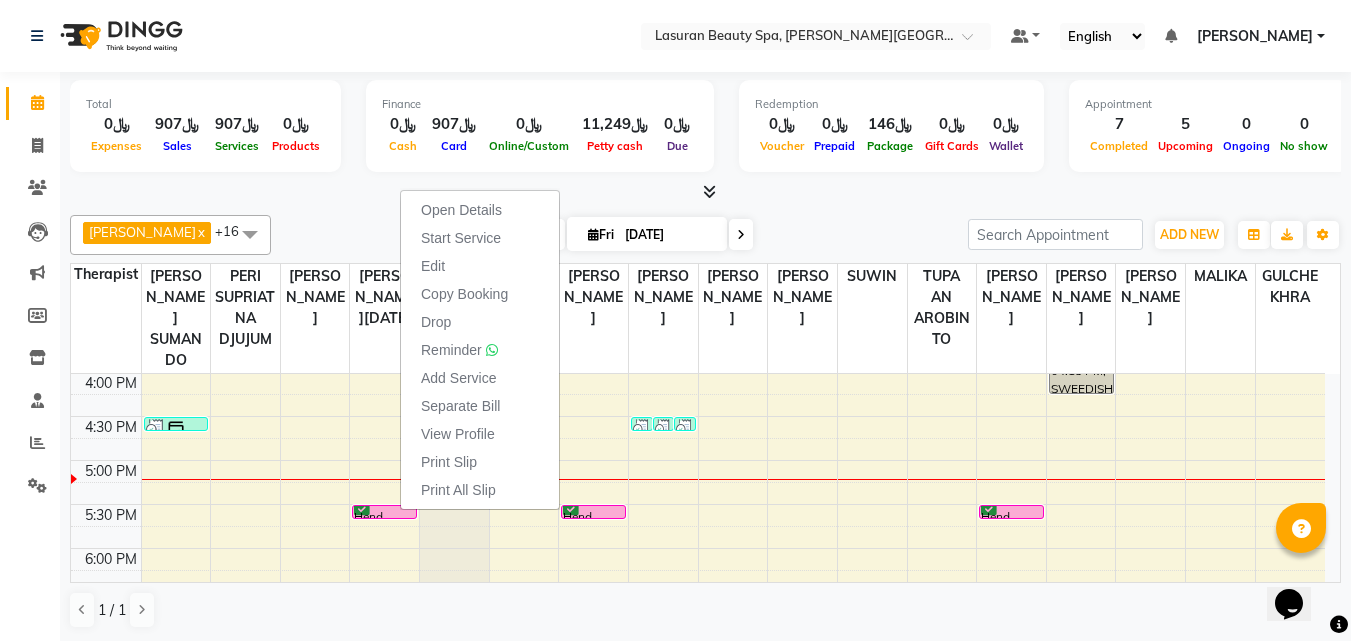 click at bounding box center (705, 192) 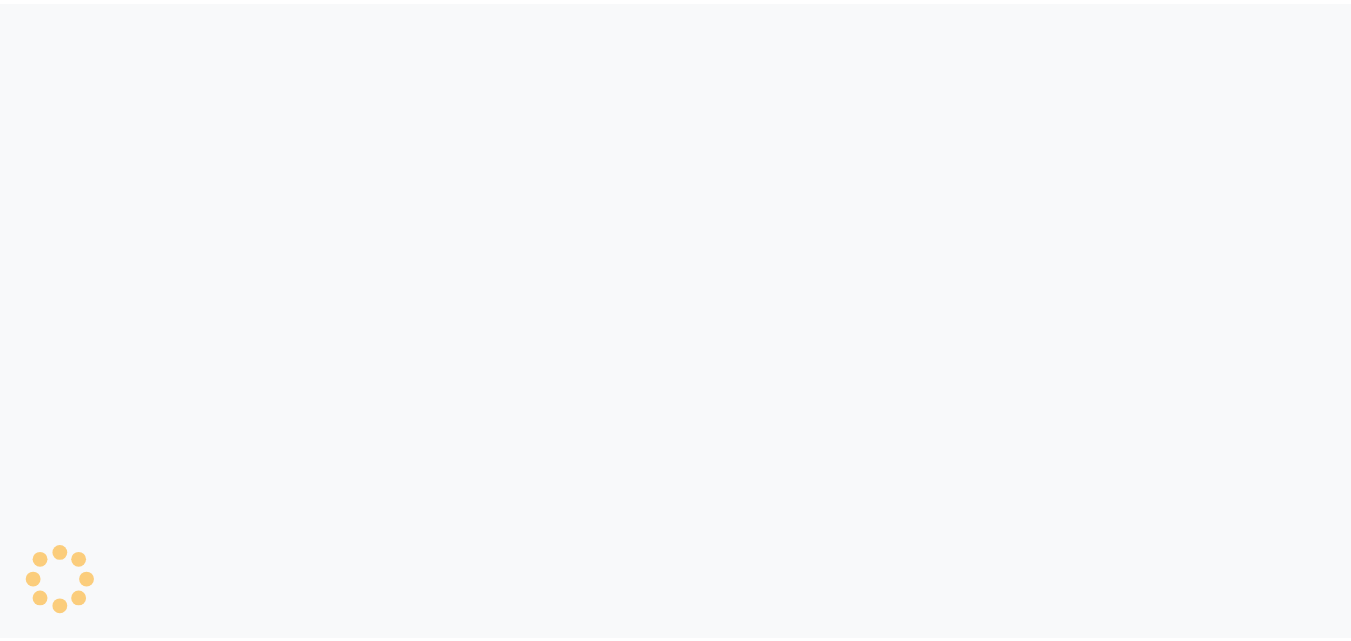 scroll, scrollTop: 0, scrollLeft: 0, axis: both 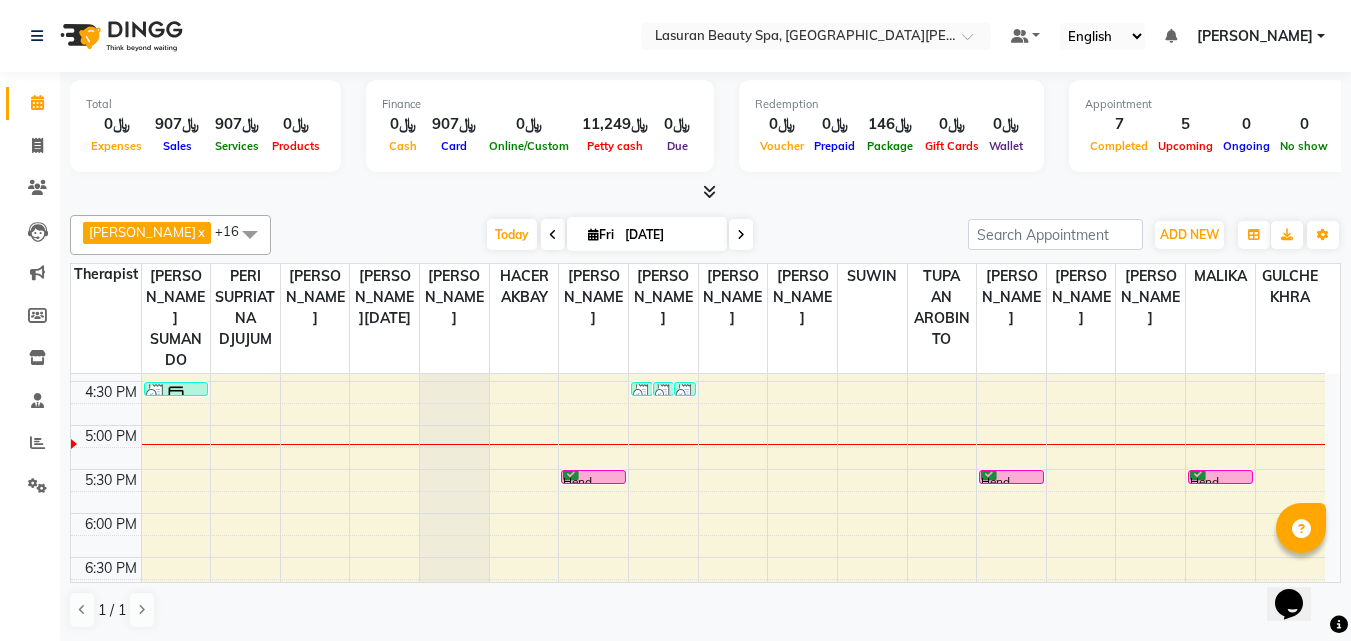 click on "[PERSON_NAME], TK03, 04:30 PM-04:31 PM, [PERSON_NAME] | مانكير جل" at bounding box center (664, 389) 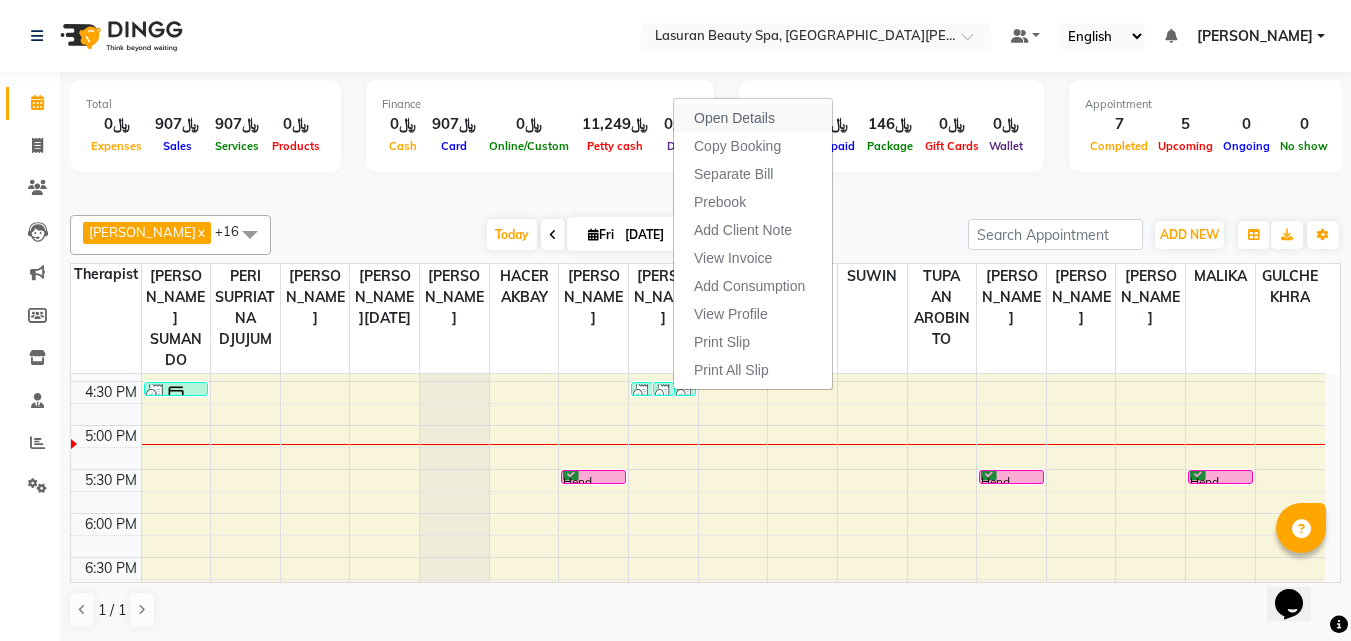 click on "Open Details" at bounding box center (753, 118) 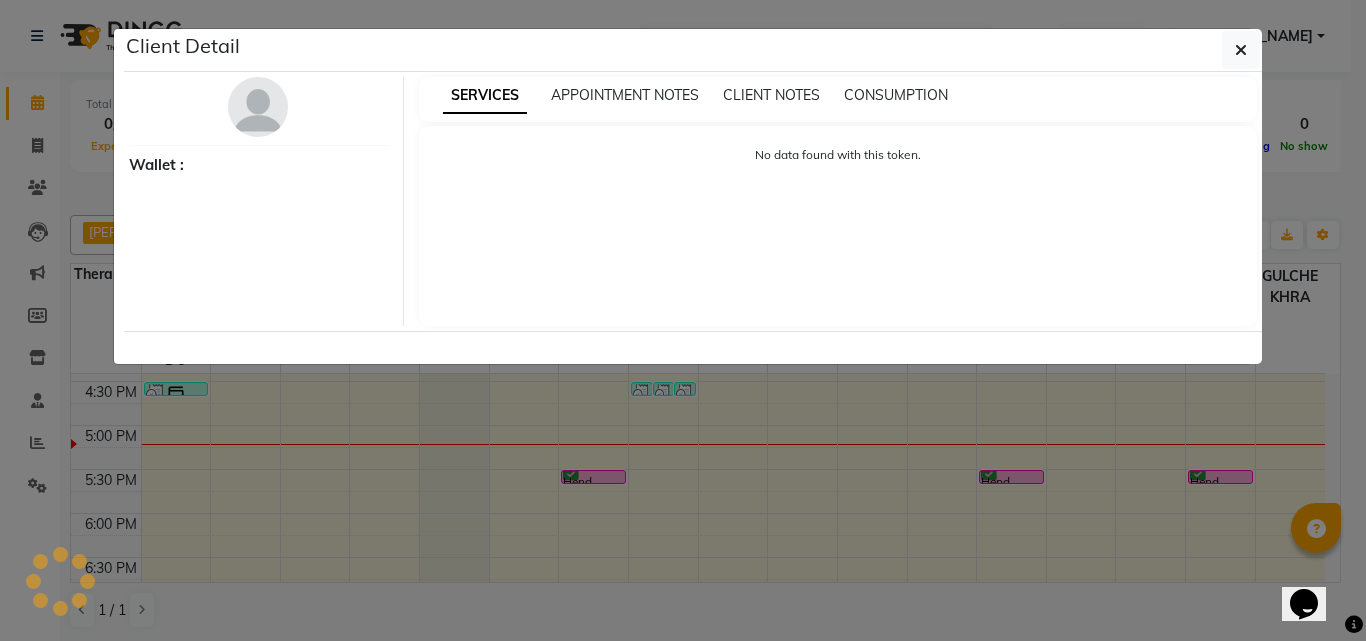 select on "3" 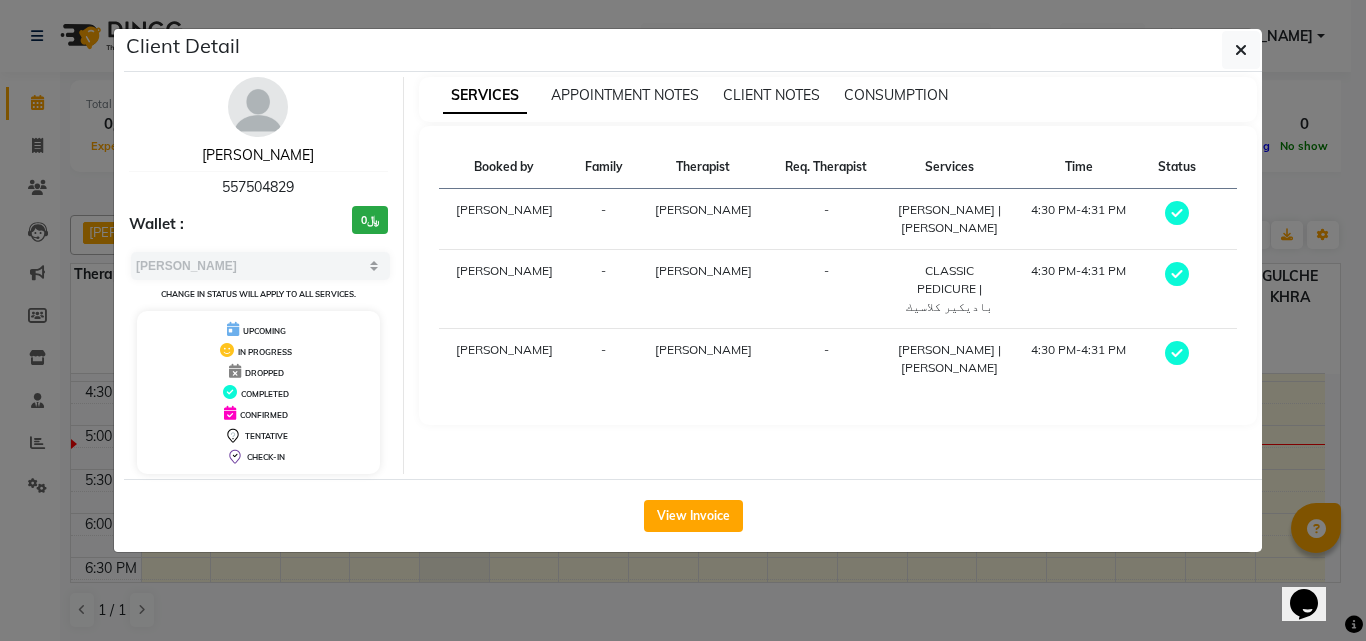 click on "[PERSON_NAME]" at bounding box center (258, 155) 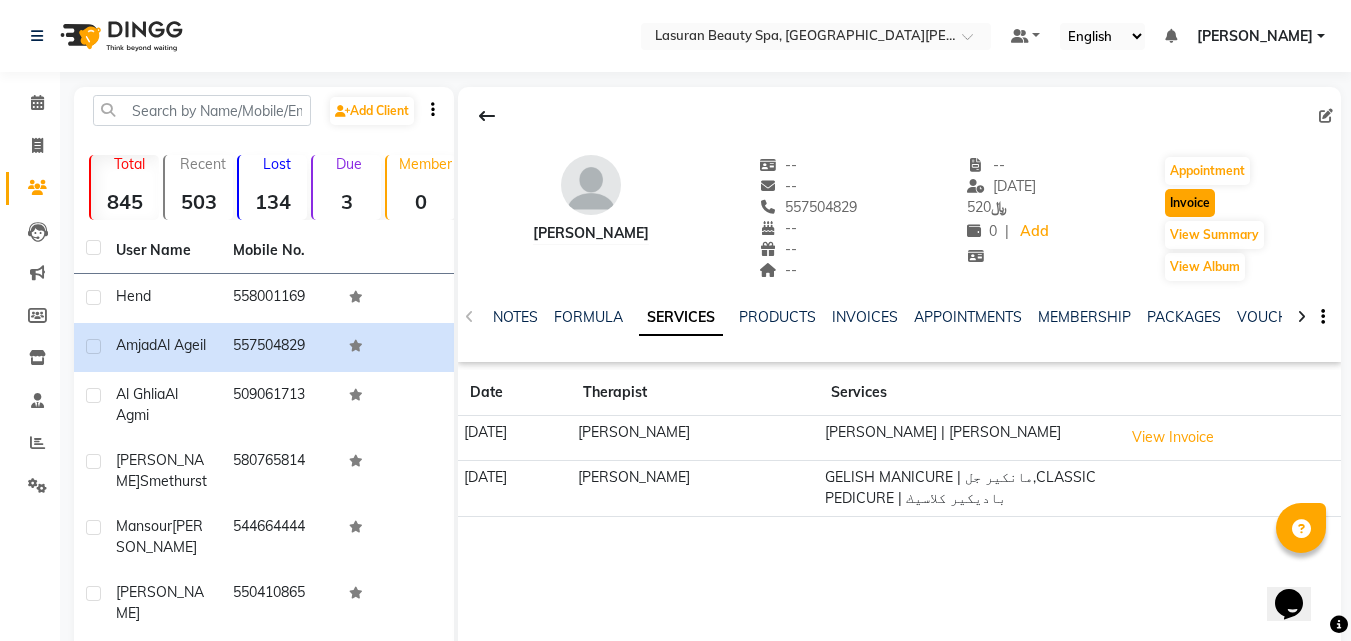 click on "Invoice" 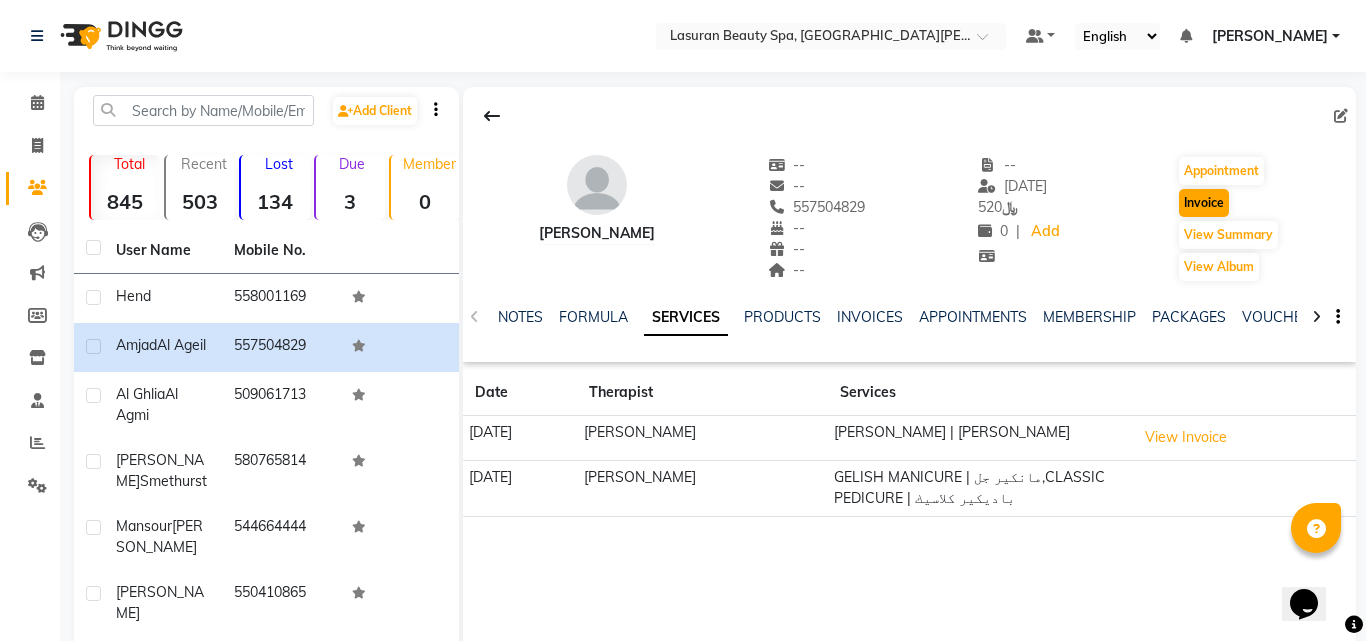 select on "service" 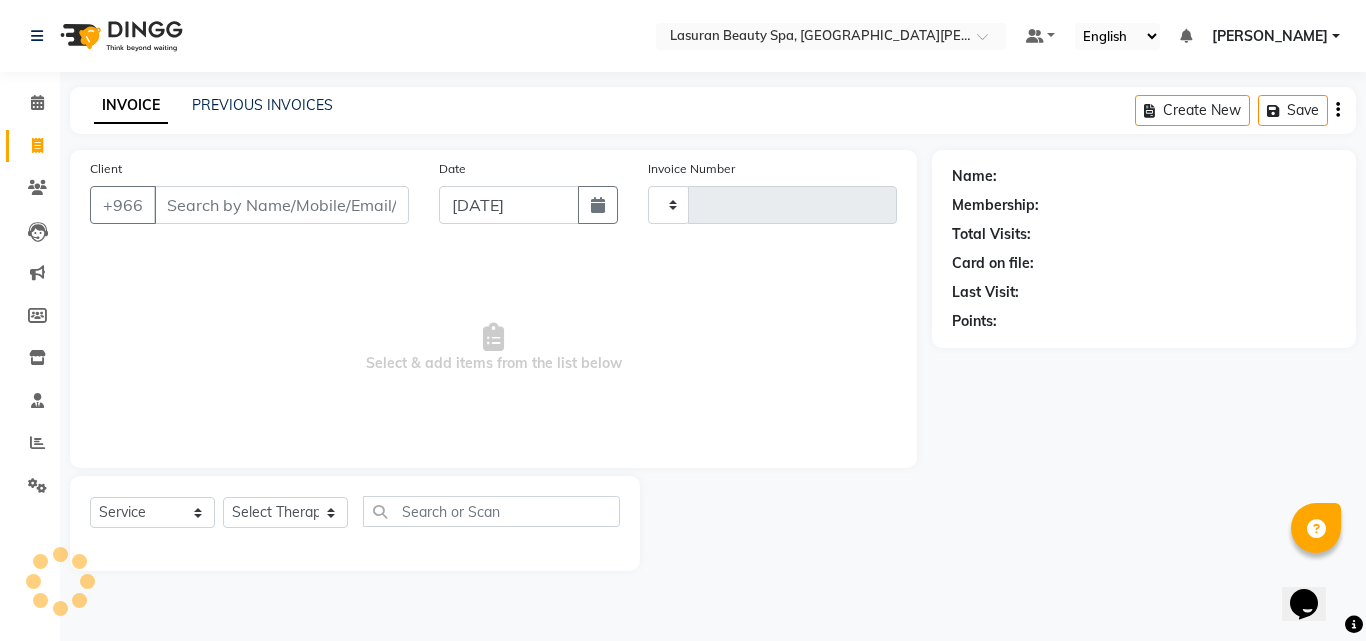 type on "557504829" 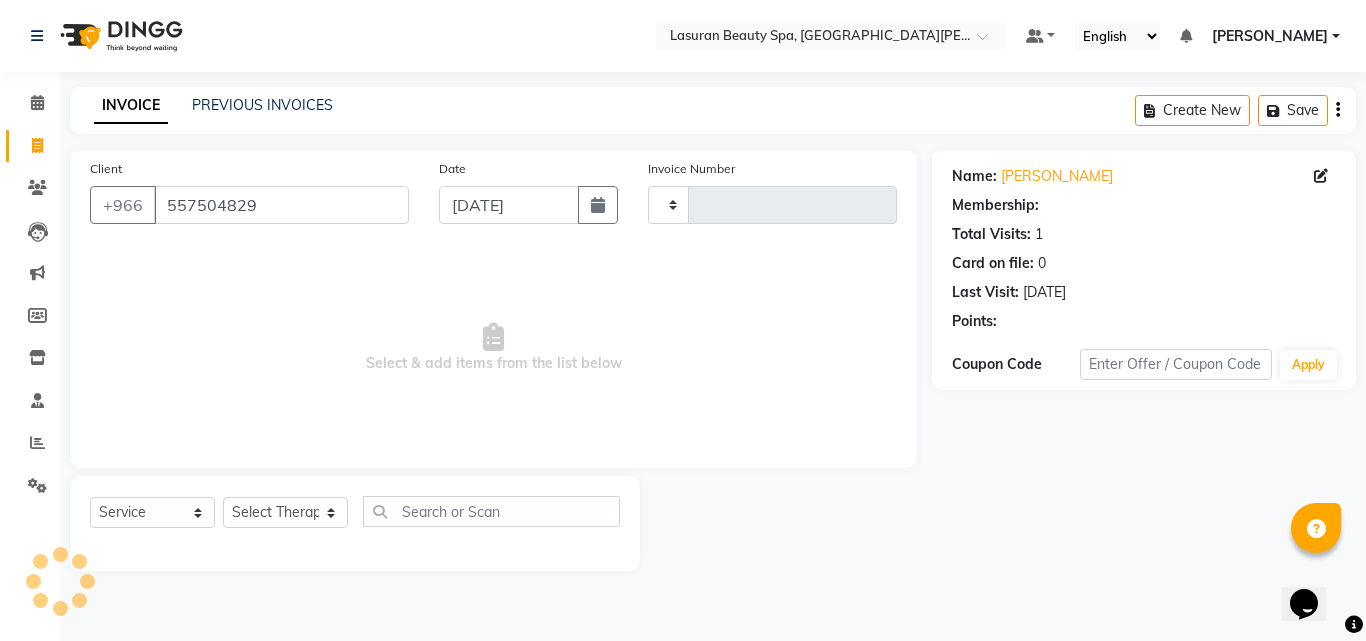 type on "0901" 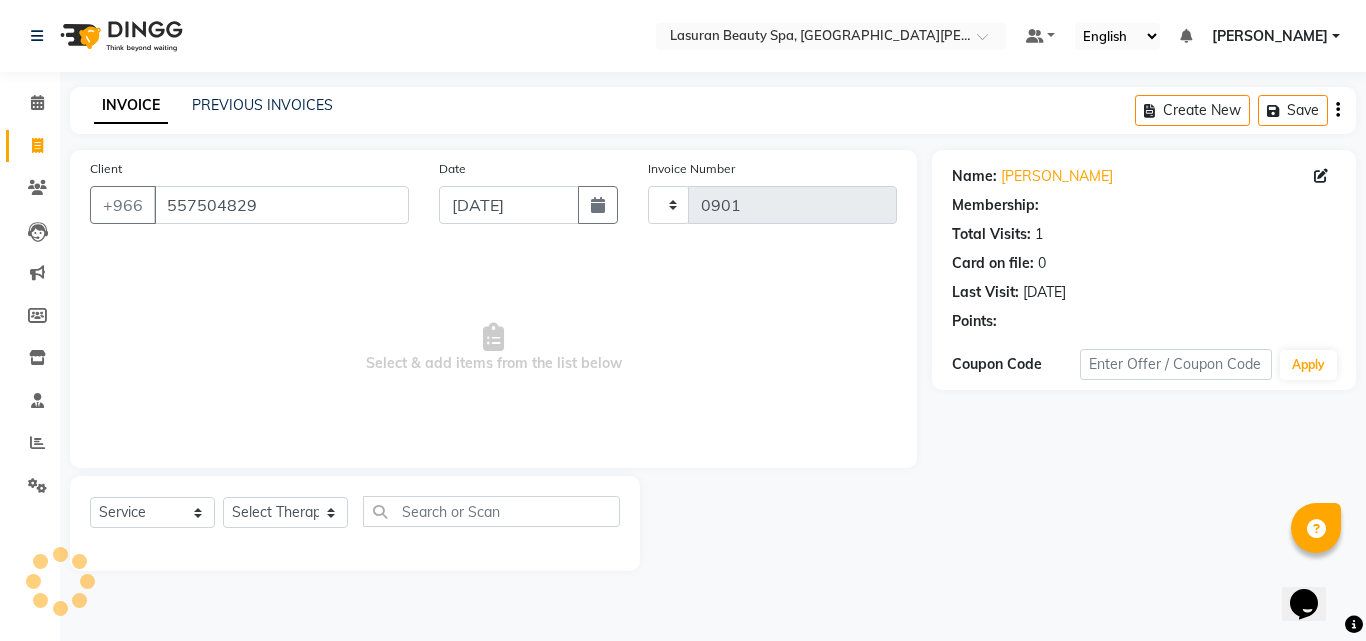select on "6941" 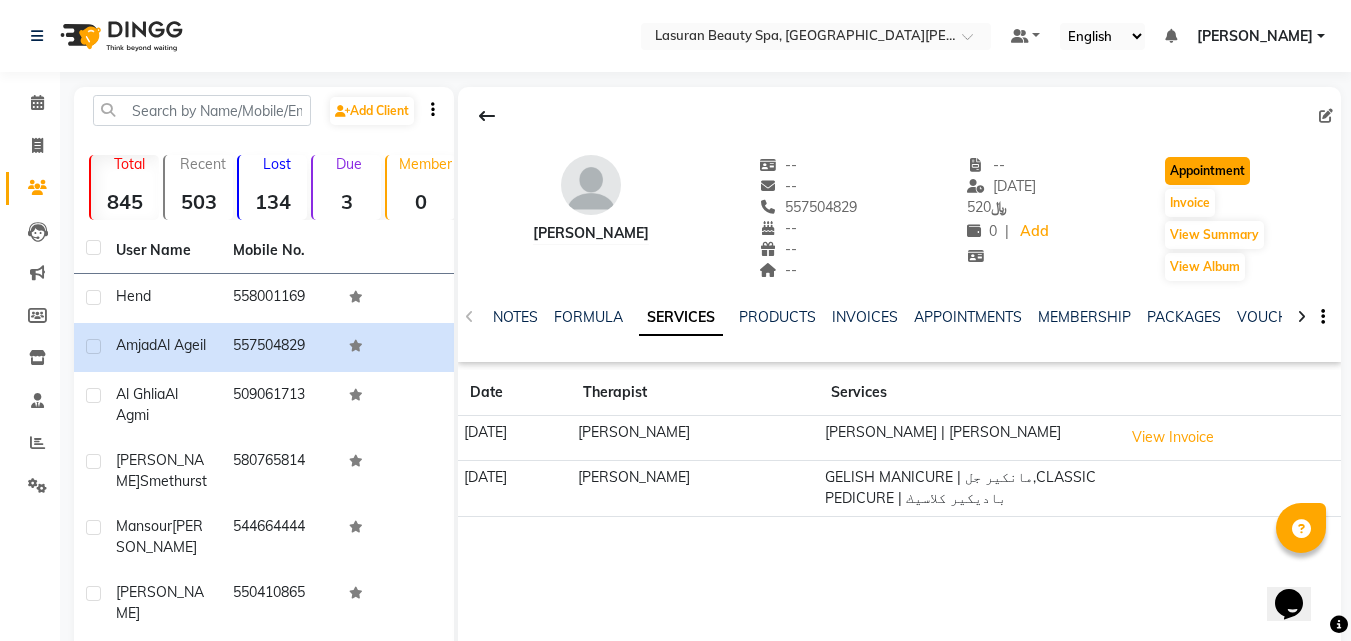 click on "Appointment" 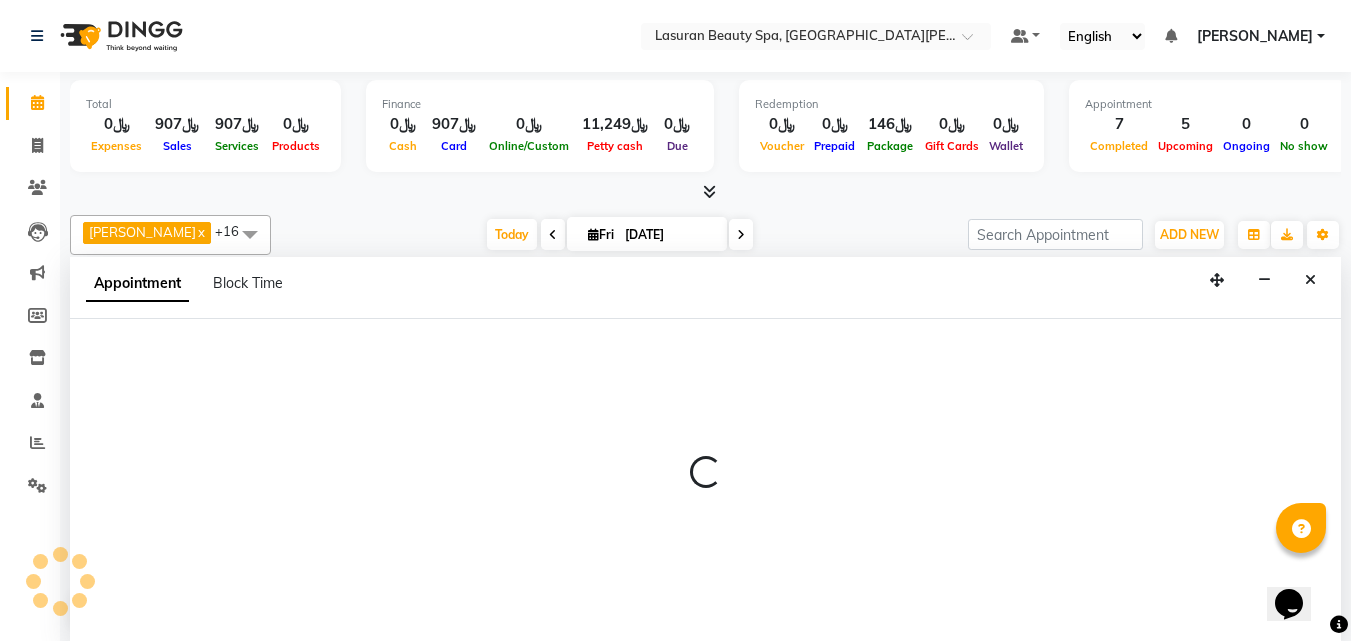 scroll, scrollTop: 0, scrollLeft: 0, axis: both 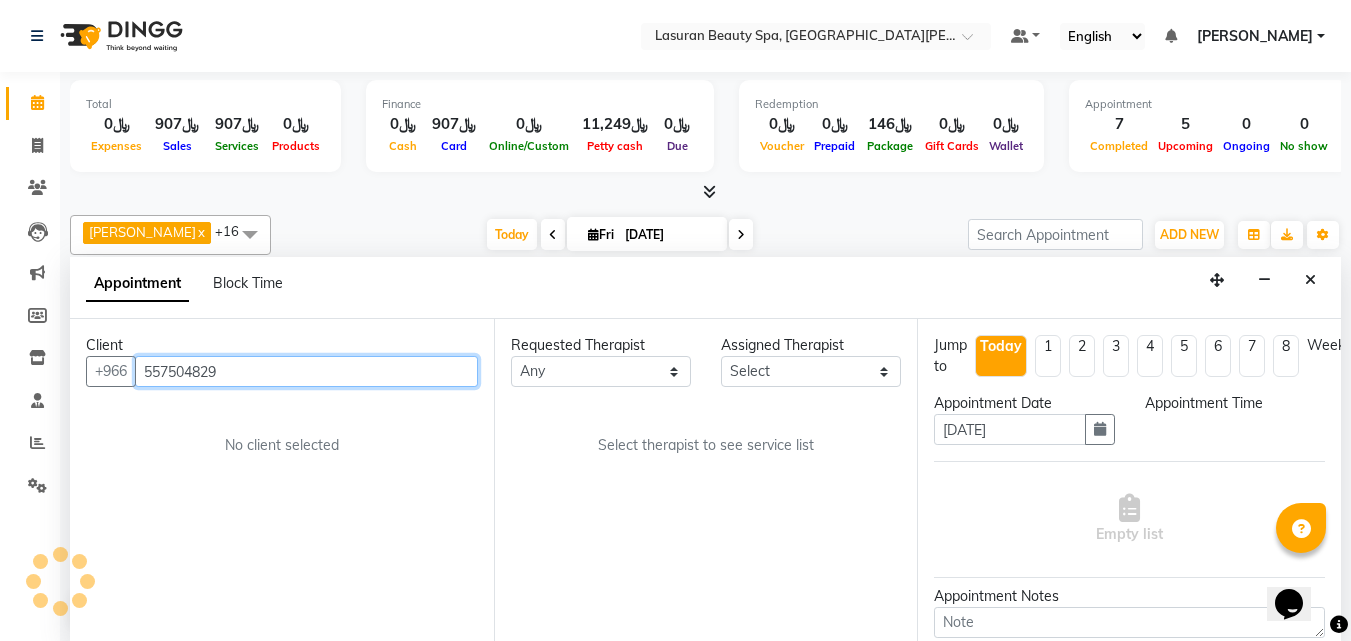 select on "840" 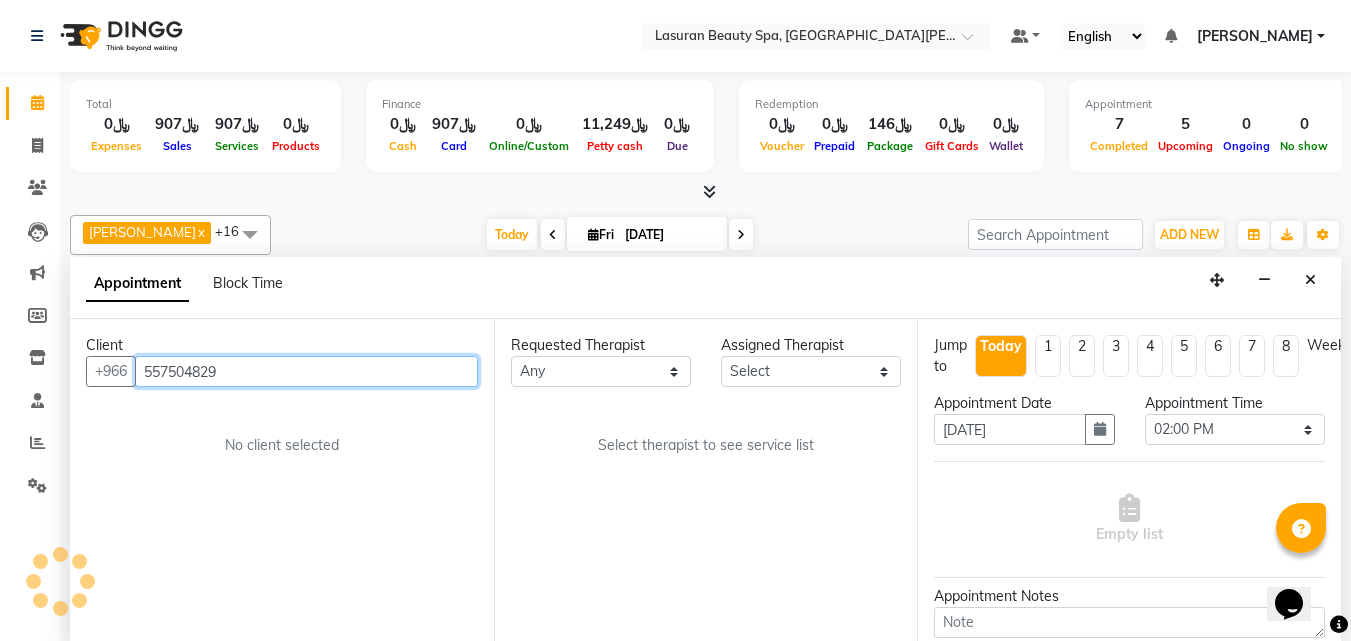 scroll, scrollTop: 1, scrollLeft: 0, axis: vertical 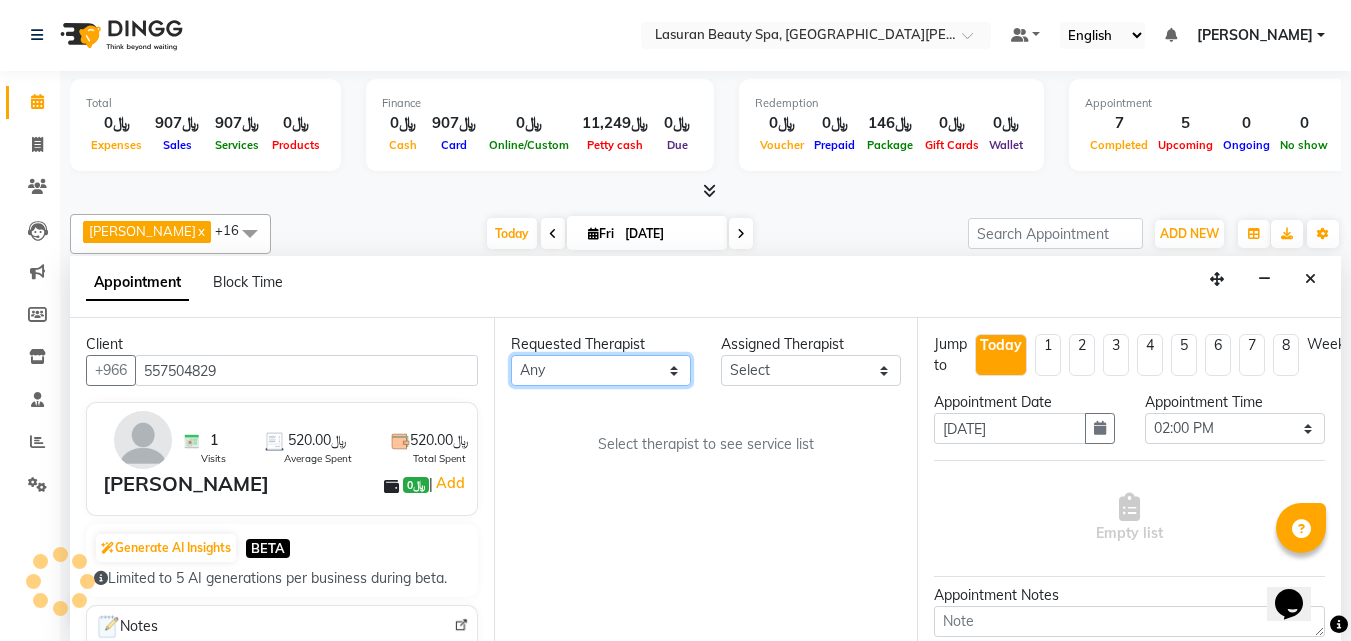 click on "Any [PERSON_NAME] ALJOHARY [PERSON_NAME] Kouraichy [PERSON_NAME] Angel [PERSON_NAME] SUMANDO [PERSON_NAME] [PERSON_NAME] [PERSON_NAME] [PERSON_NAME] Nah GULCHEKHRA HACER [PERSON_NAME] [DATE][PERSON_NAME] [PERSON_NAME] [PERSON_NAME] DJUJUM [PERSON_NAME] [PERSON_NAME] [PERSON_NAME] SUWIN [PERSON_NAME] [PERSON_NAME] AN AROBINTO" at bounding box center (601, 370) 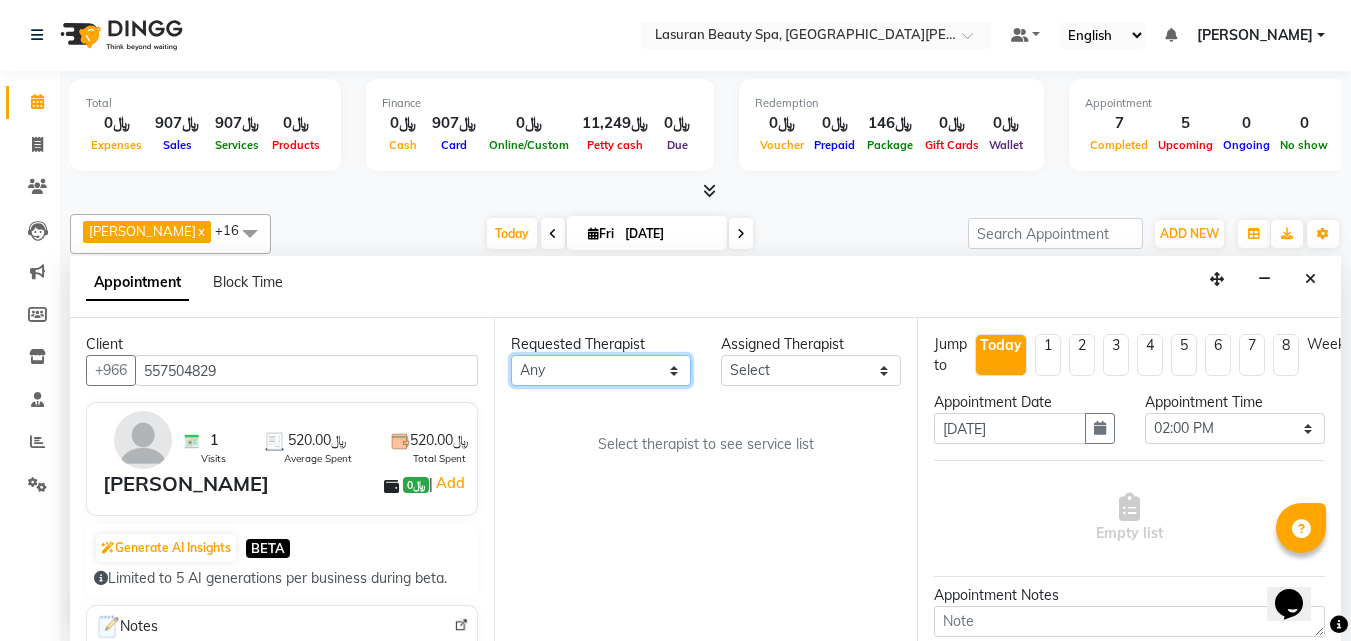 select on "54626" 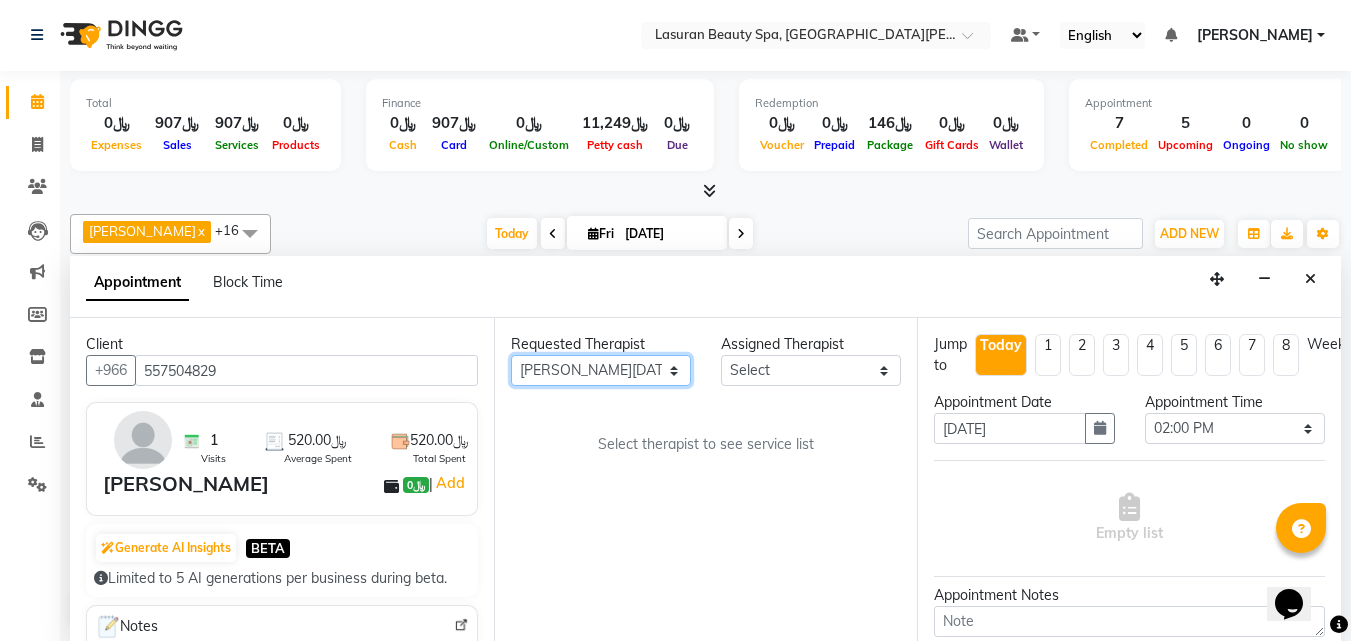 click on "Any [PERSON_NAME] ALJOHARY [PERSON_NAME] Kouraichy [PERSON_NAME] Angel [PERSON_NAME] SUMANDO [PERSON_NAME] [PERSON_NAME] [PERSON_NAME] [PERSON_NAME] Nah GULCHEKHRA HACER [PERSON_NAME] [DATE][PERSON_NAME] [PERSON_NAME] [PERSON_NAME] DJUJUM [PERSON_NAME] [PERSON_NAME] [PERSON_NAME] SUWIN [PERSON_NAME] [PERSON_NAME] AN AROBINTO" at bounding box center (601, 370) 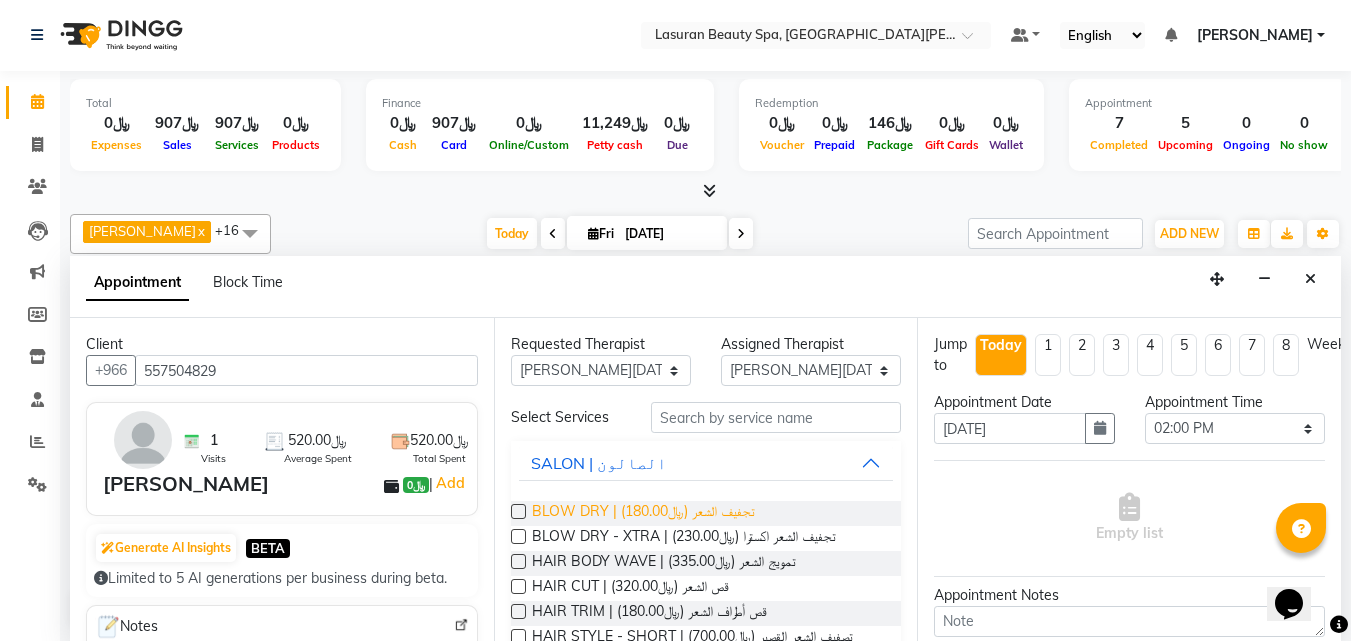 click on "BLOW DRY | تجفيف الشعر (﷼180.00)" at bounding box center (643, 513) 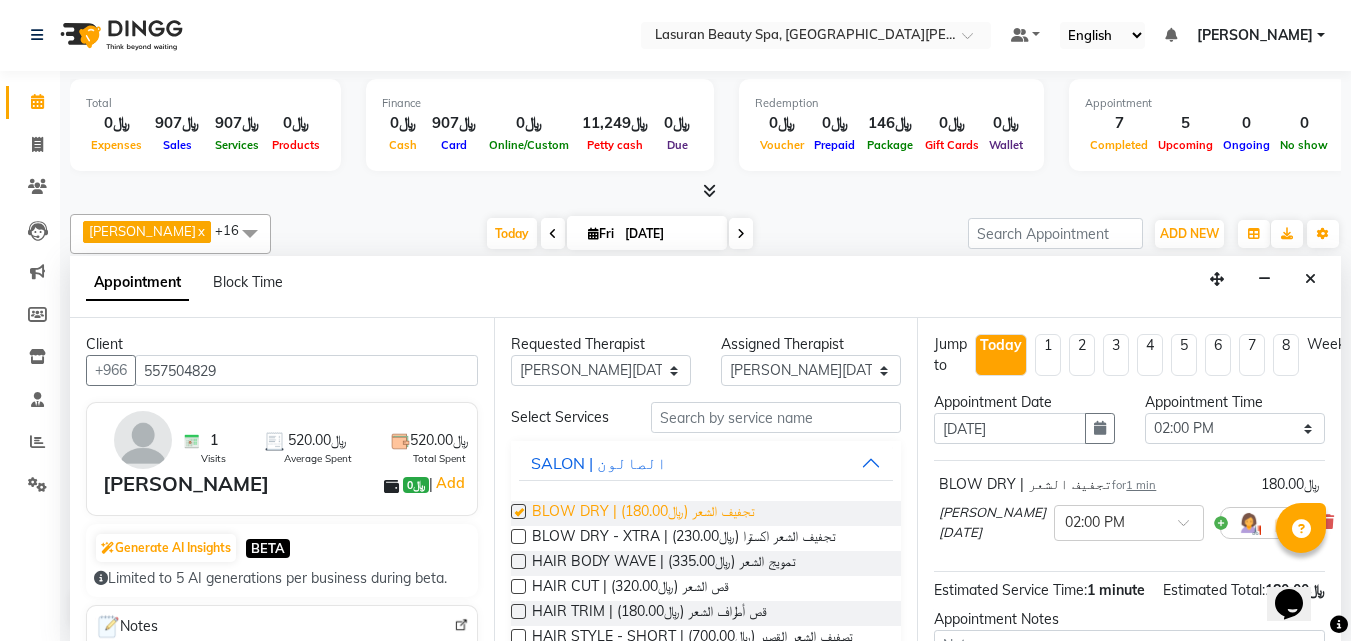 checkbox on "false" 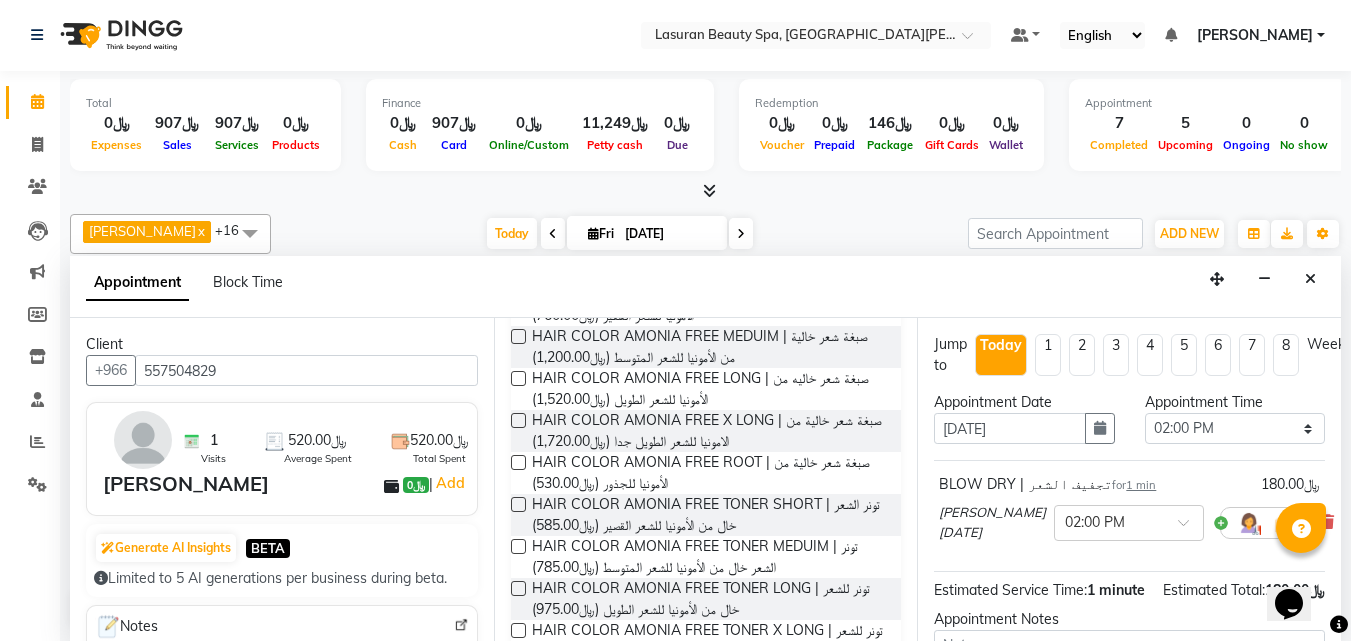 scroll, scrollTop: 1000, scrollLeft: 0, axis: vertical 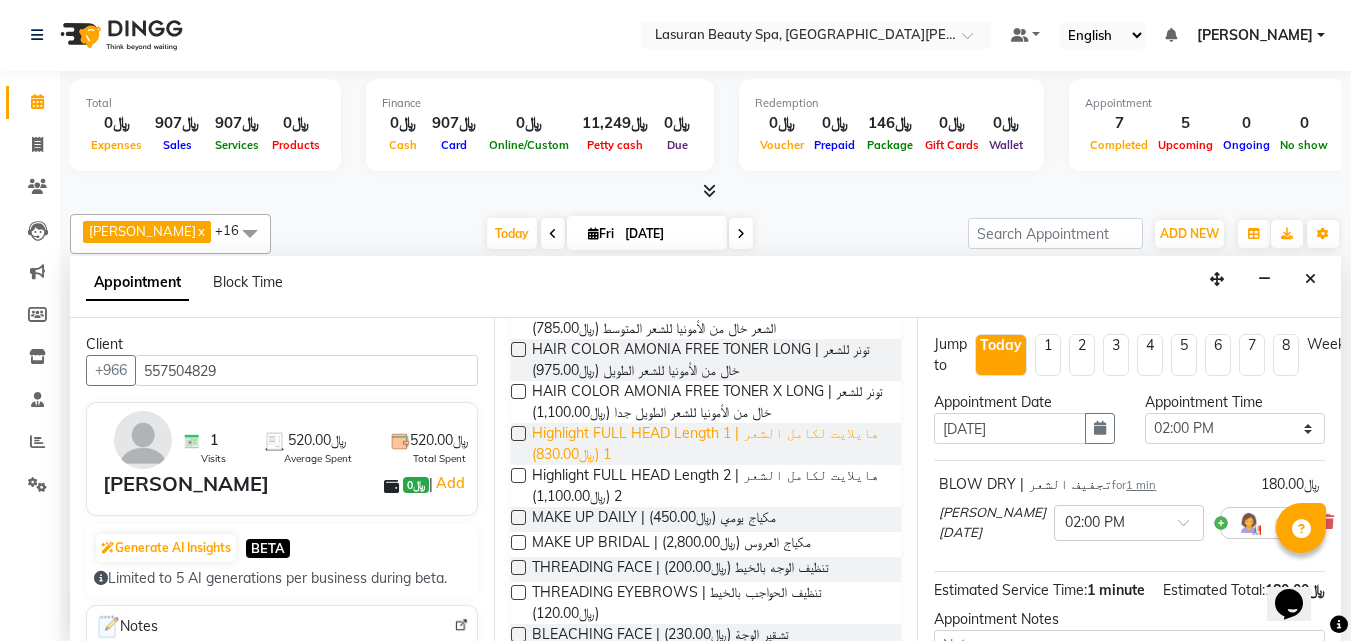 click on "Highlight FULL HEAD Length 1 | هايلايت لكامل الشعر 1 (﷼830.00)" at bounding box center [709, 444] 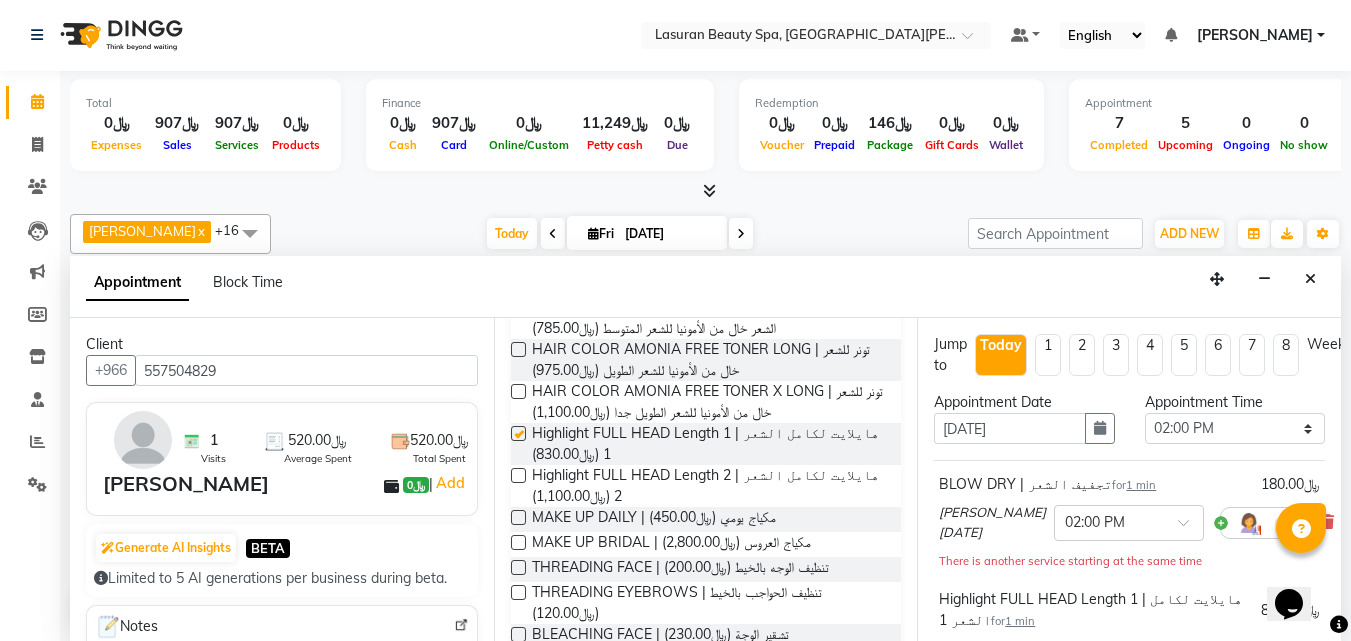 checkbox on "false" 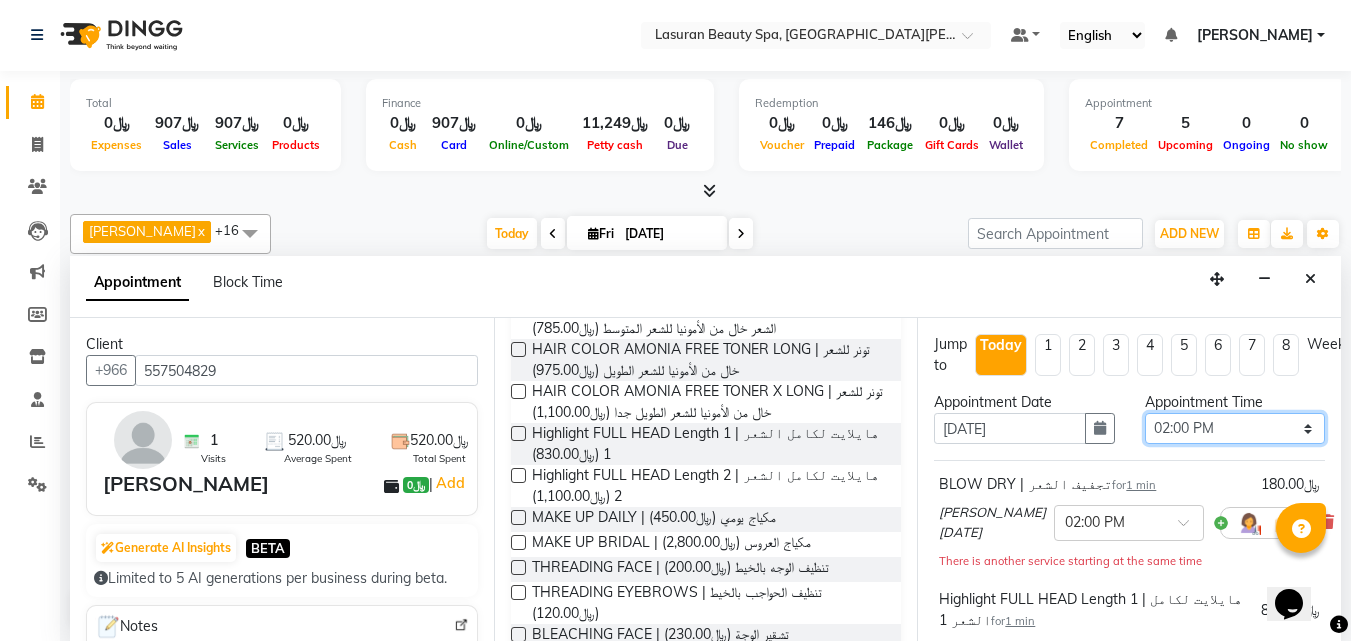 click on "Select 02:00 PM 02:15 PM 02:30 PM 02:45 PM 03:00 PM 03:15 PM 03:30 PM 03:45 PM 04:00 PM 04:15 PM 04:30 PM 04:45 PM 05:00 PM 05:15 PM 05:30 PM 05:45 PM 06:00 PM 06:15 PM 06:30 PM 06:45 PM 07:00 PM 07:15 PM 07:30 PM 07:45 PM 08:00 PM 08:15 PM 08:30 PM 08:45 PM 09:00 PM 09:15 PM 09:30 PM 09:45 PM 10:00 PM 10:15 PM 10:30 PM 10:45 PM 11:00 PM" at bounding box center [1235, 428] 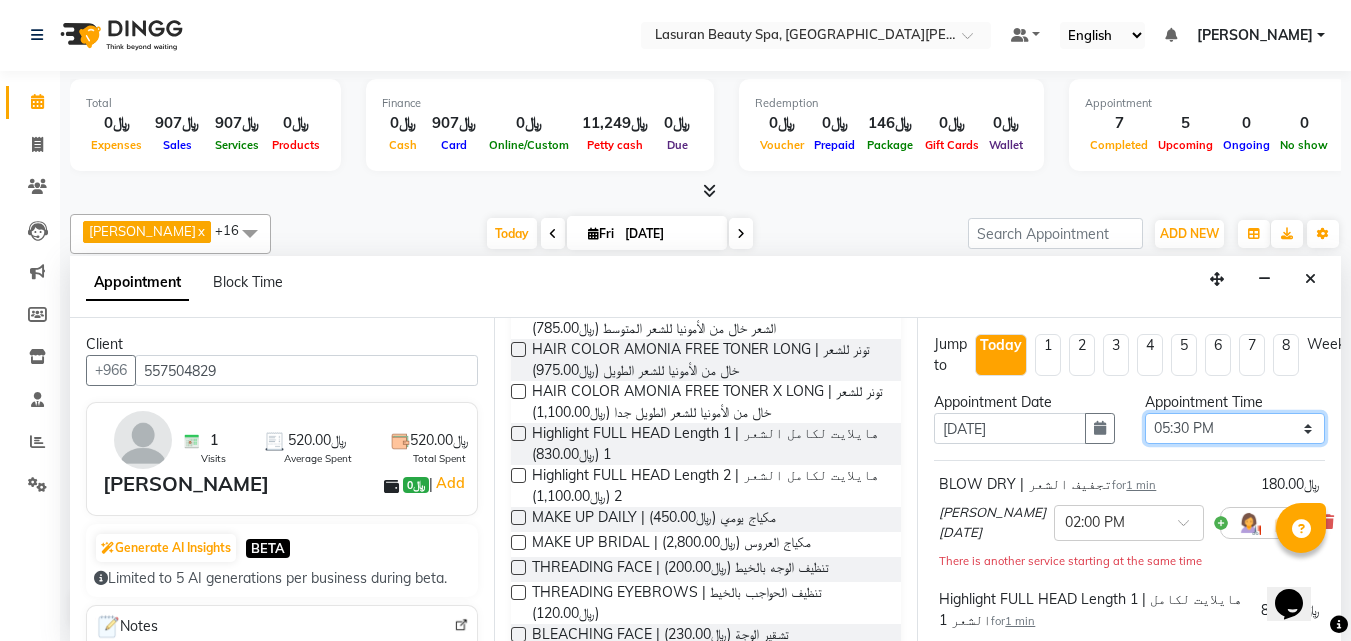 click on "Select 02:00 PM 02:15 PM 02:30 PM 02:45 PM 03:00 PM 03:15 PM 03:30 PM 03:45 PM 04:00 PM 04:15 PM 04:30 PM 04:45 PM 05:00 PM 05:15 PM 05:30 PM 05:45 PM 06:00 PM 06:15 PM 06:30 PM 06:45 PM 07:00 PM 07:15 PM 07:30 PM 07:45 PM 08:00 PM 08:15 PM 08:30 PM 08:45 PM 09:00 PM 09:15 PM 09:30 PM 09:45 PM 10:00 PM 10:15 PM 10:30 PM 10:45 PM 11:00 PM" at bounding box center [1235, 428] 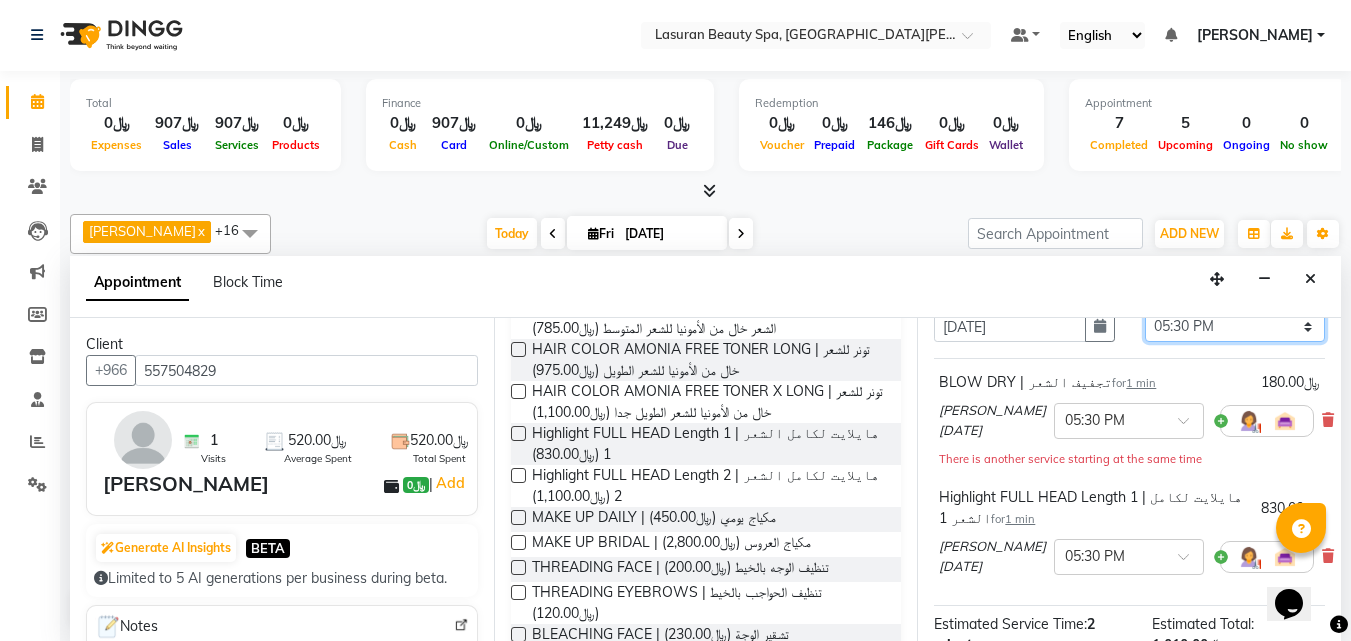 scroll, scrollTop: 345, scrollLeft: 0, axis: vertical 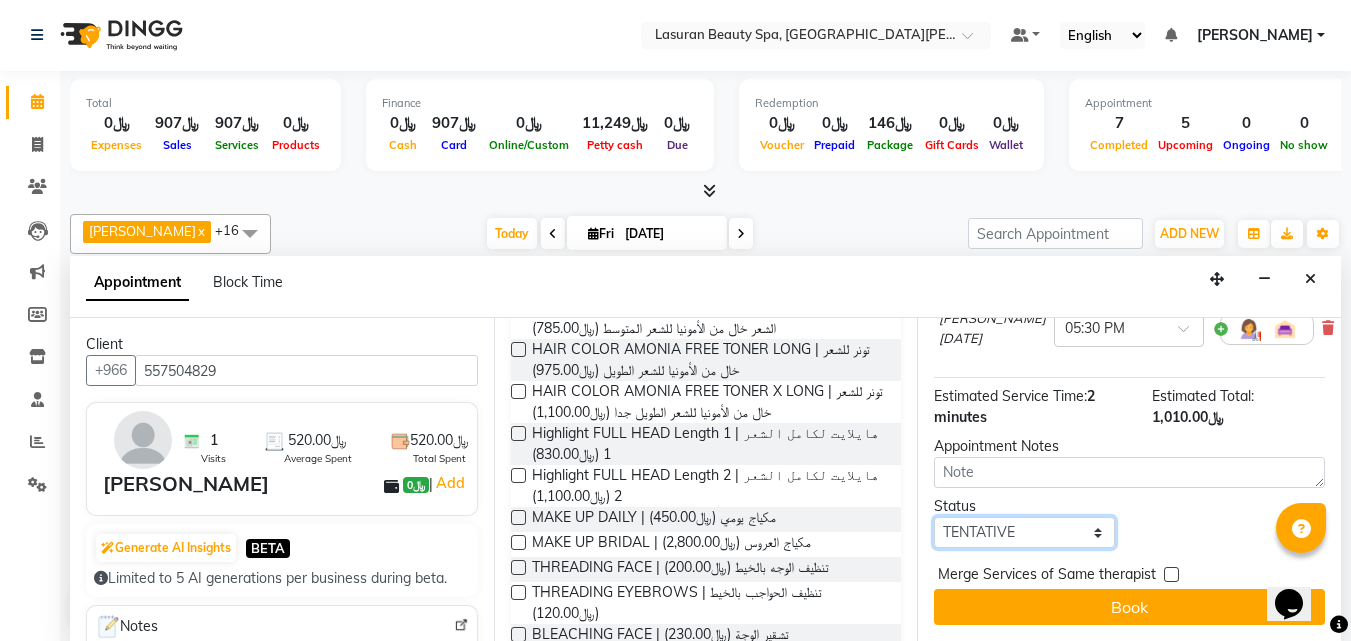 click on "Select TENTATIVE CONFIRM CHECK-IN UPCOMING" at bounding box center [1024, 532] 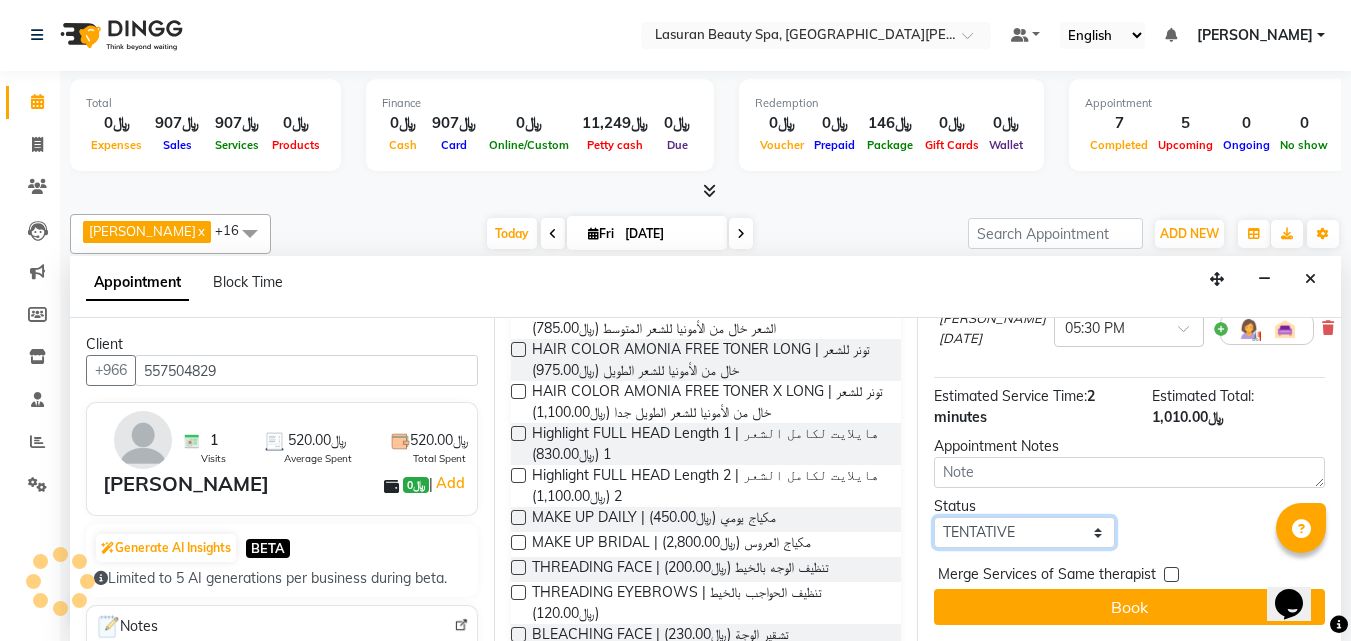 click on "Select TENTATIVE CONFIRM CHECK-IN UPCOMING" at bounding box center (1024, 532) 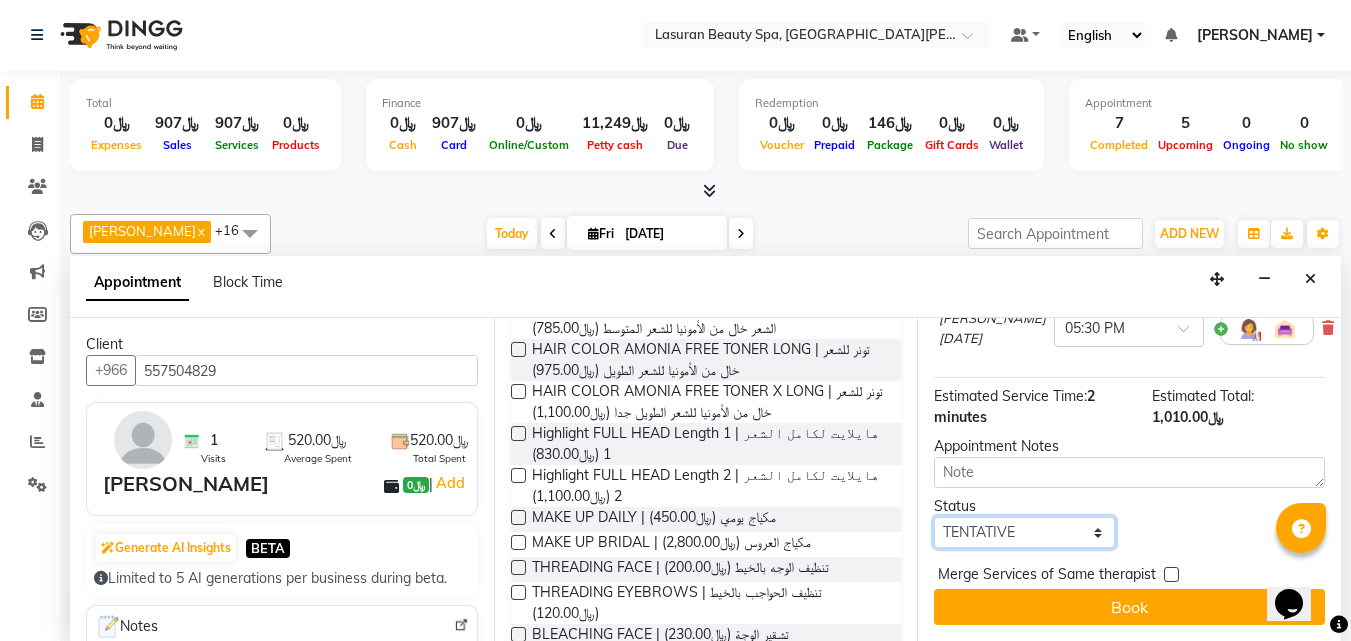 select on "confirm booking" 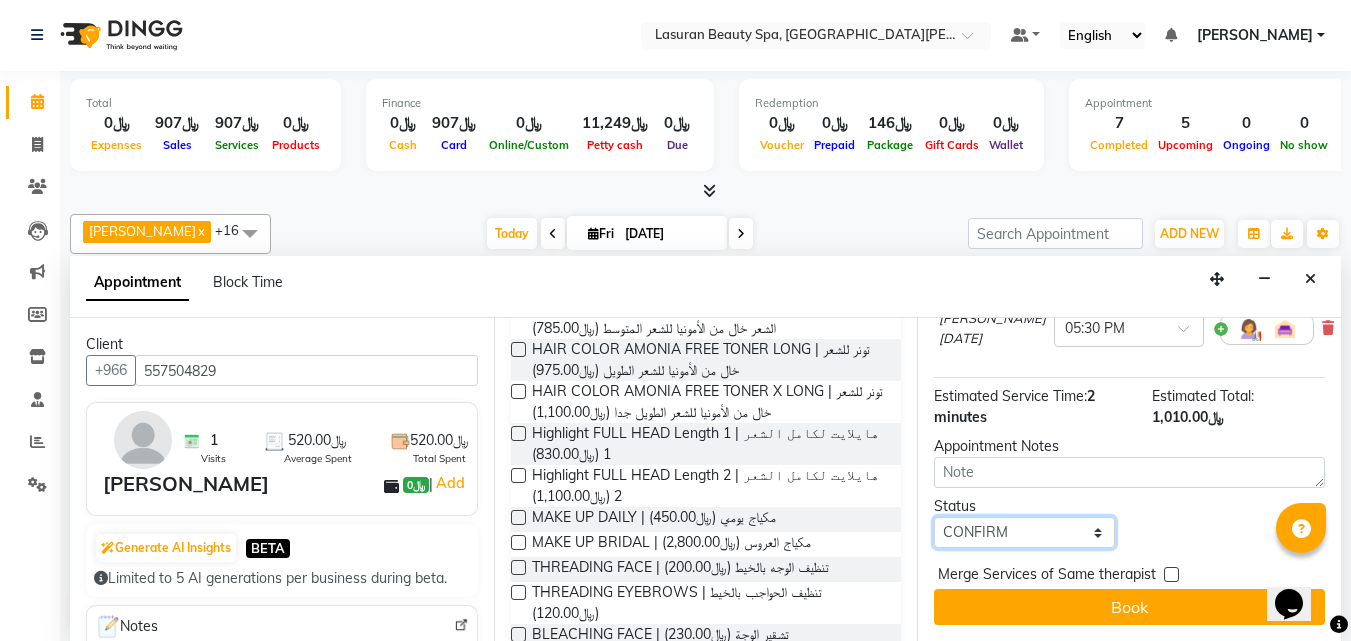 click on "Select TENTATIVE CONFIRM CHECK-IN UPCOMING" at bounding box center (1024, 532) 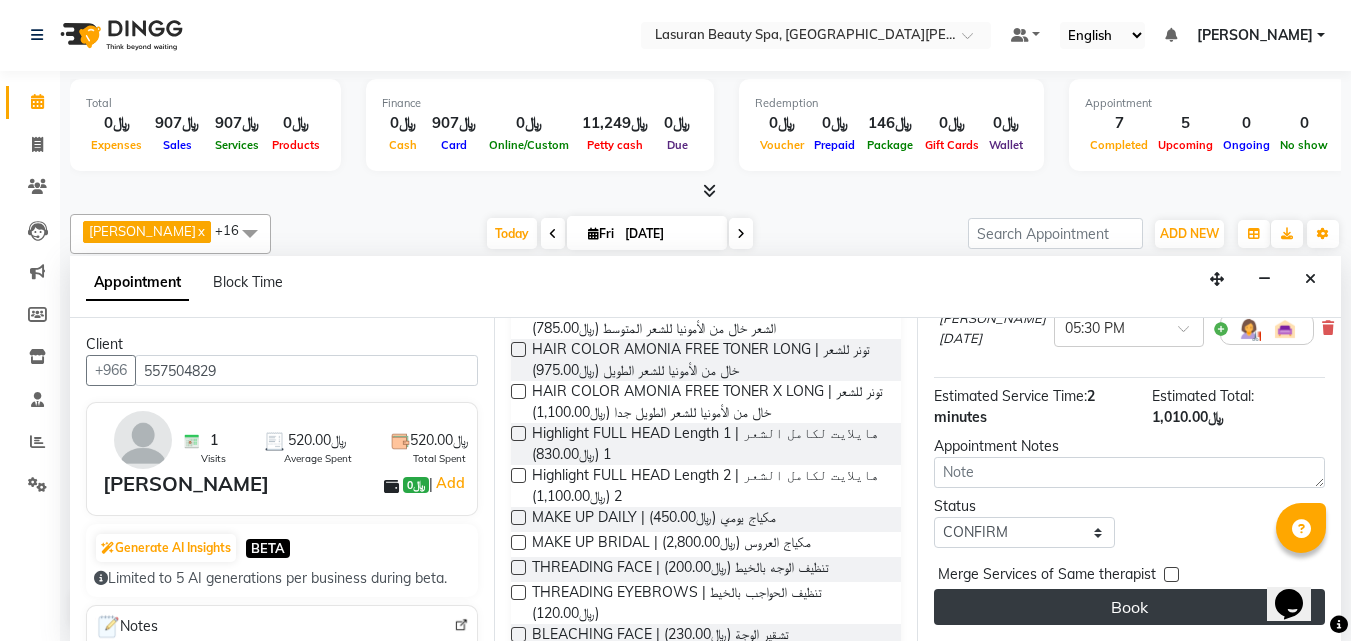 click on "Book" at bounding box center (1129, 607) 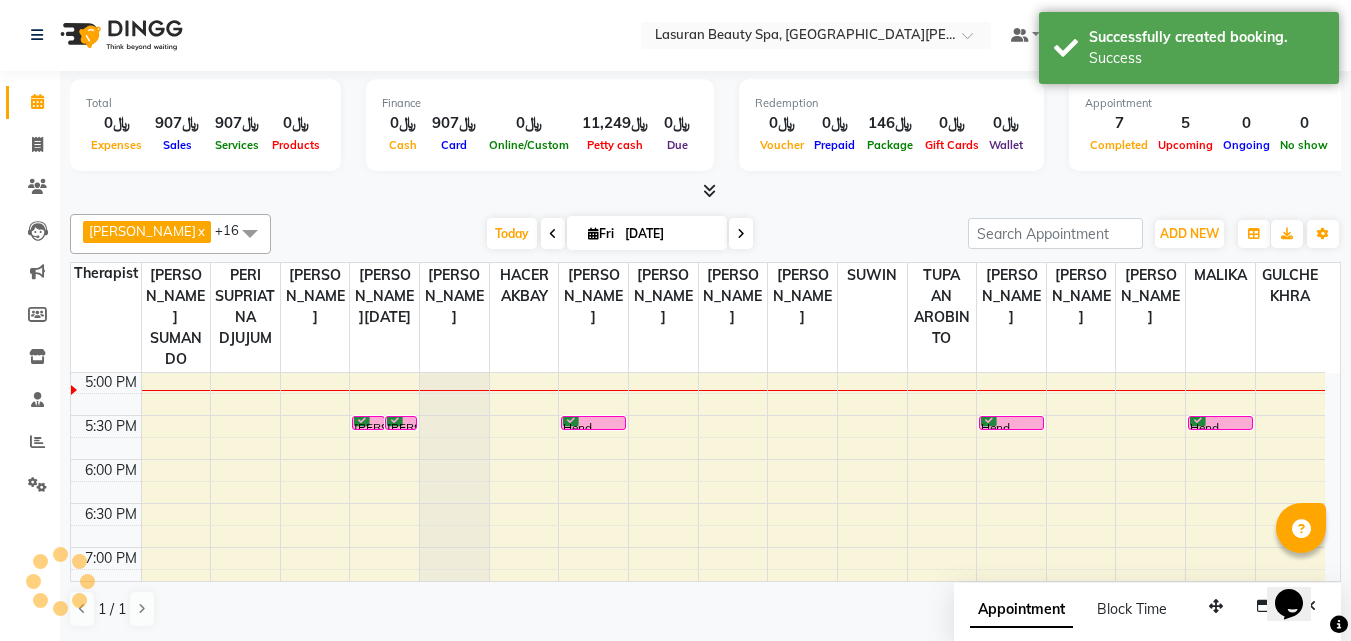scroll, scrollTop: 0, scrollLeft: 0, axis: both 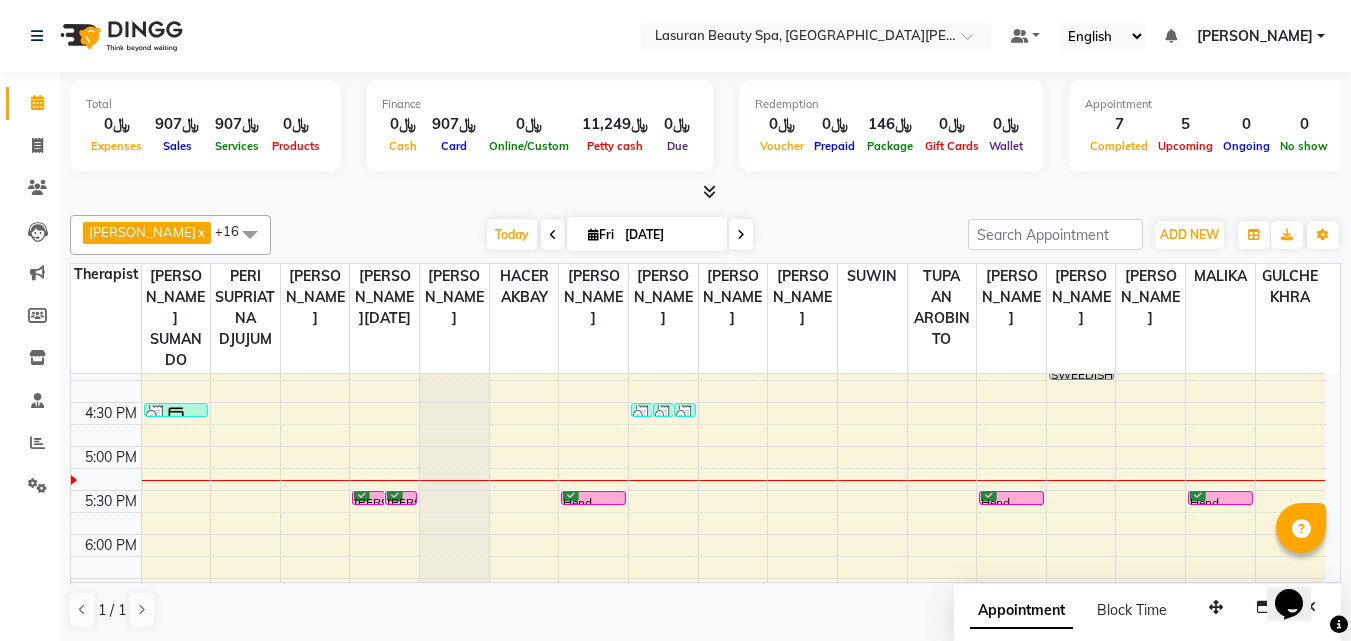 click on "Amjad Al Ageil, TK09, 05:30 PM-05:31 PM, Highlight FULL HEAD Length 1 | هايلايت لكامل الشعر 1" at bounding box center (401, 498) 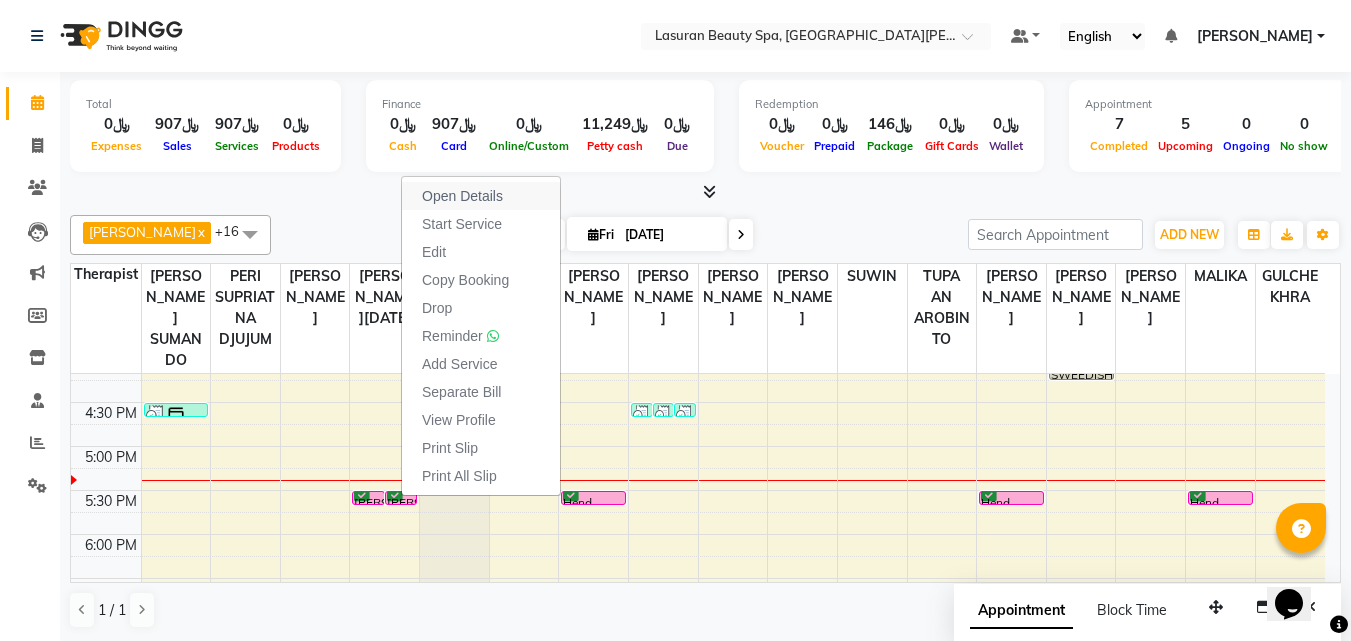 click on "Open Details" at bounding box center (462, 196) 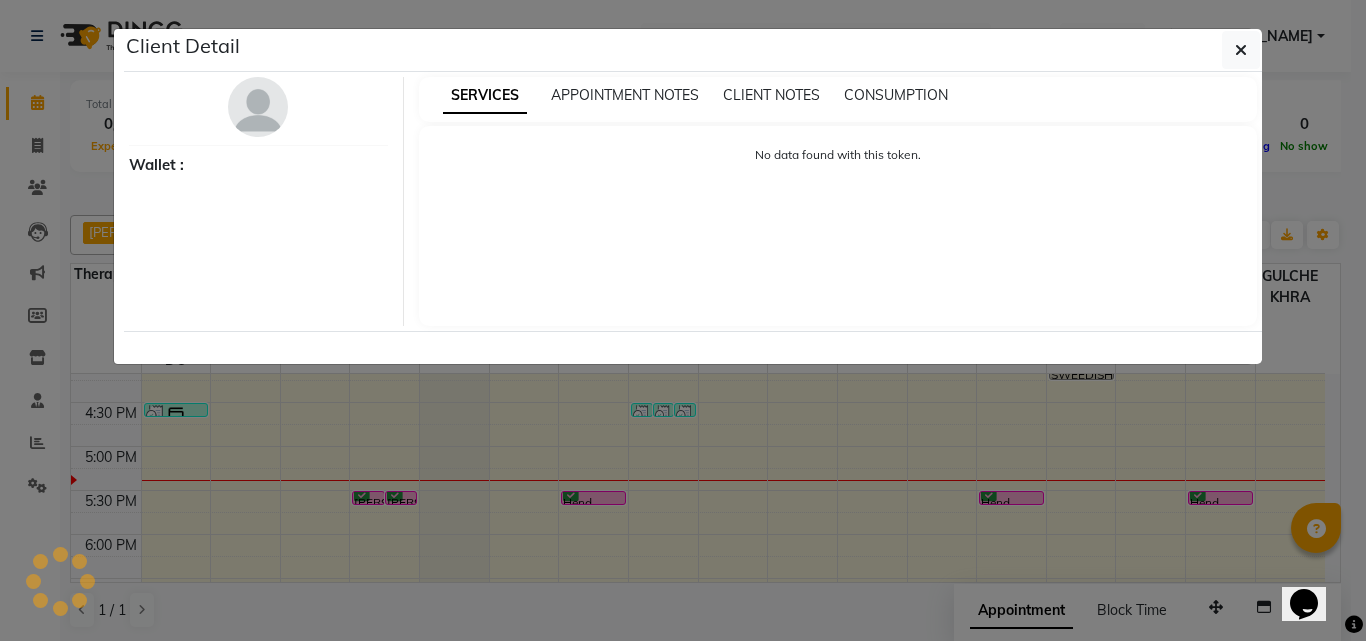 select on "6" 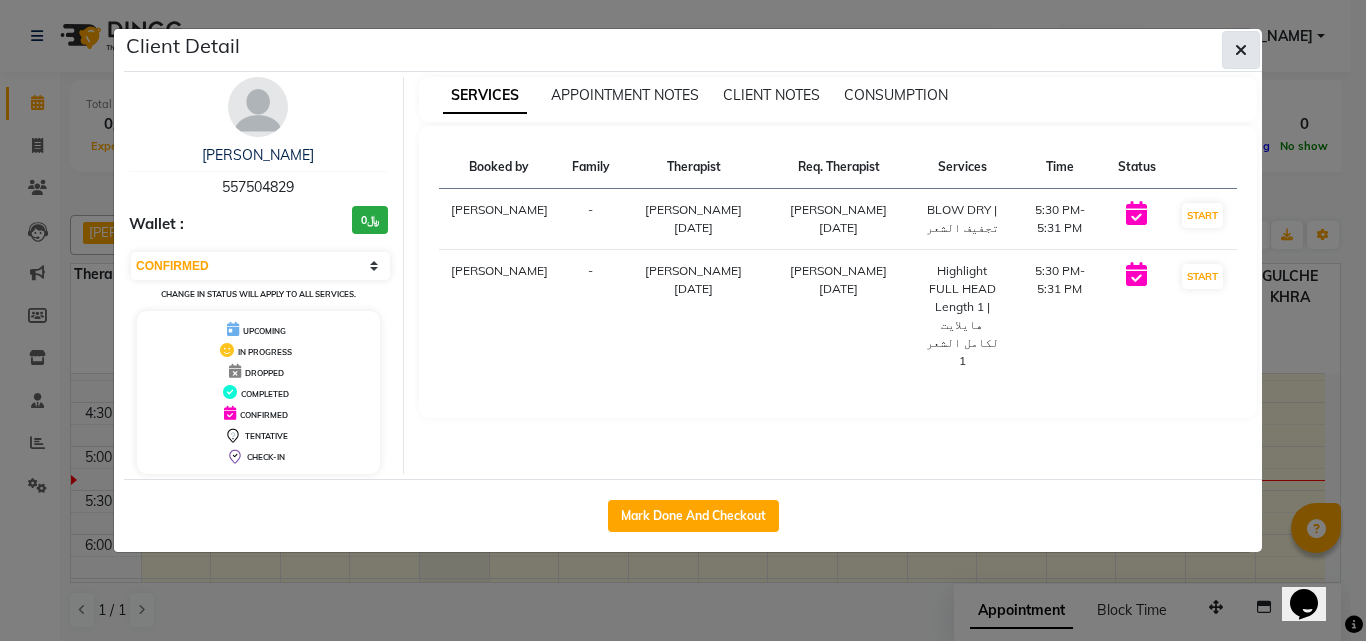 click 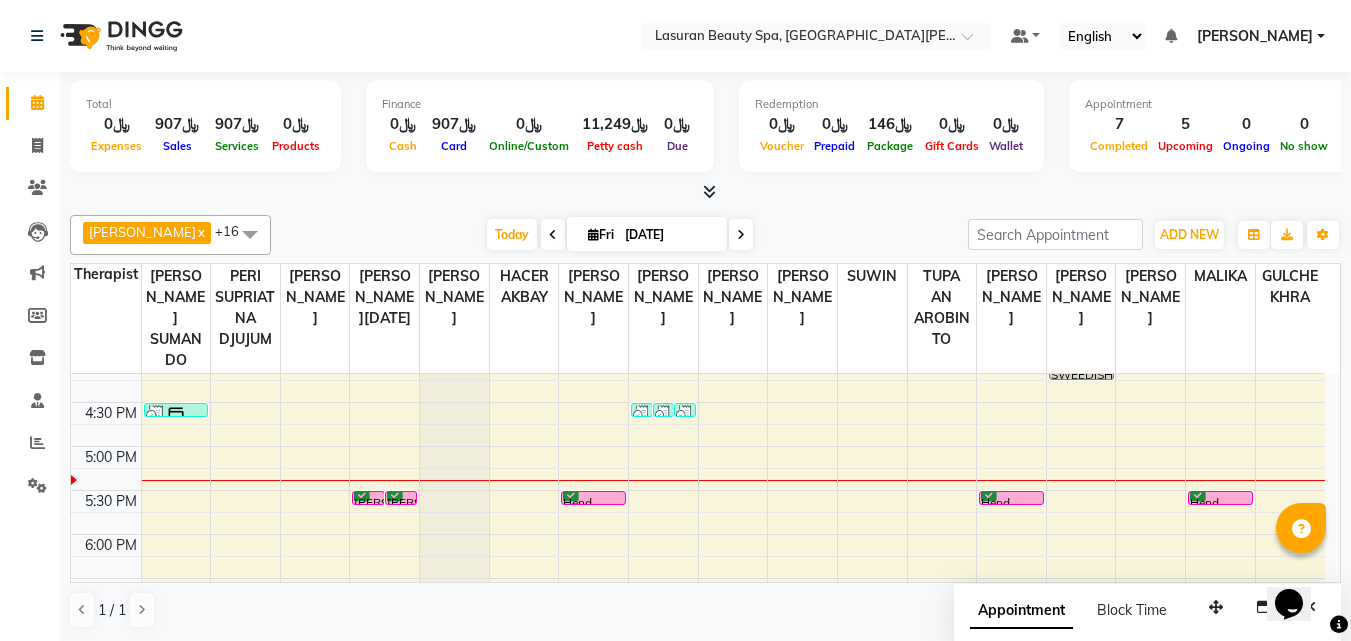 click on "Hend, TK05, 05:30 PM-05:31 PM, CLASSIC [PERSON_NAME] M&P | كومبو كلاسيك (باديكير+مانكير)" at bounding box center [593, 498] 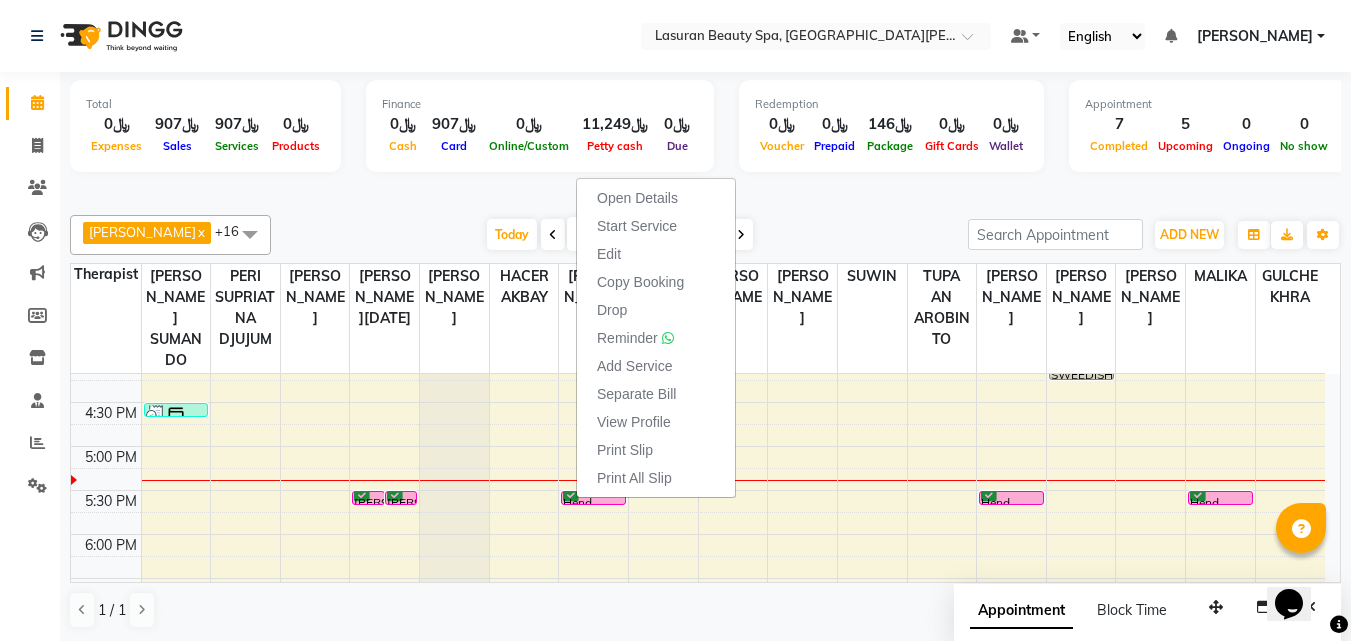 click on "Hend, TK05, 05:30 PM-05:31 PM, CLASSIC [PERSON_NAME] M&P | كومبو كلاسيك (باديكير+مانكير)" at bounding box center (593, 498) 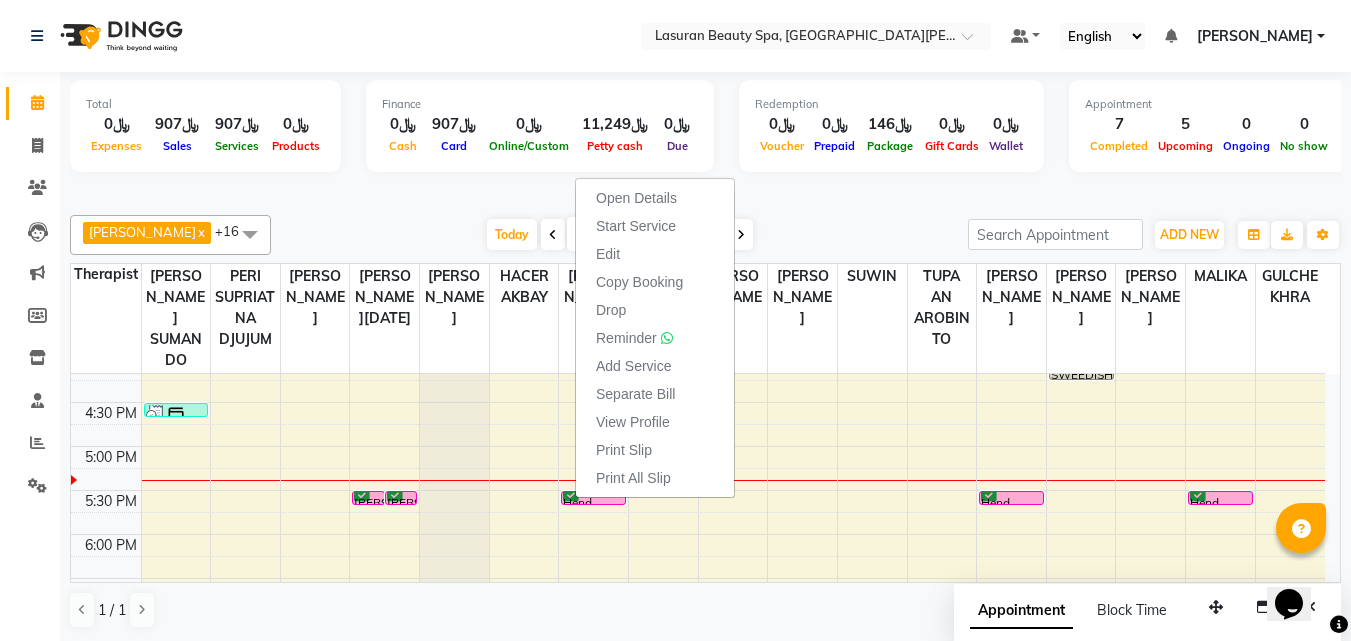 click on "1:00 PM 1:30 PM 2:00 PM 2:30 PM 3:00 PM 3:30 PM 4:00 PM 4:30 PM 5:00 PM 5:30 PM 6:00 PM 6:30 PM 7:00 PM 7:30 PM 8:00 PM 8:30 PM 9:00 PM 9:30 PM 10:00 PM 10:30 PM 11:00 PM 11:30 PM    Omar Michael, TK02, 02:00 PM-02:15 PM, Beard Shaping      Jesika Smethurst, TK07, 04:30 PM-04:31 PM, NAILS CLASSIC  PEDICURE | باديكير كلاسيك     Amjad Al Ageil, TK09, 05:30 PM-05:31 PM, BLOW DRY | تجفيف الشعر     Amjad Al Ageil, TK09, 05:30 PM-05:31 PM, Highlight FULL HEAD Length 1 | هايلايت لكامل الشعر 1     Al Ghlia Al Agmi, TK08, 07:30 PM-07:31 PM, HAIR CUT | قص الشعر     Mansour Al Hilaly, TK06, 03:45 PM-03:46 PM, Beard Shaping | تحديد الذقن     Mansour Al Hilaly, TK06, 03:45 PM-03:46 PM, HAIR CUT | قص الشعر     Mansour Al Hilaly, TK06, 03:45 PM-03:46 PM, PACKAGES HAIRCUT & LASURAN SHAVE | قص الشعر +حلاقه لاسوران     Omar Michael, TK04, 02:15 PM-02:16 PM, Beard Shaping | تحديد الذقن" at bounding box center [698, 578] 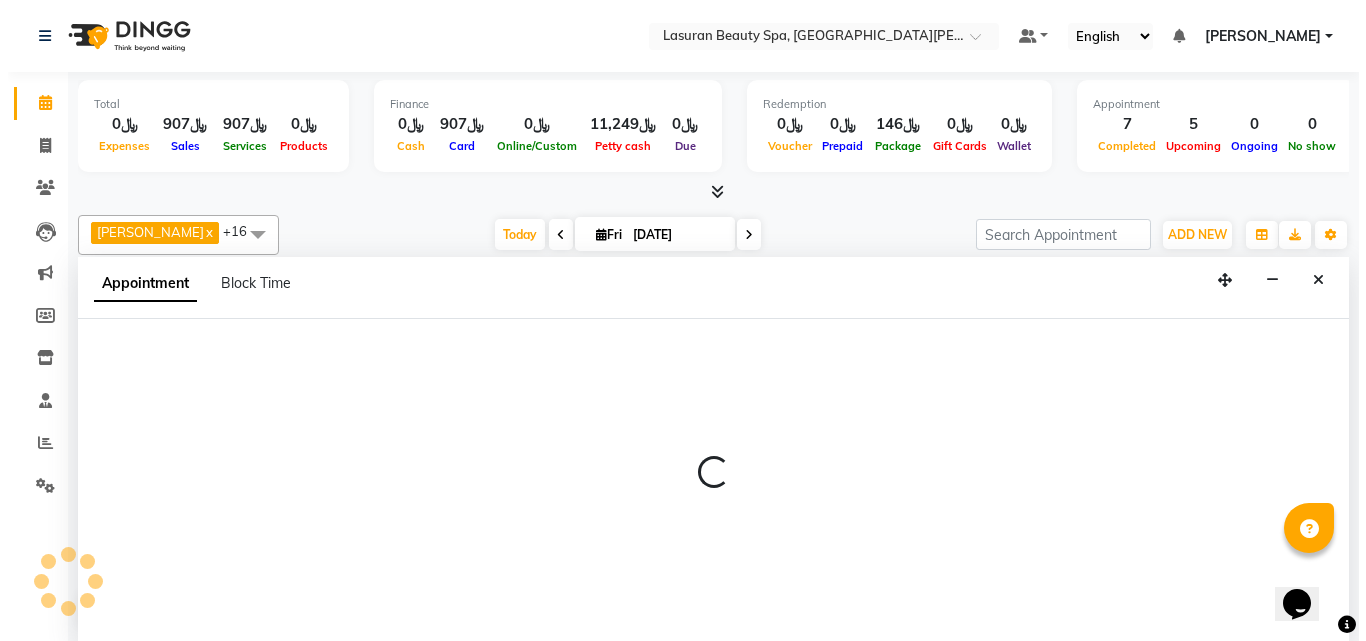 scroll, scrollTop: 1, scrollLeft: 0, axis: vertical 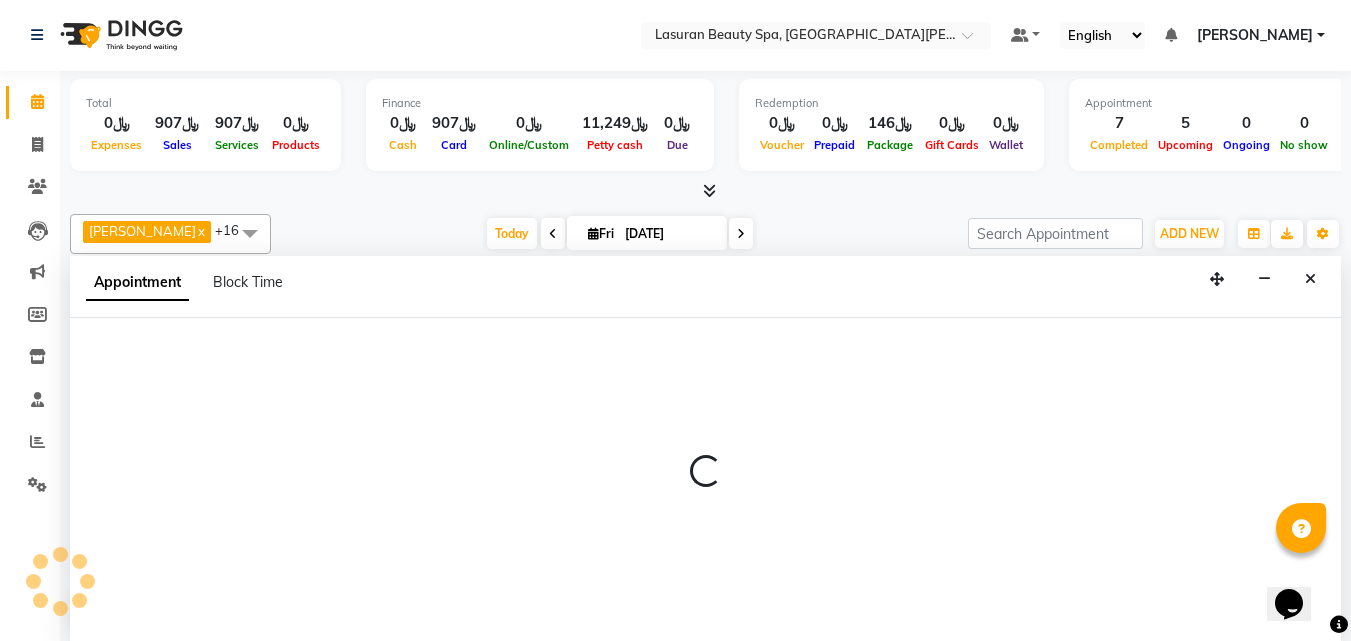 select on "54632" 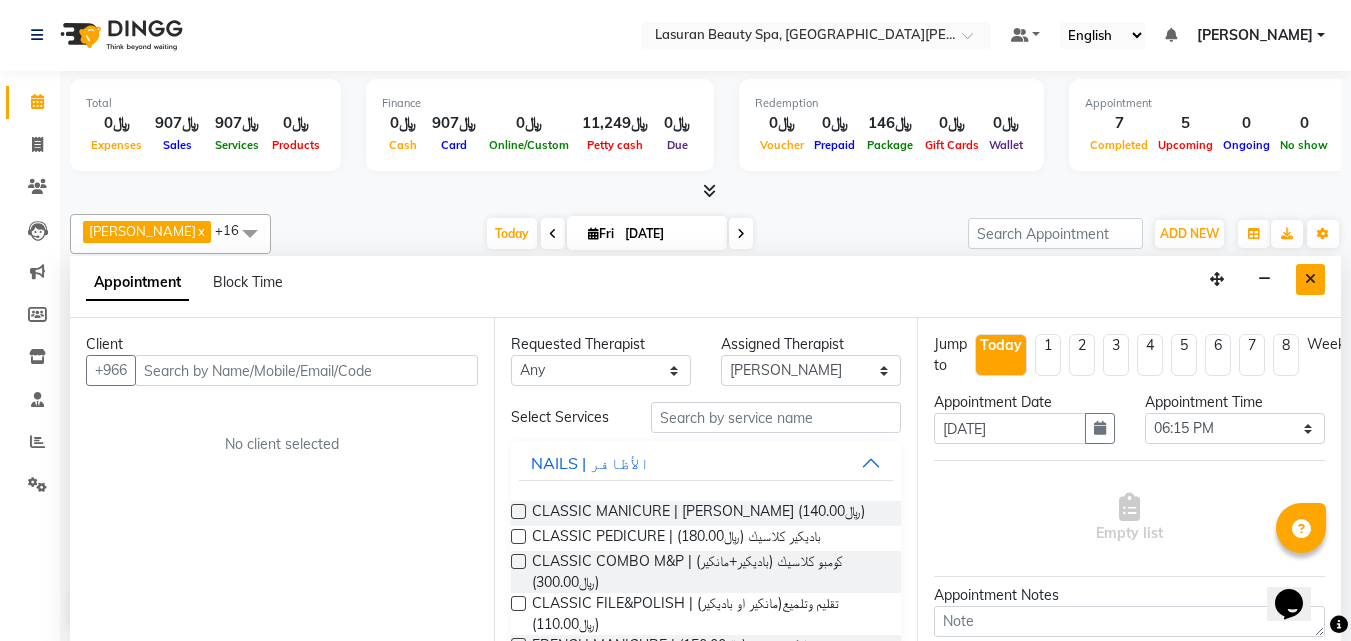 click at bounding box center (1310, 279) 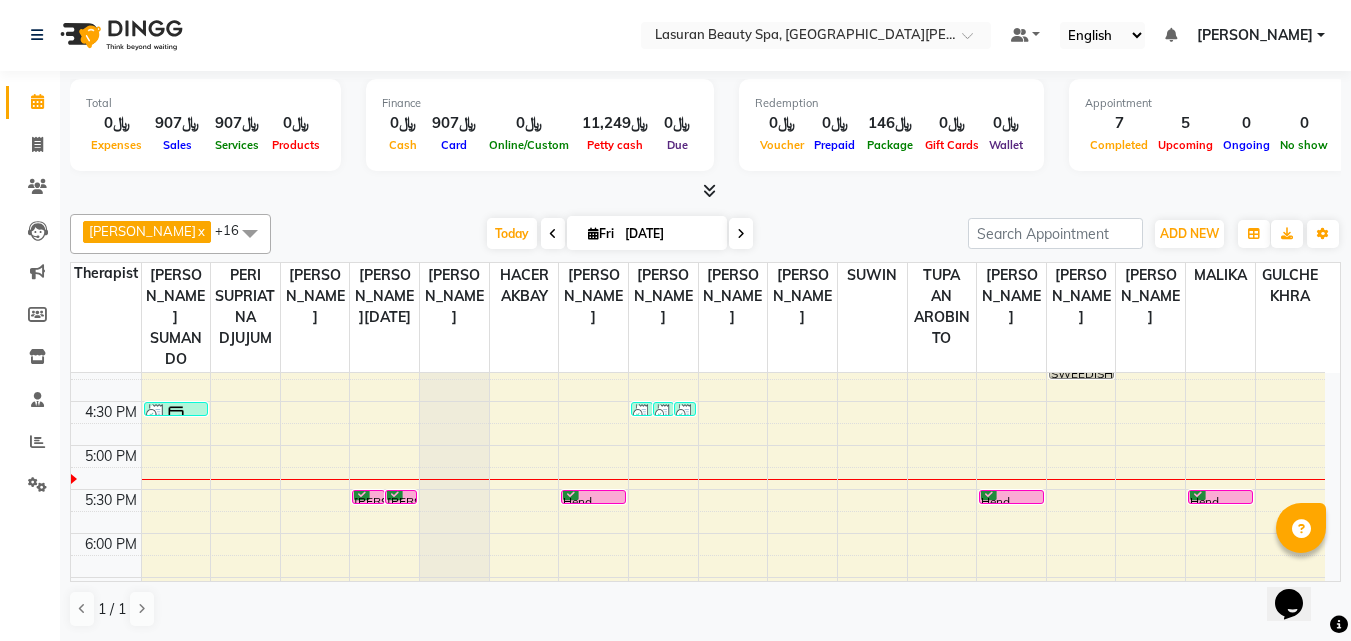 click on "Hend, TK05, 05:30 PM-05:31 PM, CLASSIC [PERSON_NAME] M&P | كومبو كلاسيك (باديكير+مانكير)" at bounding box center (593, 497) 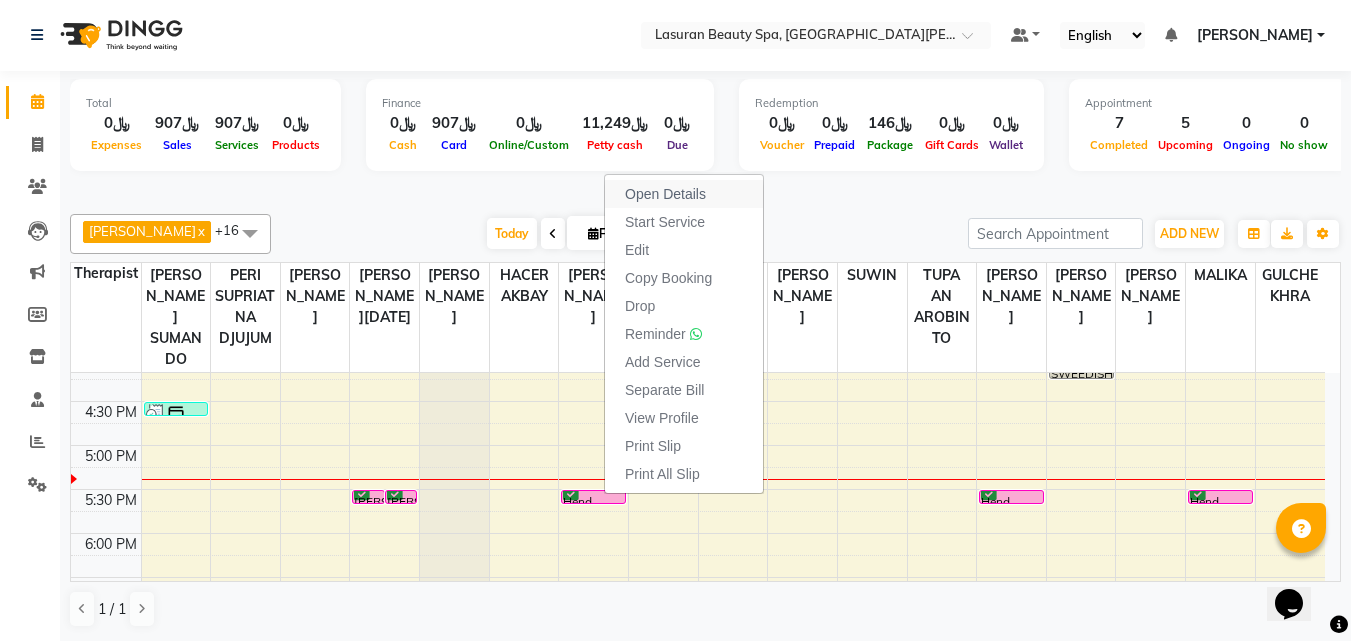 click on "Open Details" at bounding box center (684, 194) 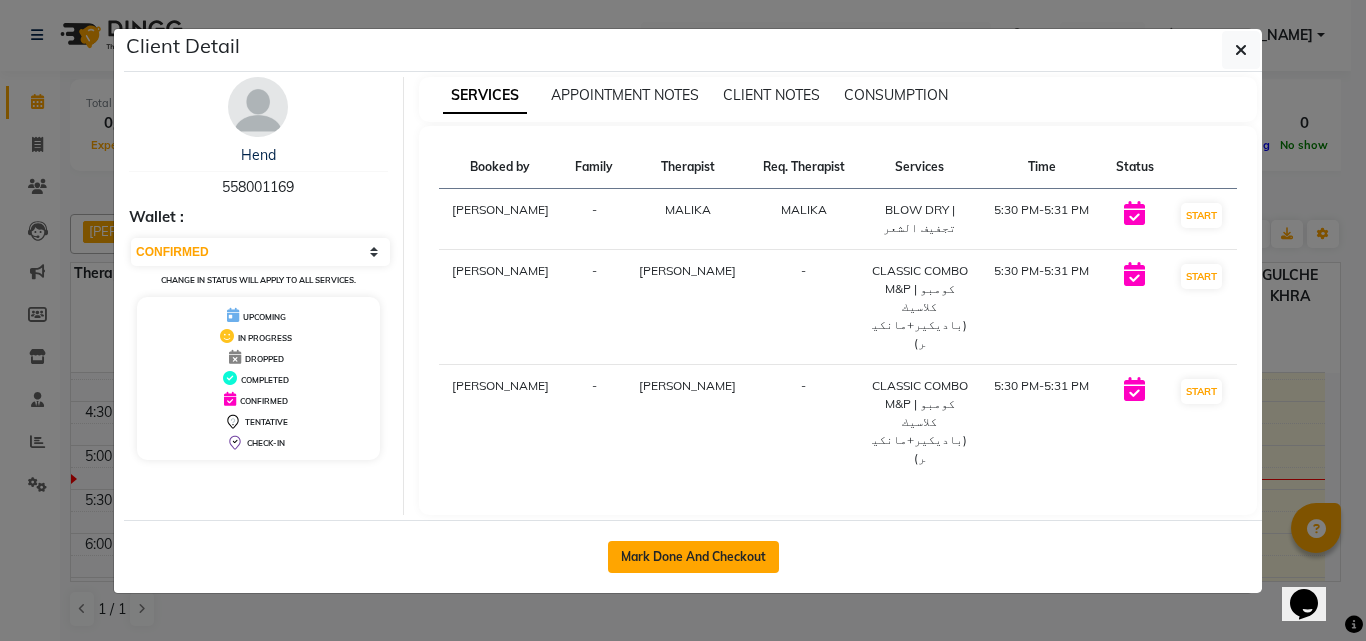 click on "Mark Done And Checkout" 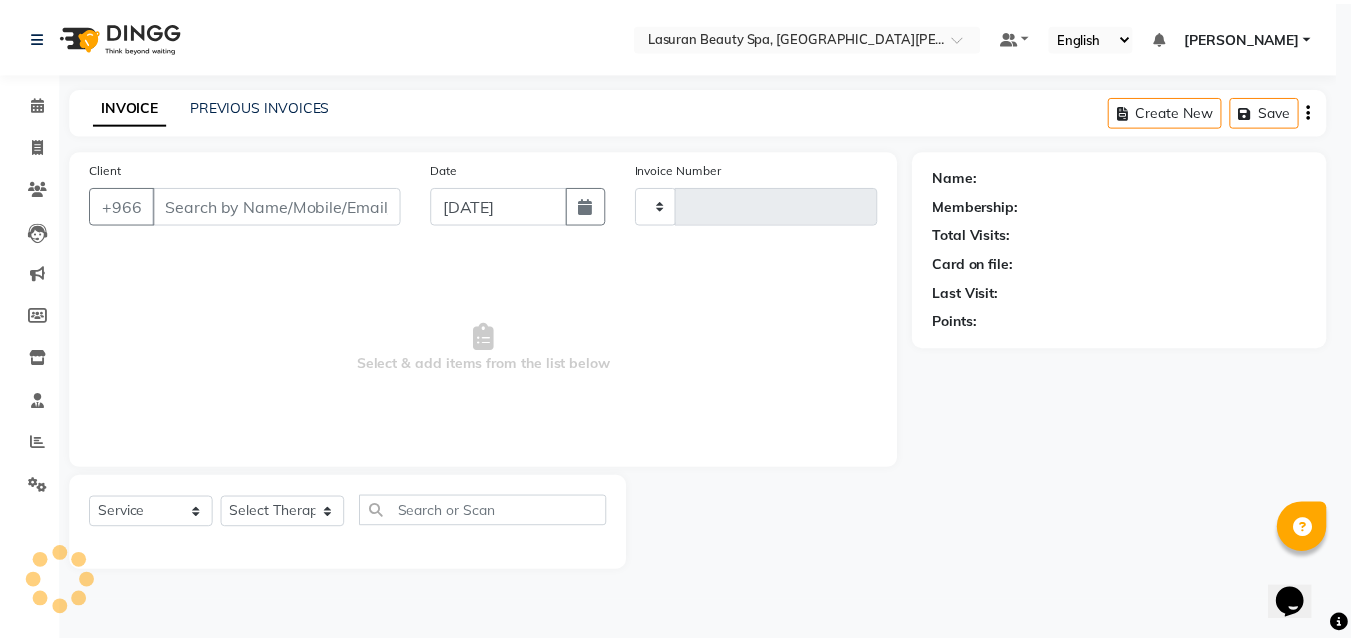 scroll, scrollTop: 0, scrollLeft: 0, axis: both 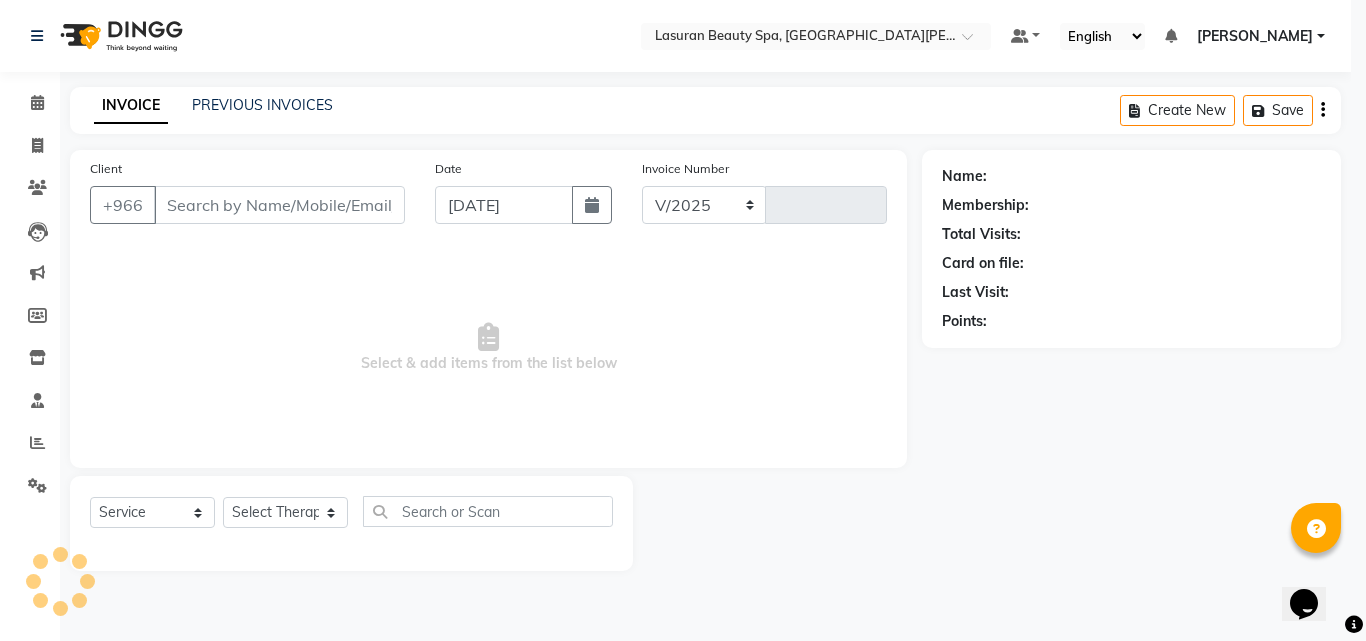 select on "6941" 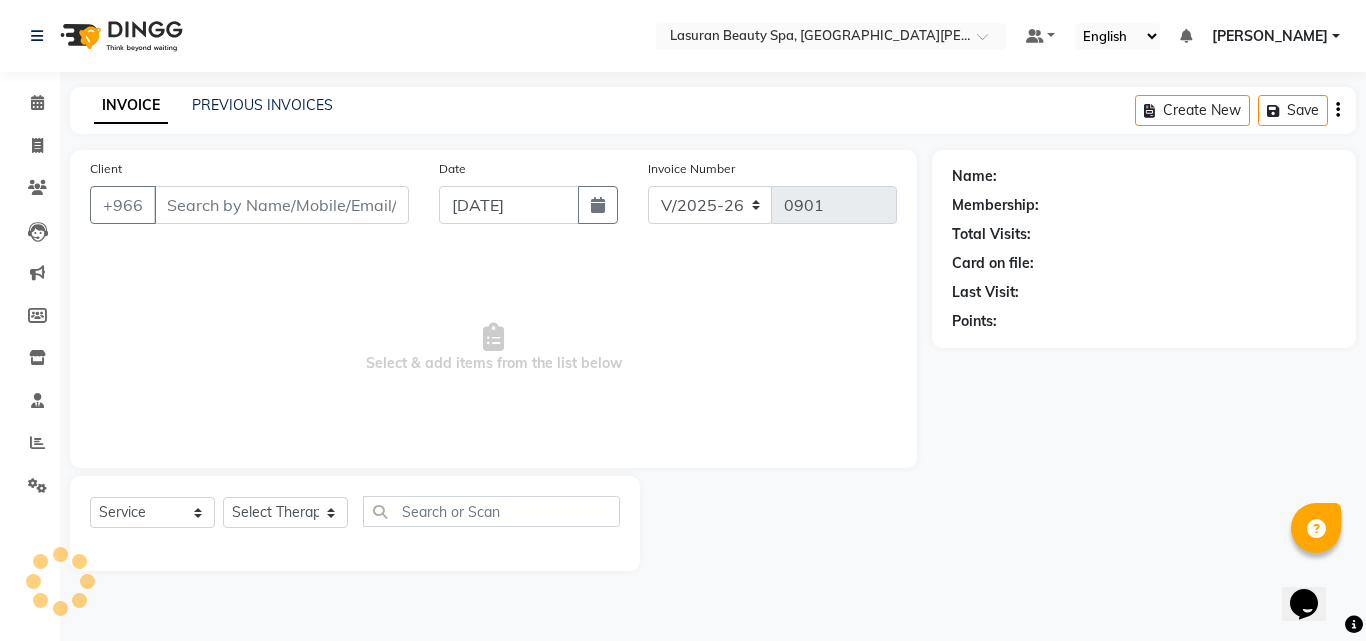 type on "558001169" 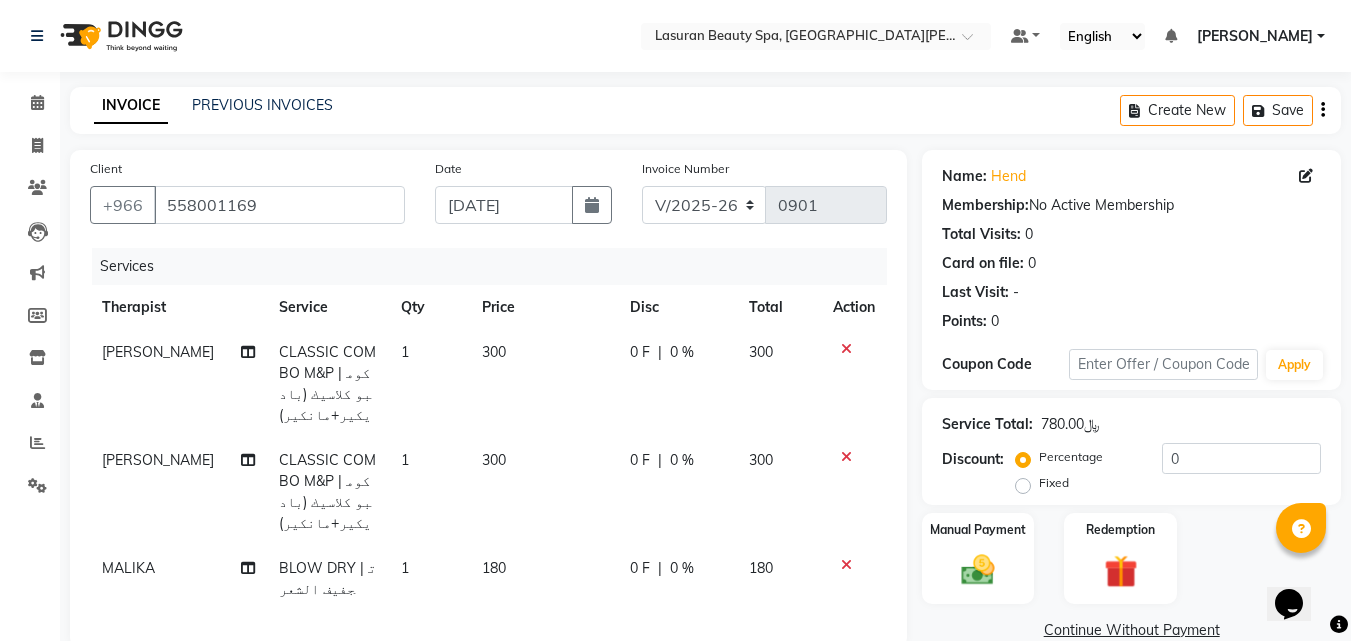 scroll, scrollTop: 355, scrollLeft: 0, axis: vertical 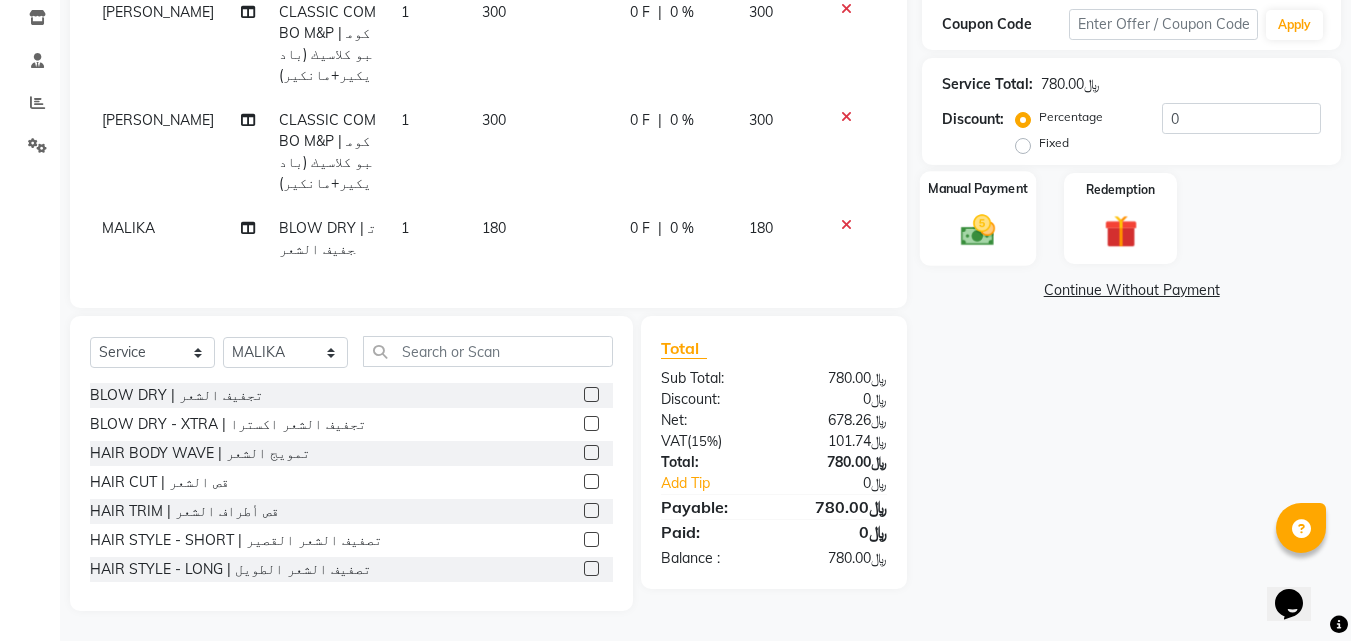 click on "Manual Payment" 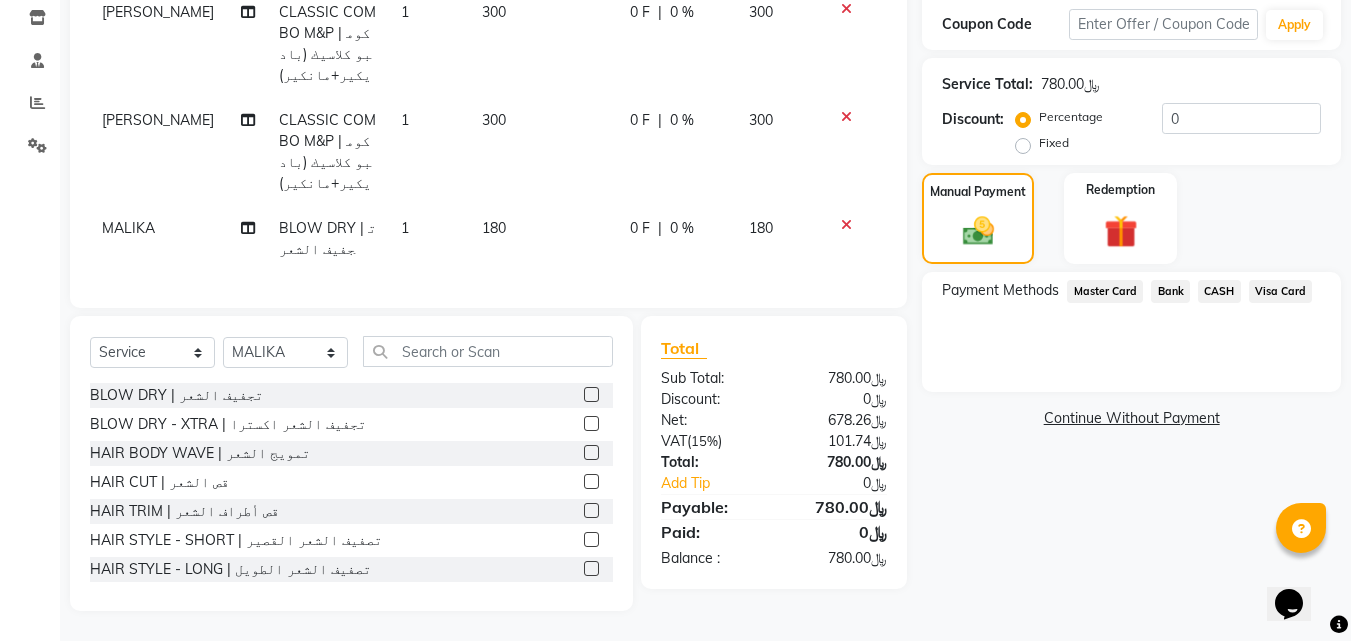 click on "Visa Card" 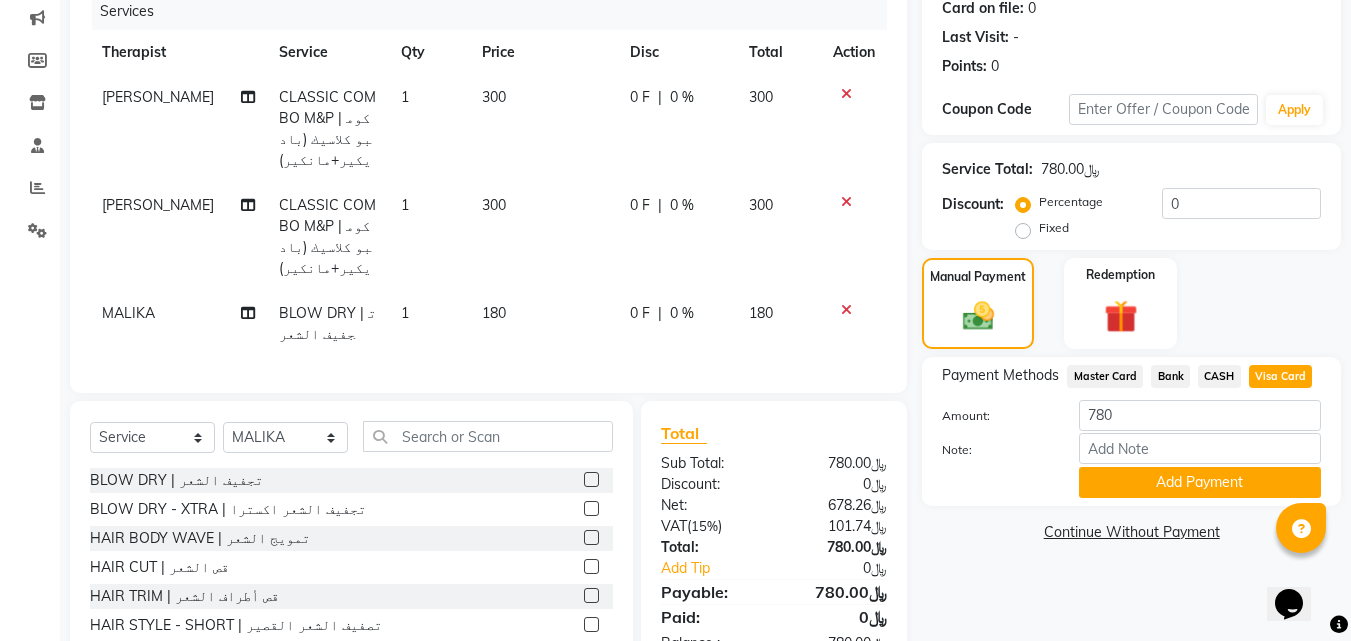 scroll, scrollTop: 355, scrollLeft: 0, axis: vertical 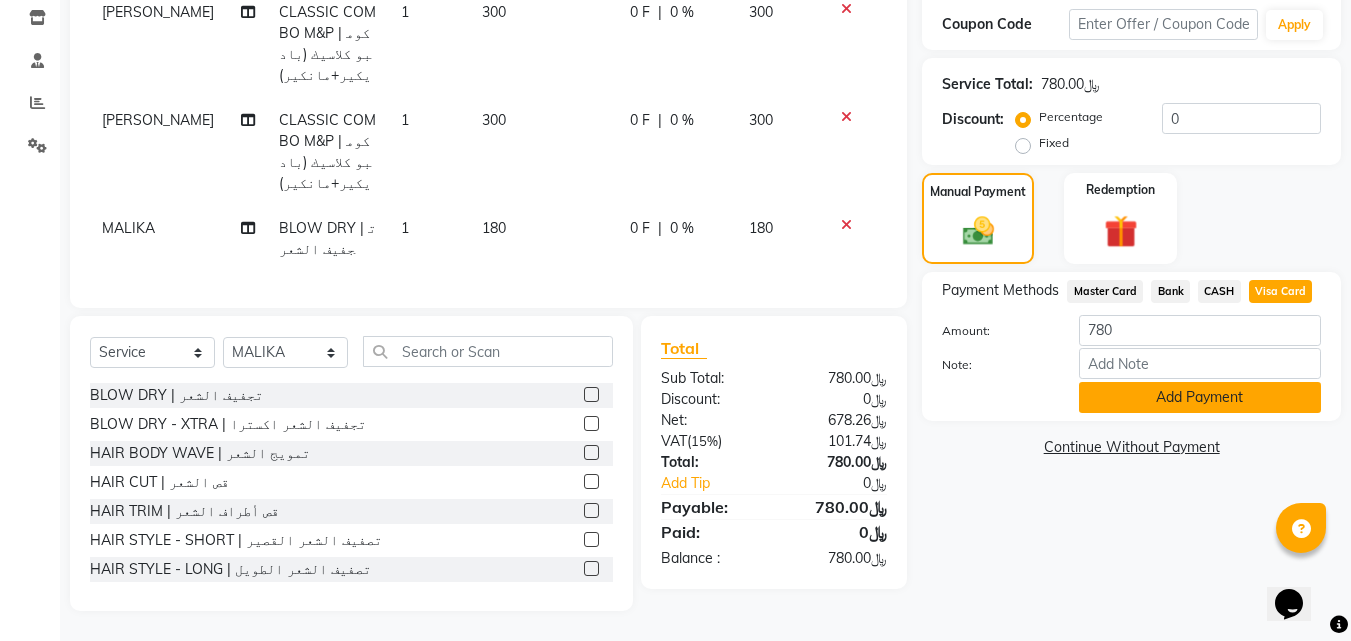 click on "Add Payment" 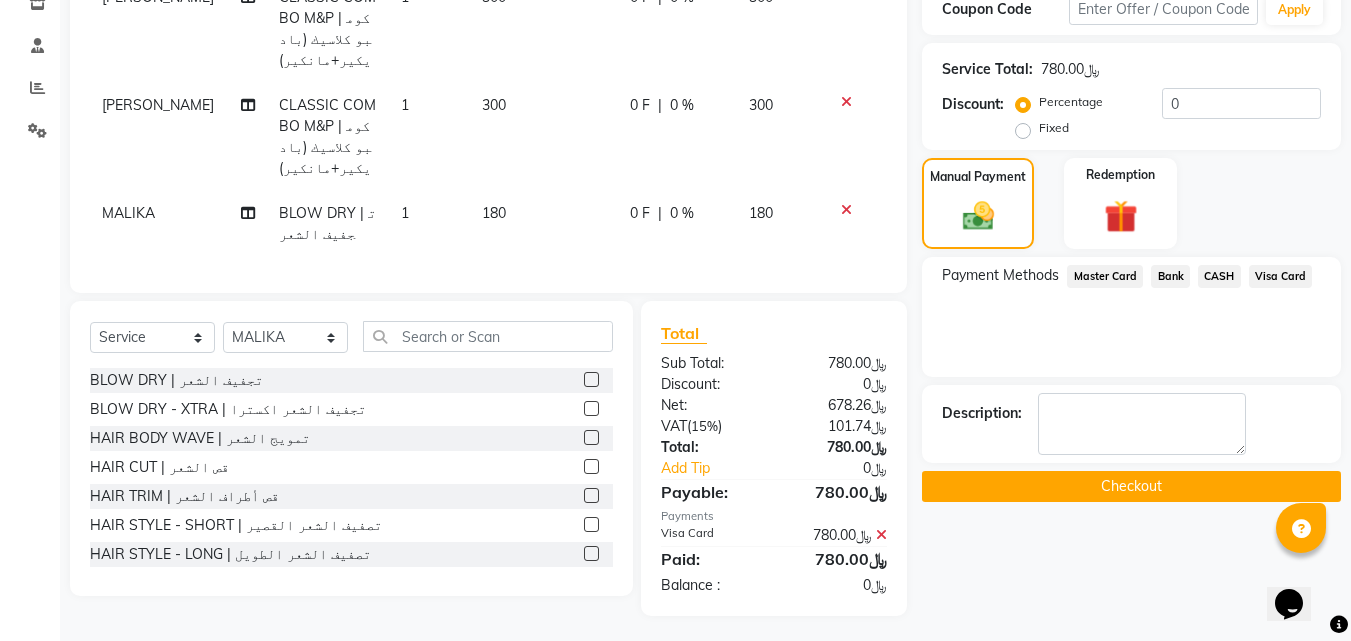 click on "Checkout" 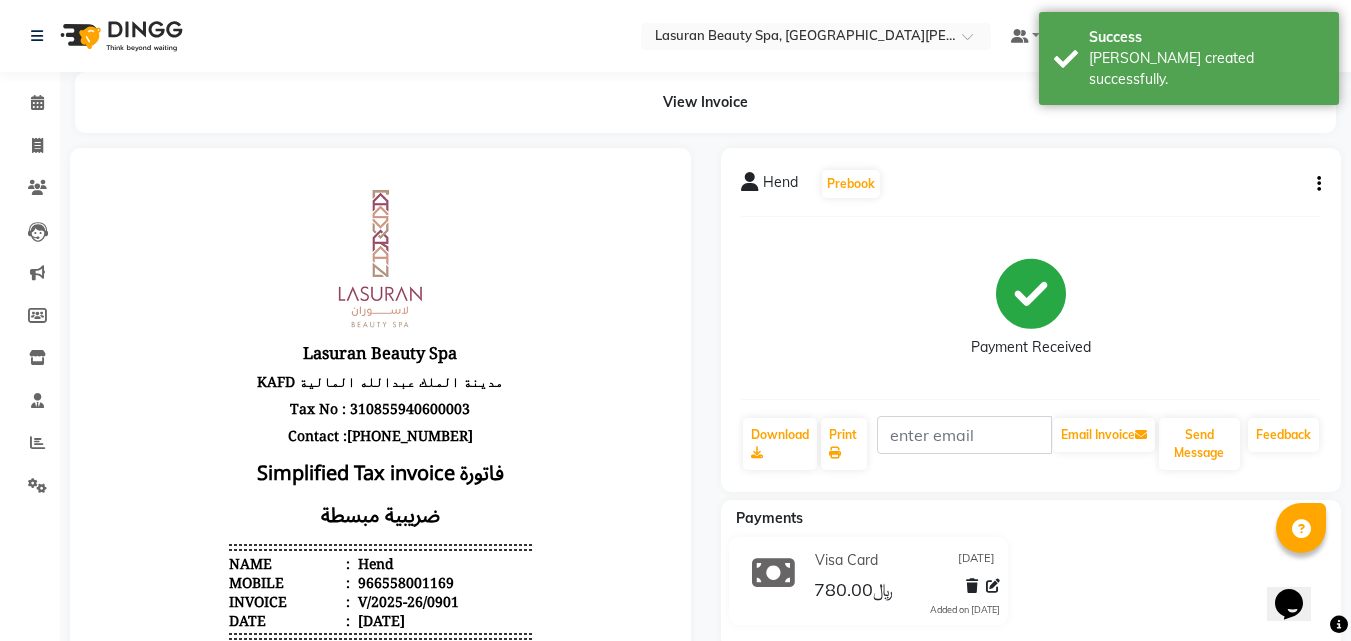 scroll, scrollTop: 0, scrollLeft: 0, axis: both 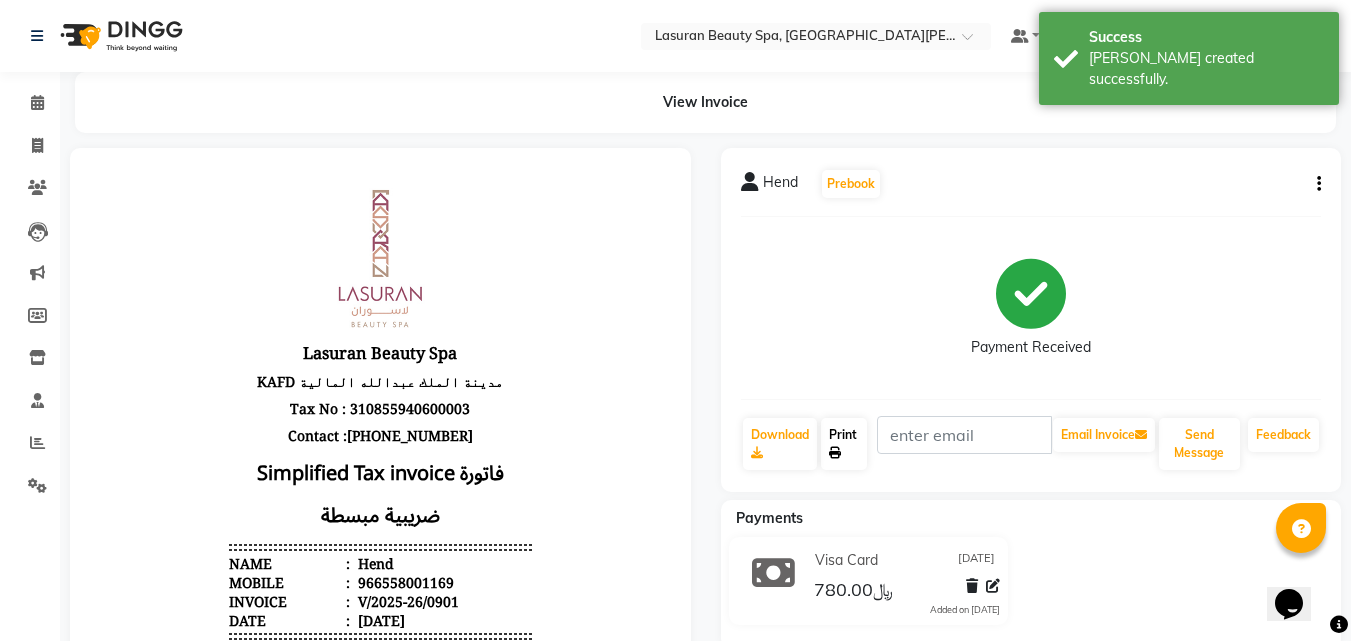 click 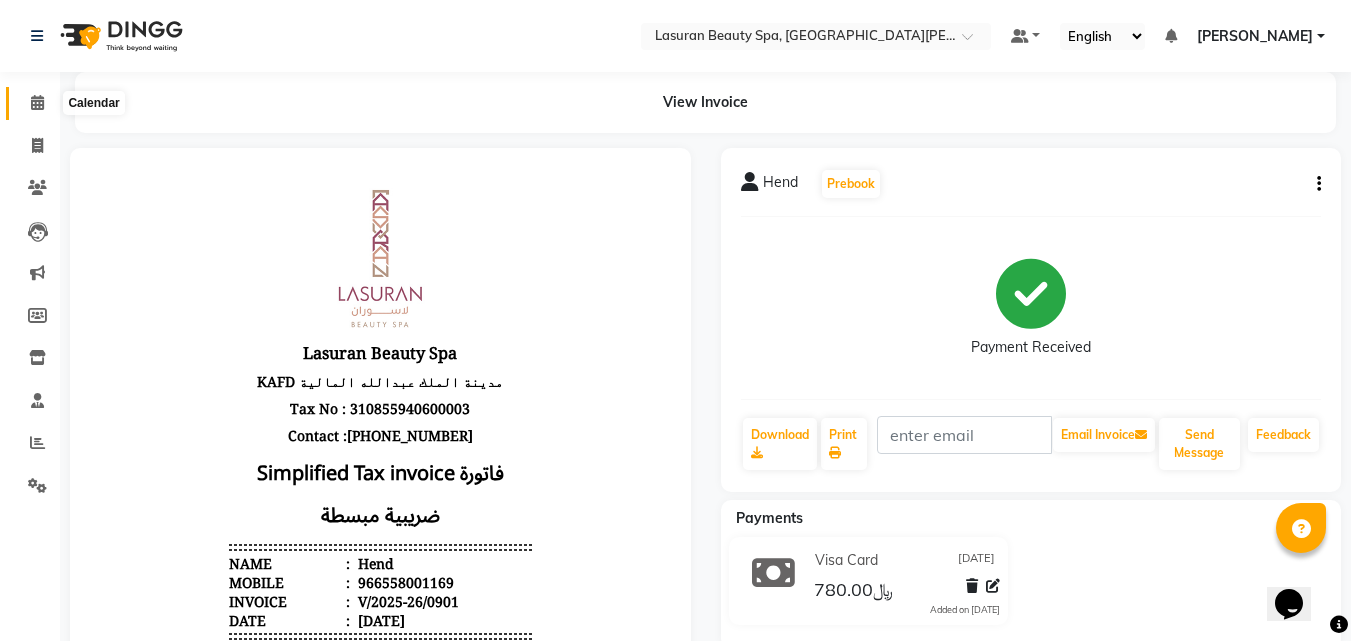 click 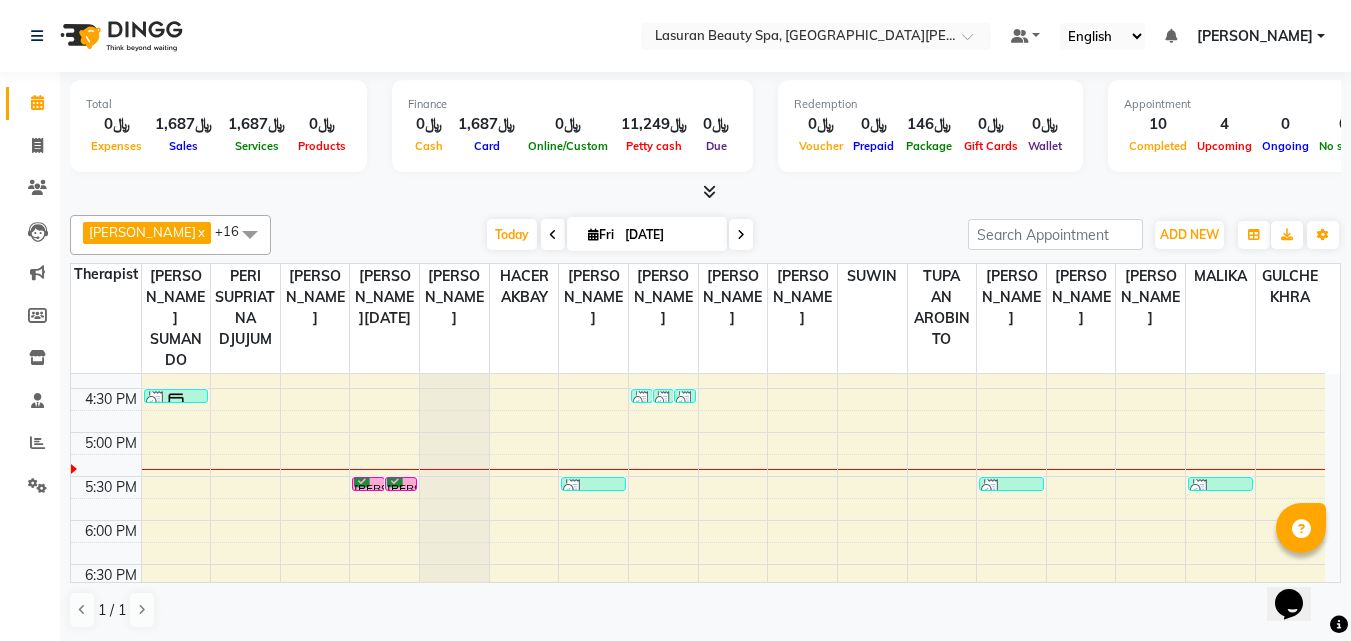 scroll, scrollTop: 300, scrollLeft: 0, axis: vertical 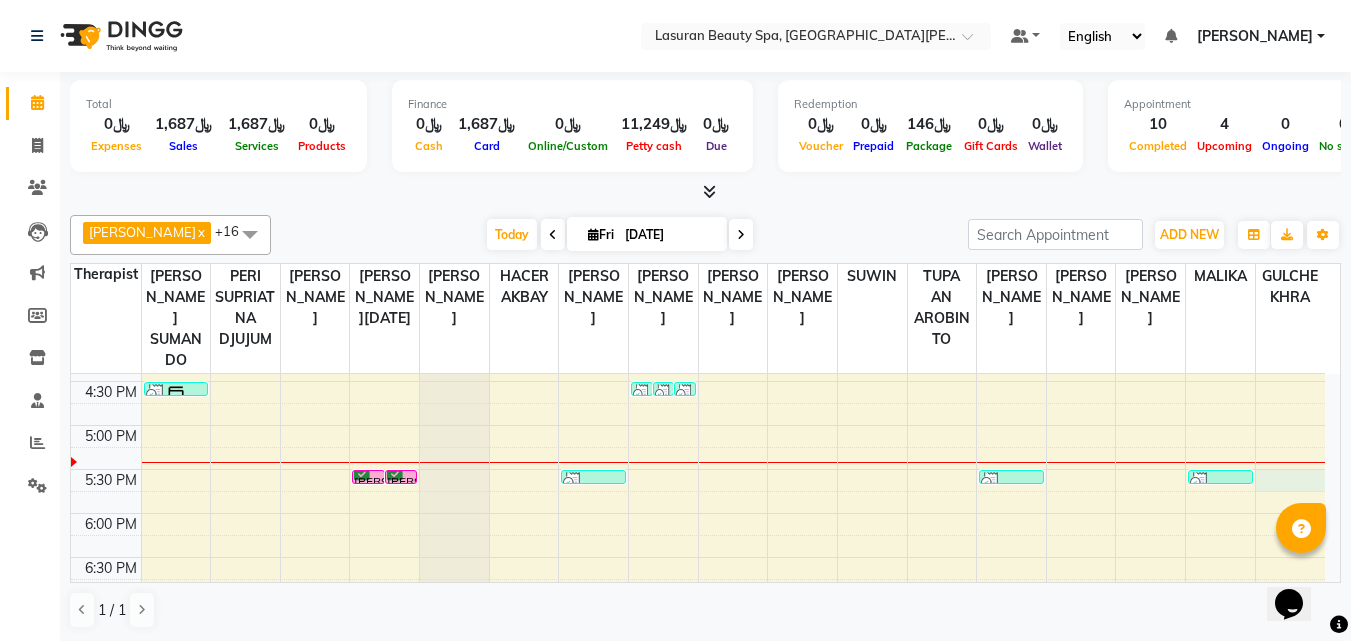 click on "1:00 PM 1:30 PM 2:00 PM 2:30 PM 3:00 PM 3:30 PM 4:00 PM 4:30 PM 5:00 PM 5:30 PM 6:00 PM 6:30 PM 7:00 PM 7:30 PM 8:00 PM 8:30 PM 9:00 PM 9:30 PM 10:00 PM 10:30 PM 11:00 PM 11:30 PM    Omar Michael, TK02, 02:00 PM-02:15 PM, Beard Shaping      Jesika Smethurst, TK07, 04:30 PM-04:31 PM, NAILS CLASSIC  PEDICURE | باديكير كلاسيك     Amjad Al Ageil, TK09, 05:30 PM-05:31 PM, BLOW DRY | تجفيف الشعر     Amjad Al Ageil, TK09, 05:30 PM-05:31 PM, Highlight FULL HEAD Length 1 | هايلايت لكامل الشعر 1     Al Ghlia Al Agmi, TK08, 07:30 PM-07:31 PM, HAIR CUT | قص الشعر     Mansour Al Hilaly, TK06, 03:45 PM-03:46 PM, Beard Shaping | تحديد الذقن     Mansour Al Hilaly, TK06, 03:45 PM-03:46 PM, HAIR CUT | قص الشعر     Mansour Al Hilaly, TK06, 03:45 PM-03:46 PM, PACKAGES HAIRCUT & LASURAN SHAVE | قص الشعر +حلاقه لاسوران     Omar Michael, TK04, 02:15 PM-02:16 PM, Beard Shaping | تحديد الذقن" at bounding box center (698, 557) 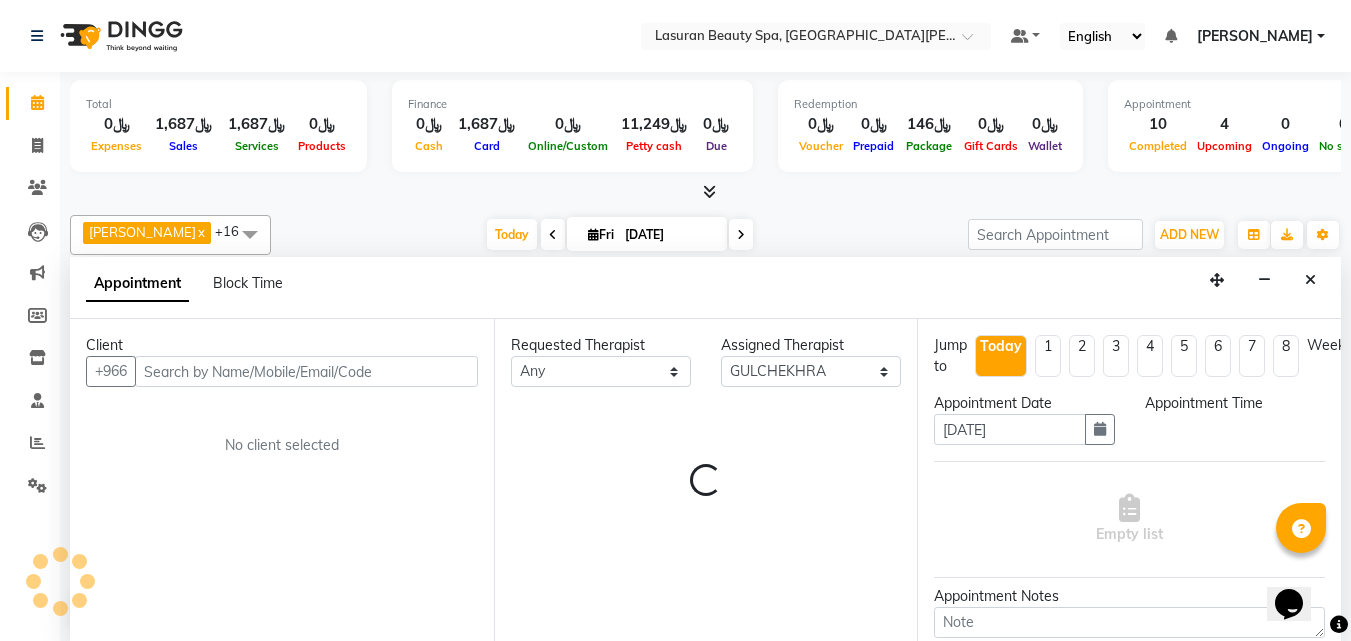 scroll, scrollTop: 1, scrollLeft: 0, axis: vertical 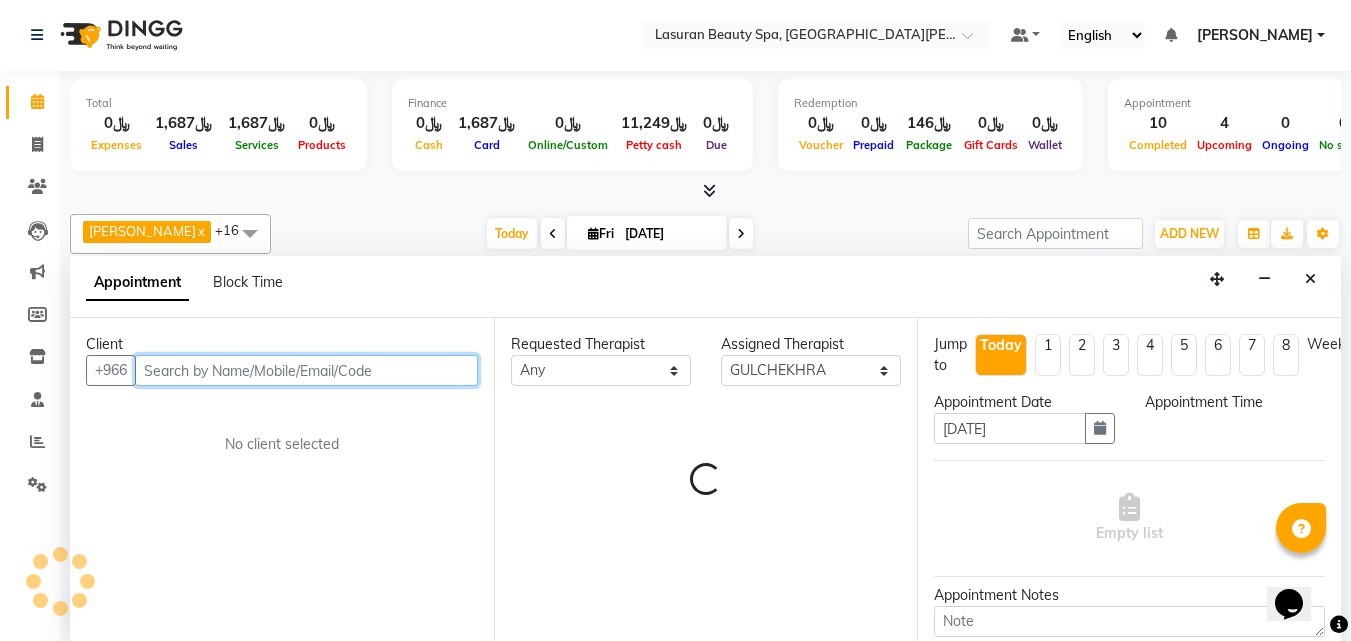 select on "1050" 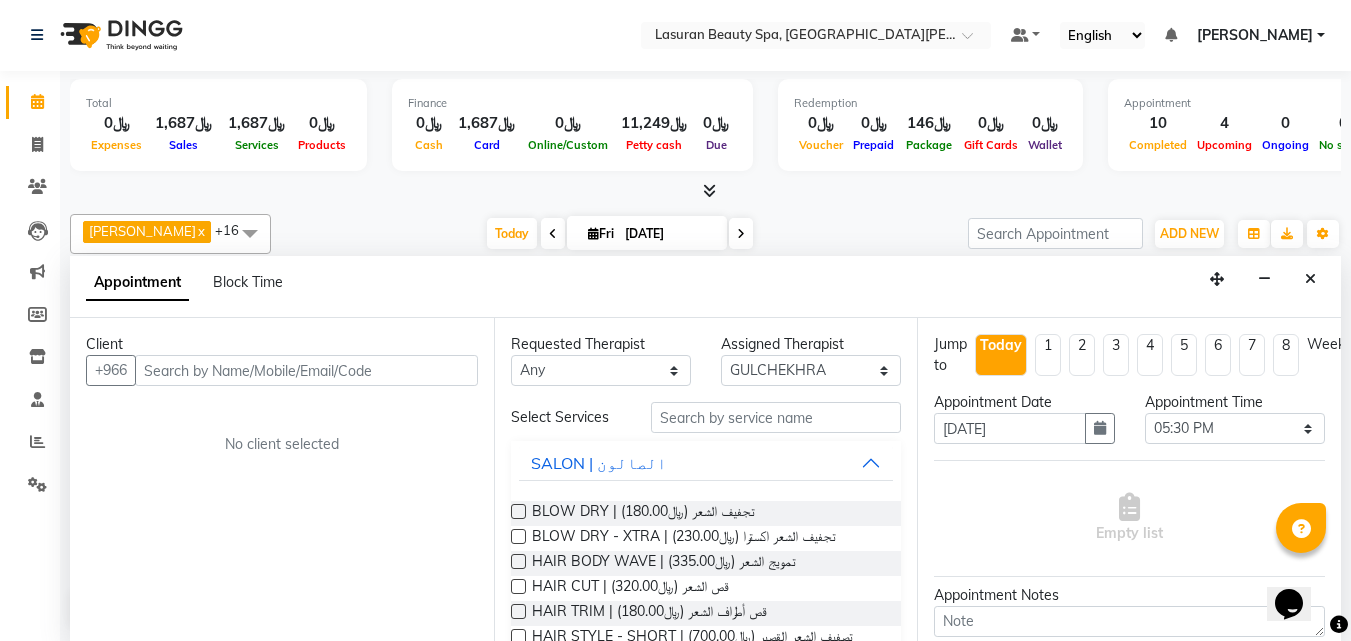click on "BLOW DRY | تجفيف الشعر (﷼180.00)" at bounding box center [706, 513] 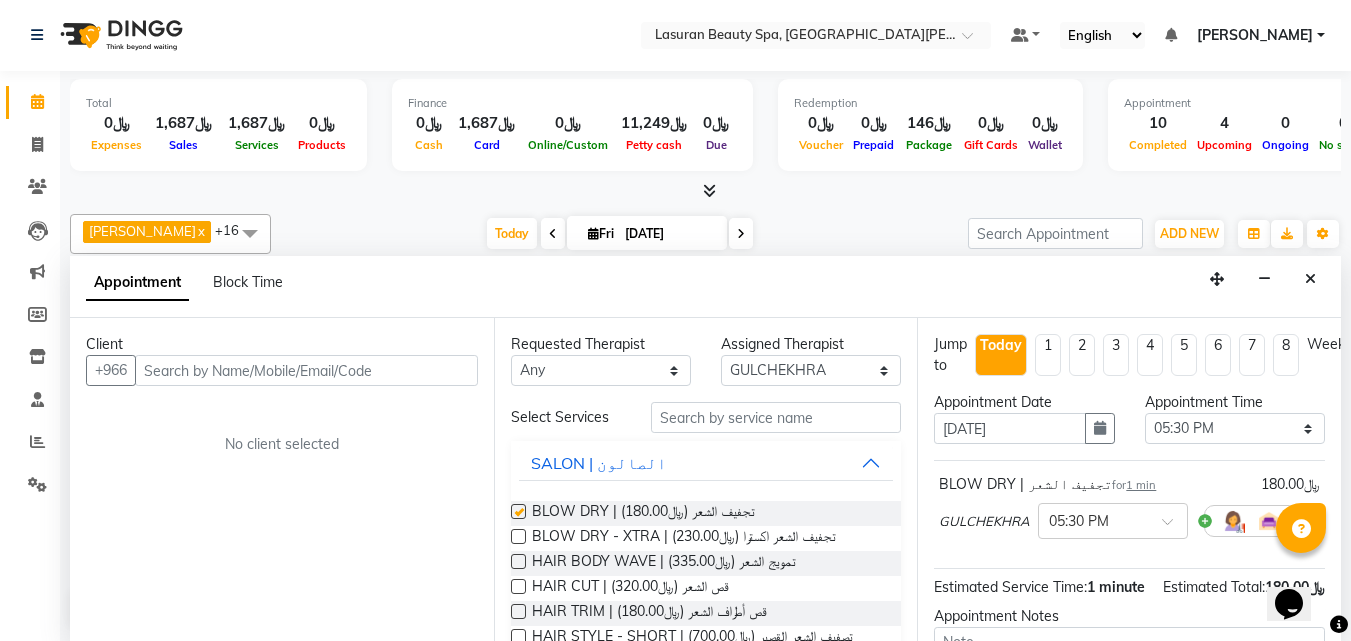 checkbox on "false" 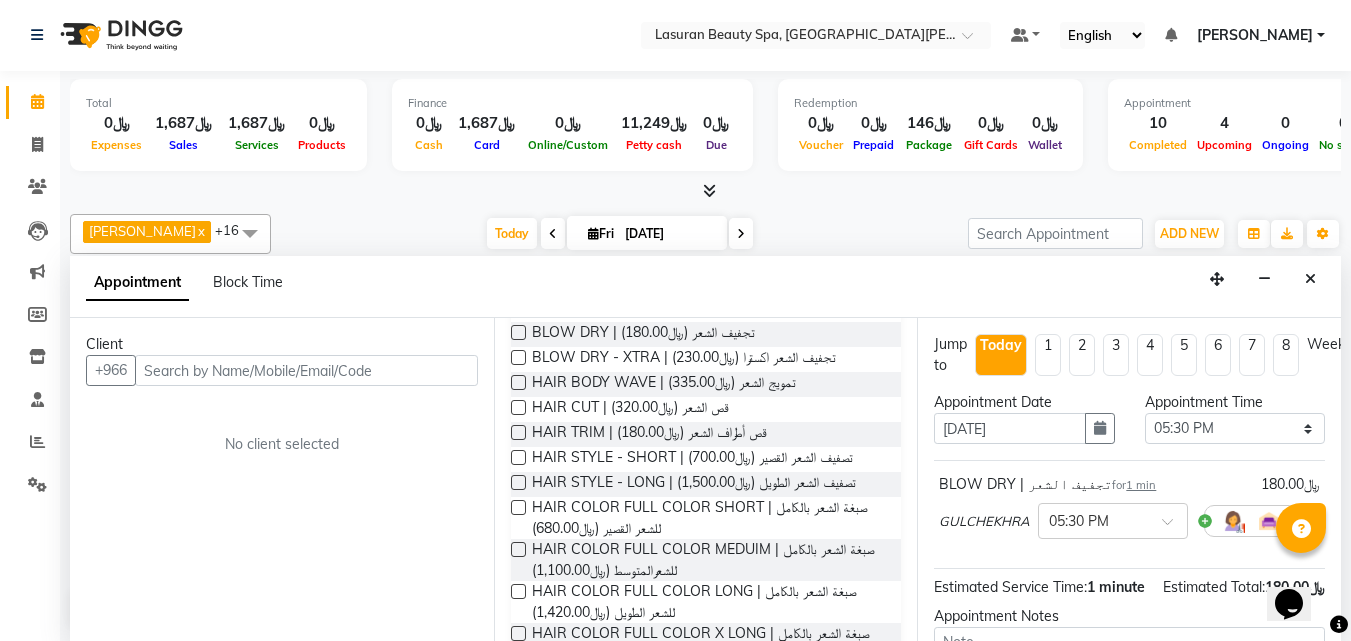 scroll, scrollTop: 191, scrollLeft: 0, axis: vertical 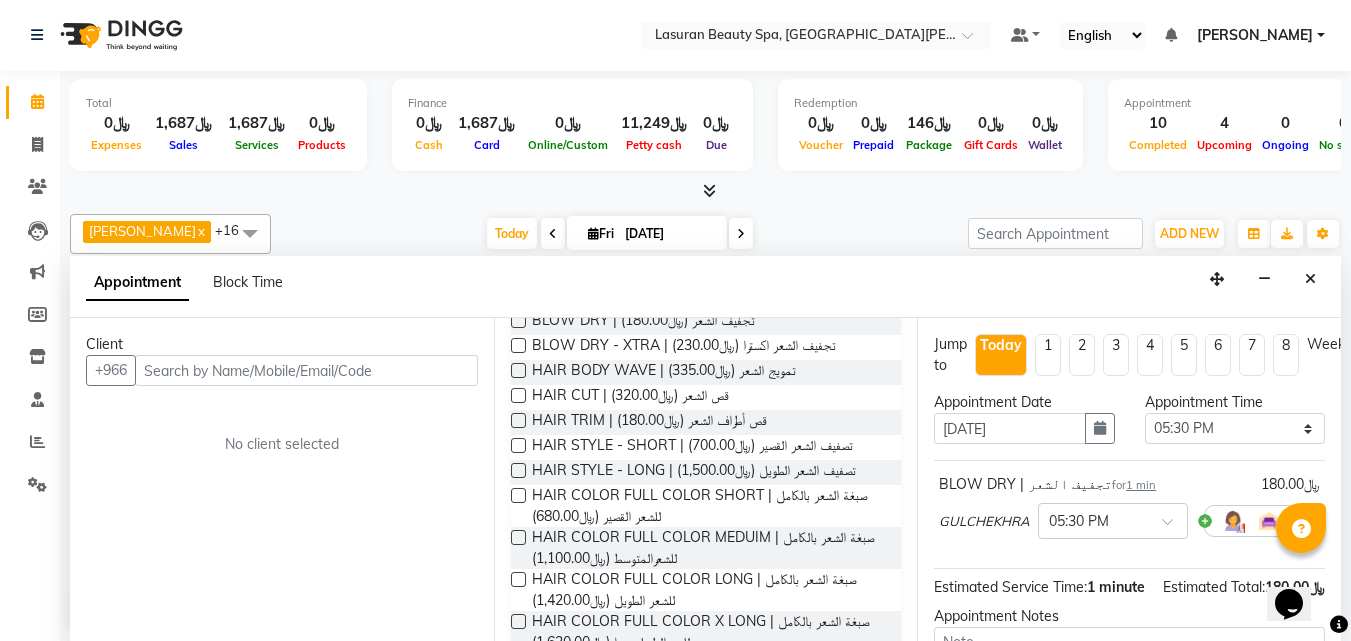 click at bounding box center [518, 395] 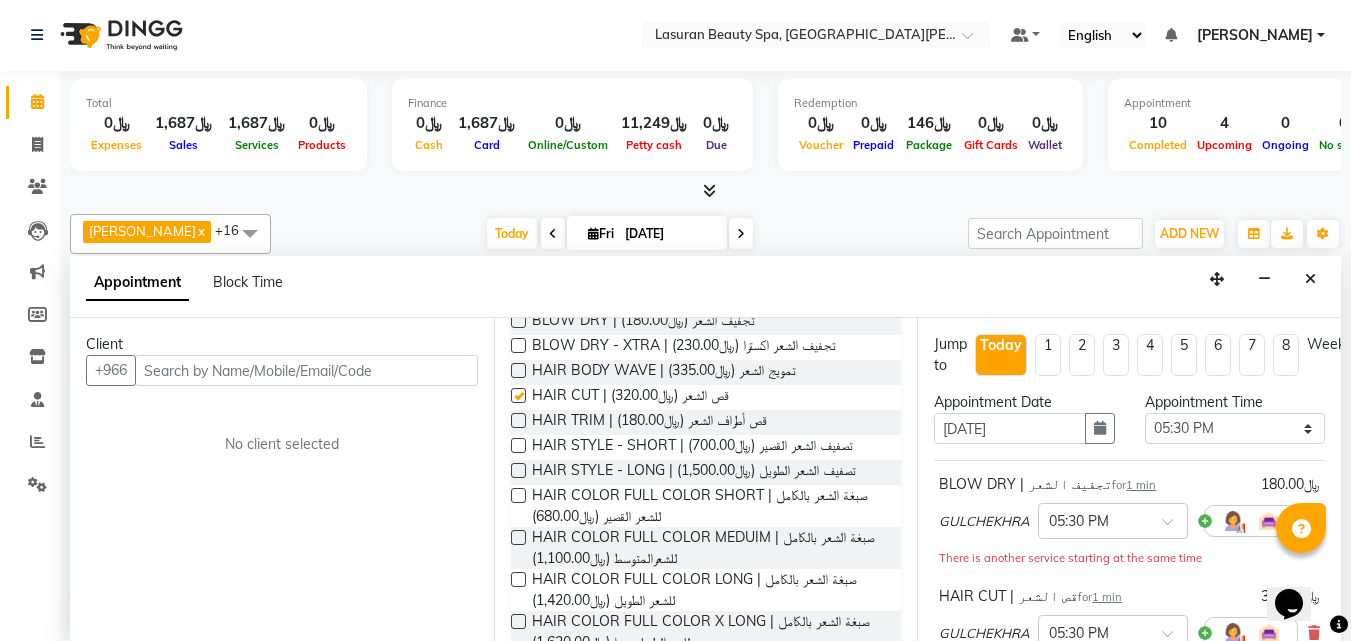 checkbox on "false" 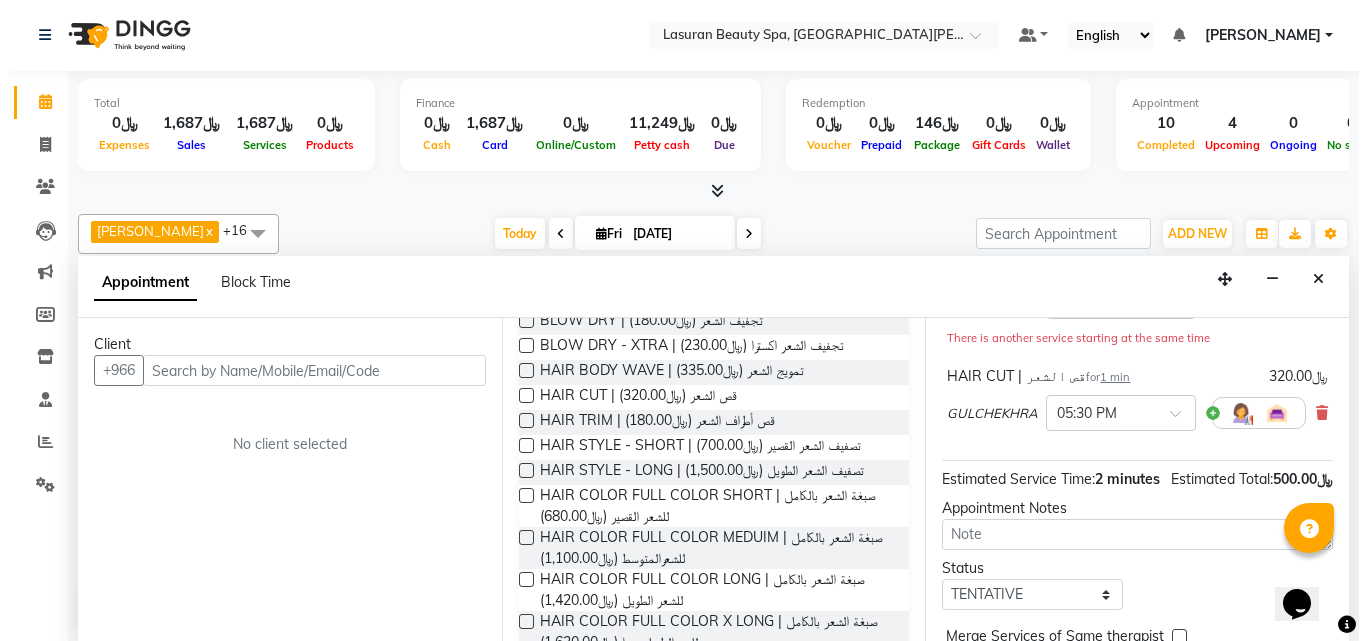 scroll, scrollTop: 320, scrollLeft: 0, axis: vertical 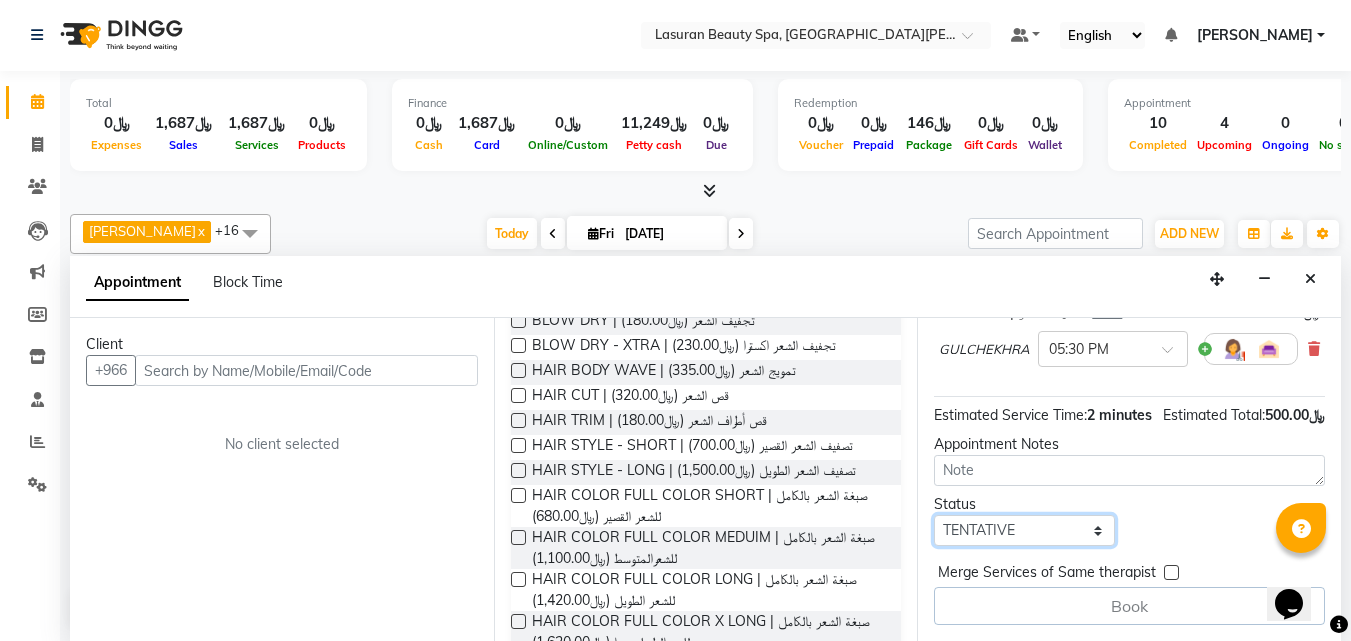 click on "Select TENTATIVE CONFIRM CHECK-IN UPCOMING" at bounding box center (1024, 530) 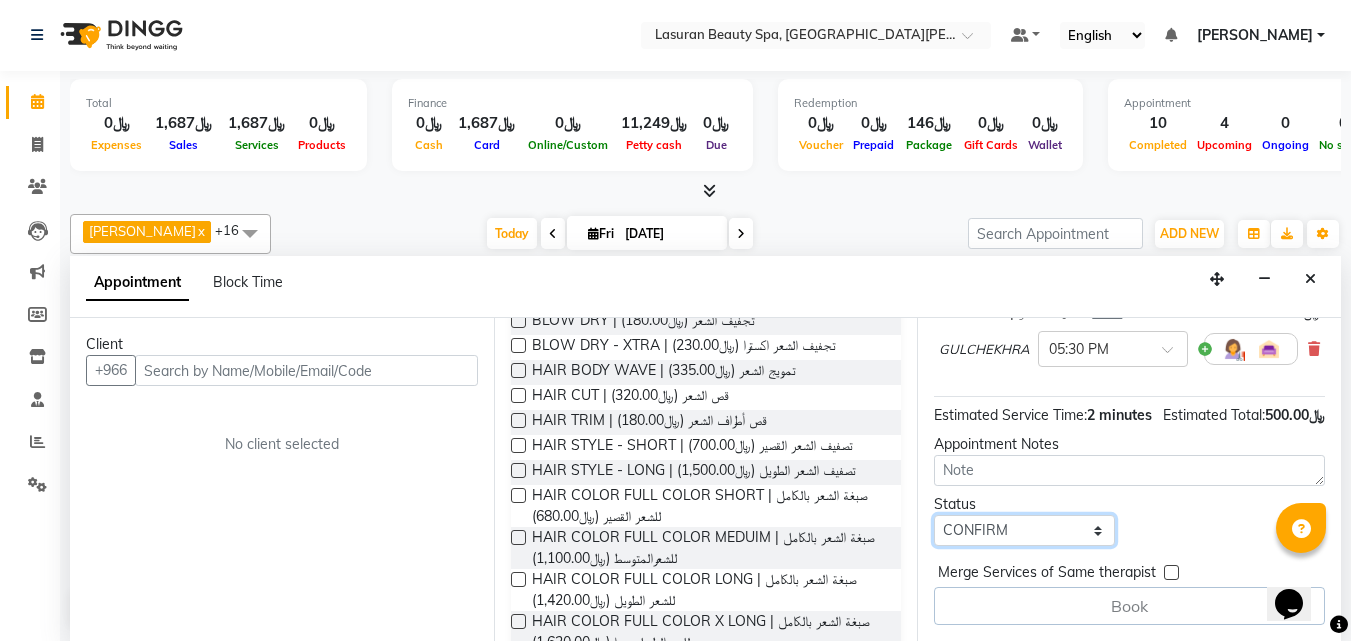 click on "Select TENTATIVE CONFIRM CHECK-IN UPCOMING" at bounding box center [1024, 530] 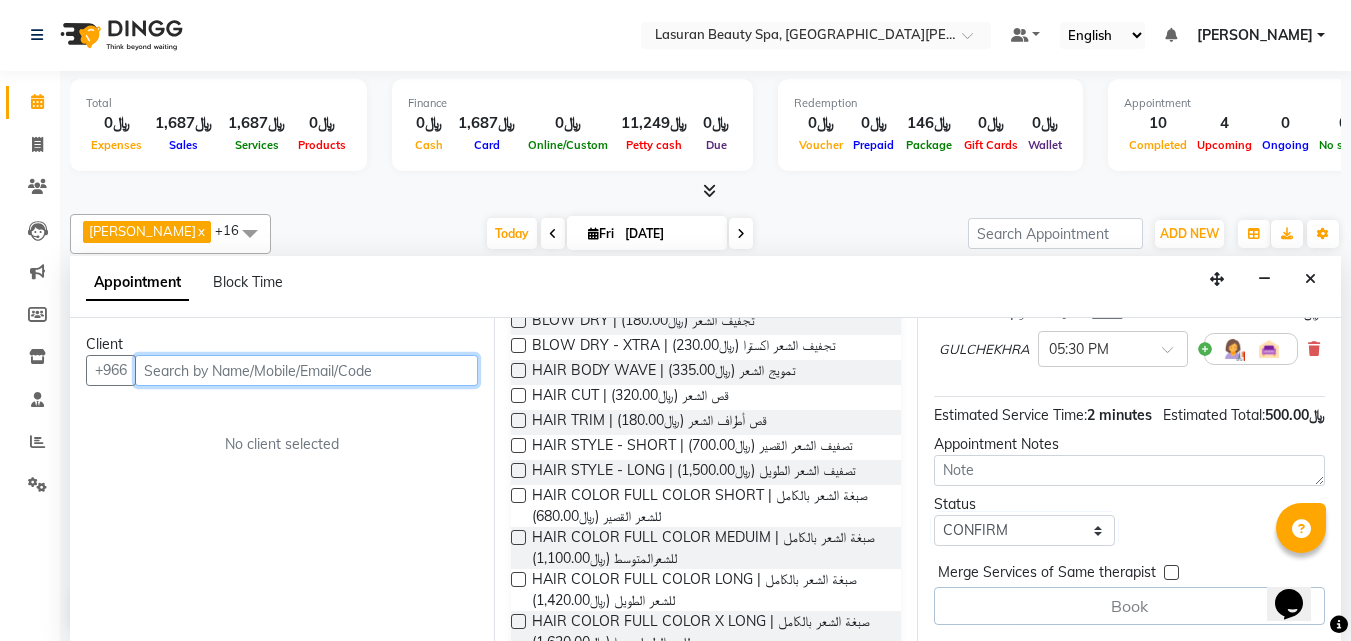 click at bounding box center (306, 370) 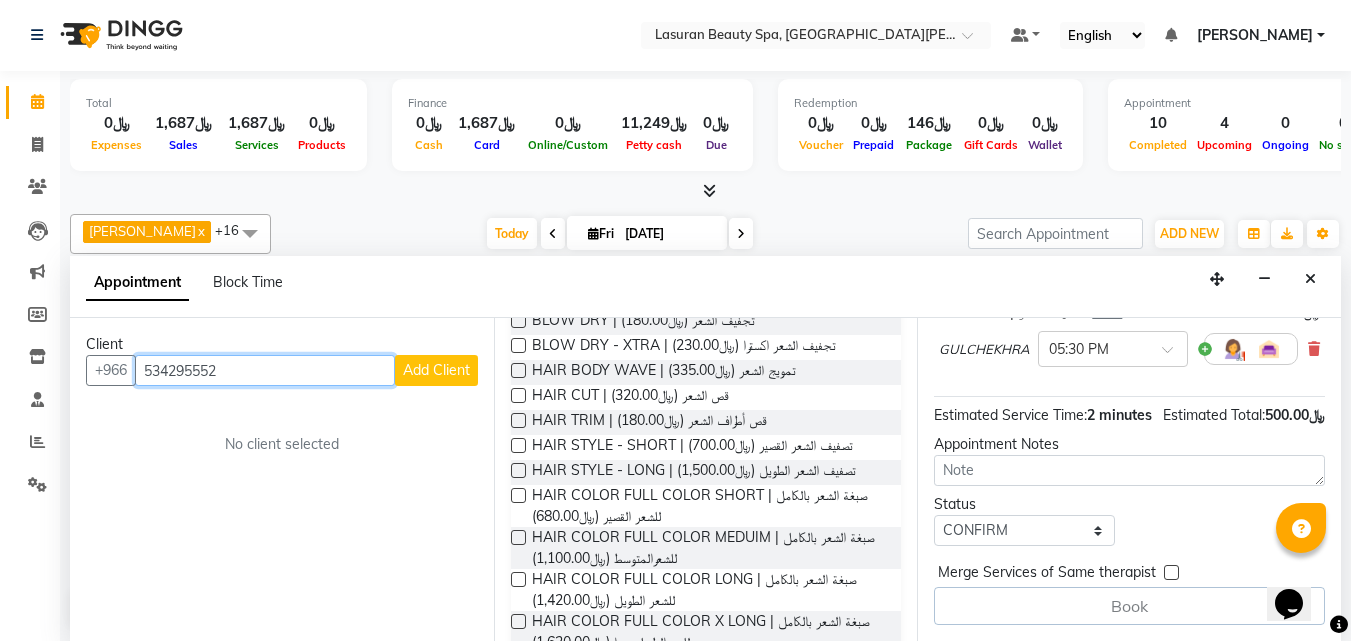 type on "534295552" 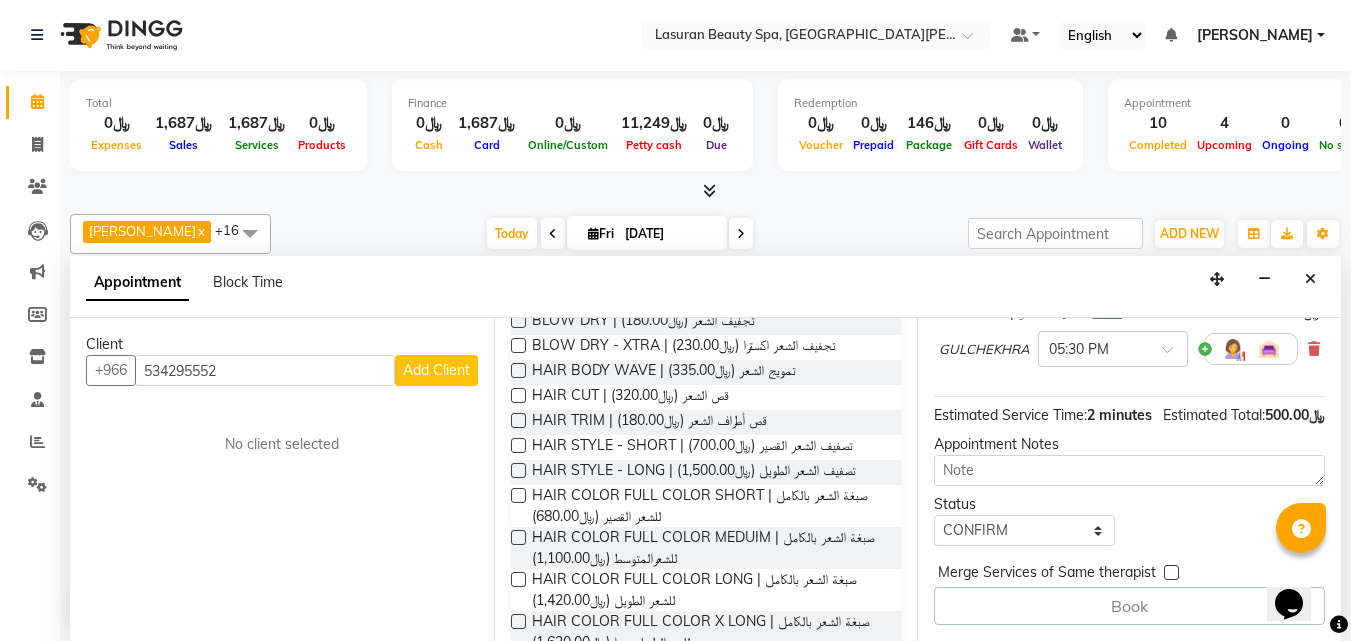 click on "Add Client" at bounding box center [436, 370] 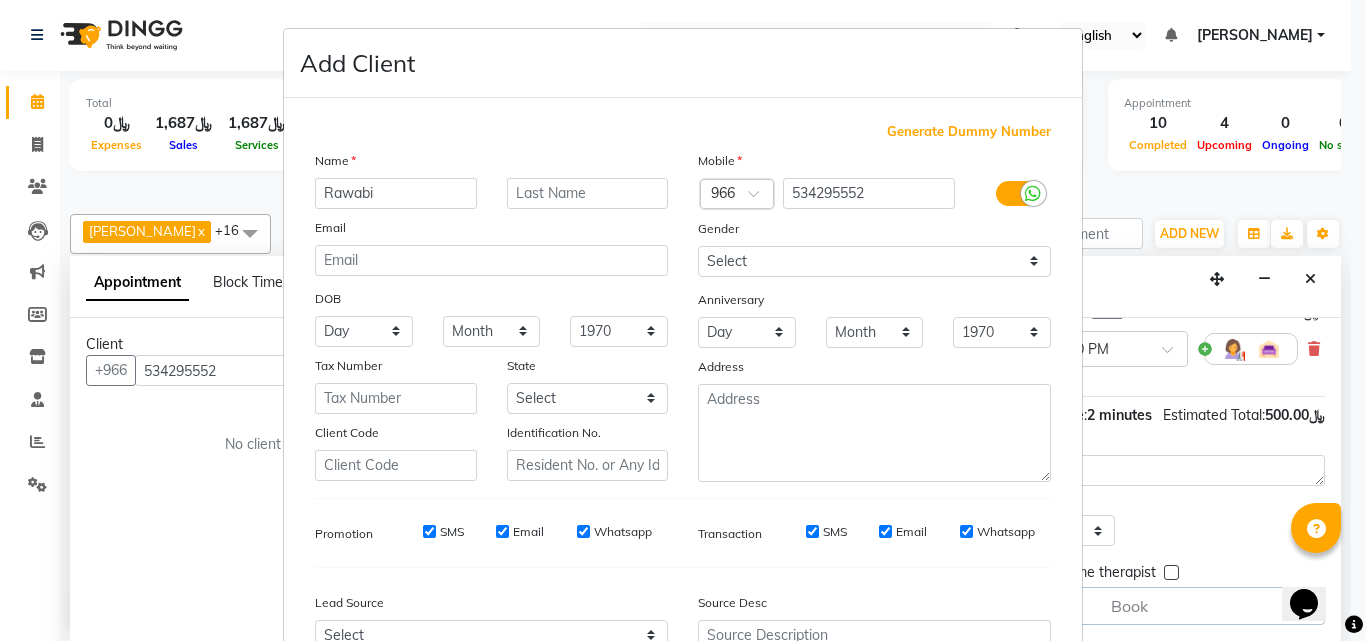 type on "Rawabi" 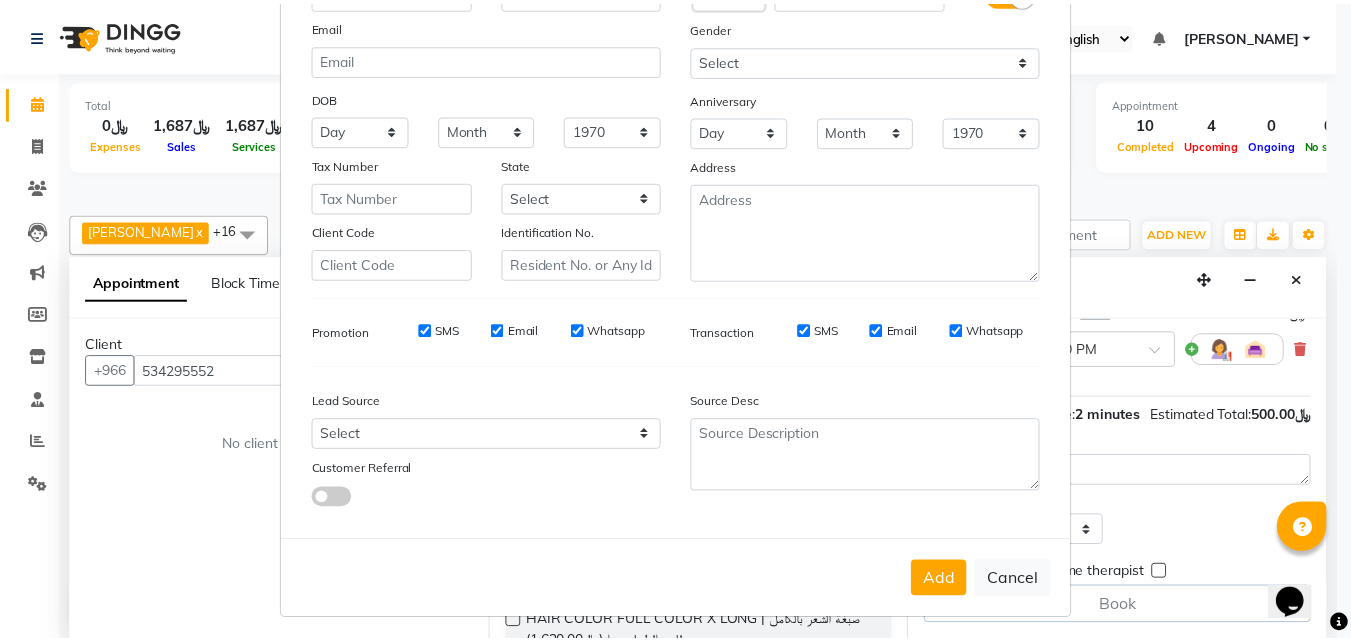 scroll, scrollTop: 208, scrollLeft: 0, axis: vertical 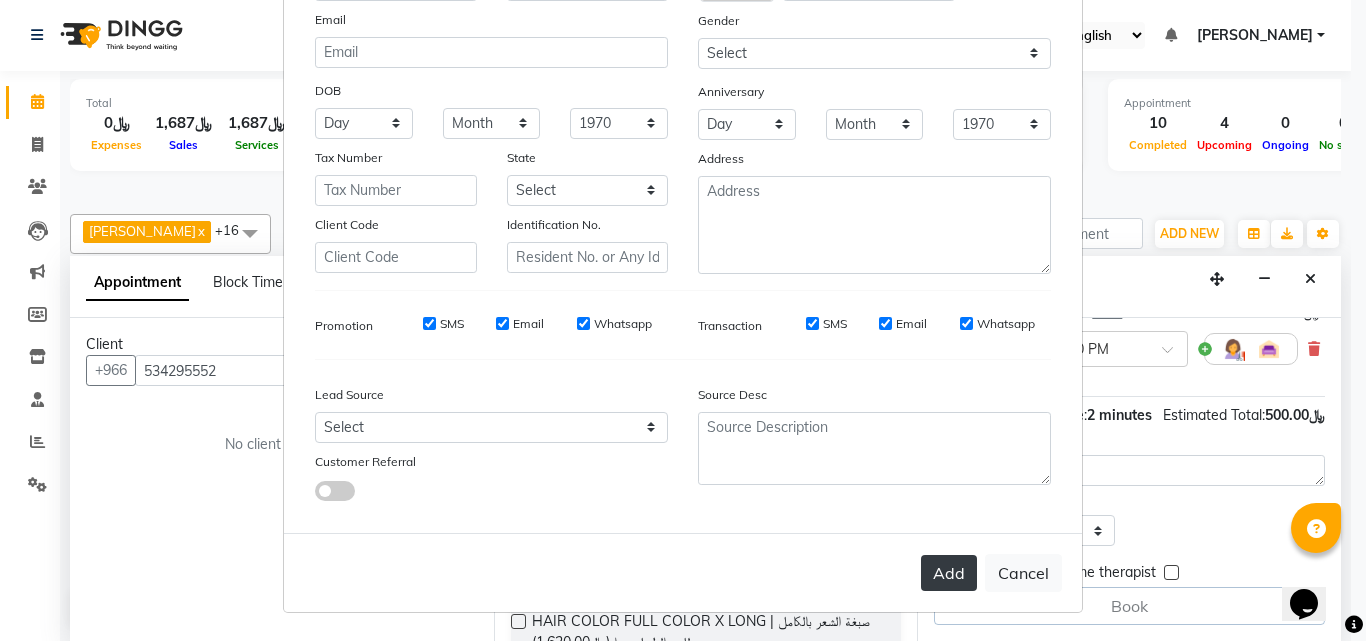 click on "Add" at bounding box center (949, 573) 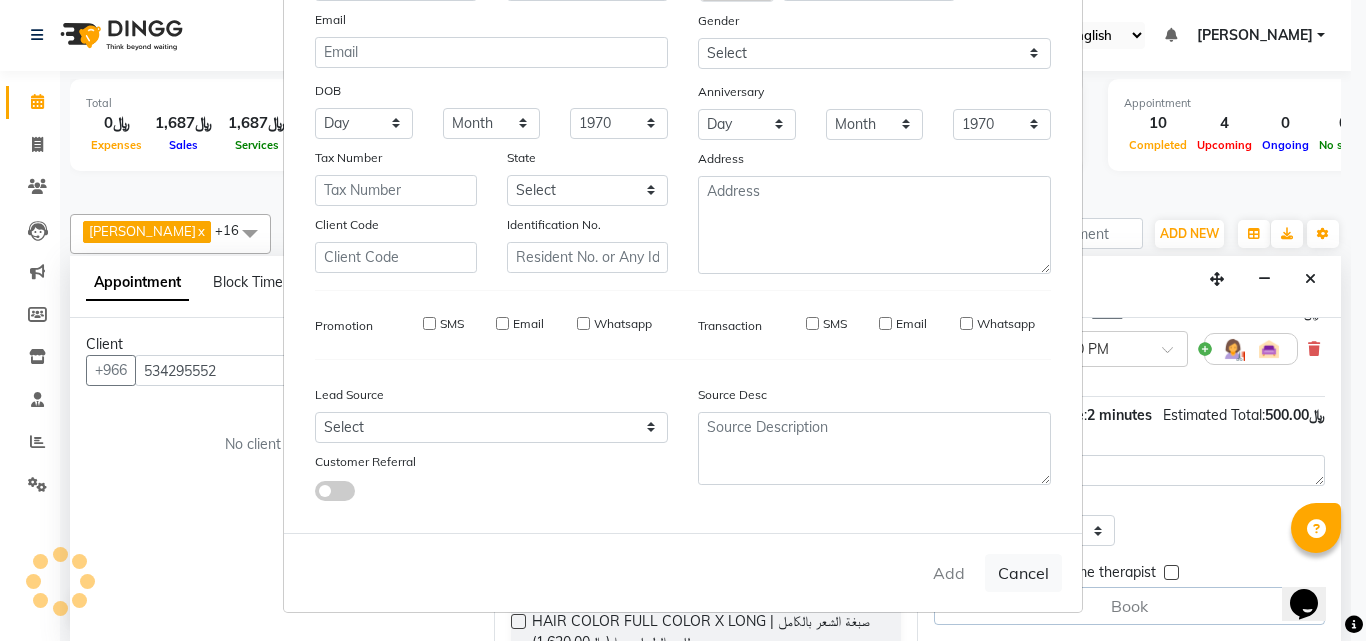 type 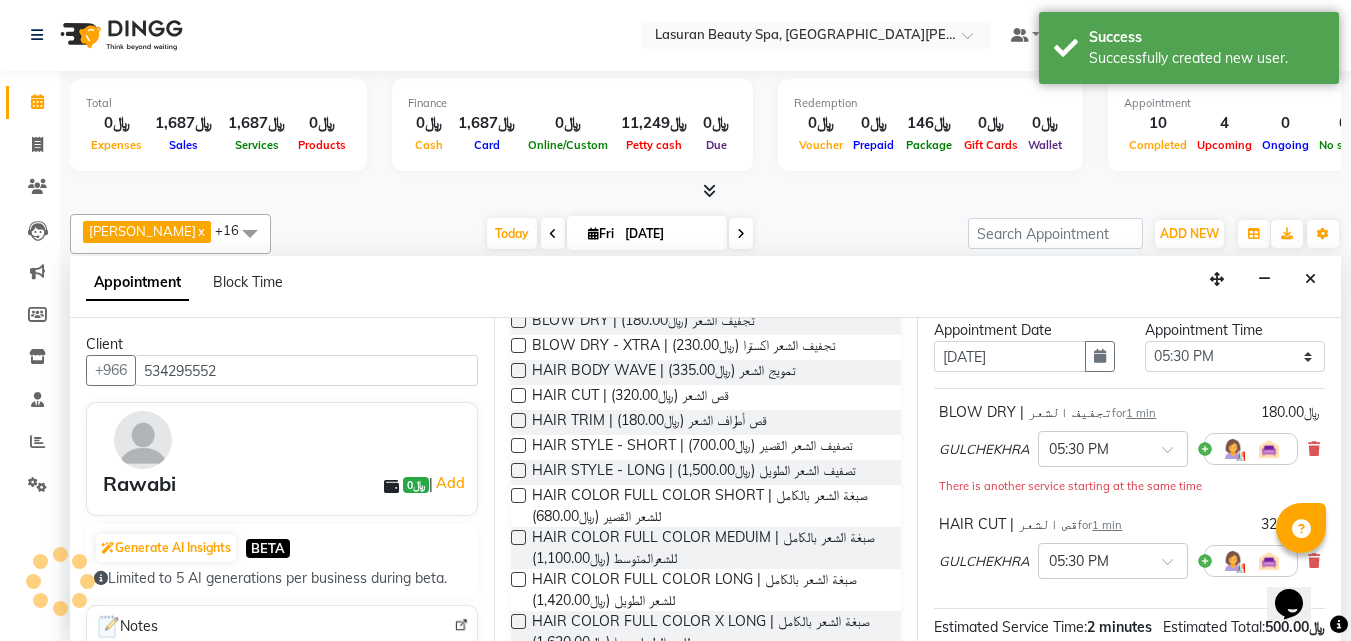 scroll, scrollTop: 118, scrollLeft: 0, axis: vertical 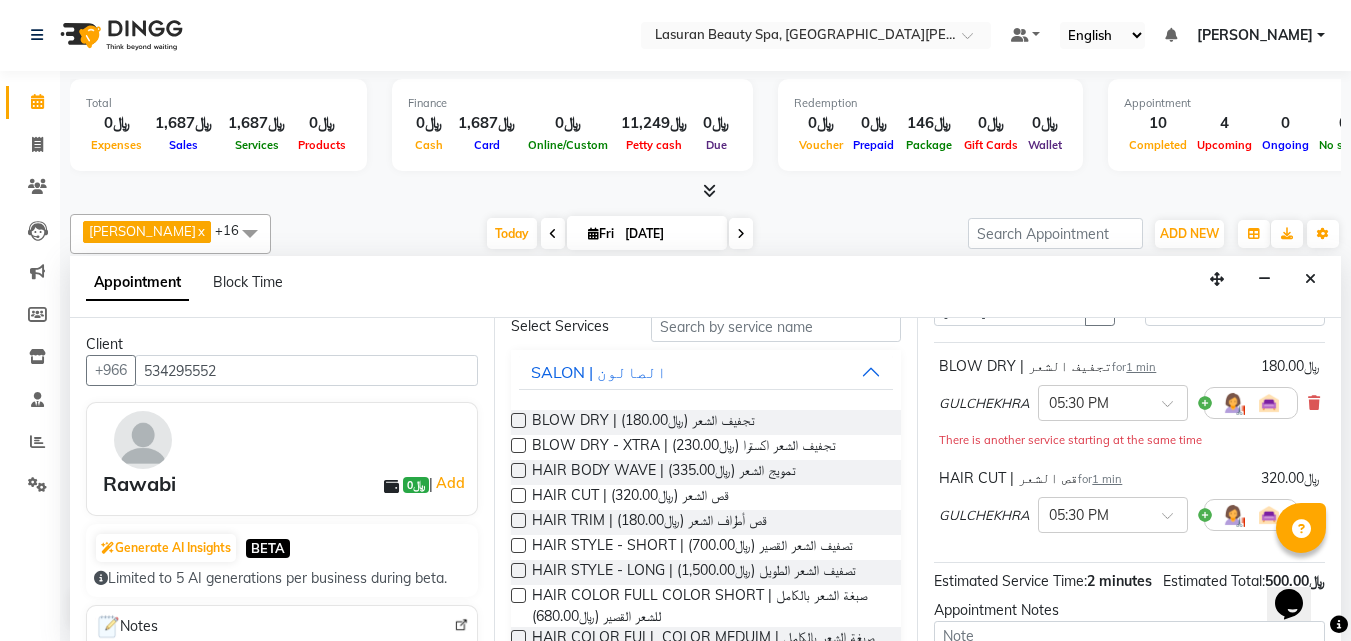 click at bounding box center (518, 520) 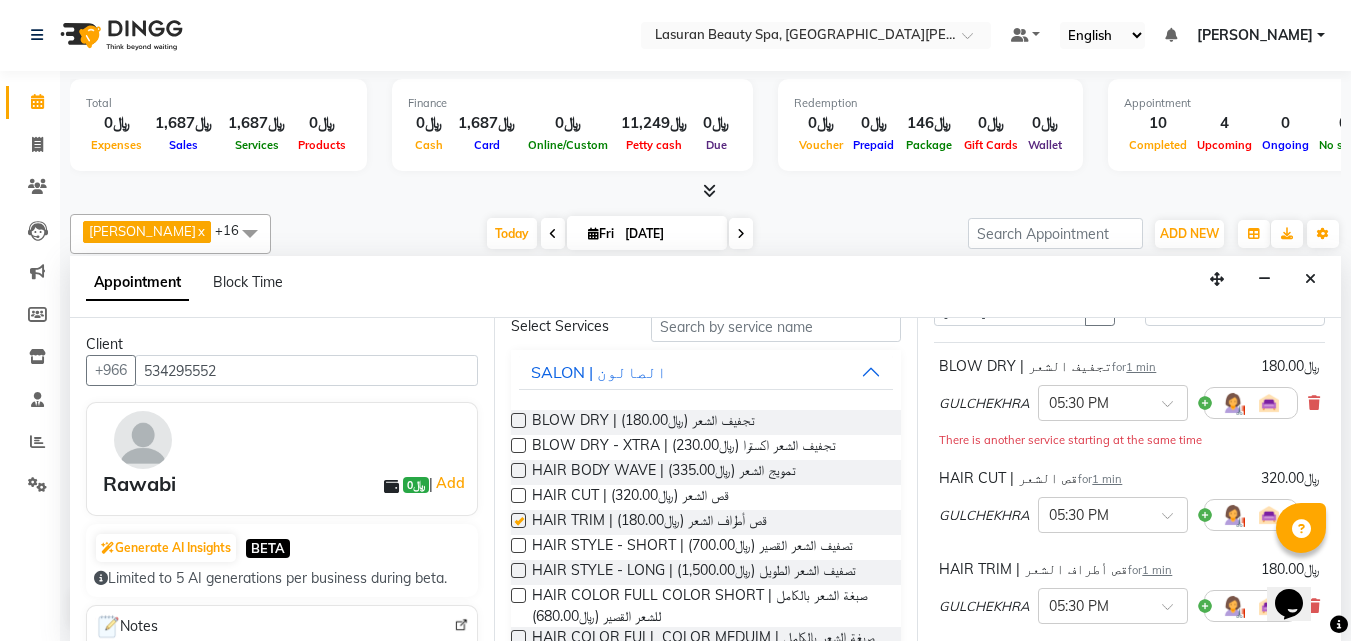 checkbox on "false" 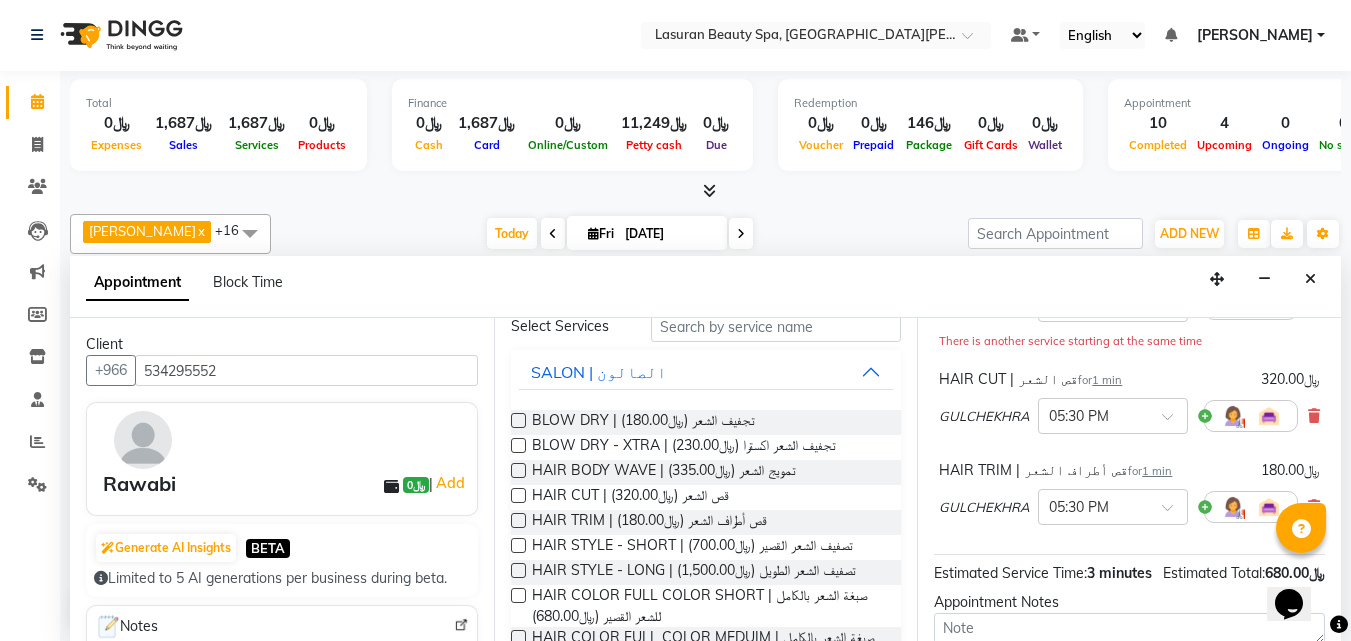 scroll, scrollTop: 218, scrollLeft: 0, axis: vertical 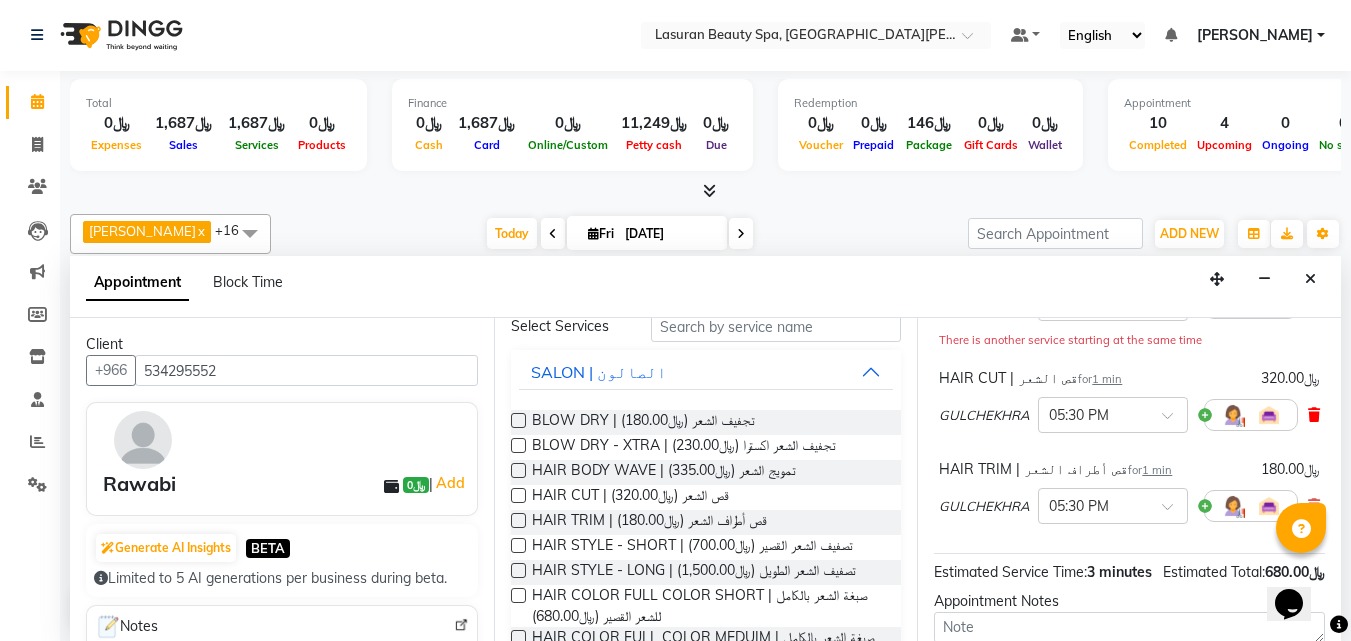 click at bounding box center (1314, 415) 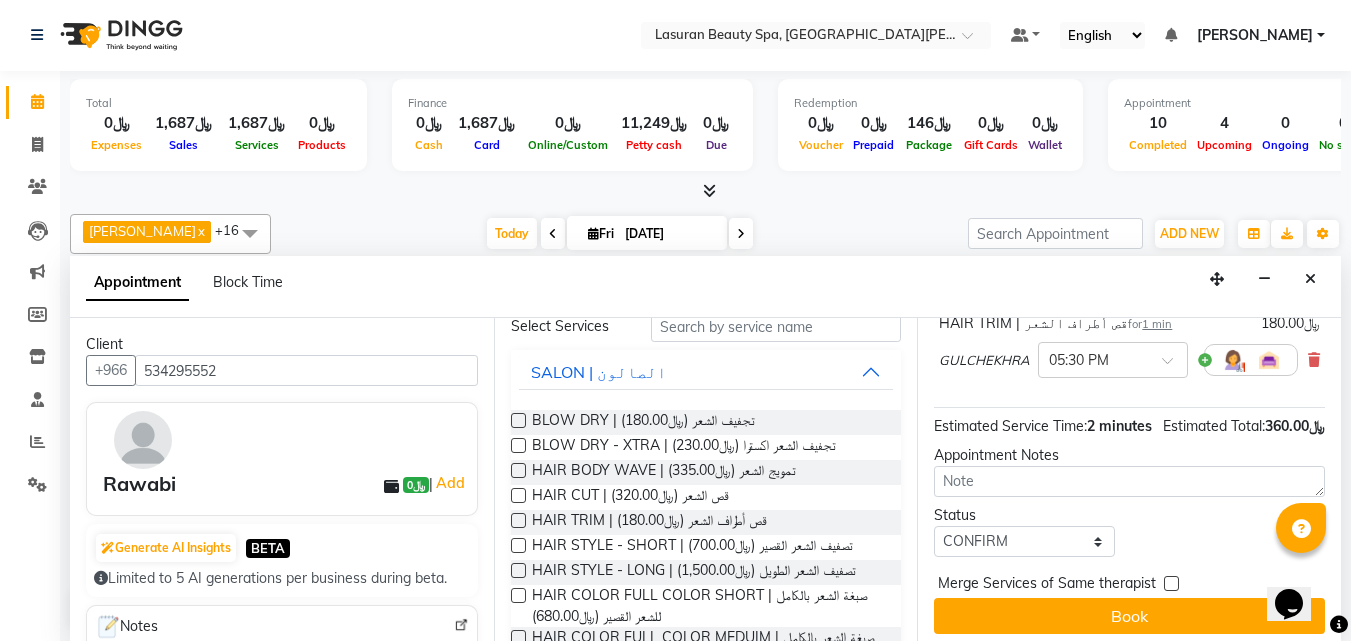 scroll, scrollTop: 318, scrollLeft: 0, axis: vertical 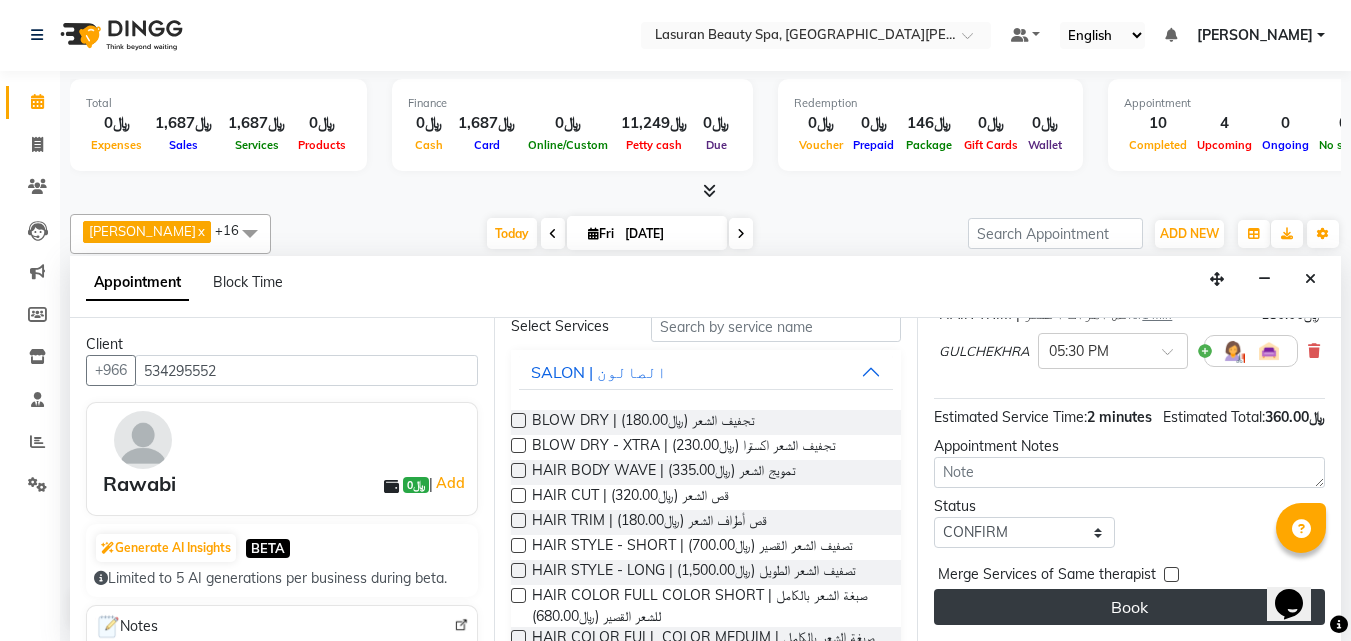 click on "Book" at bounding box center (1129, 607) 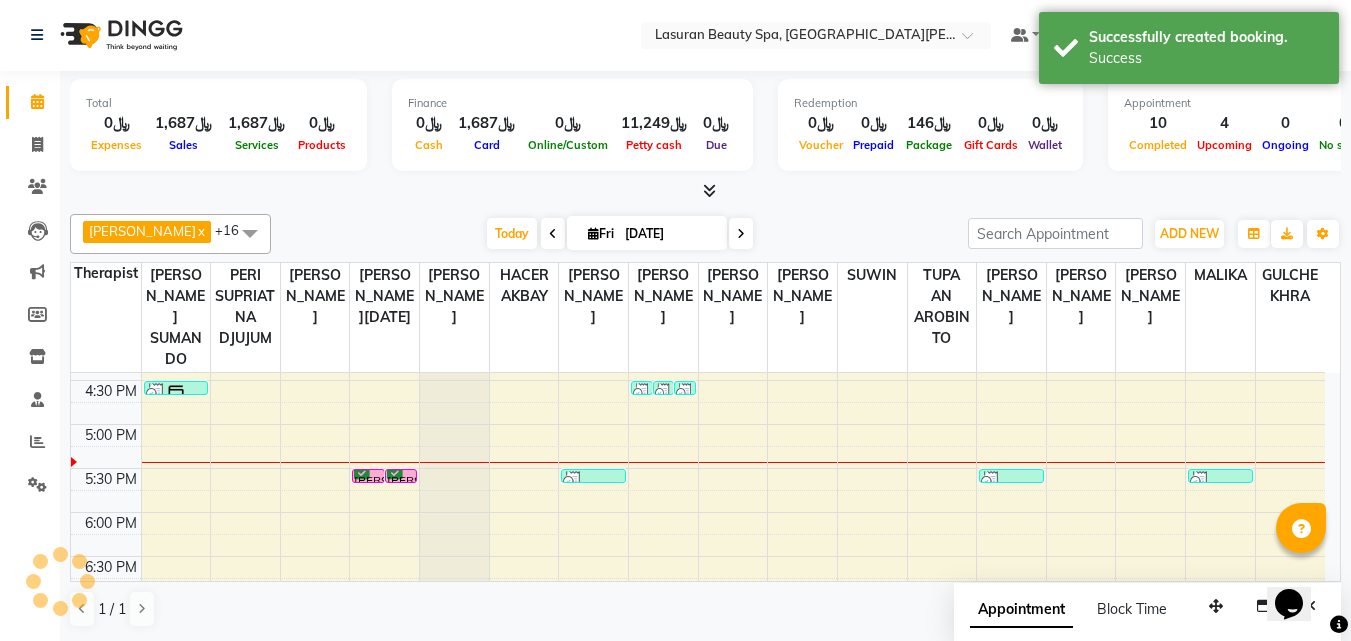 scroll, scrollTop: 0, scrollLeft: 0, axis: both 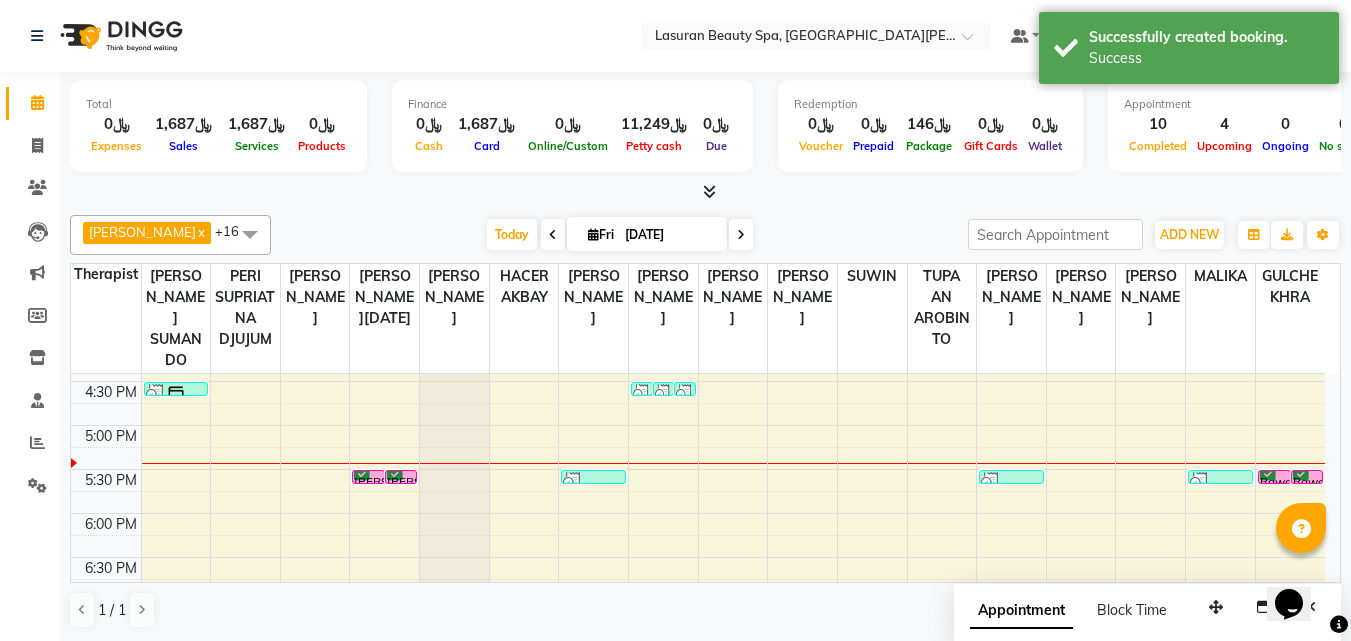 click on "Rawabi, TK10, 05:30 PM-05:31 PM, BLOW DRY | تجفيف الشعر" at bounding box center (1274, 477) 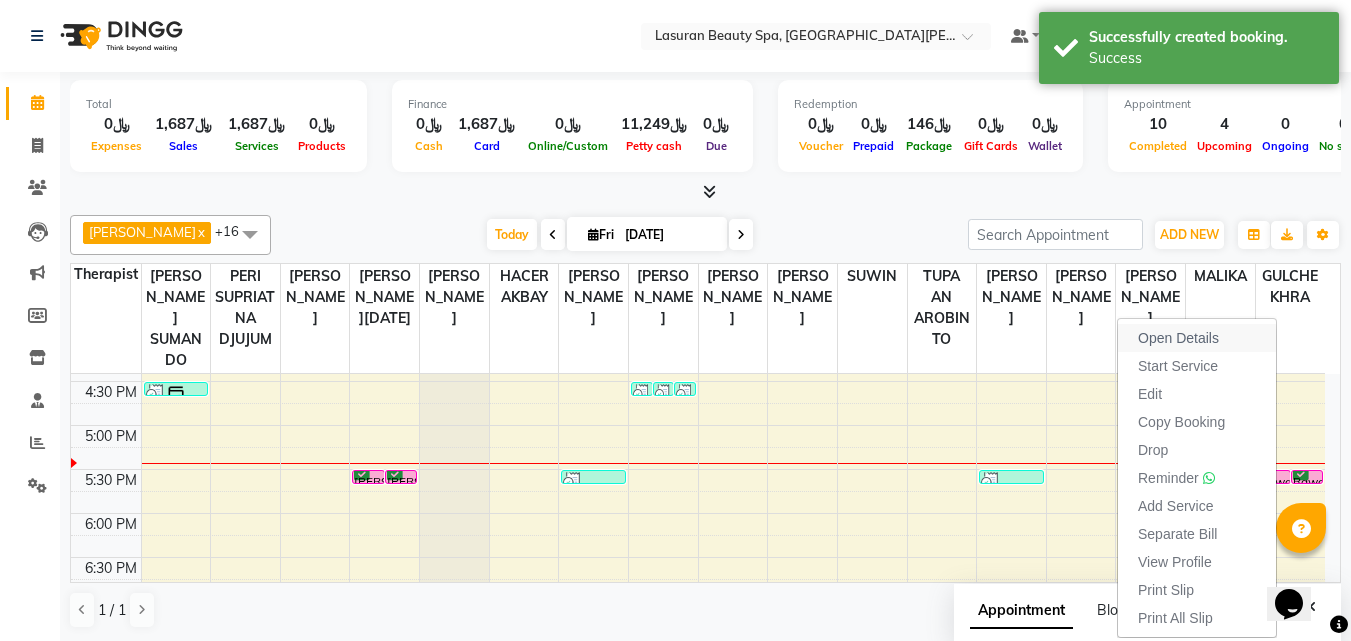 click on "Open Details" at bounding box center [1178, 338] 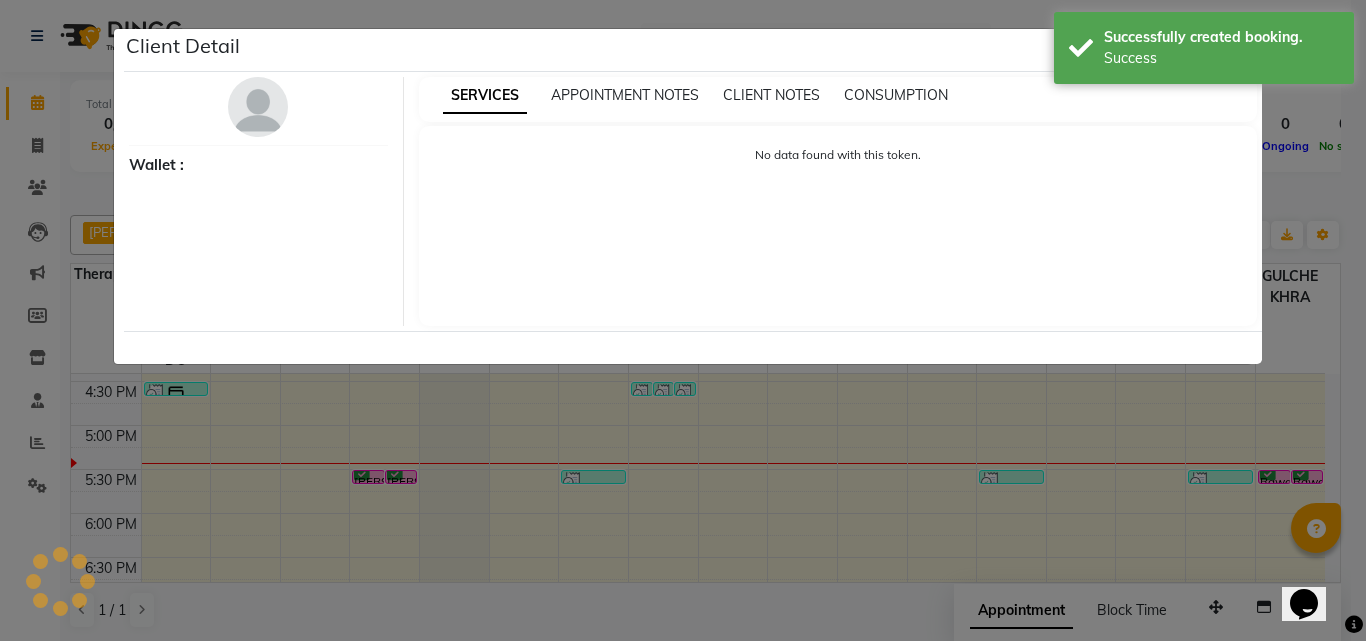 select on "6" 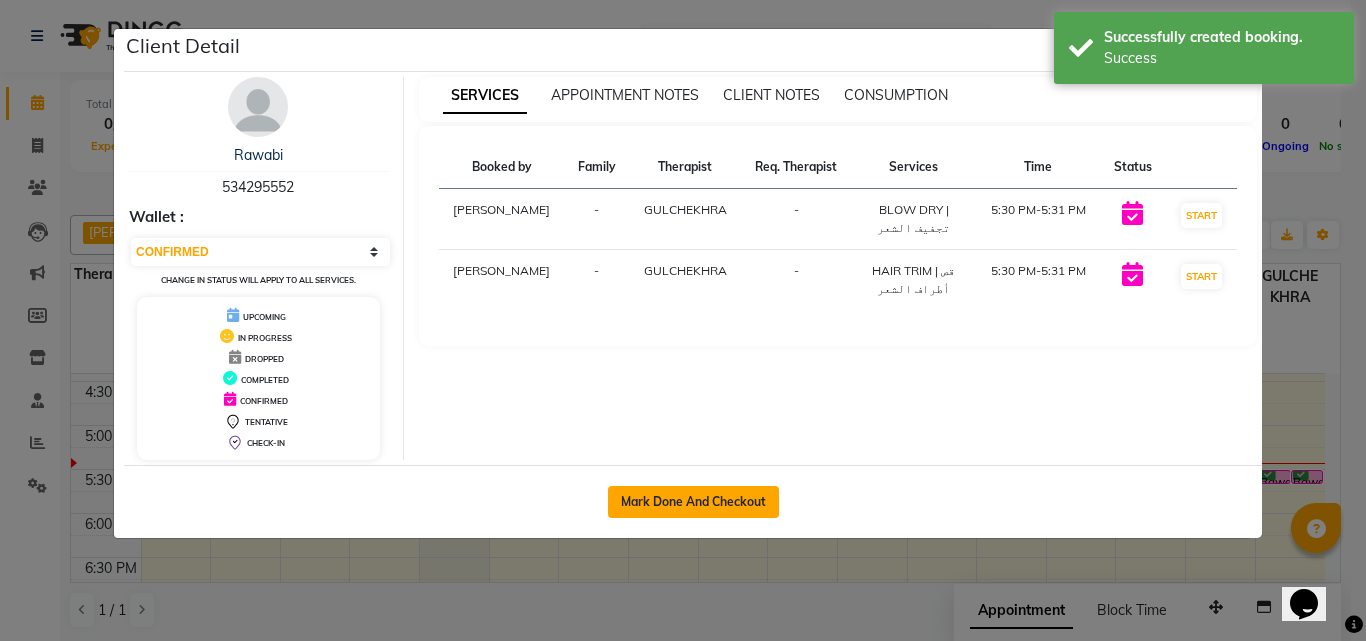 click on "Mark Done And Checkout" 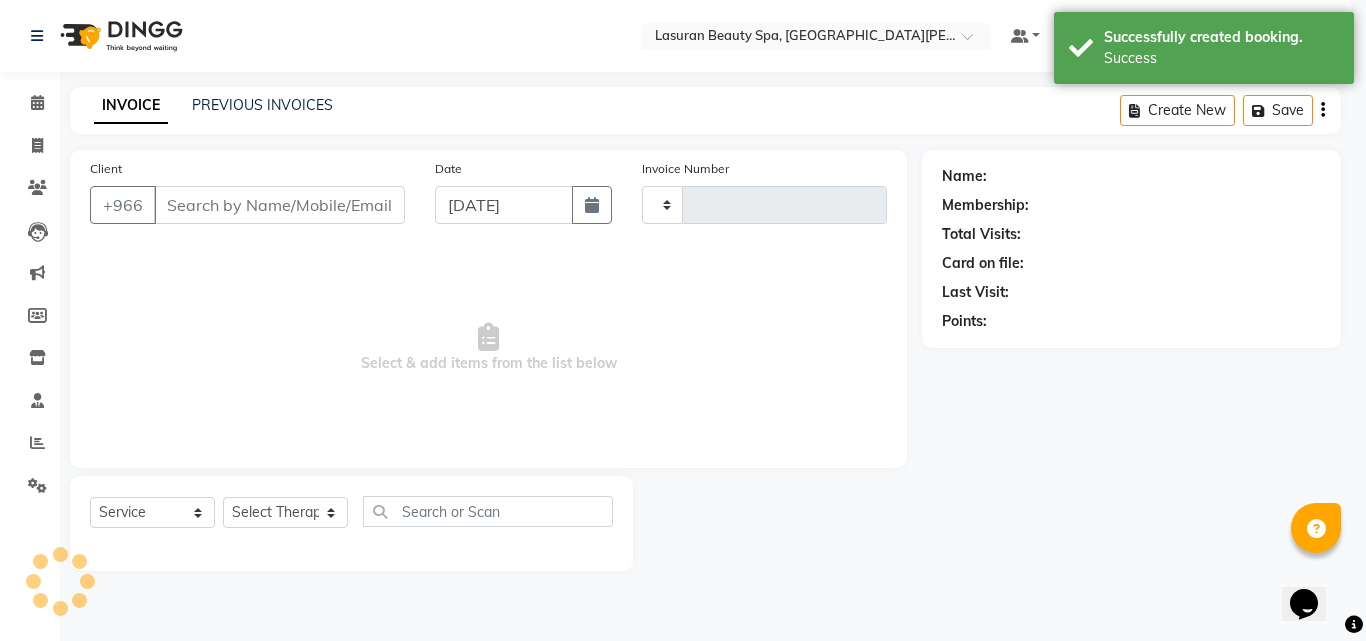 type on "0902" 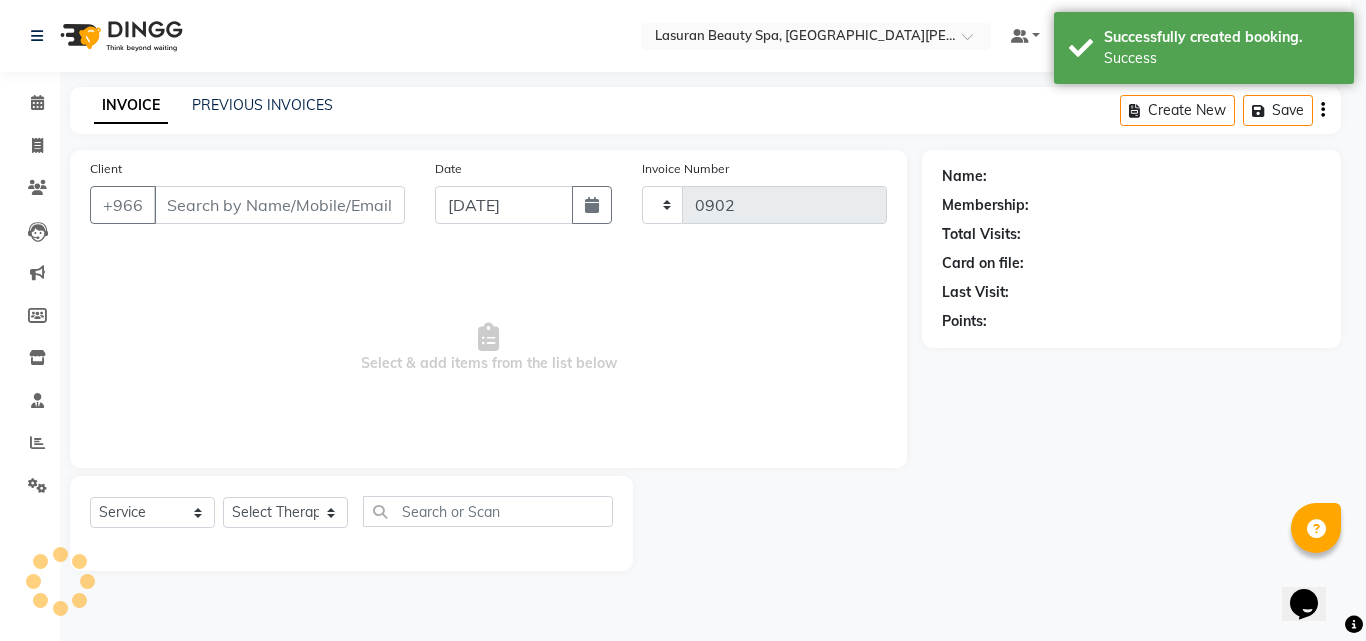 select on "6941" 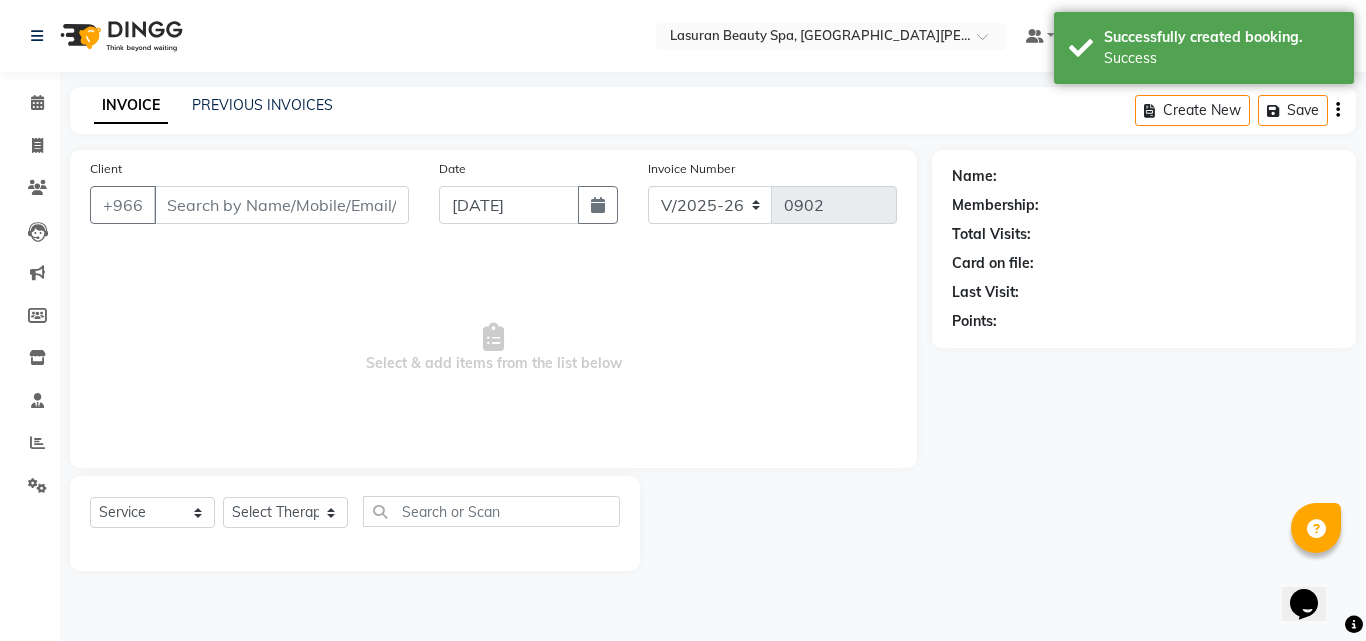 type on "534295552" 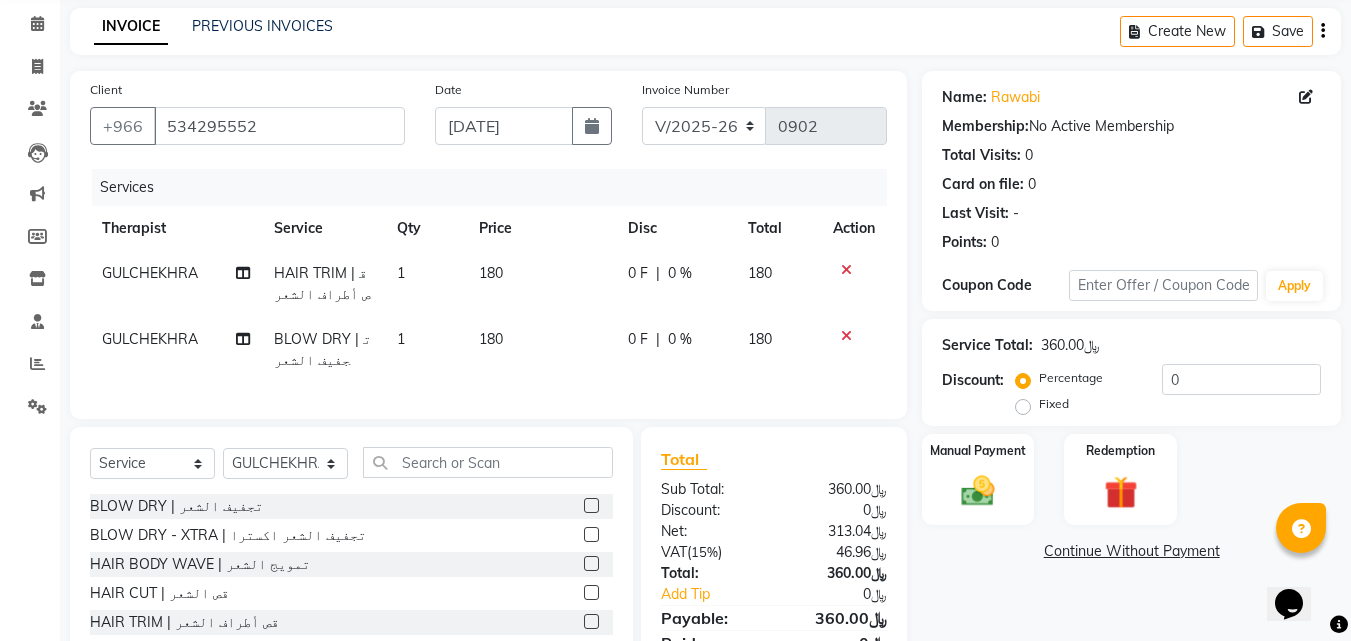 scroll, scrollTop: 200, scrollLeft: 0, axis: vertical 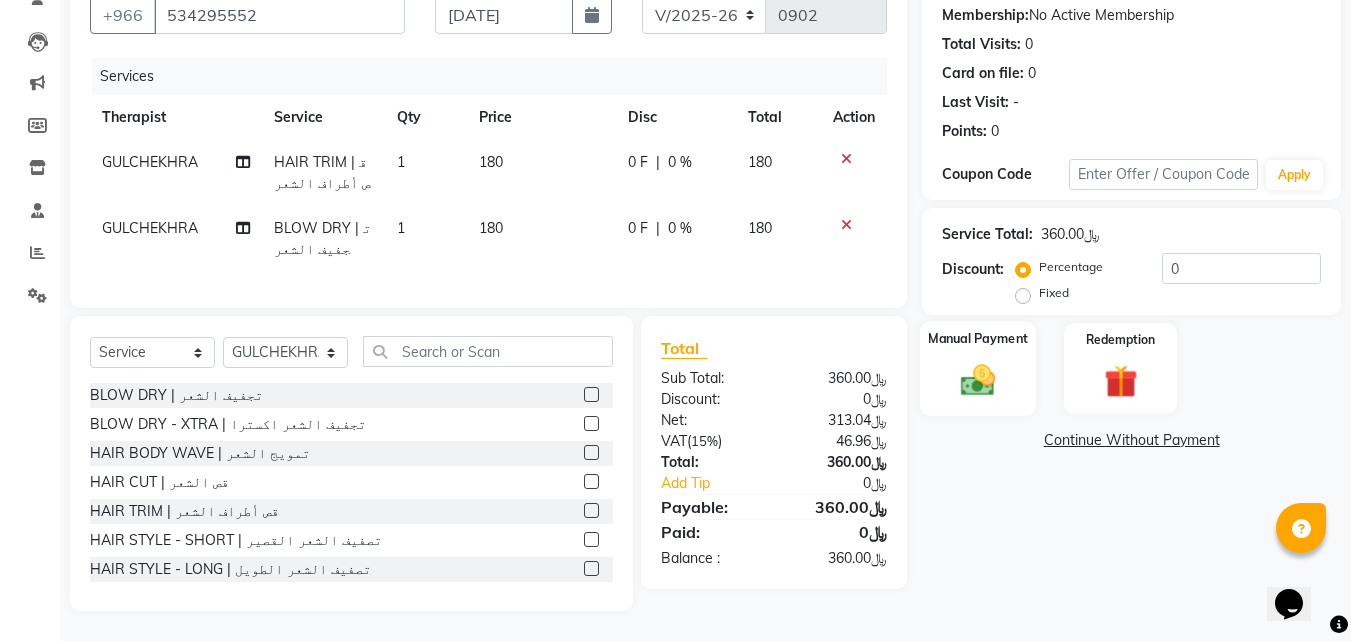 click 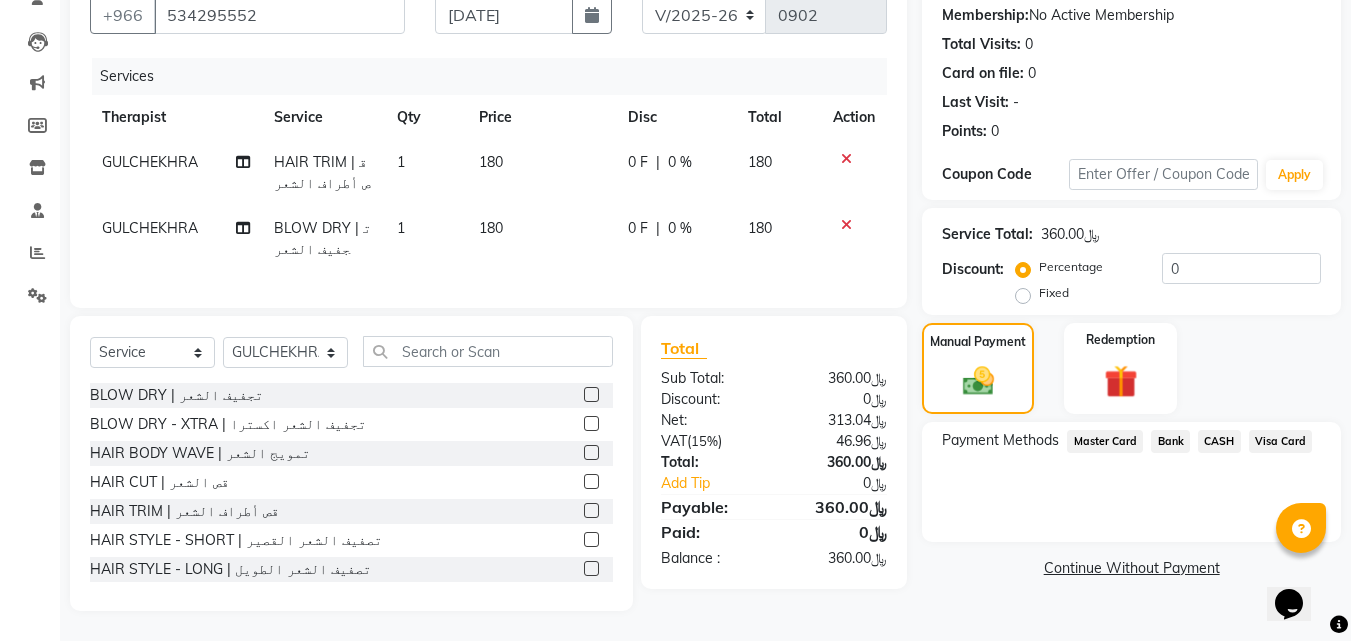 click on "Visa Card" 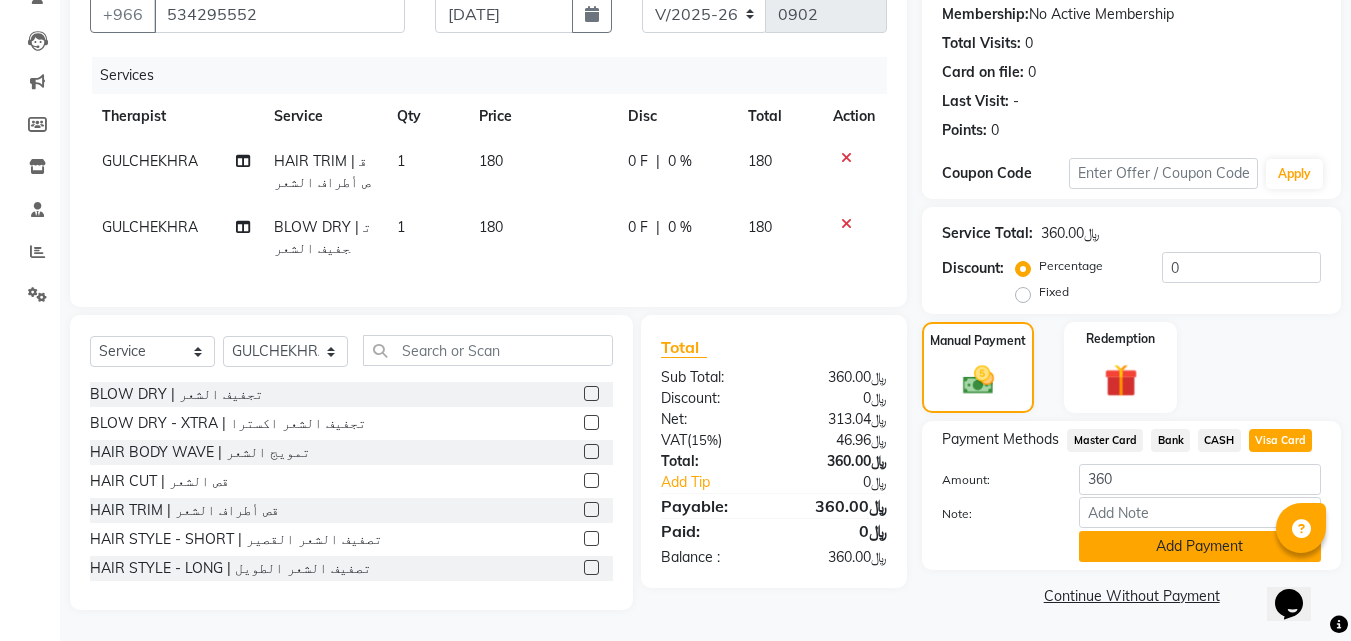 click on "Add Payment" 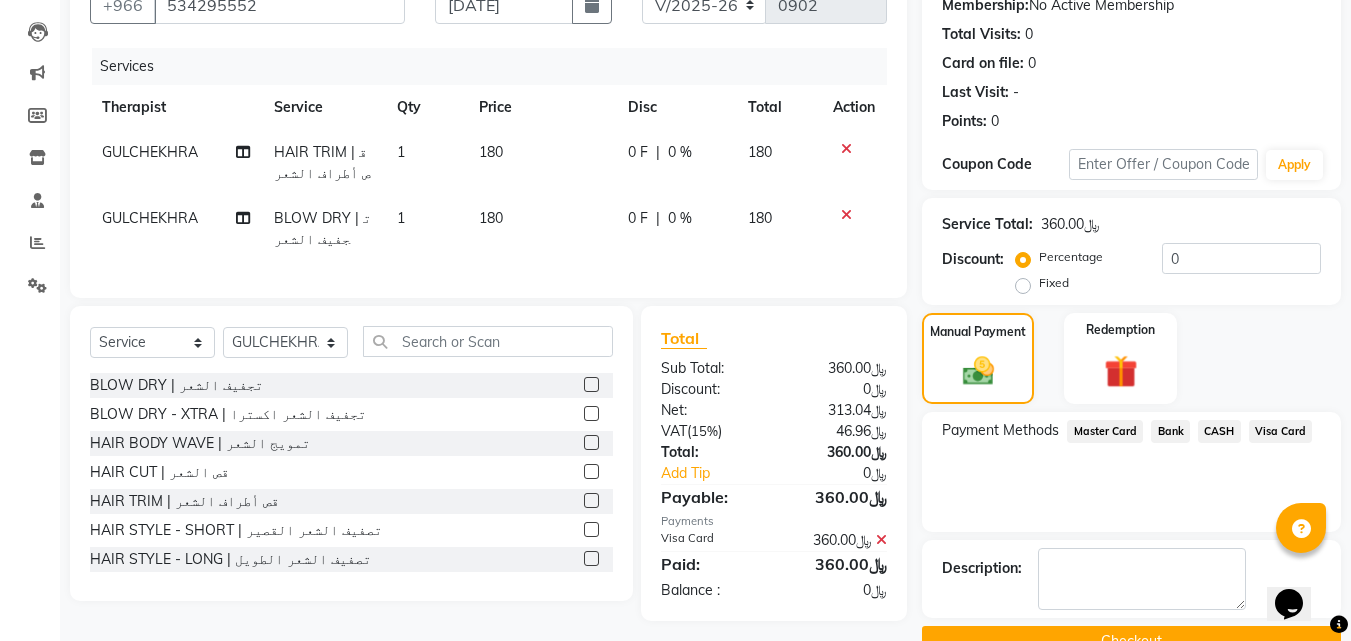 scroll, scrollTop: 246, scrollLeft: 0, axis: vertical 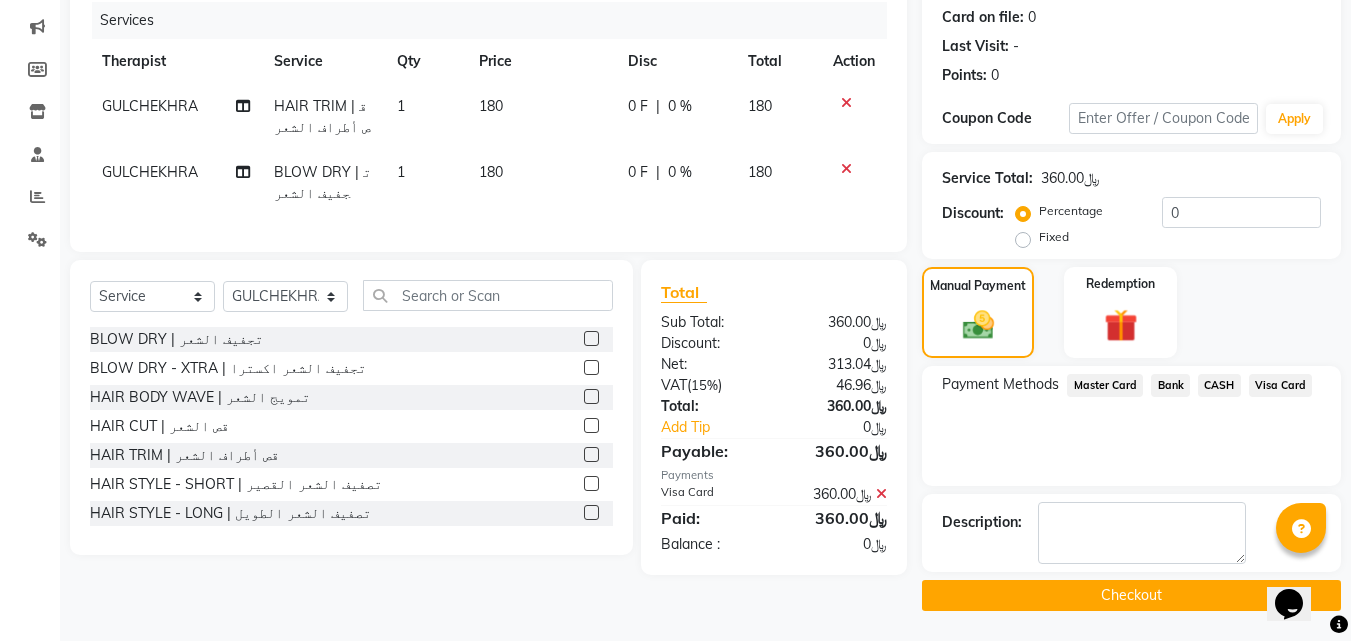 click on "Checkout" 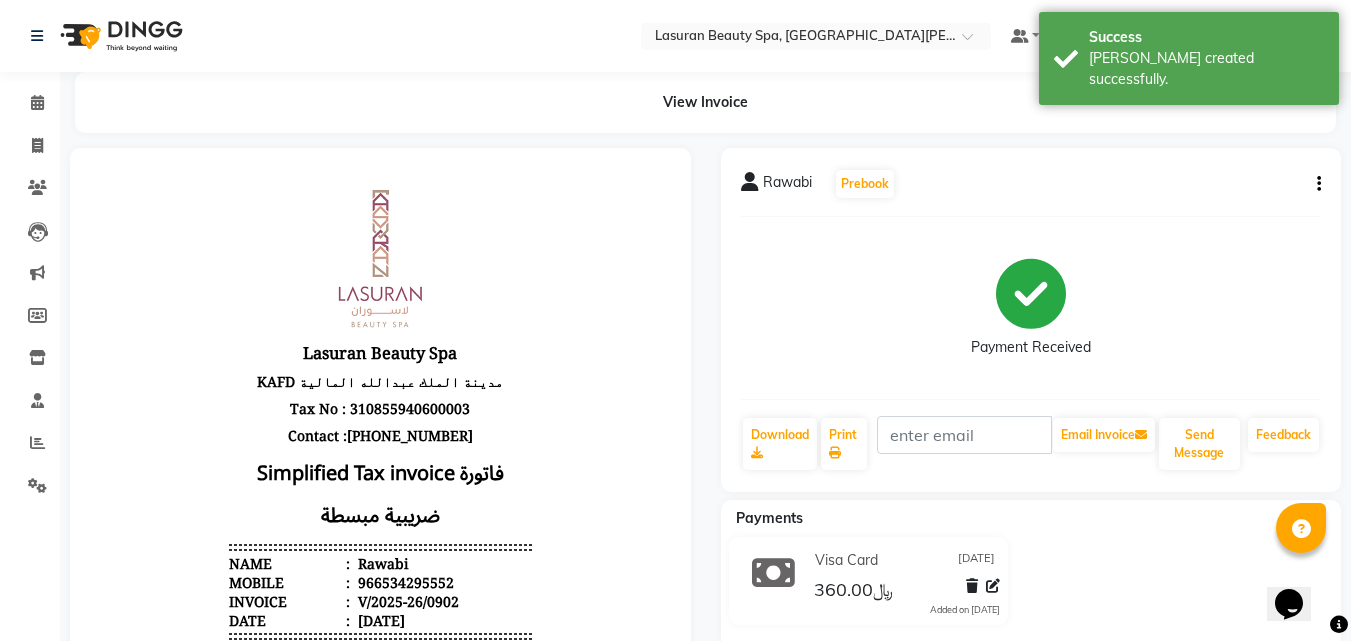 scroll, scrollTop: 0, scrollLeft: 0, axis: both 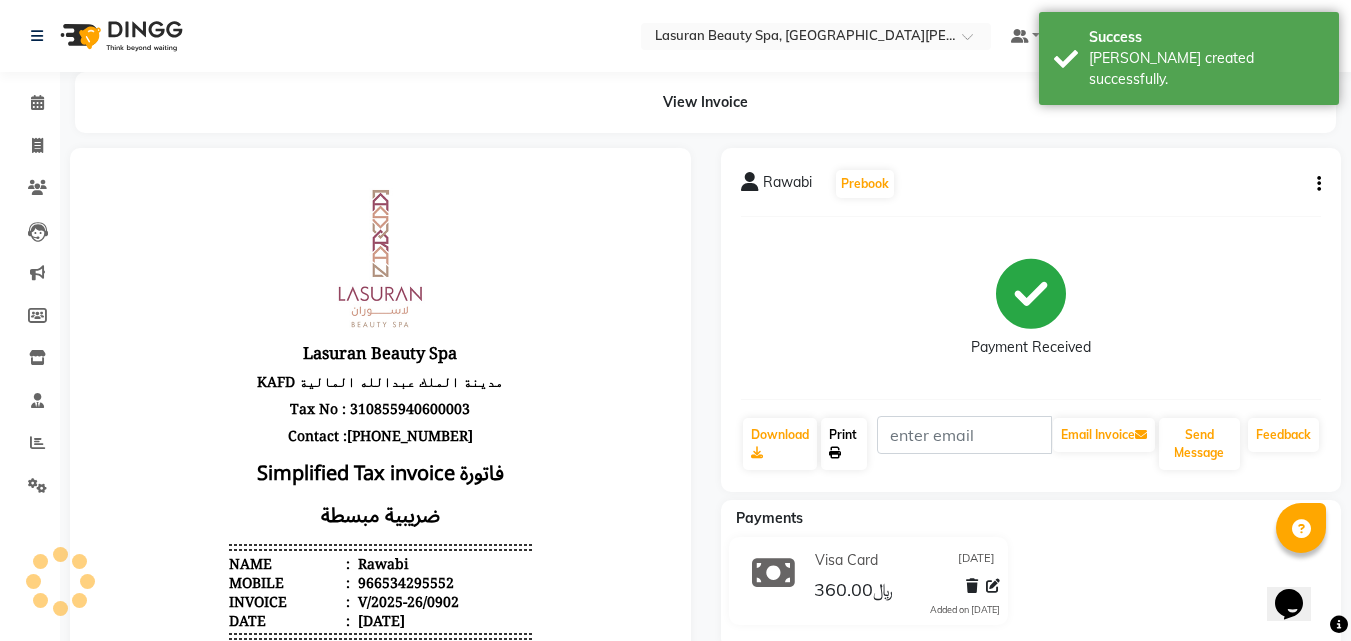 click on "Print" 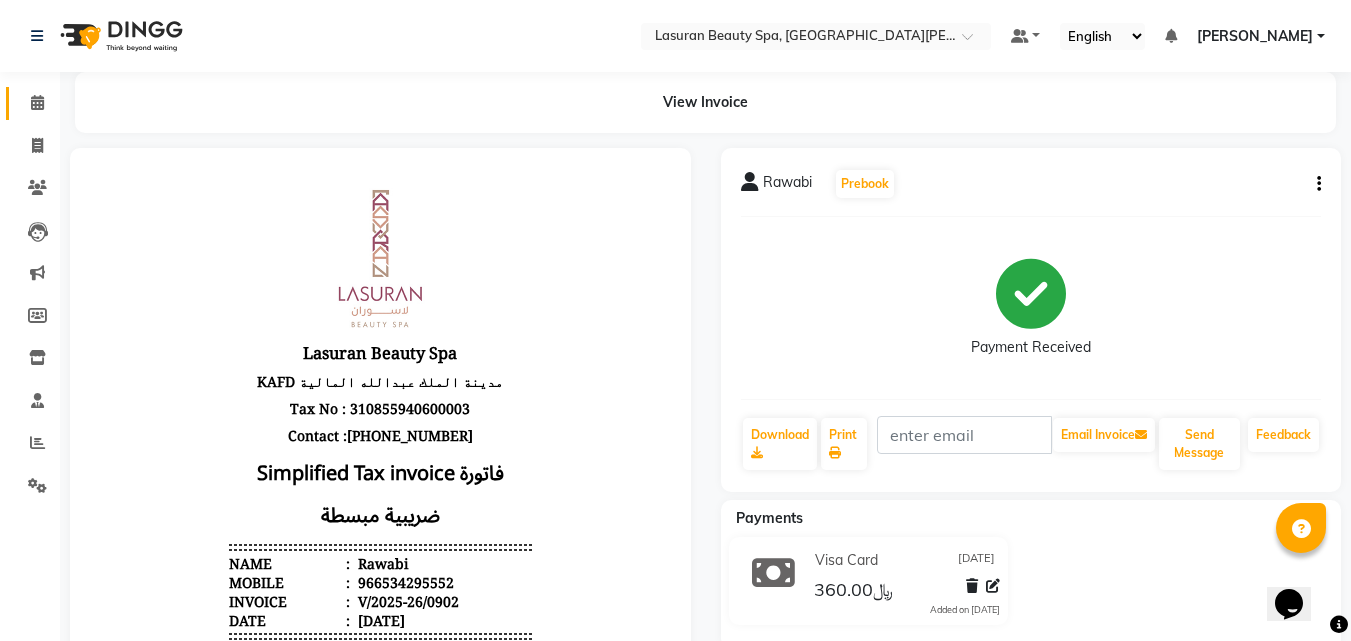 click 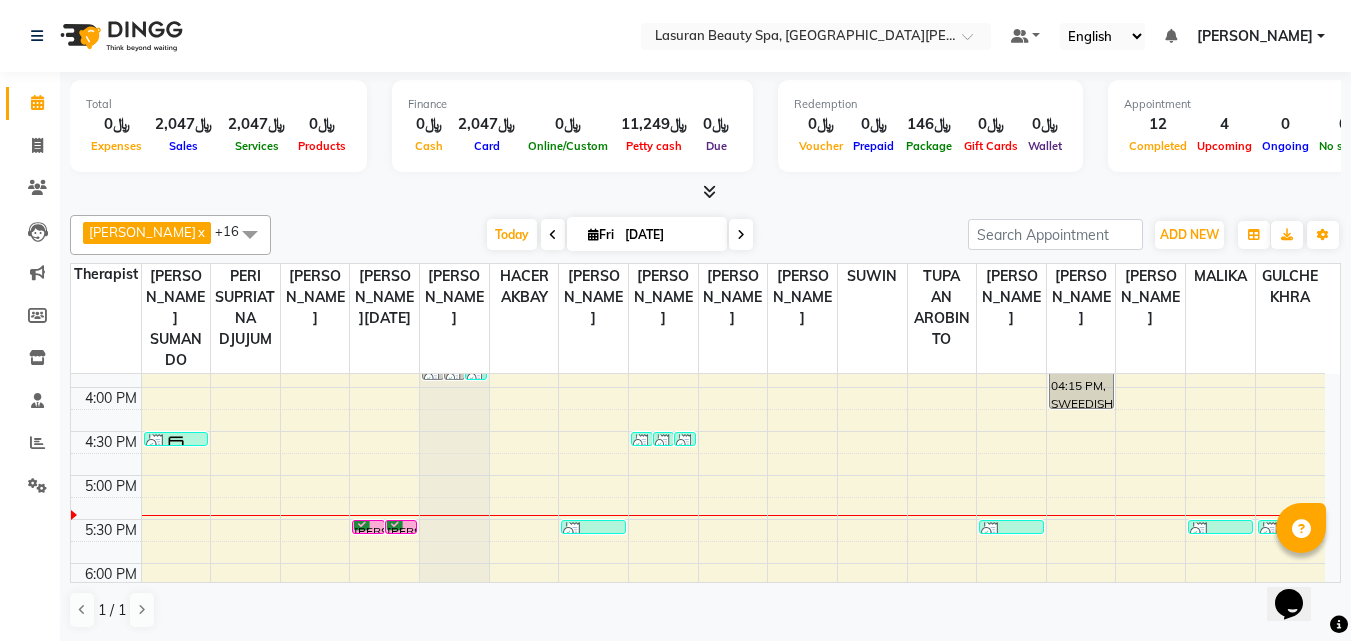 scroll, scrollTop: 300, scrollLeft: 0, axis: vertical 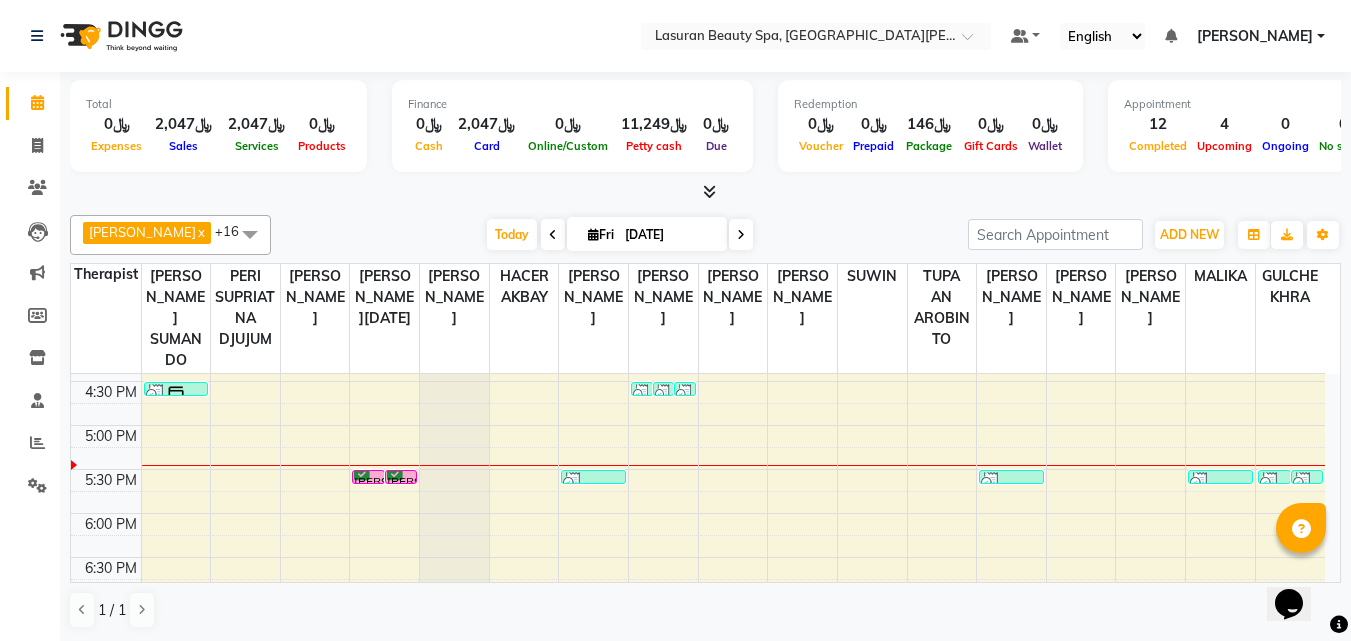 click on "Amjad Al Ageil, TK09, 05:30 PM-05:31 PM, Highlight FULL HEAD Length 1 | هايلايت لكامل الشعر 1" at bounding box center (401, 477) 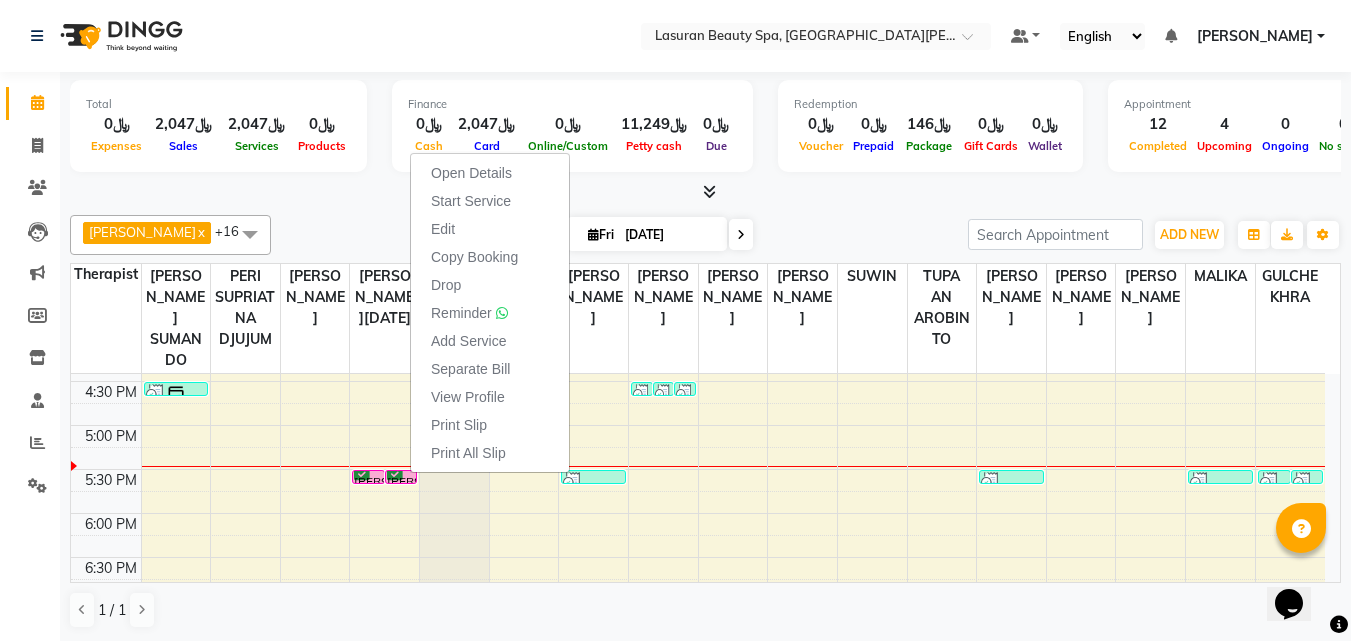 scroll, scrollTop: 290, scrollLeft: 0, axis: vertical 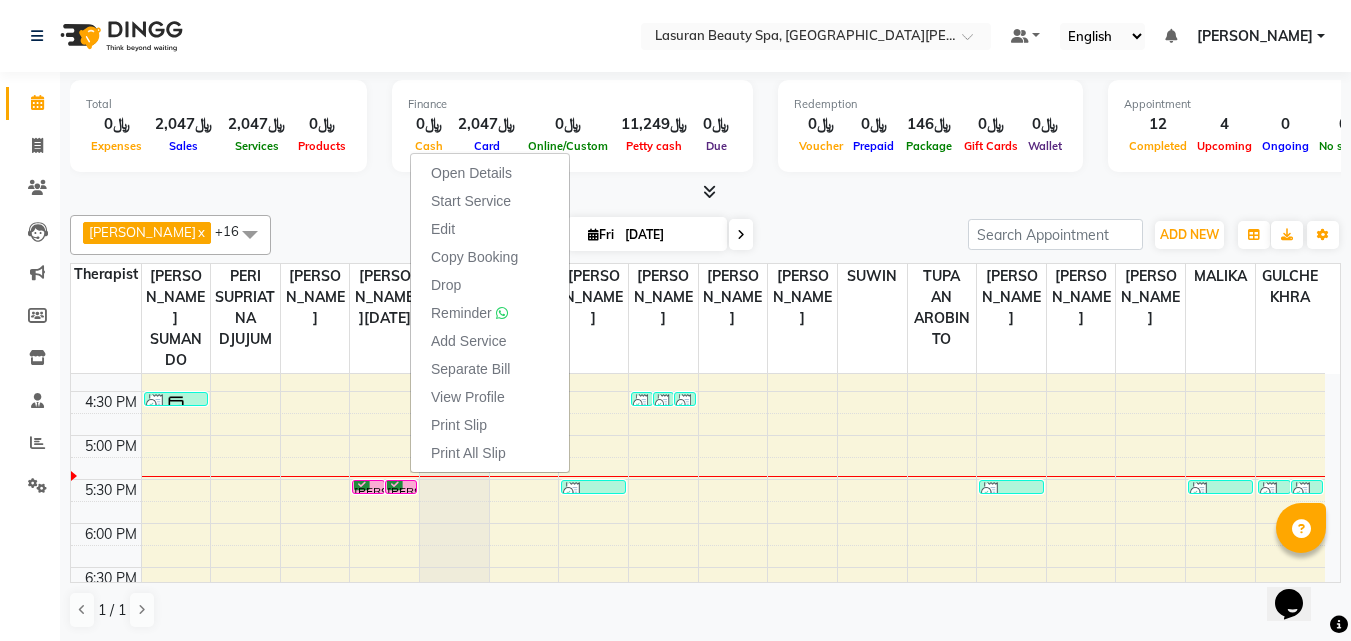 click at bounding box center (705, 192) 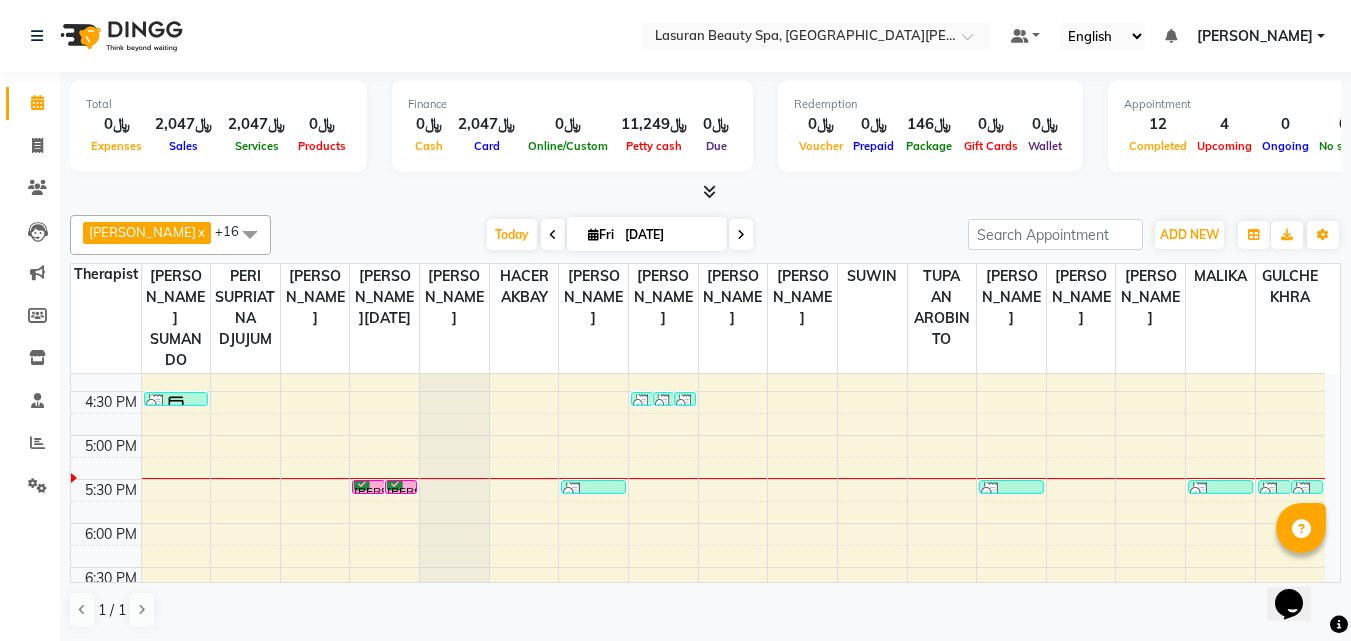 click on "Amjad Al Ageil, TK09, 05:30 PM-05:31 PM, Highlight FULL HEAD Length 1 | هايلايت لكامل الشعر 1" at bounding box center [401, 487] 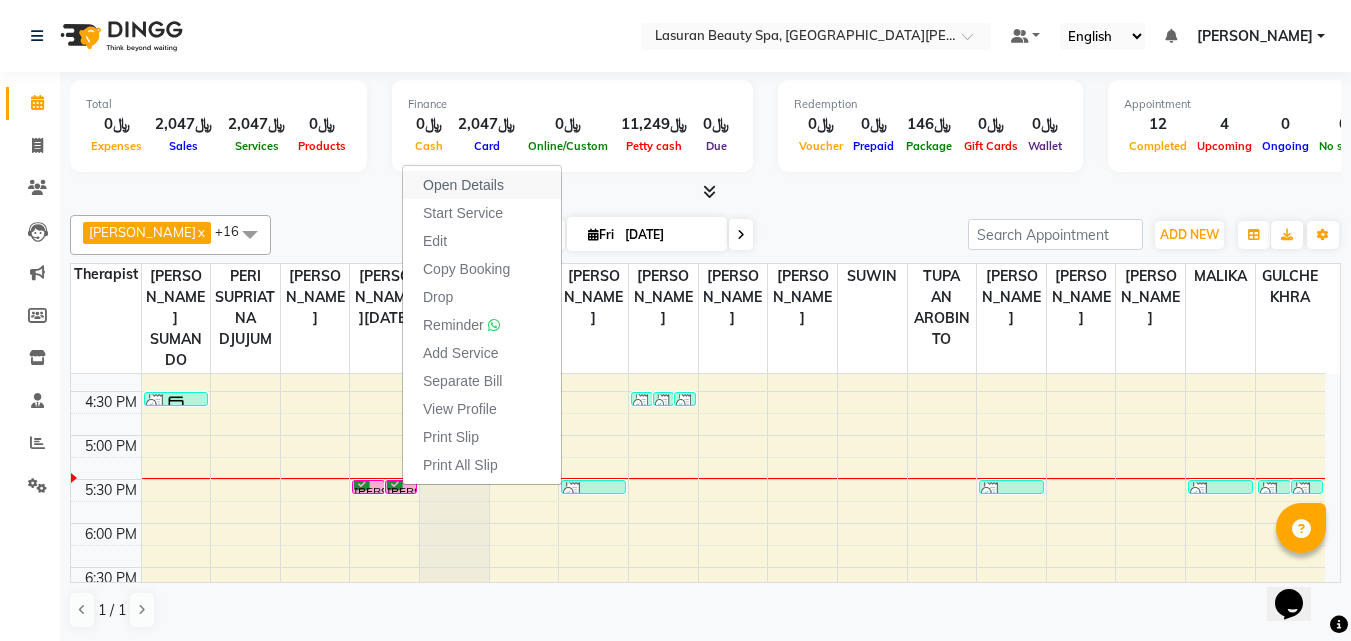 click on "Open Details" at bounding box center [463, 185] 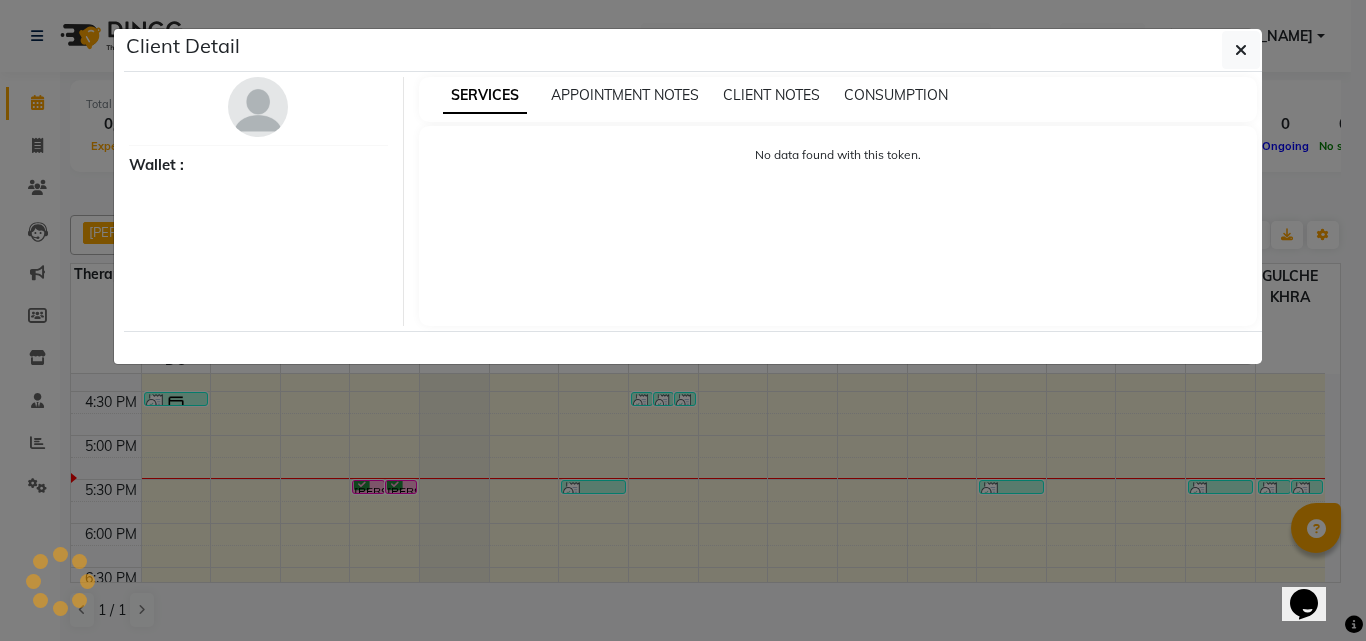 select on "6" 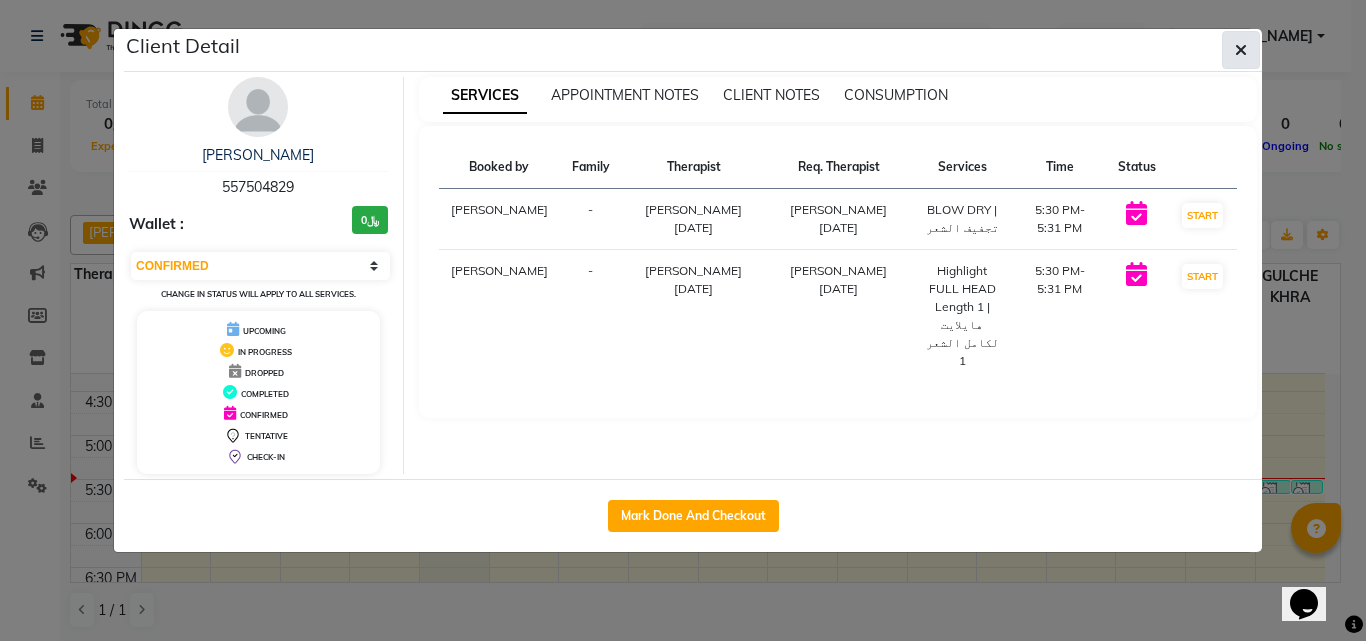 click 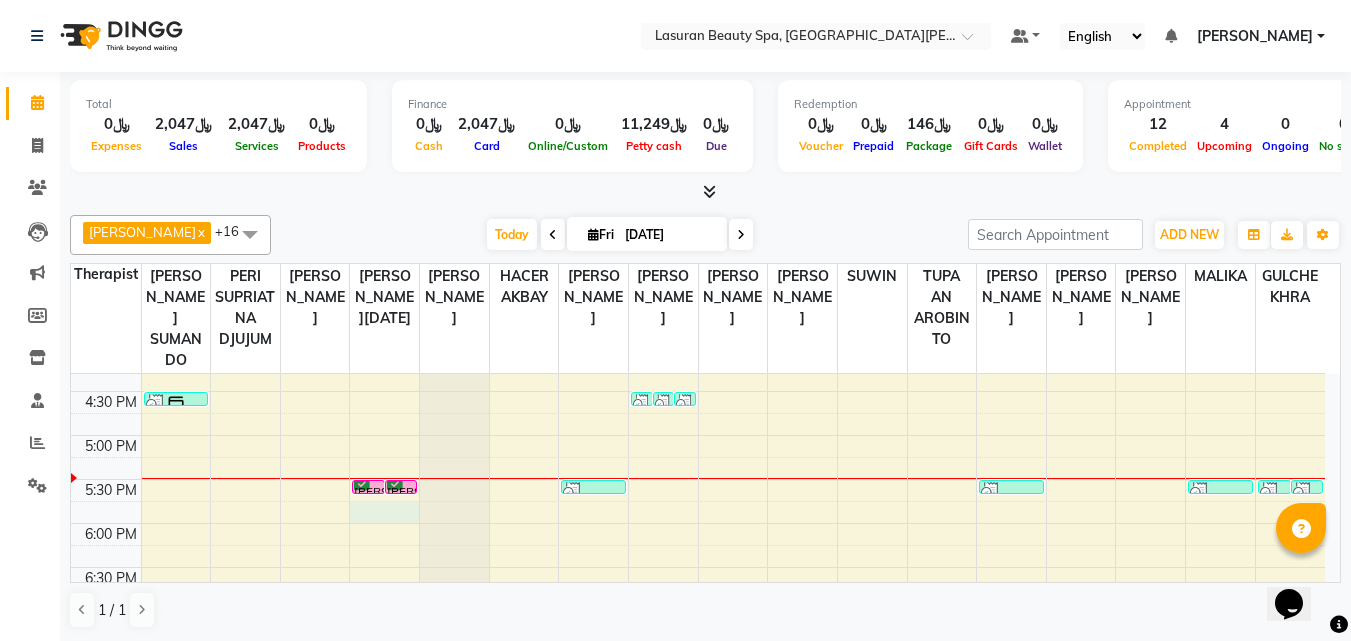 click on "1:00 PM 1:30 PM 2:00 PM 2:30 PM 3:00 PM 3:30 PM 4:00 PM 4:30 PM 5:00 PM 5:30 PM 6:00 PM 6:30 PM 7:00 PM 7:30 PM 8:00 PM 8:30 PM 9:00 PM 9:30 PM 10:00 PM 10:30 PM 11:00 PM 11:30 PM    Omar Michael, TK02, 02:00 PM-02:15 PM, Beard Shaping      Jesika Smethurst, TK07, 04:30 PM-04:31 PM, NAILS CLASSIC  PEDICURE | باديكير كلاسيك     Amjad Al Ageil, TK09, 05:30 PM-05:31 PM, BLOW DRY | تجفيف الشعر     Amjad Al Ageil, TK09, 05:30 PM-05:31 PM, Highlight FULL HEAD Length 1 | هايلايت لكامل الشعر 1     Al Ghlia Al Agmi, TK08, 07:30 PM-07:31 PM, HAIR CUT | قص الشعر     Mansour Al Hilaly, TK06, 03:45 PM-03:46 PM, Beard Shaping | تحديد الذقن     Mansour Al Hilaly, TK06, 03:45 PM-03:46 PM, HAIR CUT | قص الشعر     Mansour Al Hilaly, TK06, 03:45 PM-03:46 PM, PACKAGES HAIRCUT & LASURAN SHAVE | قص الشعر +حلاقه لاسوران     Omar Michael, TK04, 02:15 PM-02:16 PM, Beard Shaping | تحديد الذقن" at bounding box center (698, 567) 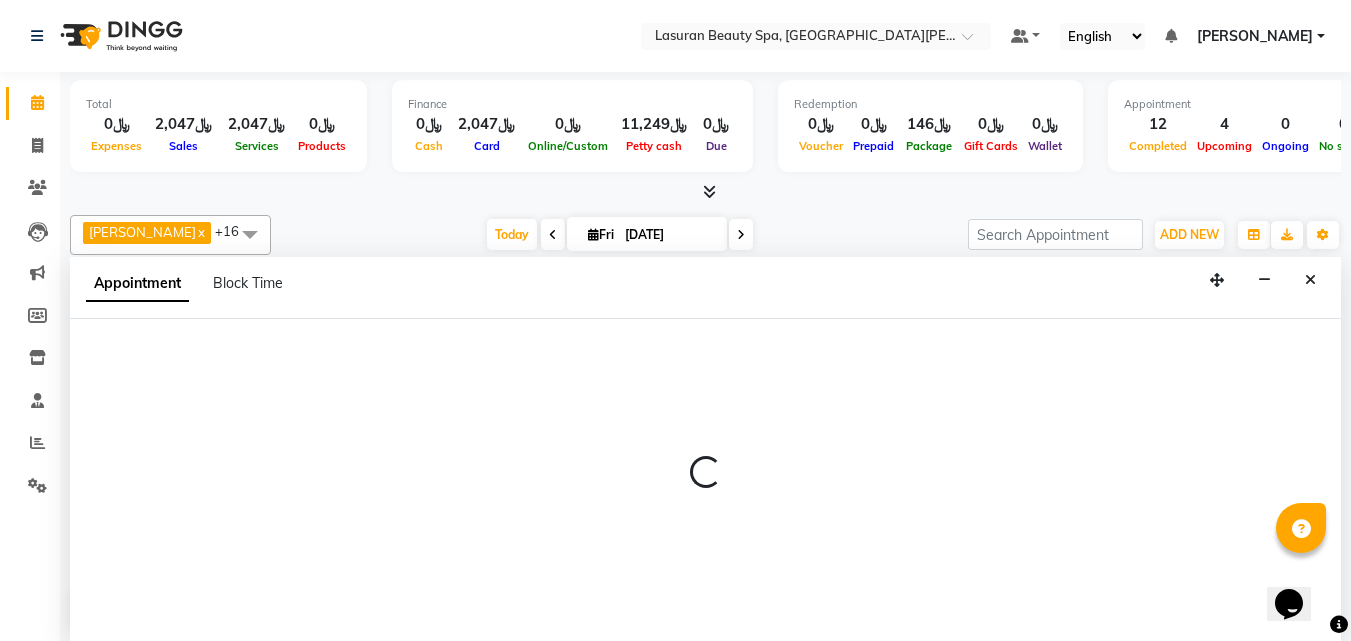 scroll, scrollTop: 1, scrollLeft: 0, axis: vertical 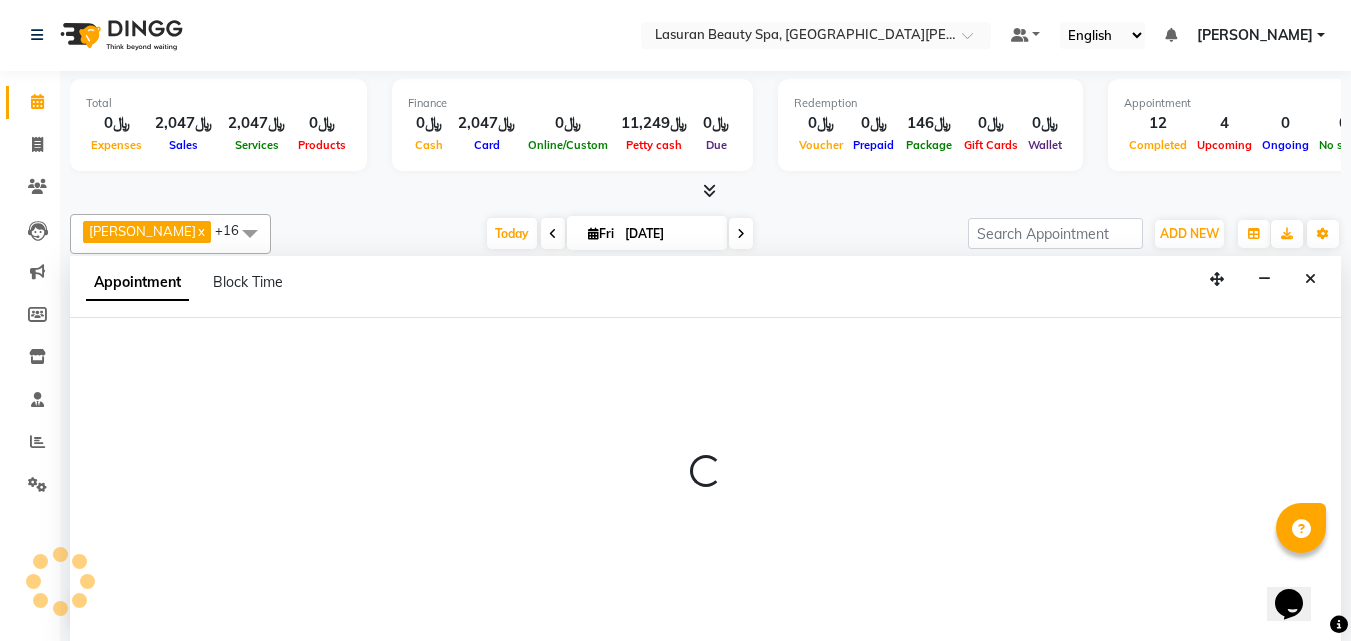 select on "54626" 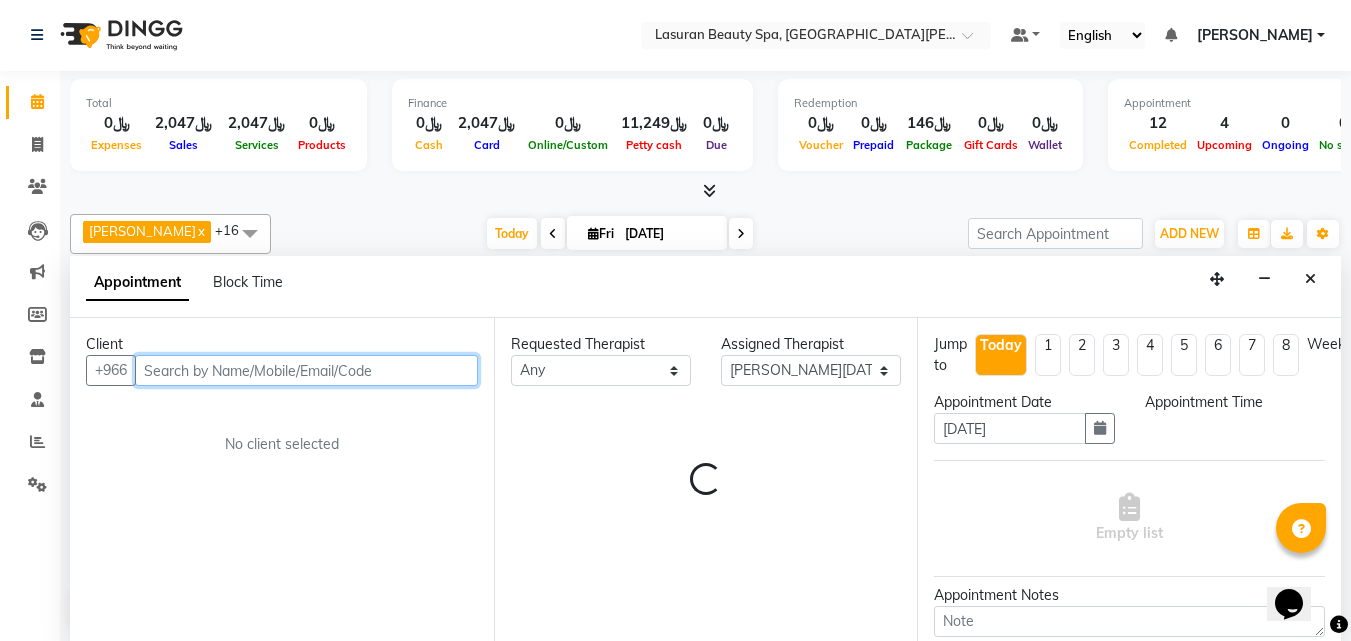 select on "1065" 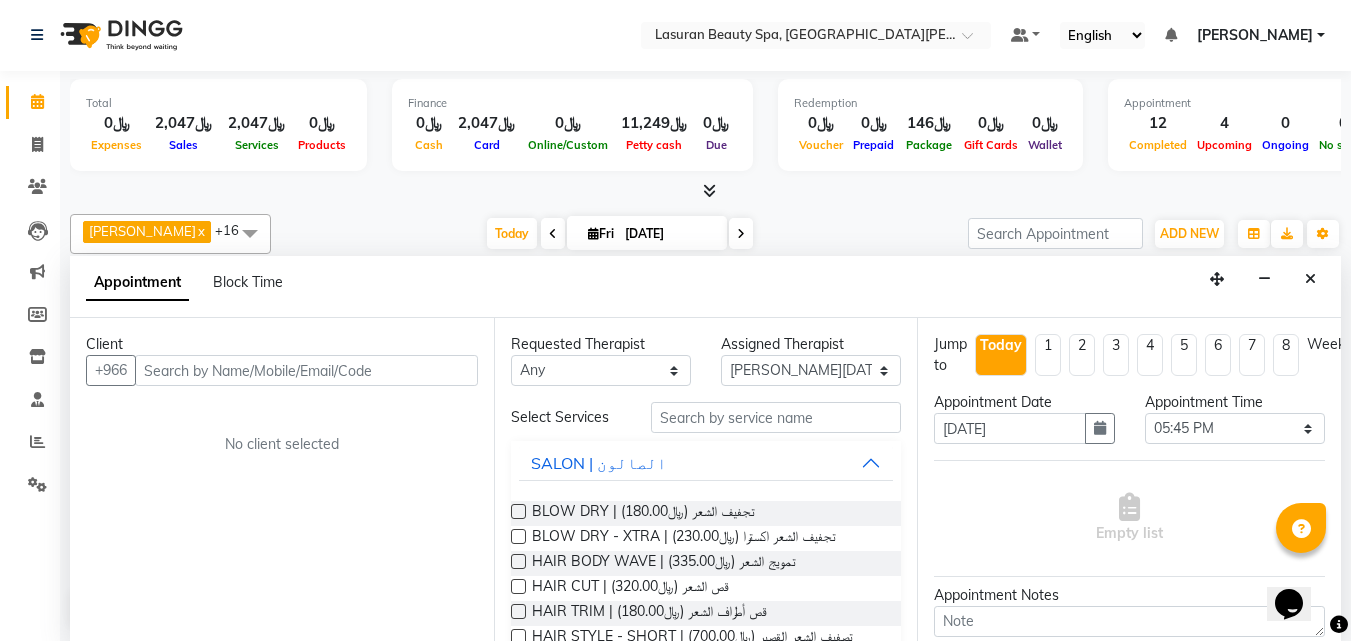 click on "BLOW DRY | تجفيف الشعر (﷼180.00)" at bounding box center (706, 513) 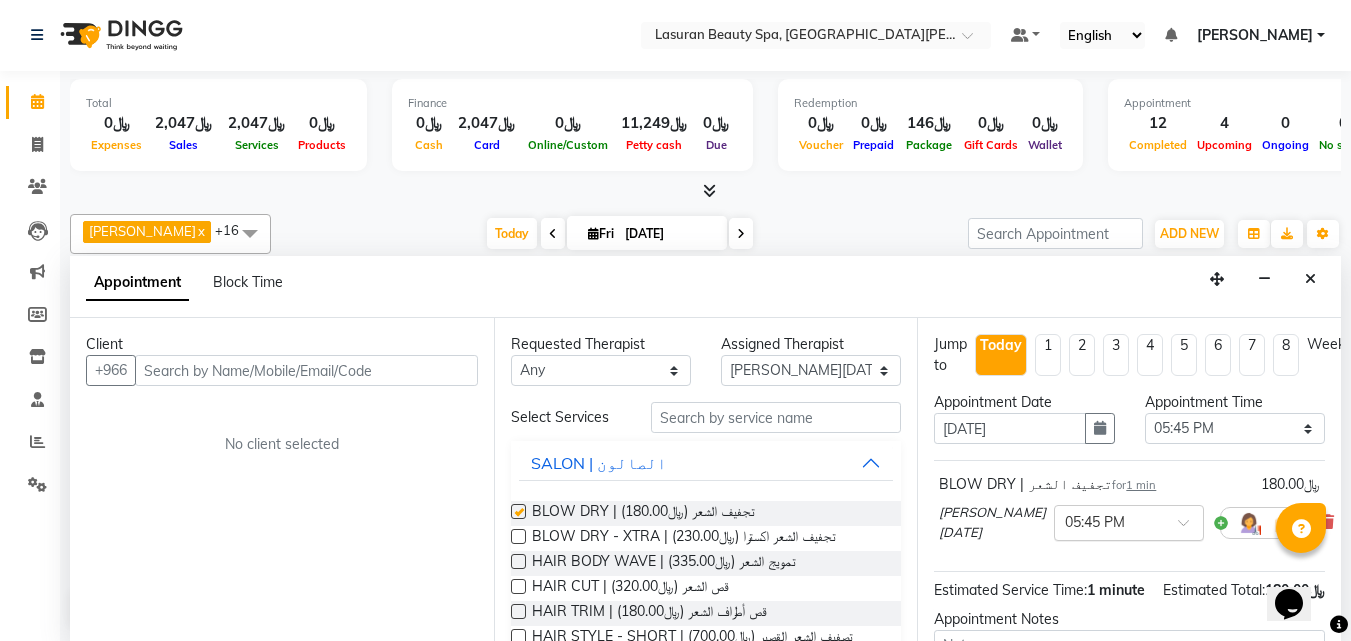 checkbox on "false" 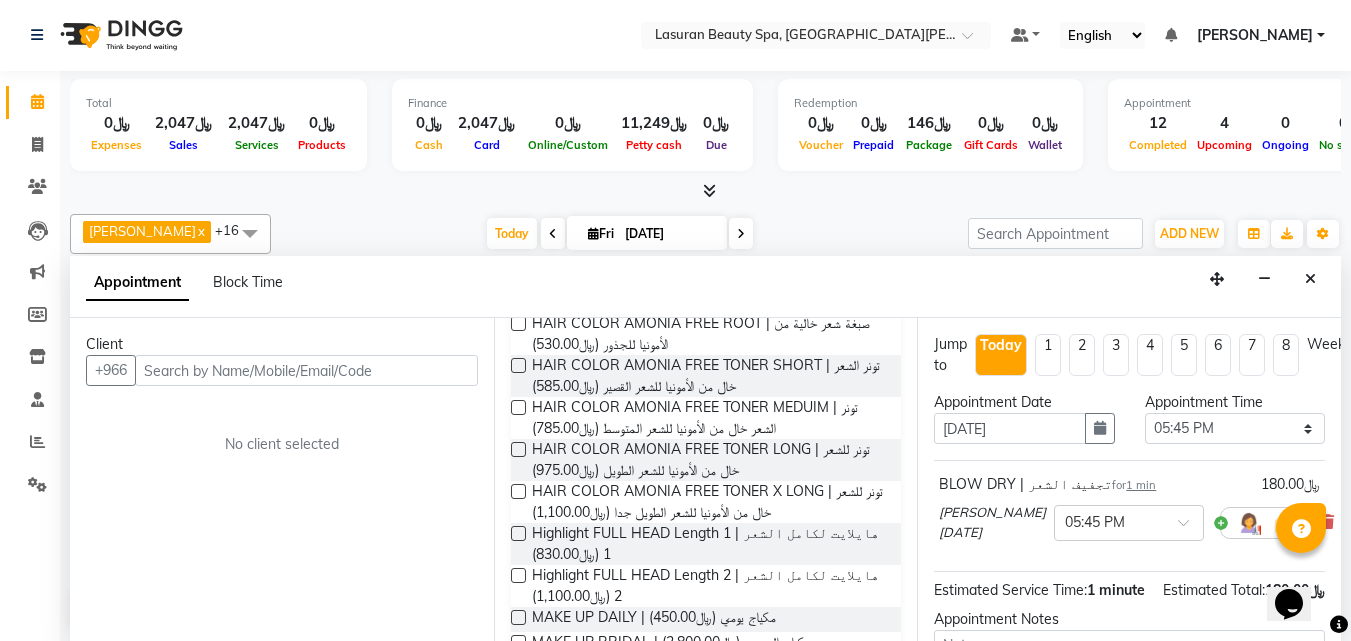 scroll, scrollTop: 1000, scrollLeft: 0, axis: vertical 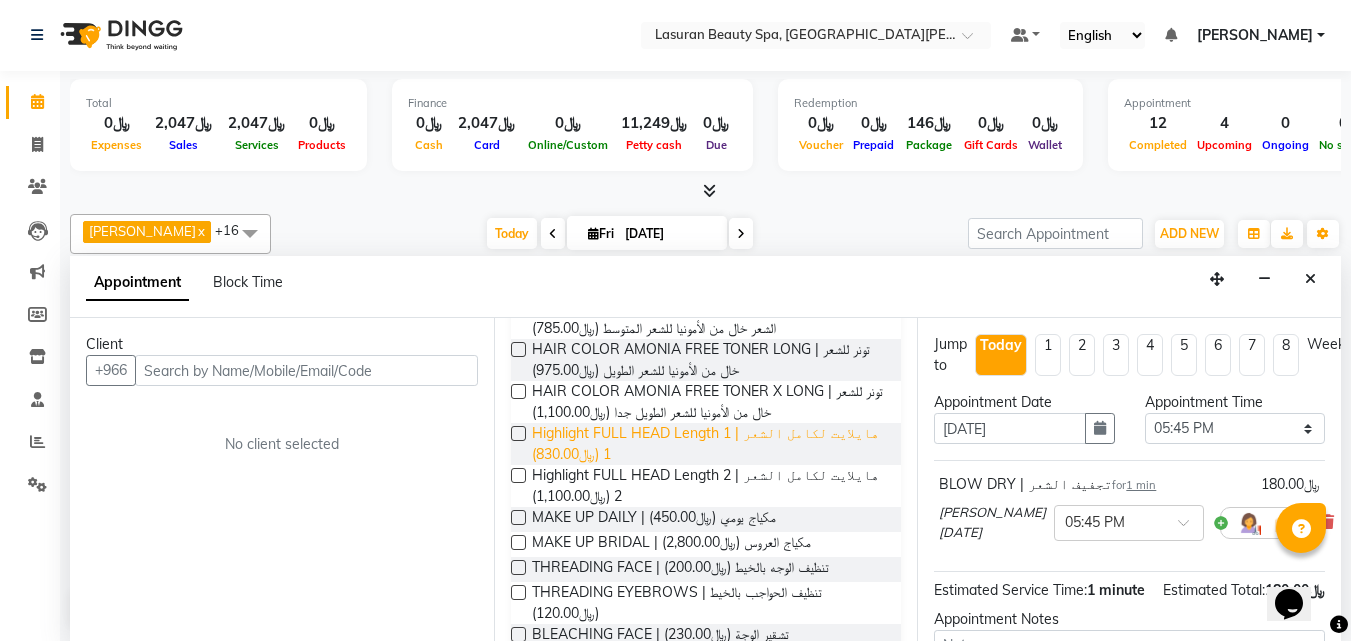 click on "Highlight FULL HEAD Length 1 | هايلايت لكامل الشعر 1 (﷼830.00)" at bounding box center (709, 444) 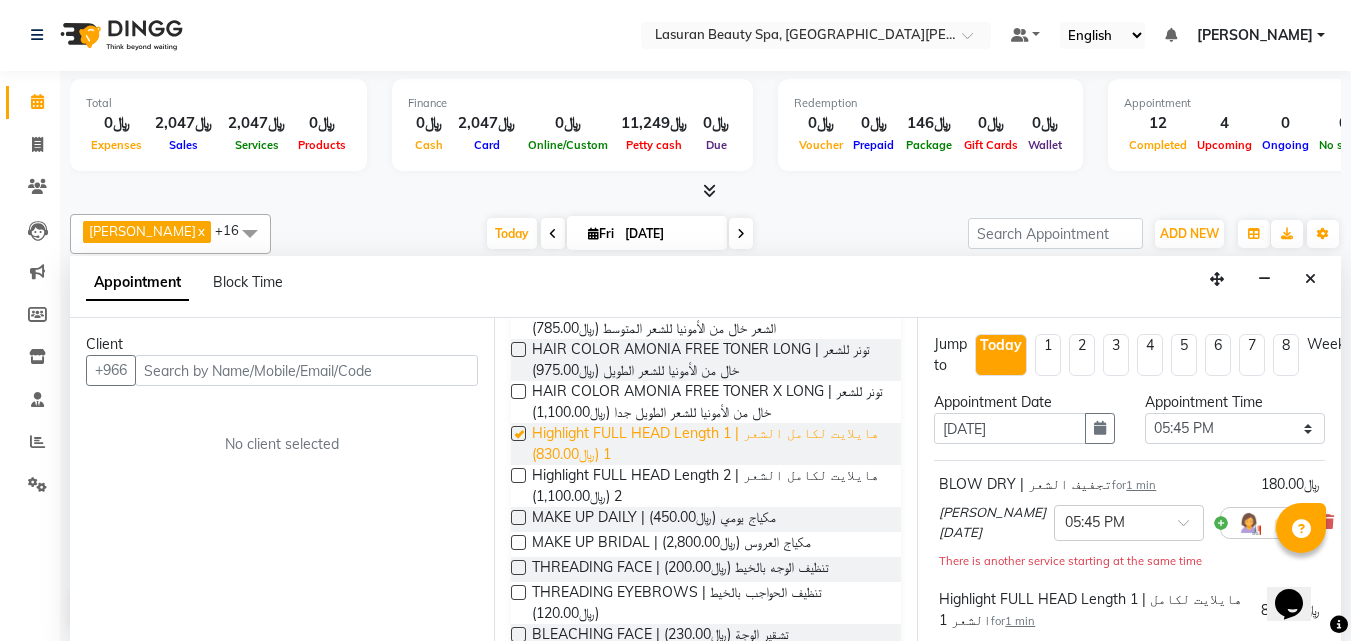 checkbox on "false" 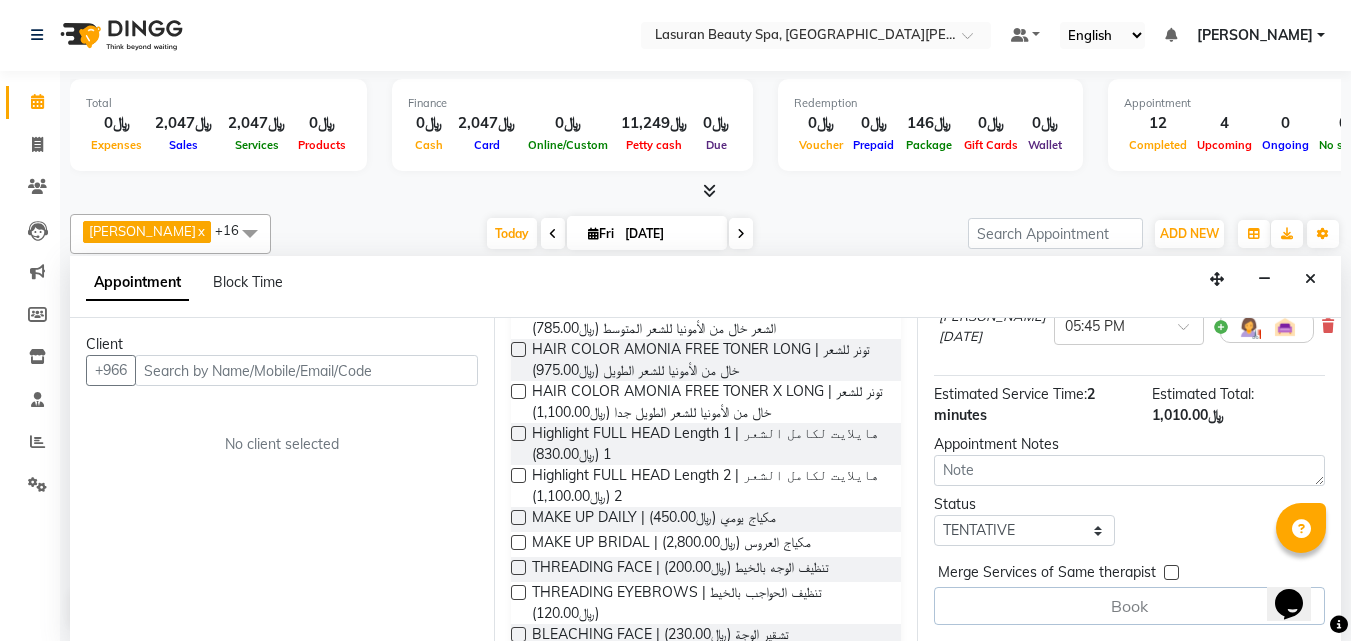 scroll, scrollTop: 347, scrollLeft: 0, axis: vertical 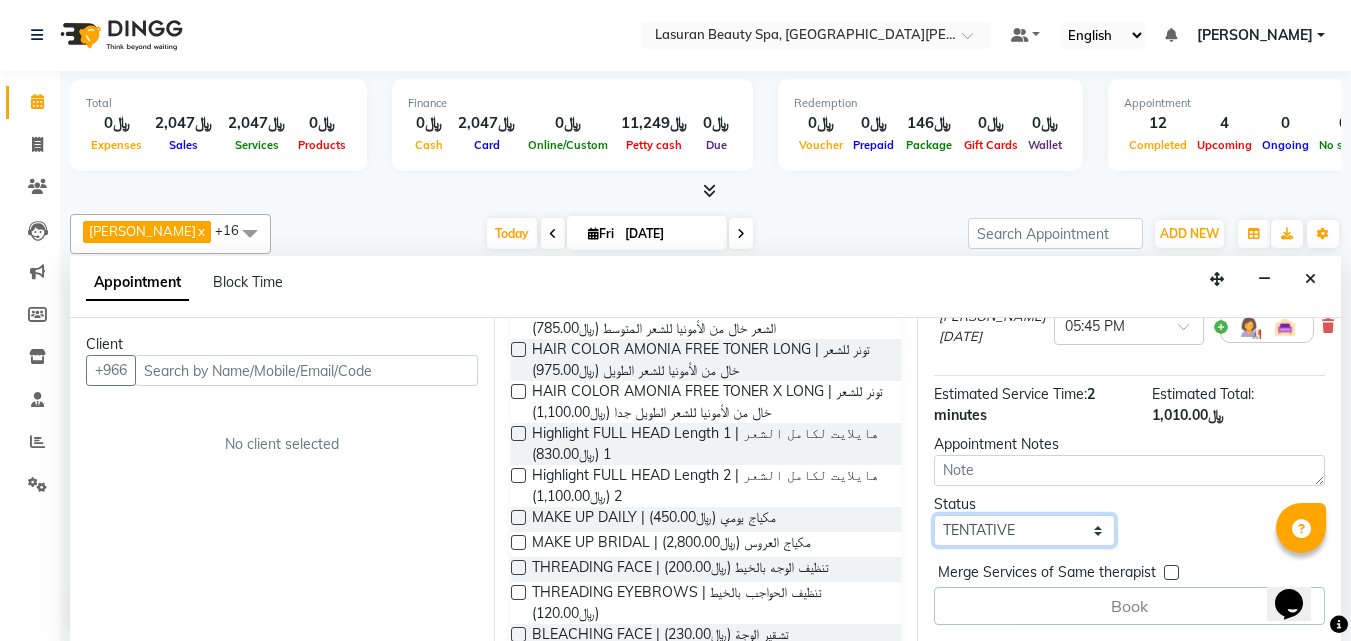 click on "Select TENTATIVE CONFIRM CHECK-IN UPCOMING" at bounding box center (1024, 530) 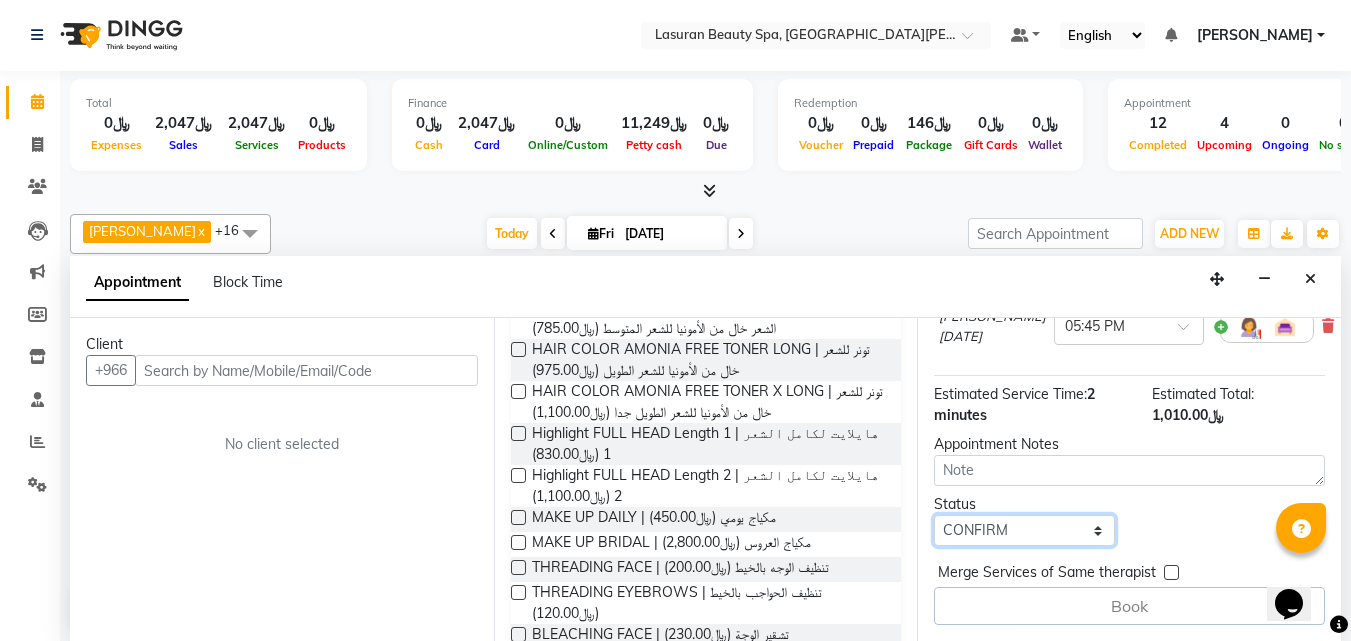 click on "Select TENTATIVE CONFIRM CHECK-IN UPCOMING" at bounding box center [1024, 530] 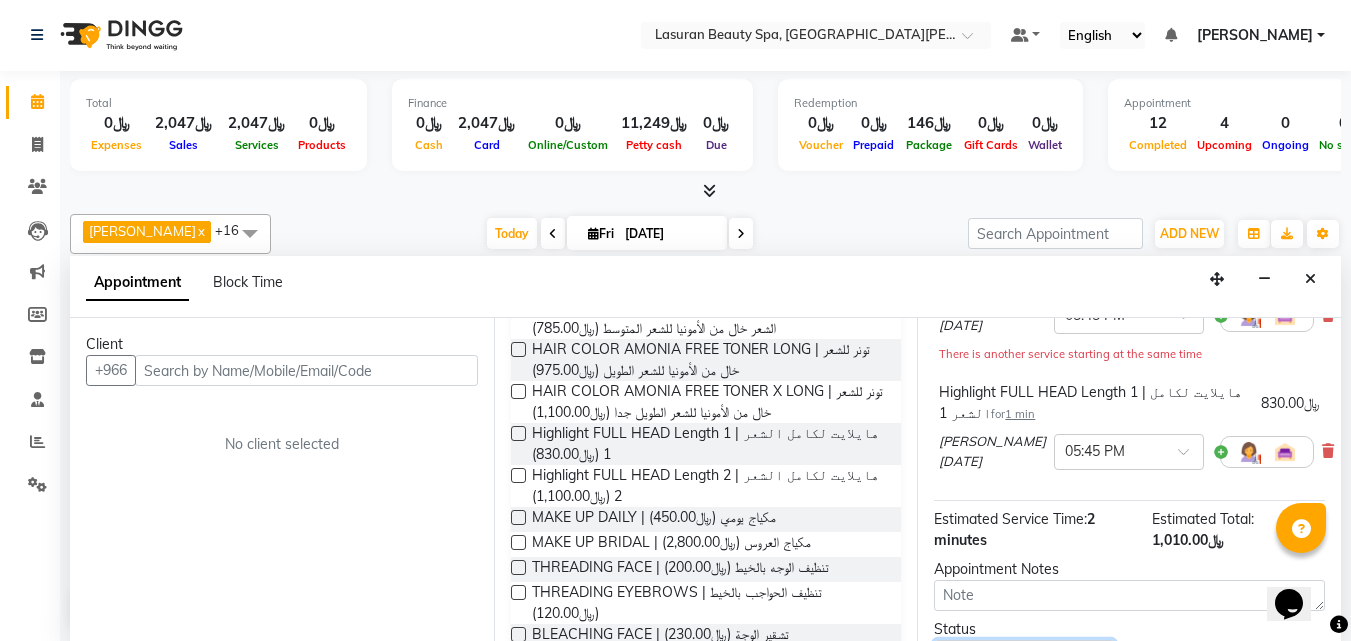 scroll, scrollTop: 147, scrollLeft: 0, axis: vertical 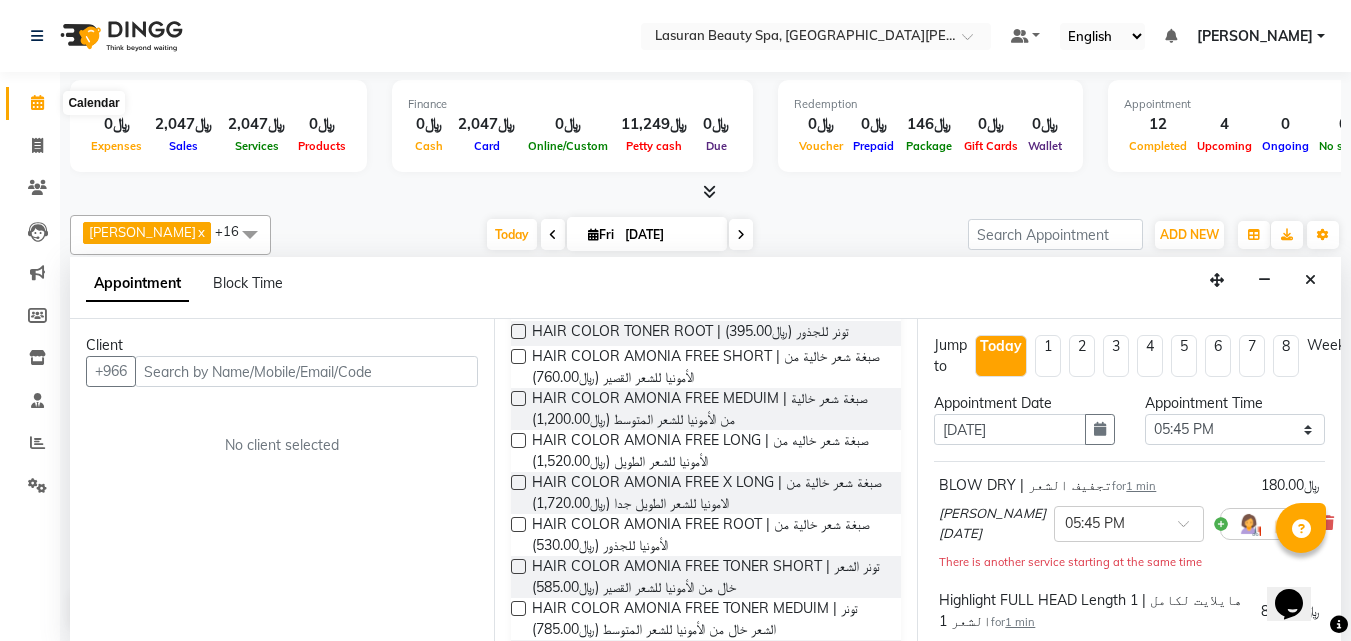 click 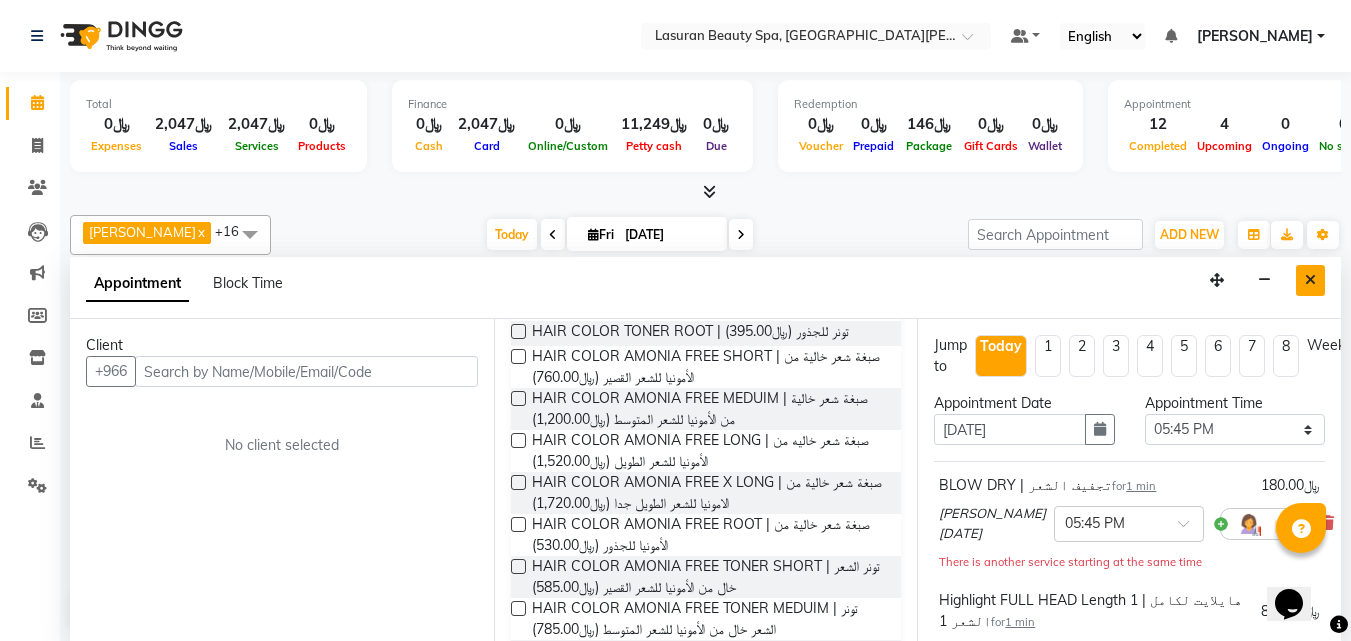 click at bounding box center (1310, 280) 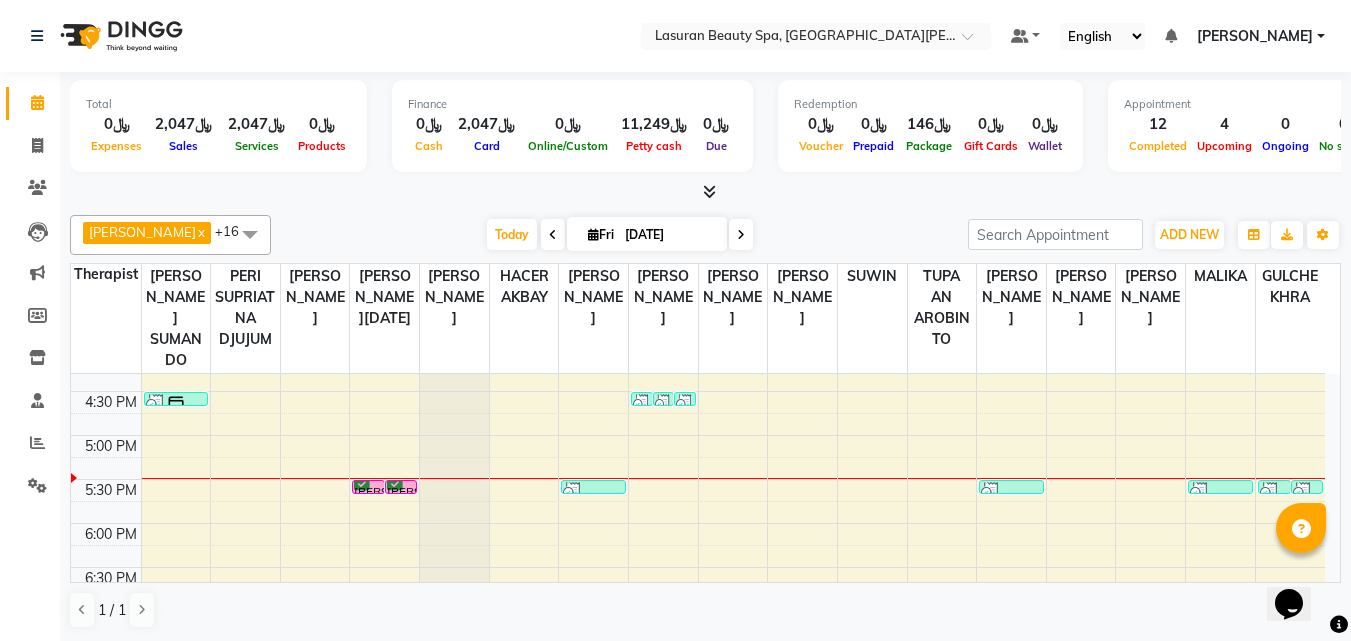 click at bounding box center [395, 482] 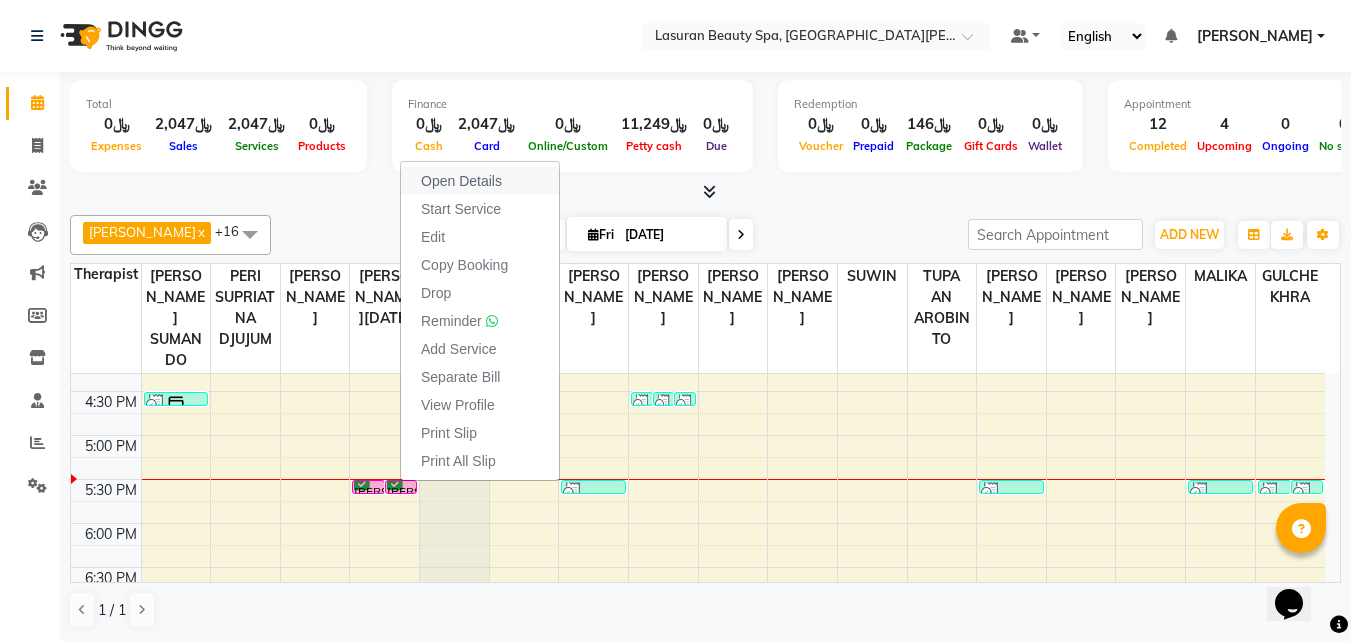 click on "Open Details" at bounding box center [480, 181] 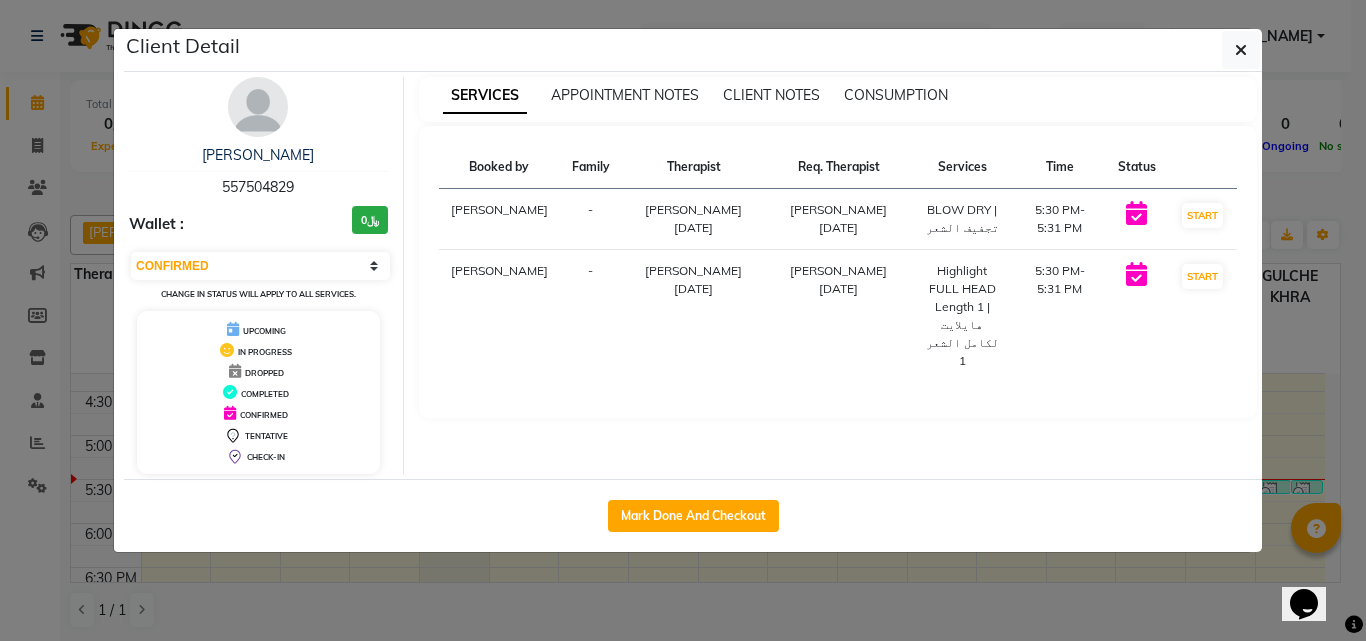 click on "557504829" at bounding box center [258, 187] 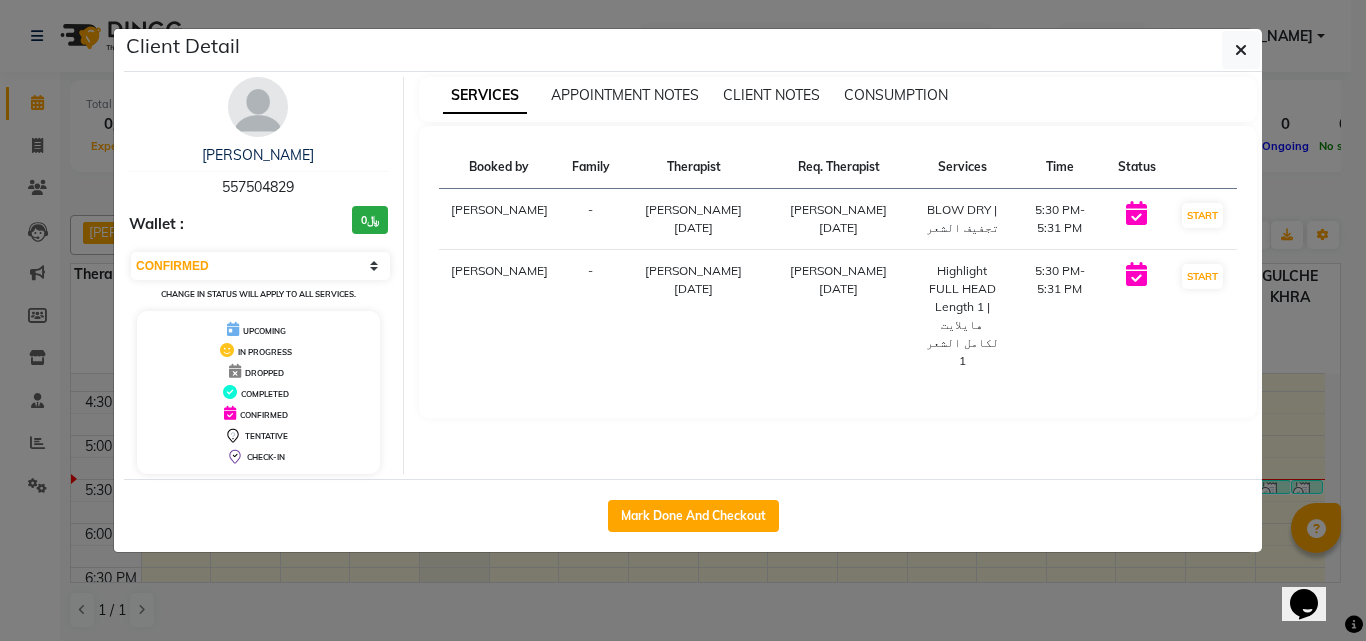 copy on "557504829" 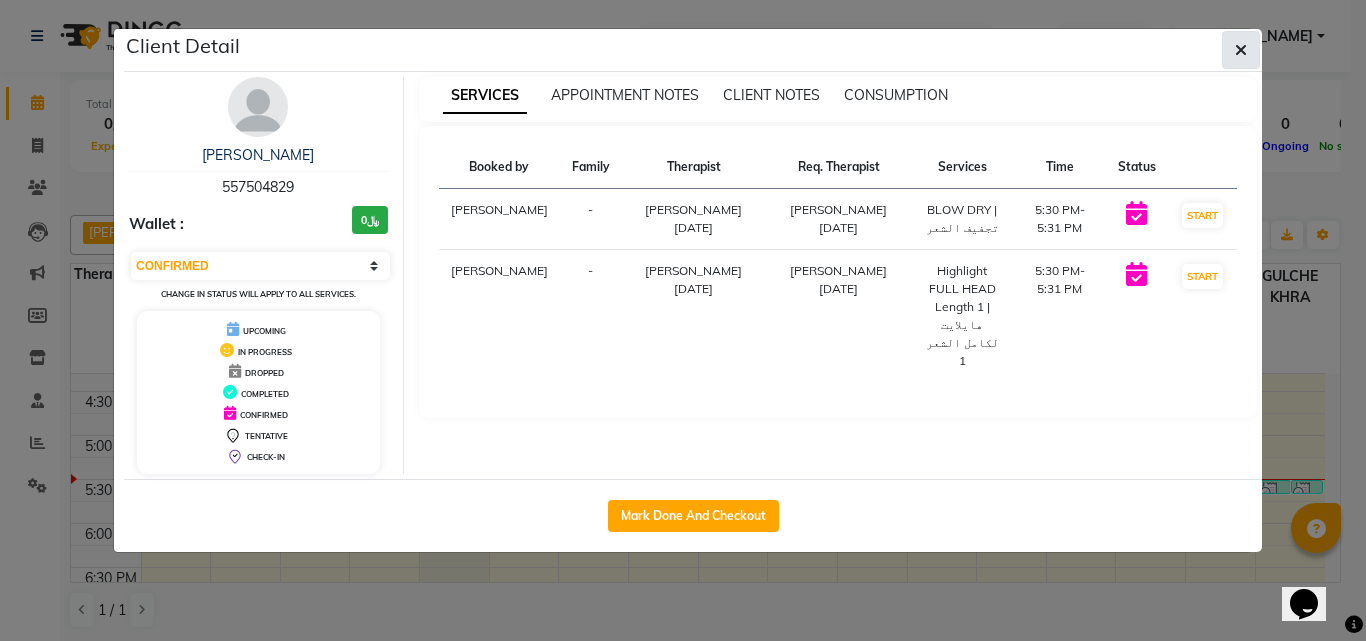 click 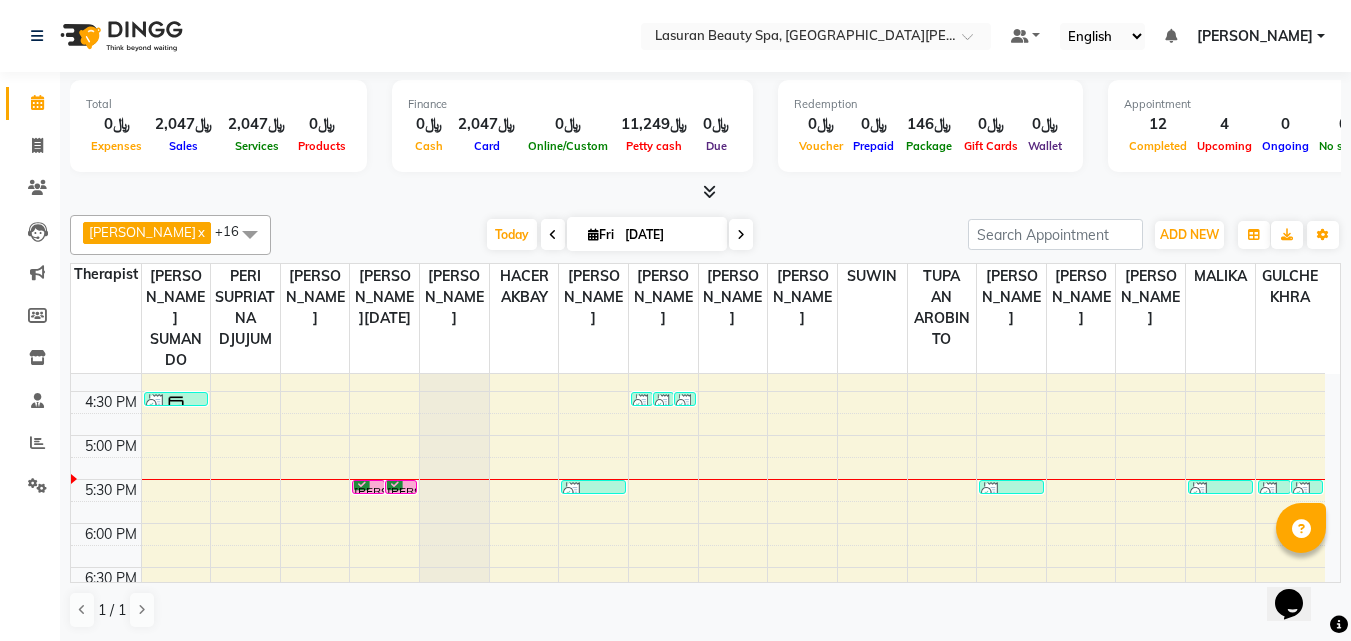 click on "1:00 PM 1:30 PM 2:00 PM 2:30 PM 3:00 PM 3:30 PM 4:00 PM 4:30 PM 5:00 PM 5:30 PM 6:00 PM 6:30 PM 7:00 PM 7:30 PM 8:00 PM 8:30 PM 9:00 PM 9:30 PM 10:00 PM 10:30 PM 11:00 PM 11:30 PM    Omar Michael, TK02, 02:00 PM-02:15 PM, Beard Shaping      Jesika Smethurst, TK07, 04:30 PM-04:31 PM, NAILS CLASSIC  PEDICURE | باديكير كلاسيك     Amjad Al Ageil, TK09, 05:30 PM-05:31 PM, BLOW DRY | تجفيف الشعر     Amjad Al Ageil, TK09, 05:30 PM-05:31 PM, Highlight FULL HEAD Length 1 | هايلايت لكامل الشعر 1     Al Ghlia Al Agmi, TK08, 07:30 PM-07:31 PM, HAIR CUT | قص الشعر     Mansour Al Hilaly, TK06, 03:45 PM-03:46 PM, Beard Shaping | تحديد الذقن     Mansour Al Hilaly, TK06, 03:45 PM-03:46 PM, HAIR CUT | قص الشعر     Mansour Al Hilaly, TK06, 03:45 PM-03:46 PM, PACKAGES HAIRCUT & LASURAN SHAVE | قص الشعر +حلاقه لاسوران     Omar Michael, TK04, 02:15 PM-02:16 PM, Beard Shaping | تحديد الذقن" at bounding box center (698, 567) 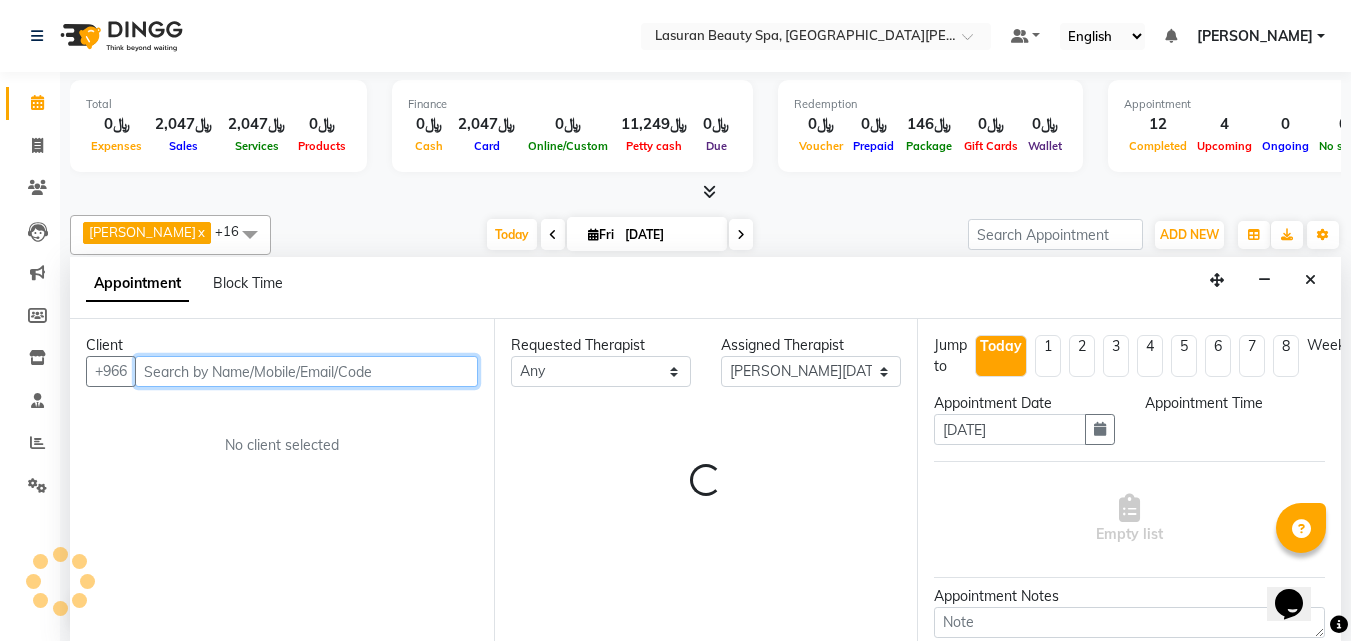 select on "1065" 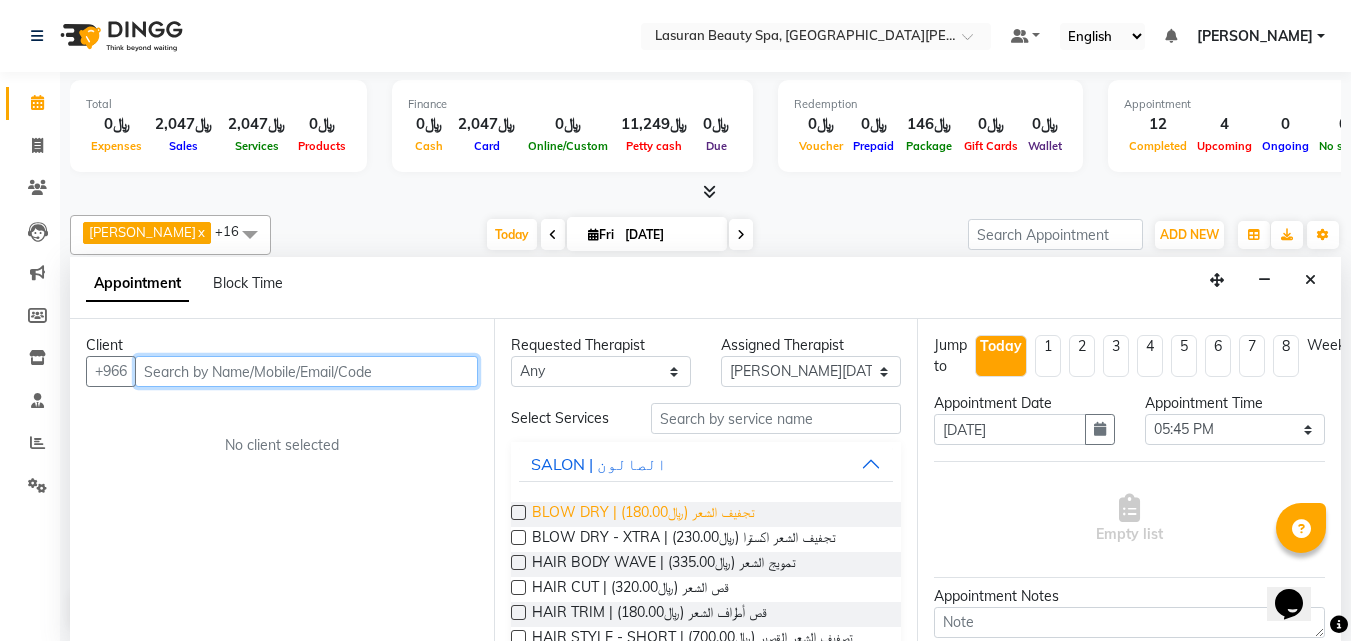 scroll, scrollTop: 1, scrollLeft: 0, axis: vertical 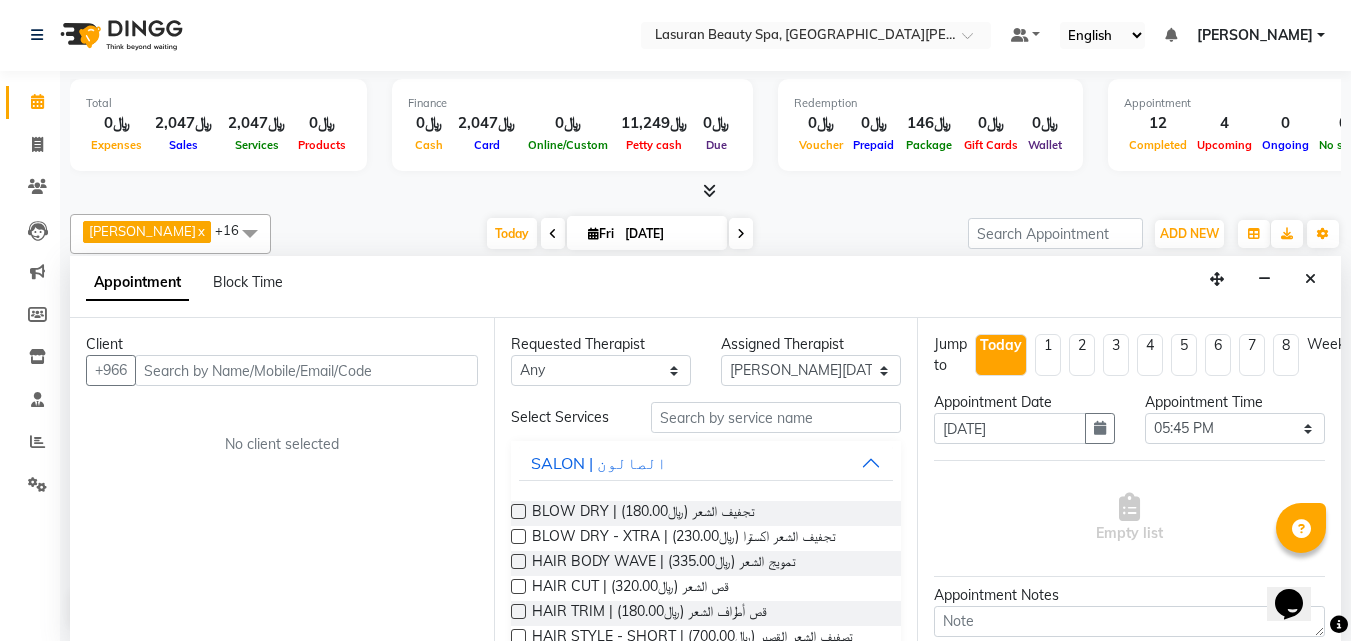 click on "BLOW DRY | تجفيف الشعر (﷼180.00)" at bounding box center (706, 513) 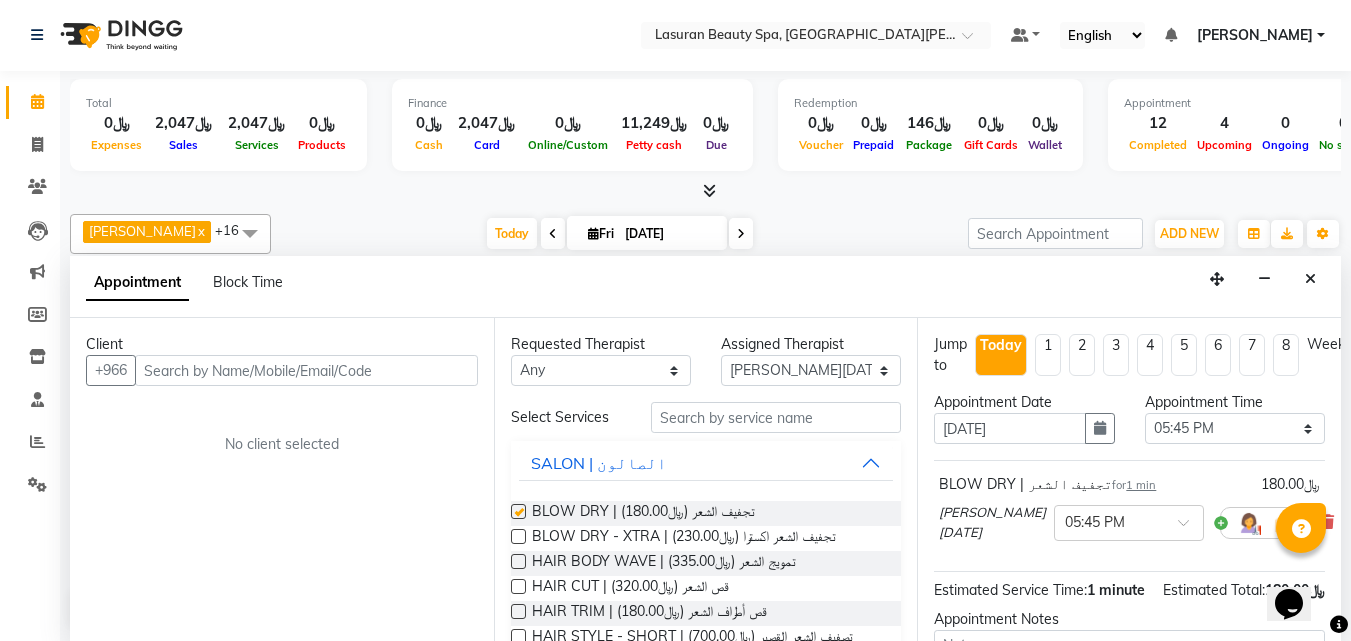 checkbox on "false" 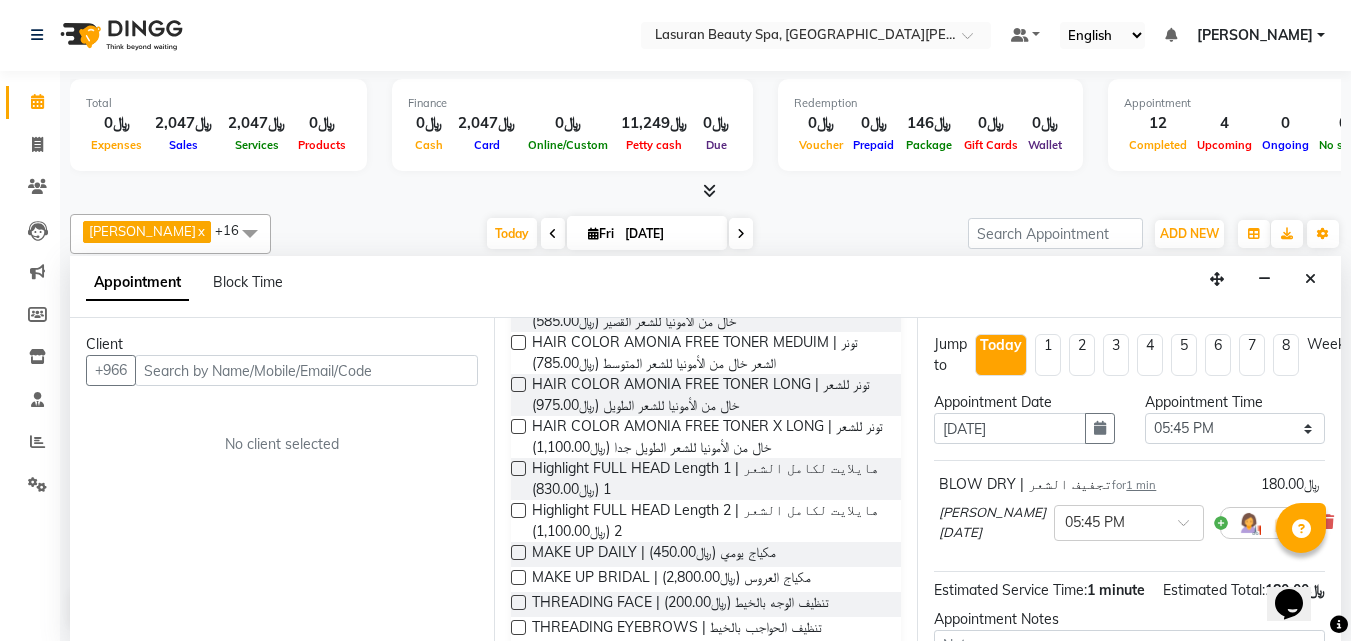 scroll, scrollTop: 1000, scrollLeft: 0, axis: vertical 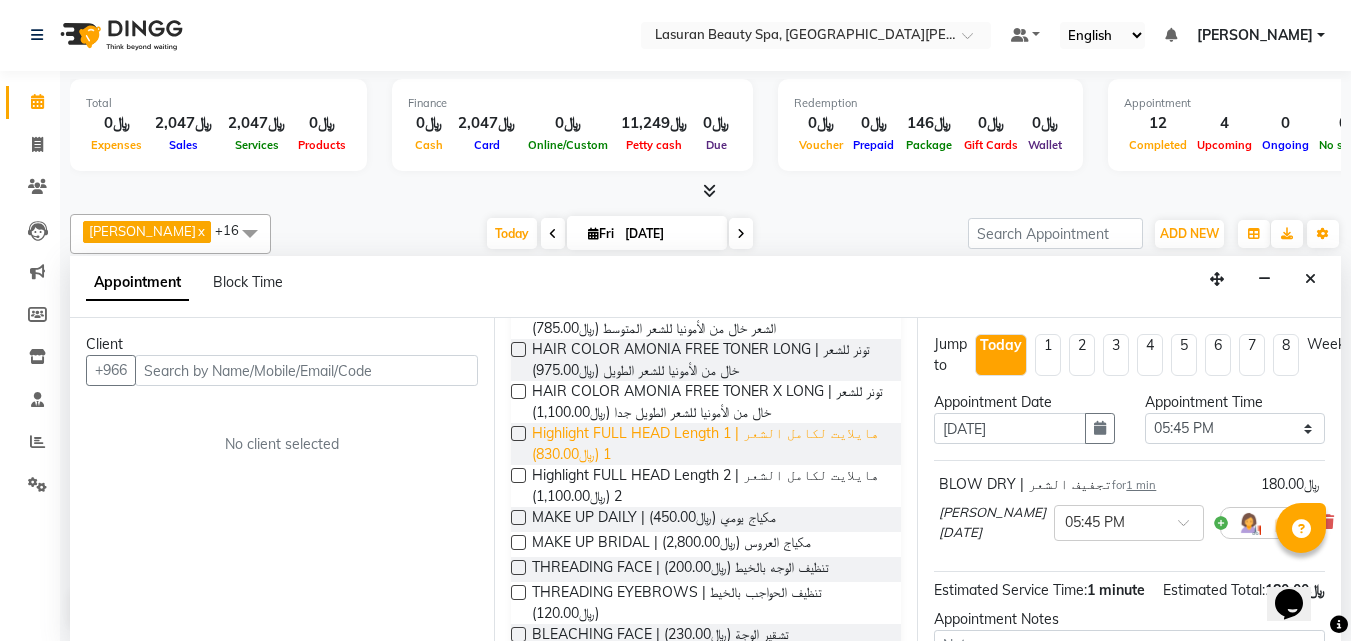 click on "Highlight FULL HEAD Length 1 | هايلايت لكامل الشعر 1 (﷼830.00)" at bounding box center (709, 444) 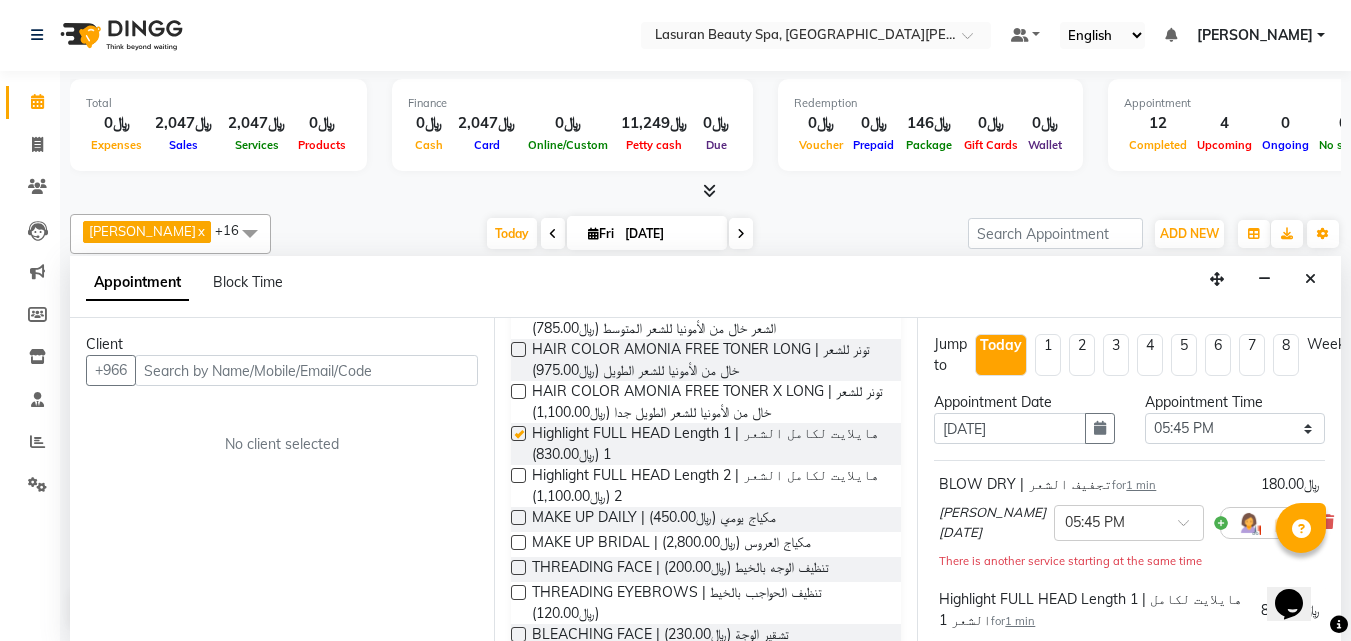 checkbox on "false" 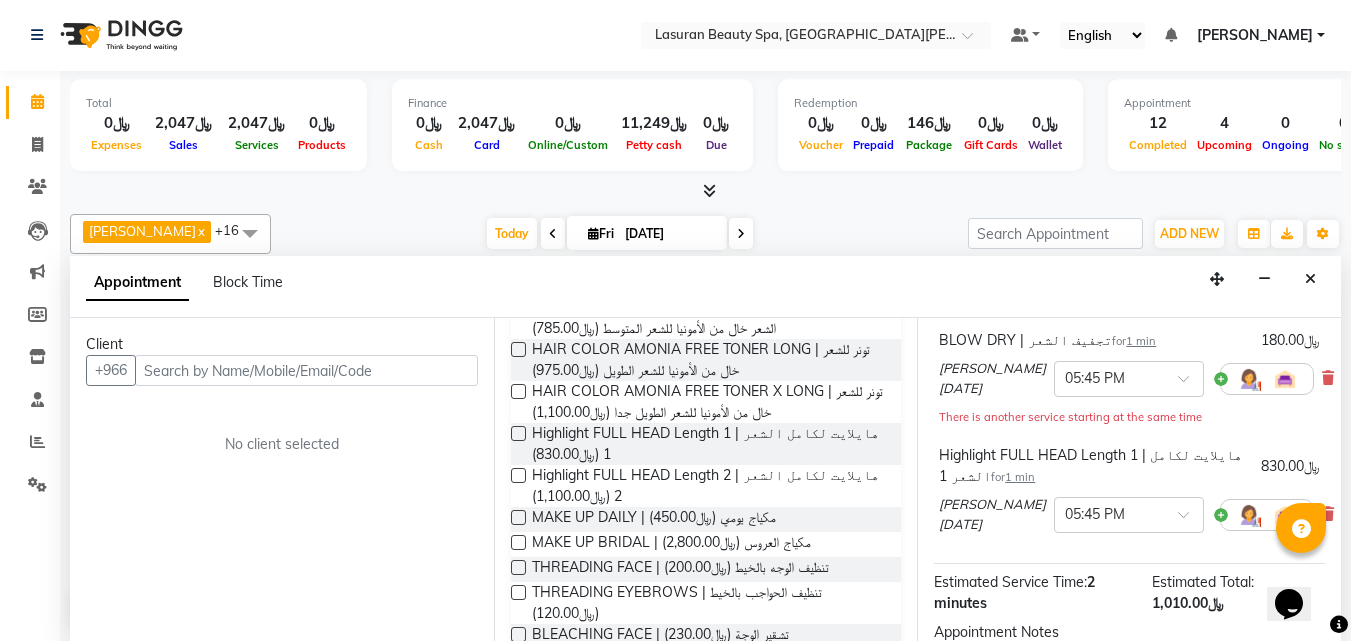 scroll, scrollTop: 200, scrollLeft: 0, axis: vertical 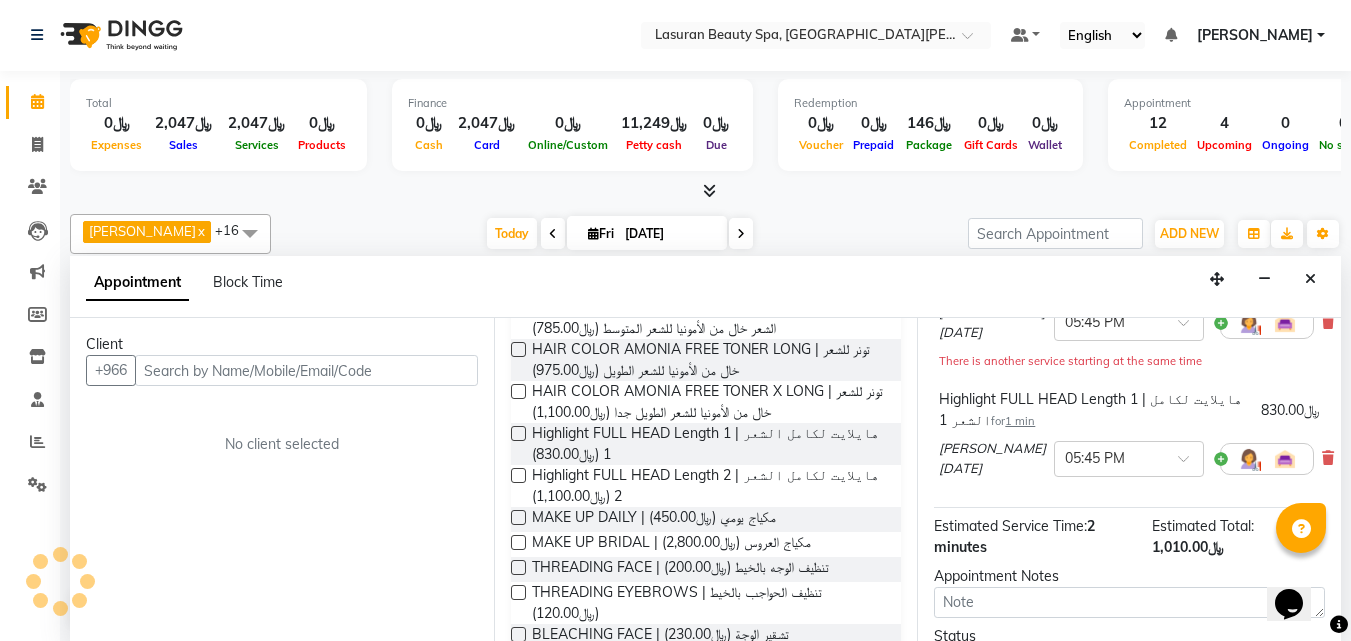 click on "Client" at bounding box center (282, 344) 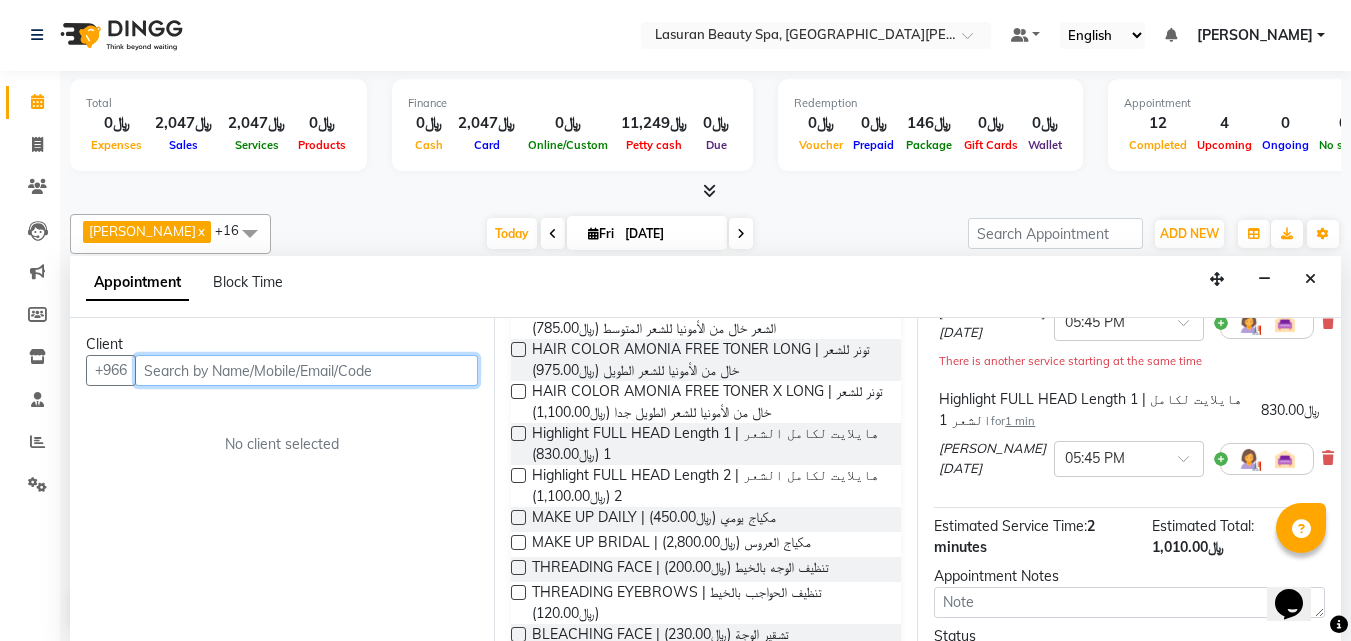 click at bounding box center [306, 370] 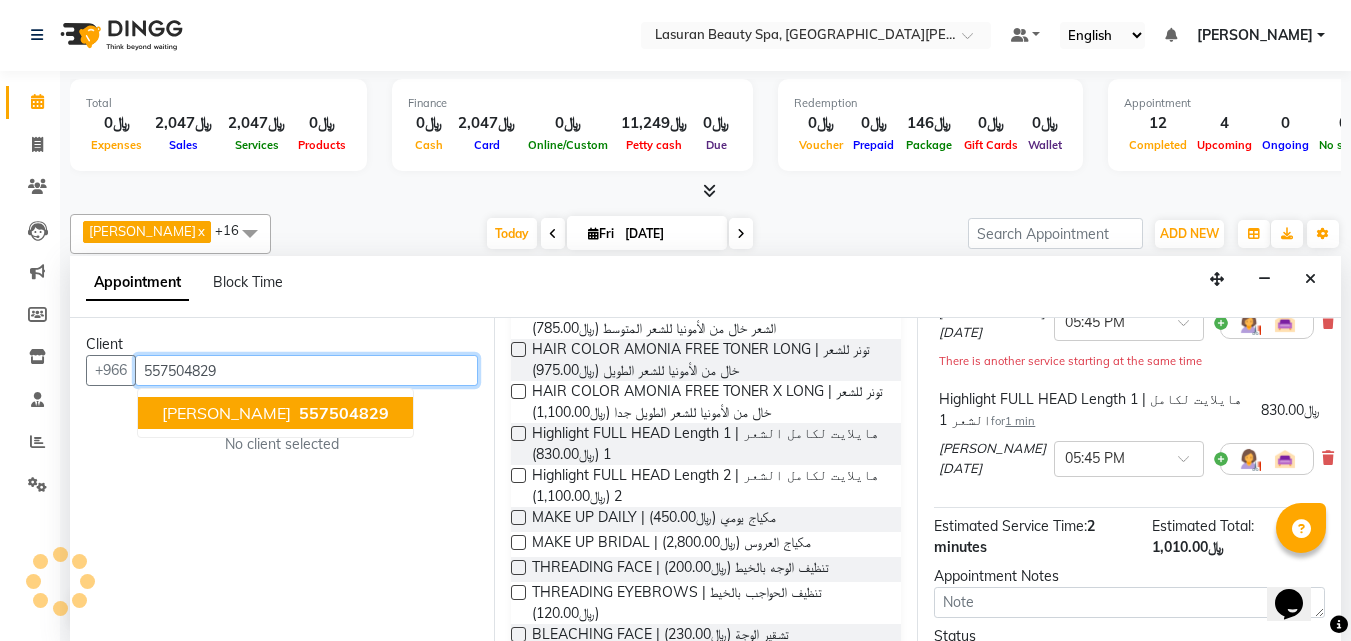 click on "557504829" at bounding box center (342, 413) 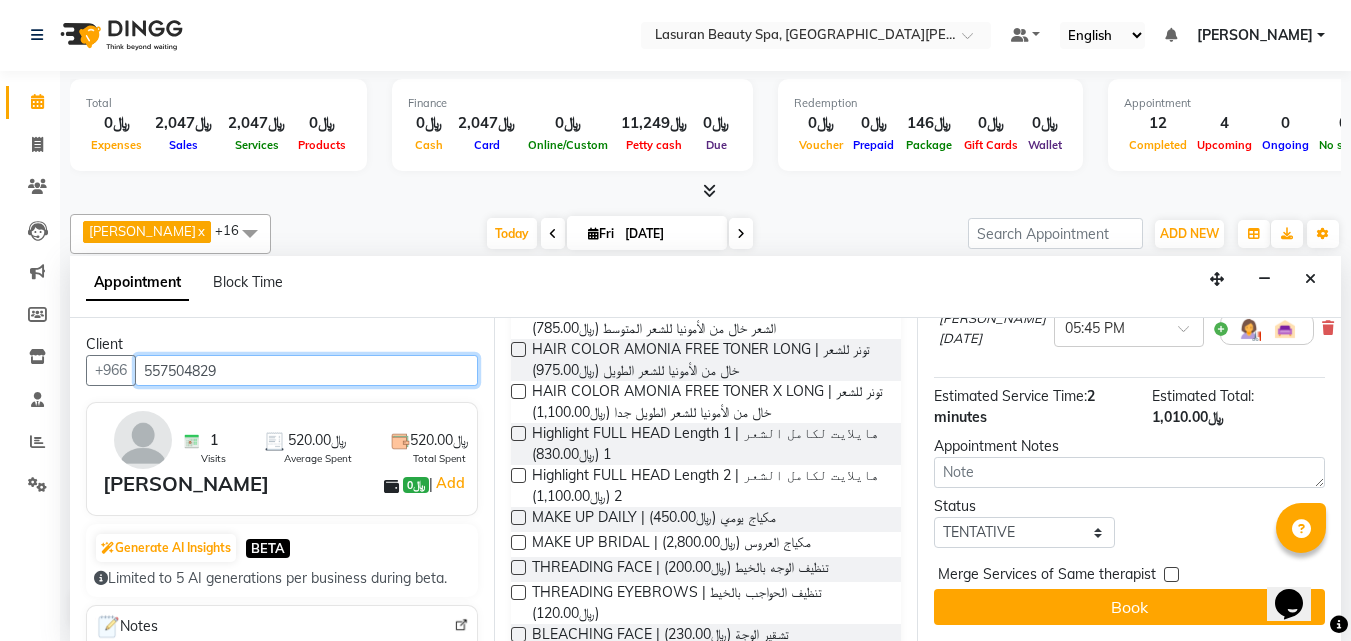 scroll, scrollTop: 345, scrollLeft: 0, axis: vertical 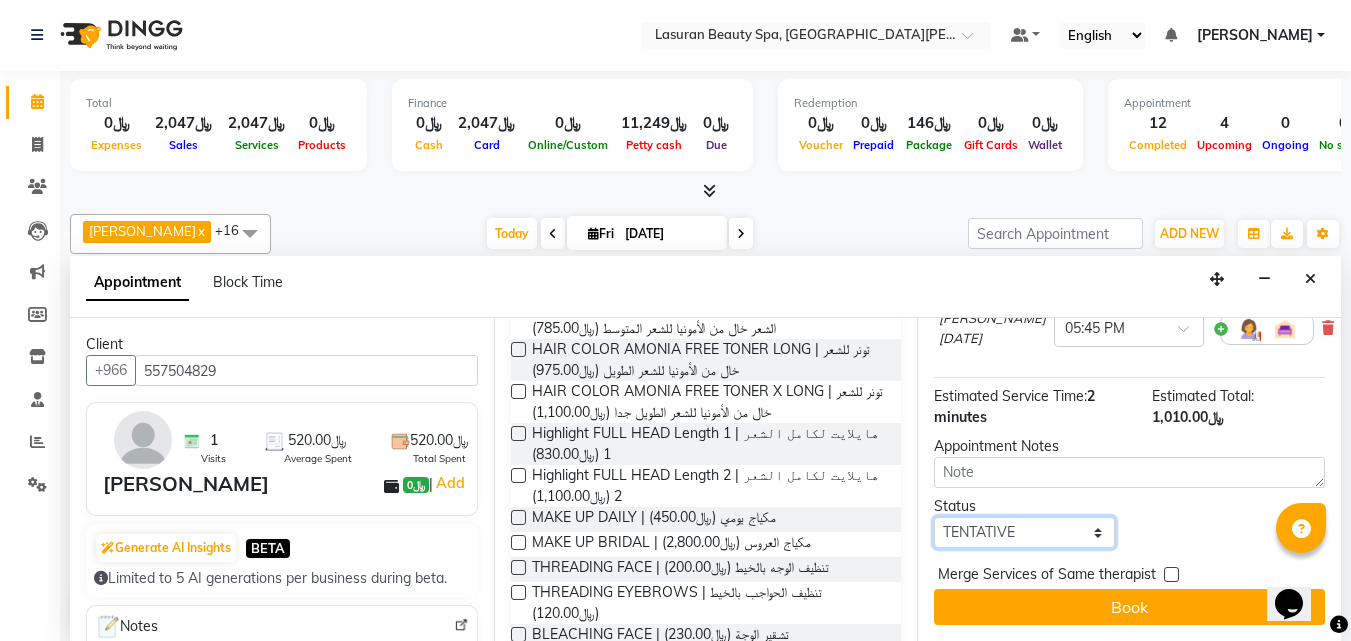 click on "Select TENTATIVE CONFIRM CHECK-IN UPCOMING" at bounding box center [1024, 532] 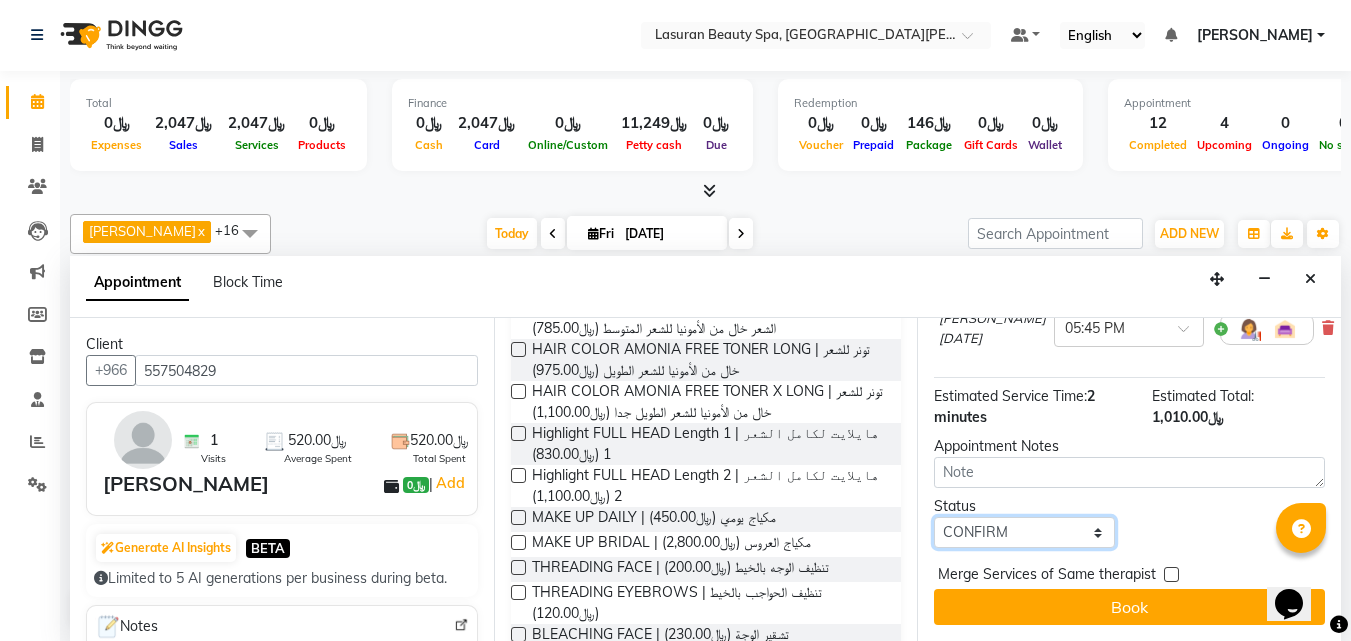 click on "Select TENTATIVE CONFIRM CHECK-IN UPCOMING" at bounding box center [1024, 532] 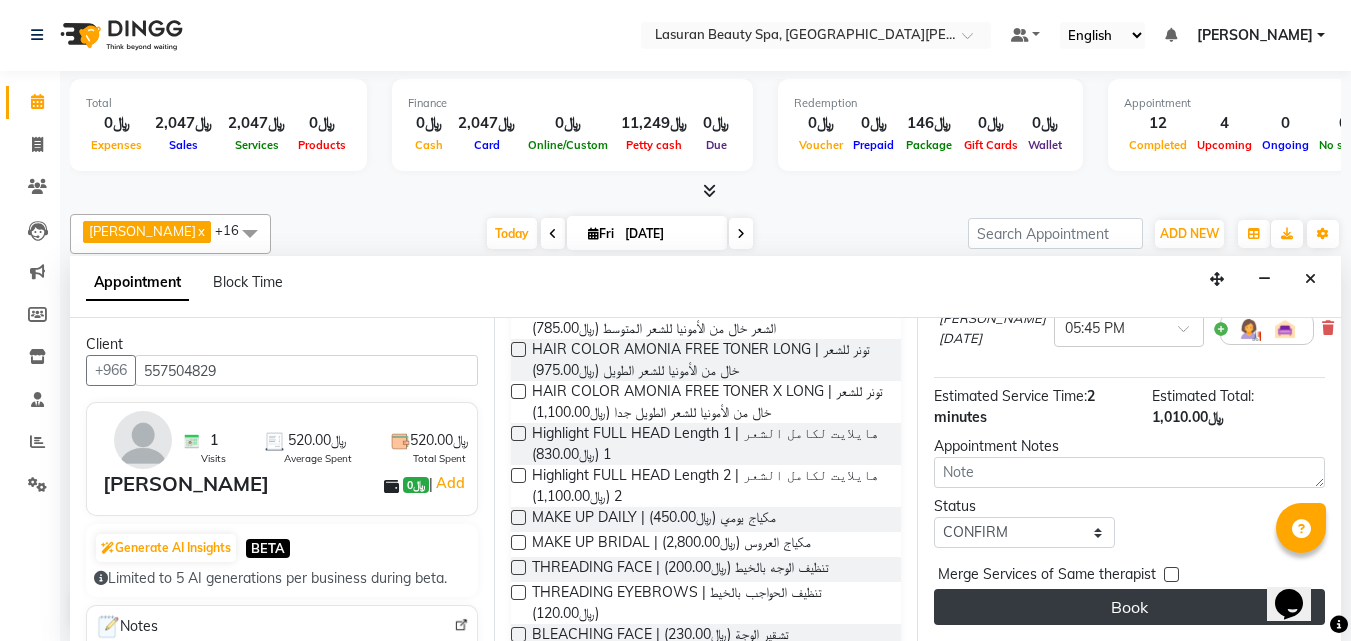 click on "Book" at bounding box center [1129, 607] 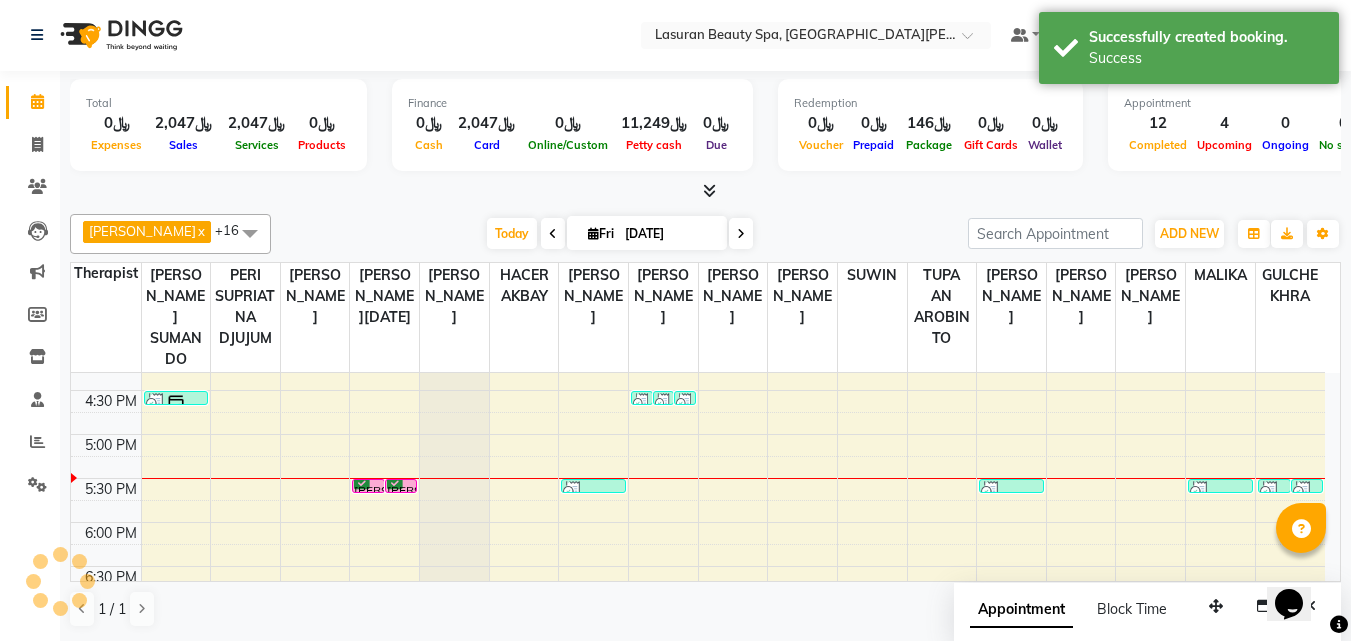 scroll, scrollTop: 0, scrollLeft: 0, axis: both 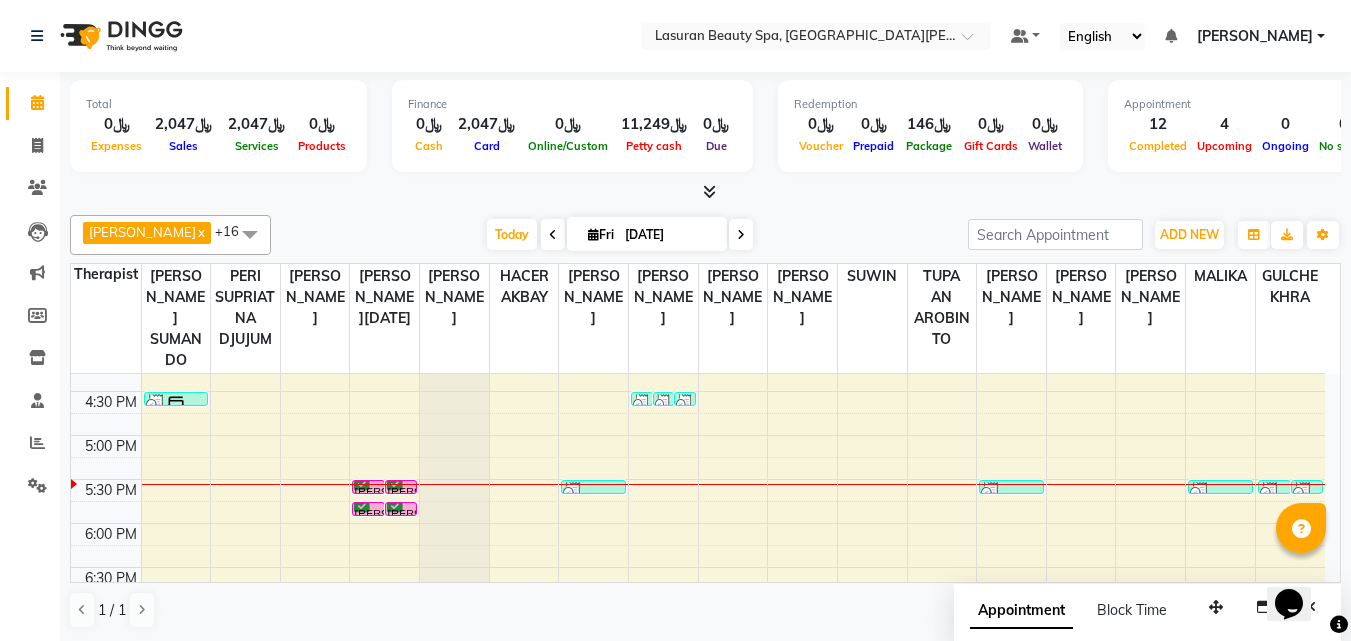 click at bounding box center (741, 234) 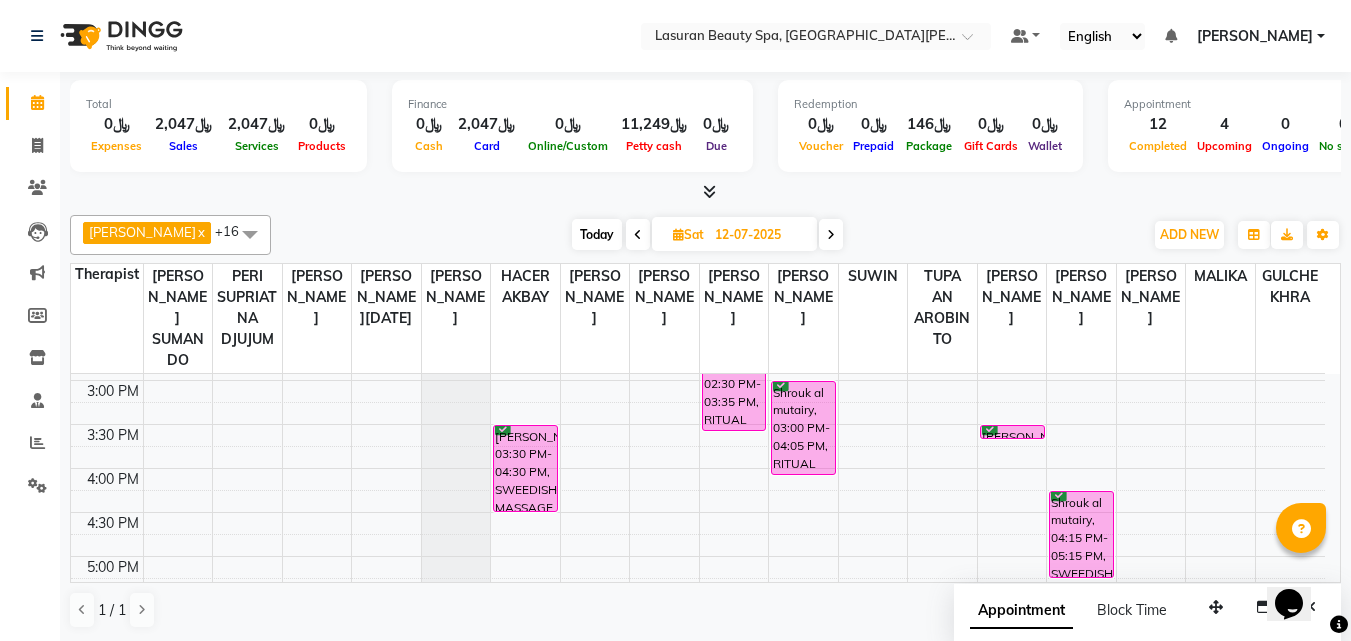 scroll, scrollTop: 229, scrollLeft: 0, axis: vertical 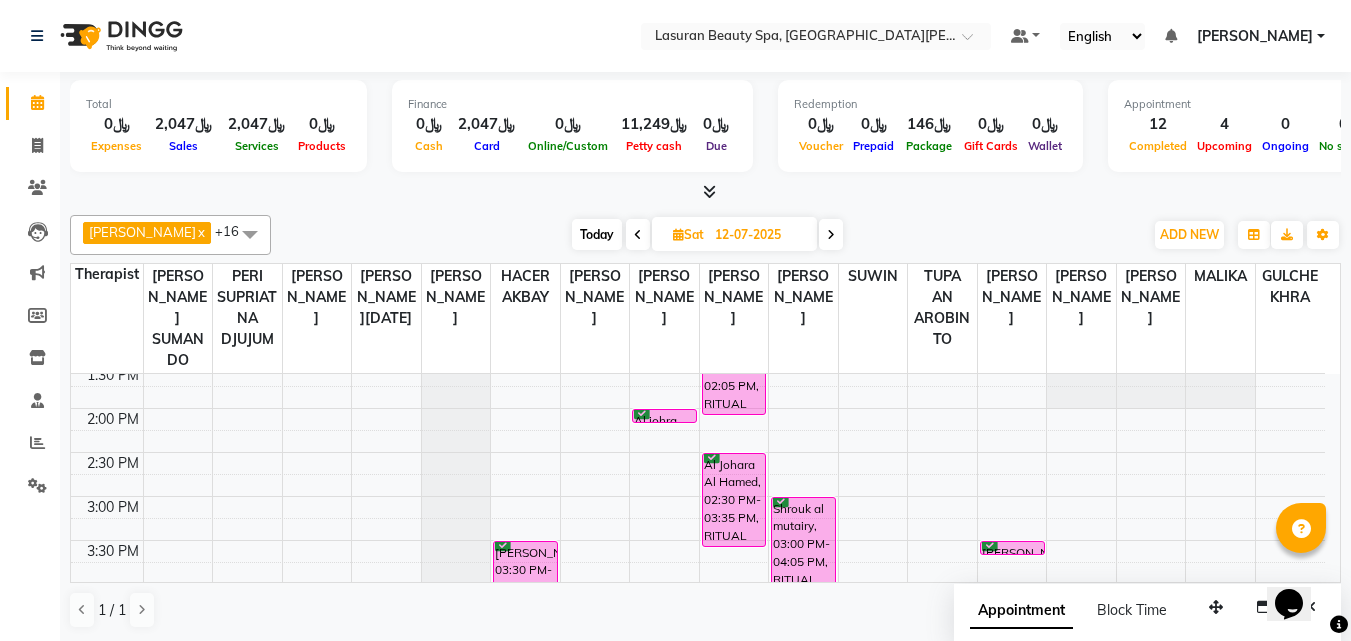 click on "Today" at bounding box center (597, 234) 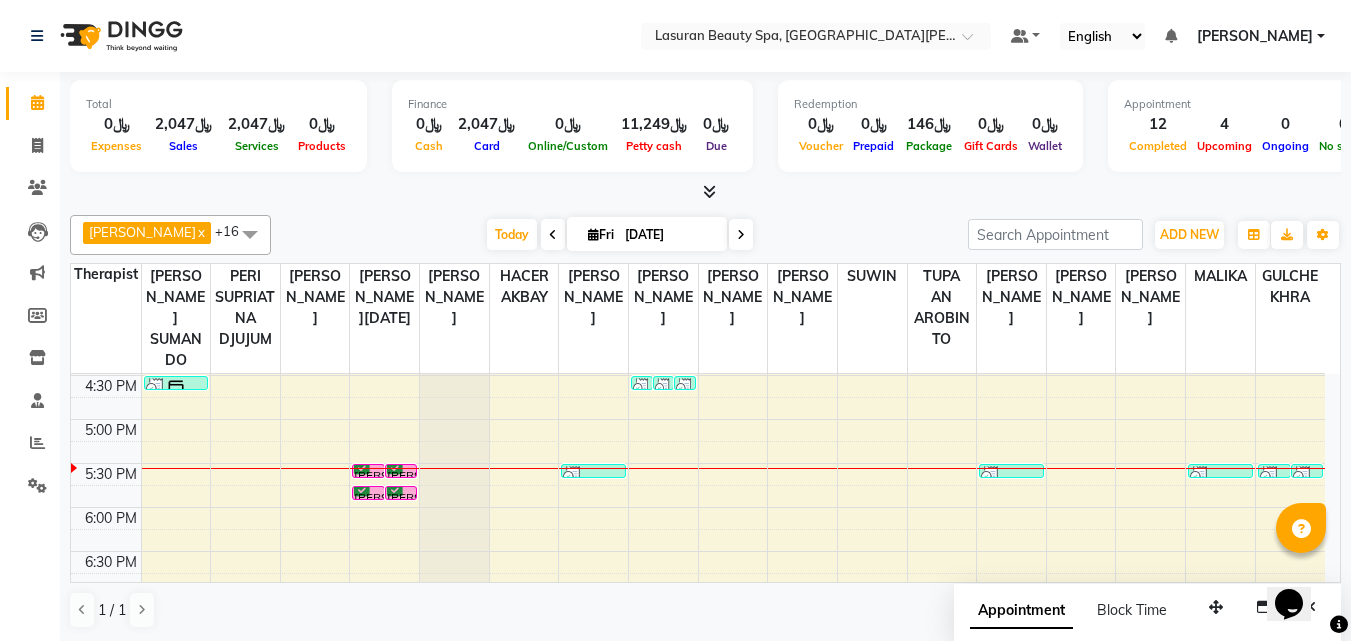 scroll, scrollTop: 253, scrollLeft: 0, axis: vertical 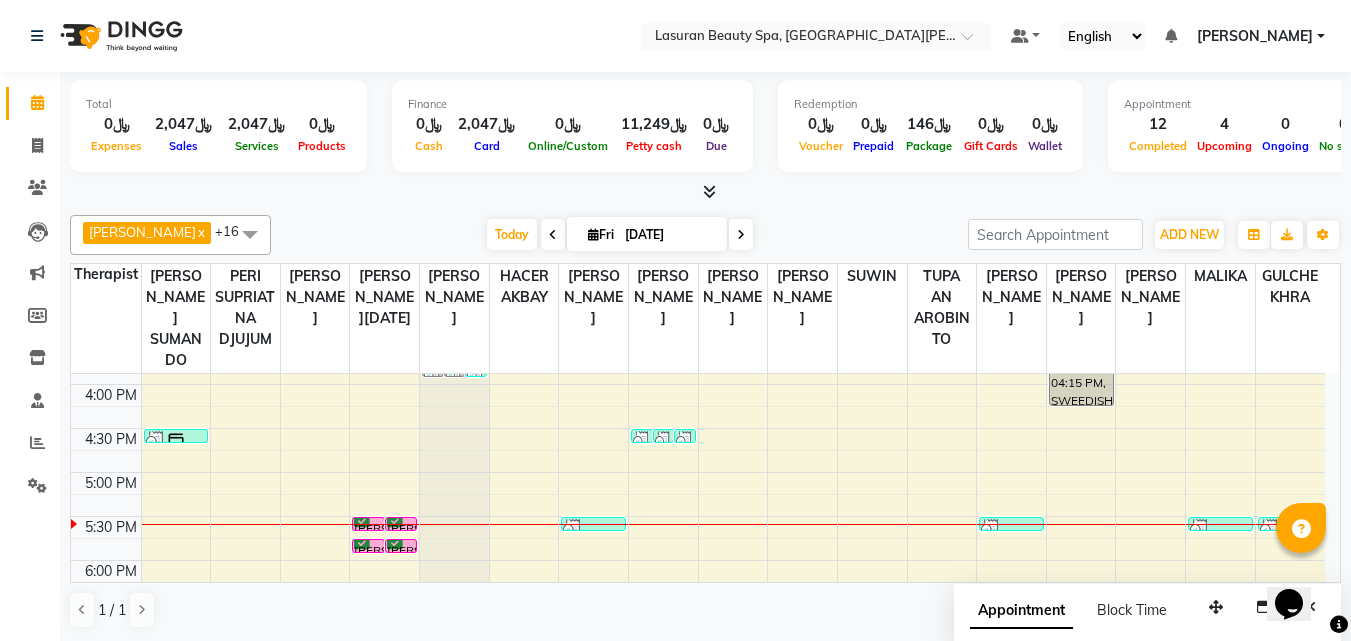 click at bounding box center [664, 441] 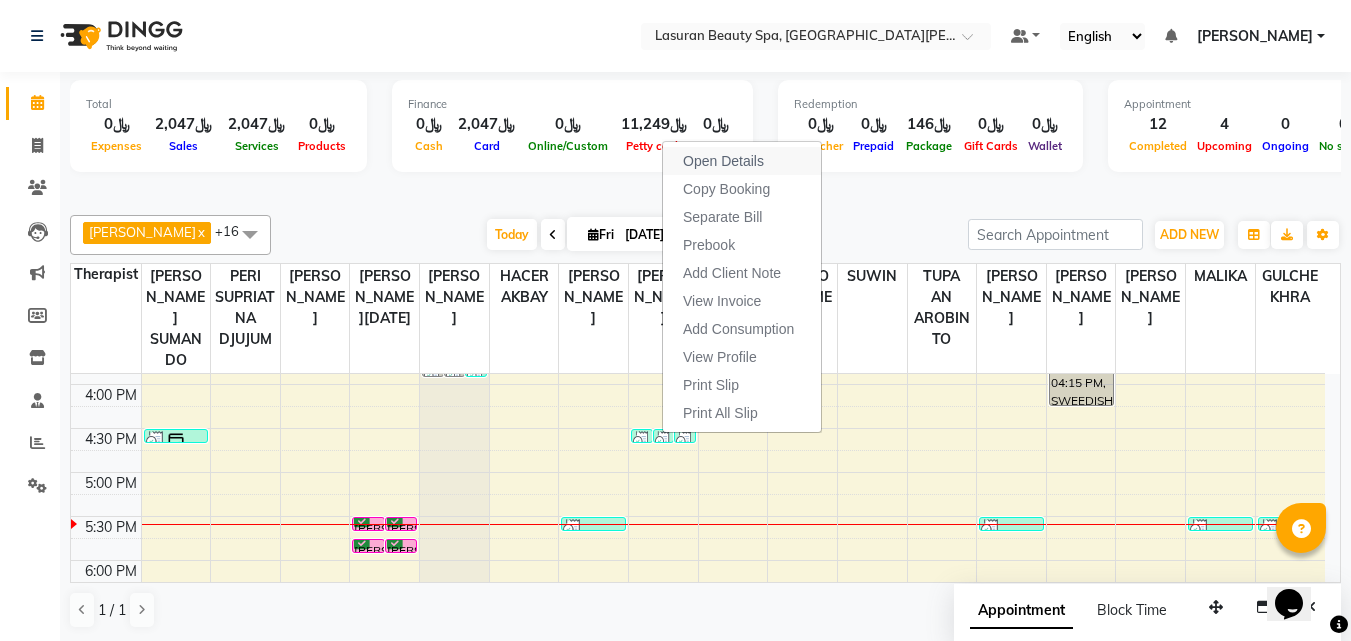 click on "Open Details" at bounding box center [742, 161] 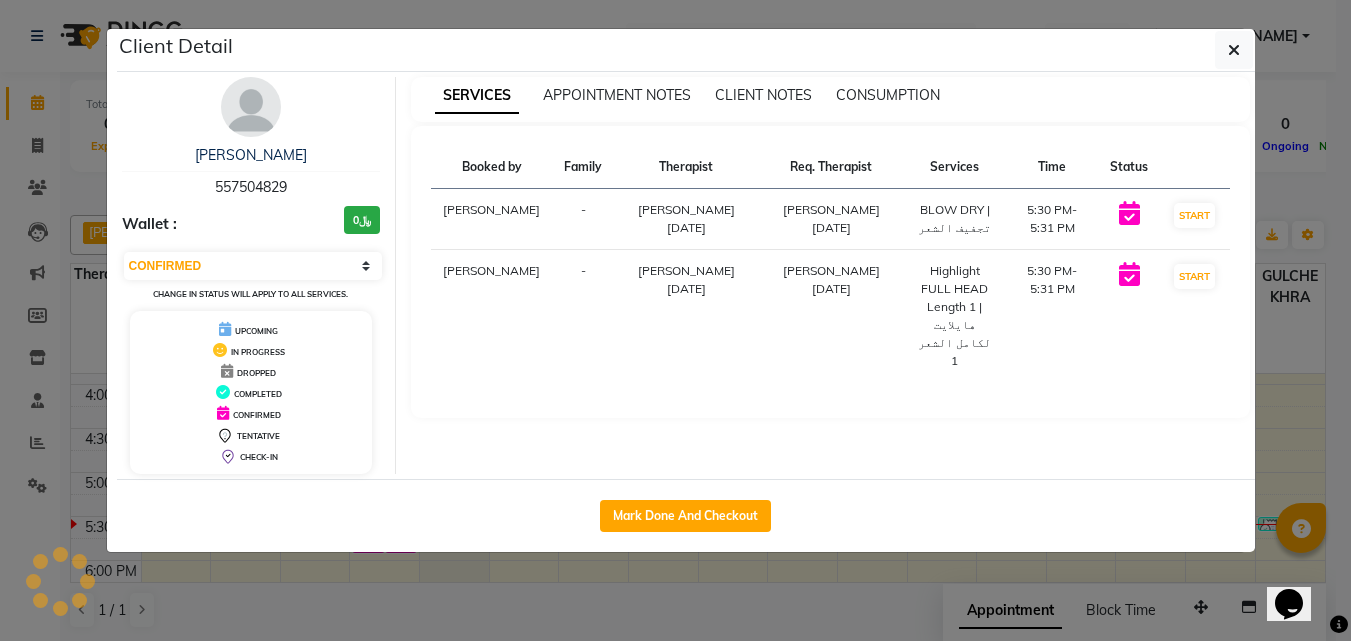 select on "3" 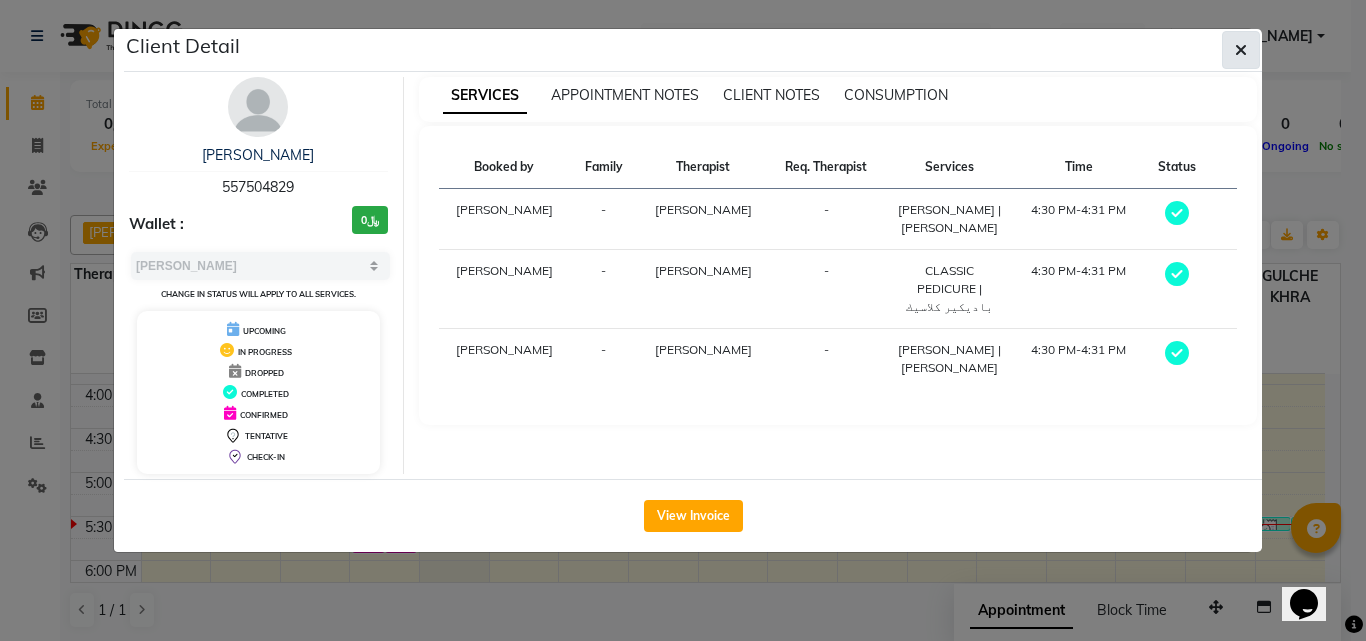 click 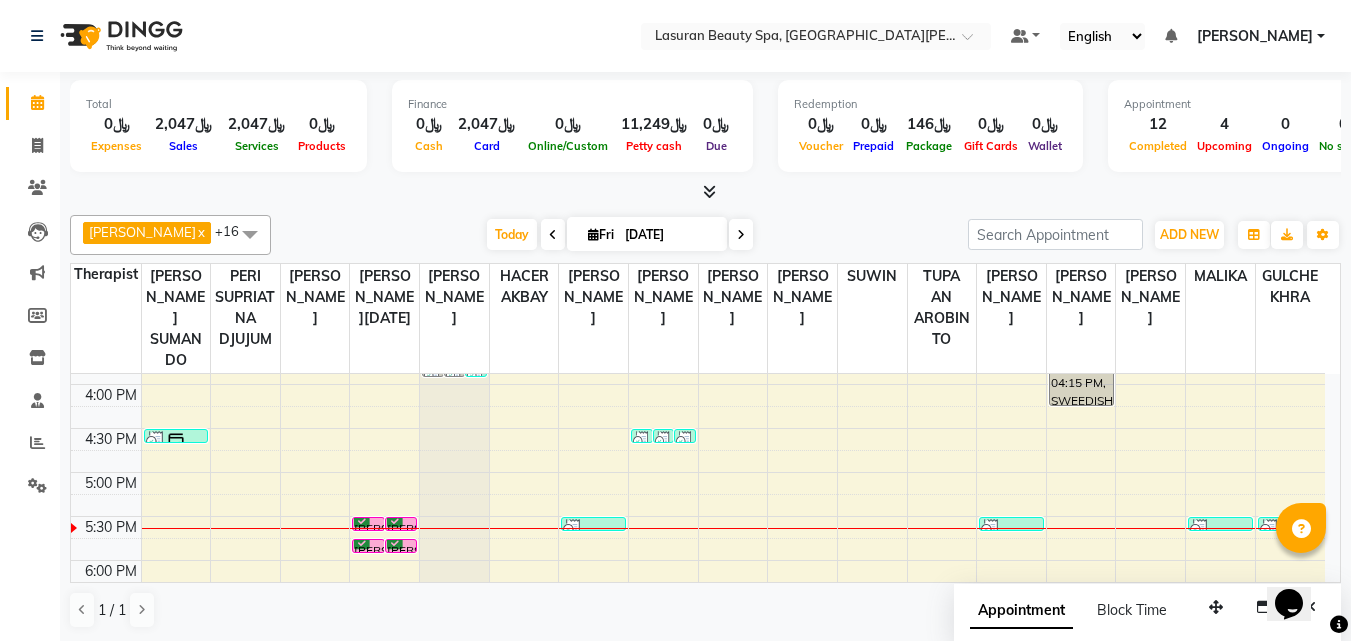 click at bounding box center (593, 529) 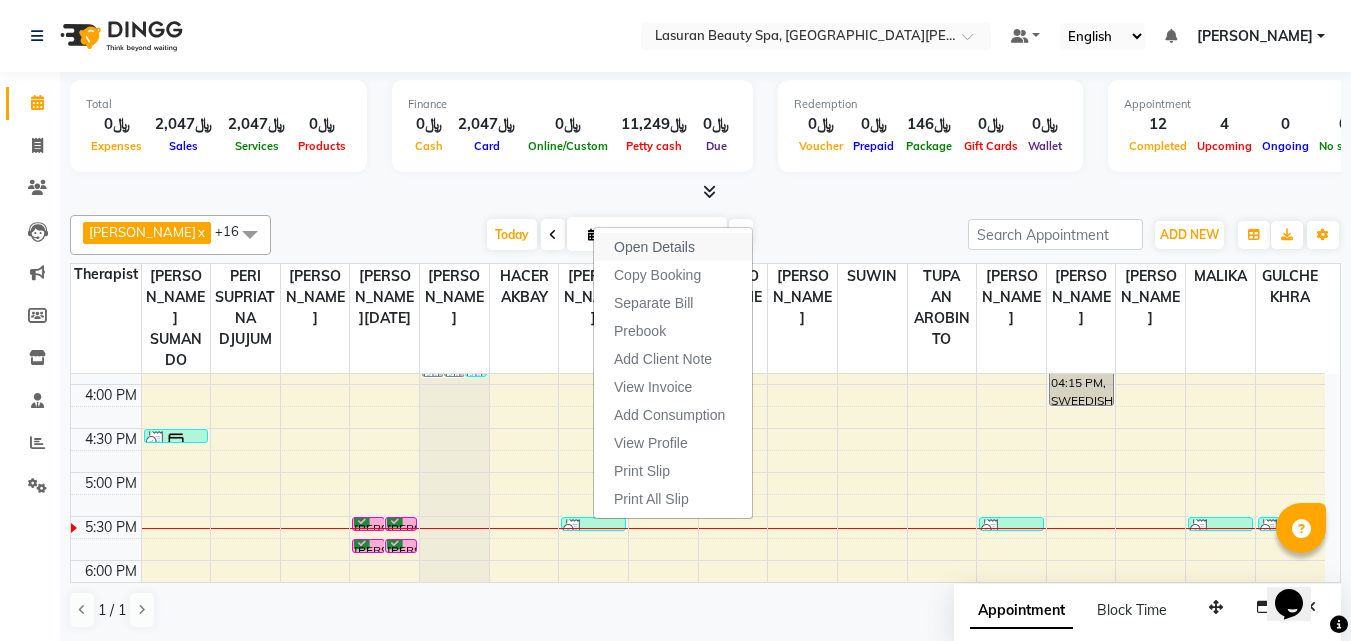 click on "Open Details" at bounding box center [654, 247] 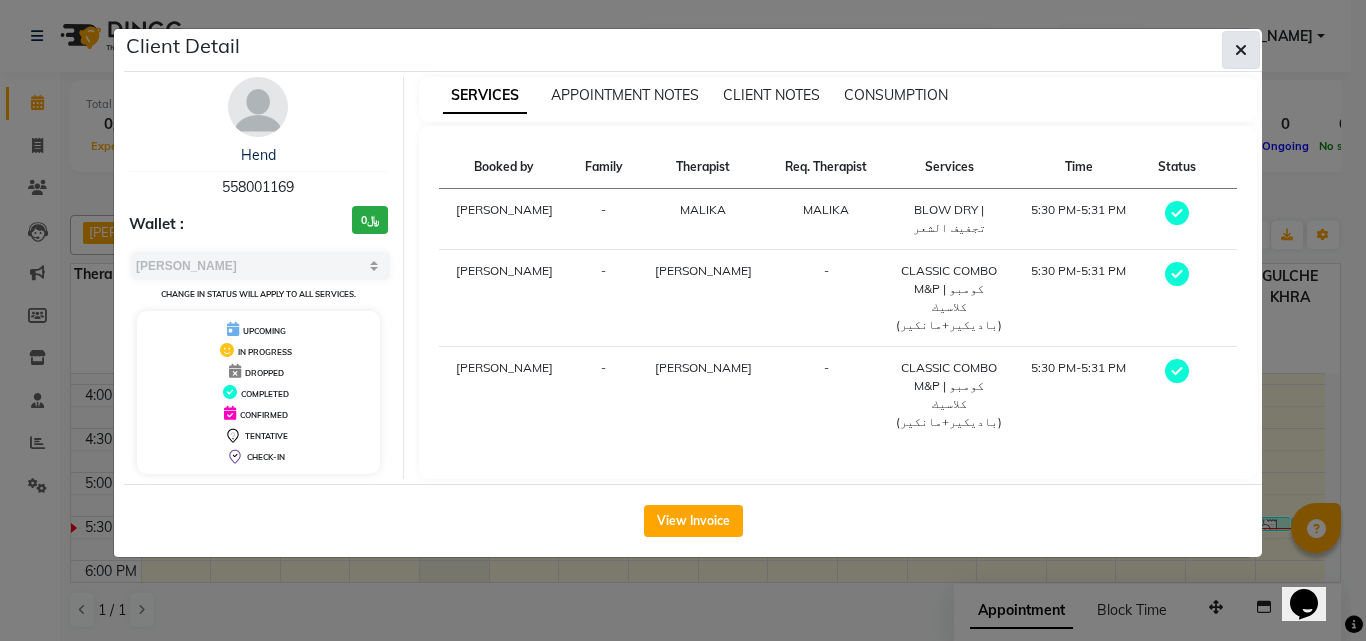 click 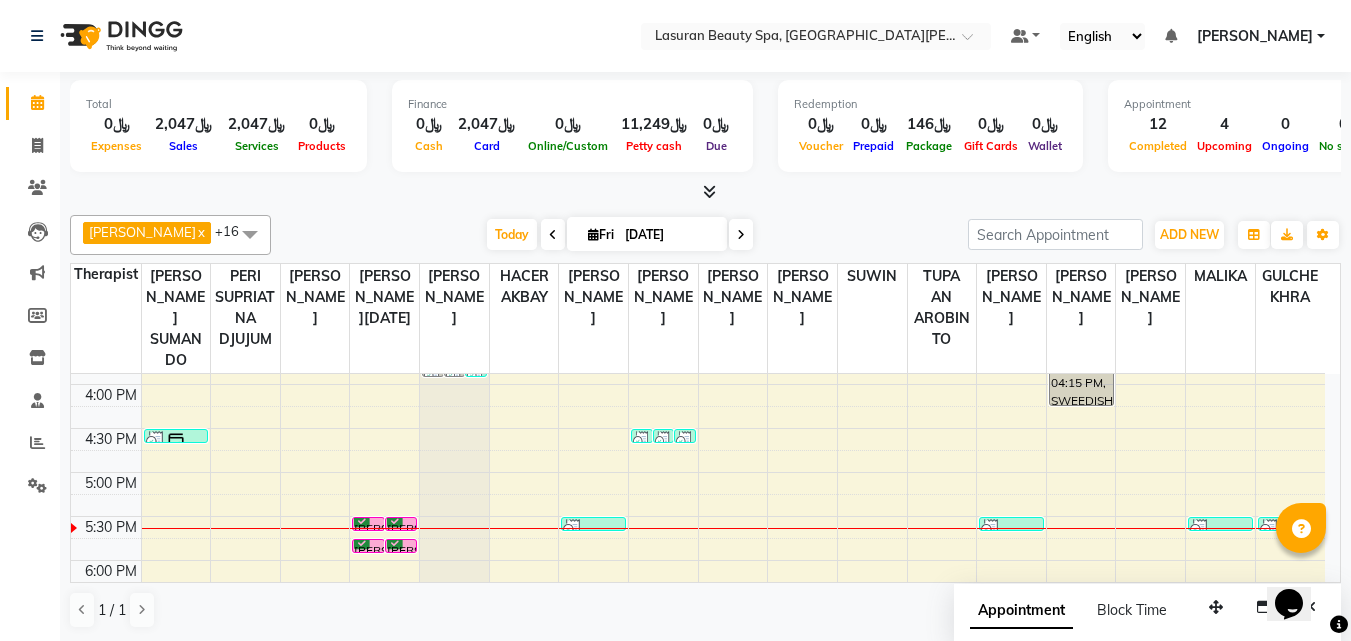 click at bounding box center (1011, 529) 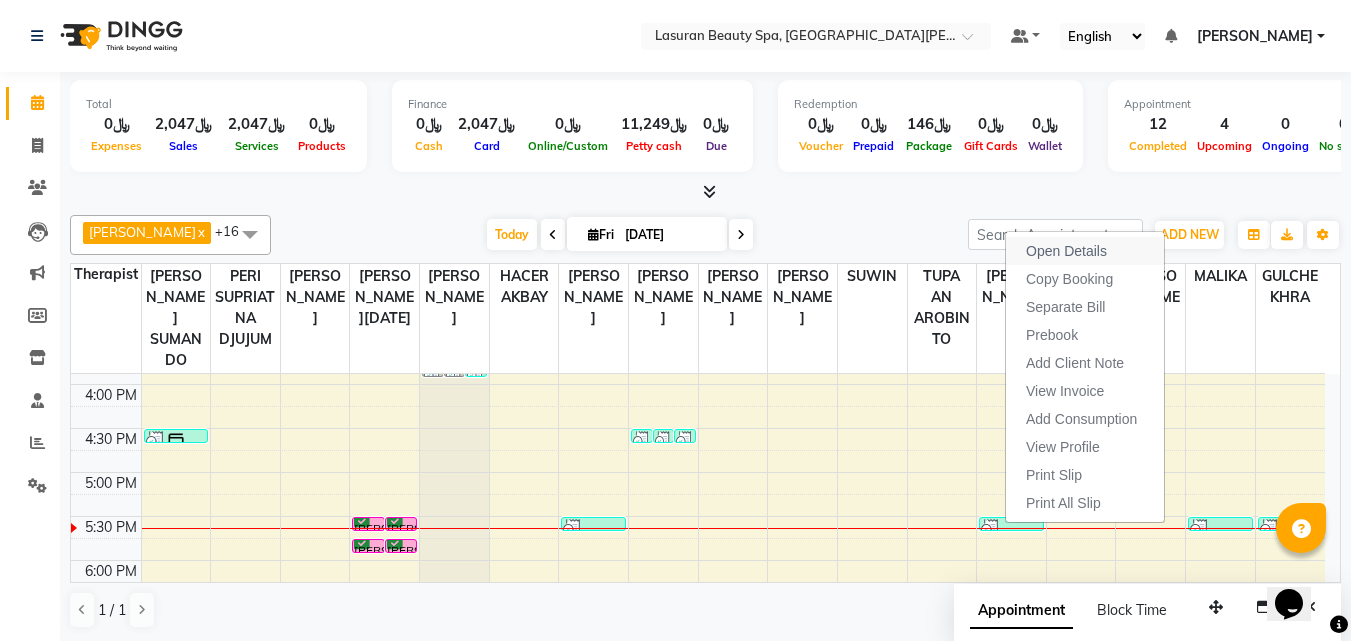 click on "Open Details" at bounding box center [1066, 251] 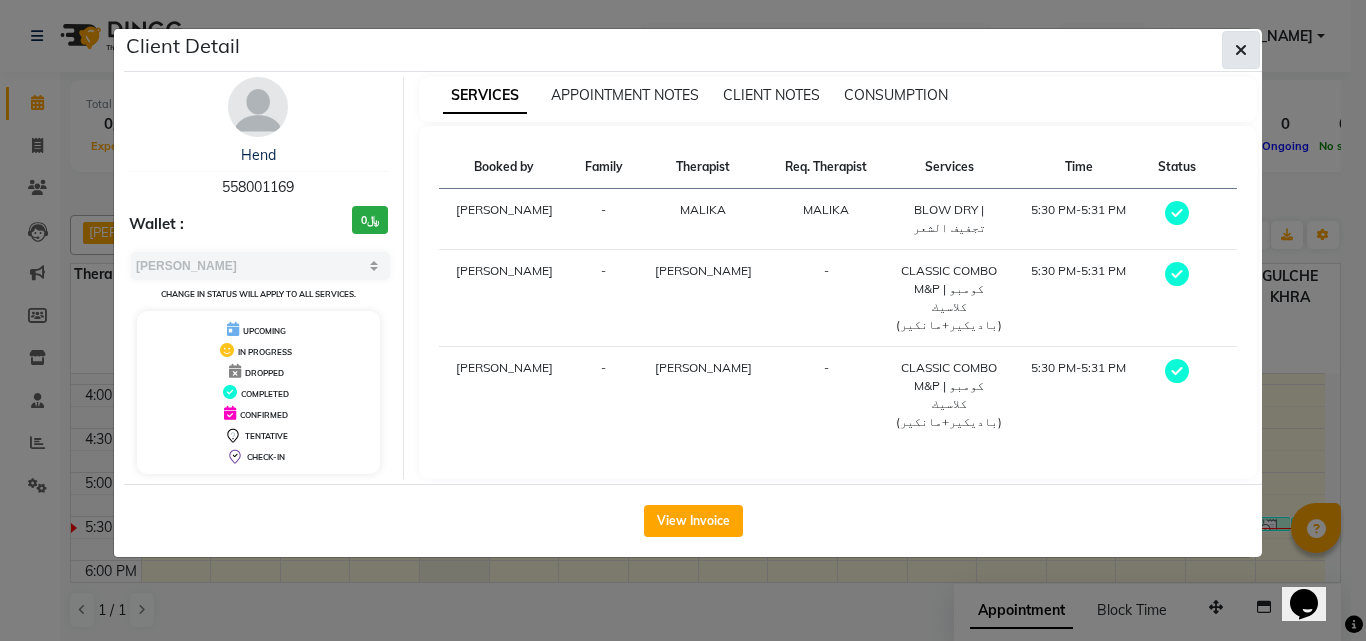 click 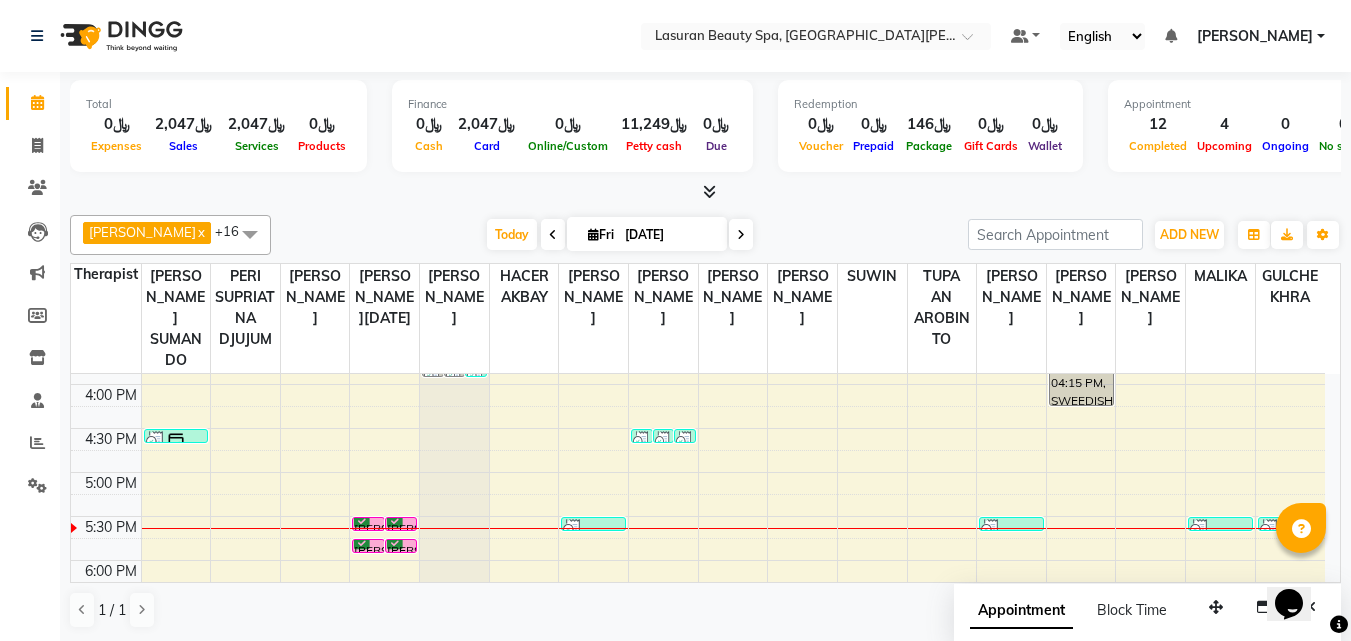 click at bounding box center [664, 441] 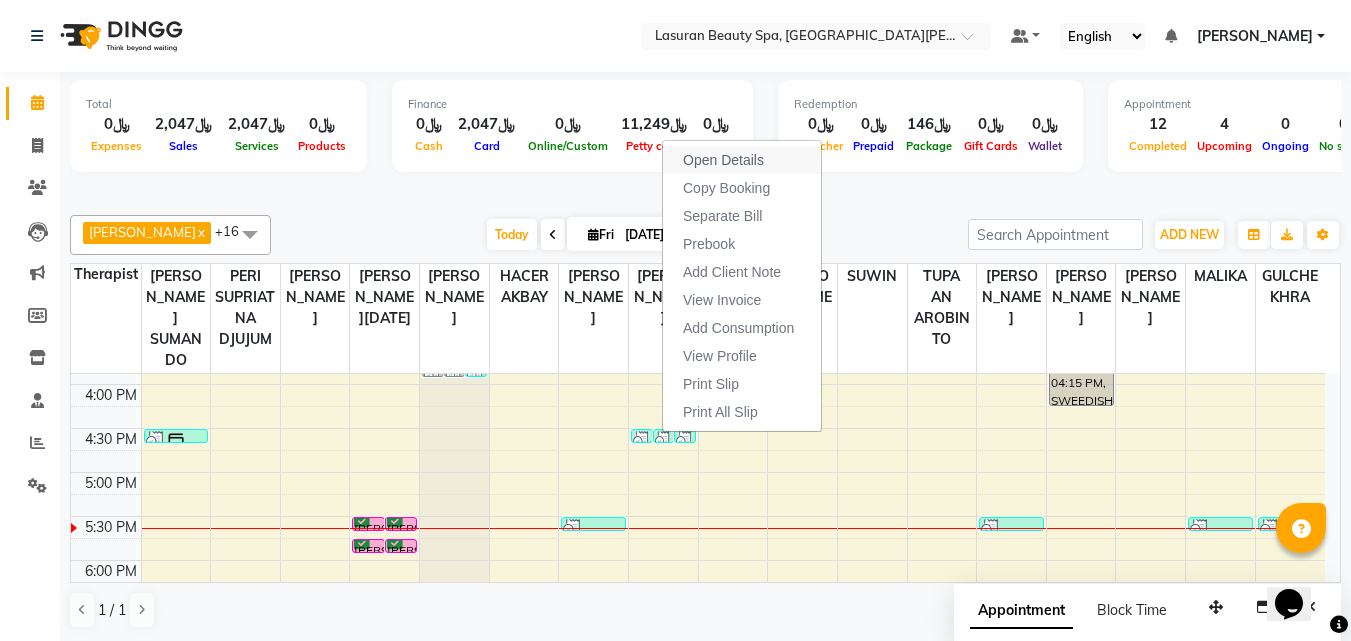 click on "Open Details" at bounding box center [723, 160] 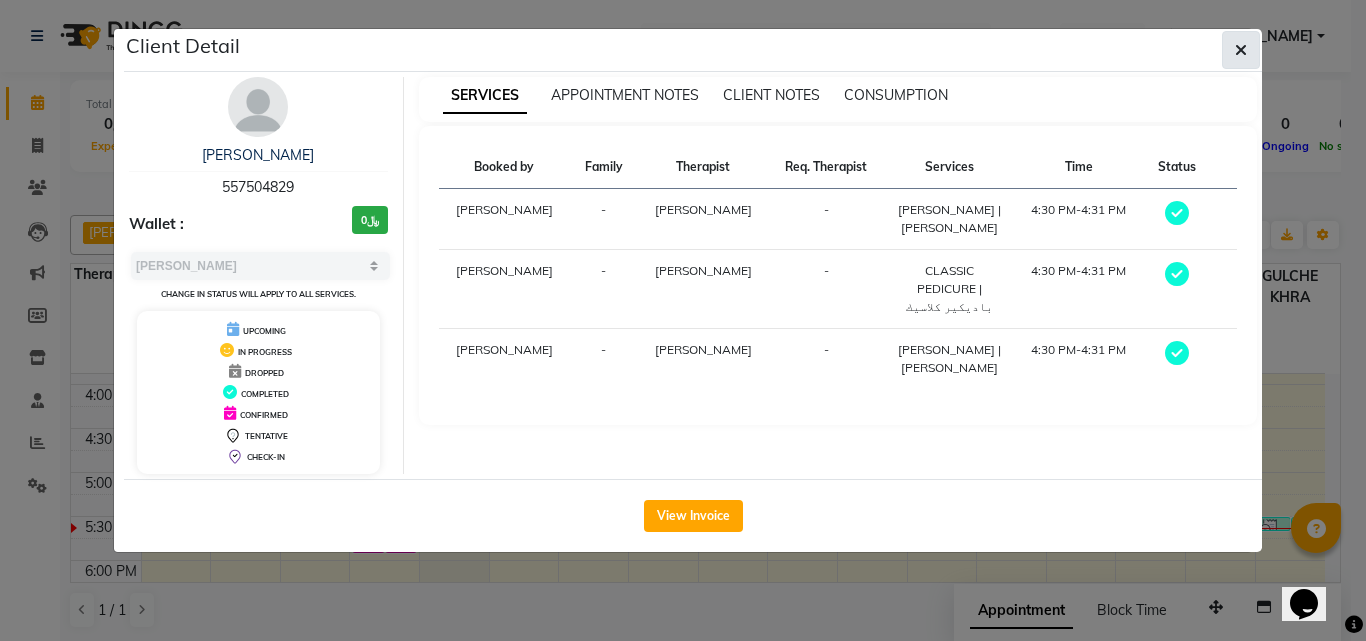 click 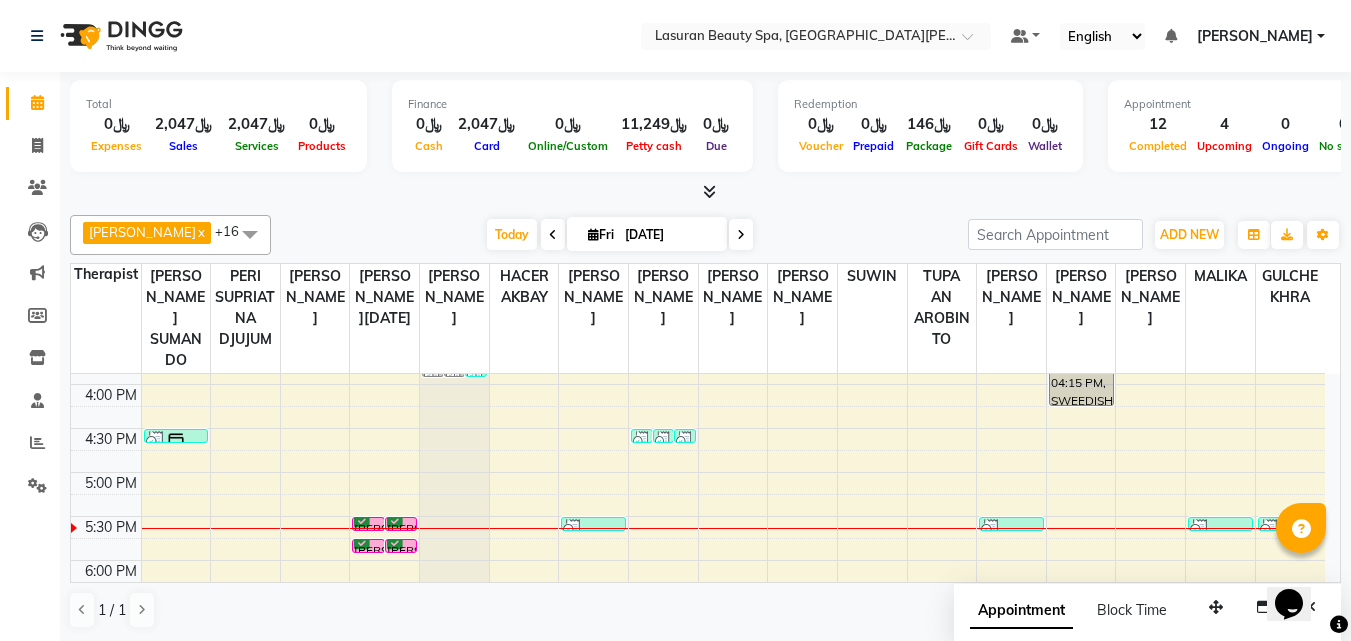 click at bounding box center (664, 441) 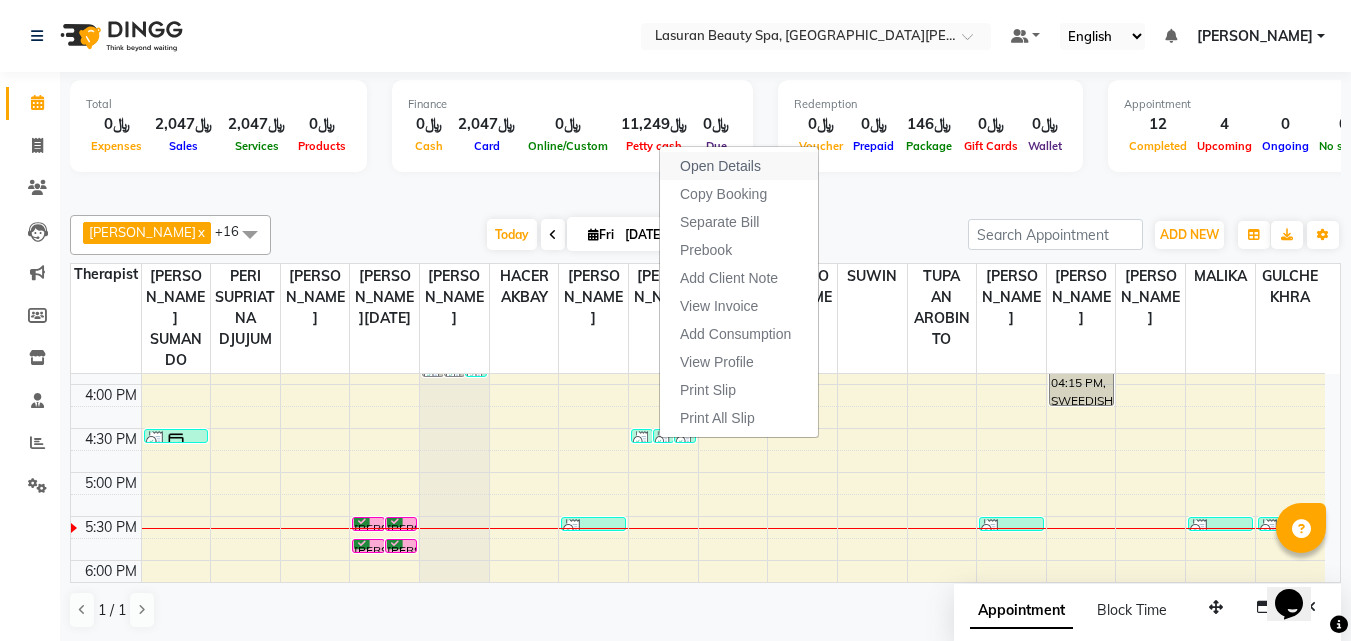 click on "Open Details" at bounding box center [720, 166] 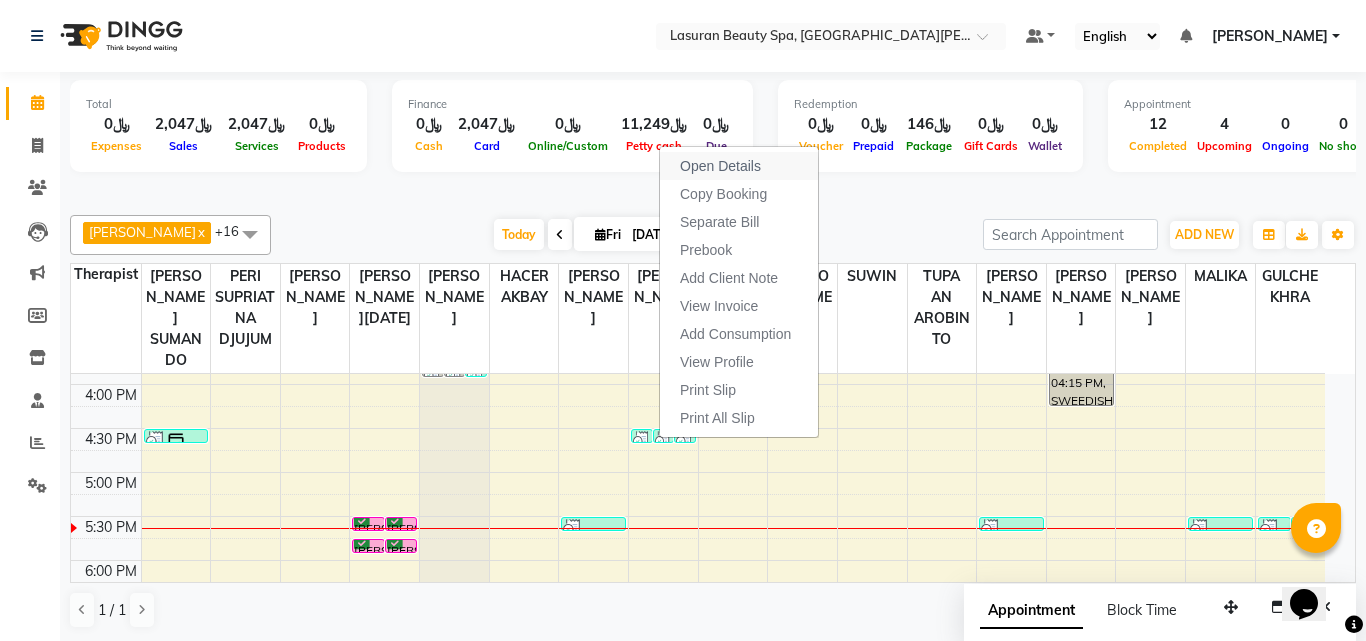 select on "3" 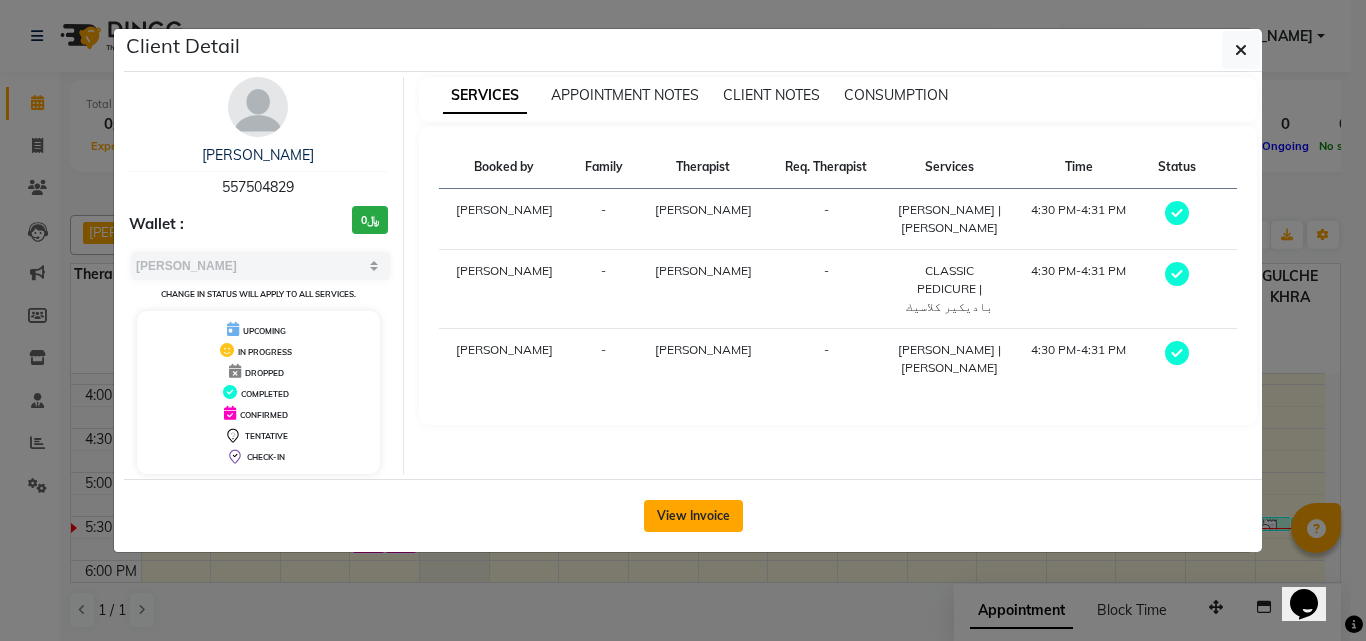 click on "View Invoice" 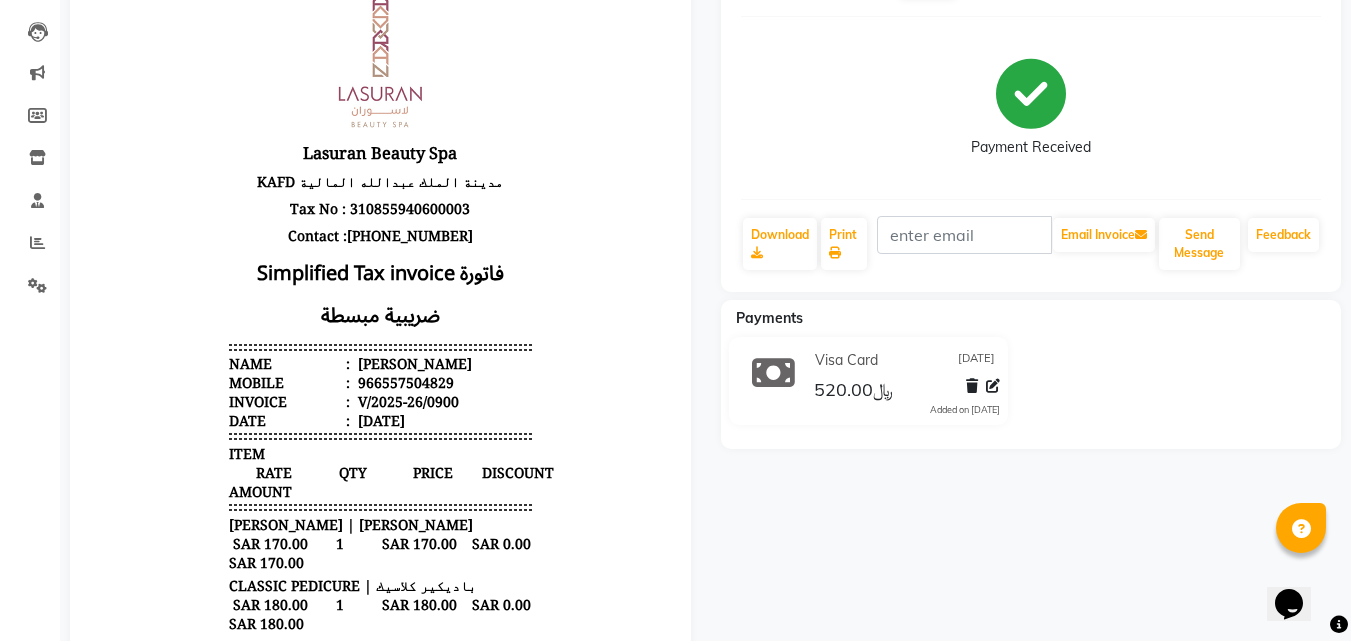 scroll, scrollTop: 0, scrollLeft: 0, axis: both 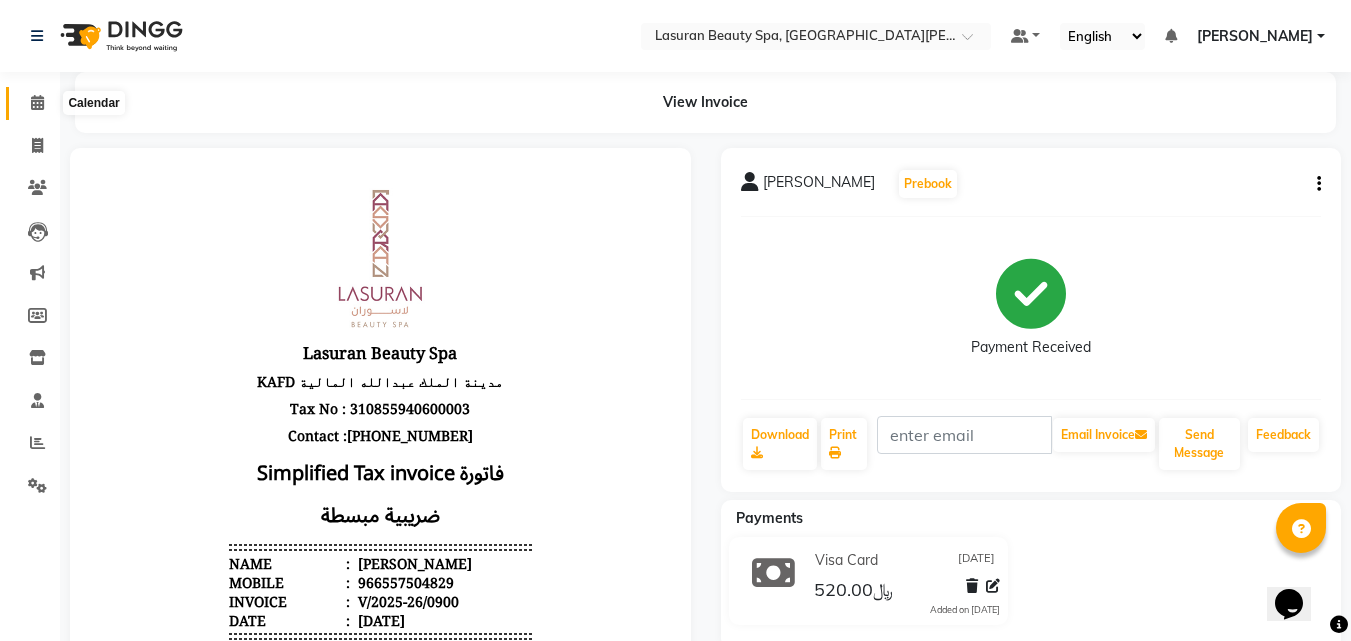 click 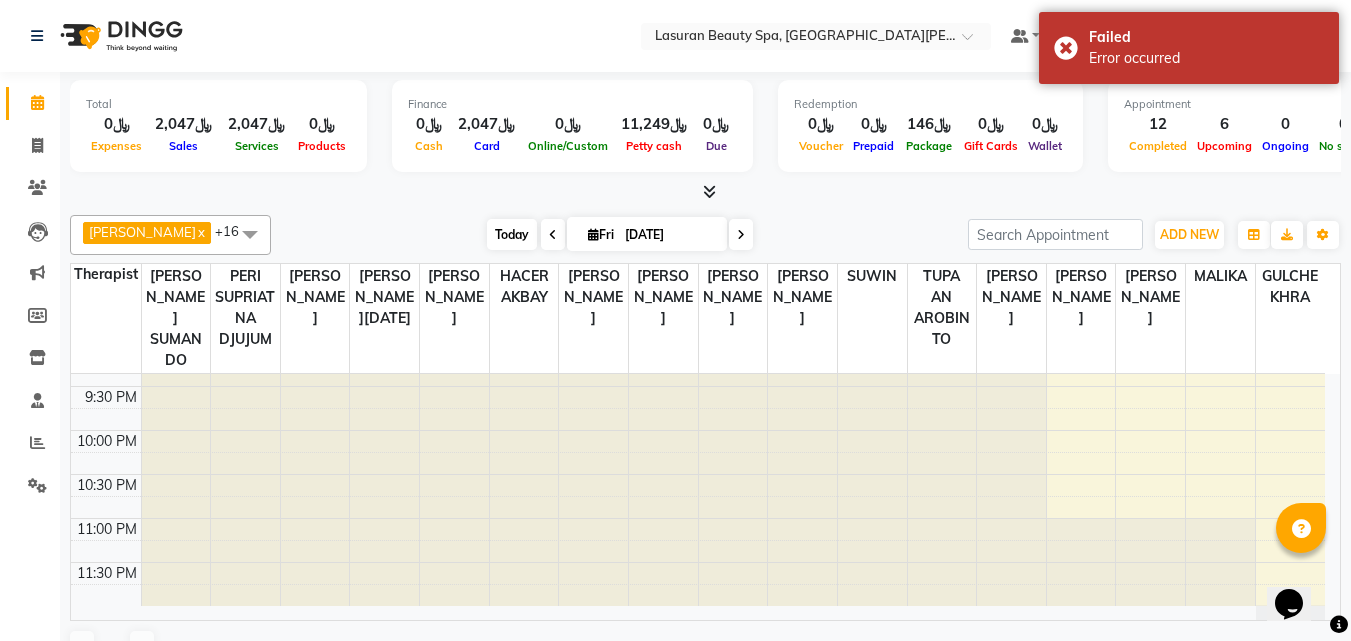 click on "Today" at bounding box center (512, 234) 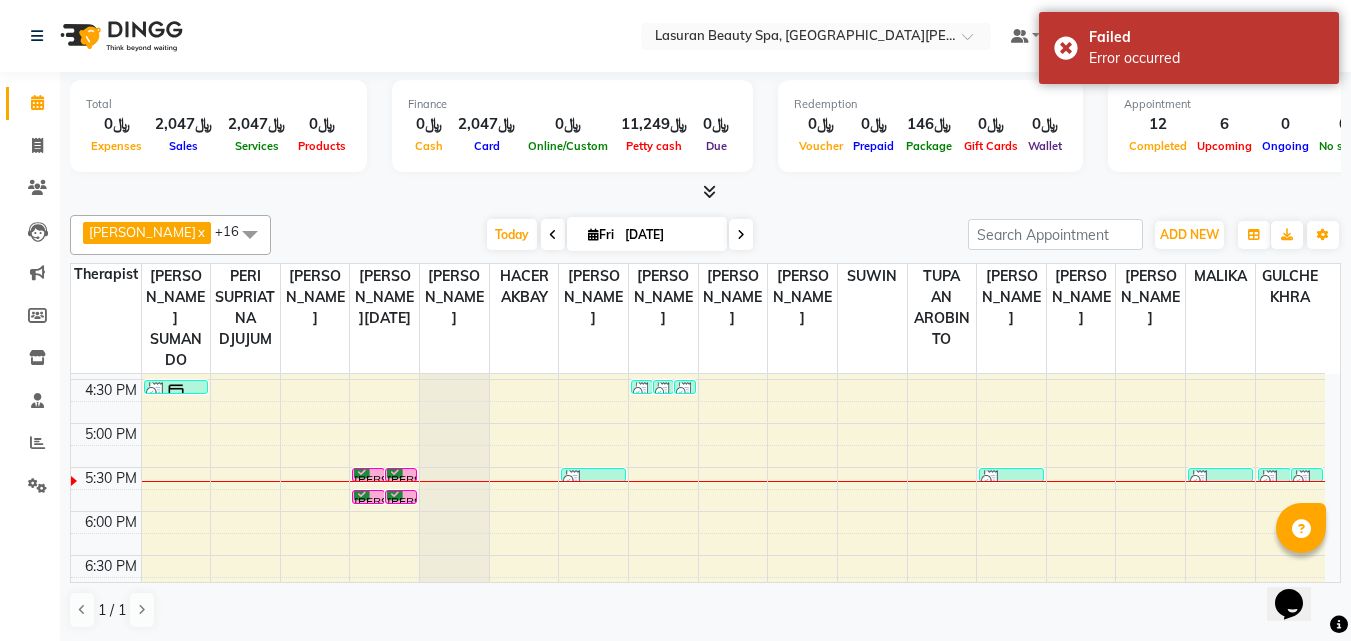 scroll, scrollTop: 253, scrollLeft: 0, axis: vertical 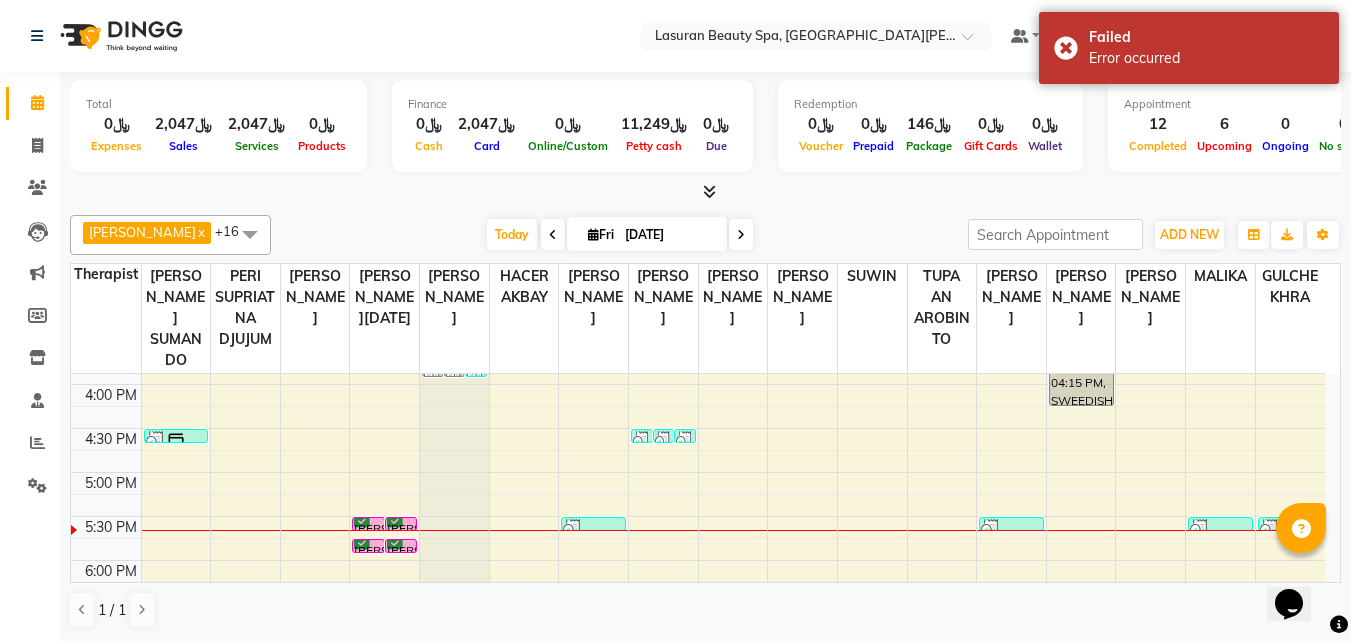 click at bounding box center [664, 441] 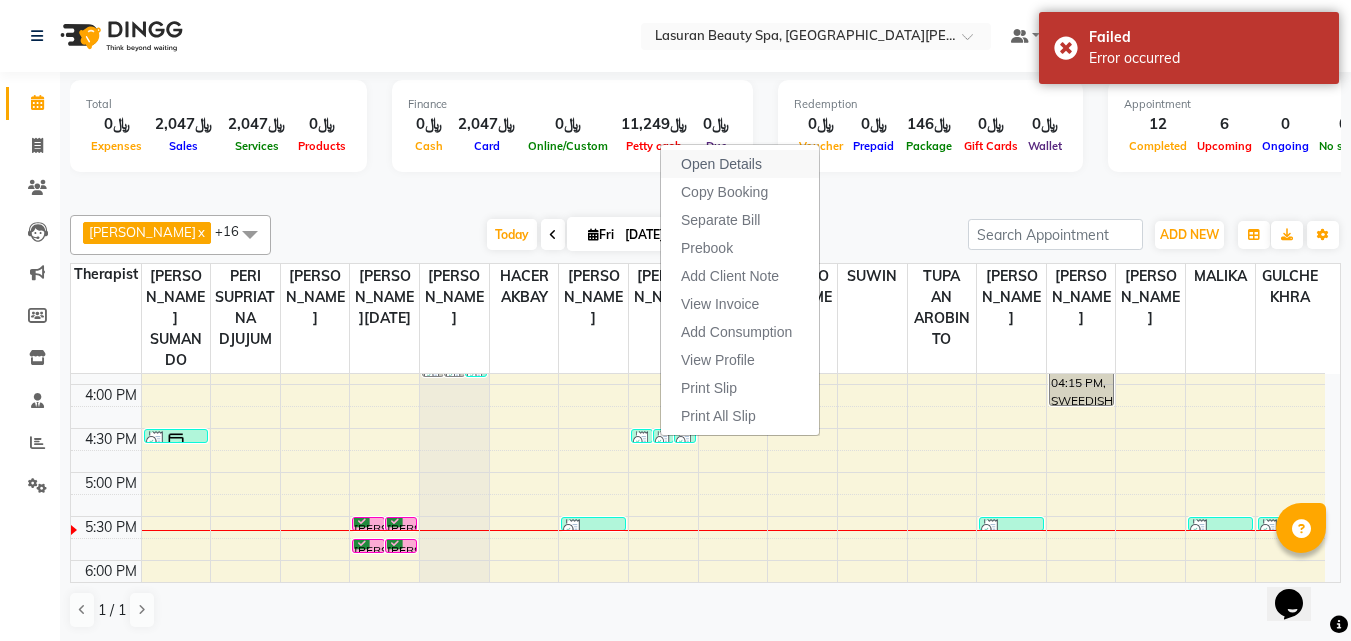 click on "Open Details" at bounding box center (721, 164) 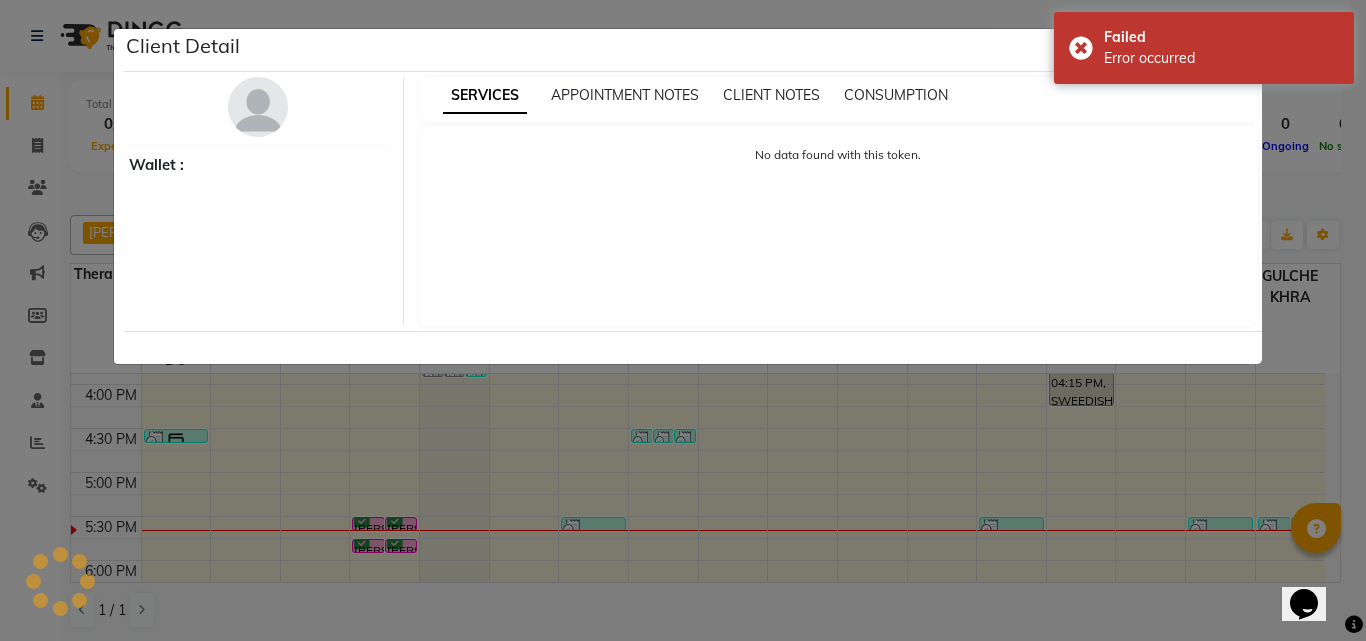 select on "3" 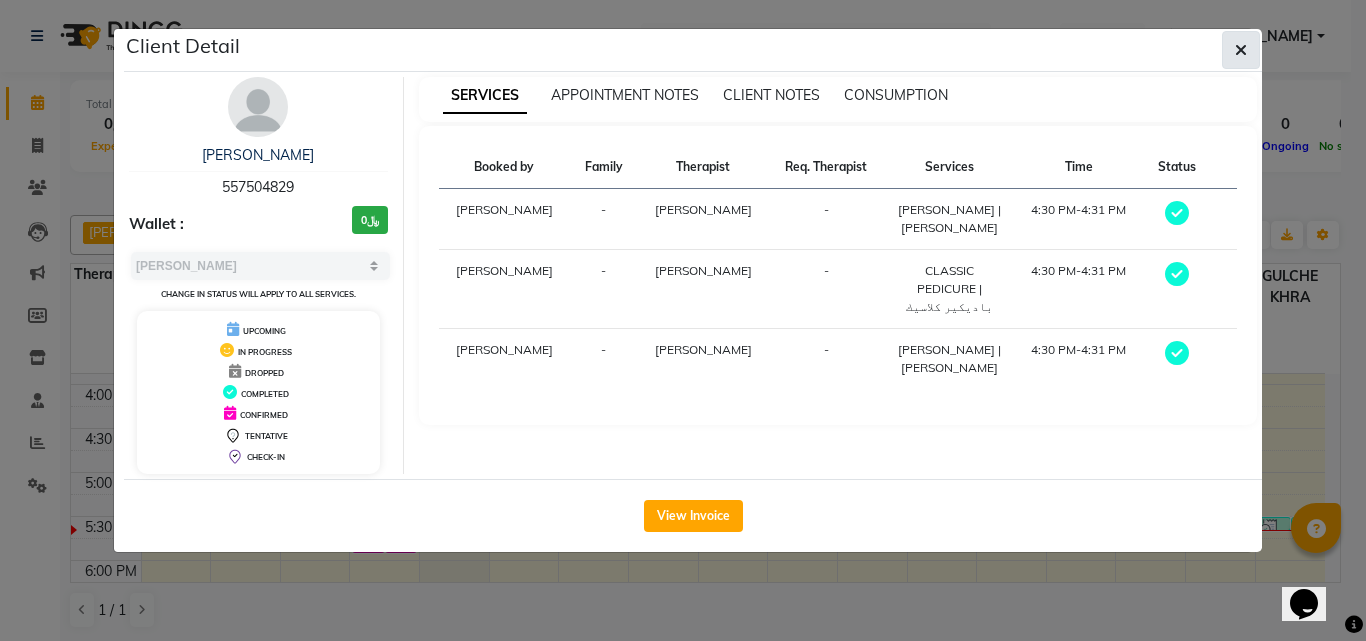 click 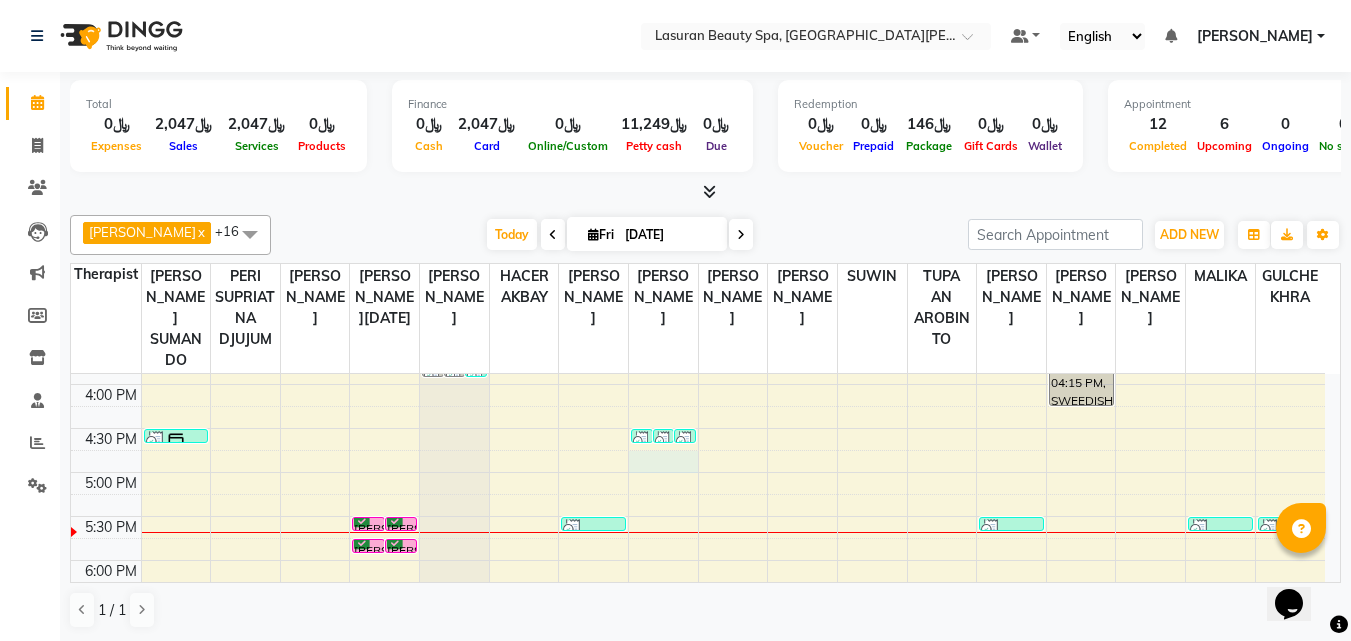 click on "1:00 PM 1:30 PM 2:00 PM 2:30 PM 3:00 PM 3:30 PM 4:00 PM 4:30 PM 5:00 PM 5:30 PM 6:00 PM 6:30 PM 7:00 PM 7:30 PM 8:00 PM 8:30 PM 9:00 PM 9:30 PM 10:00 PM 10:30 PM 11:00 PM 11:30 PM    Omar Michael, TK02, 02:00 PM-02:15 PM, Beard Shaping      Jesika Smethurst, TK07, 04:30 PM-04:31 PM, NAILS CLASSIC  PEDICURE | باديكير كلاسيك     Amjad Al Ageil, TK09, 05:30 PM-05:31 PM, BLOW DRY | تجفيف الشعر     Amjad Al Ageil, TK09, 05:30 PM-05:31 PM, Highlight FULL HEAD Length 1 | هايلايت لكامل الشعر 1     Amjad Al Ageil, TK11, 05:45 PM-05:46 PM, BLOW DRY | تجفيف الشعر     Amjad Al Ageil, TK11, 05:45 PM-05:46 PM, Highlight FULL HEAD Length 1 | هايلايت لكامل الشعر 1     Al Ghlia Al Agmi, TK08, 07:30 PM-07:31 PM, HAIR CUT | قص الشعر     Mansour Al Hilaly, TK06, 03:45 PM-03:46 PM, Beard Shaping | تحديد الذقن     Mansour Al Hilaly, TK06, 03:45 PM-03:46 PM, HAIR CUT | قص الشعر" at bounding box center (698, 604) 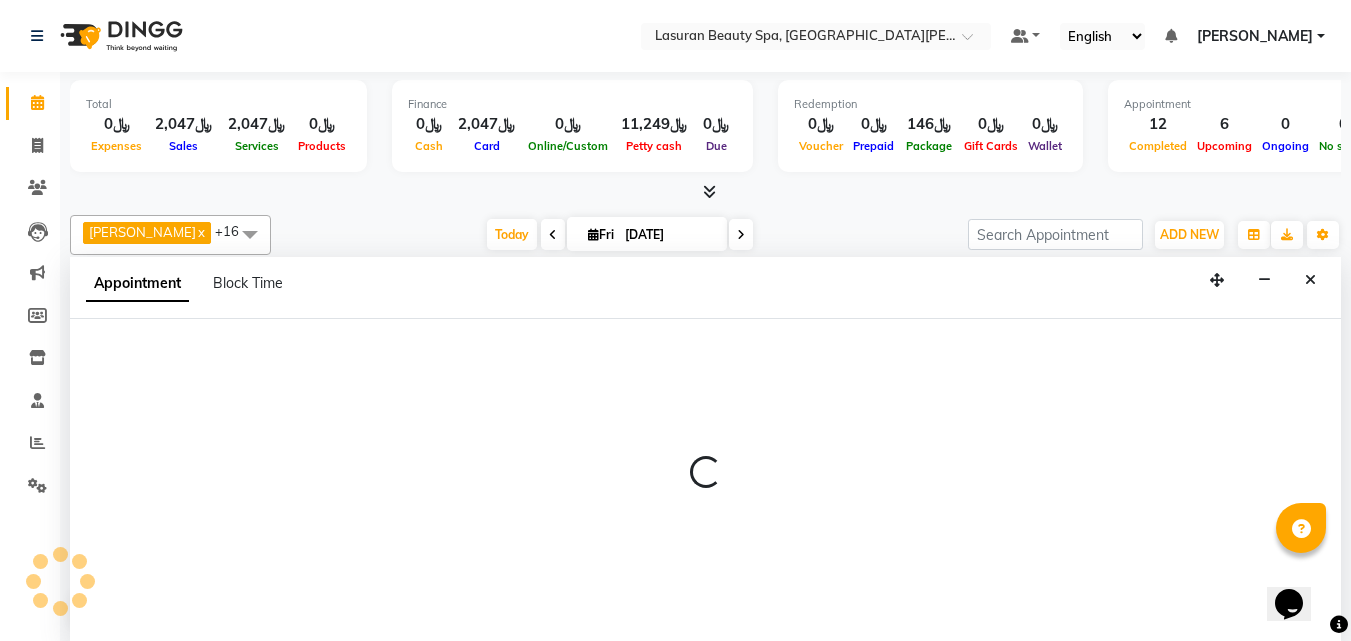 scroll, scrollTop: 1, scrollLeft: 0, axis: vertical 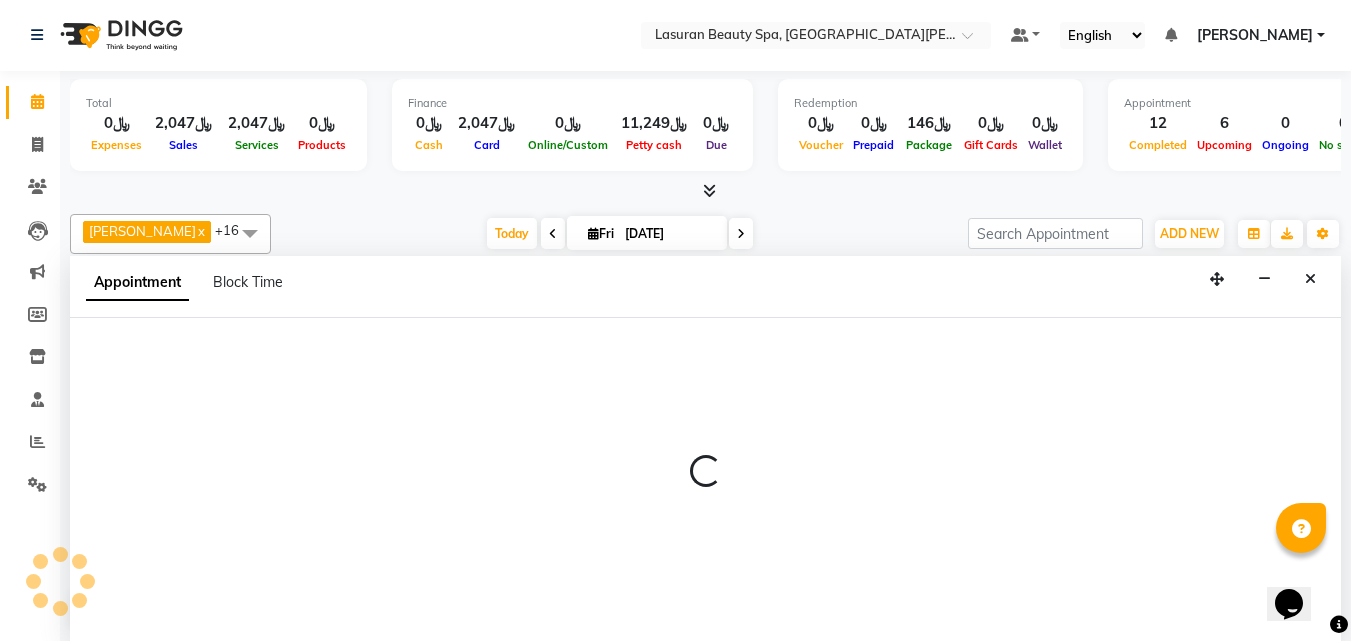 select on "54634" 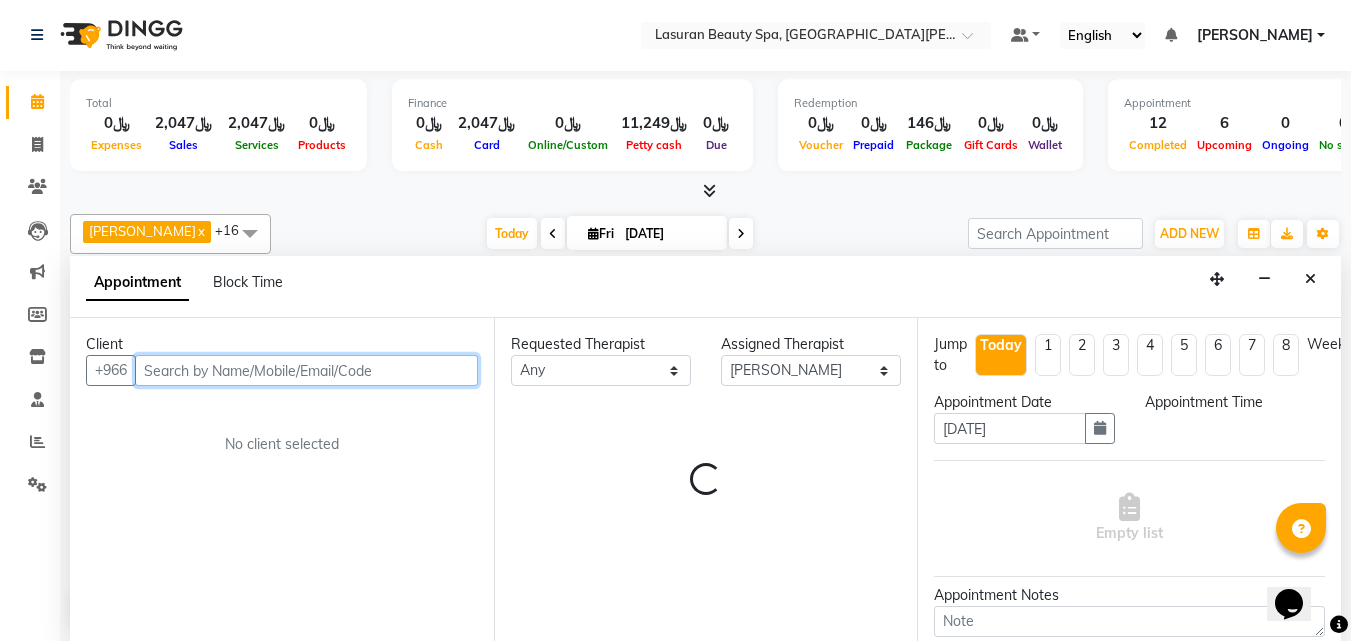 select on "1005" 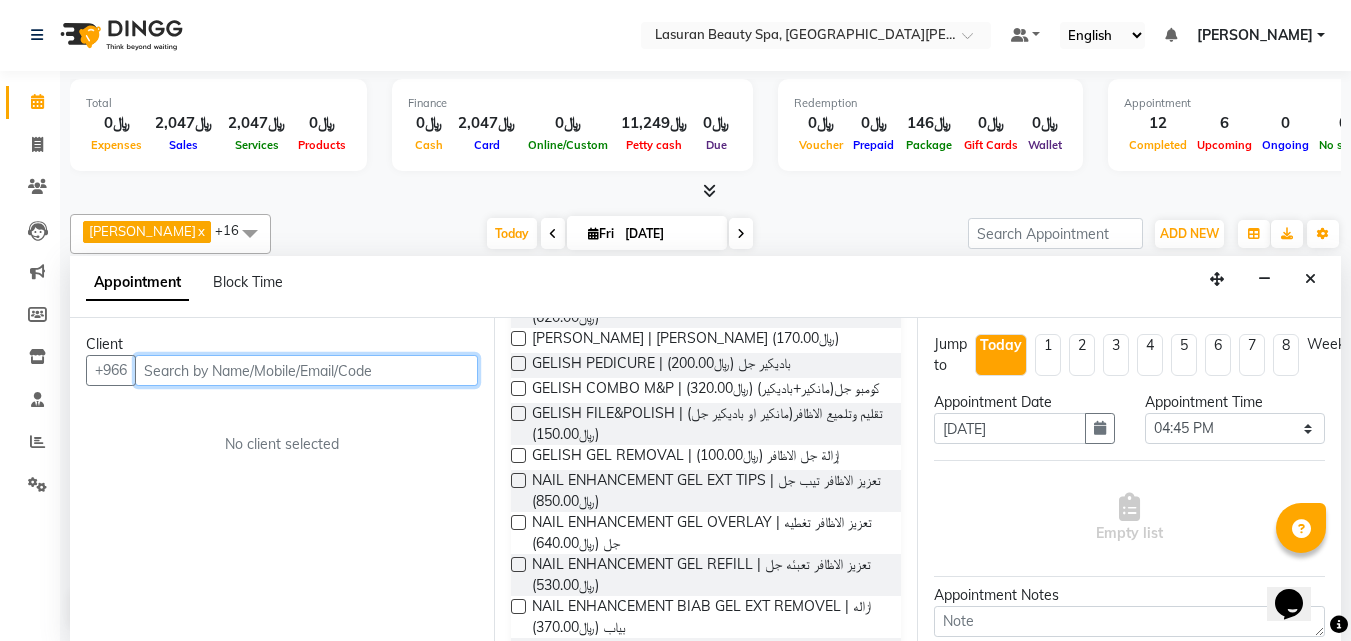 scroll, scrollTop: 600, scrollLeft: 0, axis: vertical 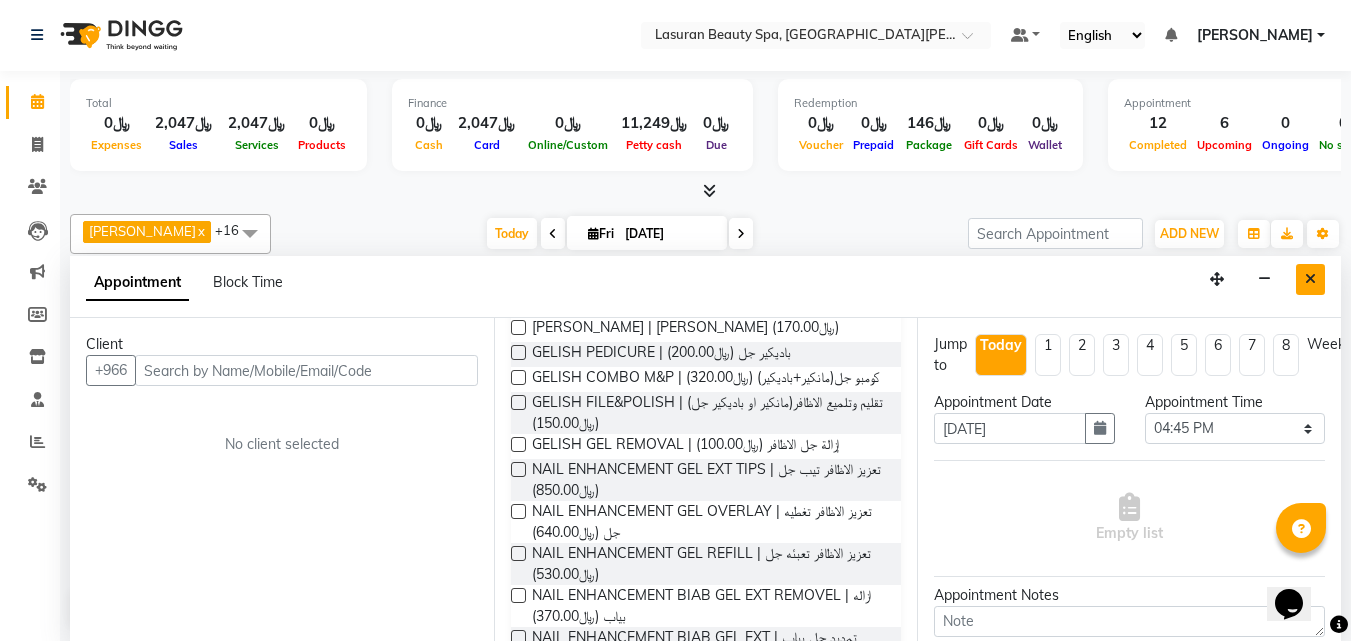 click at bounding box center (1310, 279) 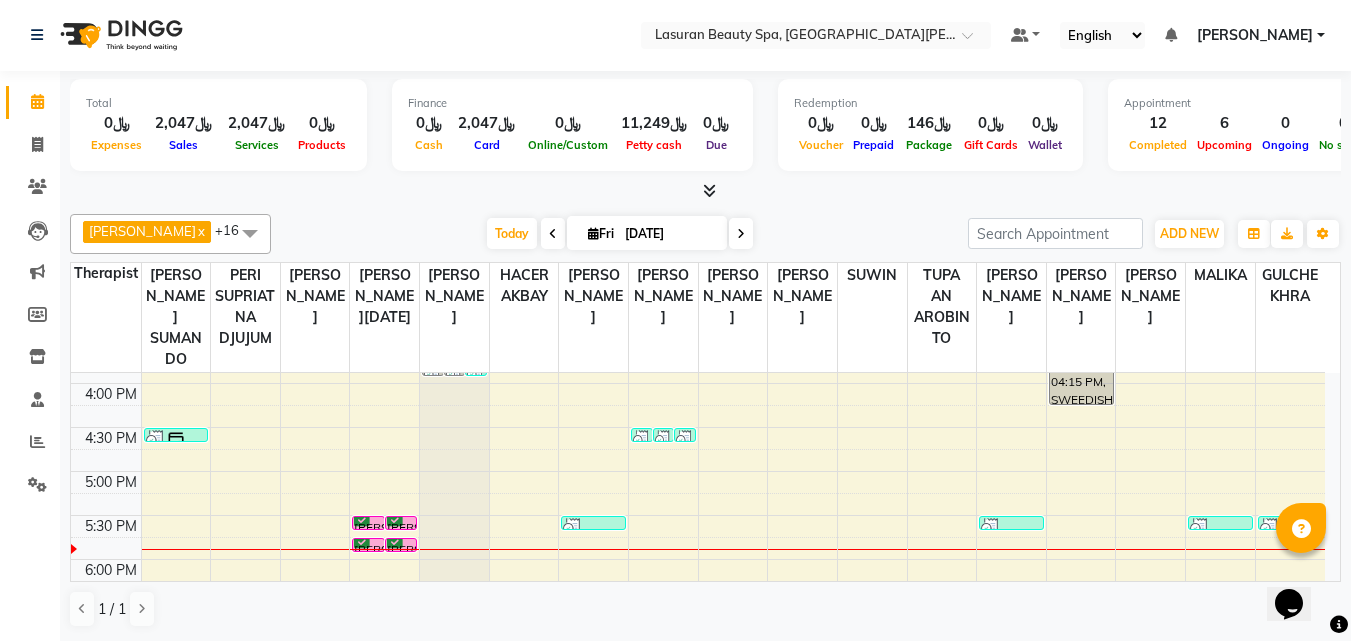click at bounding box center [593, 528] 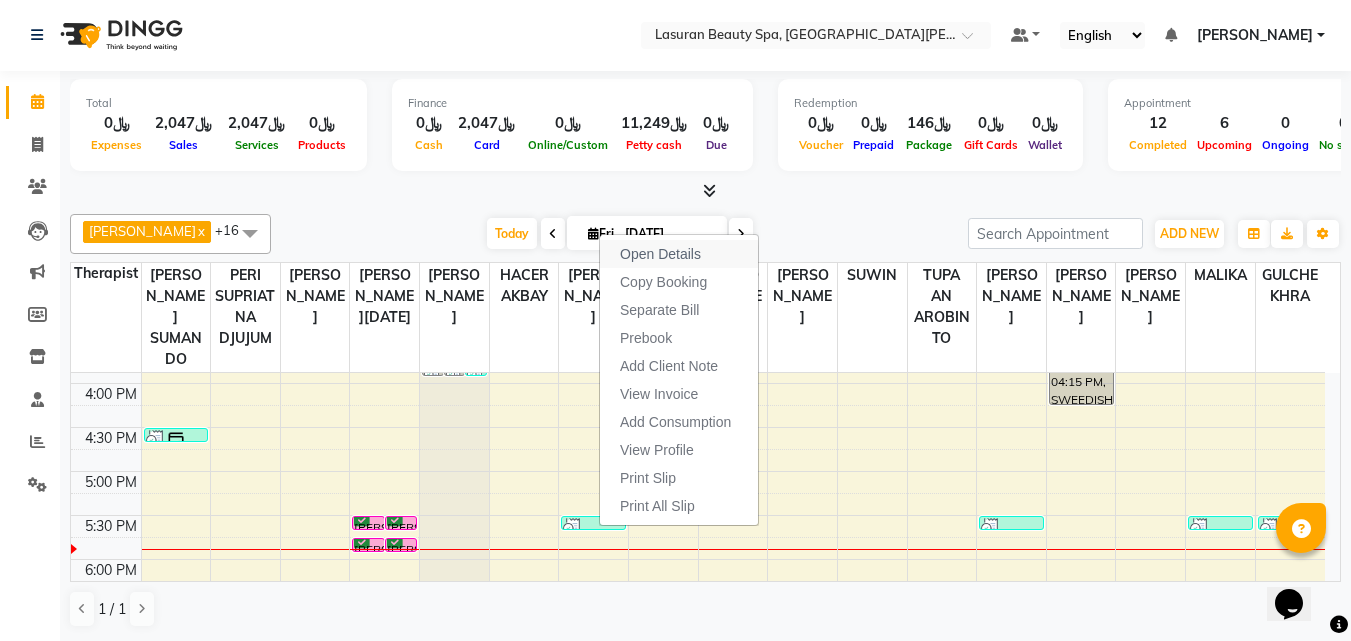 click on "Open Details" at bounding box center (660, 254) 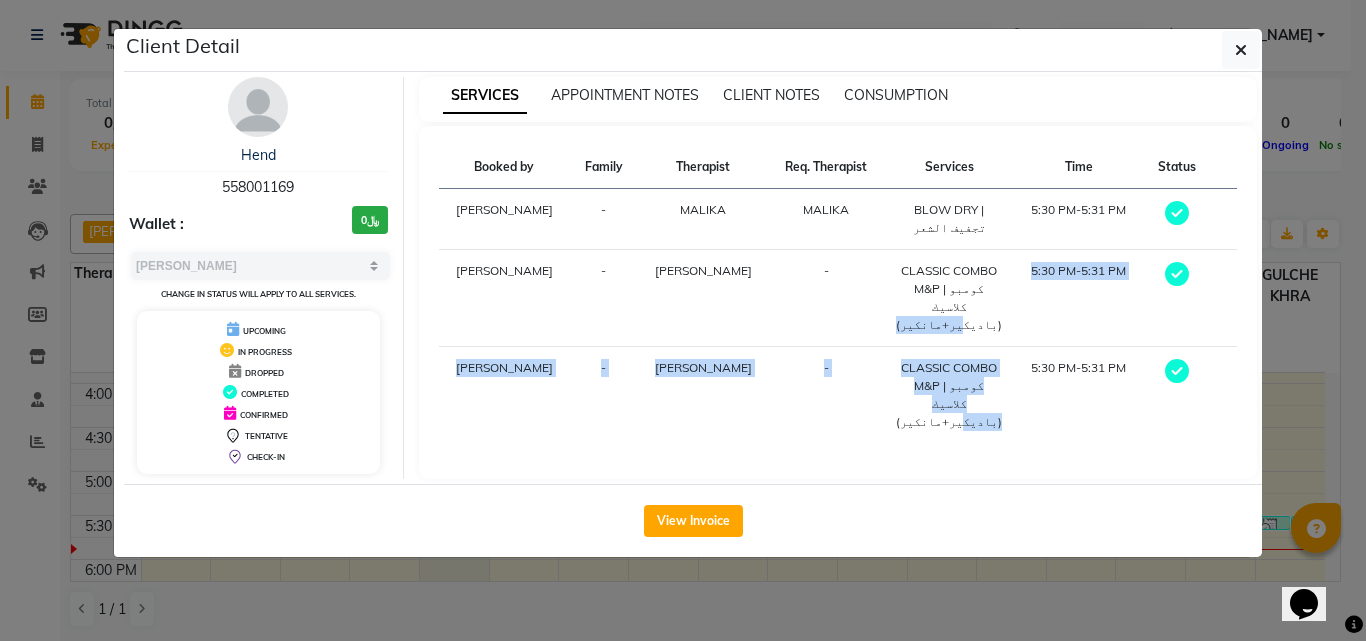 click on "Mariam Barakat  - MALIKA MALIKA  BLOW DRY | تجفيف الشعر   5:30 PM-5:31 PM   Ranim Al Hasnaoui  - SHAUN ALBOPERA -  CLASSIC COMBO M&P | كومبو كلاسيك (باديكير+مانكير)   5:30 PM-5:31 PM   Ranim Al Hasnaoui  - CHARLYN AZARCON -  CLASSIC COMBO M&P | كومبو كلاسيك (باديكير+مانكير)   5:30 PM-5:31 PM" at bounding box center [838, 316] 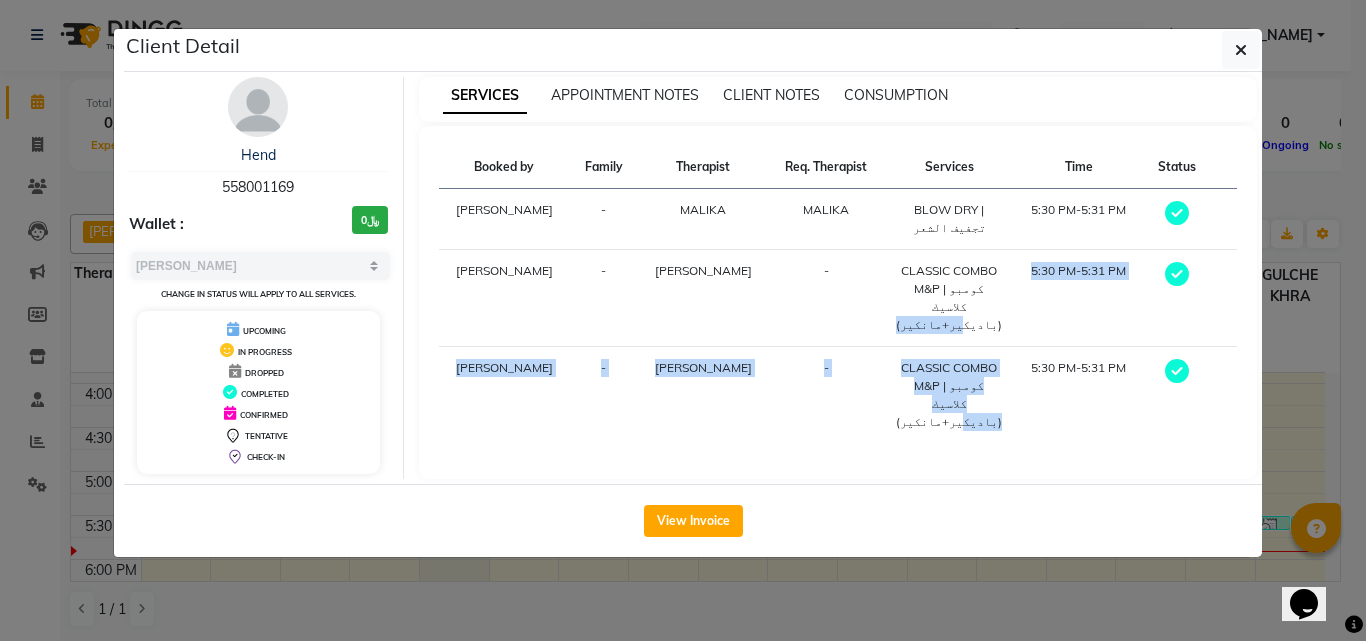 click on "CLASSIC COMBO M&P | كومبو كلاسيك (باديكير+مانكير)" at bounding box center (949, 298) 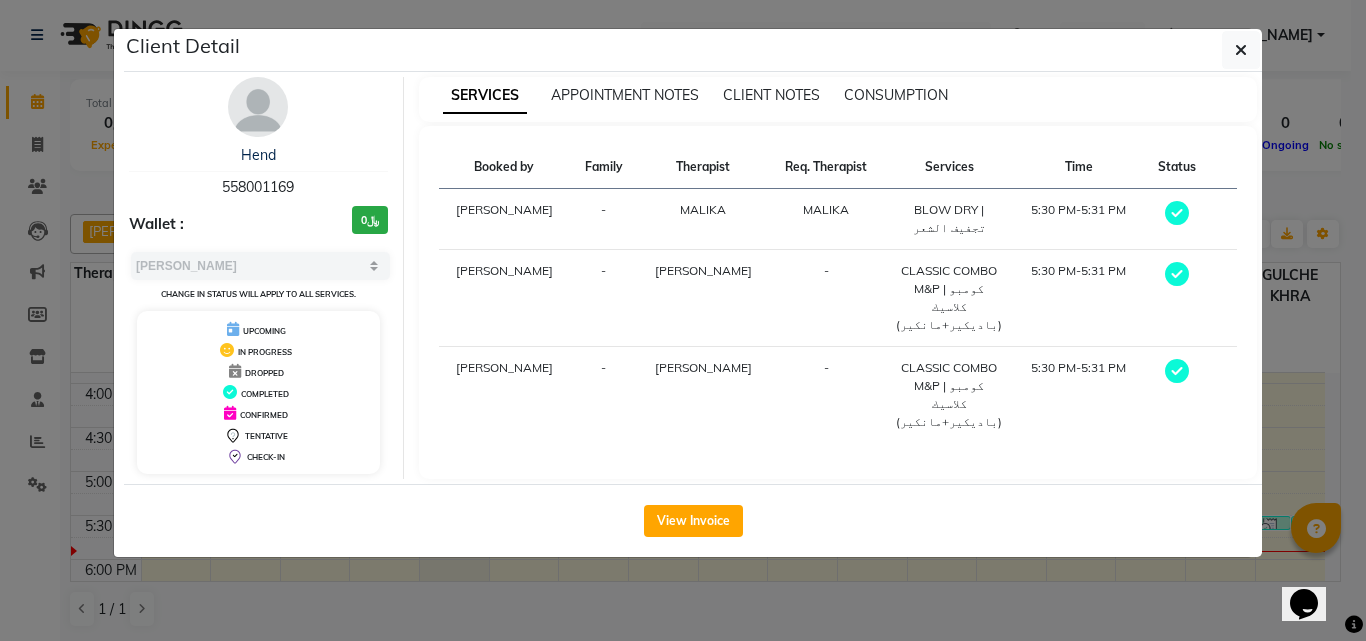 click on "BLOW DRY | تجفيف الشعر" at bounding box center [949, 219] 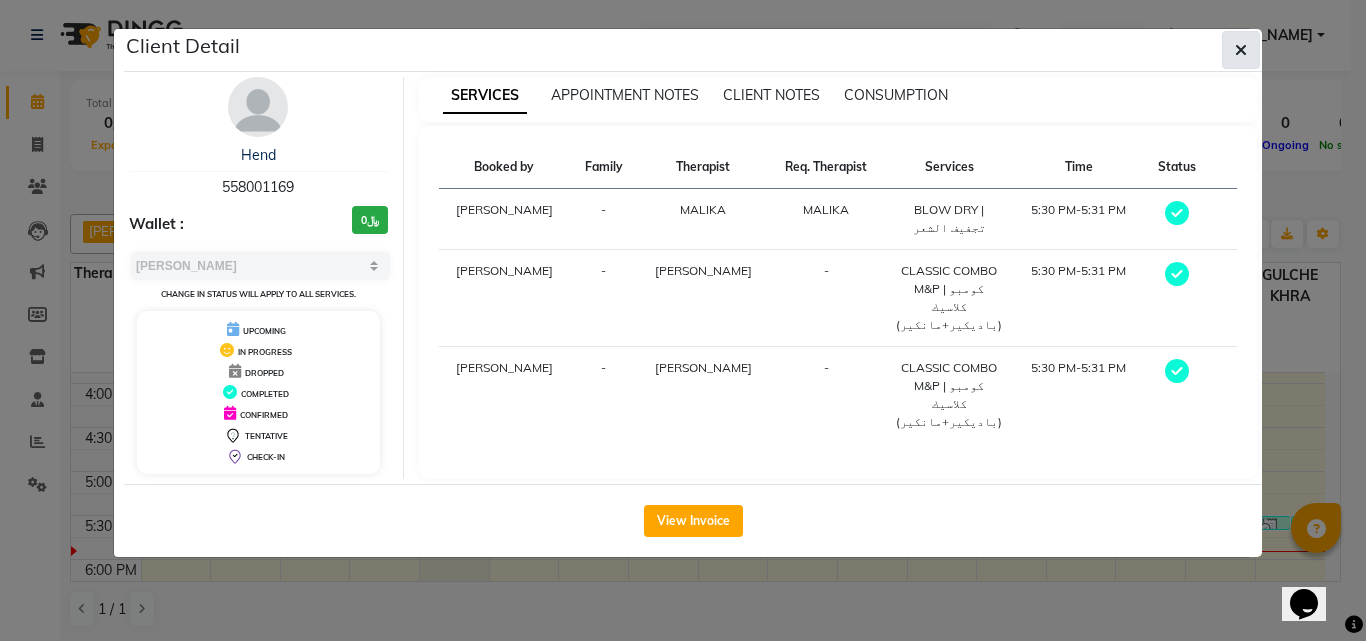 click 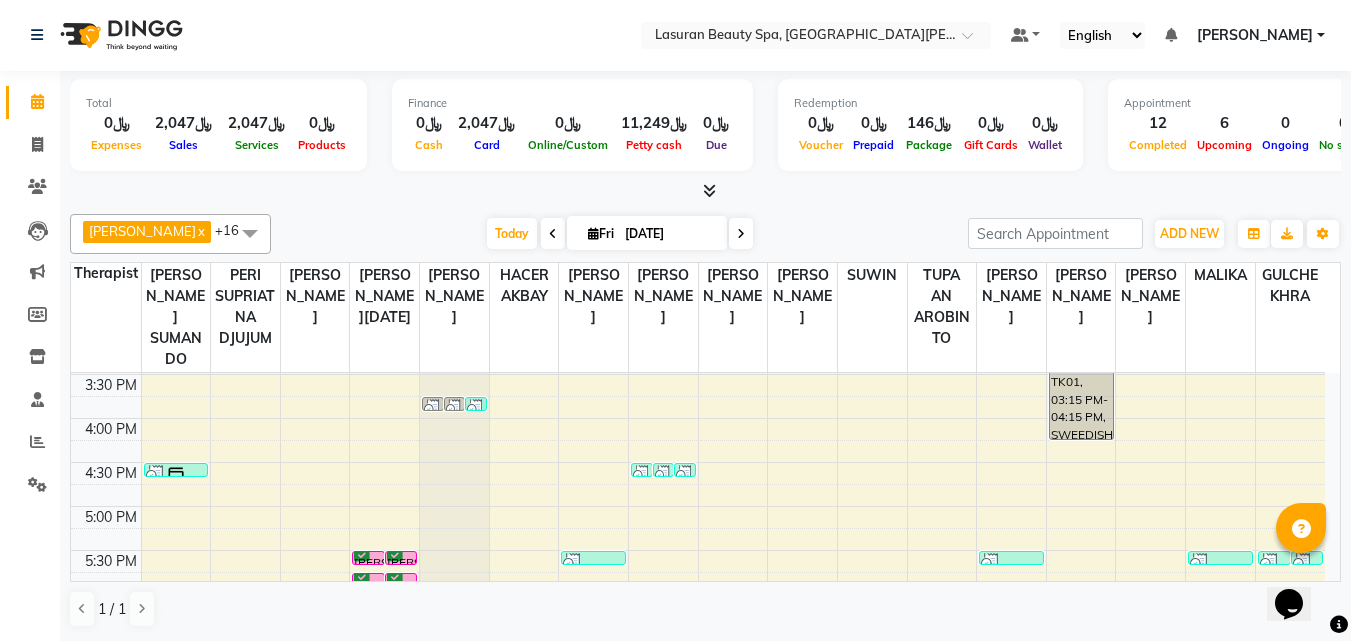 scroll, scrollTop: 253, scrollLeft: 0, axis: vertical 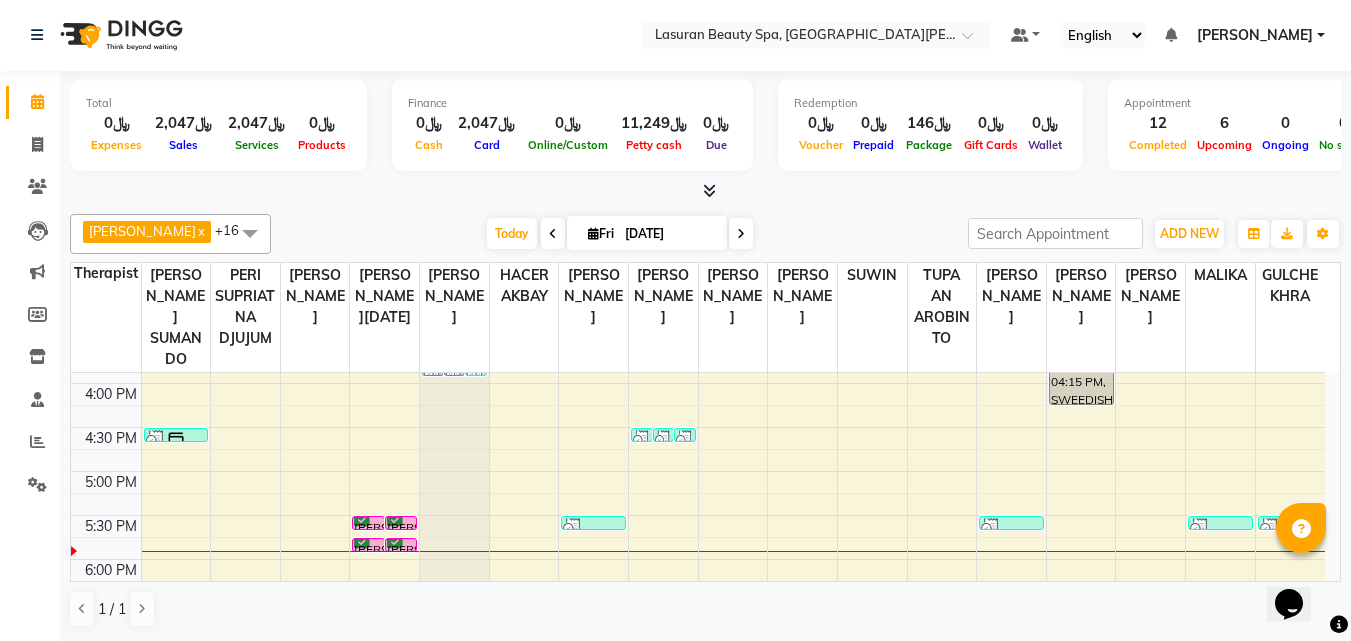 click at bounding box center [664, 440] 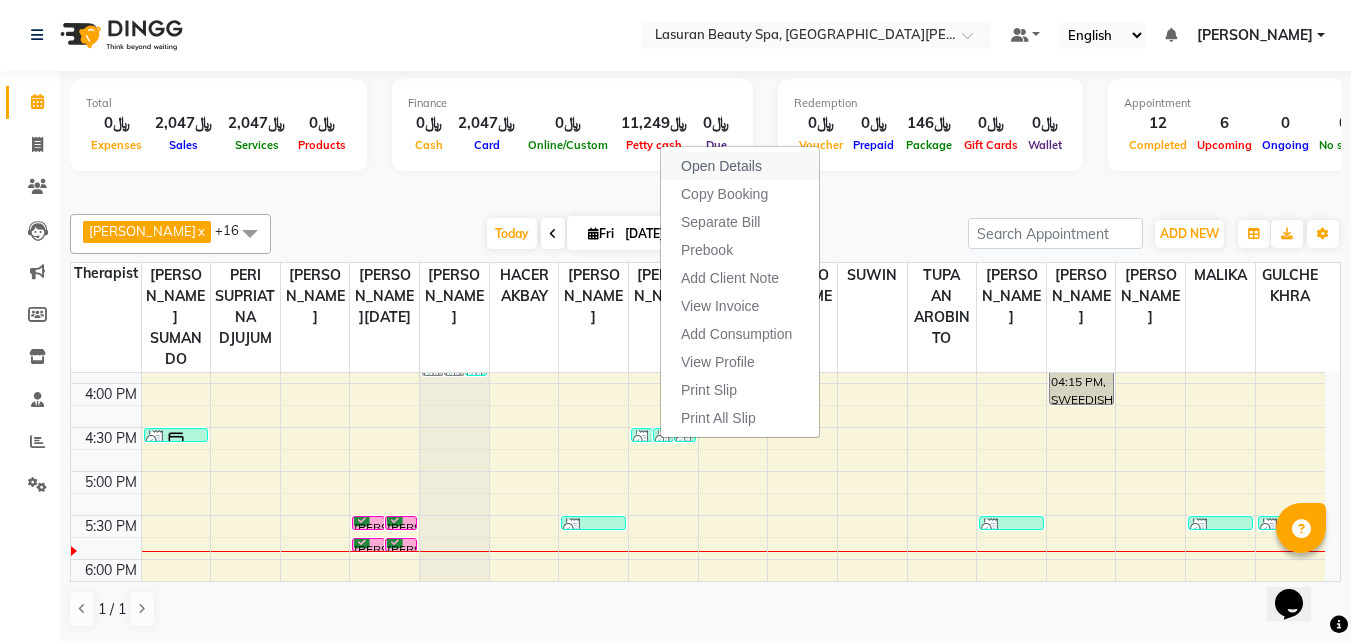click on "Open Details" at bounding box center (721, 166) 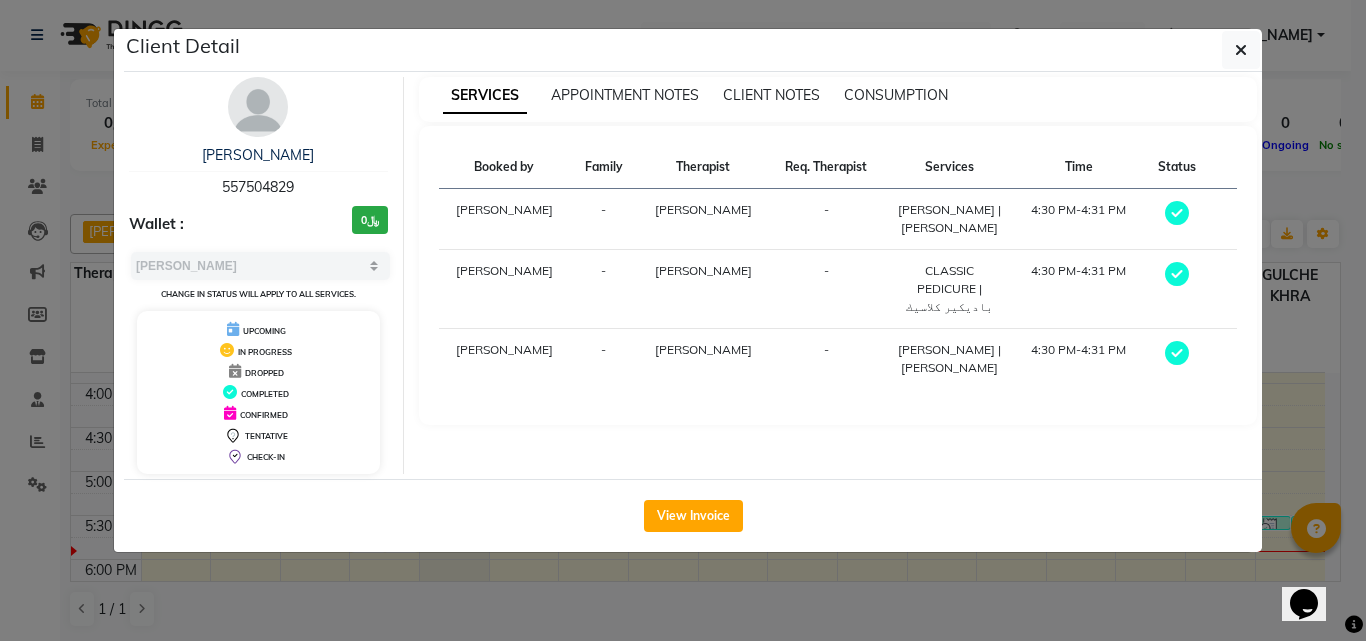 click on "[PERSON_NAME] | [PERSON_NAME]" at bounding box center [949, 219] 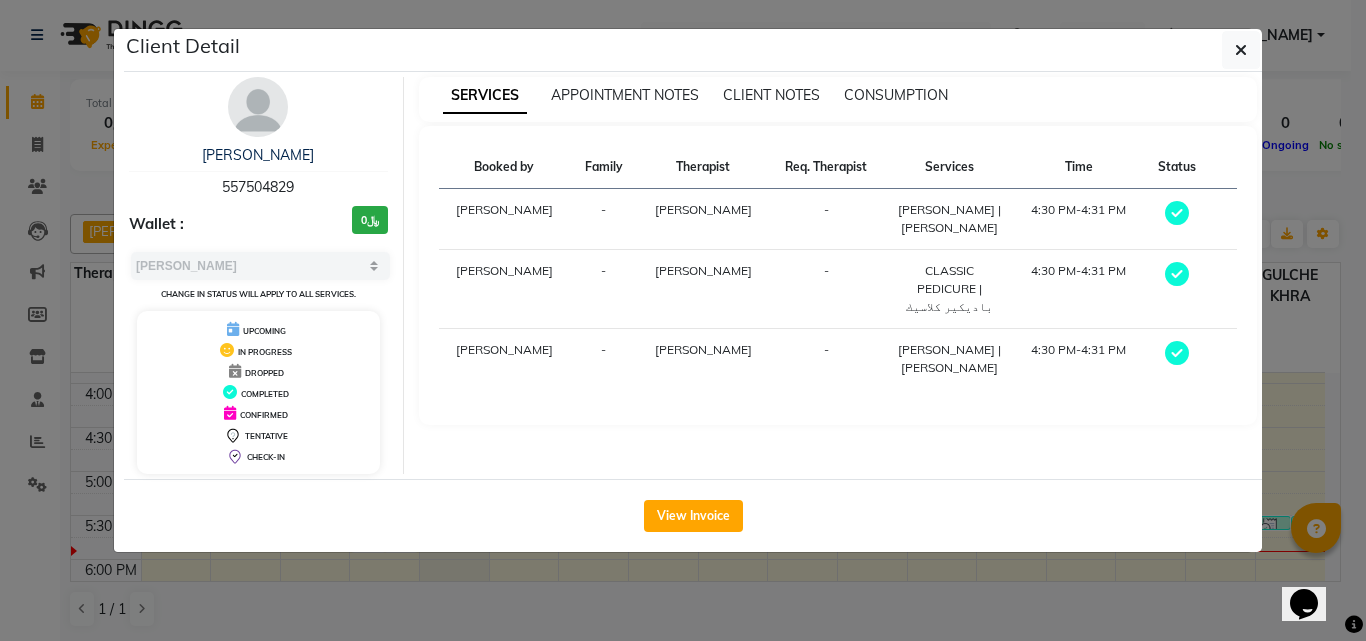 click on "Booked by Family Therapist Req. Therapist Services Time Status  Ranim Al Hasnaoui  - CHARITO AZARCON -  GELISH MANICURE | مانكير جل   4:30 PM-4:31 PM   Ranim Al Hasnaoui  - CHARITO AZARCON -  CLASSIC PEDICURE | باديكير كلاسيك   4:30 PM-4:31 PM   Ranim Al Hasnaoui  - CHARITO AZARCON -  GELISH MANICURE | مانكير جل   4:30 PM-4:31 PM" at bounding box center [838, 275] 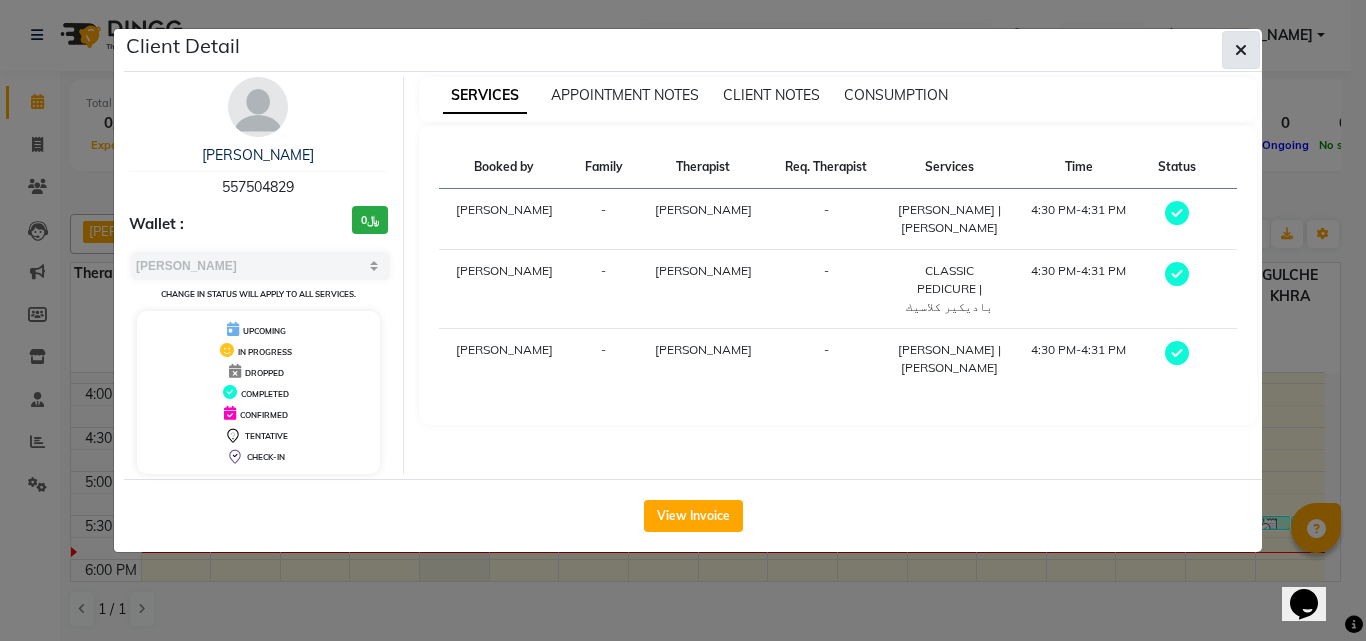 click 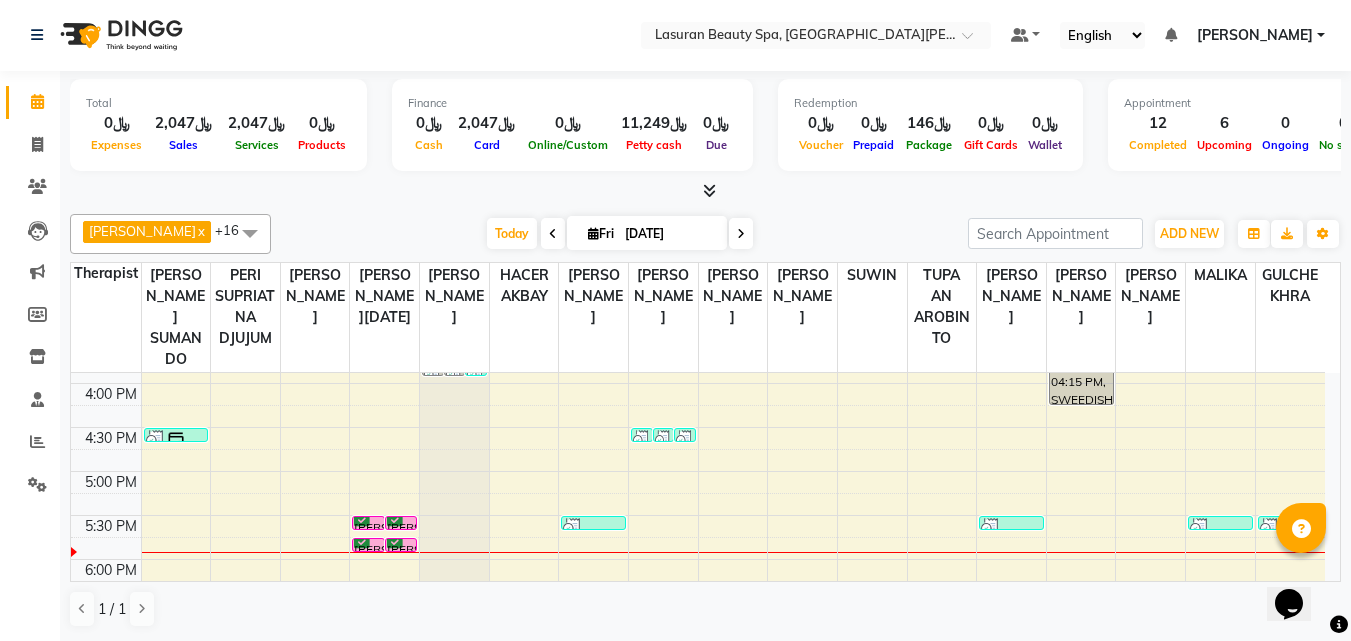 click at bounding box center (593, 528) 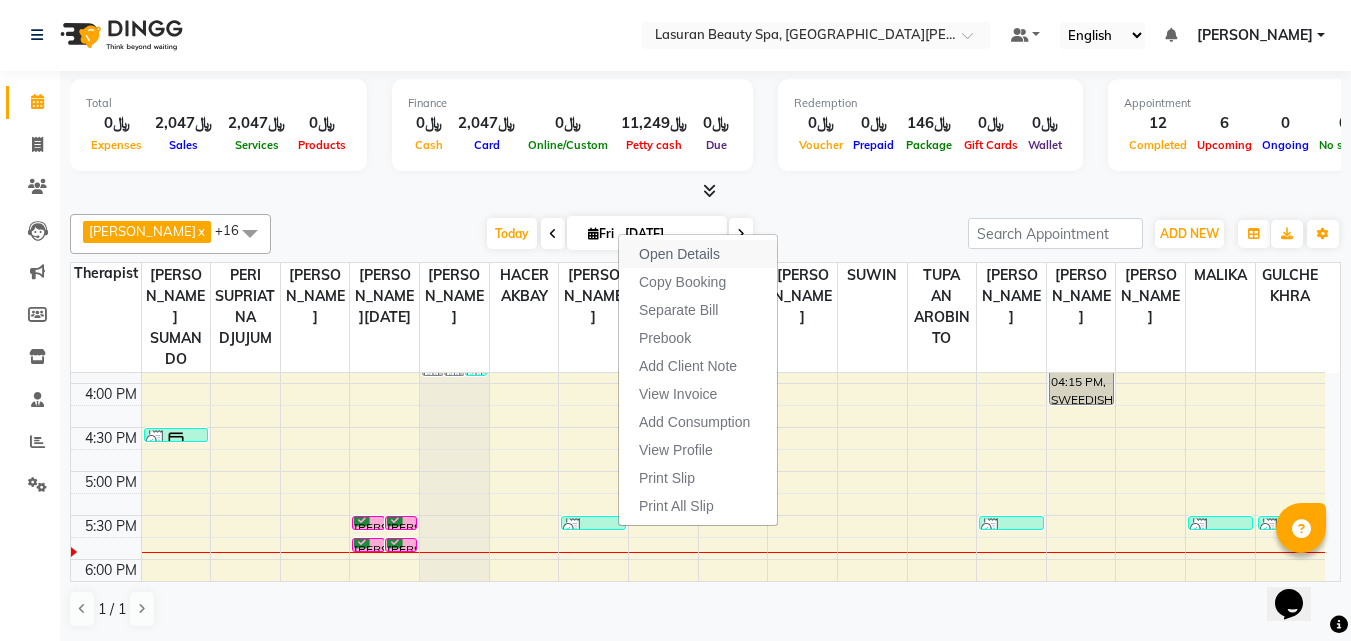 click on "Open Details" at bounding box center [698, 254] 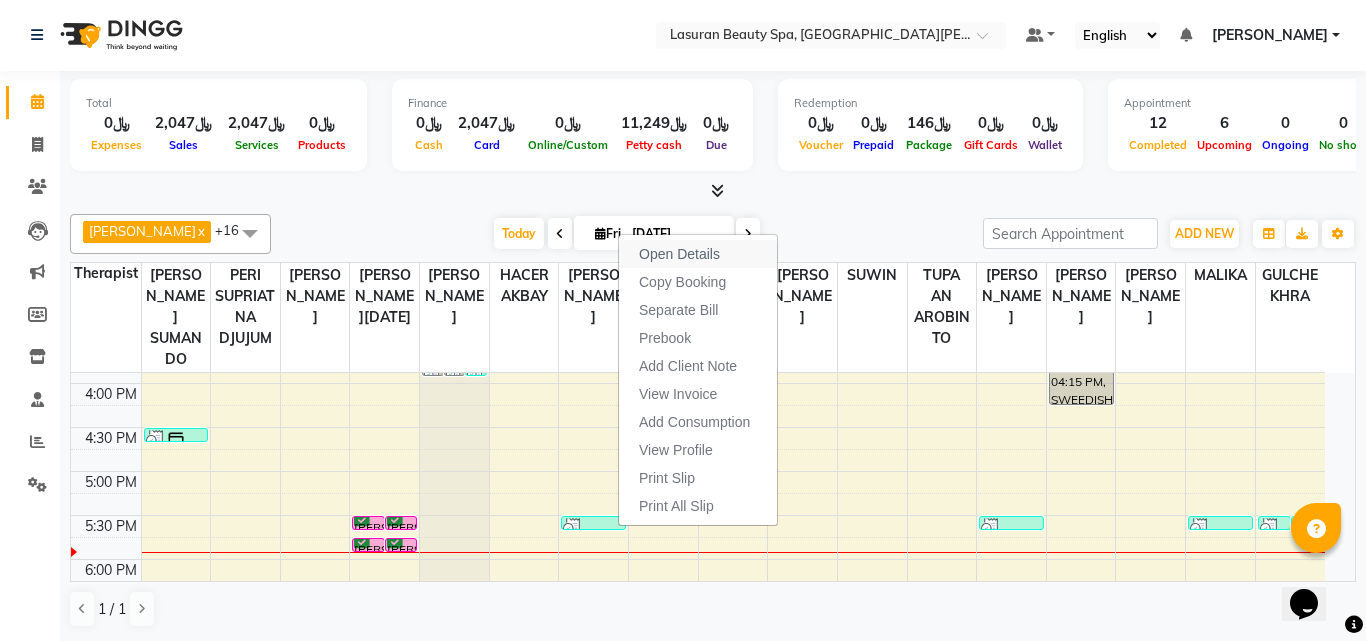 select on "3" 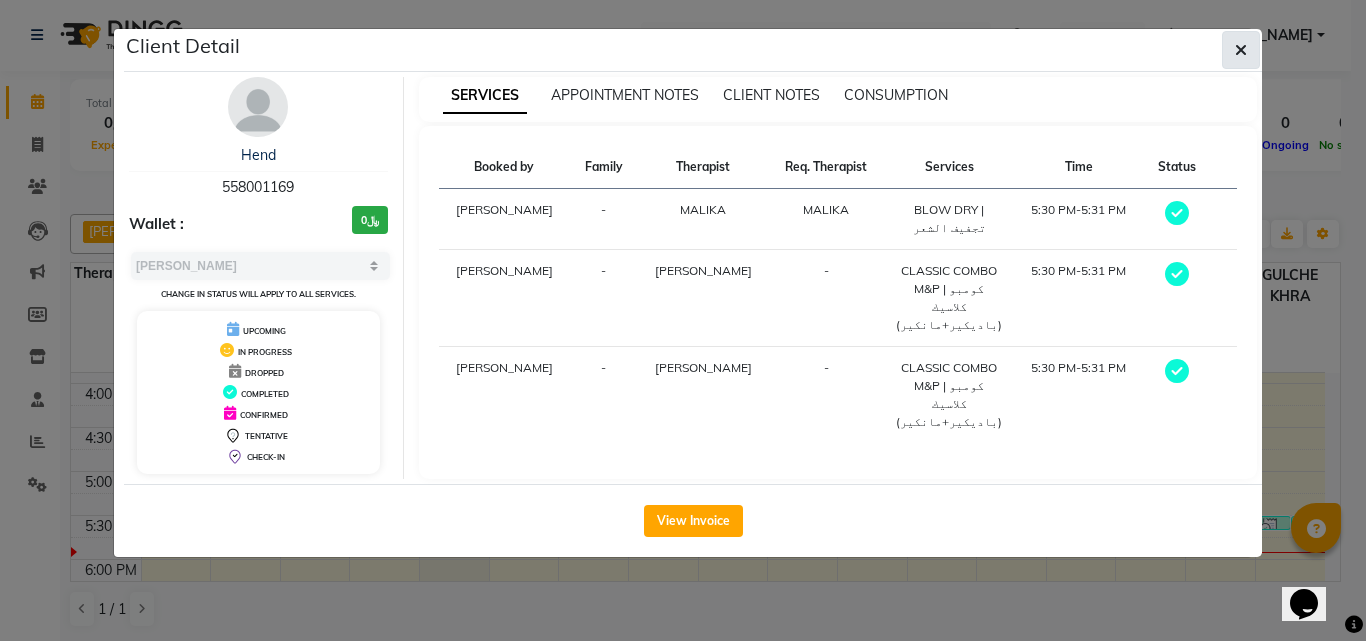 click 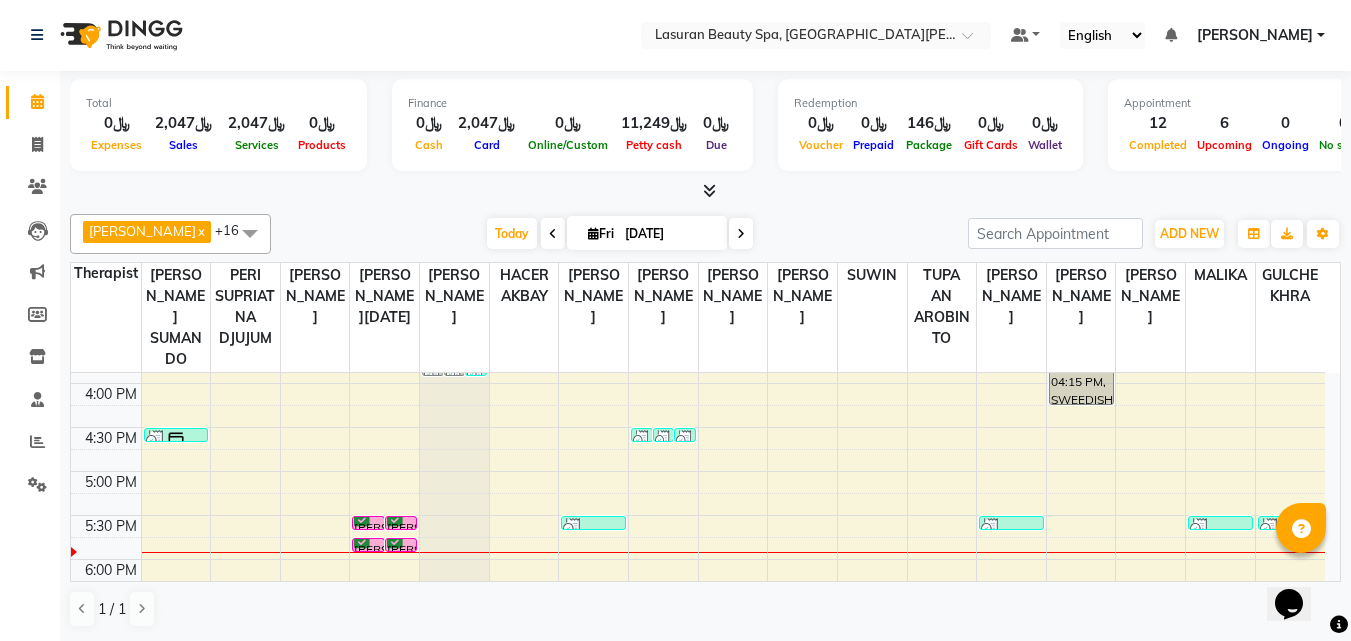 click at bounding box center [685, 440] 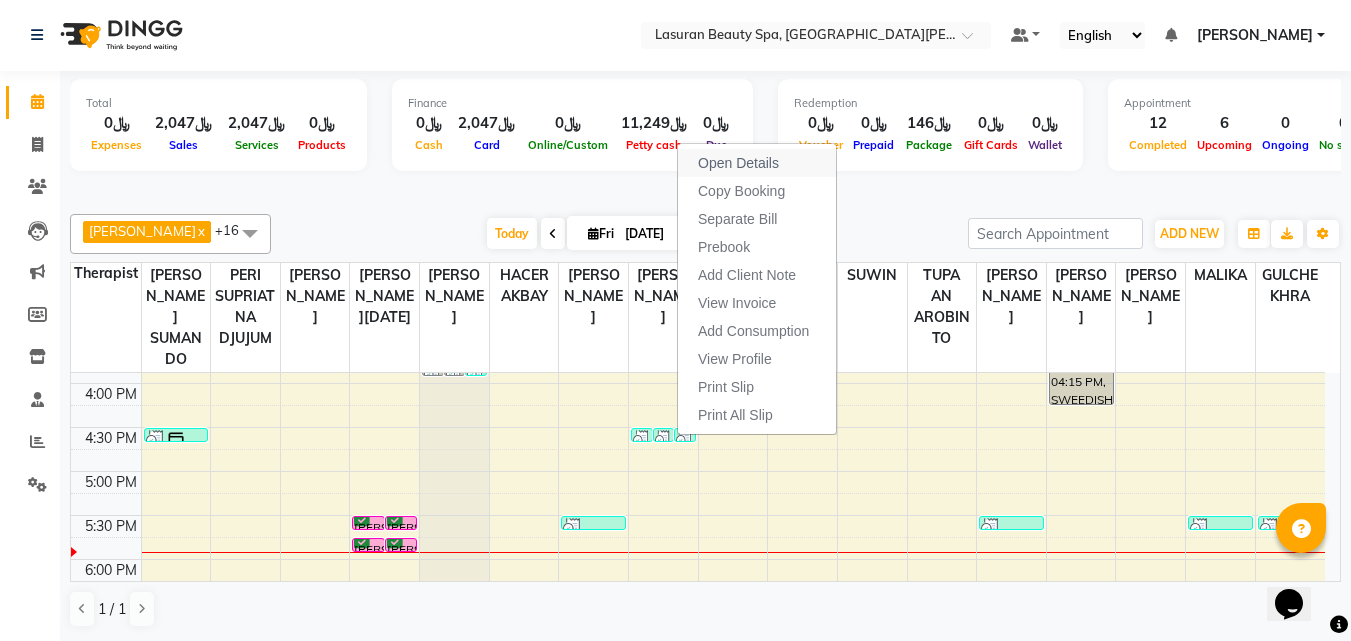 click on "Open Details" at bounding box center (757, 163) 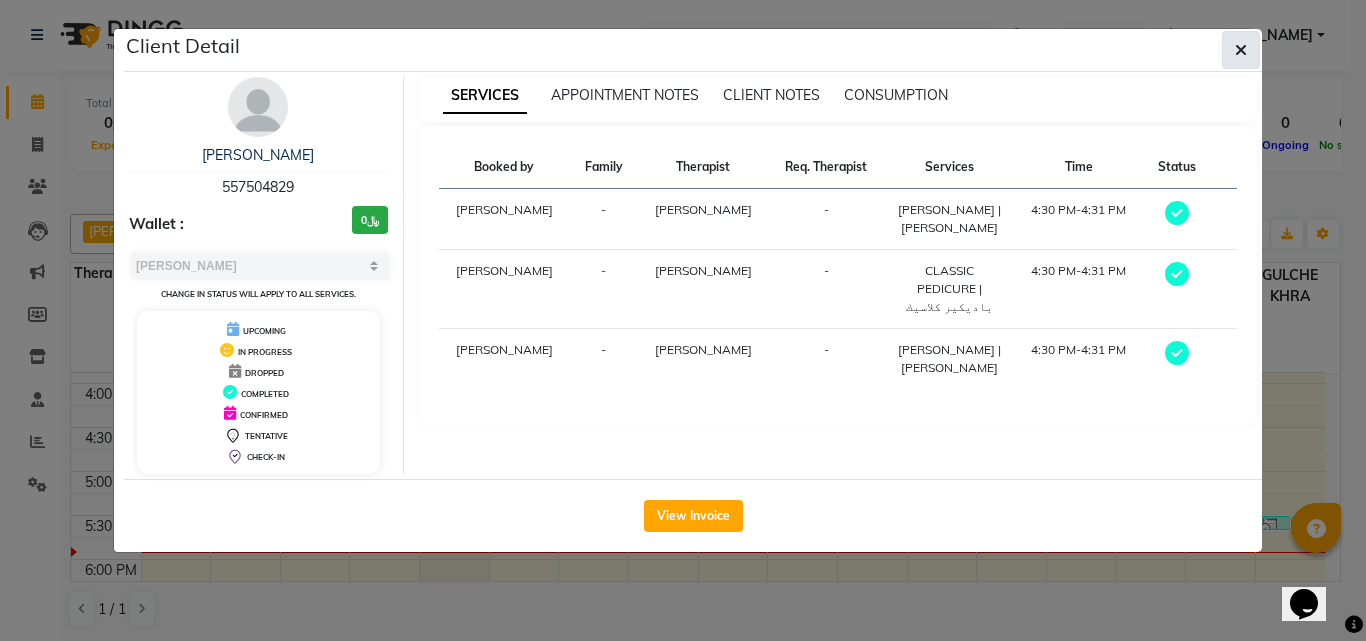 click 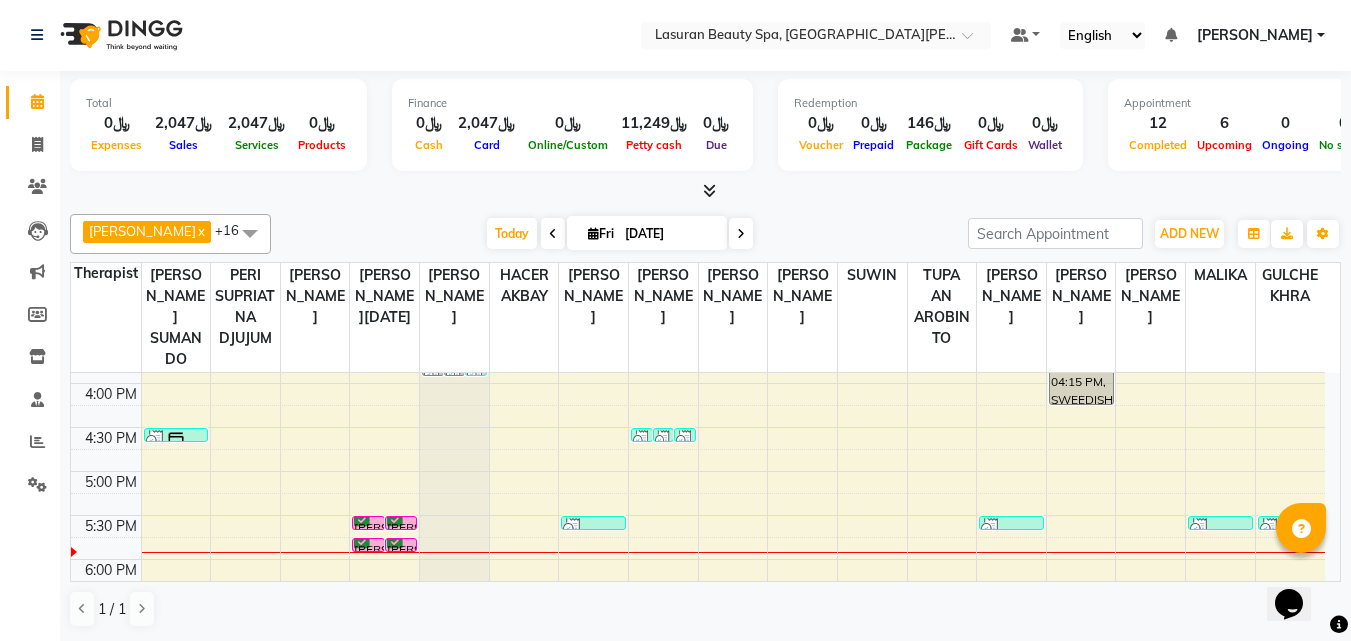 click at bounding box center (664, 440) 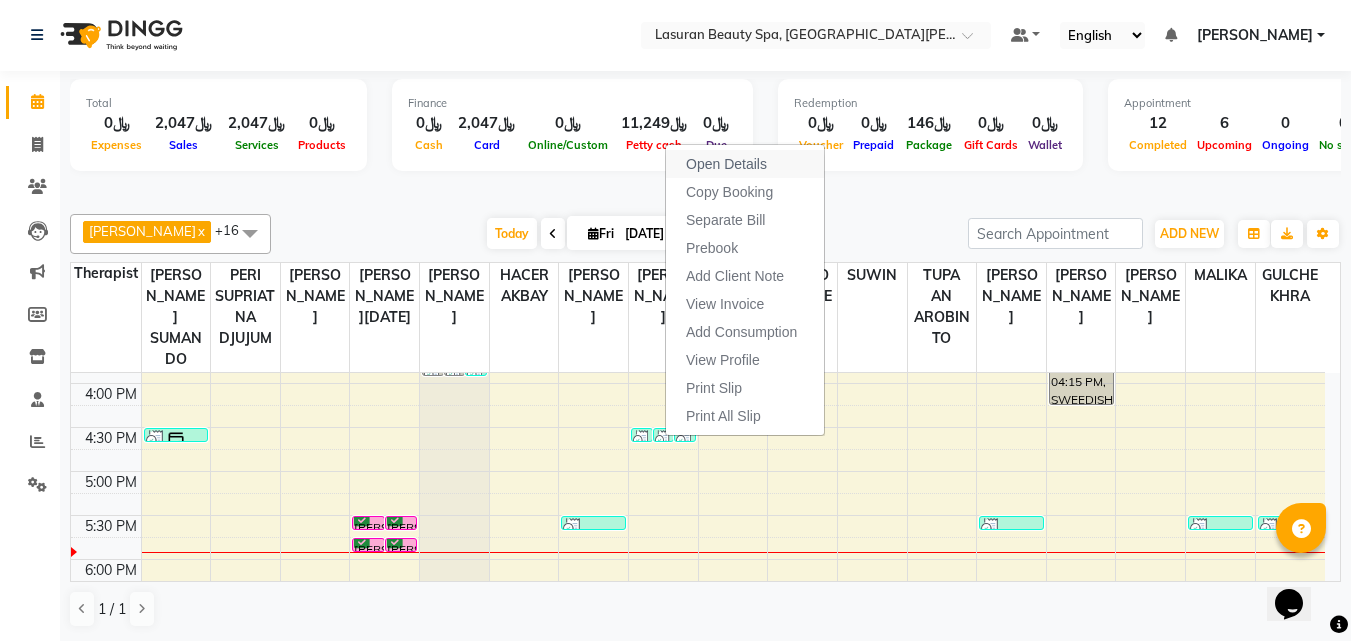 click on "Open Details" at bounding box center (726, 164) 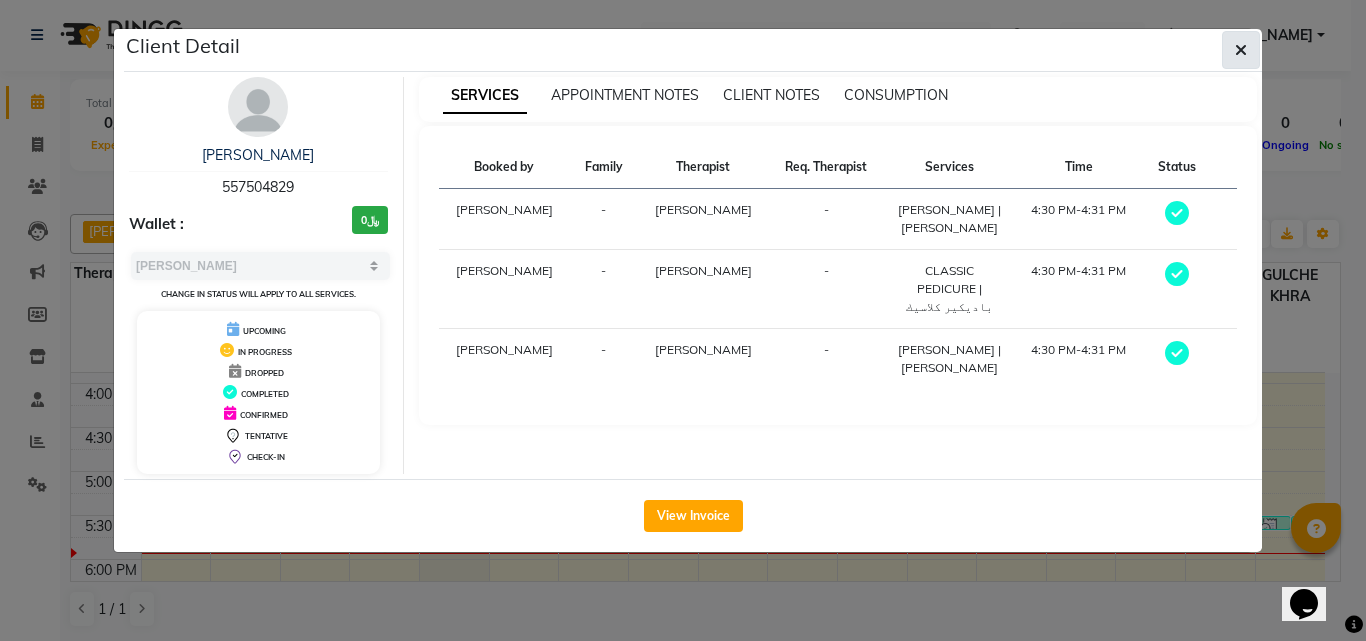 click 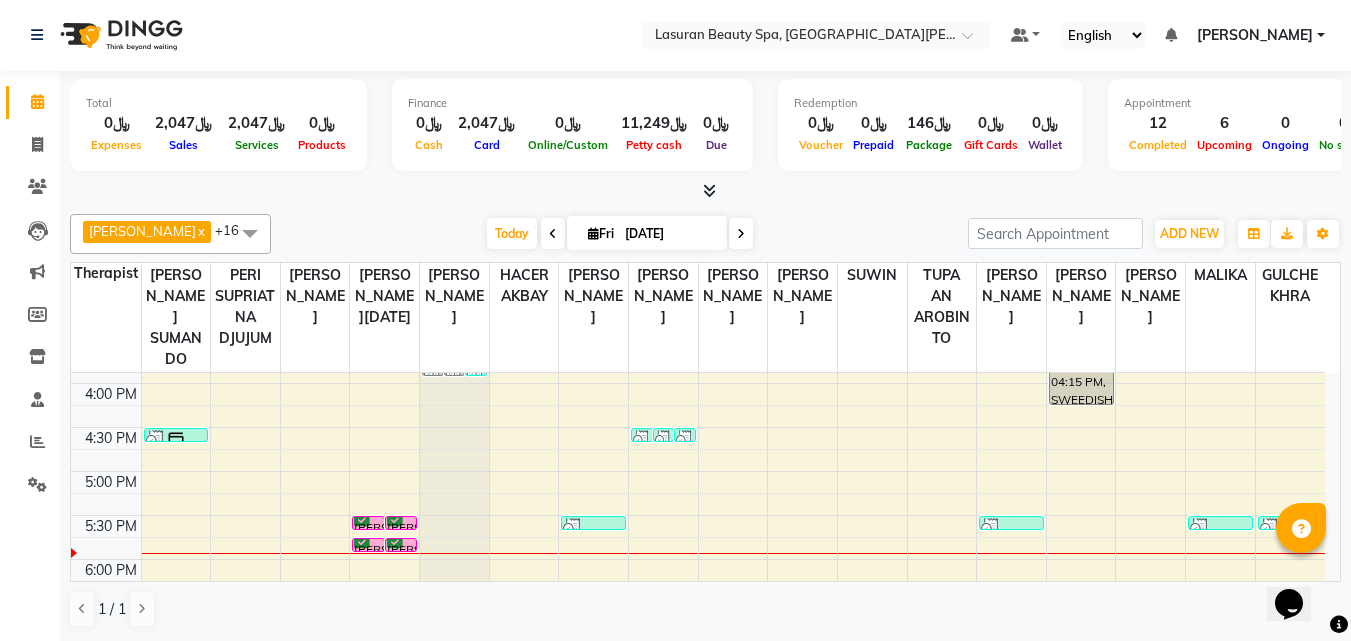 click on "1:00 PM 1:30 PM 2:00 PM 2:30 PM 3:00 PM 3:30 PM 4:00 PM 4:30 PM 5:00 PM 5:30 PM 6:00 PM 6:30 PM 7:00 PM 7:30 PM 8:00 PM 8:30 PM 9:00 PM 9:30 PM 10:00 PM 10:30 PM 11:00 PM 11:30 PM    Omar Michael, TK02, 02:00 PM-02:15 PM, Beard Shaping      Jesika Smethurst, TK07, 04:30 PM-04:31 PM, NAILS CLASSIC  PEDICURE | باديكير كلاسيك     Amjad Al Ageil, TK09, 05:30 PM-05:31 PM, BLOW DRY | تجفيف الشعر     Amjad Al Ageil, TK09, 05:30 PM-05:31 PM, Highlight FULL HEAD Length 1 | هايلايت لكامل الشعر 1     Amjad Al Ageil, TK11, 05:45 PM-05:46 PM, BLOW DRY | تجفيف الشعر     Amjad Al Ageil, TK11, 05:45 PM-05:46 PM, Highlight FULL HEAD Length 1 | هايلايت لكامل الشعر 1     Al Ghlia Al Agmi, TK08, 07:30 PM-07:31 PM, HAIR CUT | قص الشعر     Mansour Al Hilaly, TK06, 03:45 PM-03:46 PM, Beard Shaping | تحديد الذقن     Mansour Al Hilaly, TK06, 03:45 PM-03:46 PM, HAIR CUT | قص الشعر" at bounding box center (698, 603) 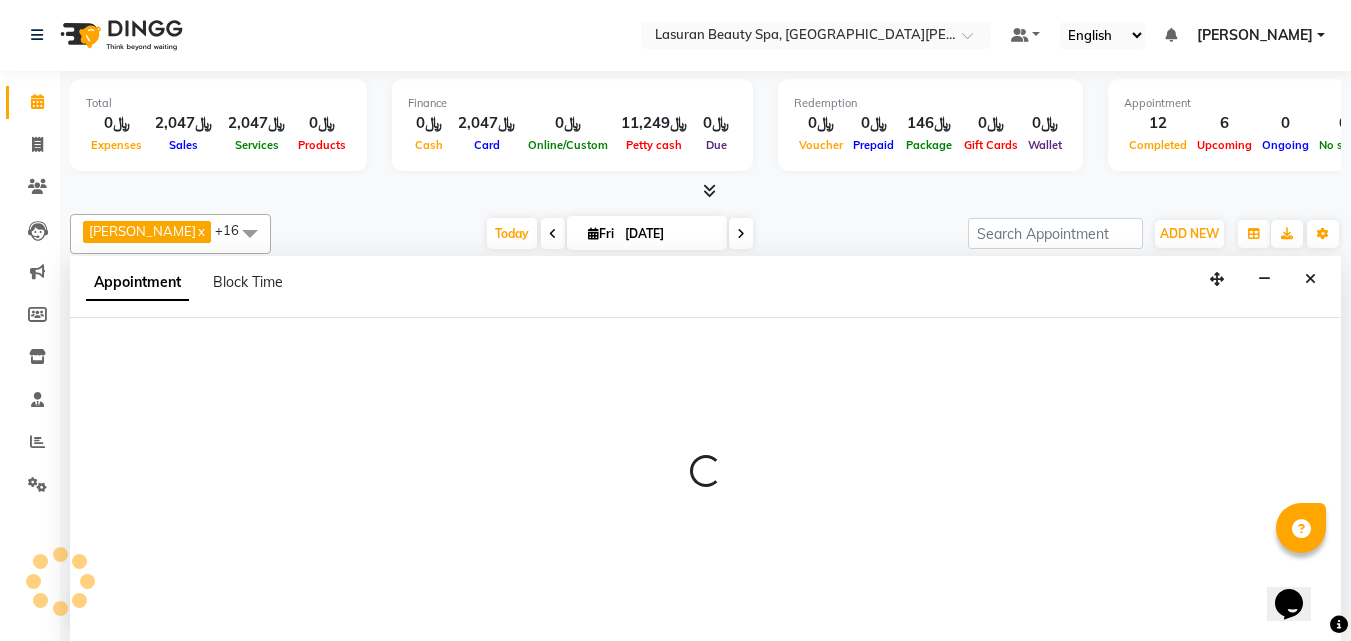 select on "54634" 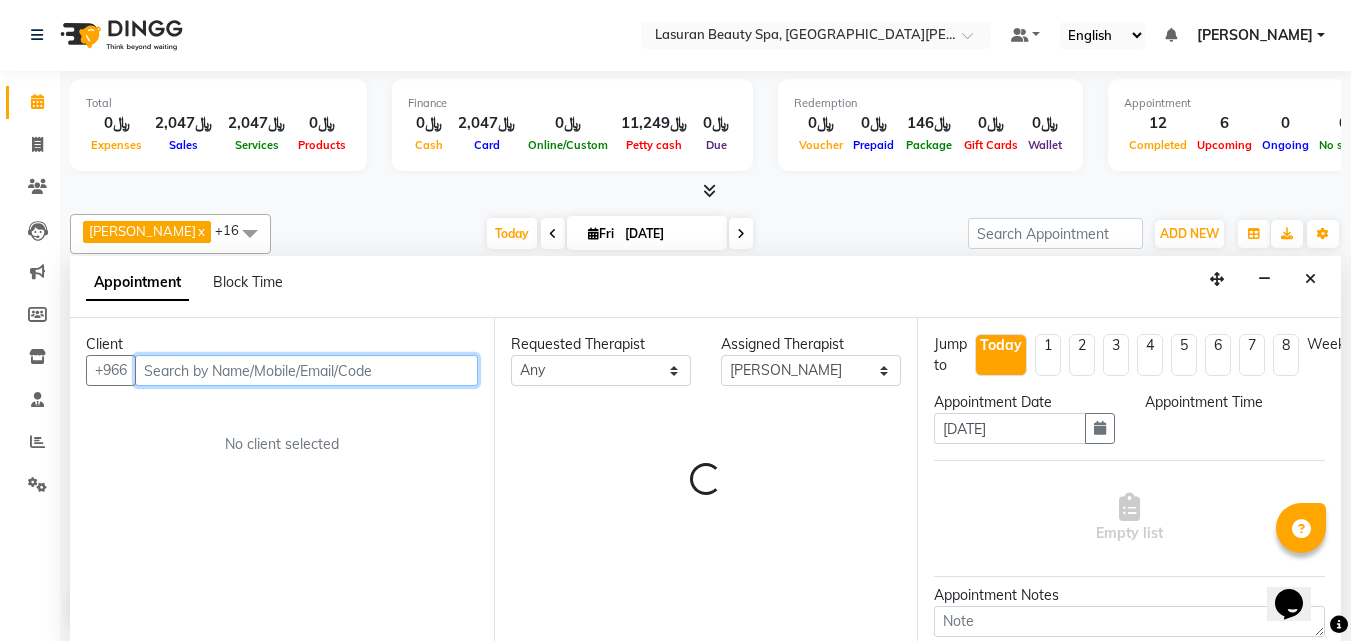 select on "1005" 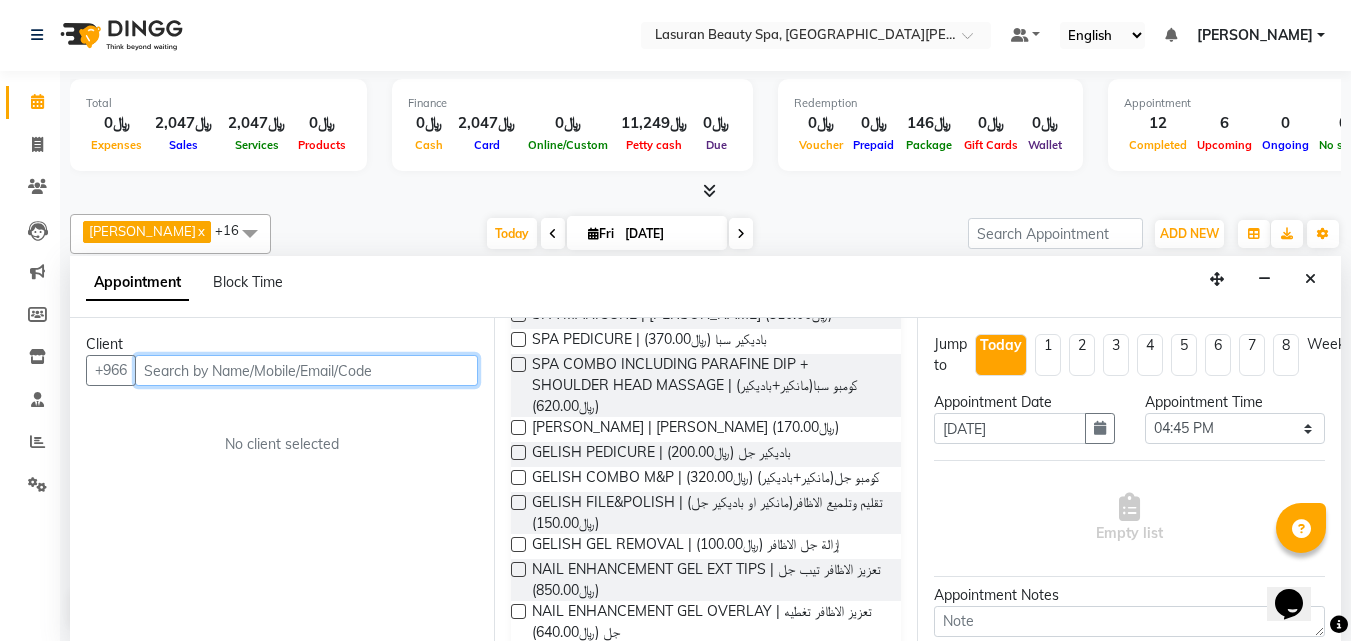 scroll, scrollTop: 500, scrollLeft: 0, axis: vertical 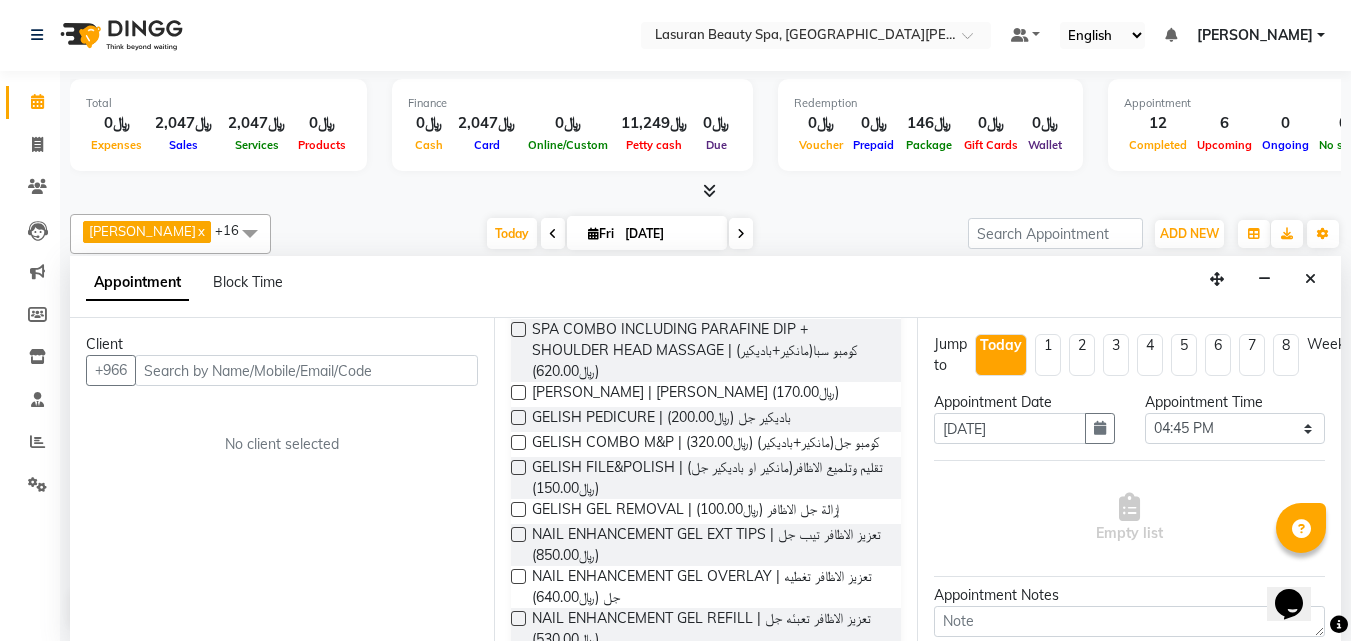 click on "GELISH PEDICURE | باديكير جل (﷼200.00)" at bounding box center [706, 419] 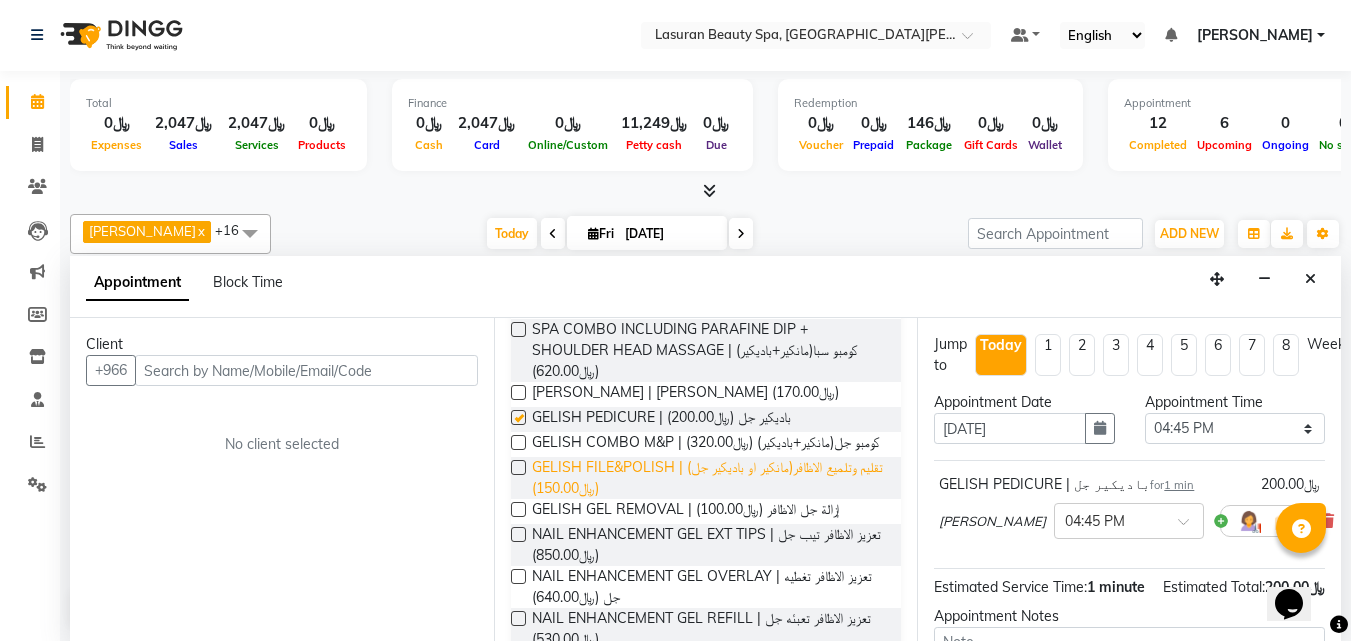 checkbox on "false" 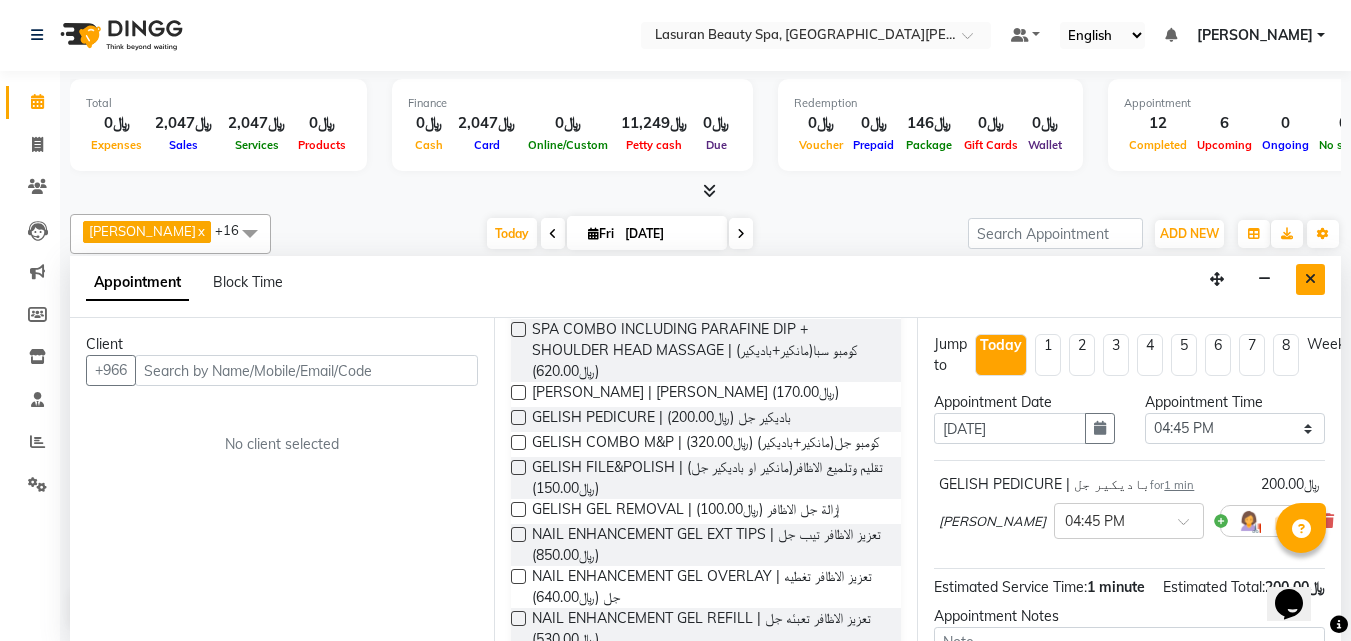 click at bounding box center [1310, 279] 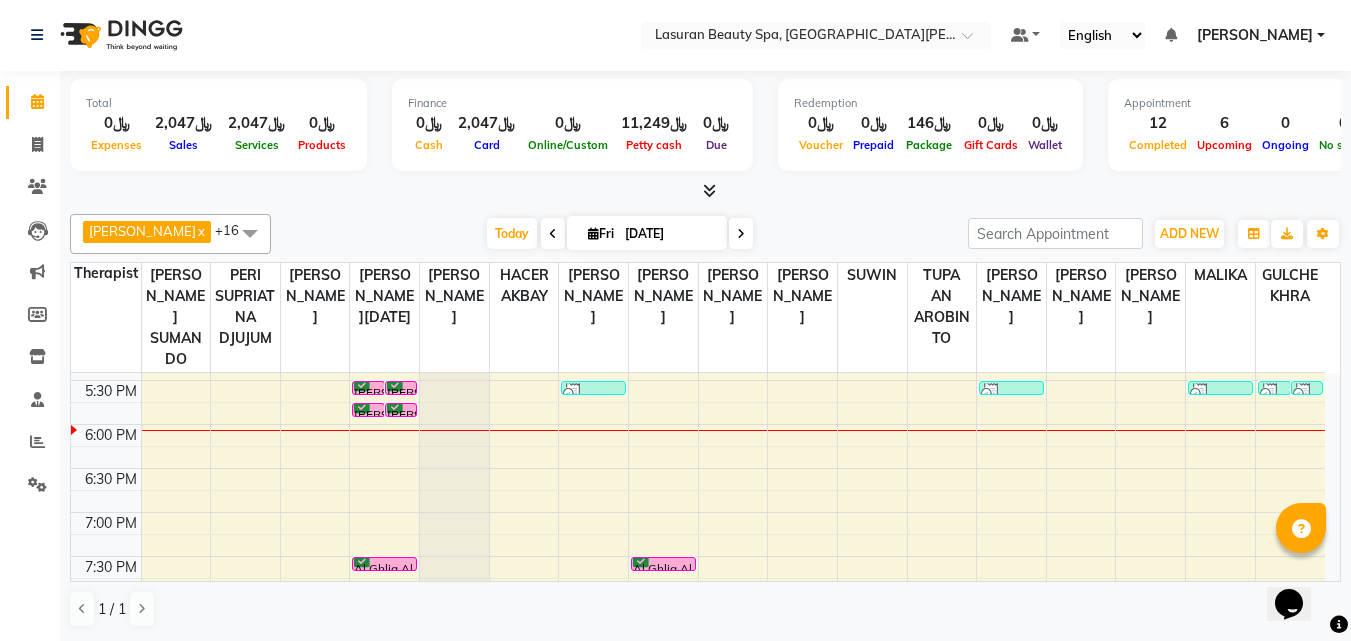 scroll, scrollTop: 353, scrollLeft: 0, axis: vertical 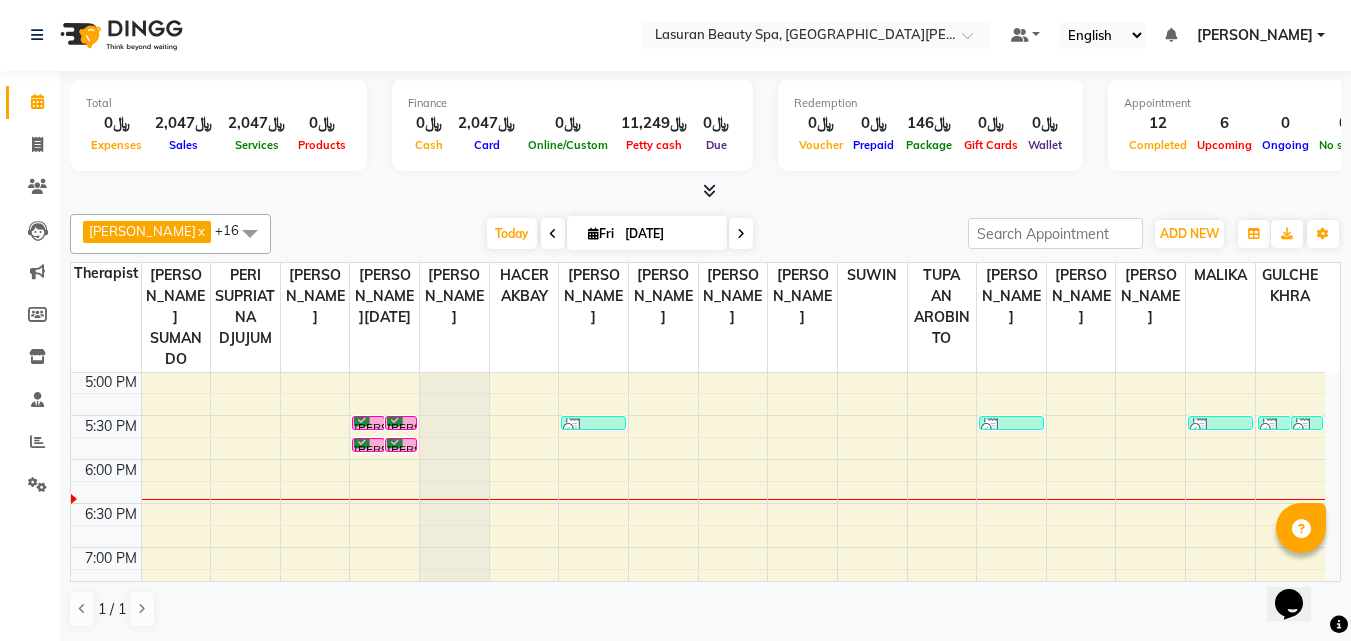 click on "Amjad Al Ageil, TK09, 05:30 PM-05:31 PM, Highlight FULL HEAD Length 1 | هايلايت لكامل الشعر 1" at bounding box center [401, 423] 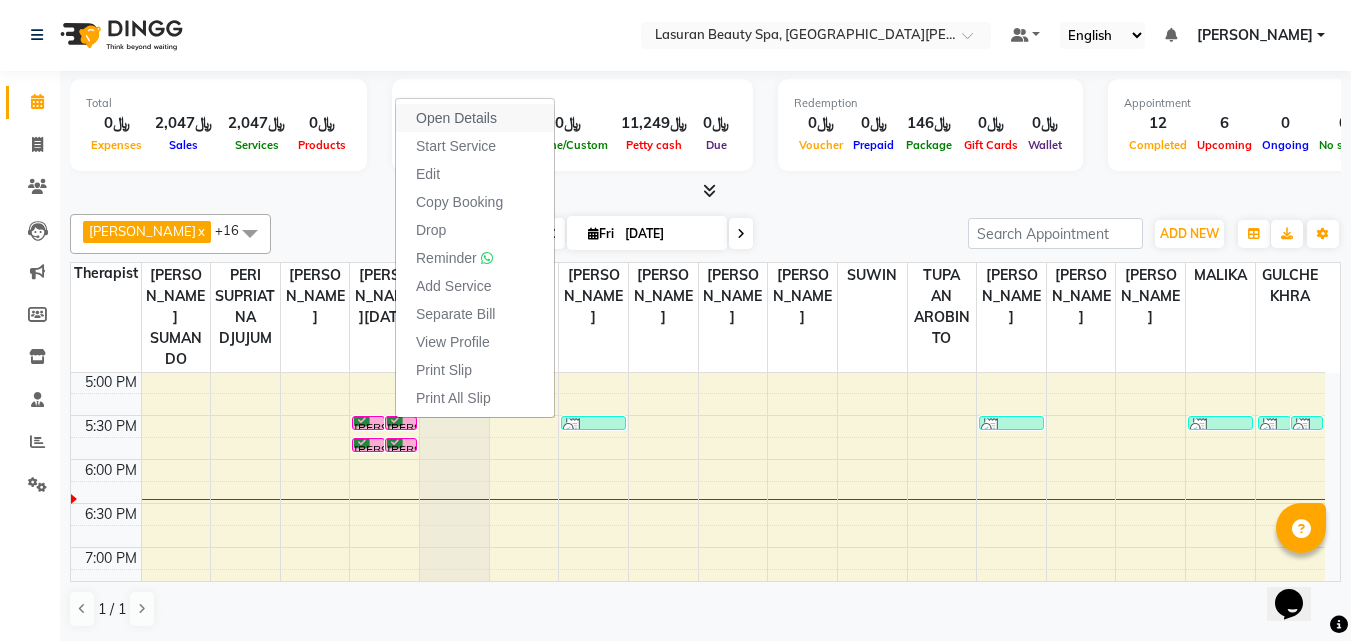 click on "Open Details" at bounding box center [456, 118] 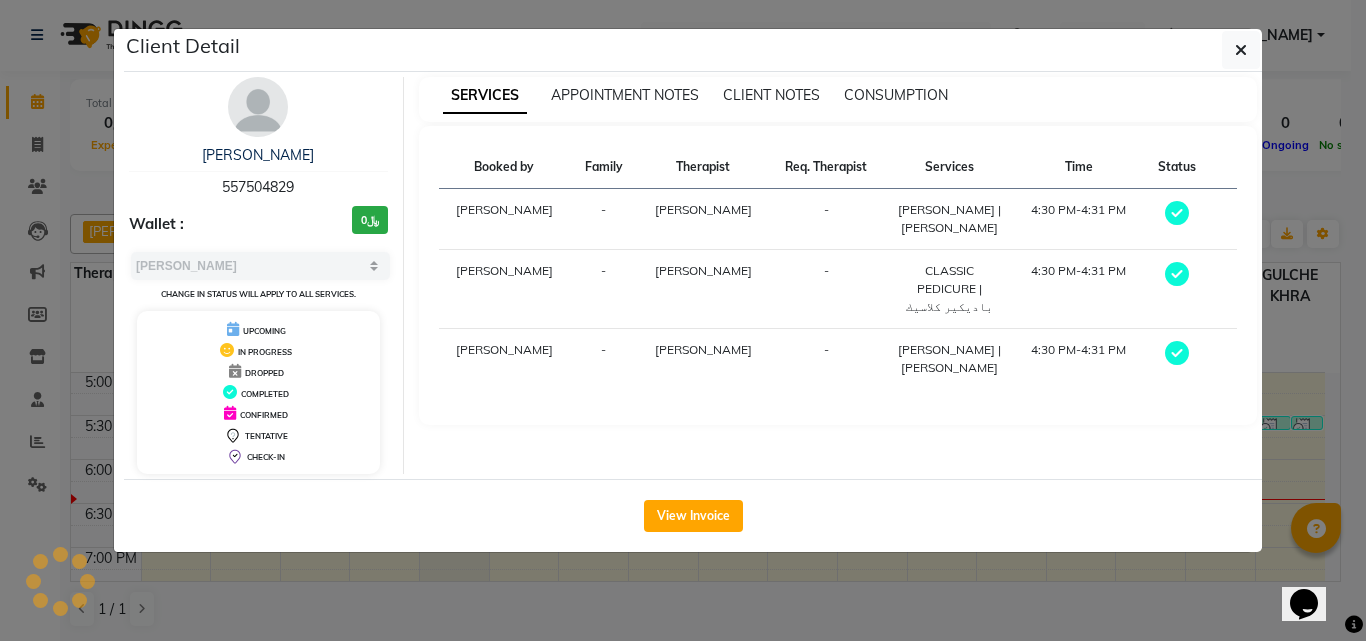 select on "6" 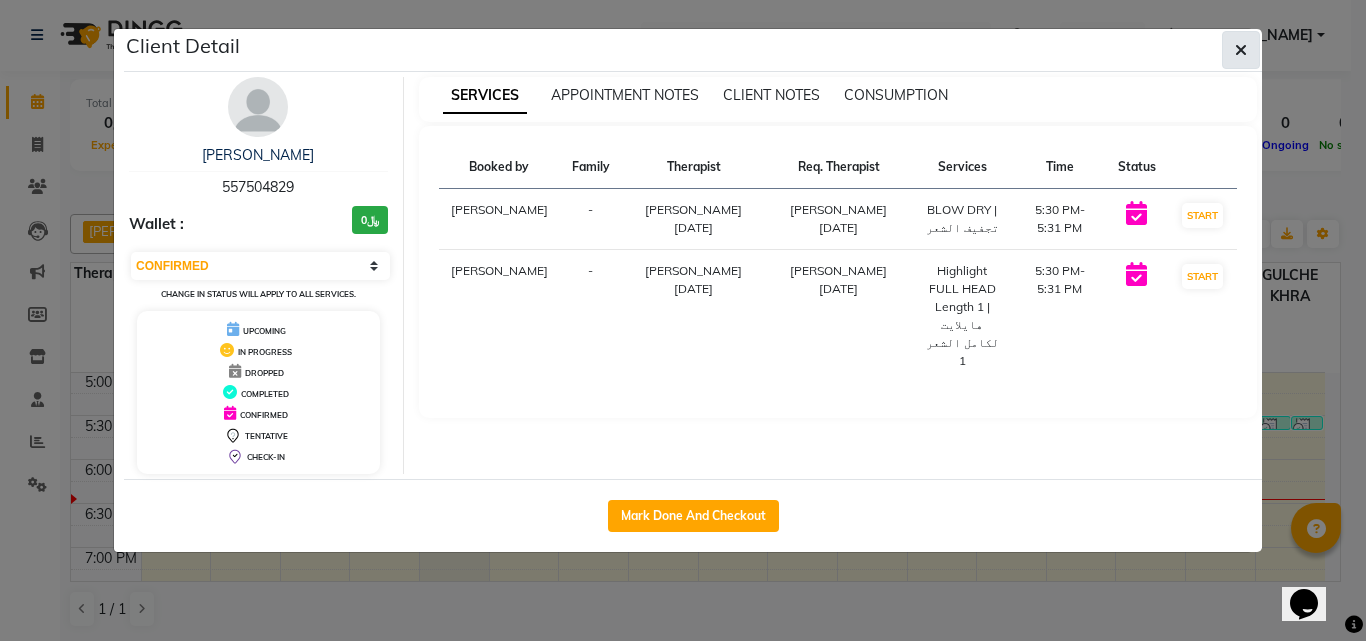 click 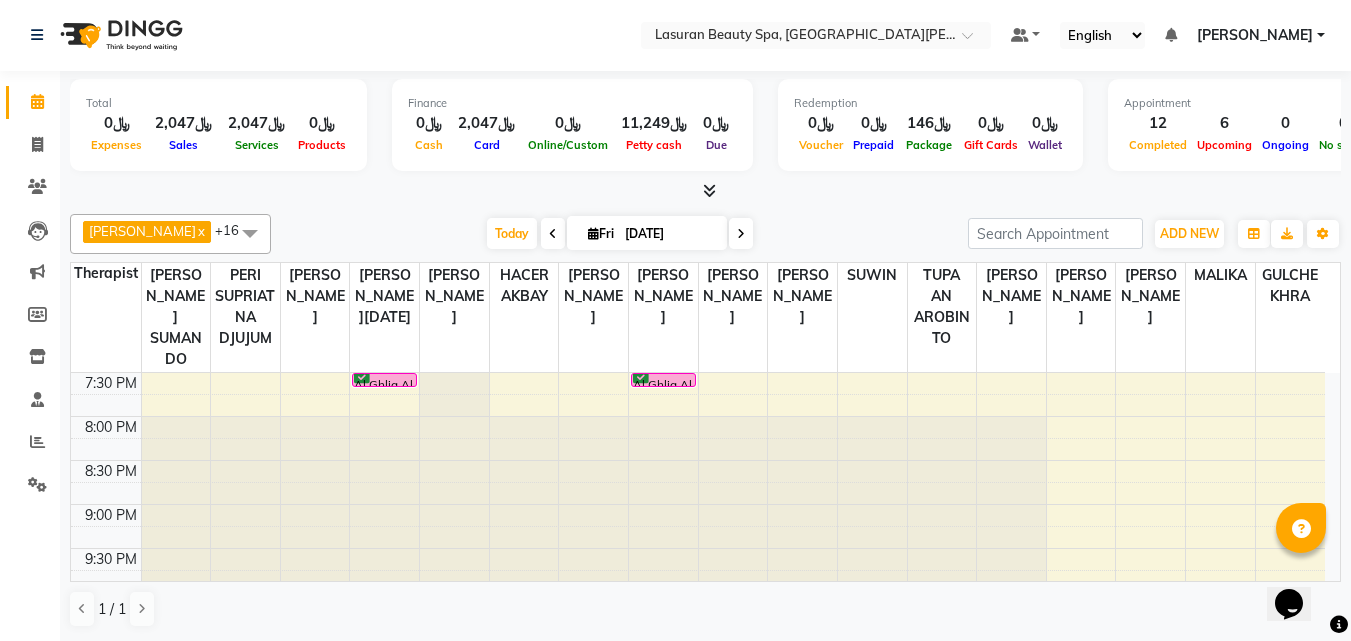 scroll, scrollTop: 573, scrollLeft: 0, axis: vertical 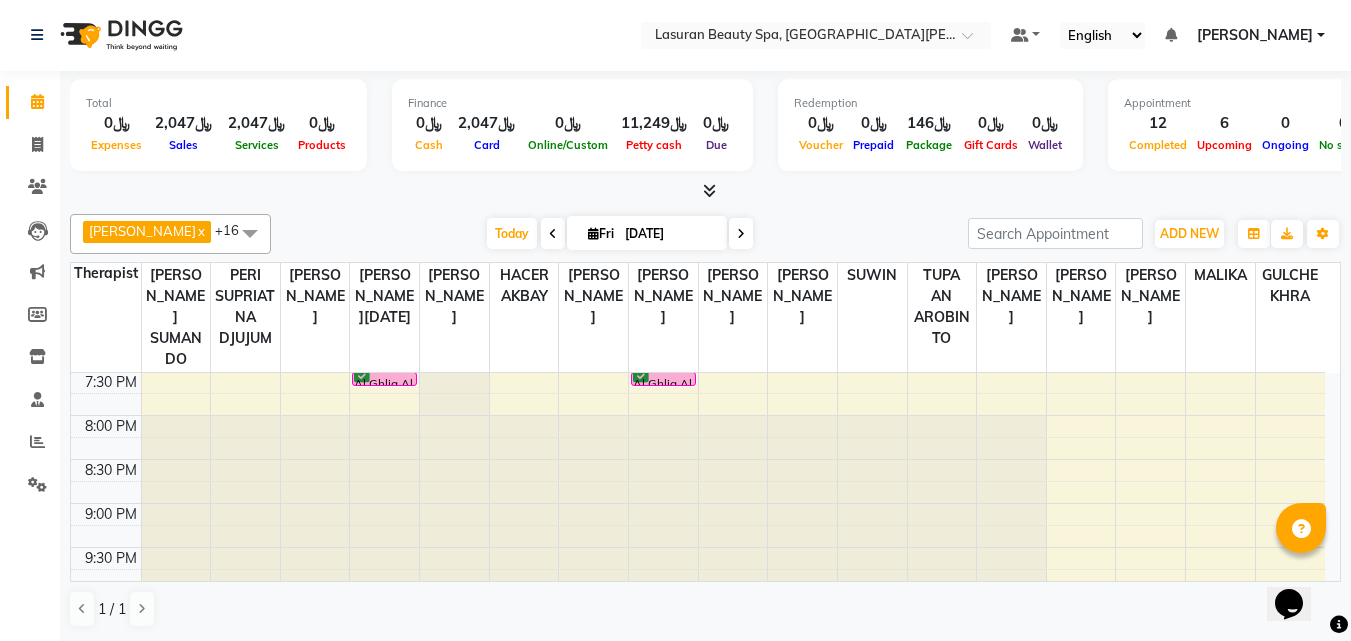 click on "1:00 PM 1:30 PM 2:00 PM 2:30 PM 3:00 PM 3:30 PM 4:00 PM 4:30 PM 5:00 PM 5:30 PM 6:00 PM 6:30 PM 7:00 PM 7:30 PM 8:00 PM 8:30 PM 9:00 PM 9:30 PM 10:00 PM 10:30 PM 11:00 PM 11:30 PM    Omar Michael, TK02, 02:00 PM-02:15 PM, Beard Shaping      Jesika Smethurst, TK07, 04:30 PM-04:31 PM, NAILS CLASSIC  PEDICURE | باديكير كلاسيك     Amjad Al Ageil, TK09, 05:30 PM-05:31 PM, BLOW DRY | تجفيف الشعر     Amjad Al Ageil, TK09, 05:30 PM-05:31 PM, Highlight FULL HEAD Length 1 | هايلايت لكامل الشعر 1     Amjad Al Ageil, TK11, 05:45 PM-05:46 PM, BLOW DRY | تجفيف الشعر     Amjad Al Ageil, TK11, 05:45 PM-05:46 PM, Highlight FULL HEAD Length 1 | هايلايت لكامل الشعر 1     Al Ghlia Al Agmi, TK08, 07:30 PM-07:31 PM, HAIR CUT | قص الشعر     Mansour Al Hilaly, TK06, 03:45 PM-03:46 PM, Beard Shaping | تحديد الذقن     Mansour Al Hilaly, TK06, 03:45 PM-03:46 PM, HAIR CUT | قص الشعر" at bounding box center [698, 283] 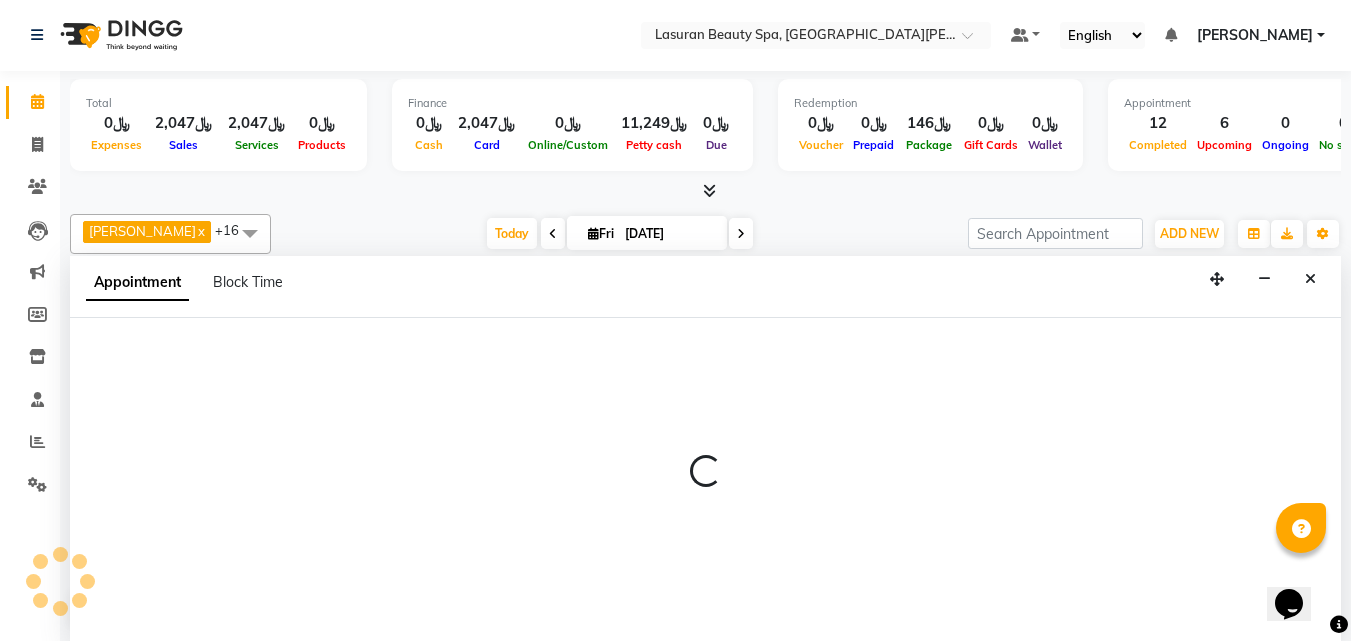 select on "54624" 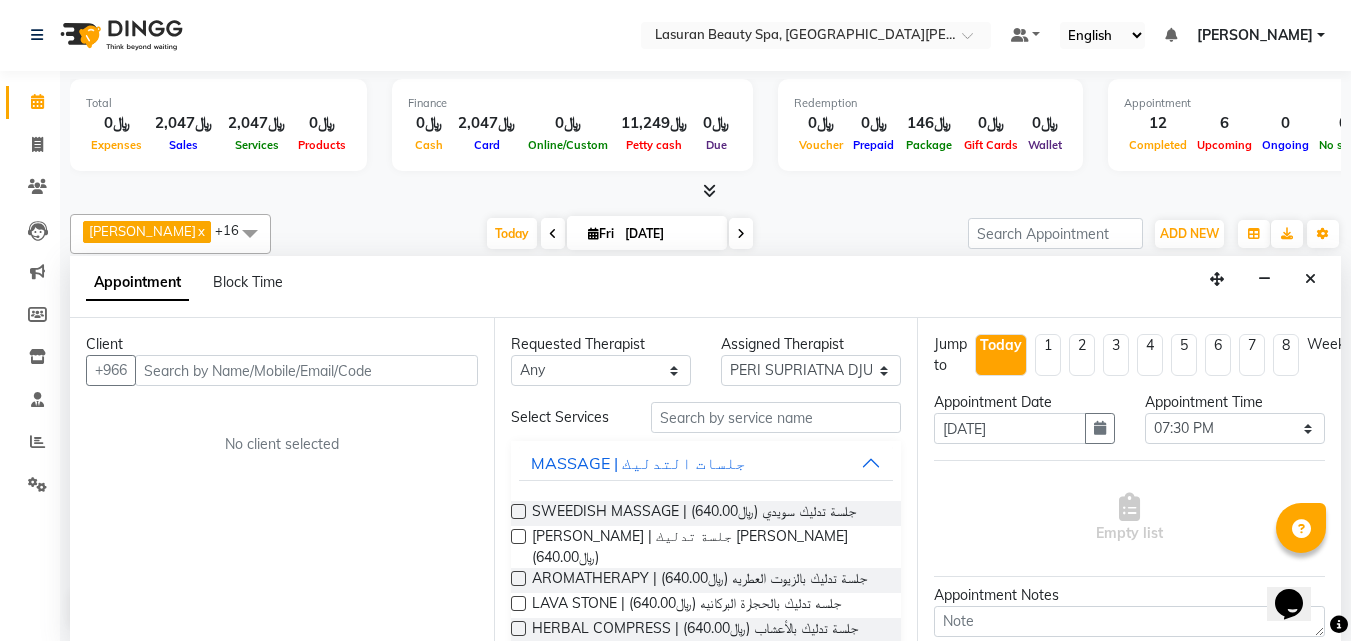 drag, startPoint x: 246, startPoint y: 385, endPoint x: 185, endPoint y: 369, distance: 63.06346 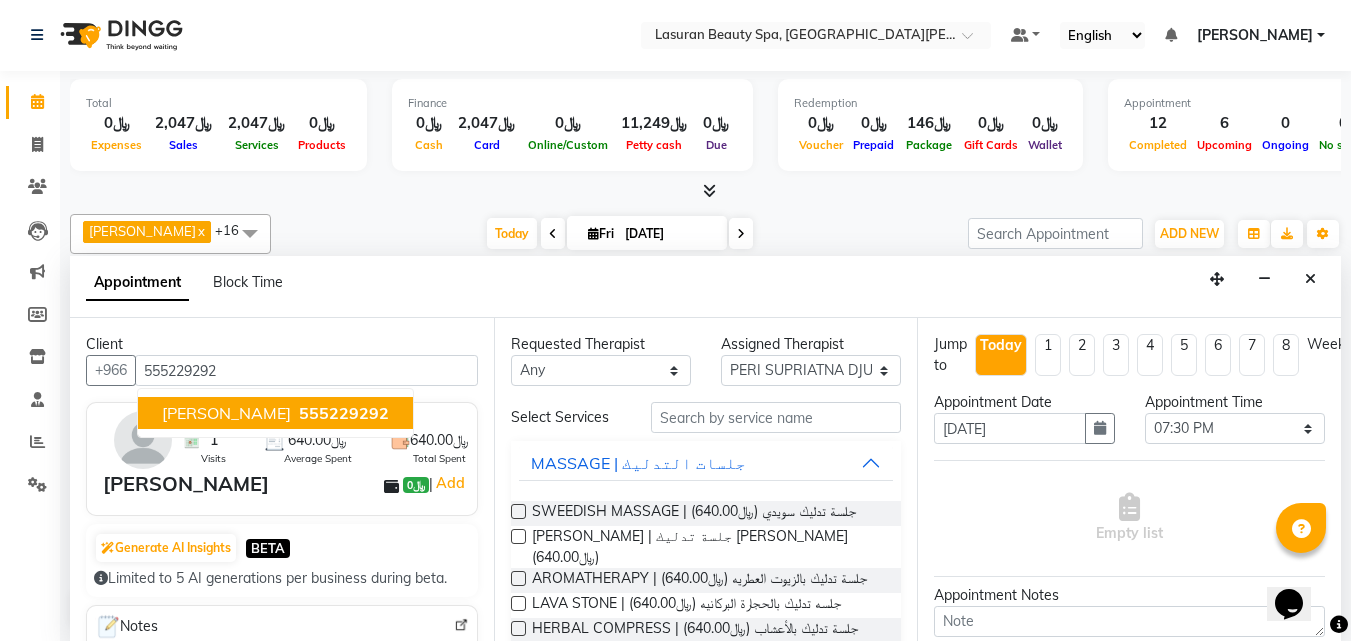 type on "555229292" 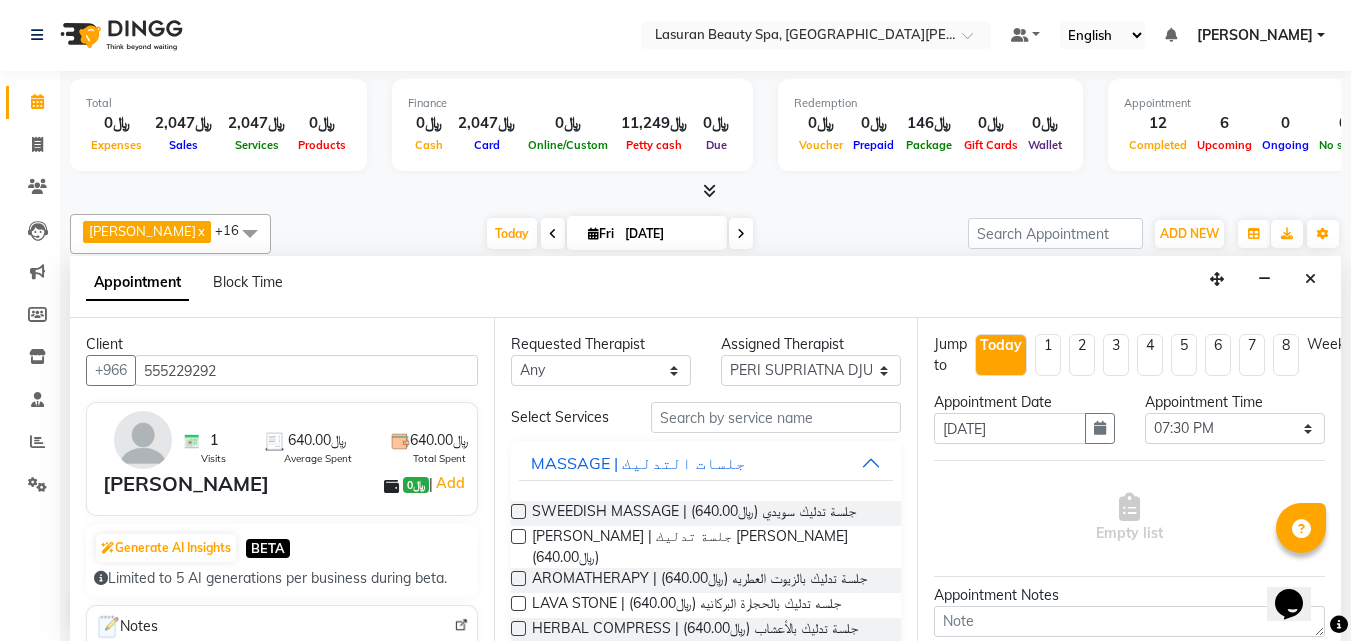click at bounding box center [518, 511] 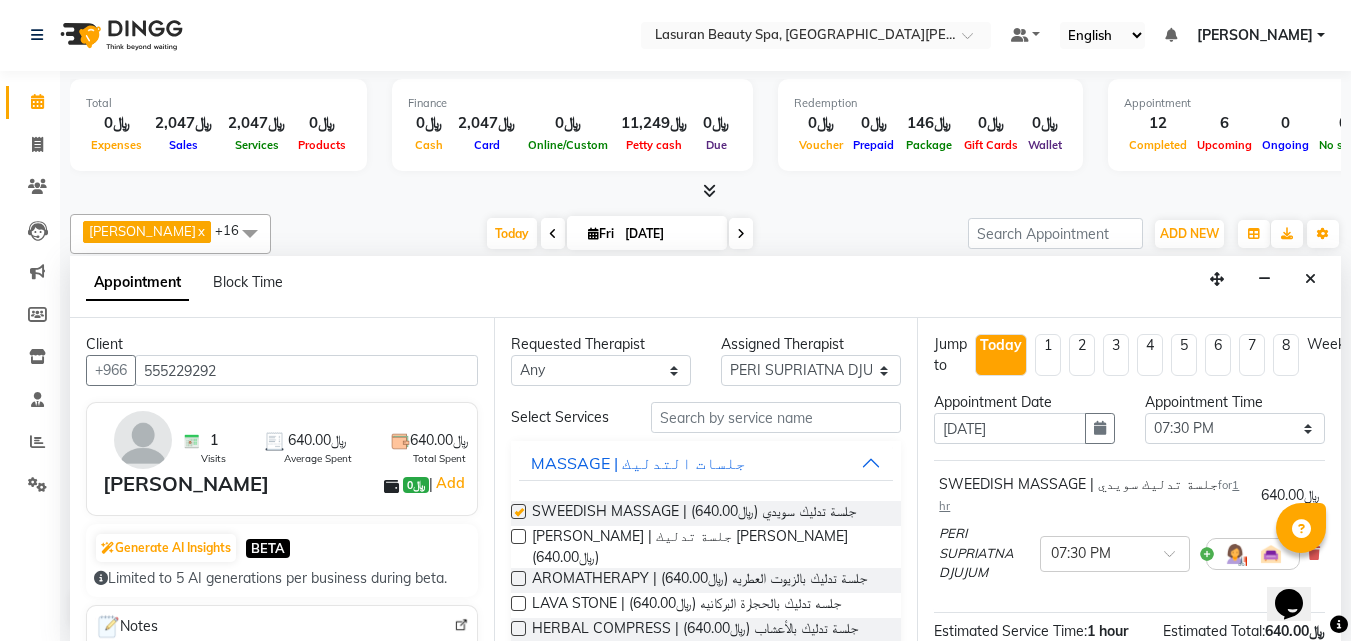 checkbox on "false" 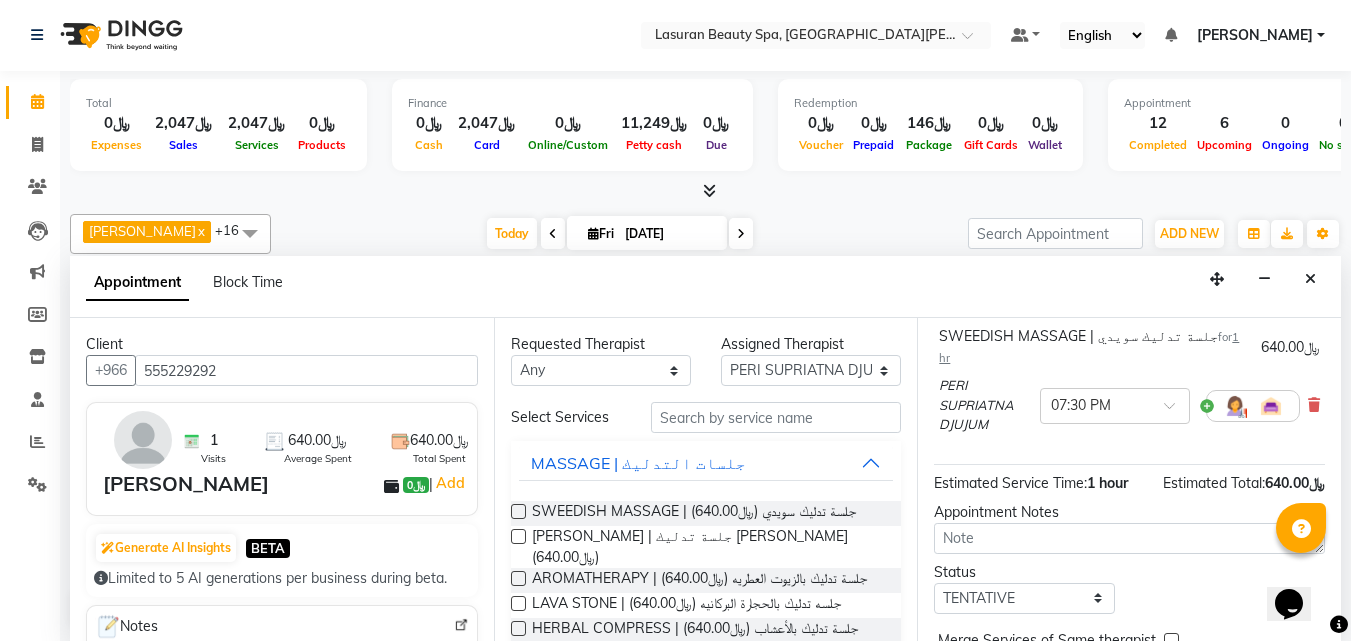 scroll, scrollTop: 208, scrollLeft: 0, axis: vertical 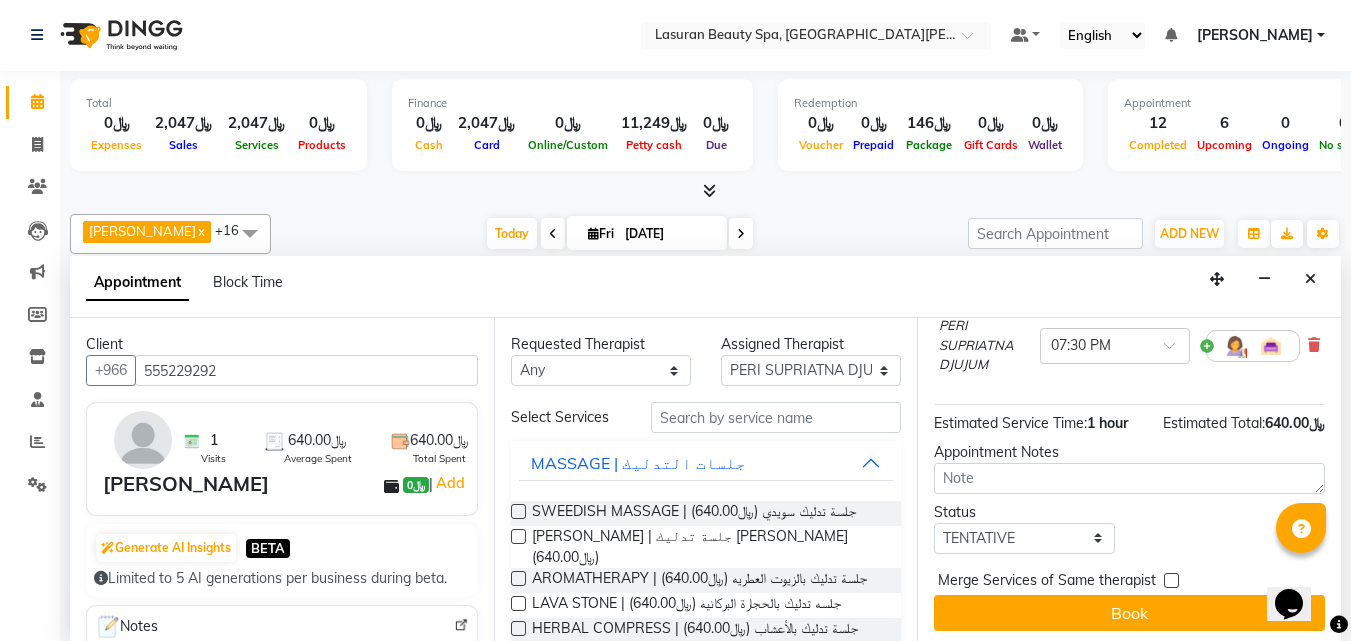 click on "Jump to Today 1 2 3 4 5 6 7 8 Weeks Appointment Date 11-07-2025 Appointment Time Select 02:00 PM 02:15 PM 02:30 PM 02:45 PM 03:00 PM 03:15 PM 03:30 PM 03:45 PM 04:00 PM 04:15 PM 04:30 PM 04:45 PM 05:00 PM 05:15 PM 05:30 PM 05:45 PM 06:00 PM 06:15 PM 06:30 PM 06:45 PM 07:00 PM 07:15 PM 07:30 PM 07:45 PM 08:00 PM 08:15 PM 08:30 PM 08:45 PM 09:00 PM 09:15 PM 09:30 PM 09:45 PM 10:00 PM 10:15 PM 10:30 PM 10:45 PM 11:00 PM SWEEDISH MASSAGE | جلسة تدليك سويدي   for  1 hr ﷼640.00 PERI  SUPRIATNA DJUJUM × 07:30 PM Estimated Service Time:  1 hour Estimated Total:  ﷼640.00 Appointment Notes Status Select TENTATIVE CONFIRM CHECK-IN UPCOMING Merge Services of Same therapist  Book" at bounding box center [1129, 479] 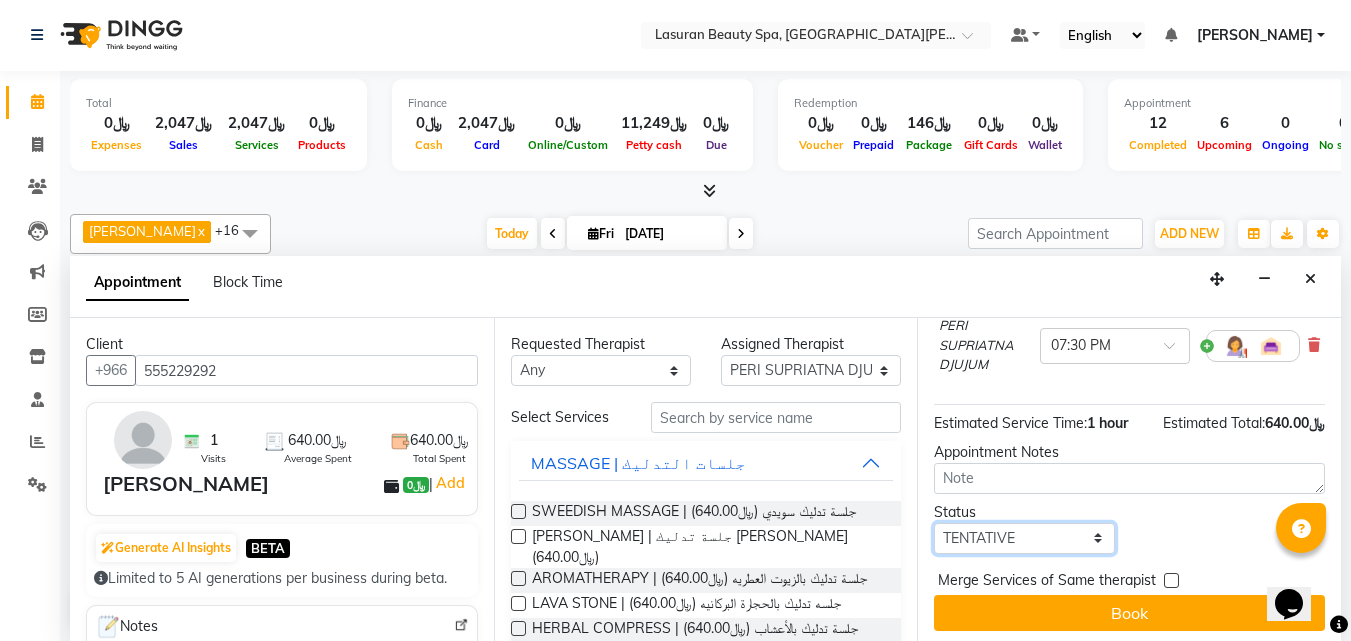 click on "Select TENTATIVE CONFIRM CHECK-IN UPCOMING" at bounding box center (1024, 538) 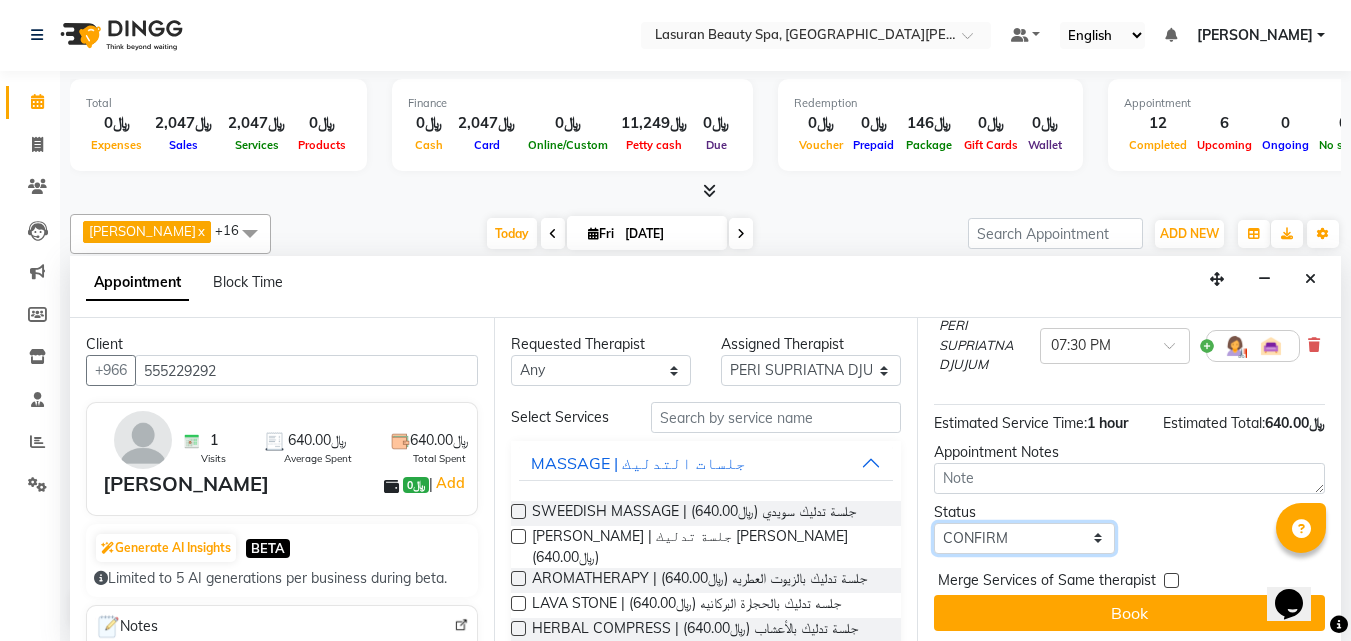 click on "Select TENTATIVE CONFIRM CHECK-IN UPCOMING" at bounding box center (1024, 538) 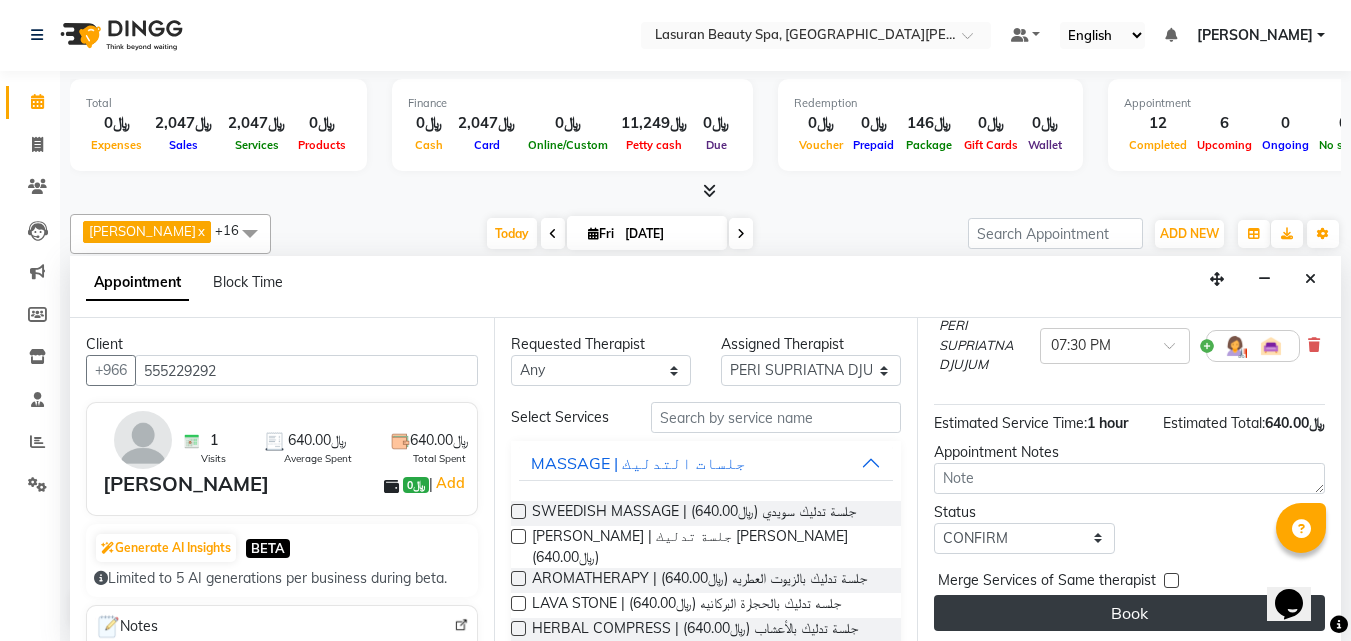 click on "Book" at bounding box center [1129, 613] 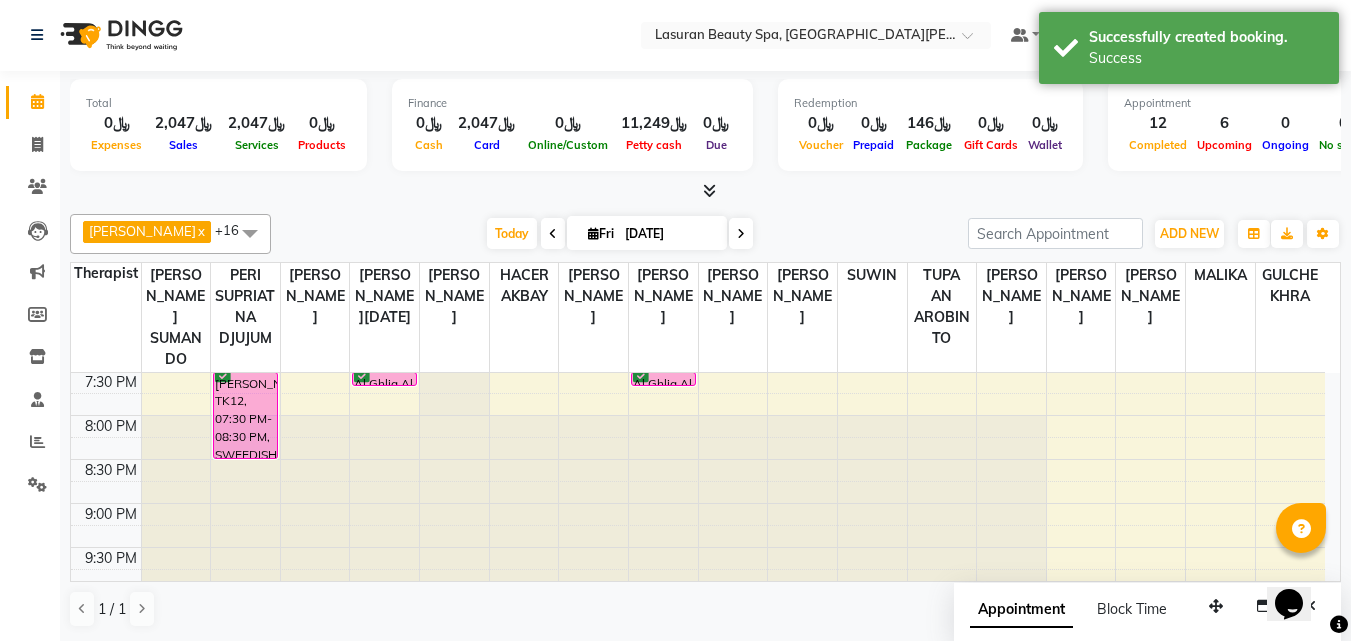 scroll, scrollTop: 0, scrollLeft: 0, axis: both 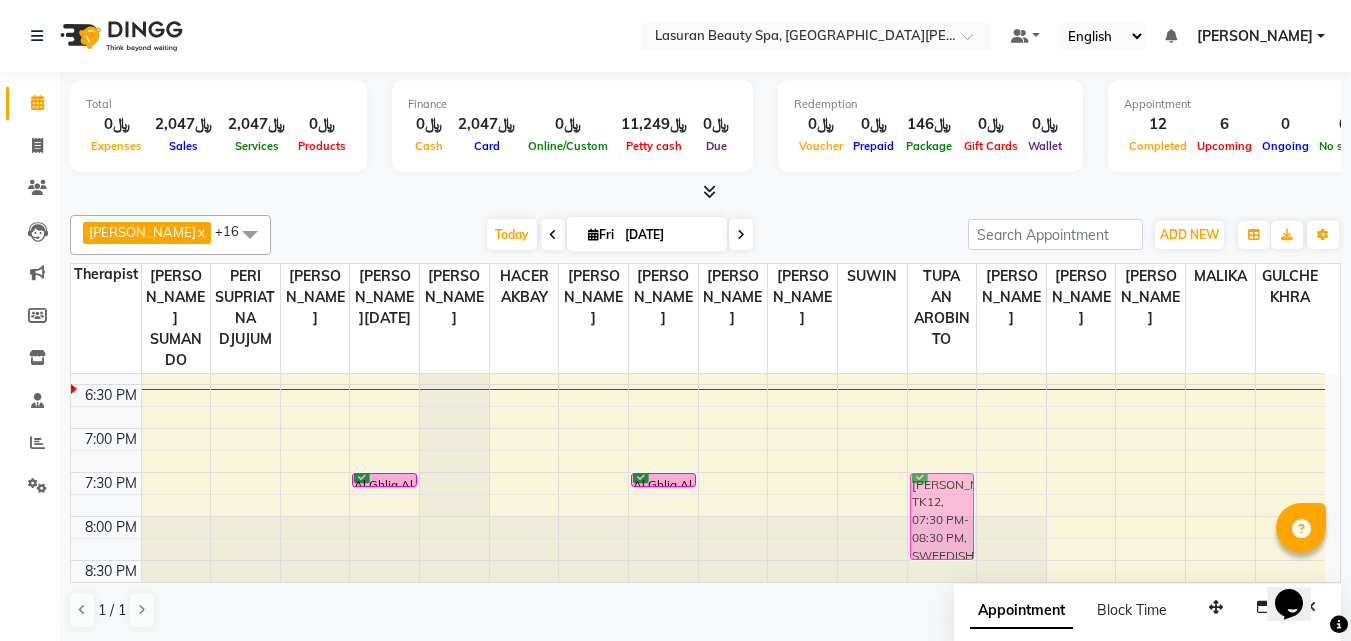 drag, startPoint x: 249, startPoint y: 510, endPoint x: 922, endPoint y: 516, distance: 673.02673 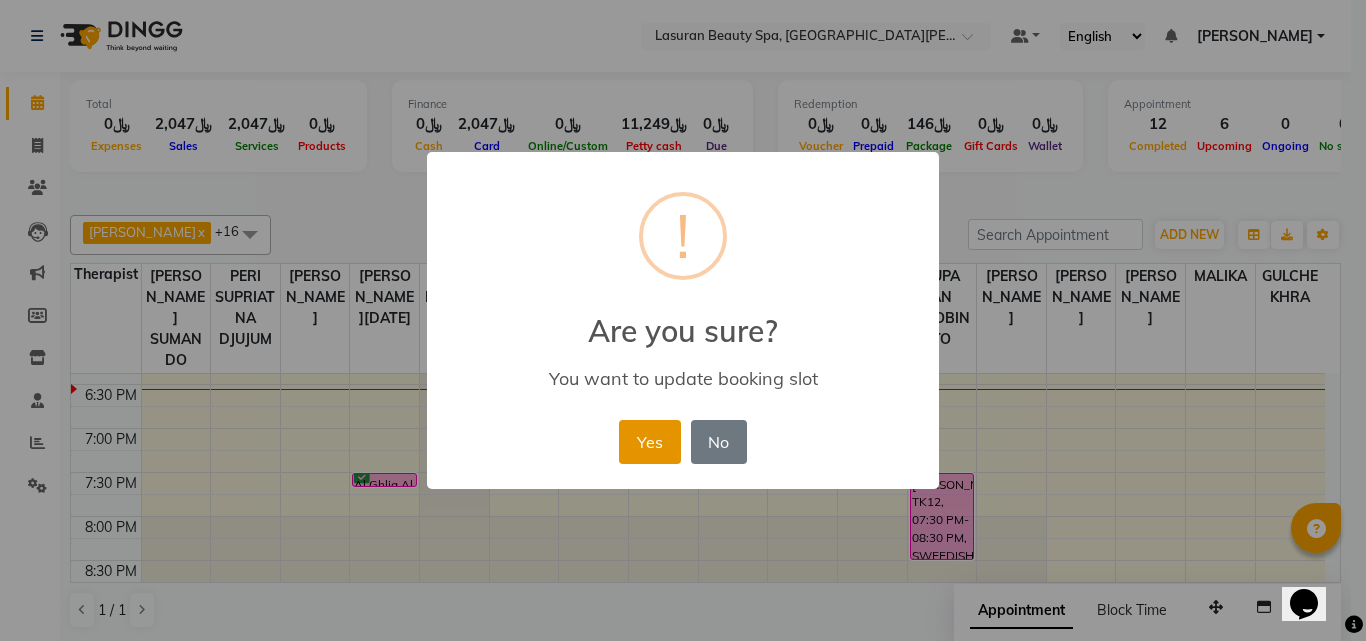 click on "Yes" at bounding box center [649, 442] 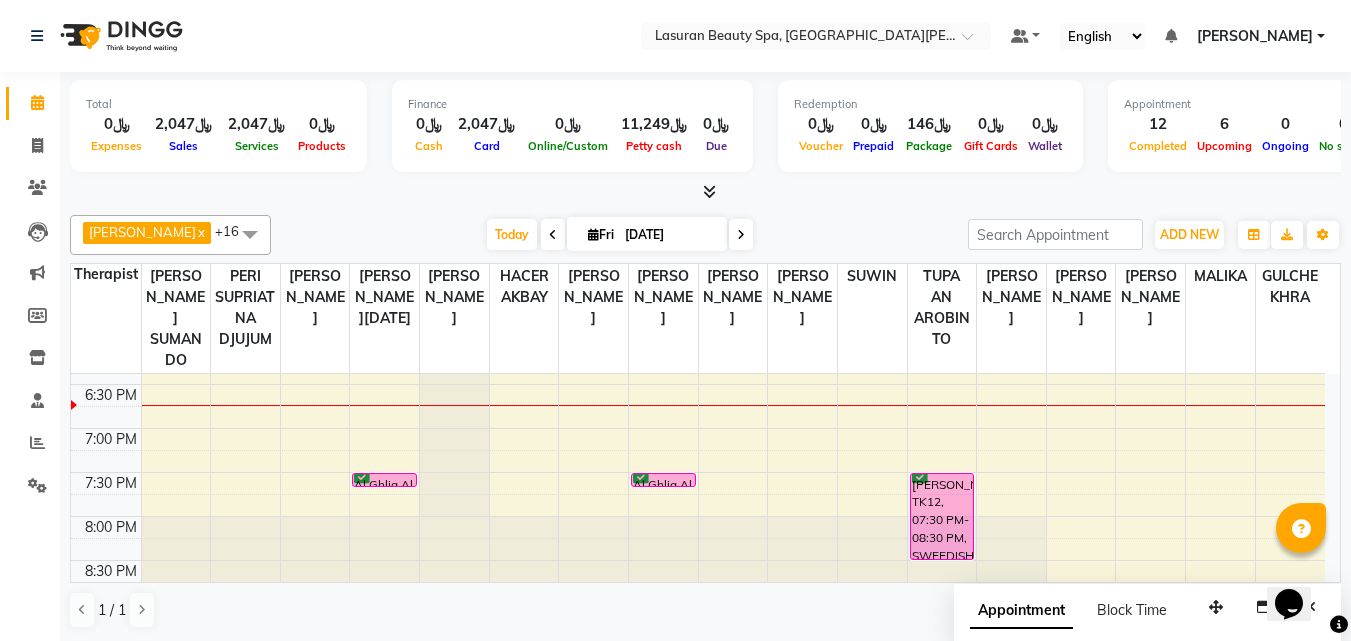 scroll, scrollTop: 373, scrollLeft: 0, axis: vertical 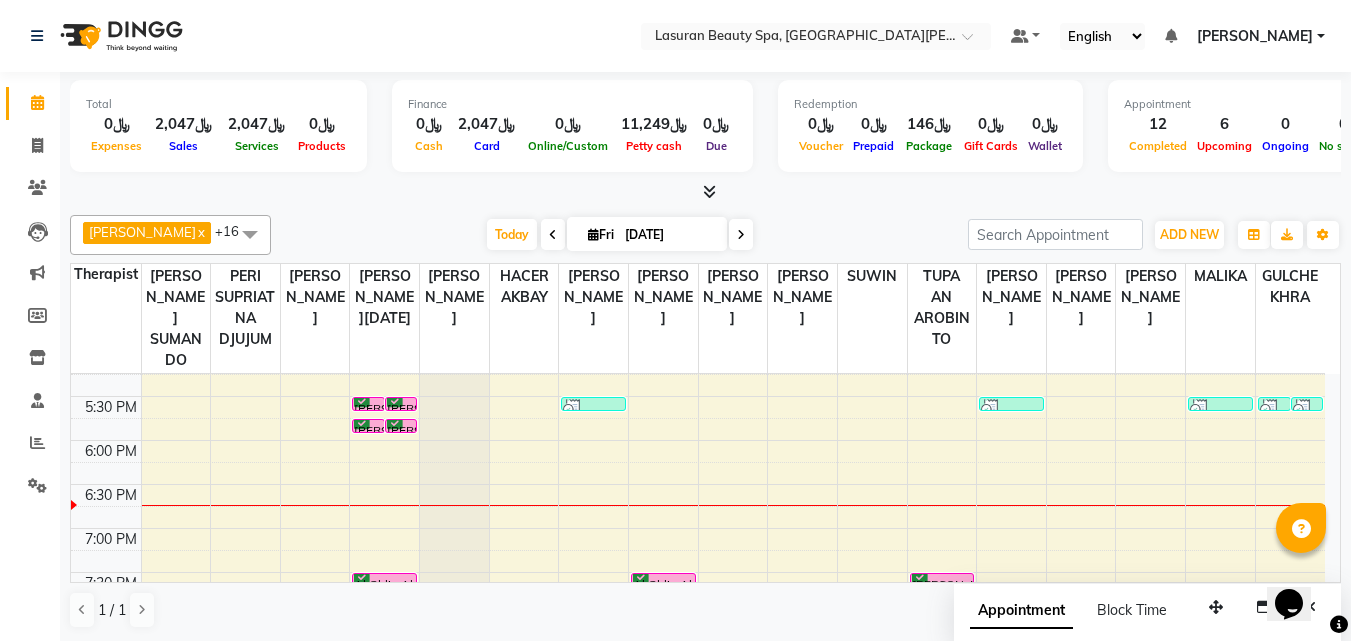 click on "Amjad Al Ageil, TK09, 05:30 PM-05:31 PM, Highlight FULL HEAD Length 1 | هايلايت لكامل الشعر 1" at bounding box center (401, 404) 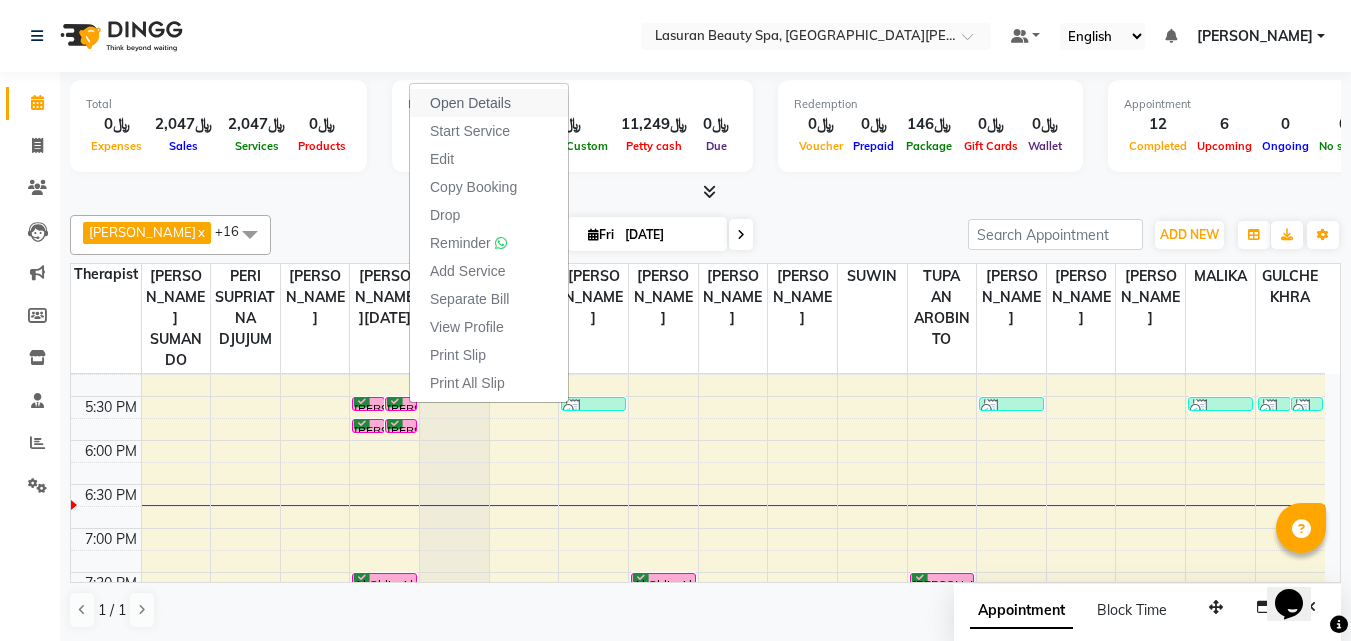 click on "Open Details" at bounding box center (489, 103) 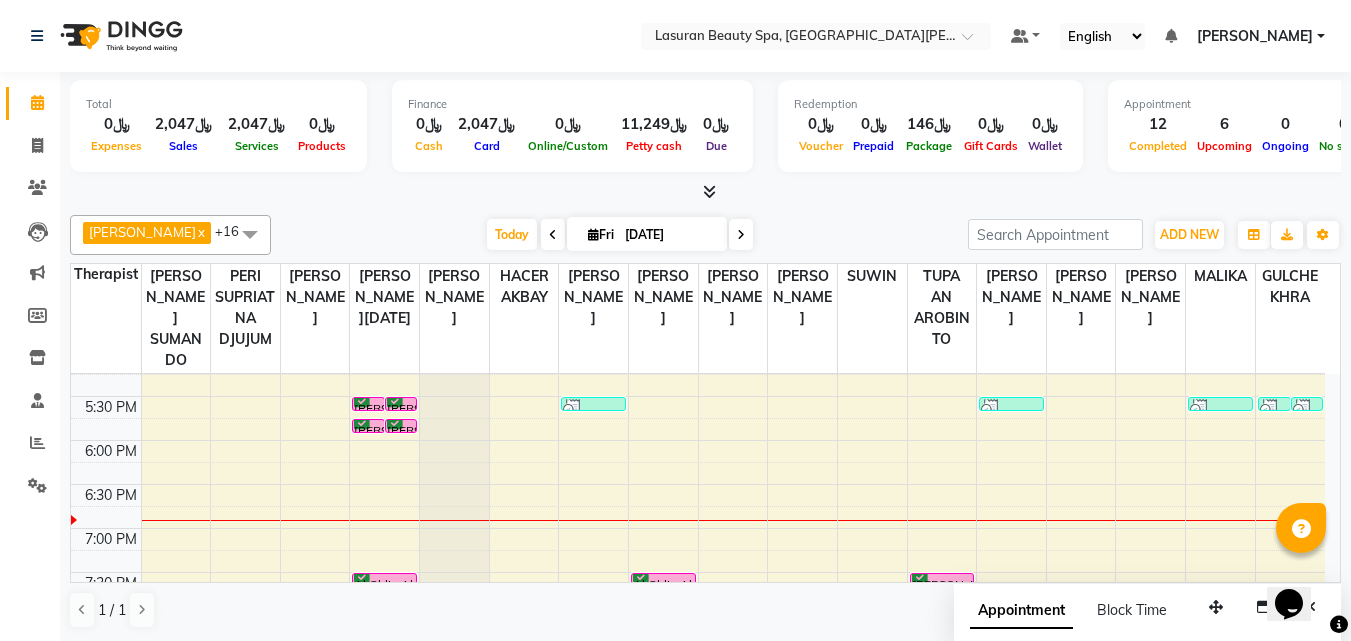 click at bounding box center (705, 192) 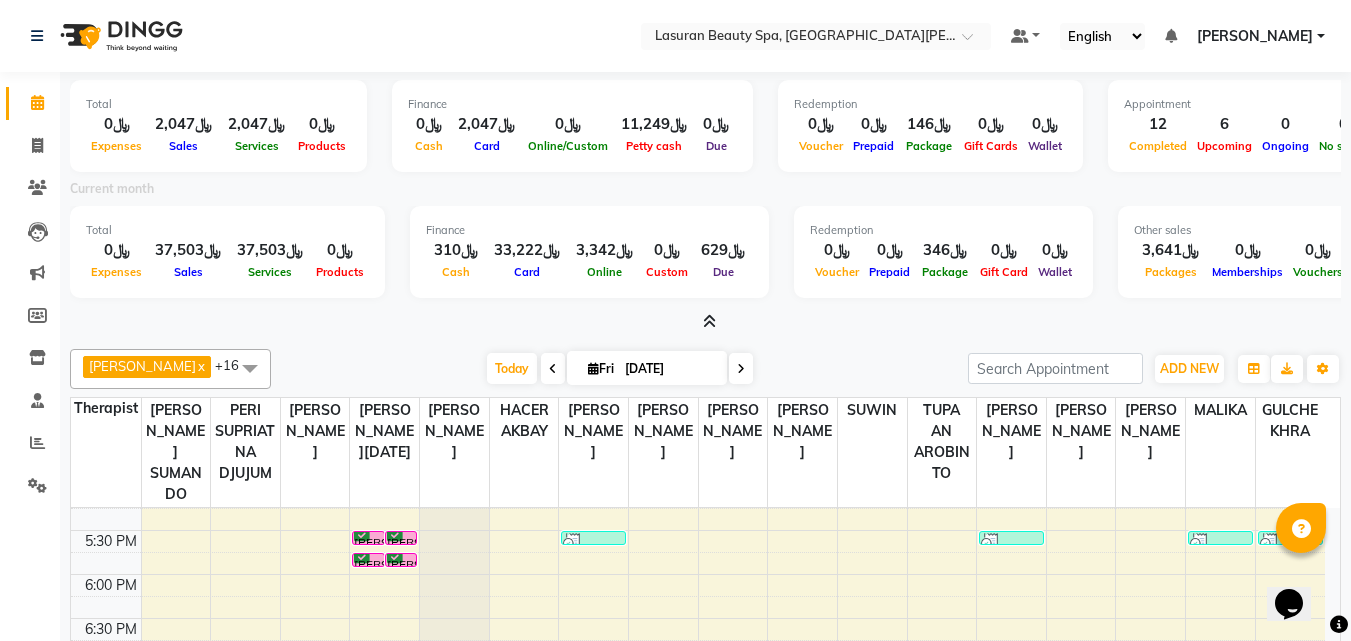 drag, startPoint x: 713, startPoint y: 189, endPoint x: 720, endPoint y: 237, distance: 48.507732 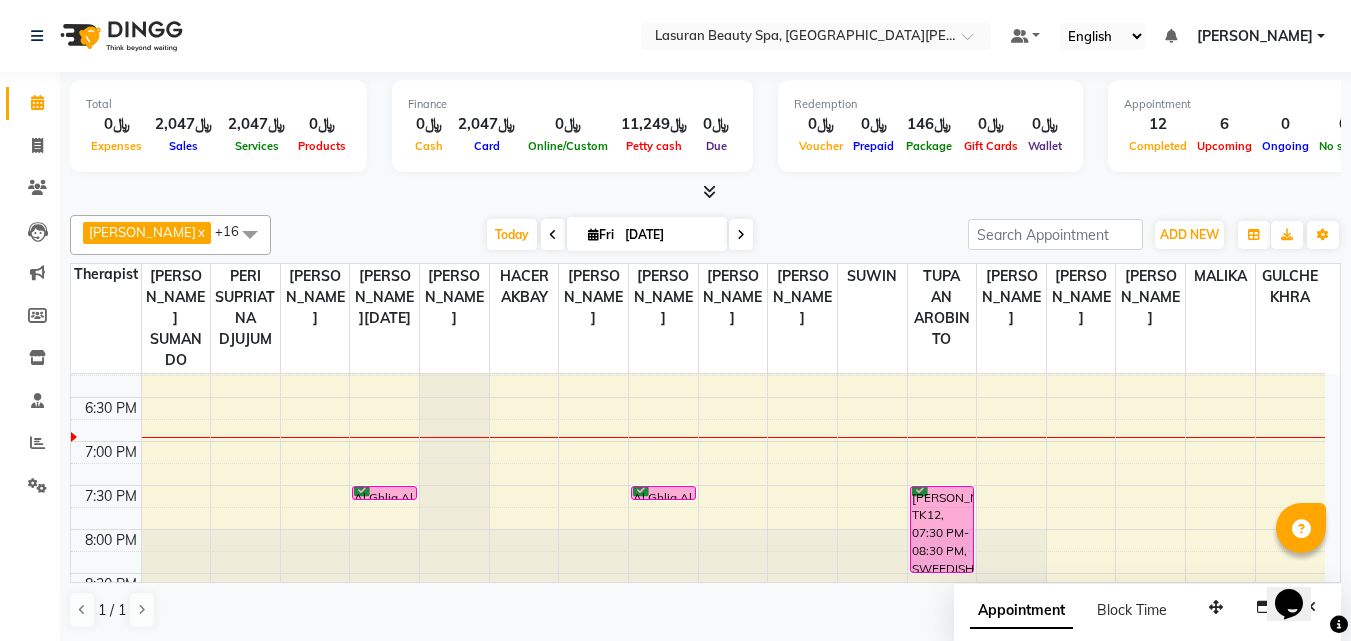 scroll, scrollTop: 482, scrollLeft: 0, axis: vertical 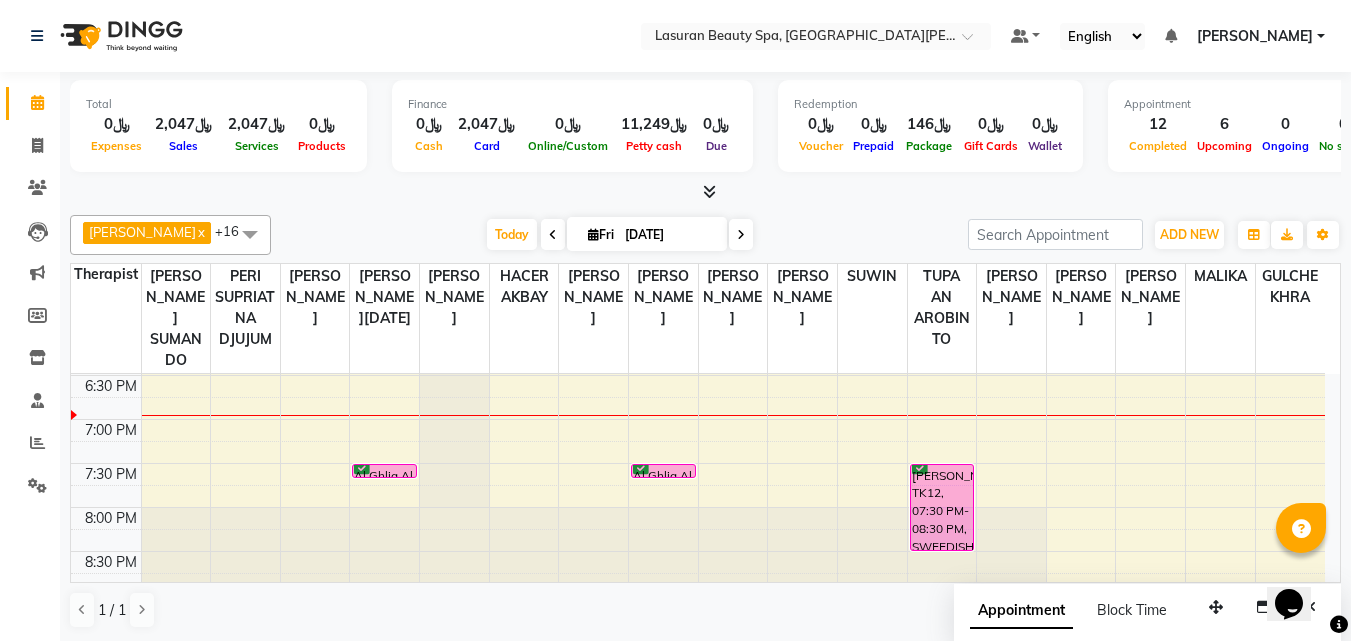 click at bounding box center [663, 466] 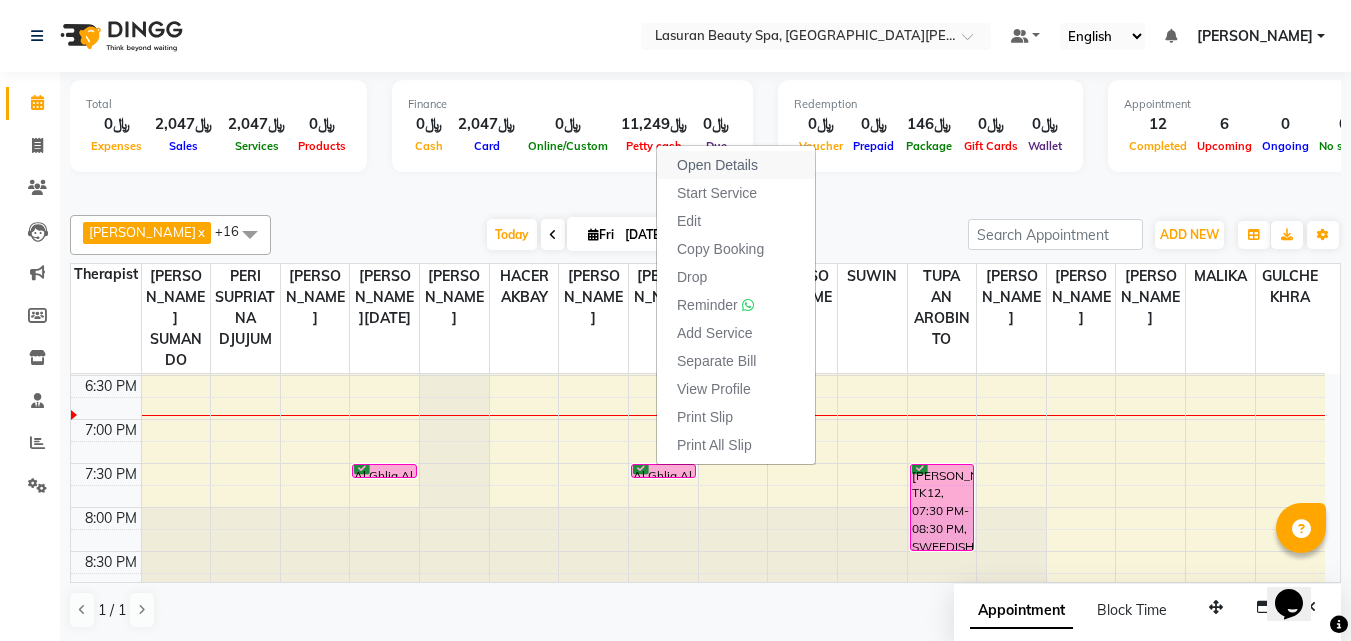 click on "Open Details" at bounding box center [717, 165] 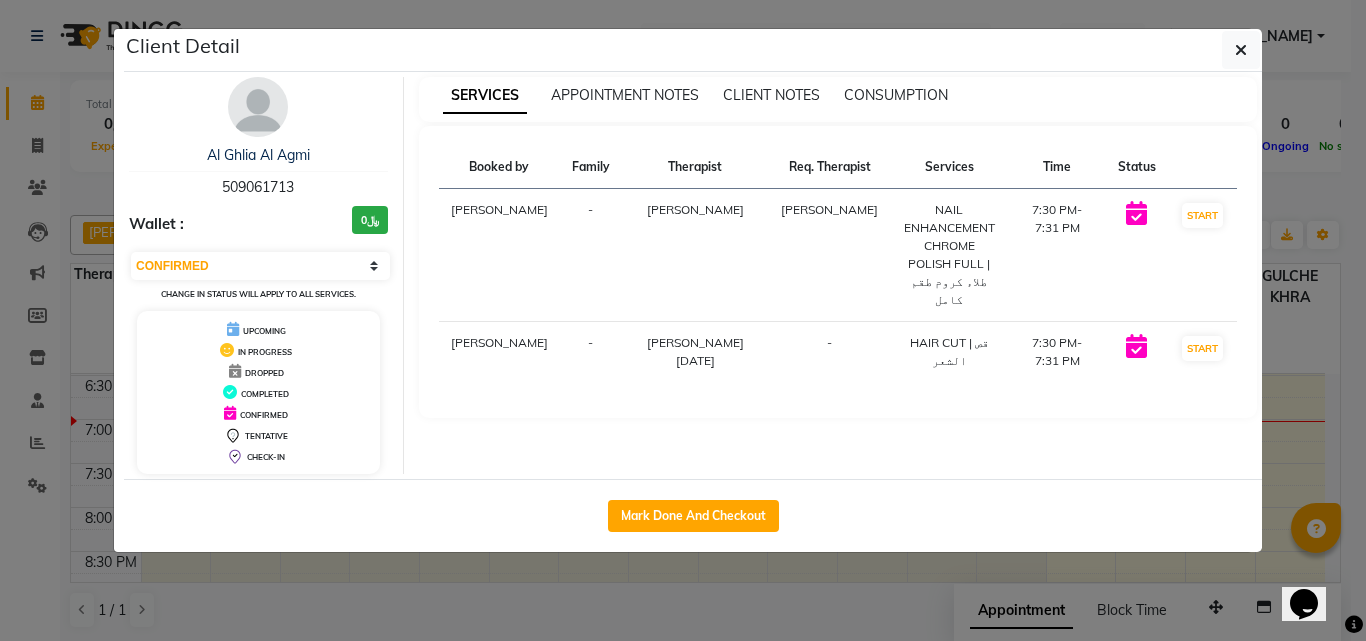 click on "509061713" at bounding box center [258, 187] 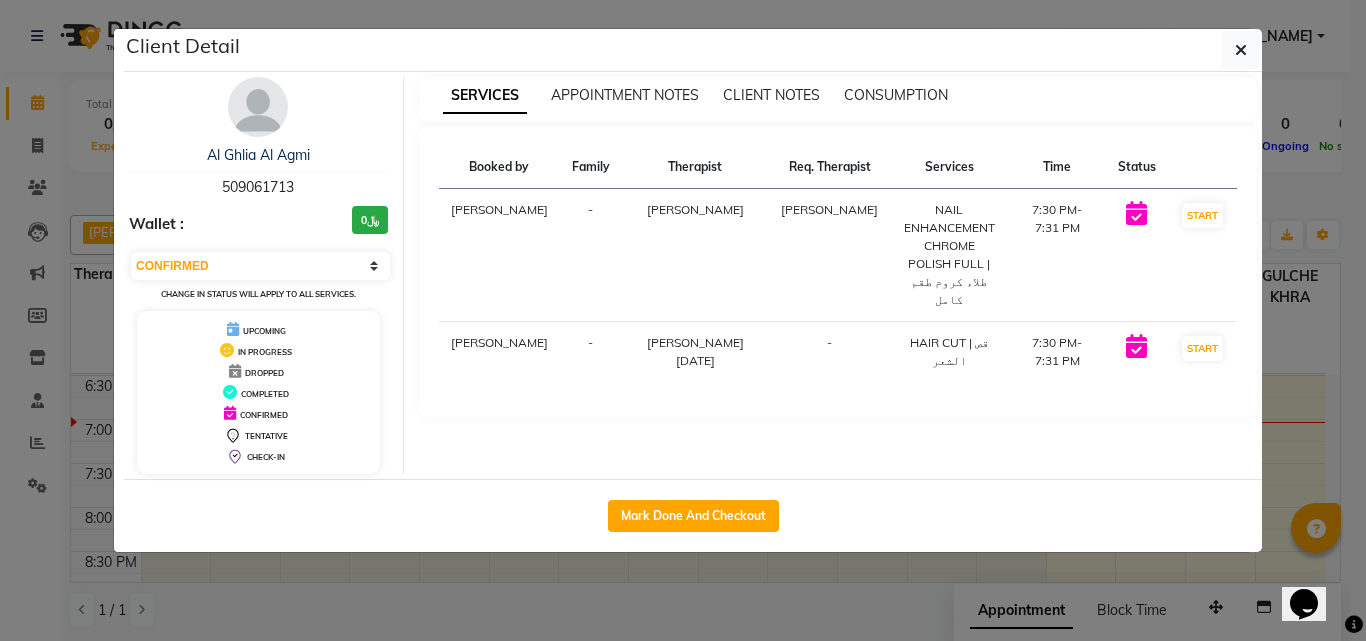 copy on "509061713" 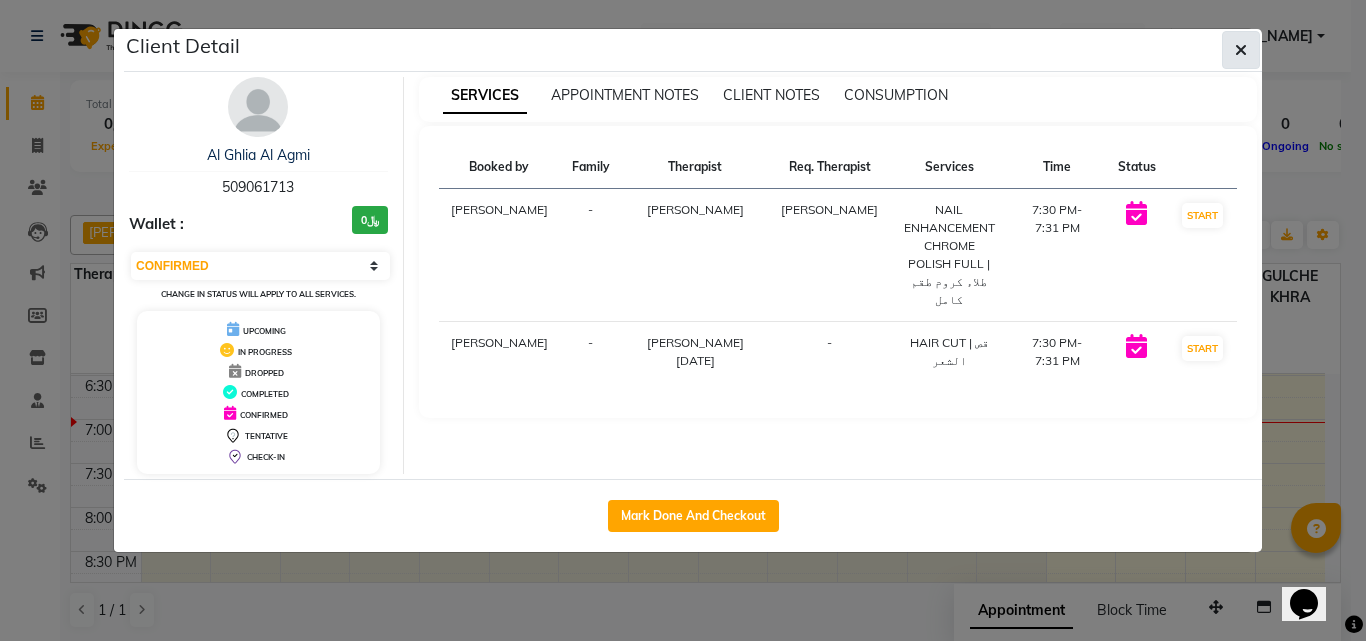 click 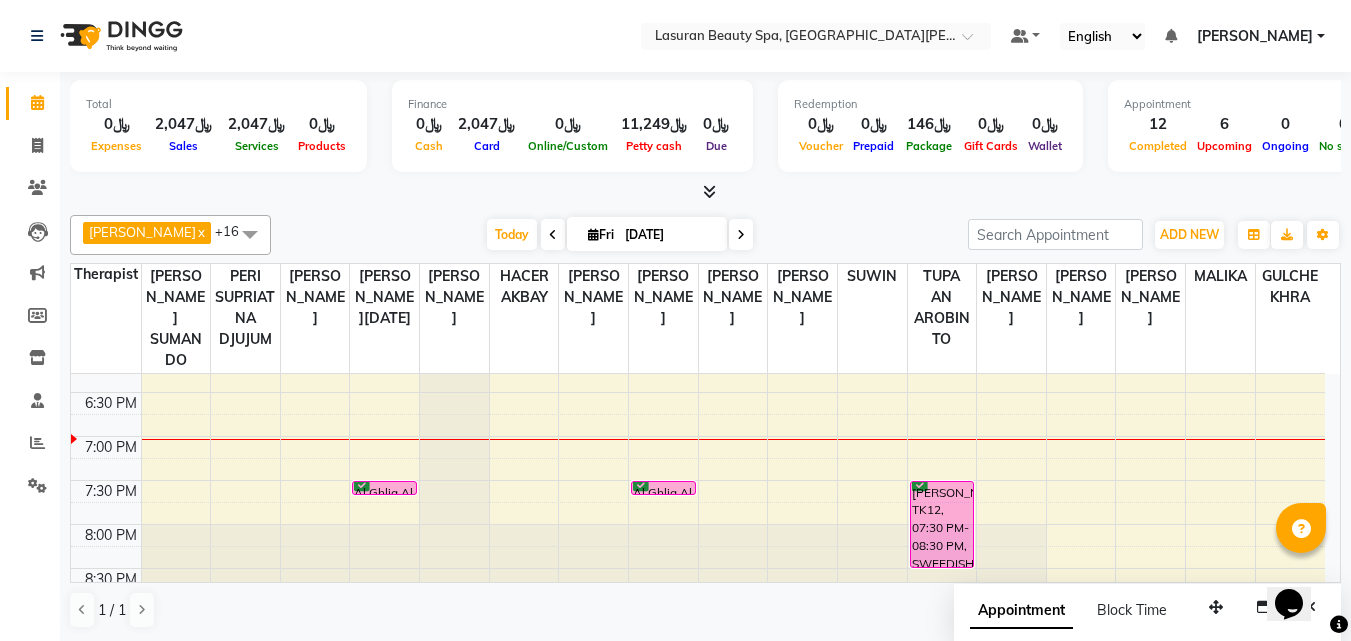 scroll, scrollTop: 468, scrollLeft: 0, axis: vertical 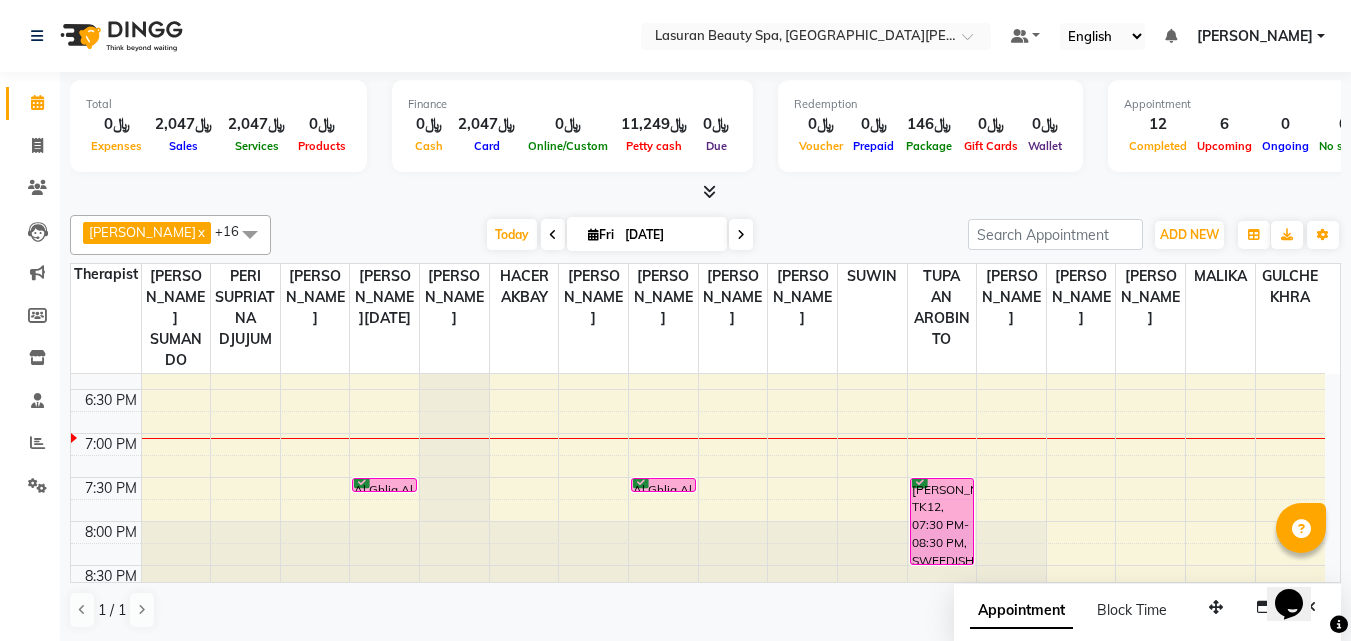 click on "Al Ghlia Al Agmi, TK08, 07:30 PM-07:31 PM, NAIL ENHANCEMENT CHROME POLISH FULL | طلاء كروم طقم كامل" at bounding box center [663, 485] 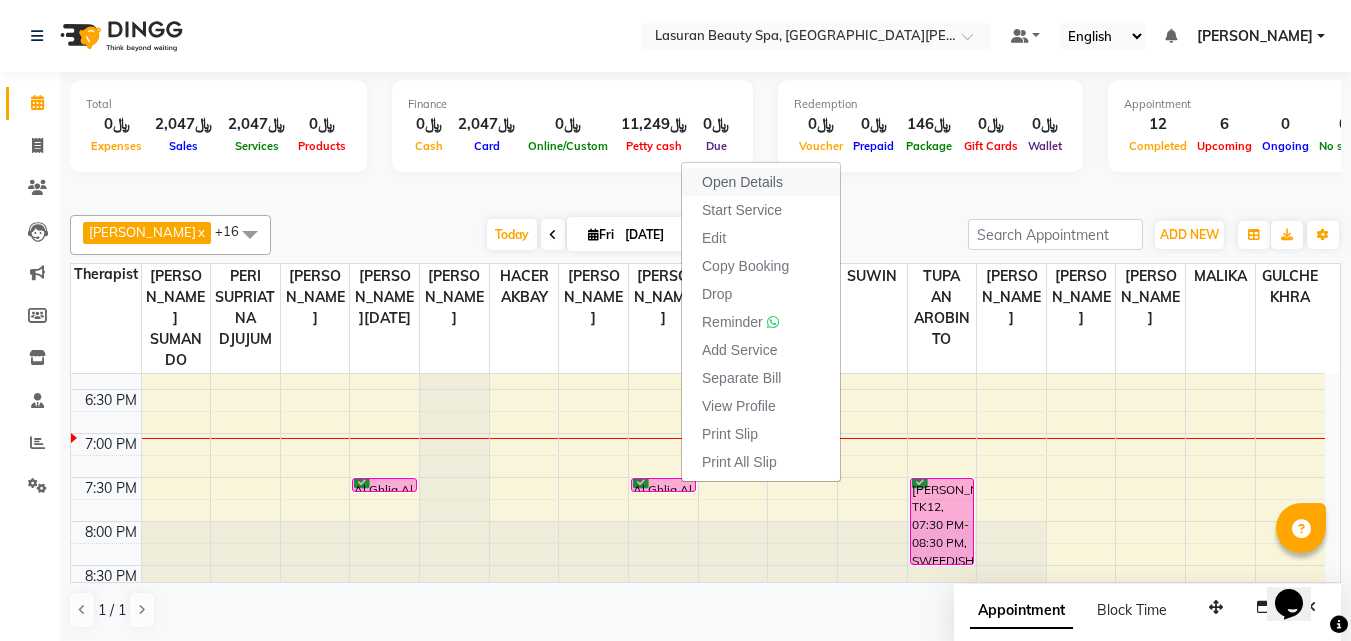 click on "Open Details" at bounding box center (742, 182) 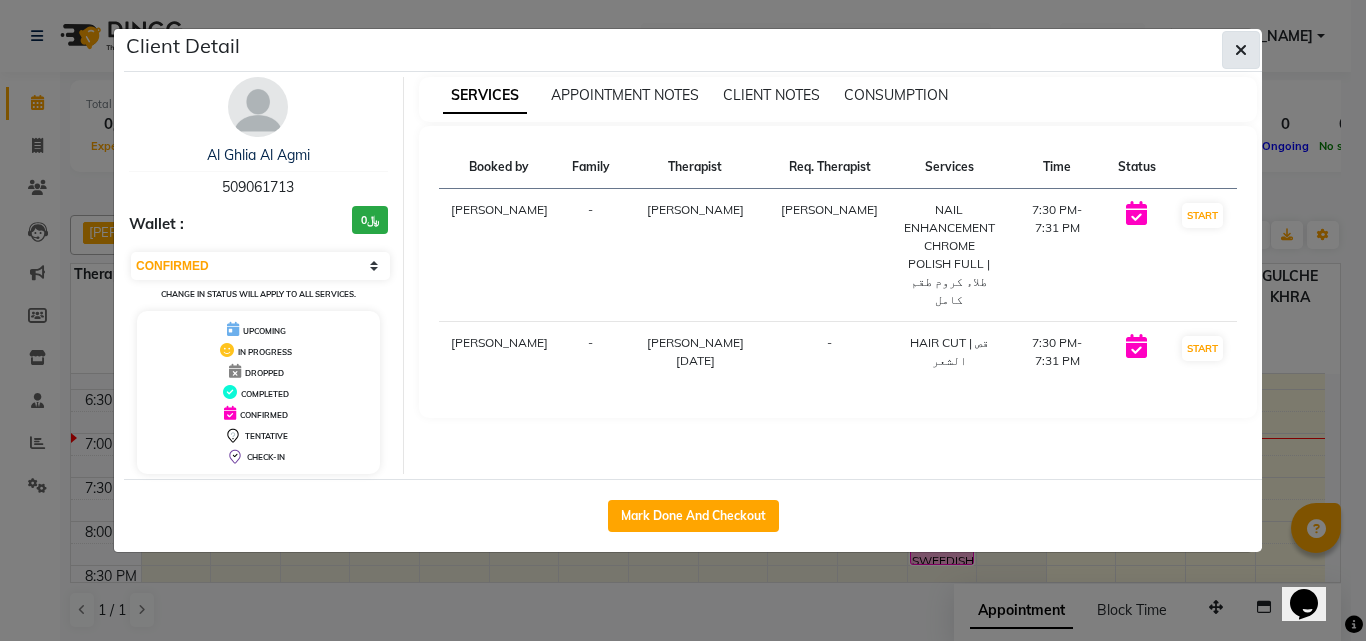 click 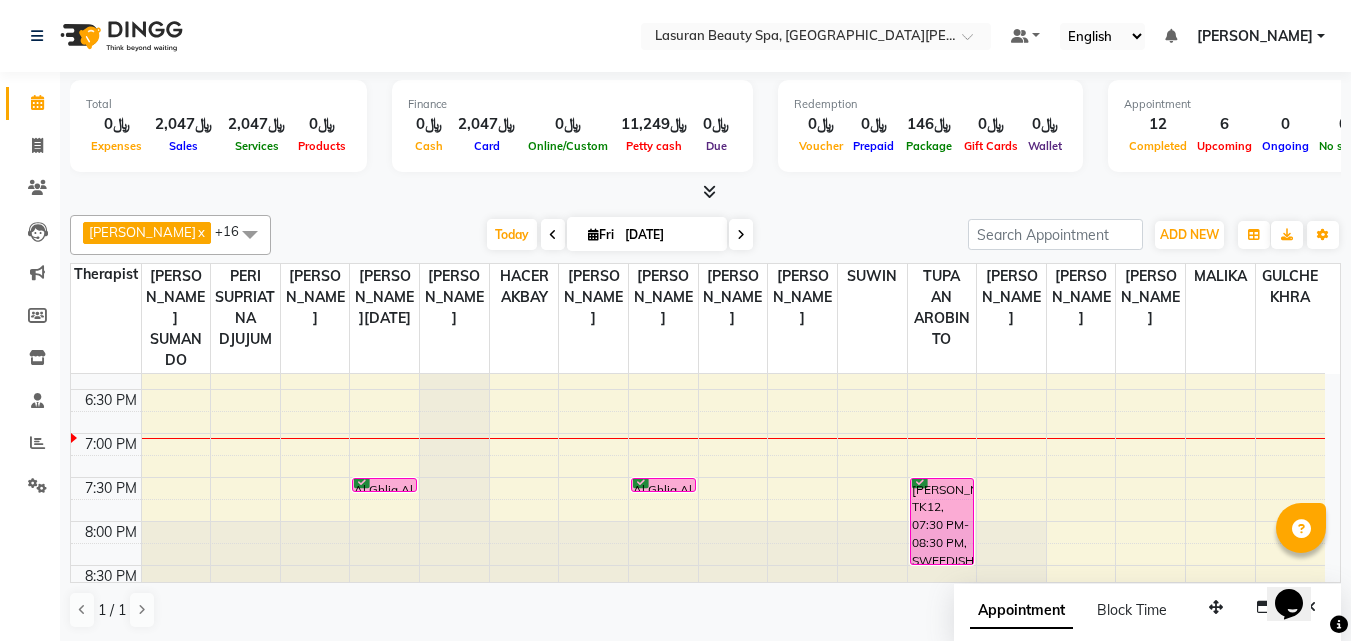 click on "Al Ghlia Al Agmi, TK08, 07:30 PM-07:31 PM, NAIL ENHANCEMENT CHROME POLISH FULL | طلاء كروم طقم كامل" at bounding box center [663, 485] 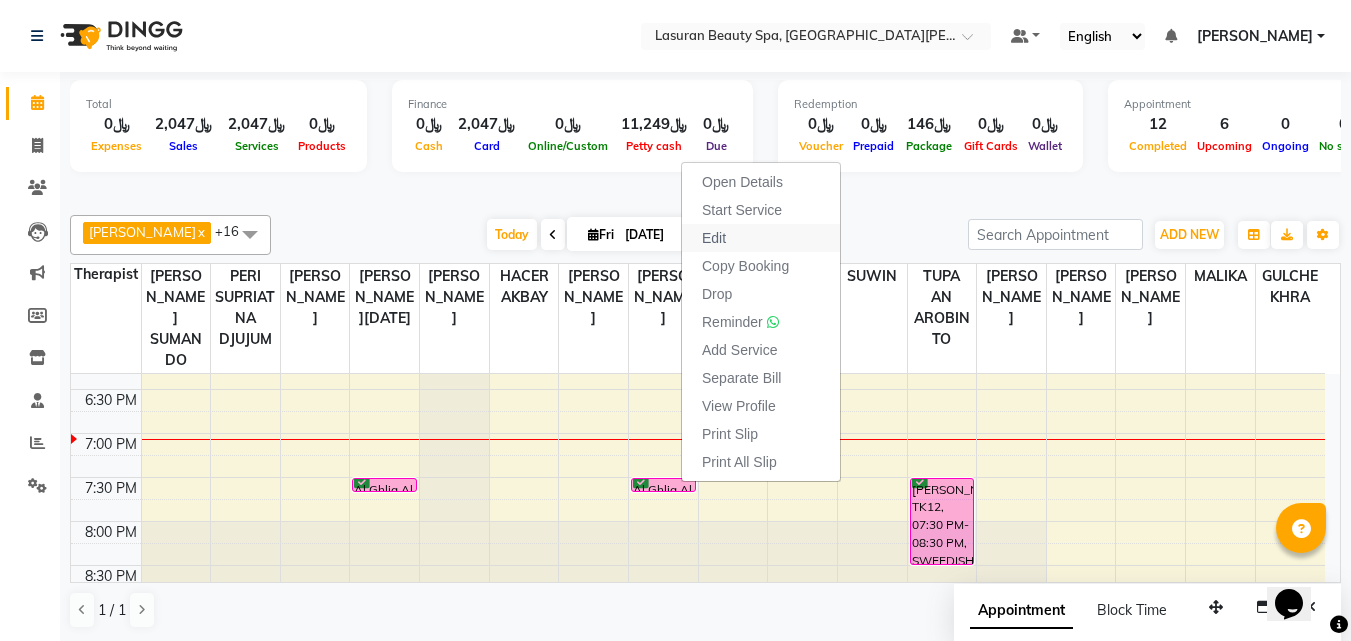 click on "Edit" at bounding box center (714, 238) 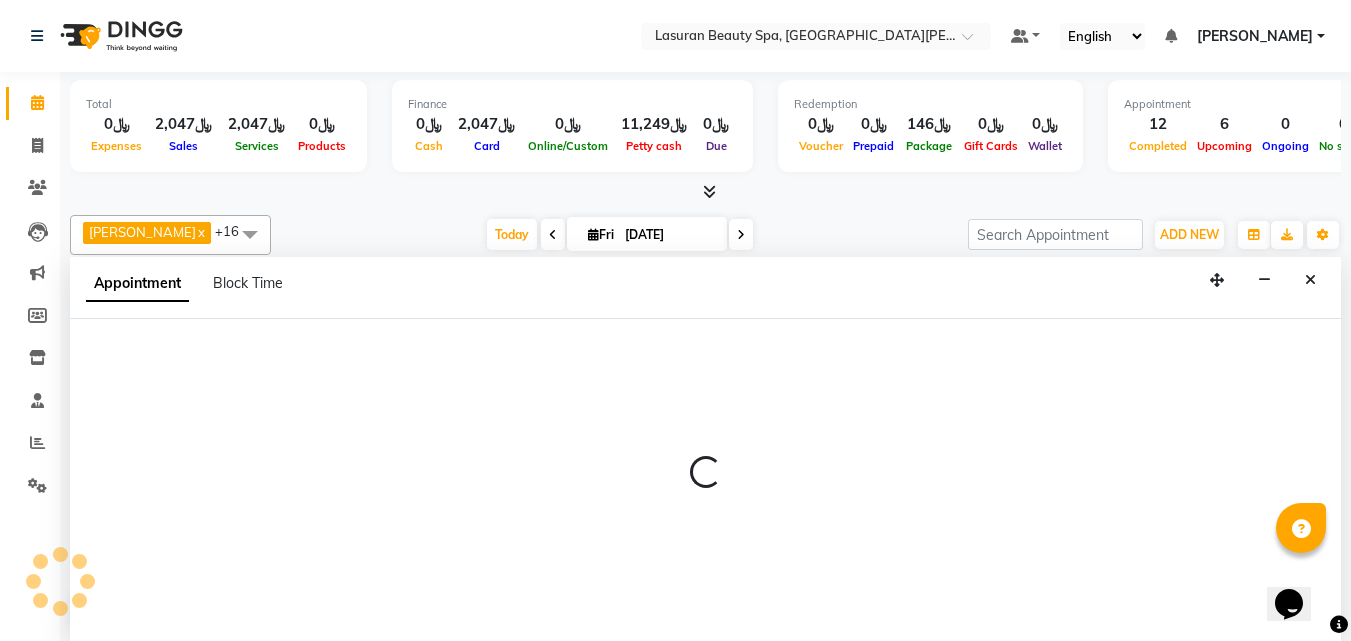 select on "tentative" 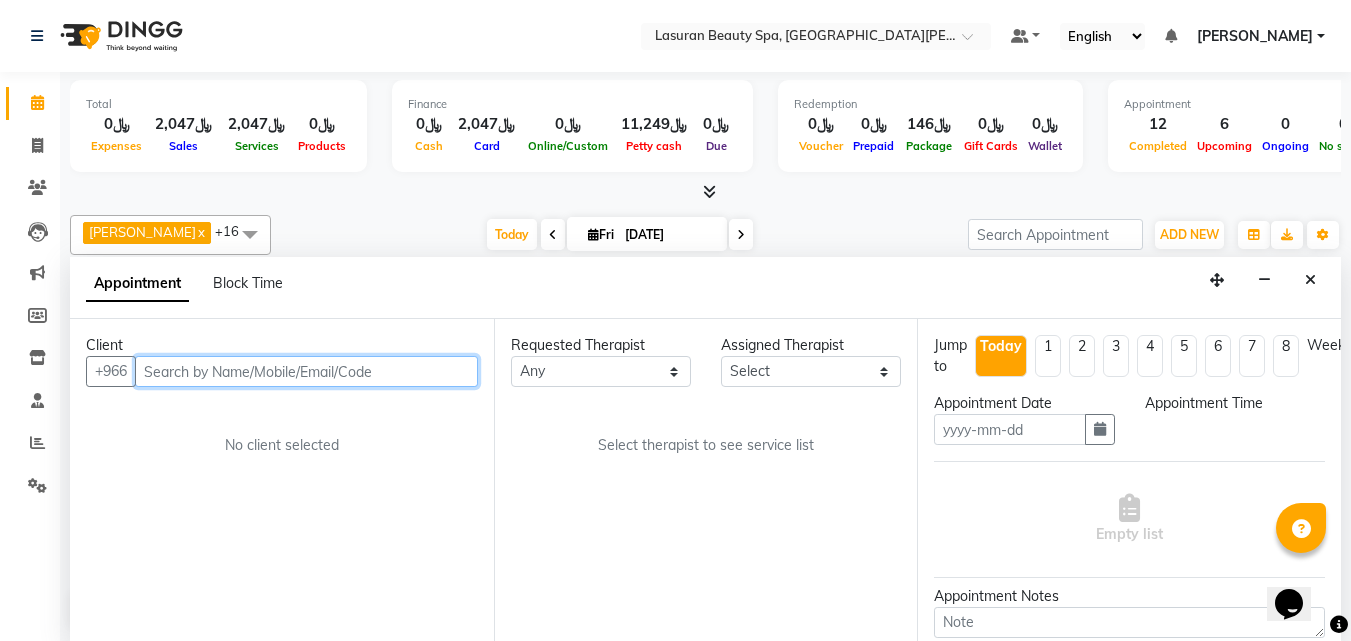 type on "[DATE]" 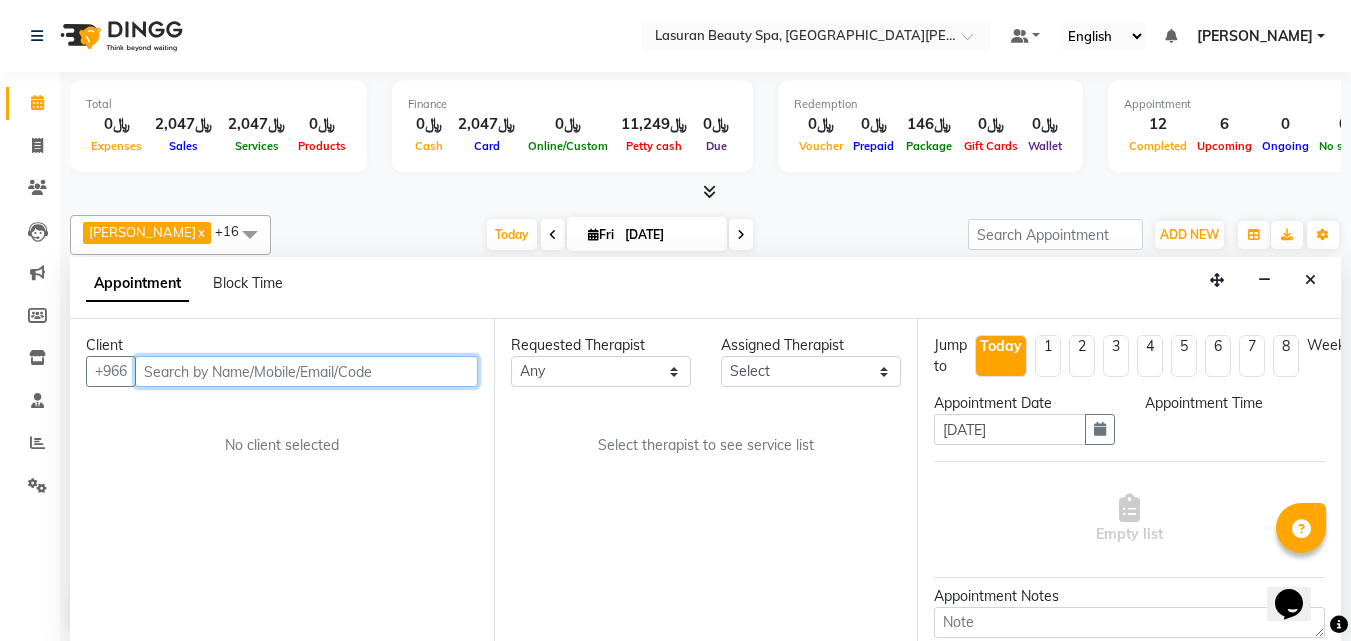 scroll, scrollTop: 1, scrollLeft: 0, axis: vertical 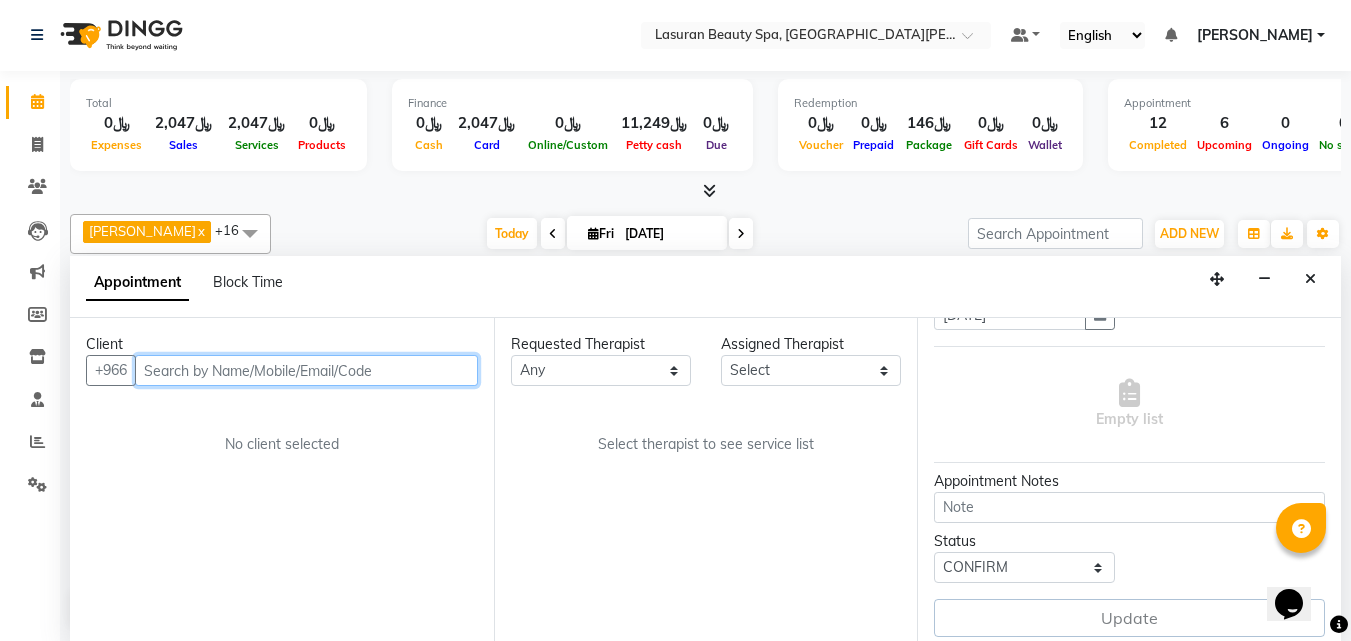 select on "1170" 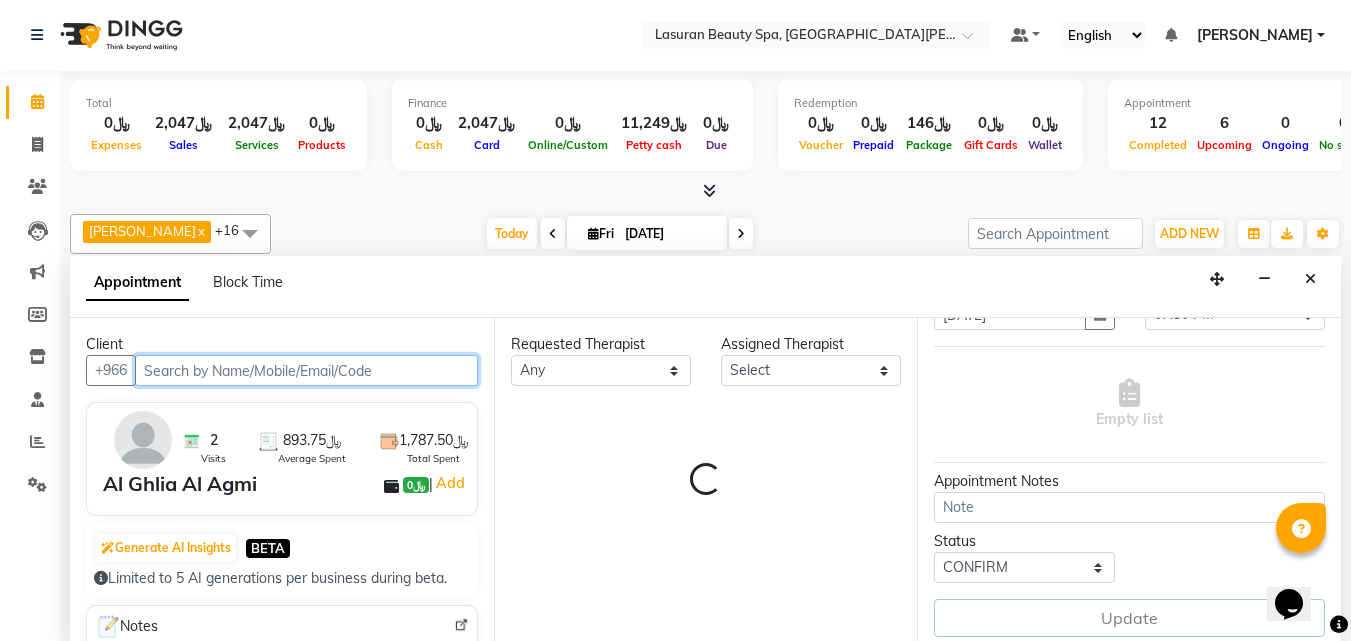 select on "54634" 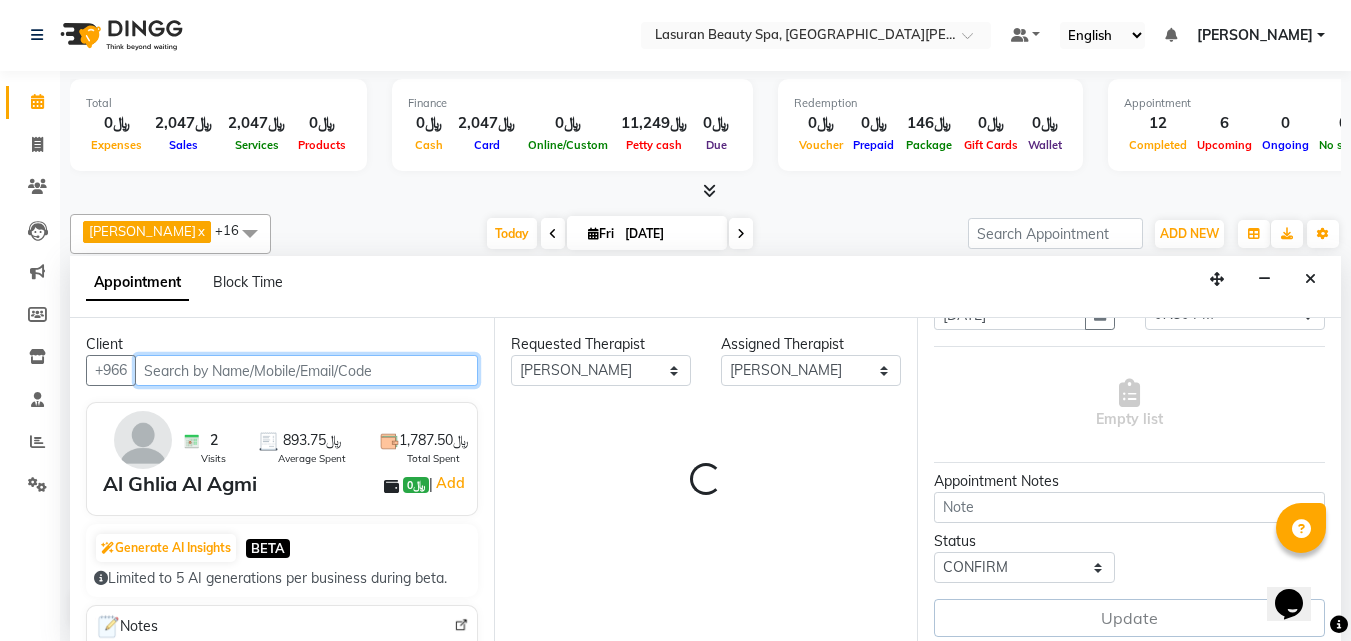scroll, scrollTop: 529, scrollLeft: 0, axis: vertical 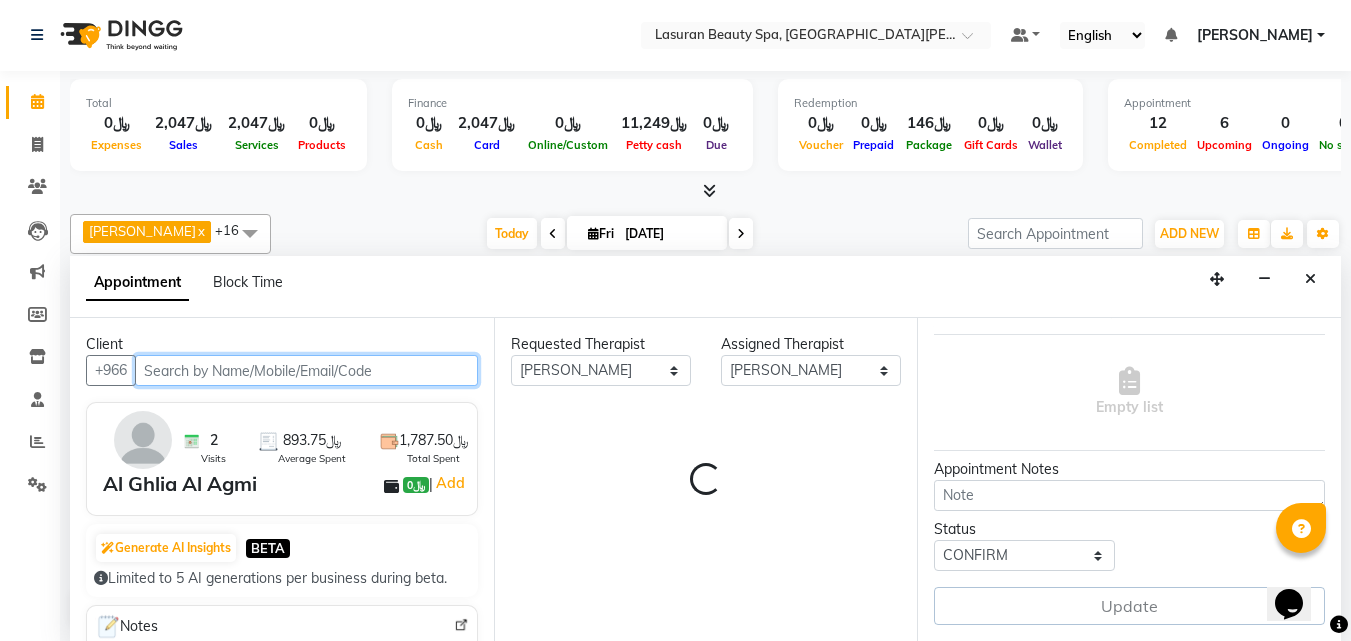 select 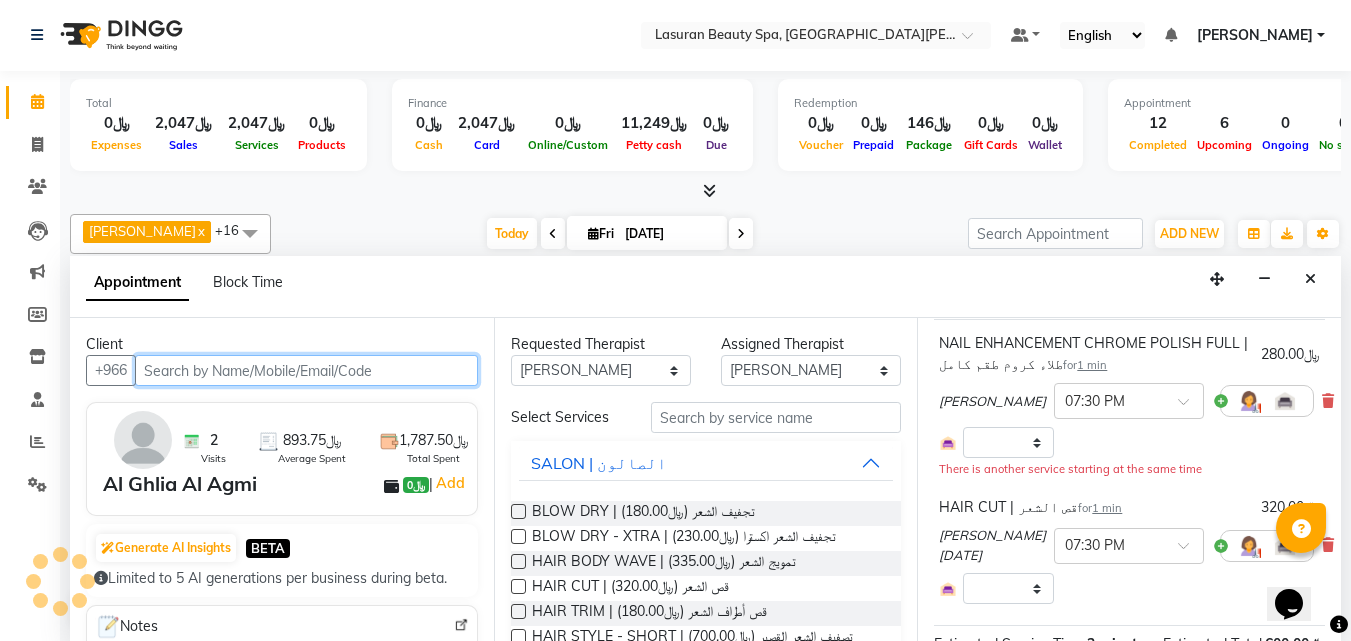 select on "3459" 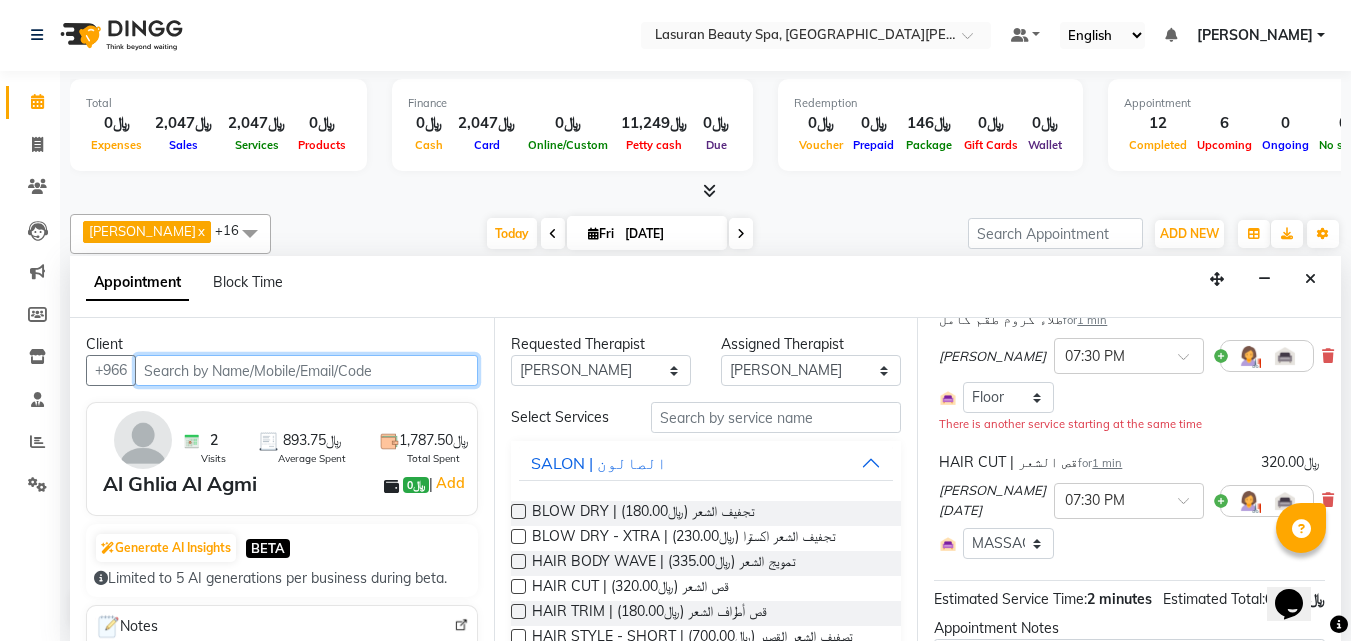 scroll, scrollTop: 141, scrollLeft: 0, axis: vertical 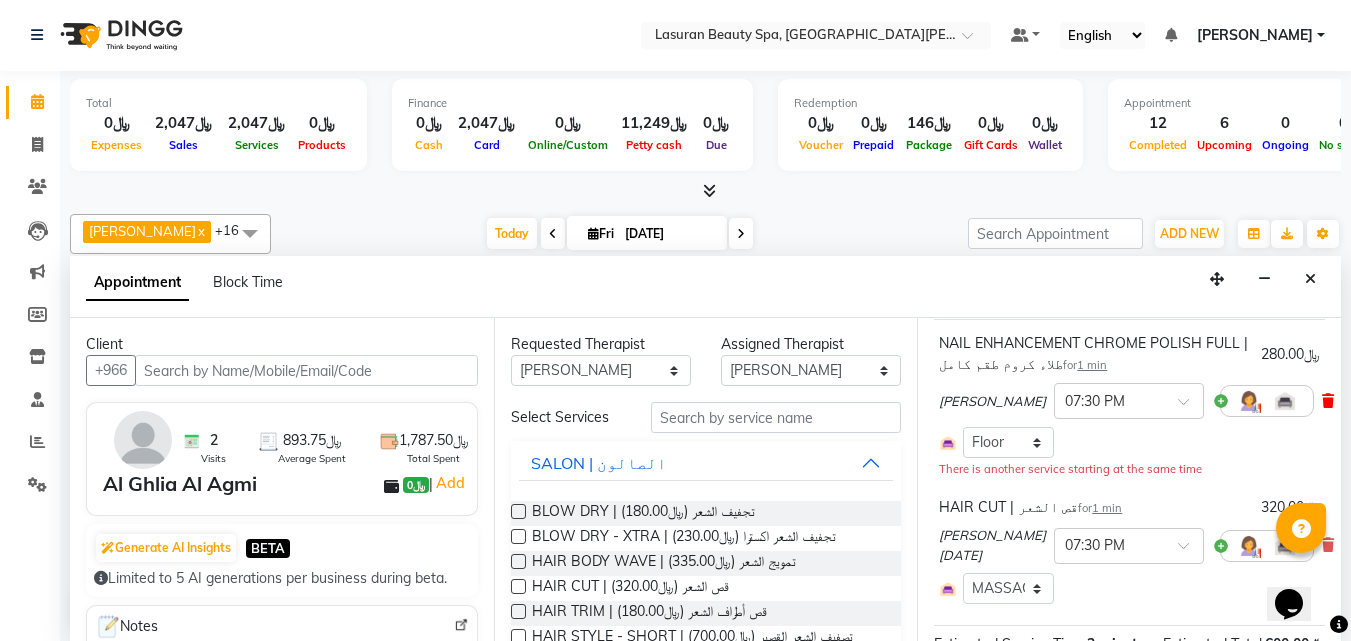 click at bounding box center [1328, 401] 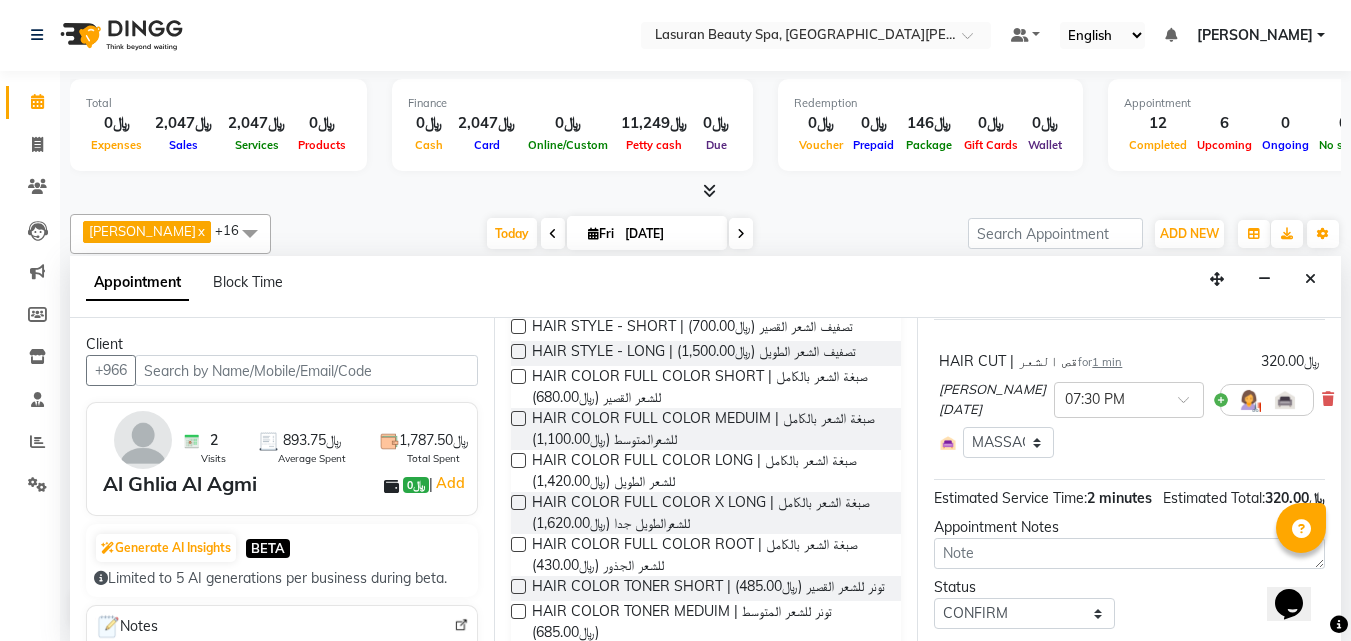 scroll, scrollTop: 0, scrollLeft: 0, axis: both 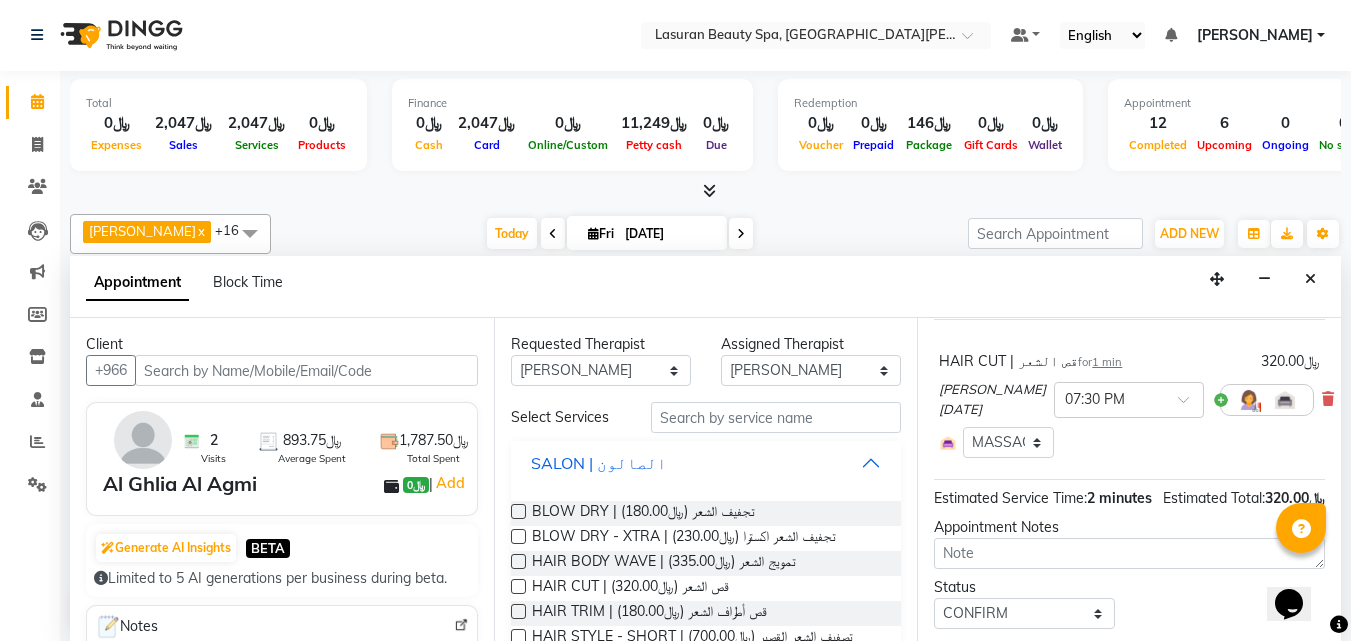 click on "SALON | الصالون" at bounding box center [599, 463] 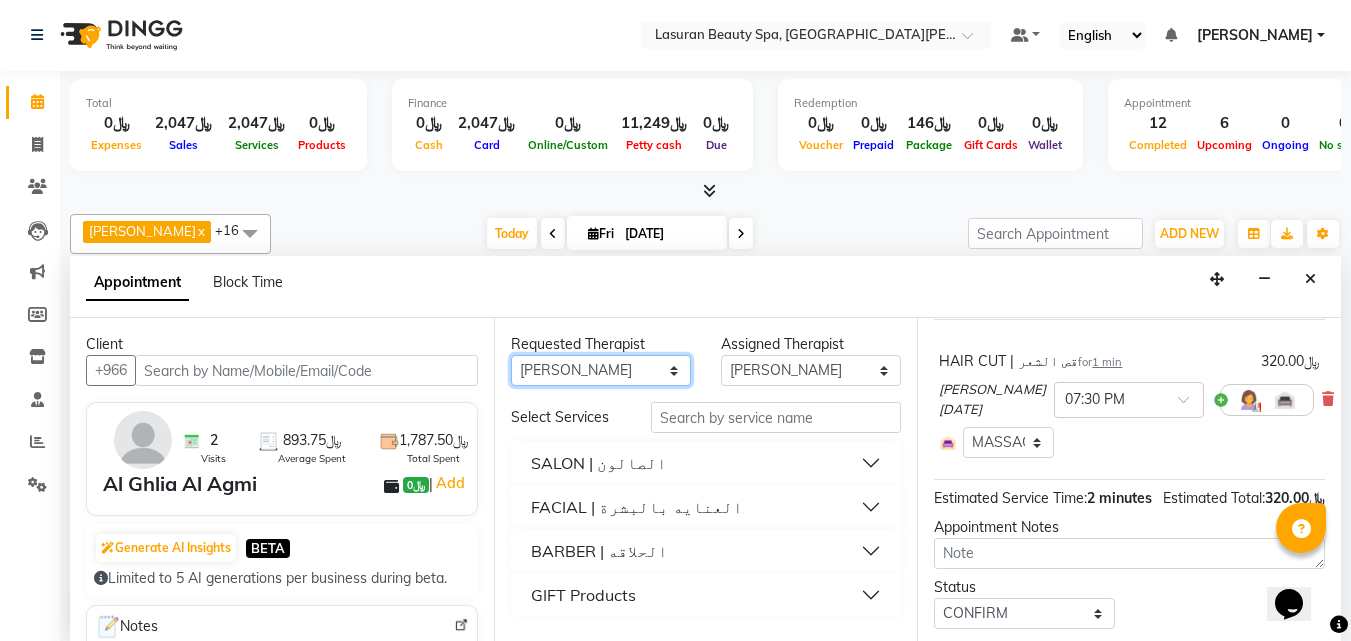 click on "Any [PERSON_NAME] ALJOHARY [PERSON_NAME] Kouraichy [PERSON_NAME] Angel [PERSON_NAME] SUMANDO [PERSON_NAME] [PERSON_NAME] [PERSON_NAME] [PERSON_NAME] Nah GULCHEKHRA HACER [PERSON_NAME] [DATE][PERSON_NAME] [PERSON_NAME] [PERSON_NAME] DJUJUM [PERSON_NAME] [PERSON_NAME] [PERSON_NAME] SUWIN [PERSON_NAME] [PERSON_NAME] AN AROBINTO" at bounding box center [601, 370] 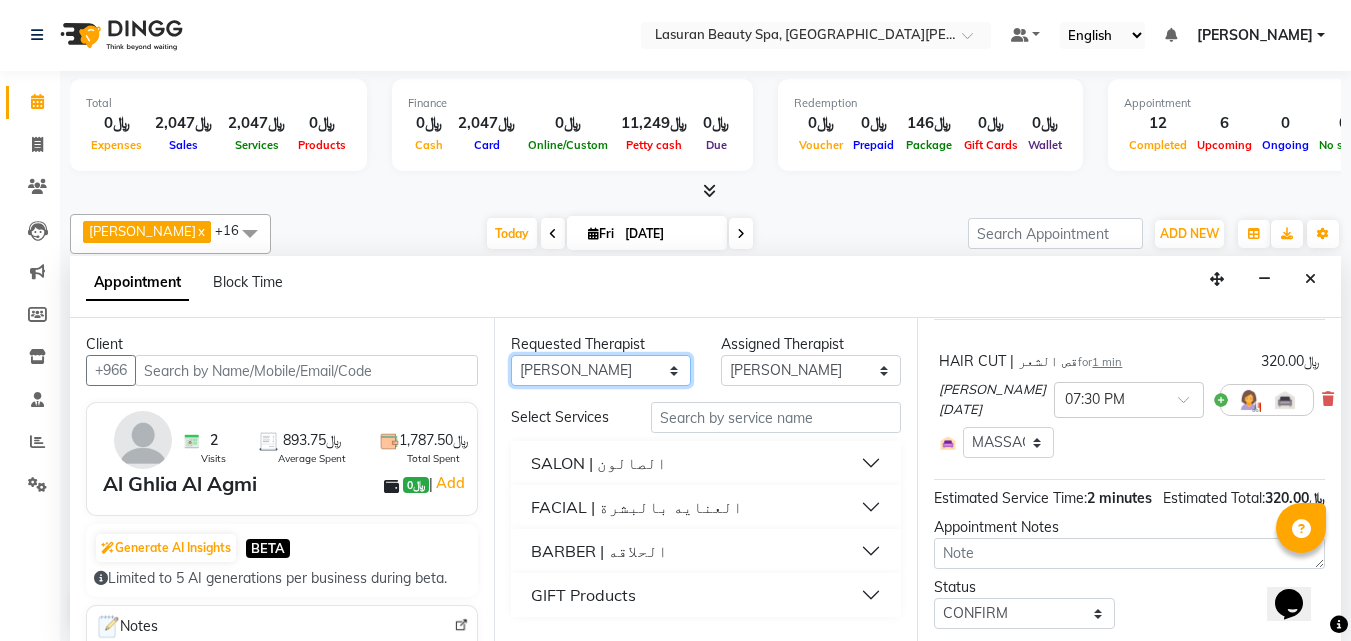 click on "Any [PERSON_NAME] ALJOHARY [PERSON_NAME] Kouraichy [PERSON_NAME] Angel [PERSON_NAME] SUMANDO [PERSON_NAME] [PERSON_NAME] [PERSON_NAME] [PERSON_NAME] Nah GULCHEKHRA HACER [PERSON_NAME] [DATE][PERSON_NAME] [PERSON_NAME] [PERSON_NAME] DJUJUM [PERSON_NAME] [PERSON_NAME] [PERSON_NAME] SUWIN [PERSON_NAME] [PERSON_NAME] AN AROBINTO" at bounding box center (601, 370) 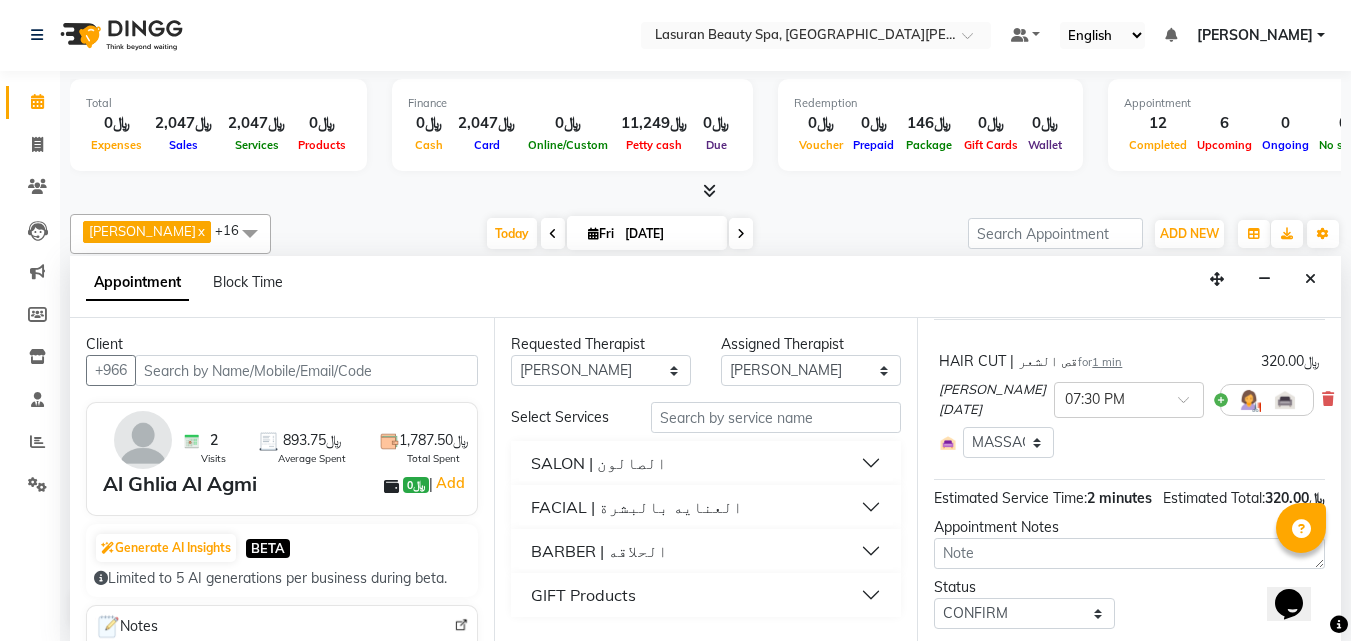 click on "FACIAL | العنايه بالبشرة" at bounding box center [637, 507] 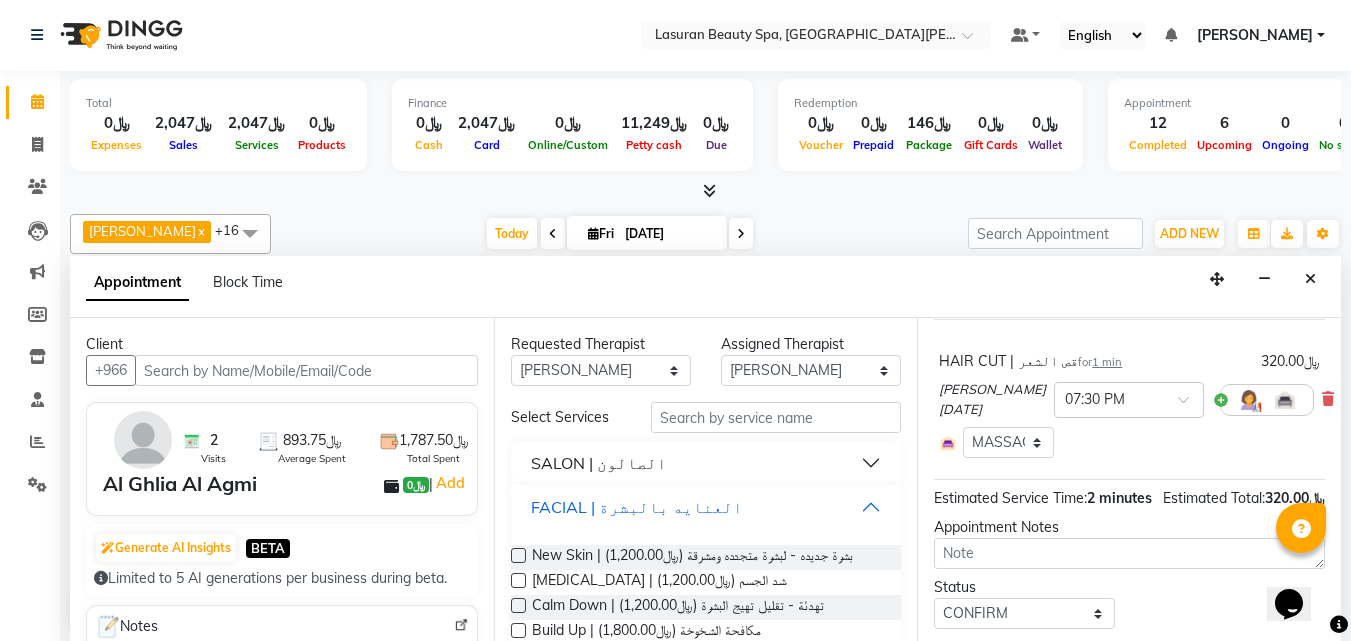 click on "FACIAL | العنايه بالبشرة" at bounding box center (637, 507) 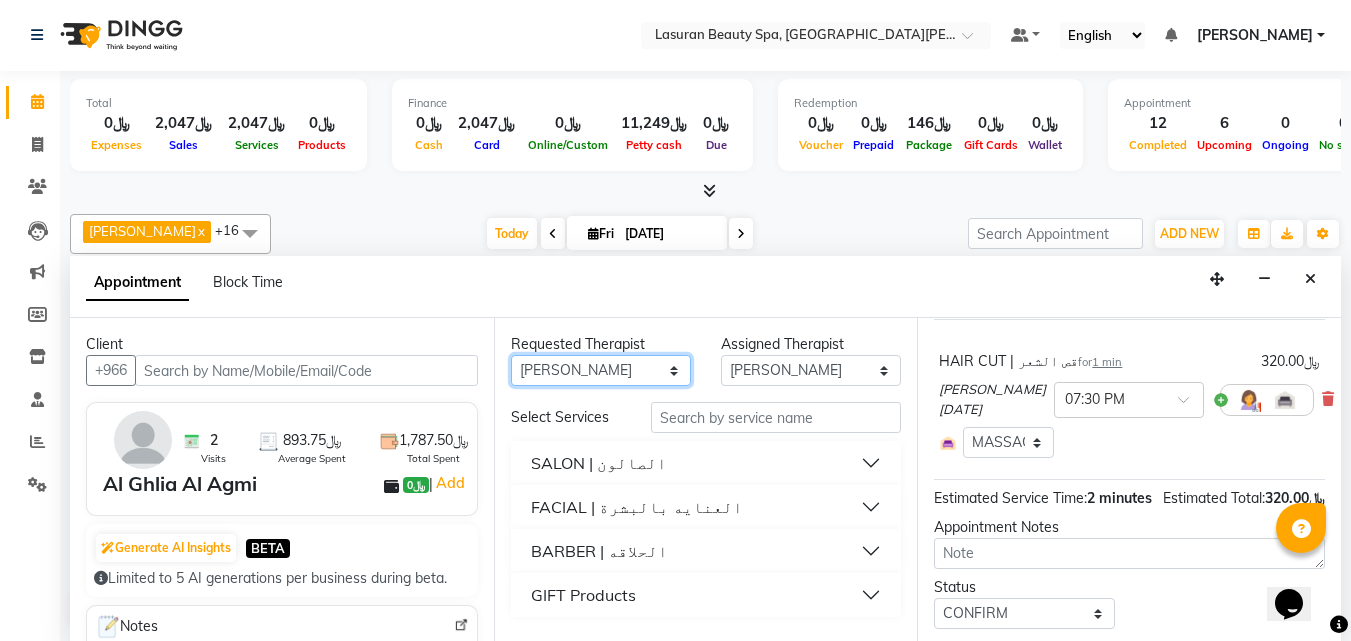 click on "Any [PERSON_NAME] ALJOHARY [PERSON_NAME] Kouraichy [PERSON_NAME] Angel [PERSON_NAME] SUMANDO [PERSON_NAME] [PERSON_NAME] [PERSON_NAME] [PERSON_NAME] Nah GULCHEKHRA HACER [PERSON_NAME] [DATE][PERSON_NAME] [PERSON_NAME] [PERSON_NAME] DJUJUM [PERSON_NAME] [PERSON_NAME] [PERSON_NAME] SUWIN [PERSON_NAME] [PERSON_NAME] AN AROBINTO" at bounding box center (601, 370) 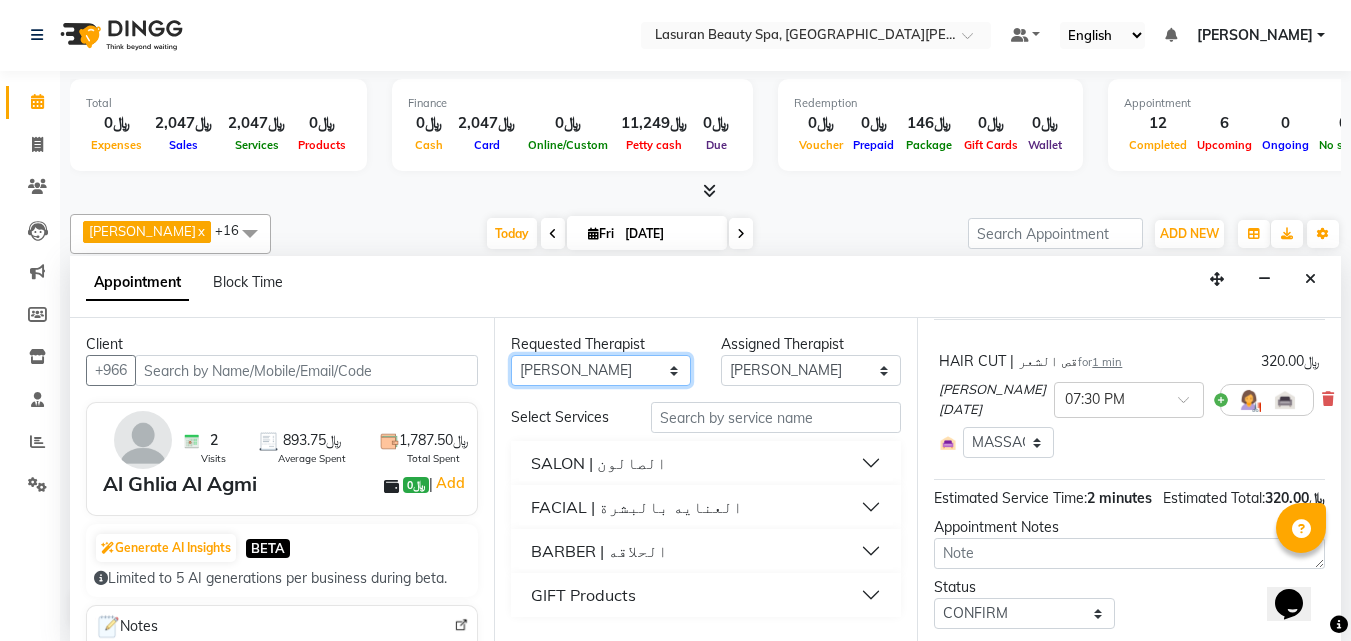 click on "Any [PERSON_NAME] ALJOHARY [PERSON_NAME] Kouraichy [PERSON_NAME] Angel [PERSON_NAME] SUMANDO [PERSON_NAME] [PERSON_NAME] [PERSON_NAME] [PERSON_NAME] Nah GULCHEKHRA HACER [PERSON_NAME] [DATE][PERSON_NAME] [PERSON_NAME] [PERSON_NAME] DJUJUM [PERSON_NAME] [PERSON_NAME] [PERSON_NAME] SUWIN [PERSON_NAME] [PERSON_NAME] AN AROBINTO" at bounding box center (601, 370) 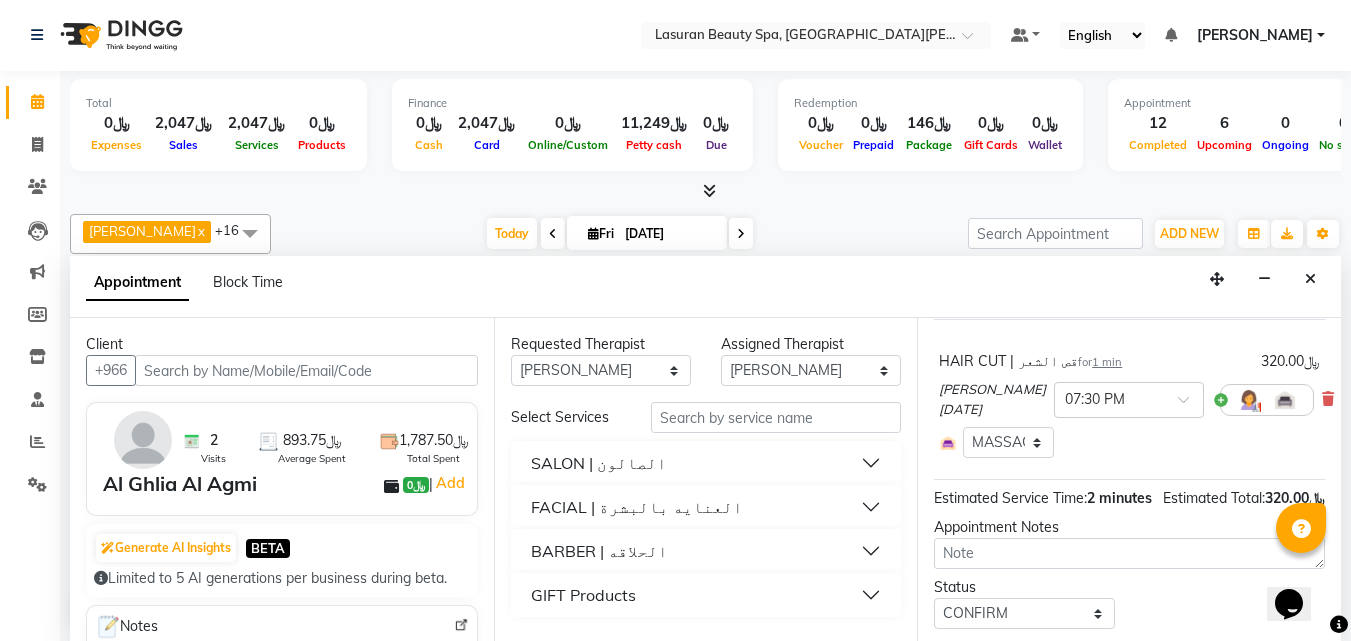 click on "SALON | الصالون" at bounding box center [706, 463] 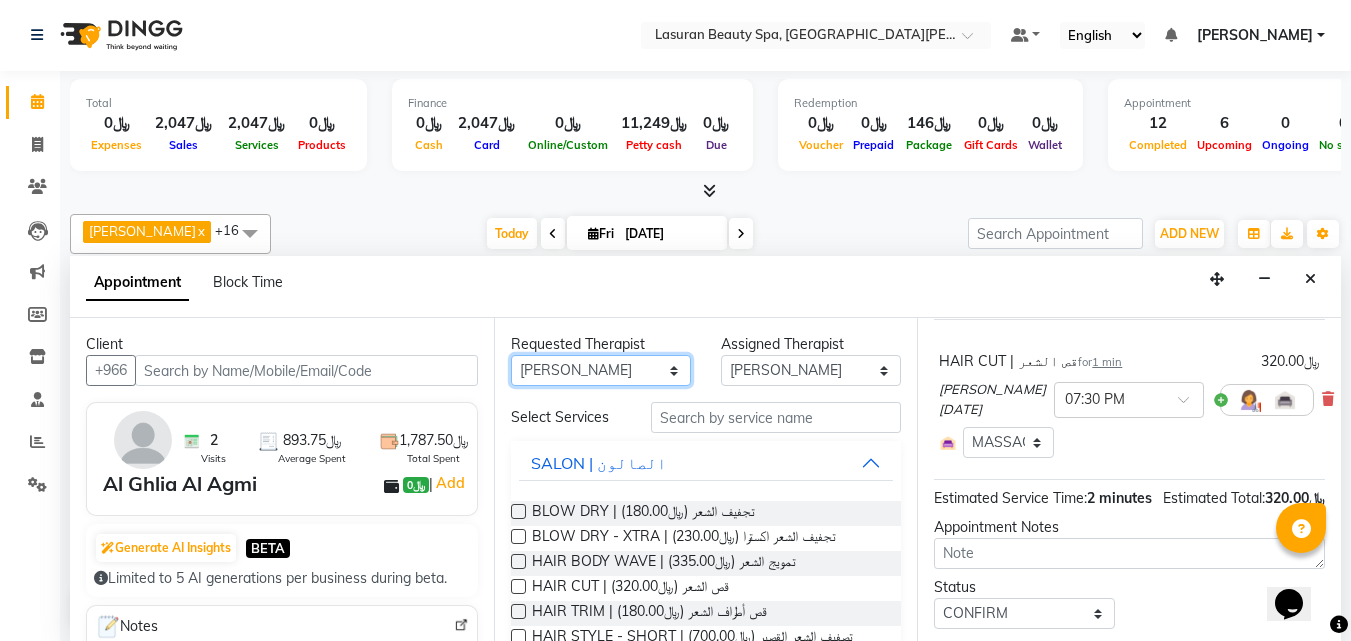 click on "Any [PERSON_NAME] ALJOHARY [PERSON_NAME] Kouraichy [PERSON_NAME] Angel [PERSON_NAME] SUMANDO [PERSON_NAME] [PERSON_NAME] [PERSON_NAME] [PERSON_NAME] Nah GULCHEKHRA HACER [PERSON_NAME] [DATE][PERSON_NAME] [PERSON_NAME] [PERSON_NAME] DJUJUM [PERSON_NAME] [PERSON_NAME] [PERSON_NAME] SUWIN [PERSON_NAME] [PERSON_NAME] AN AROBINTO" at bounding box center (601, 370) 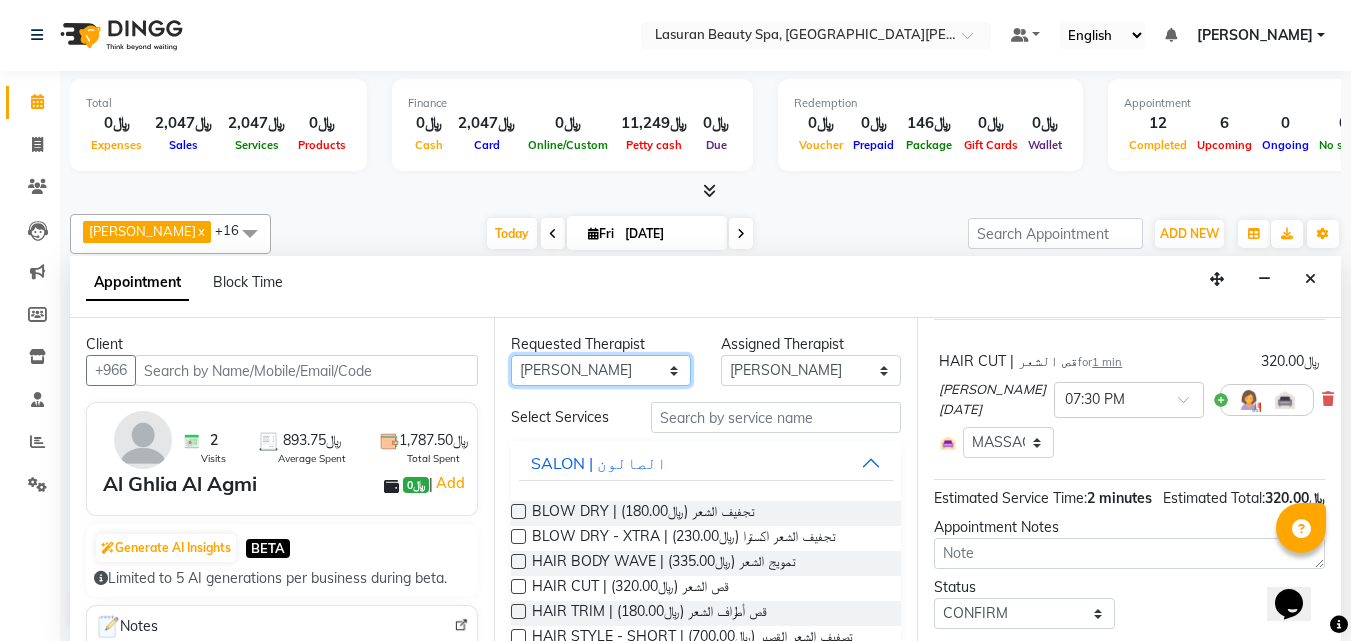 click on "Any [PERSON_NAME] ALJOHARY [PERSON_NAME] Kouraichy [PERSON_NAME] Angel [PERSON_NAME] SUMANDO [PERSON_NAME] [PERSON_NAME] [PERSON_NAME] [PERSON_NAME] Nah GULCHEKHRA HACER [PERSON_NAME] [DATE][PERSON_NAME] [PERSON_NAME] [PERSON_NAME] DJUJUM [PERSON_NAME] [PERSON_NAME] [PERSON_NAME] SUWIN [PERSON_NAME] [PERSON_NAME] AN AROBINTO" at bounding box center (601, 370) 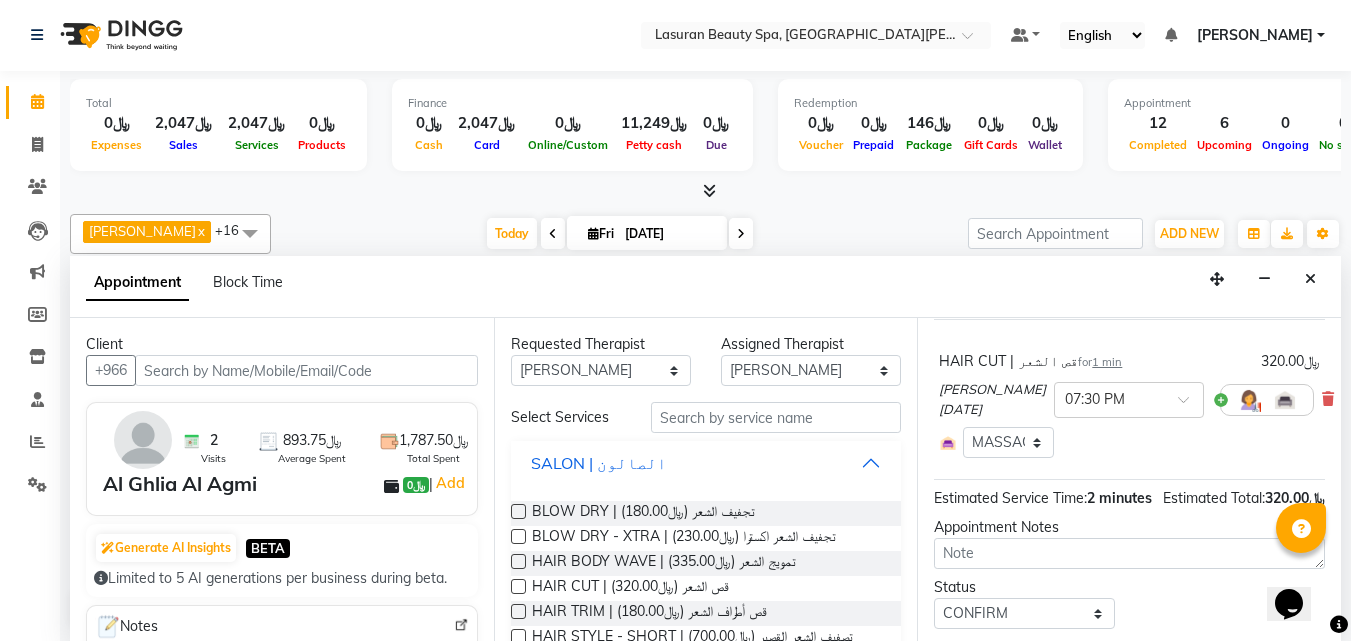 click on "SALON | الصالون" at bounding box center (706, 463) 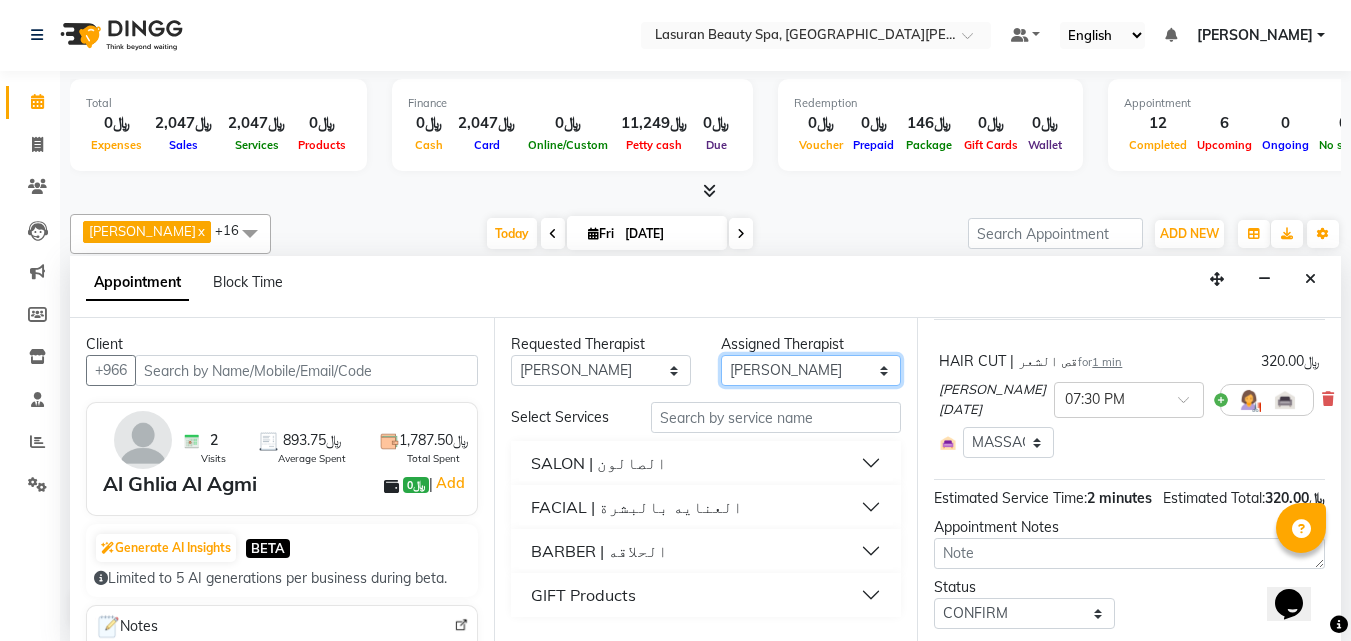 click on "Select [PERSON_NAME] ALJOHARY [PERSON_NAME] Kouraichy [PERSON_NAME] Angel [PERSON_NAME] SUMANDO [PERSON_NAME] [PERSON_NAME] [PERSON_NAME] [PERSON_NAME] Nah GULCHEKHRA HACER [PERSON_NAME] [DATE][PERSON_NAME] [PERSON_NAME] [PERSON_NAME] DJUJUM [PERSON_NAME] [PERSON_NAME] [PERSON_NAME] SUWIN [PERSON_NAME] [PERSON_NAME] AN AROBINTO" at bounding box center [811, 370] 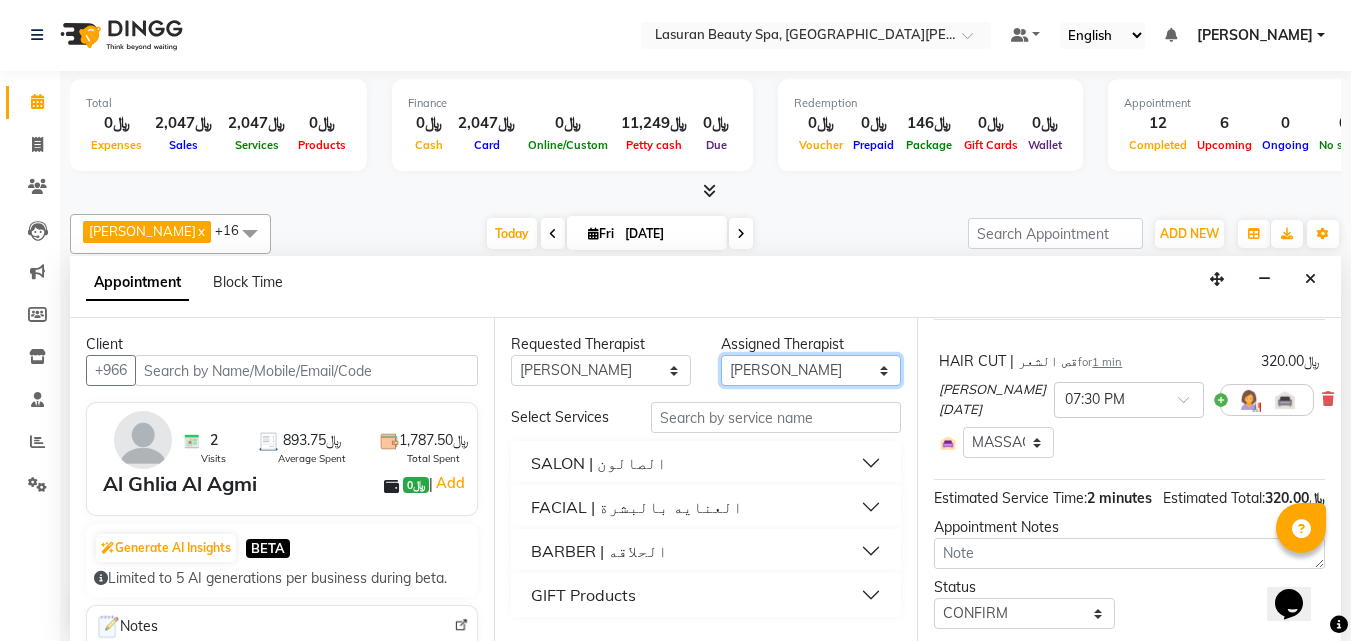 click on "Select [PERSON_NAME] ALJOHARY [PERSON_NAME] Kouraichy [PERSON_NAME] Angel [PERSON_NAME] SUMANDO [PERSON_NAME] [PERSON_NAME] [PERSON_NAME] [PERSON_NAME] Nah GULCHEKHRA HACER [PERSON_NAME] [DATE][PERSON_NAME] [PERSON_NAME] [PERSON_NAME] DJUJUM [PERSON_NAME] [PERSON_NAME] [PERSON_NAME] SUWIN [PERSON_NAME] [PERSON_NAME] AN AROBINTO" at bounding box center (811, 370) 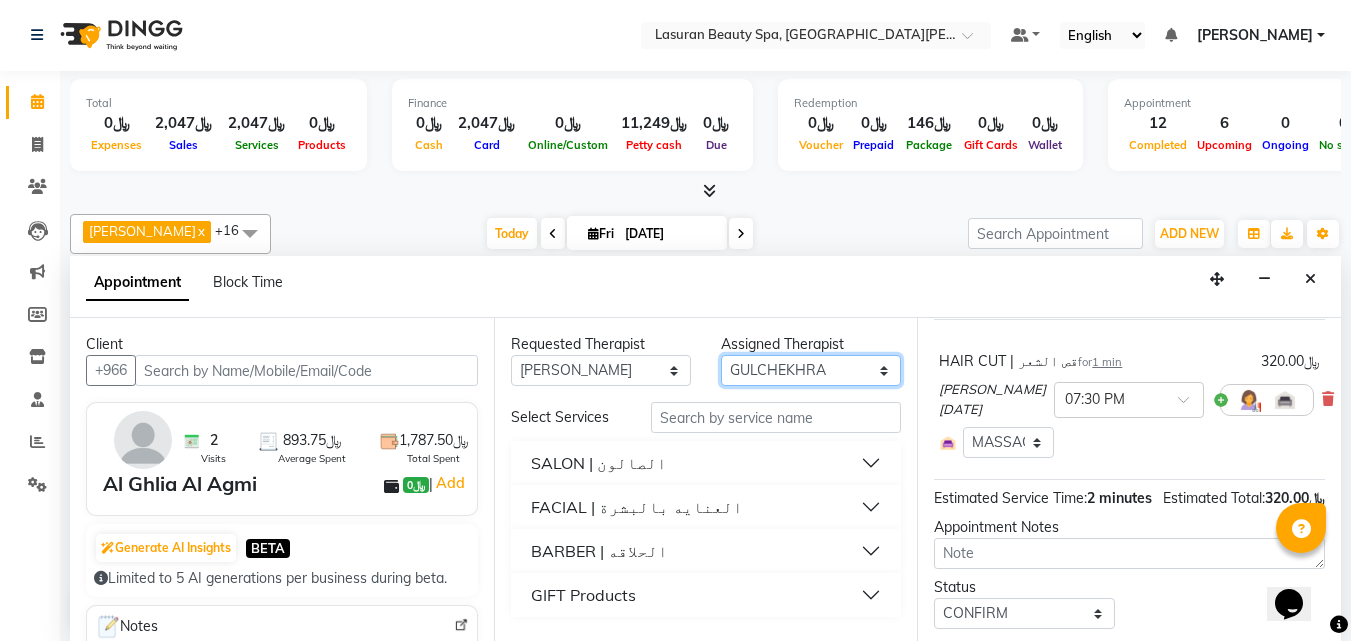 click on "Select [PERSON_NAME] ALJOHARY [PERSON_NAME] Kouraichy [PERSON_NAME] Angel [PERSON_NAME] SUMANDO [PERSON_NAME] [PERSON_NAME] [PERSON_NAME] [PERSON_NAME] Nah GULCHEKHRA HACER [PERSON_NAME] [DATE][PERSON_NAME] [PERSON_NAME] [PERSON_NAME] DJUJUM [PERSON_NAME] [PERSON_NAME] [PERSON_NAME] SUWIN [PERSON_NAME] [PERSON_NAME] AN AROBINTO" at bounding box center (811, 370) 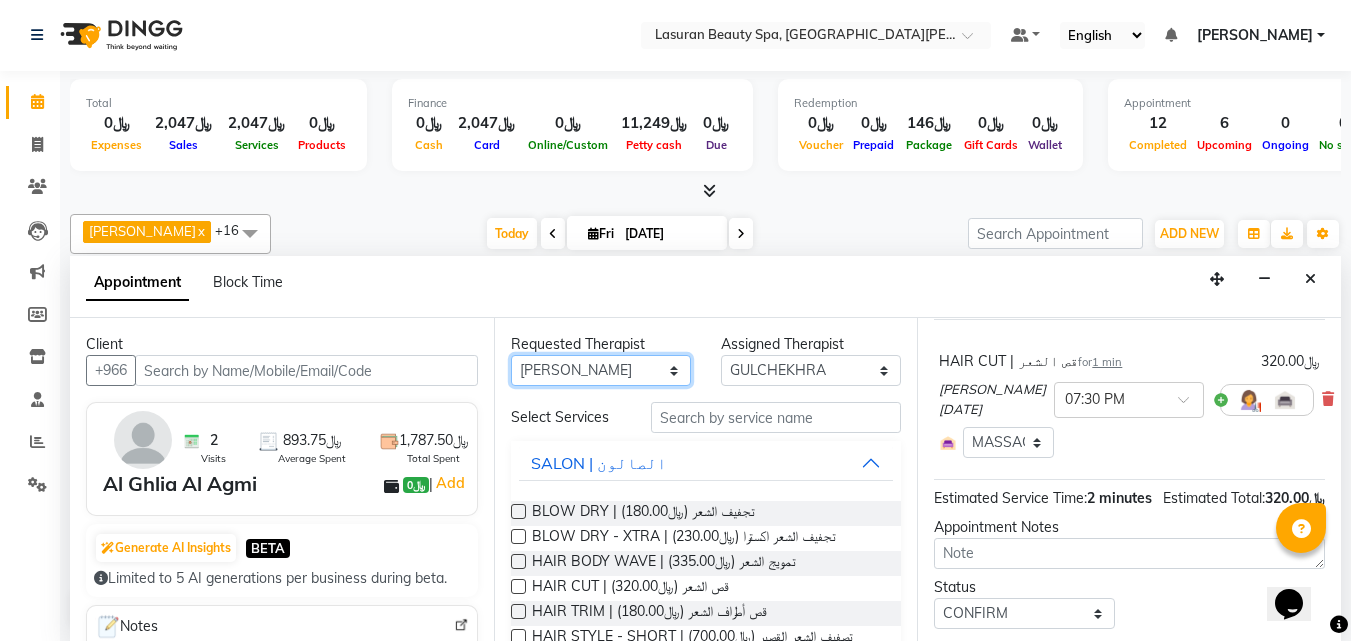 click on "Any [PERSON_NAME] ALJOHARY [PERSON_NAME] Kouraichy [PERSON_NAME] Angel [PERSON_NAME] SUMANDO [PERSON_NAME] [PERSON_NAME] [PERSON_NAME] [PERSON_NAME] Nah GULCHEKHRA HACER [PERSON_NAME] [DATE][PERSON_NAME] [PERSON_NAME] [PERSON_NAME] DJUJUM [PERSON_NAME] [PERSON_NAME] [PERSON_NAME] SUWIN [PERSON_NAME] [PERSON_NAME] AN AROBINTO" at bounding box center [601, 370] 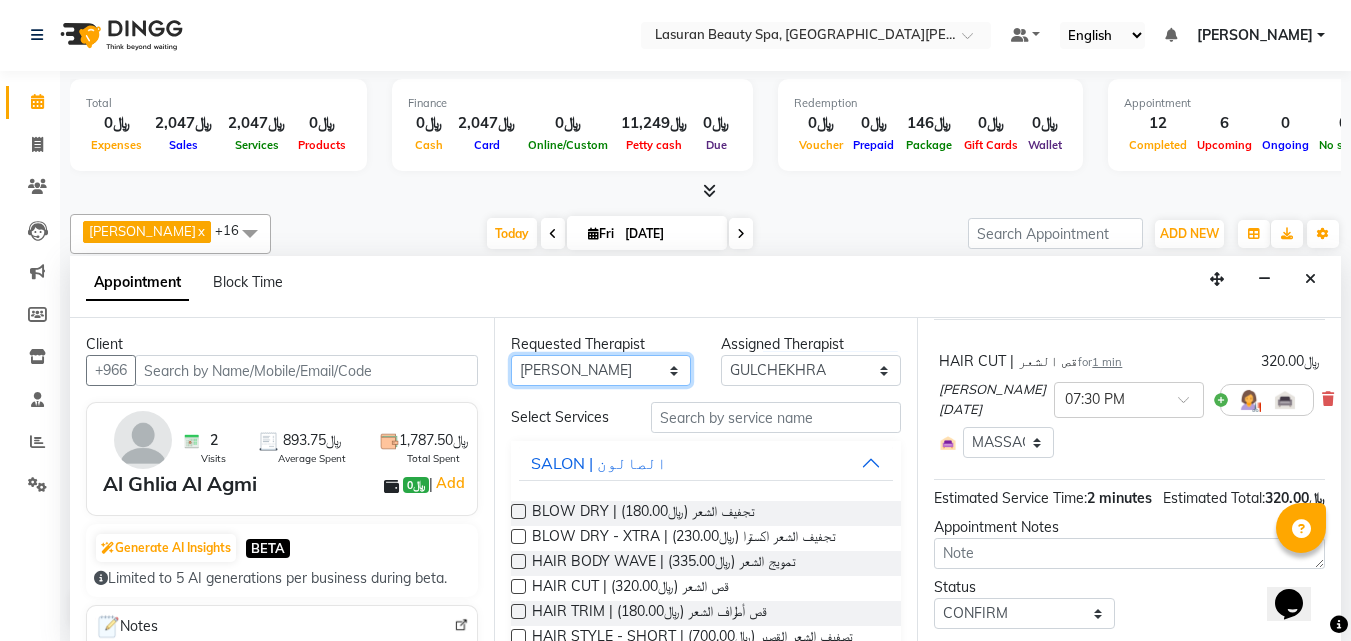 select on "54630" 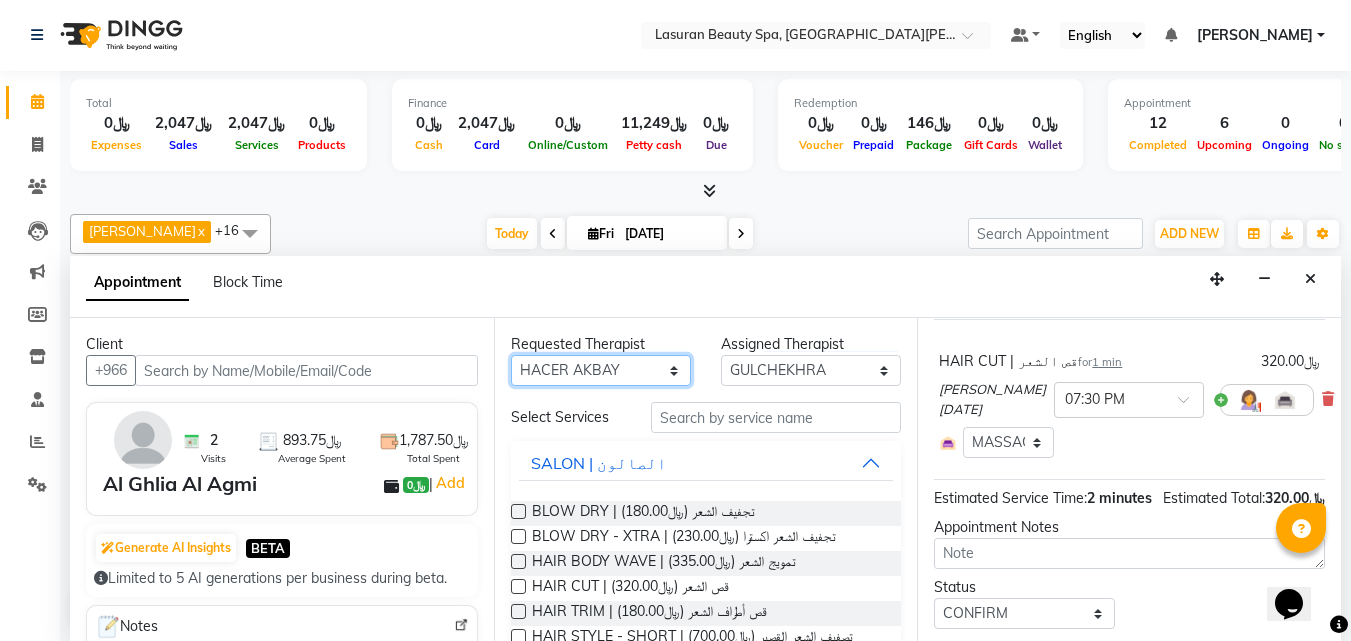 click on "Any [PERSON_NAME] ALJOHARY [PERSON_NAME] Kouraichy [PERSON_NAME] Angel [PERSON_NAME] SUMANDO [PERSON_NAME] [PERSON_NAME] [PERSON_NAME] [PERSON_NAME] Nah GULCHEKHRA HACER [PERSON_NAME] [DATE][PERSON_NAME] [PERSON_NAME] [PERSON_NAME] DJUJUM [PERSON_NAME] [PERSON_NAME] [PERSON_NAME] SUWIN [PERSON_NAME] [PERSON_NAME] AN AROBINTO" at bounding box center (601, 370) 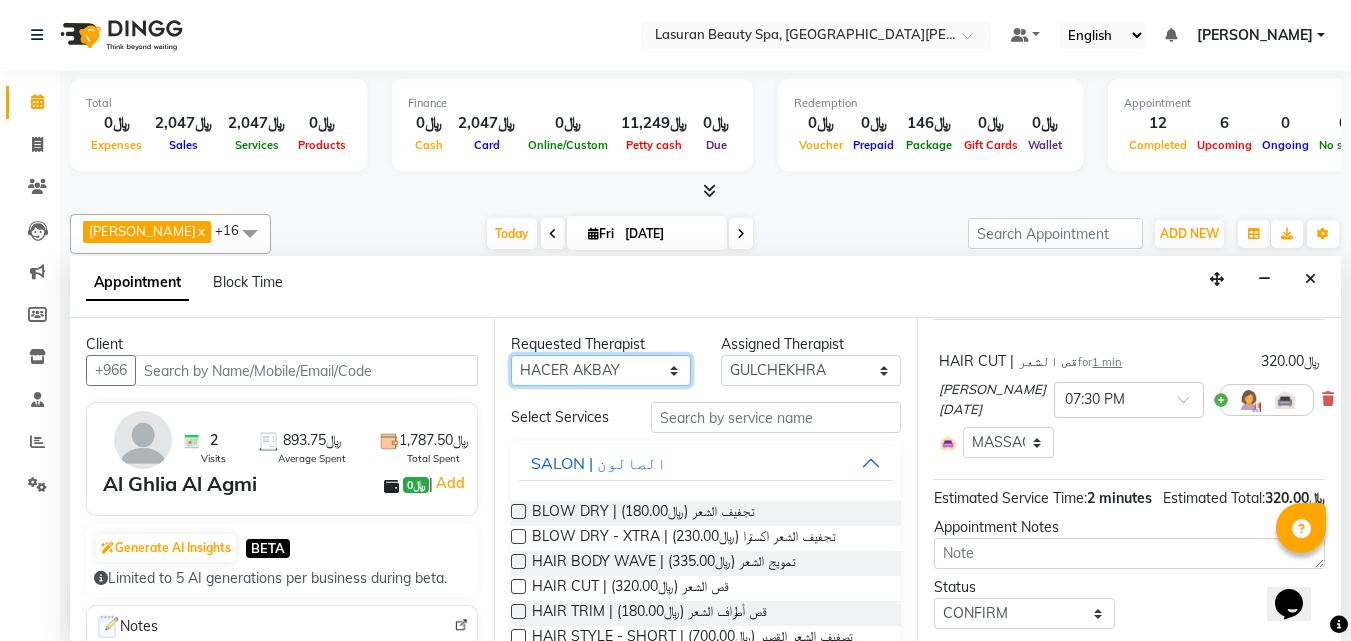 select on "54630" 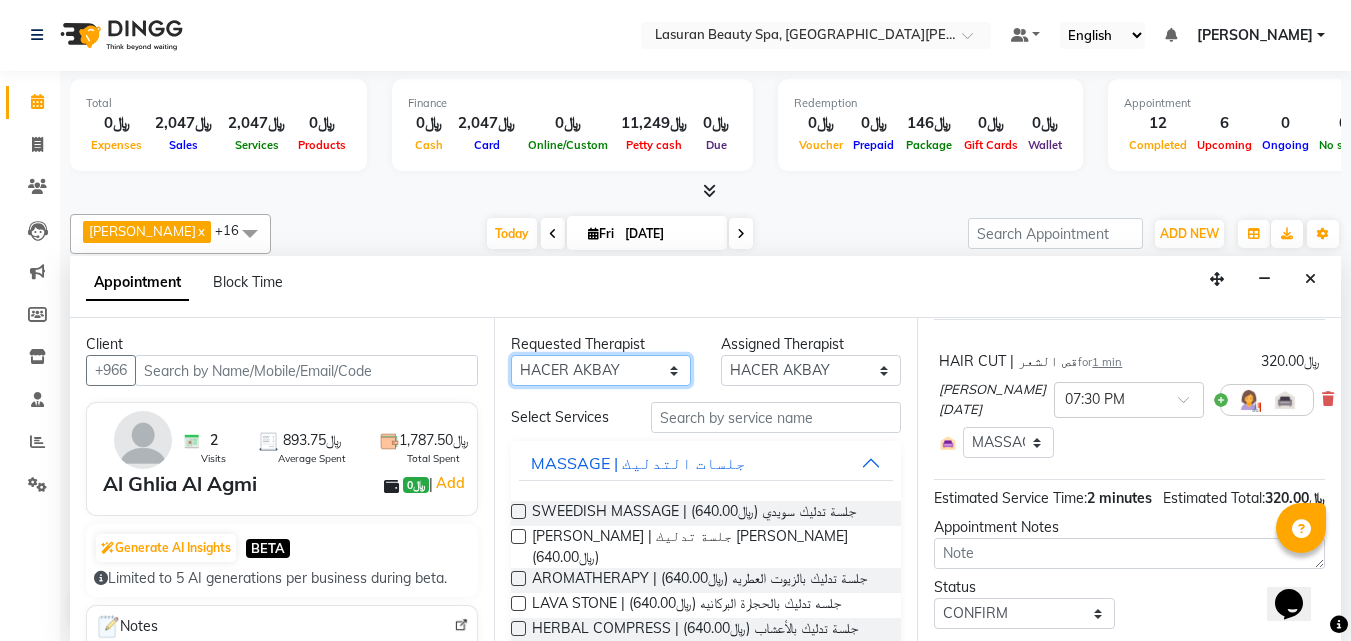 click on "Any [PERSON_NAME] ALJOHARY [PERSON_NAME] Kouraichy [PERSON_NAME] Angel [PERSON_NAME] SUMANDO [PERSON_NAME] [PERSON_NAME] [PERSON_NAME] [PERSON_NAME] Nah GULCHEKHRA HACER [PERSON_NAME] [DATE][PERSON_NAME] [PERSON_NAME] [PERSON_NAME] DJUJUM [PERSON_NAME] [PERSON_NAME] [PERSON_NAME] SUWIN [PERSON_NAME] [PERSON_NAME] AN AROBINTO" at bounding box center (601, 370) 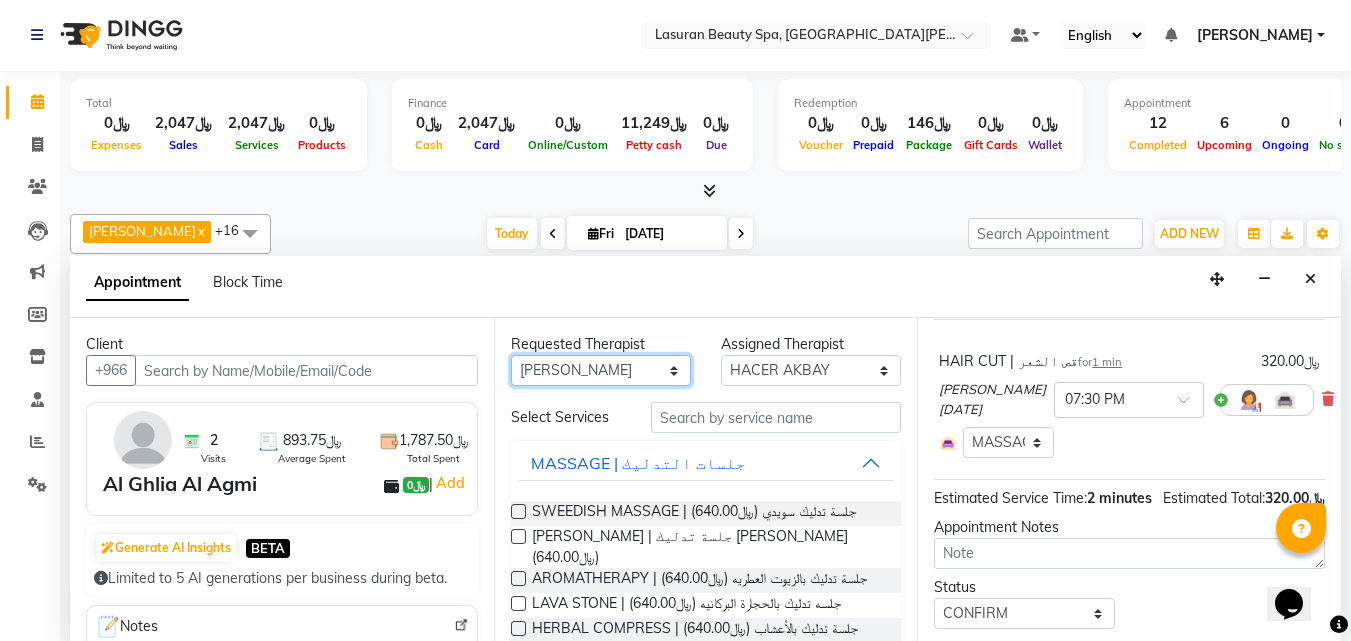 click on "Any [PERSON_NAME] ALJOHARY [PERSON_NAME] Kouraichy [PERSON_NAME] Angel [PERSON_NAME] SUMANDO [PERSON_NAME] [PERSON_NAME] [PERSON_NAME] [PERSON_NAME] Nah GULCHEKHRA HACER [PERSON_NAME] [DATE][PERSON_NAME] [PERSON_NAME] [PERSON_NAME] DJUJUM [PERSON_NAME] [PERSON_NAME] [PERSON_NAME] SUWIN [PERSON_NAME] [PERSON_NAME] AN AROBINTO" at bounding box center [601, 370] 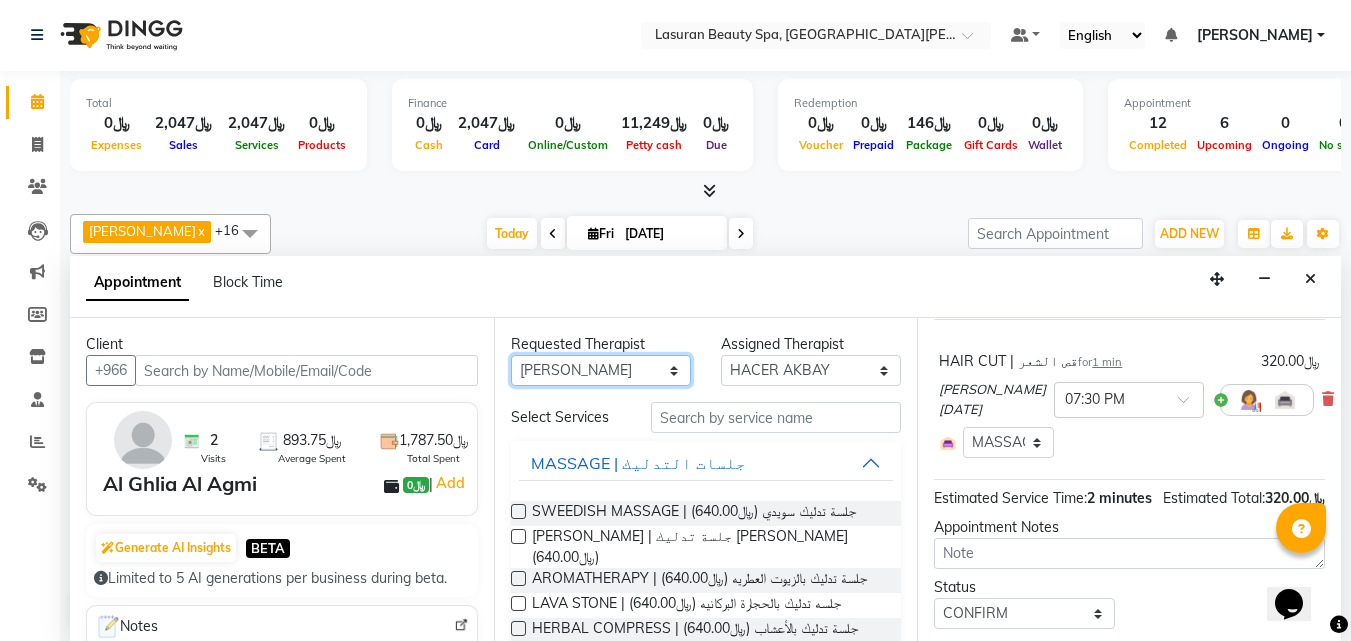 select on "54634" 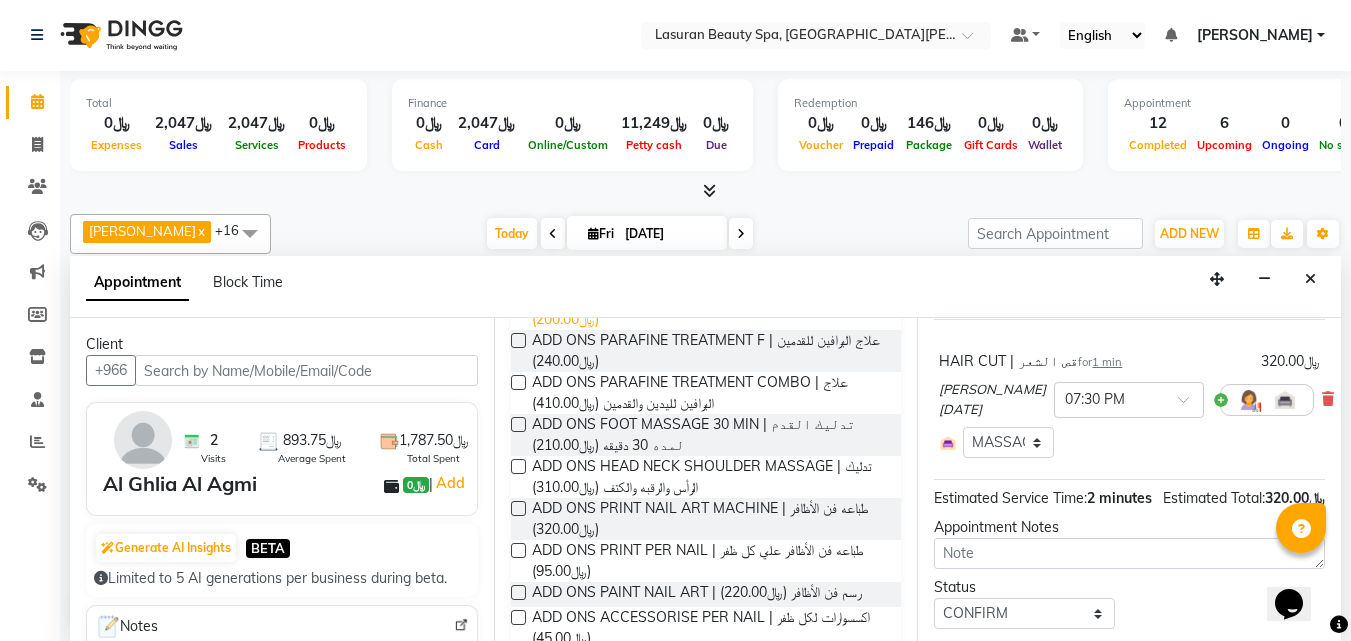 scroll, scrollTop: 1200, scrollLeft: 0, axis: vertical 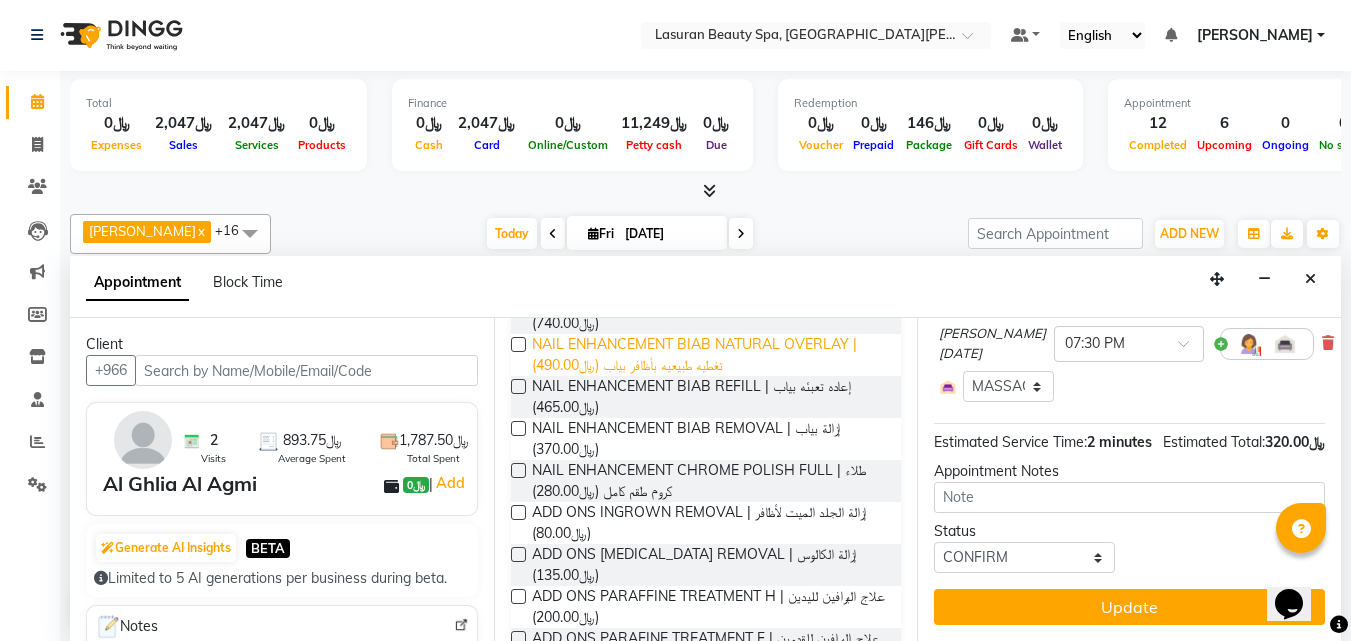 click on "NAIL ENHANCEMENT BIAB NATURAL OVERLAY | تغطيه طبيعيه بأظافر بياب (﷼490.00)" at bounding box center [709, 355] 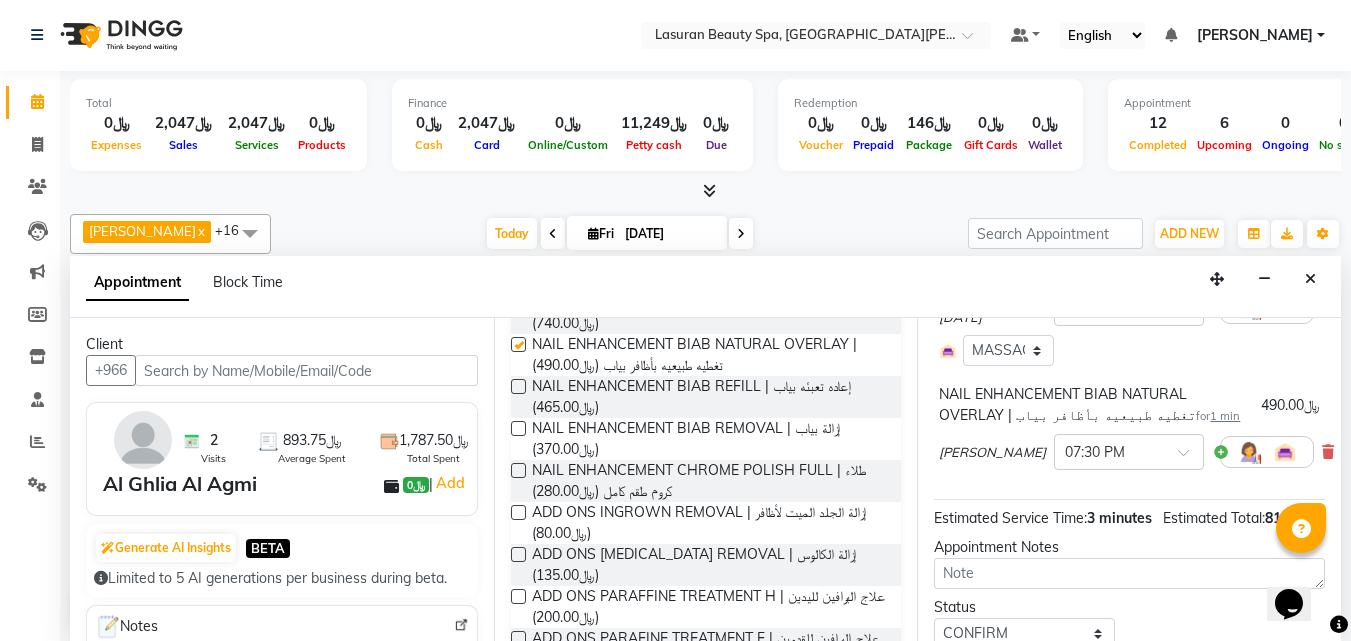 checkbox on "false" 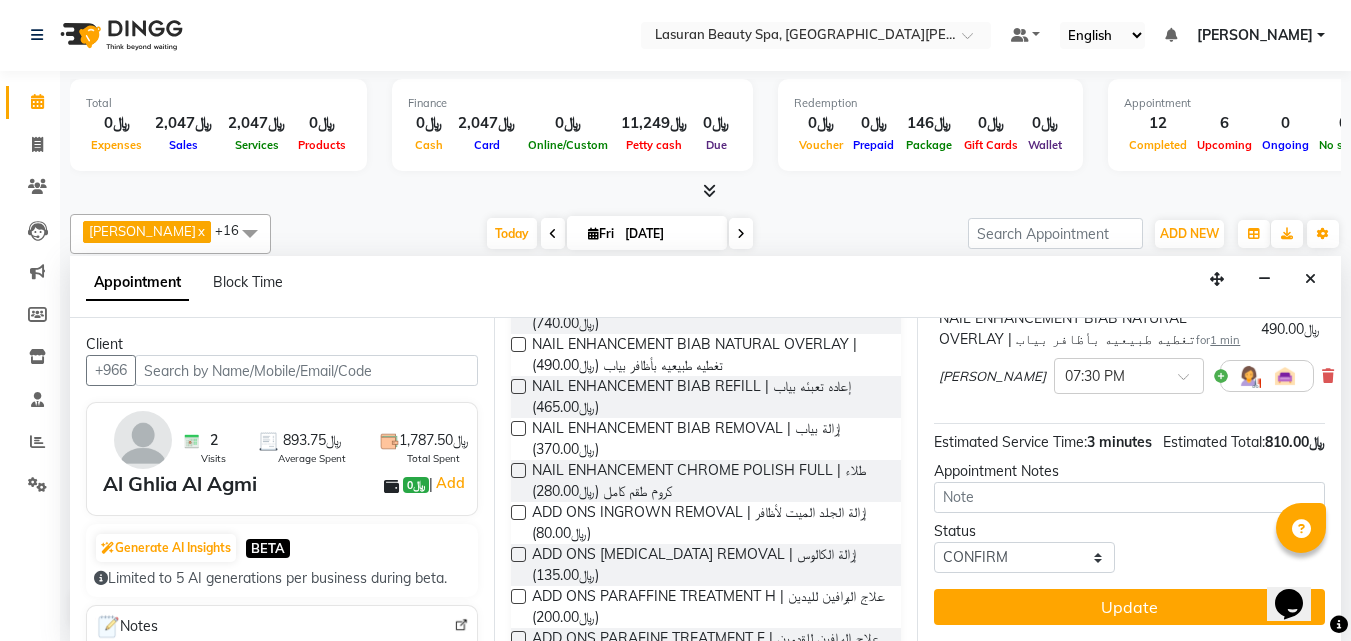 scroll, scrollTop: 348, scrollLeft: 0, axis: vertical 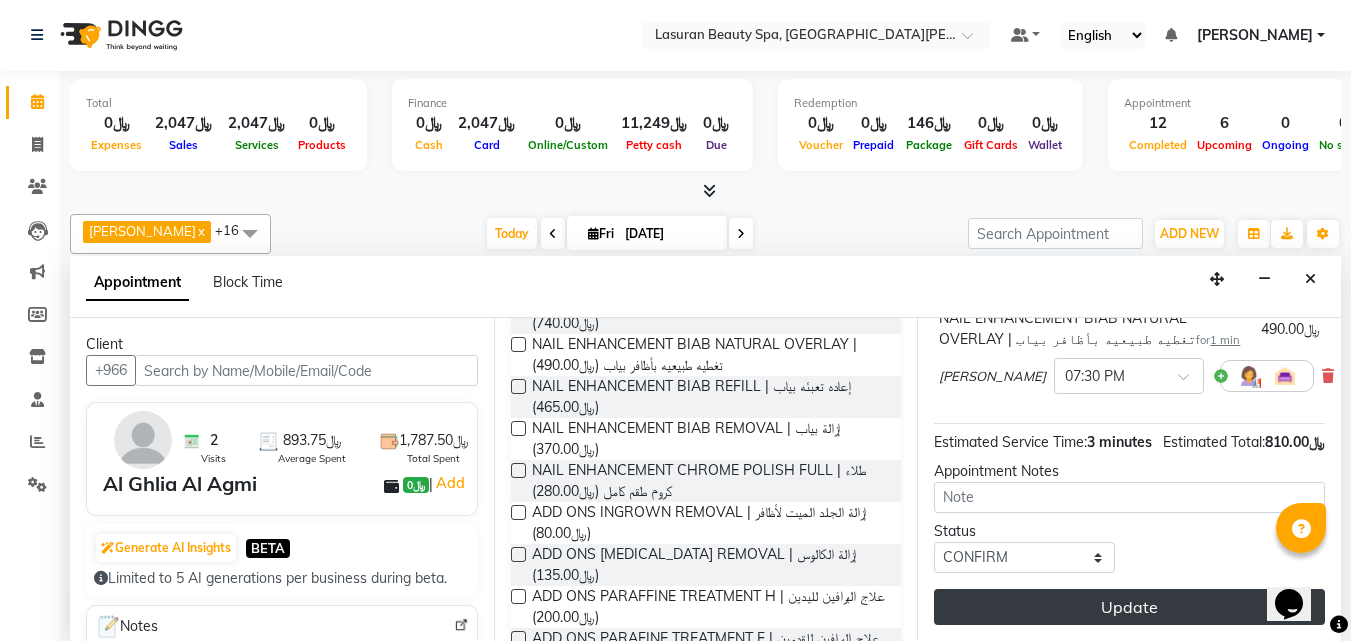 click on "Update" at bounding box center [1129, 607] 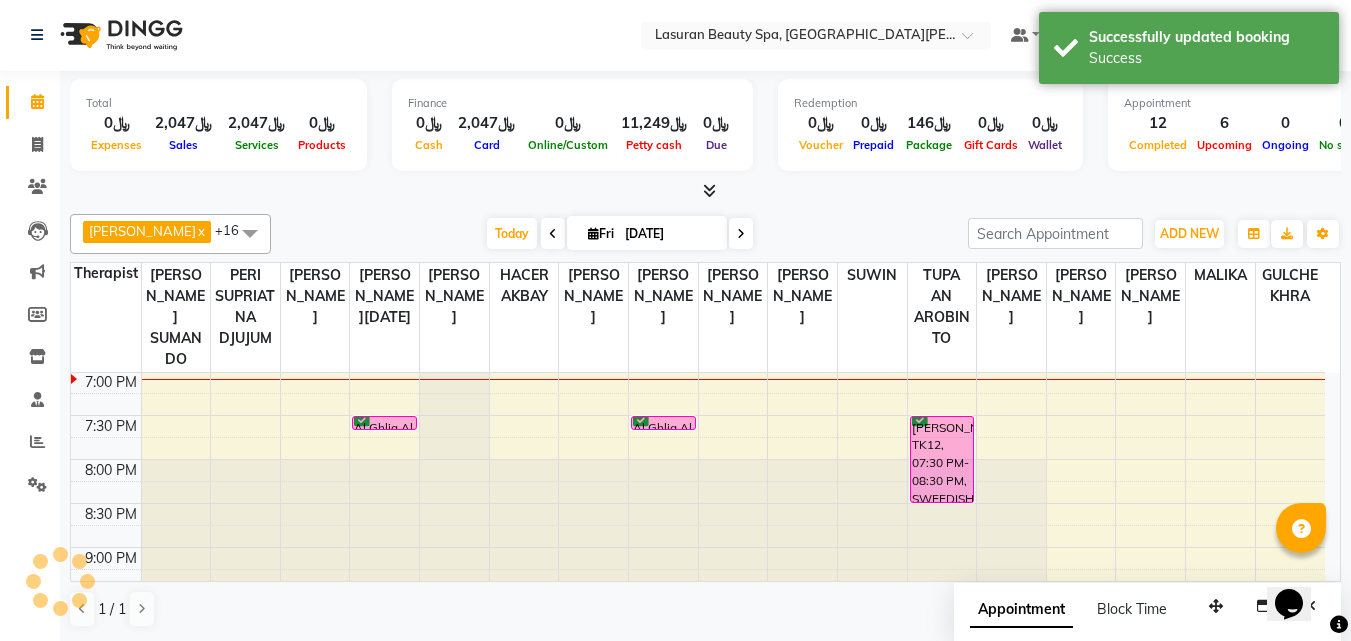 scroll, scrollTop: 0, scrollLeft: 0, axis: both 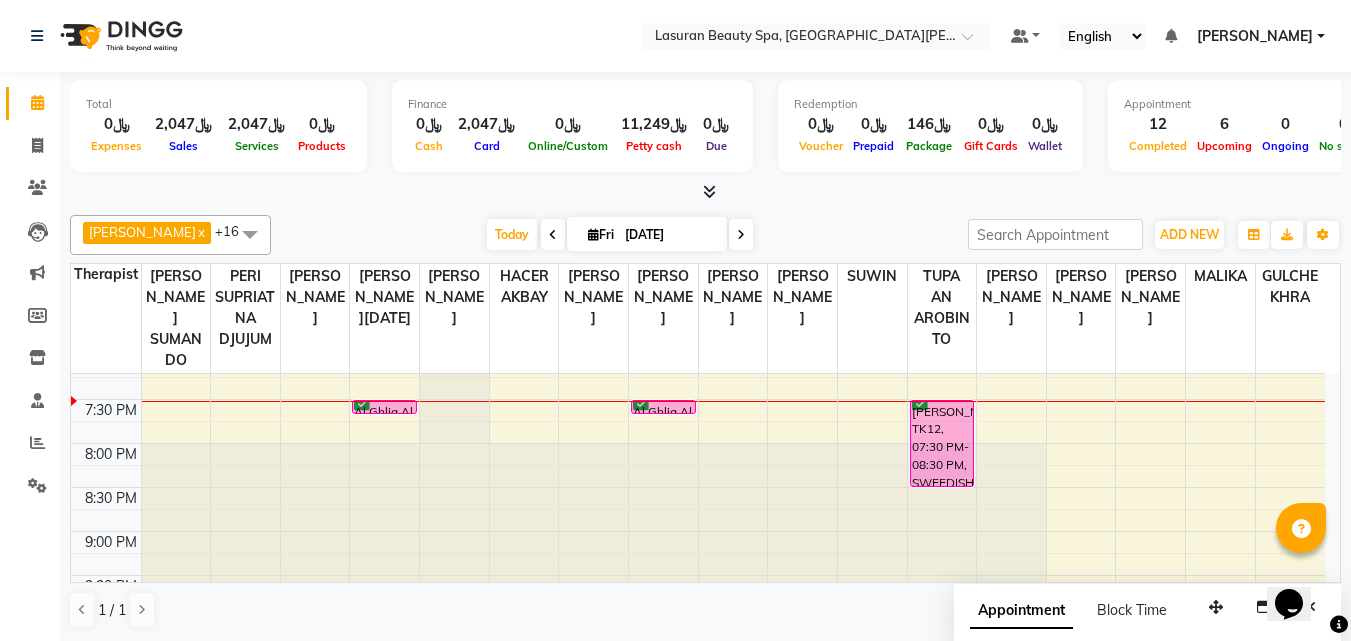 click on "Abdallah alshahrani, TK12, 07:30 PM-08:30 PM, SWEEDISH MASSAGE | جلسة تدليك سويدي" at bounding box center (942, 443) 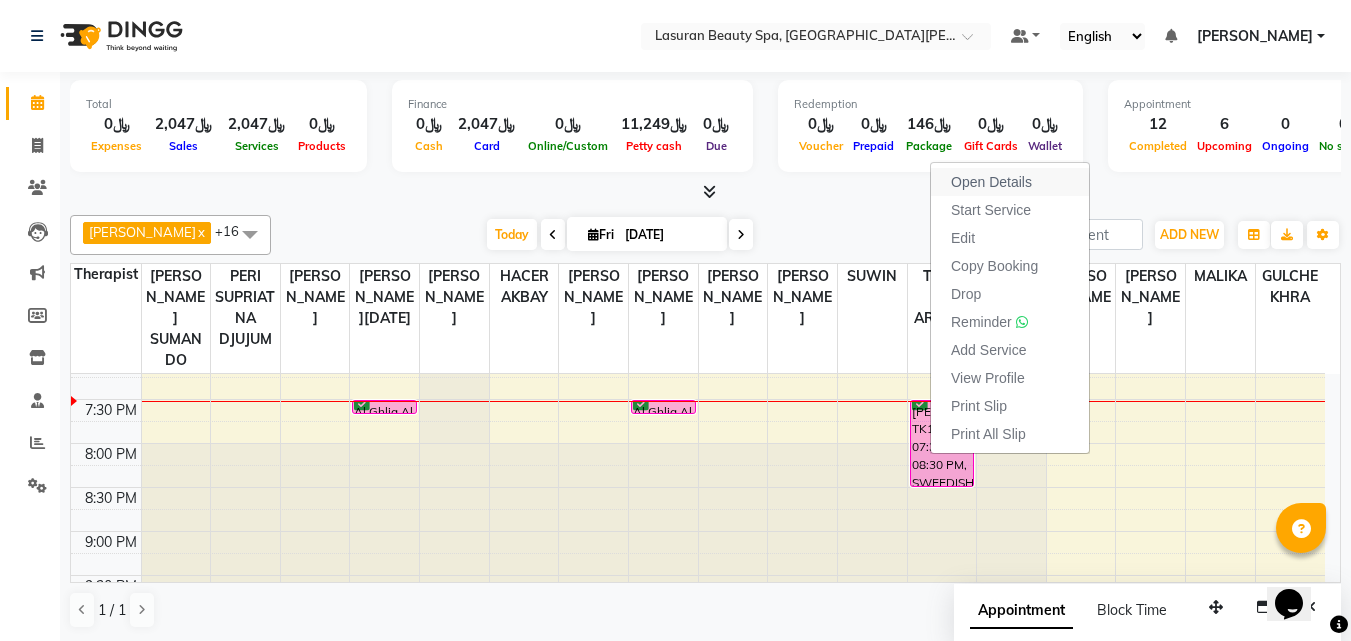 click on "Open Details" at bounding box center (991, 182) 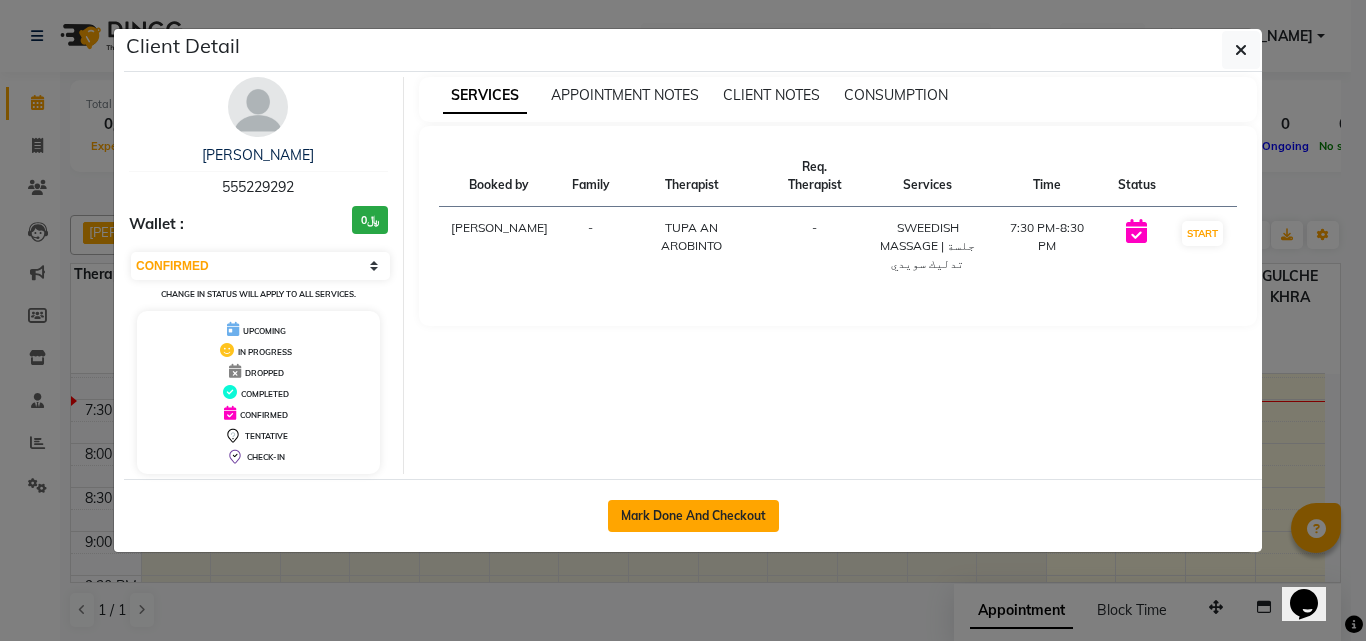 click on "Mark Done And Checkout" 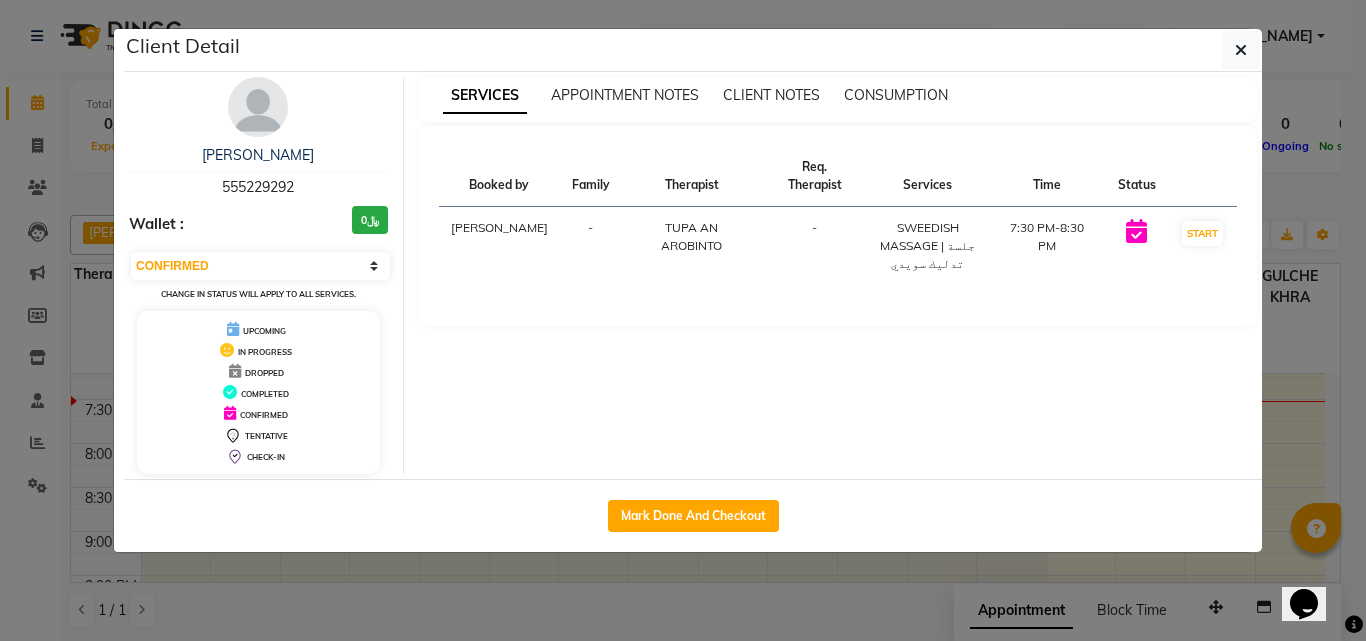 select on "service" 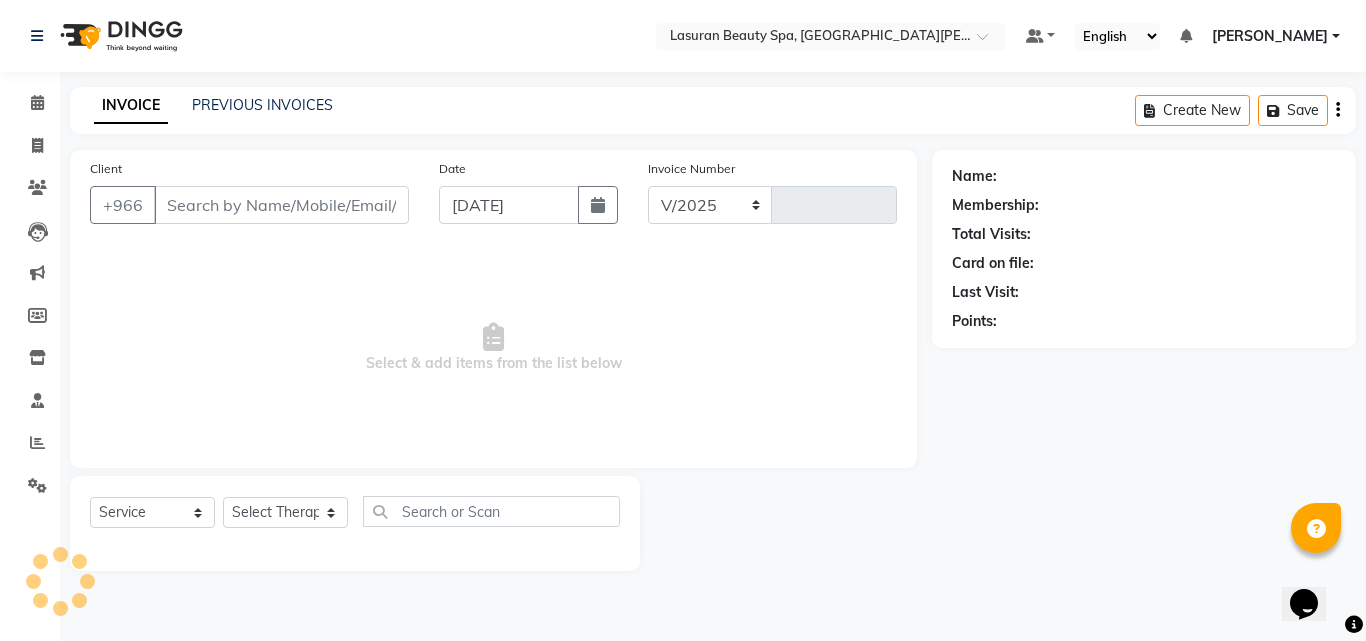 select on "6941" 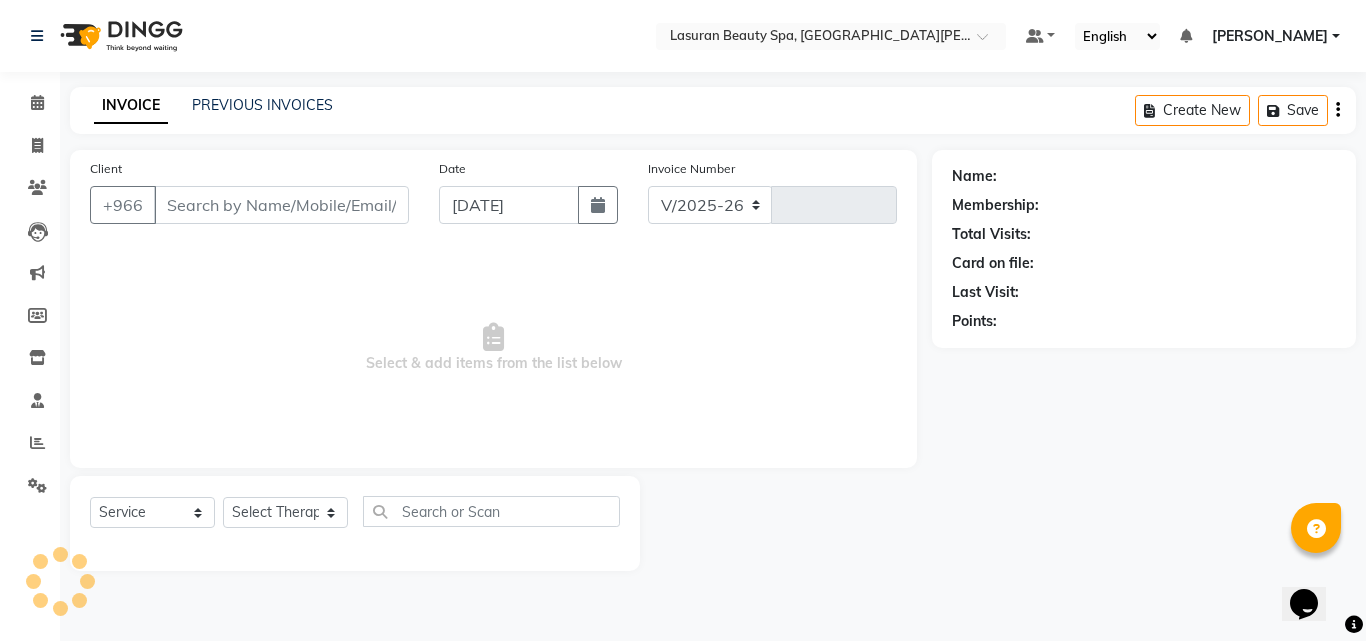 type on "0903" 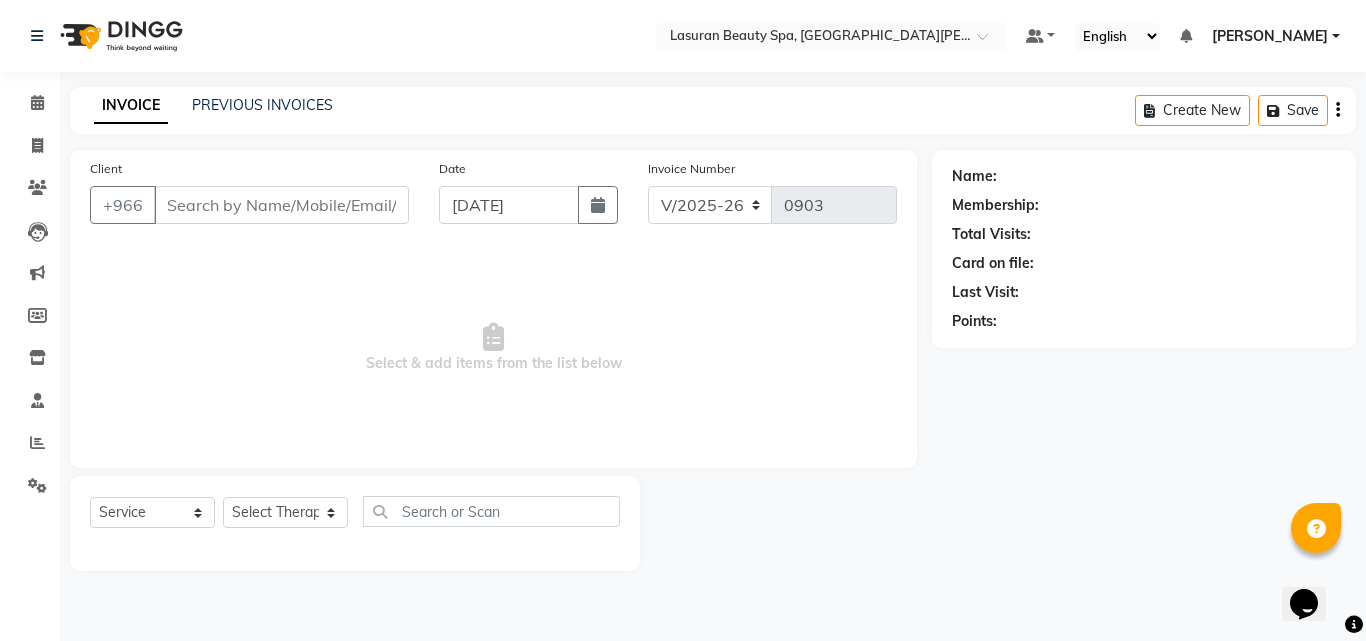 type on "555229292" 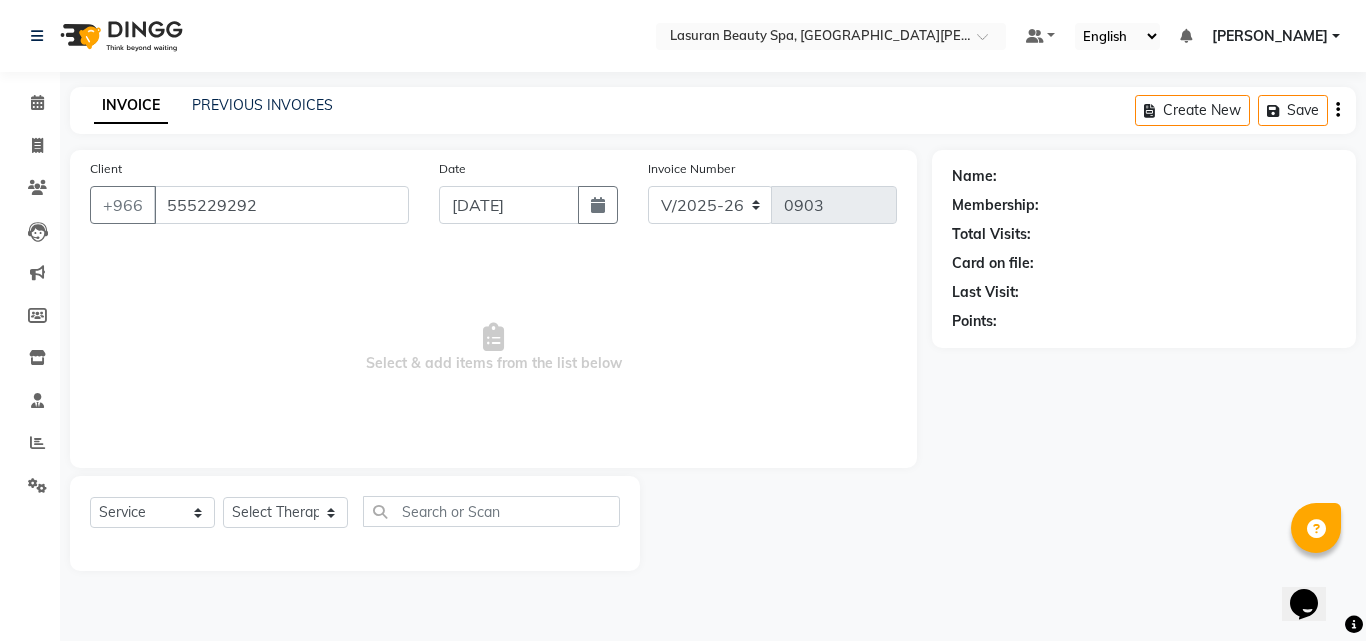 select on "54647" 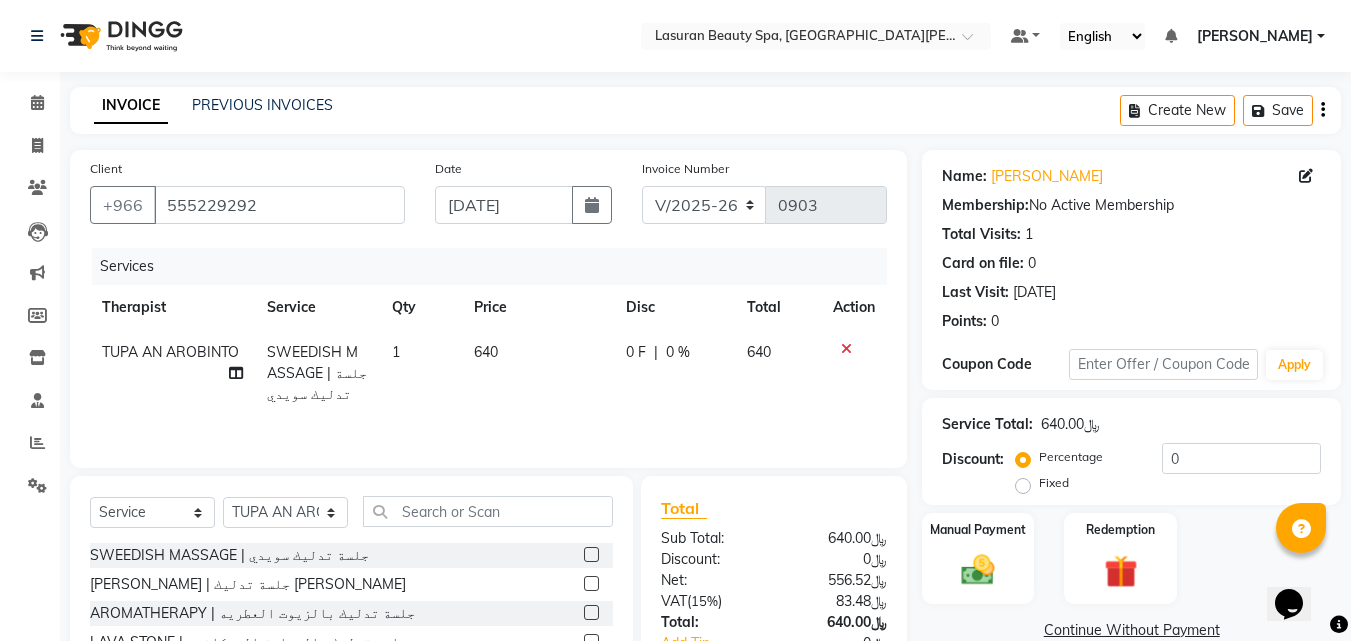 scroll, scrollTop: 160, scrollLeft: 0, axis: vertical 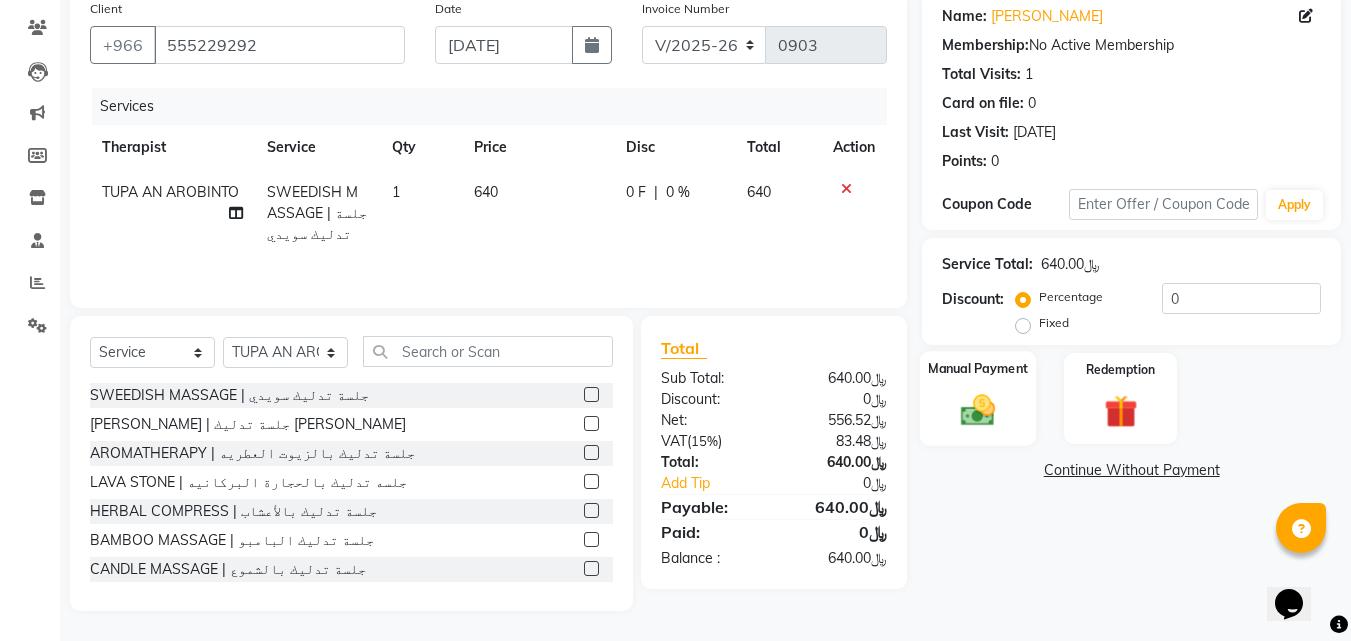 click on "Manual Payment" 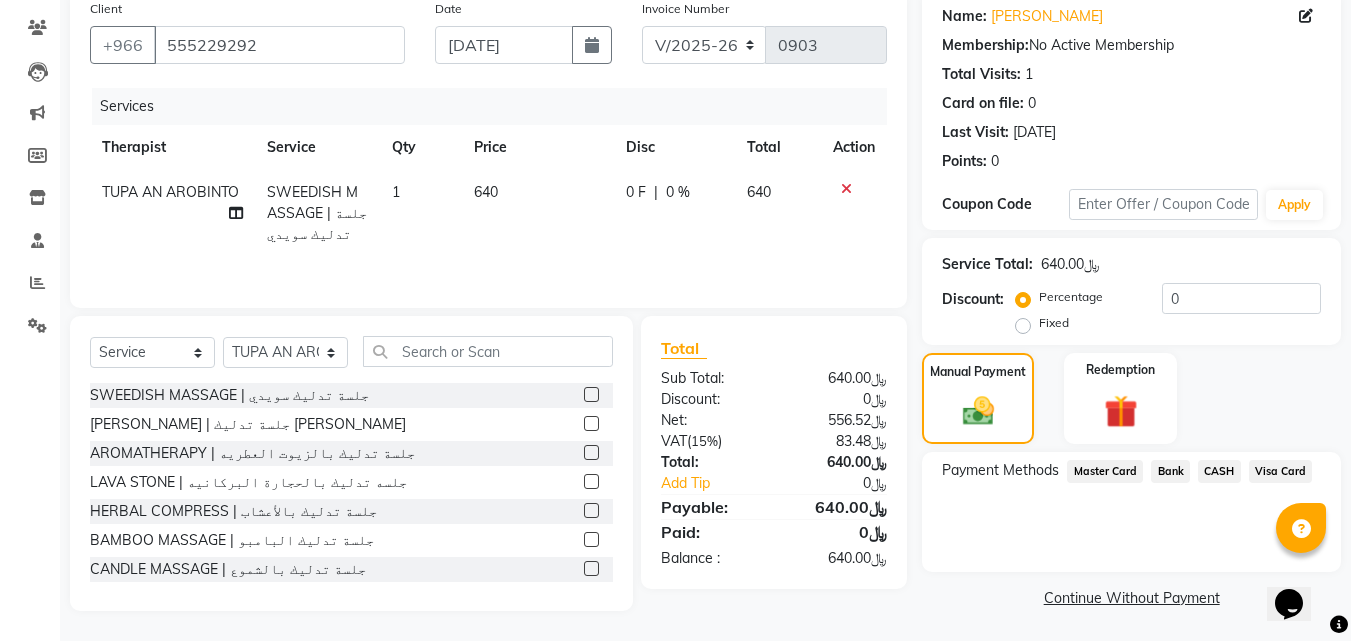 click on "Visa Card" 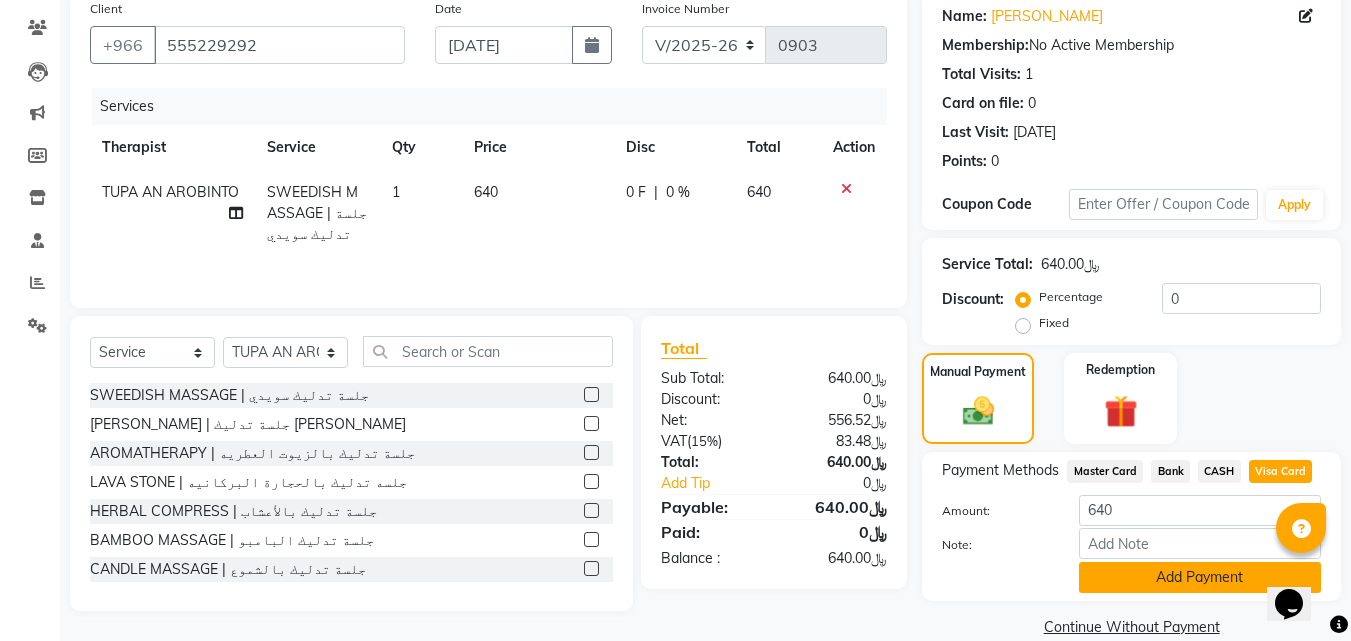 click on "Add Payment" 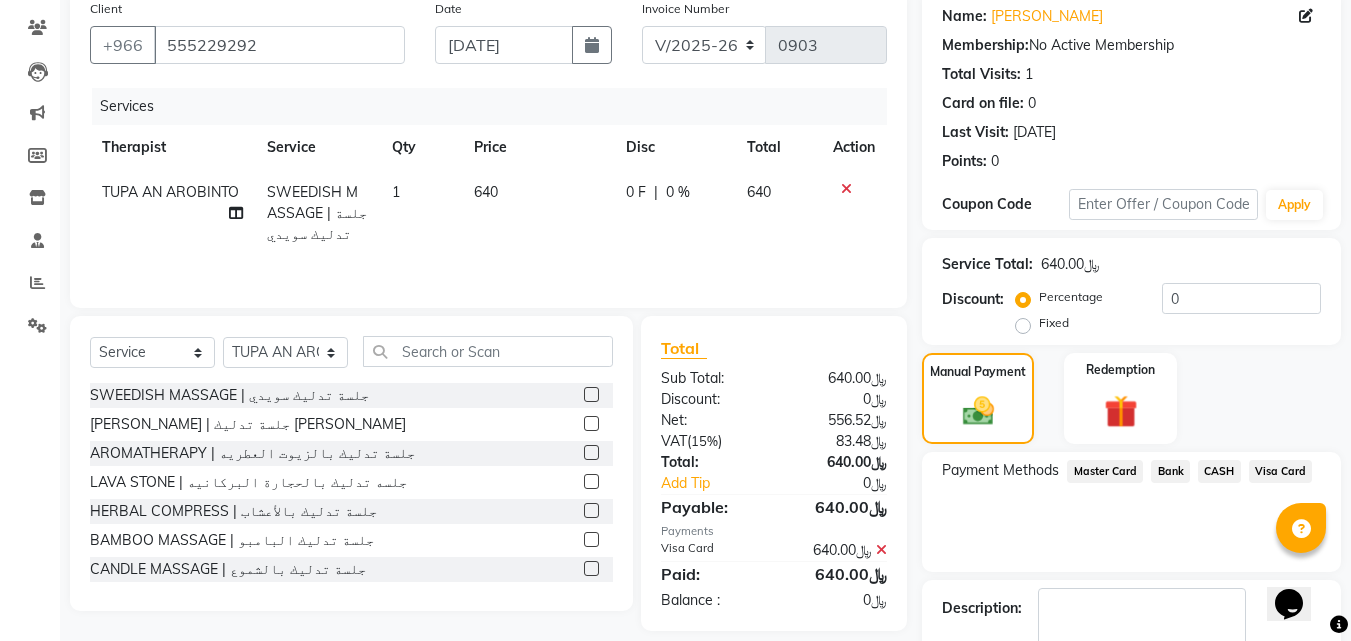 click on "Checkout" 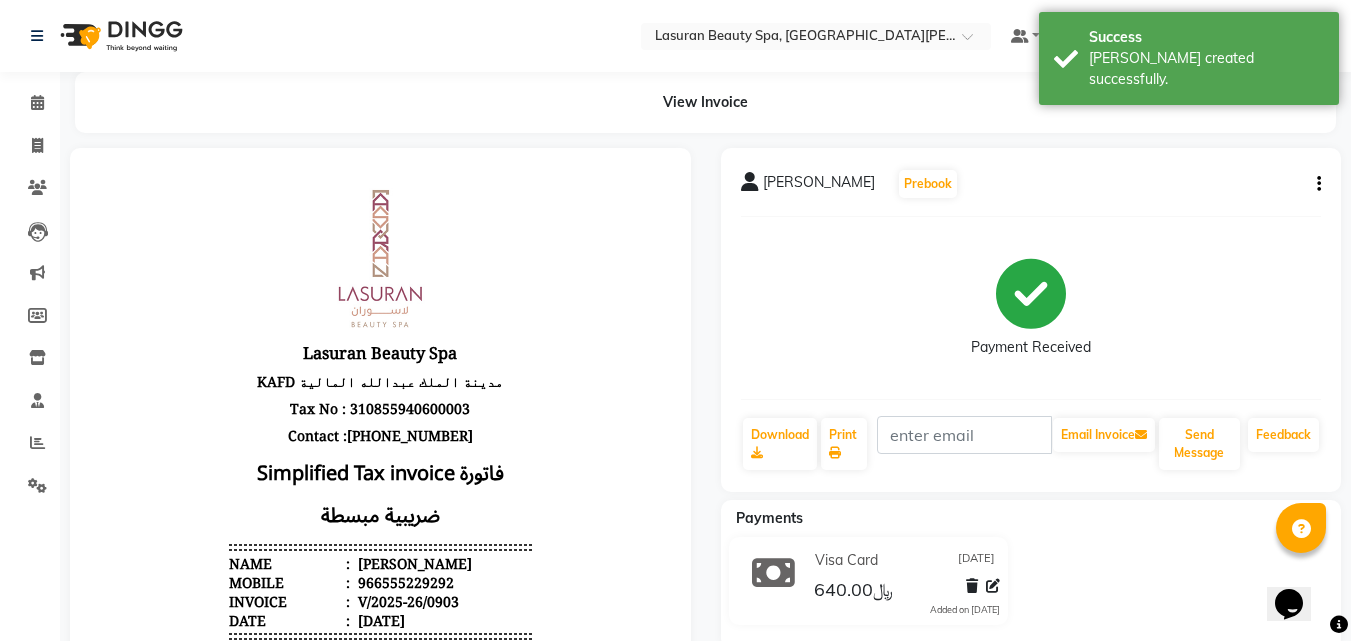 scroll, scrollTop: 0, scrollLeft: 0, axis: both 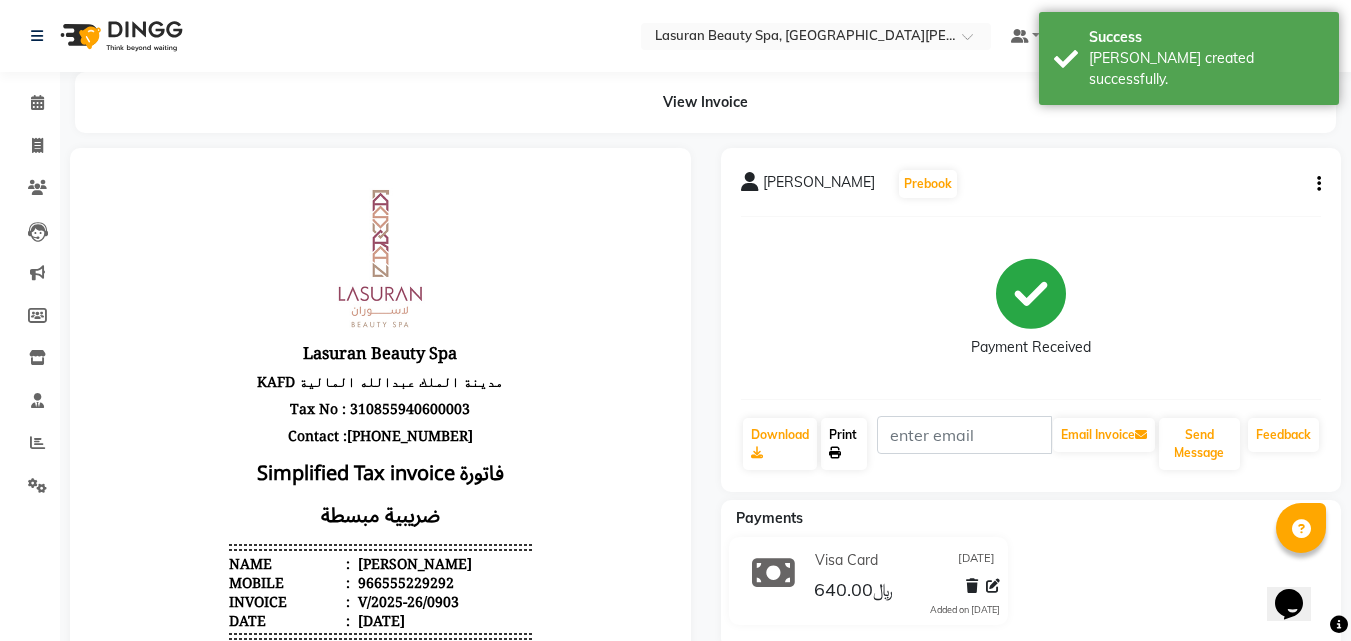 click 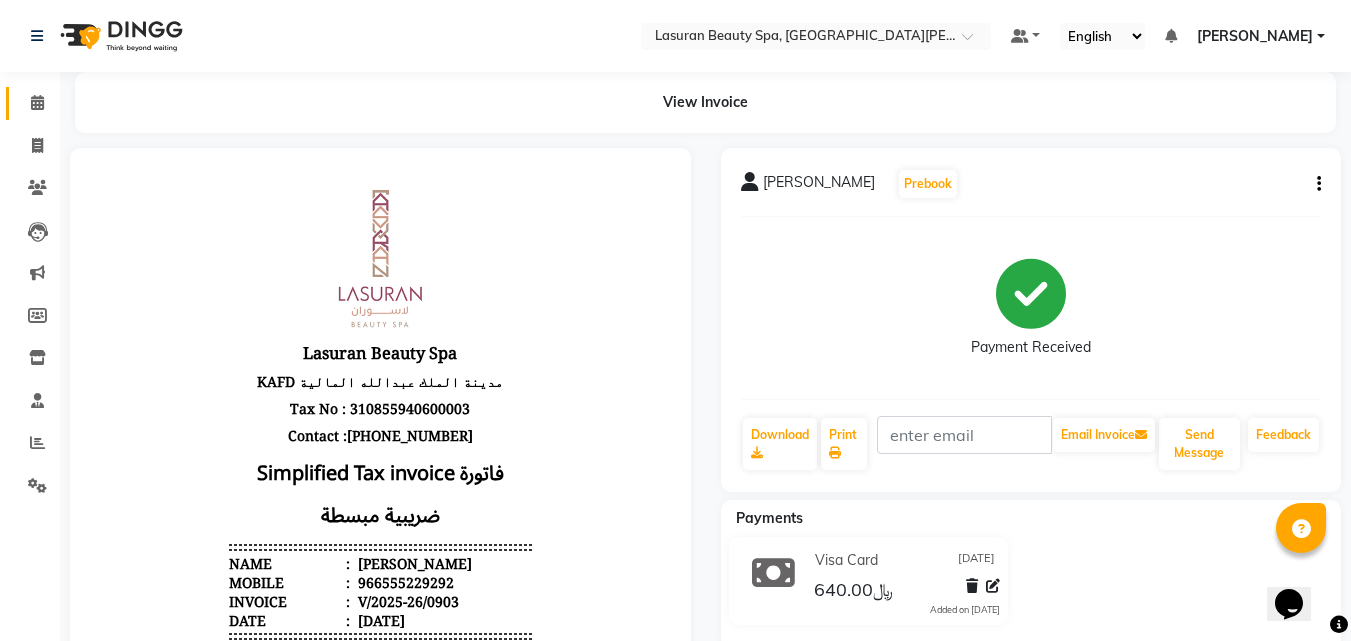 click 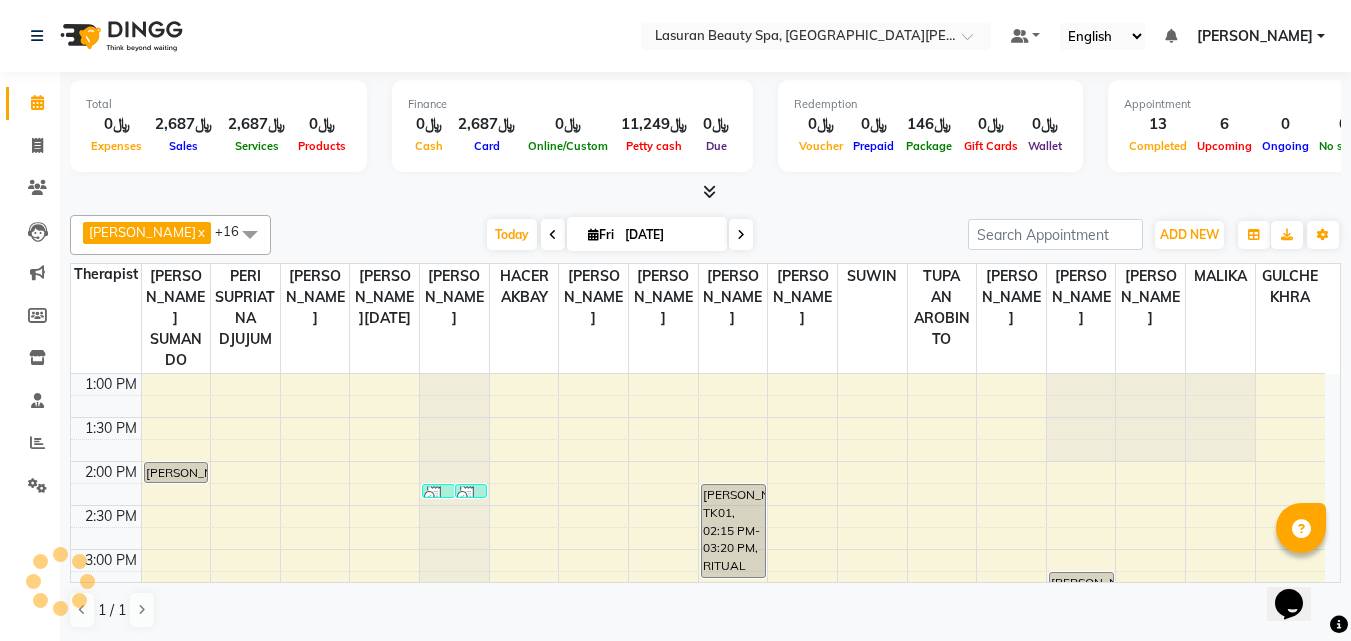 scroll, scrollTop: 0, scrollLeft: 0, axis: both 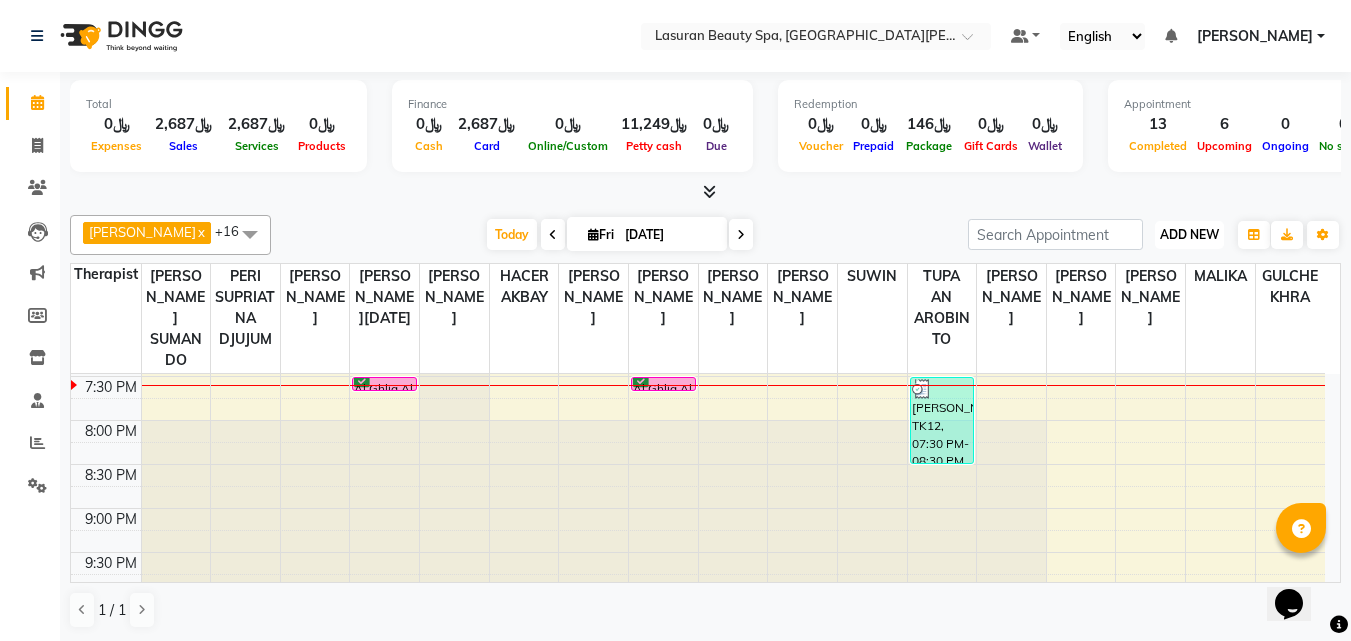 click on "ADD NEW" at bounding box center (1189, 234) 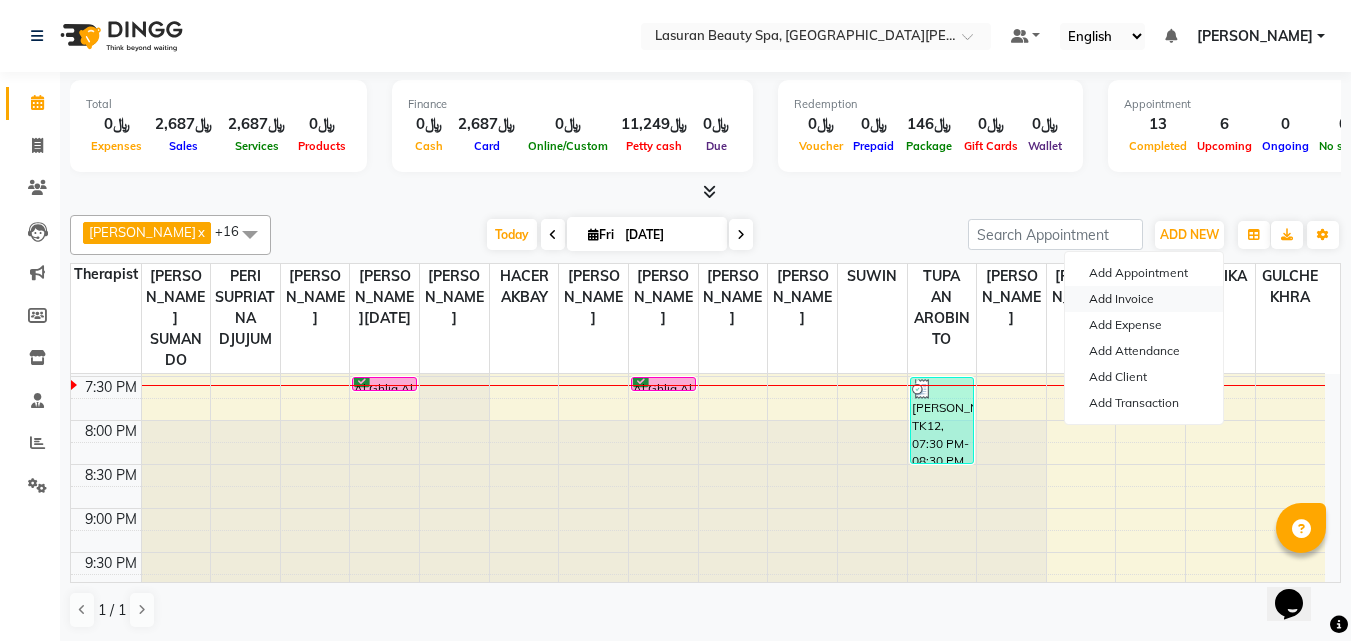 click on "Add Invoice" at bounding box center [1144, 299] 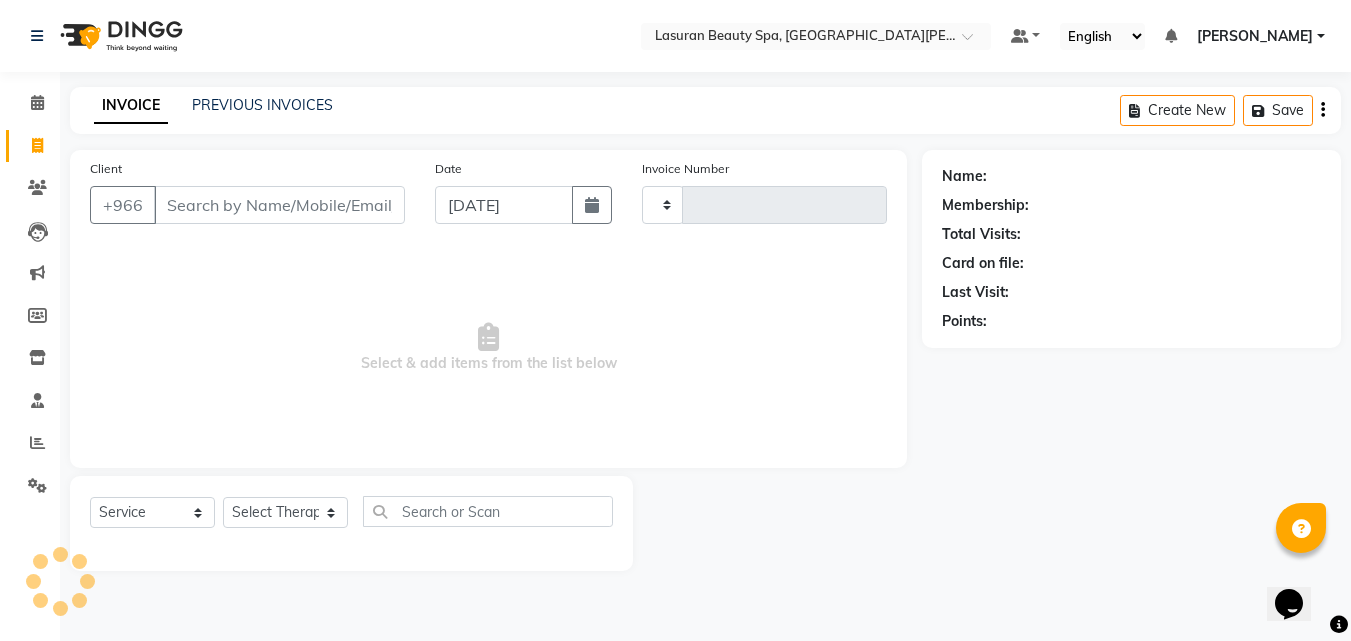 type on "0904" 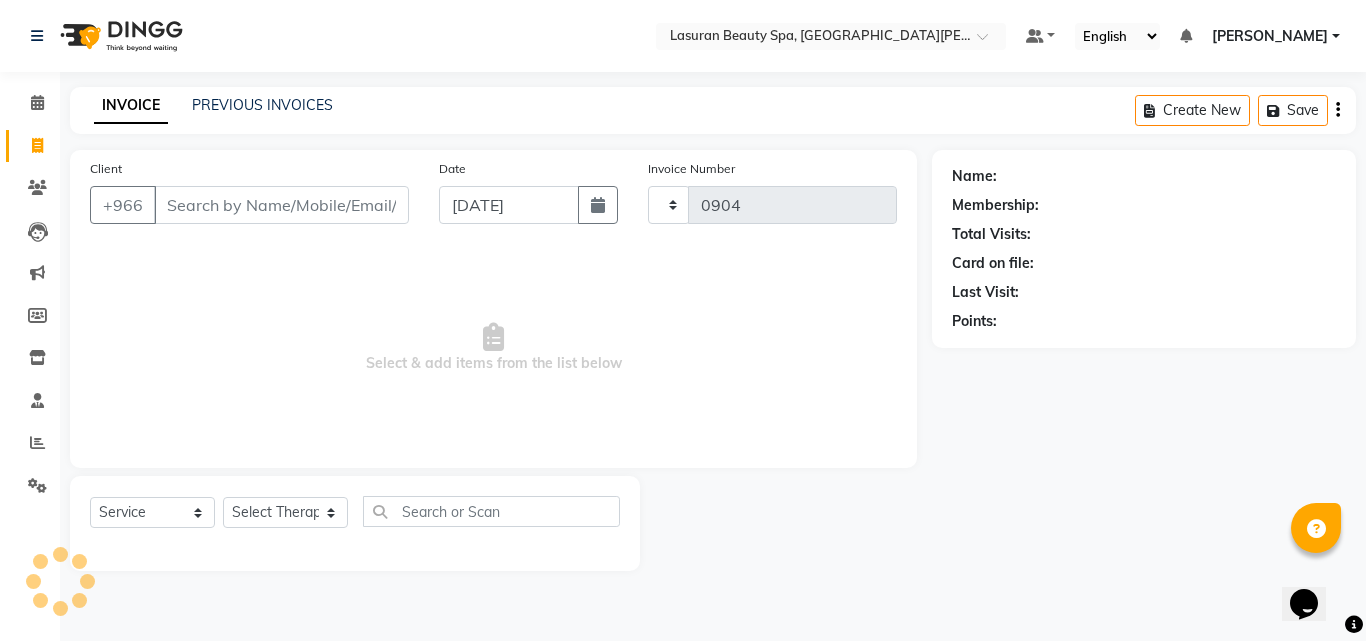 select on "6941" 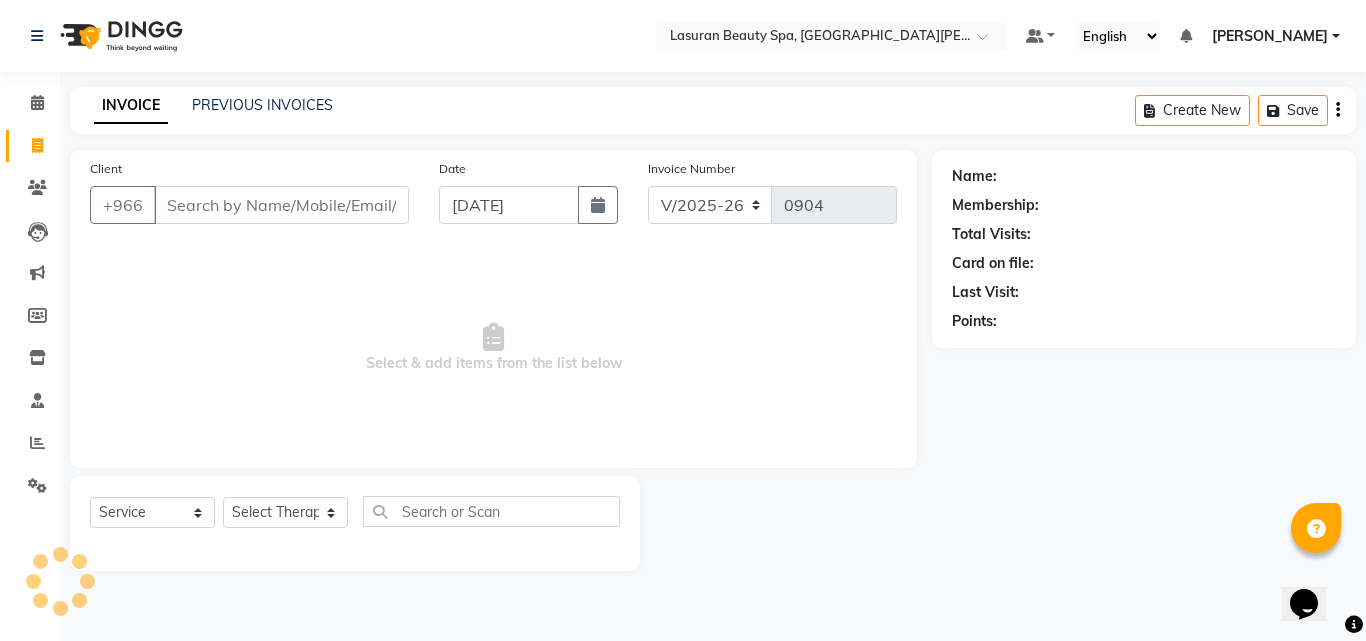 click on "Client" at bounding box center (281, 205) 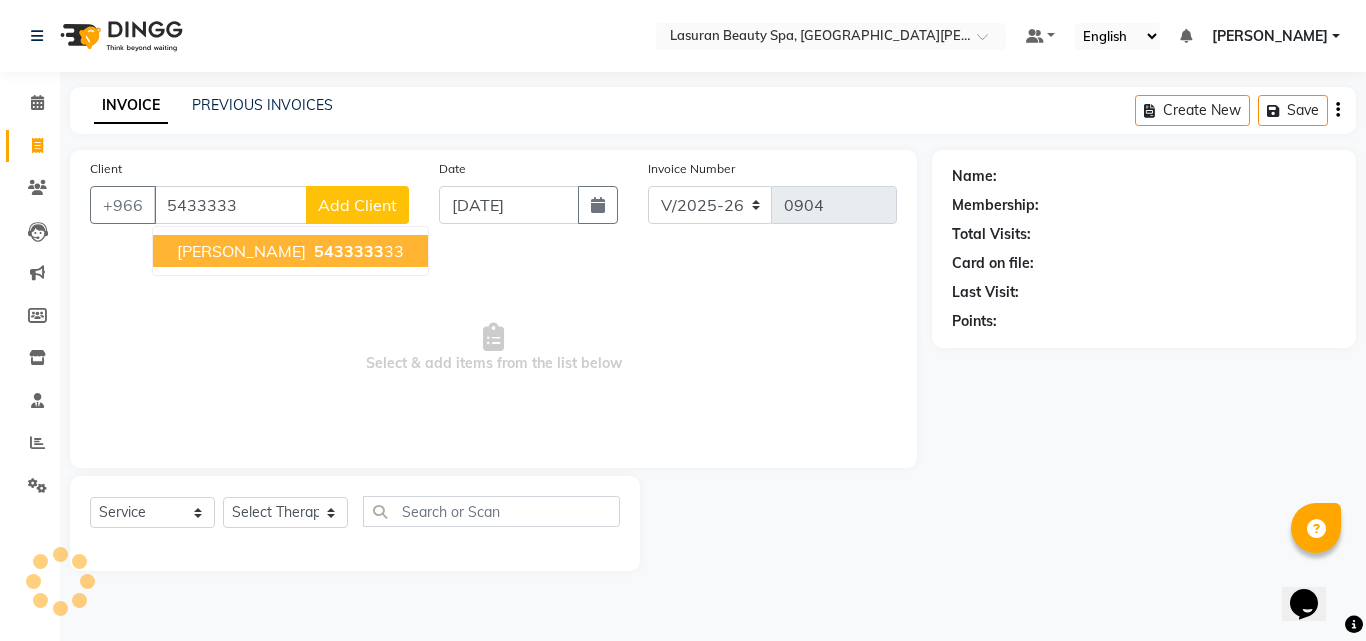click on "Khalid Almulhem" at bounding box center (241, 251) 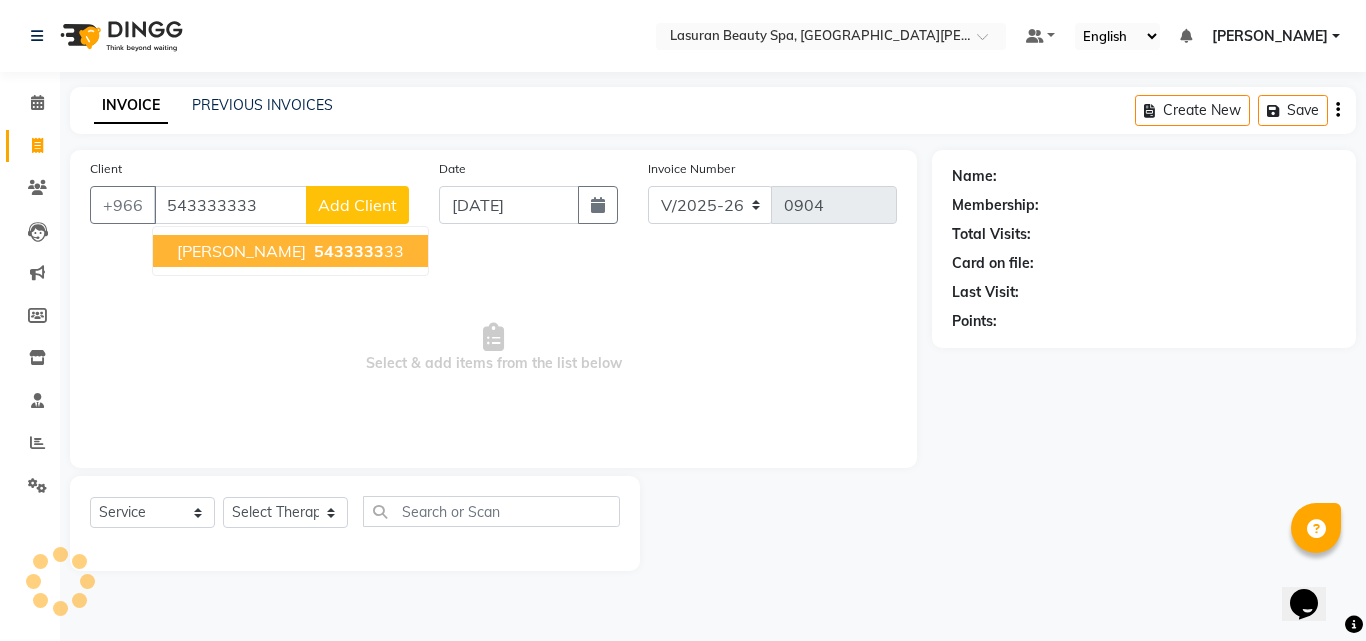 type on "543333333" 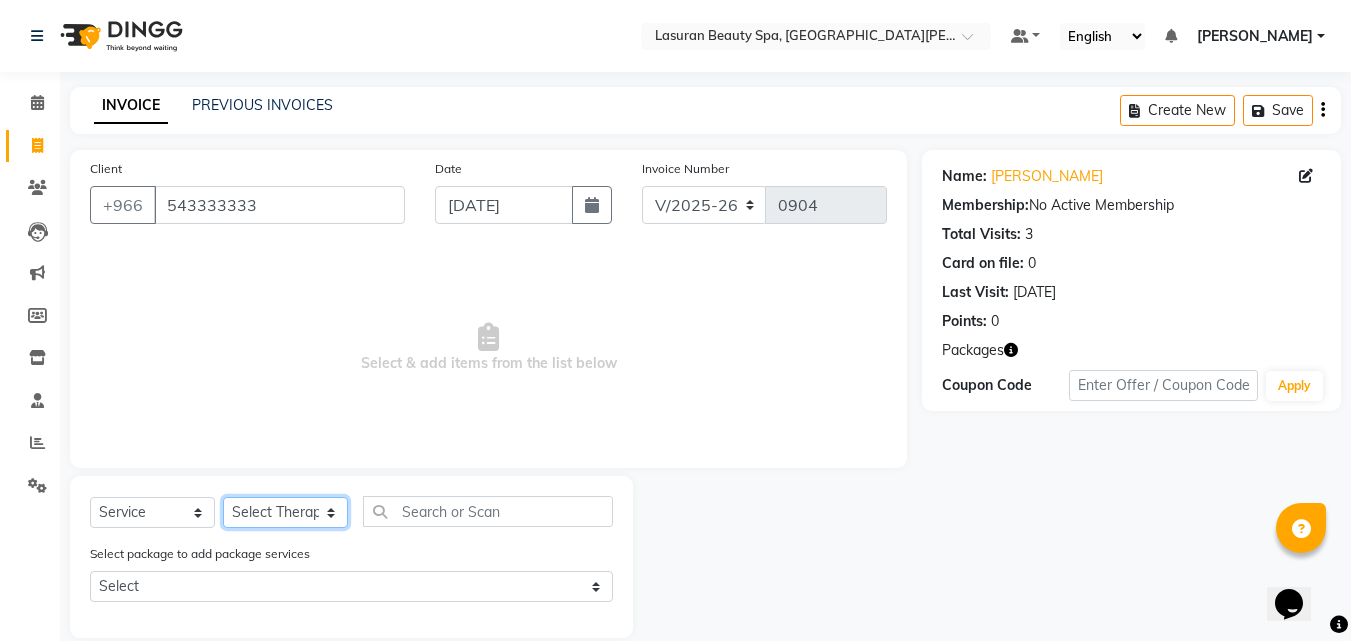 click on "Select Therapist [PERSON_NAME] ALJOHARY [PERSON_NAME] Kouraichy [PERSON_NAME] [PERSON_NAME] Angel [PERSON_NAME] [PERSON_NAME] SUMANDO [PERSON_NAME] [PERSON_NAME] [PERSON_NAME] DEV MANDAL CHAIMAE BALHAMIDIYA [PERSON_NAME] [PERSON_NAME] [PERSON_NAME] [PERSON_NAME] Nah [PERSON_NAME] GULCHEKHRA HACER [PERSON_NAME] [DATE][PERSON_NAME] [PERSON_NAME] [PERSON_NAME] [PERSON_NAME] MASTE [PERSON_NAME] ELfarargy [PERSON_NAME] [PERSON_NAME] [PERSON_NAME] [PERSON_NAME] DJUJUM [PERSON_NAME] [PERSON_NAME] [PERSON_NAME] [PERSON_NAME] SUWIN [PERSON_NAME] [PERSON_NAME] AN [PERSON_NAME]" 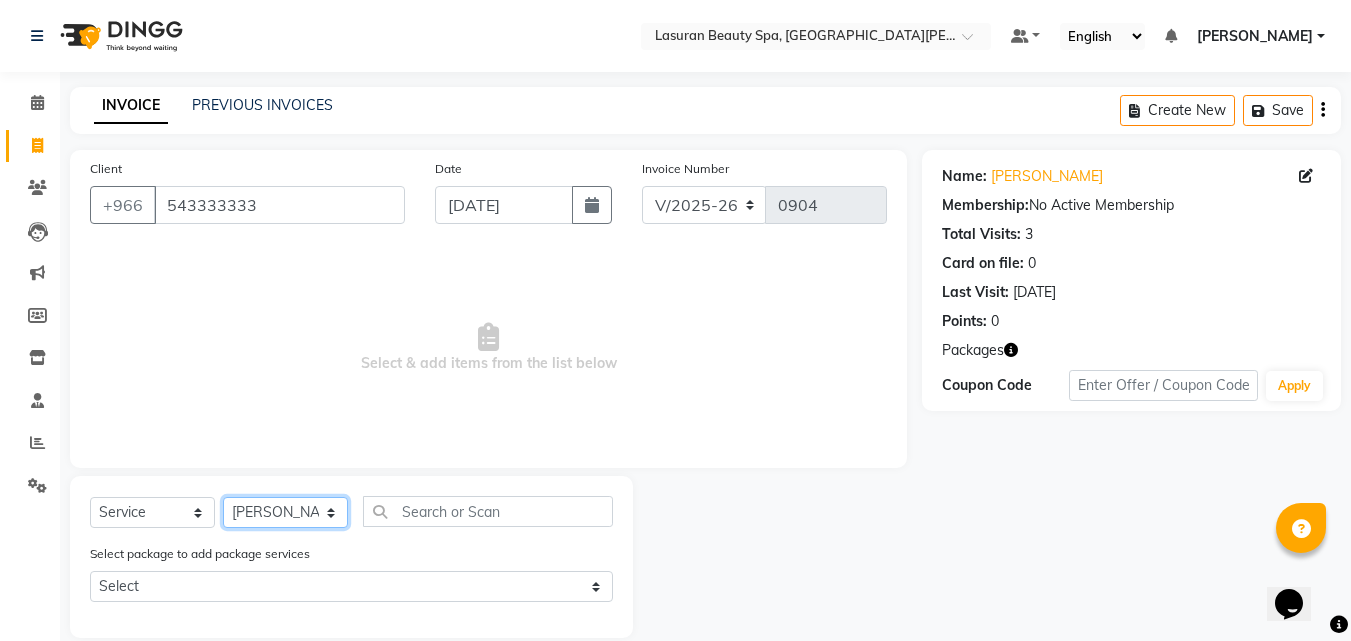 click on "Select Therapist [PERSON_NAME] ALJOHARY [PERSON_NAME] Kouraichy [PERSON_NAME] [PERSON_NAME] Angel [PERSON_NAME] [PERSON_NAME] SUMANDO [PERSON_NAME] [PERSON_NAME] [PERSON_NAME] DEV MANDAL CHAIMAE BALHAMIDIYA [PERSON_NAME] [PERSON_NAME] [PERSON_NAME] [PERSON_NAME] Nah [PERSON_NAME] GULCHEKHRA HACER [PERSON_NAME] [DATE][PERSON_NAME] [PERSON_NAME] [PERSON_NAME] [PERSON_NAME] MASTE [PERSON_NAME] ELfarargy [PERSON_NAME] [PERSON_NAME] [PERSON_NAME] [PERSON_NAME] DJUJUM [PERSON_NAME] [PERSON_NAME] [PERSON_NAME] [PERSON_NAME] SUWIN [PERSON_NAME] [PERSON_NAME] AN [PERSON_NAME]" 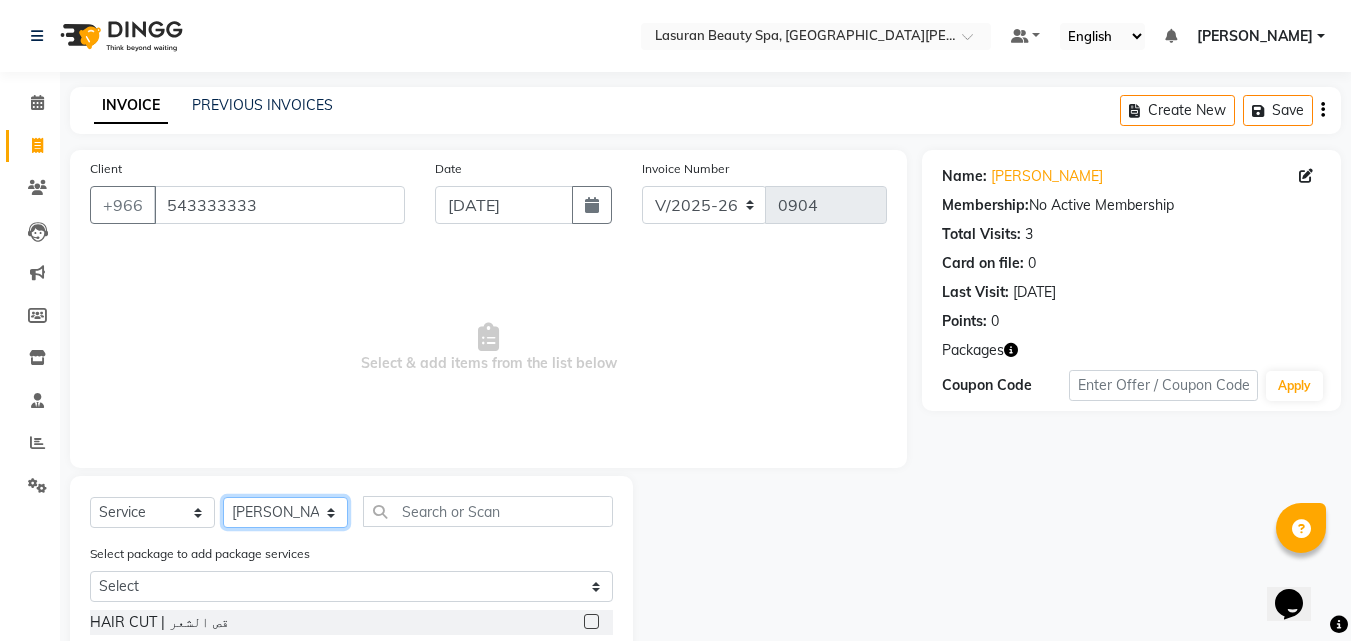scroll, scrollTop: 227, scrollLeft: 0, axis: vertical 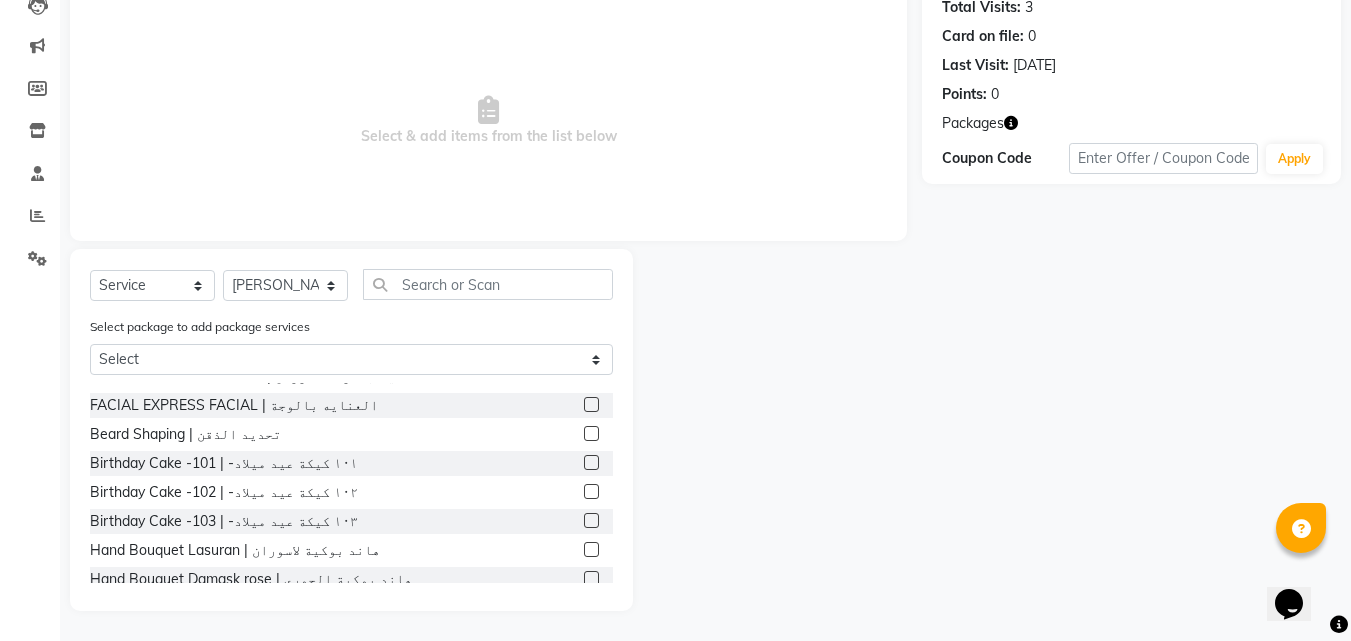 click 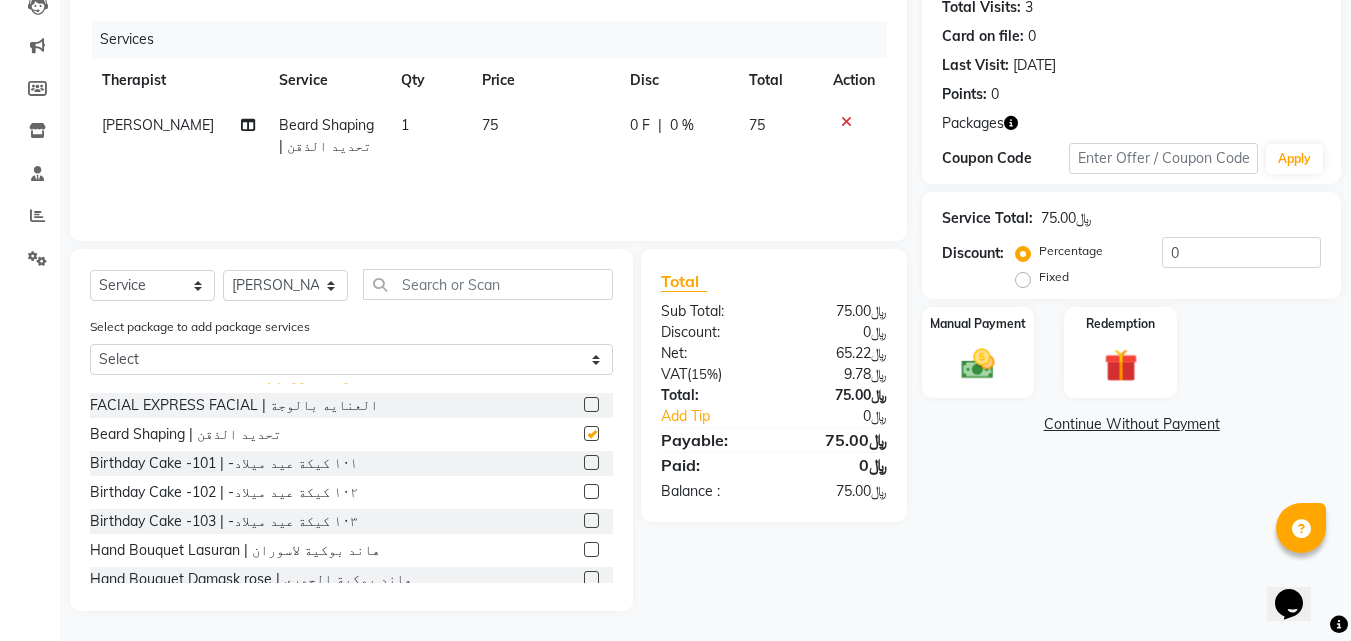 checkbox on "false" 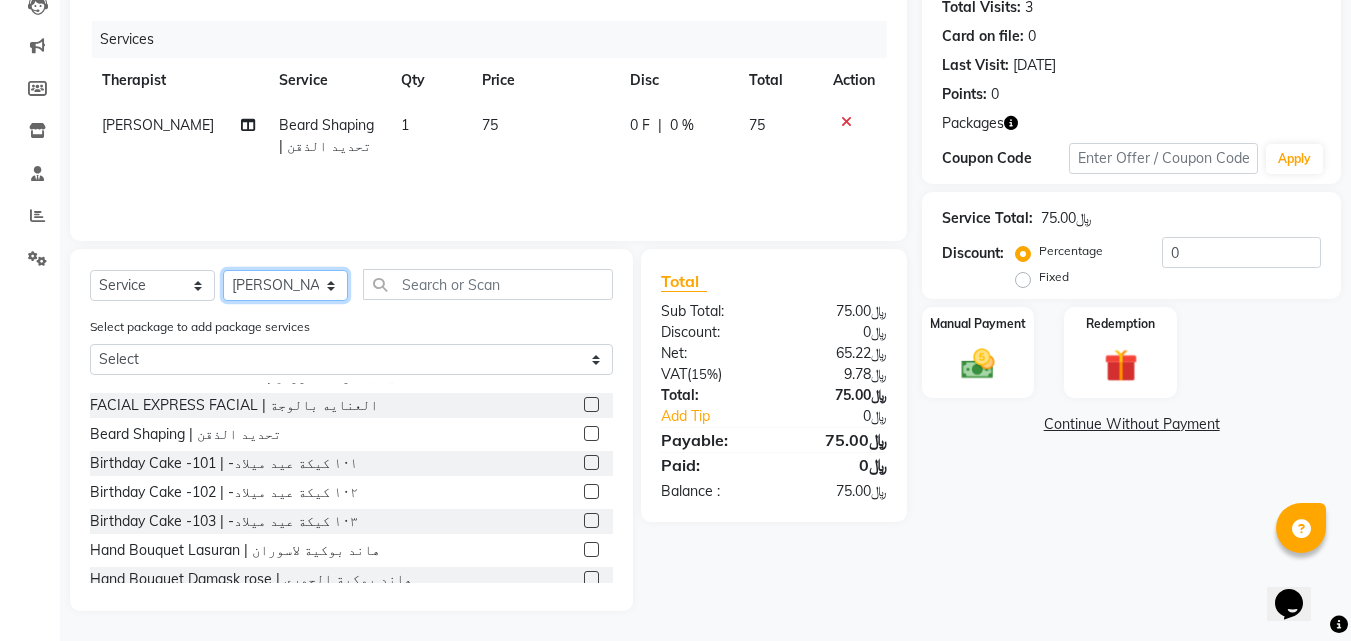 click on "Select Therapist [PERSON_NAME] ALJOHARY [PERSON_NAME] Kouraichy [PERSON_NAME] [PERSON_NAME] Angel [PERSON_NAME] [PERSON_NAME] SUMANDO [PERSON_NAME] [PERSON_NAME] [PERSON_NAME] DEV MANDAL CHAIMAE BALHAMIDIYA [PERSON_NAME] [PERSON_NAME] [PERSON_NAME] [PERSON_NAME] Nah [PERSON_NAME] GULCHEKHRA HACER [PERSON_NAME] [DATE][PERSON_NAME] [PERSON_NAME] [PERSON_NAME] [PERSON_NAME] MASTE [PERSON_NAME] ELfarargy [PERSON_NAME] [PERSON_NAME] [PERSON_NAME] [PERSON_NAME] DJUJUM [PERSON_NAME] [PERSON_NAME] [PERSON_NAME] [PERSON_NAME] SUWIN [PERSON_NAME] [PERSON_NAME] AN [PERSON_NAME]" 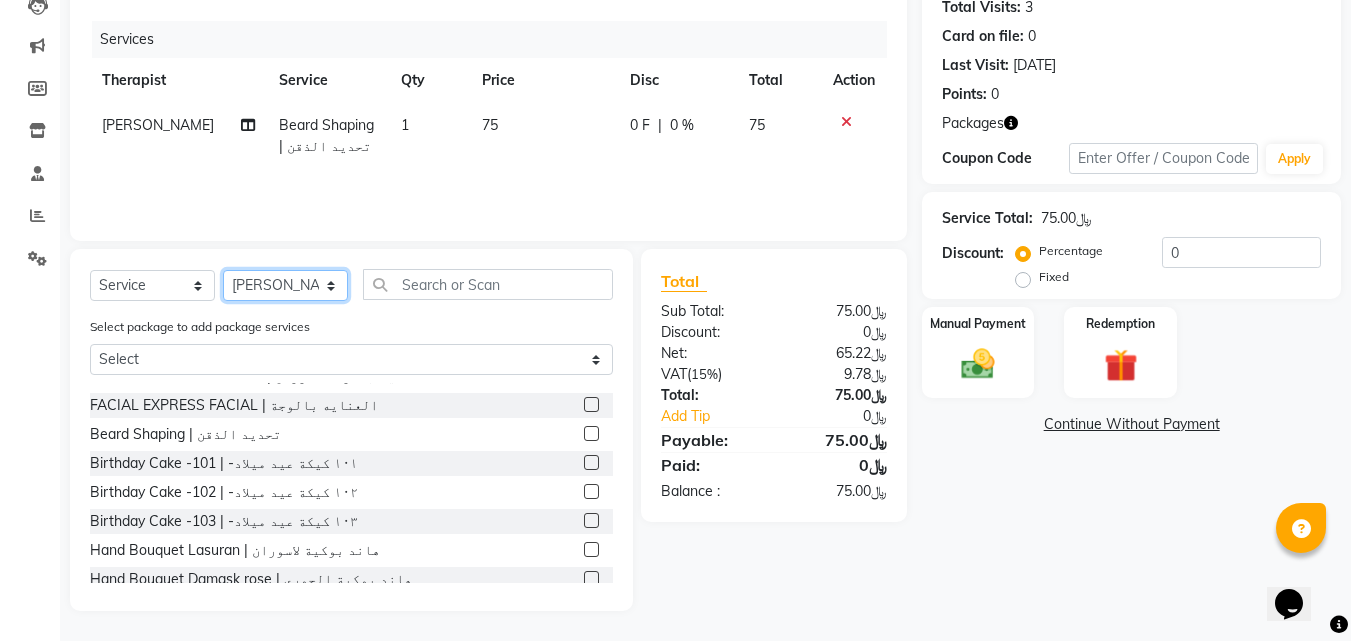 select on "54622" 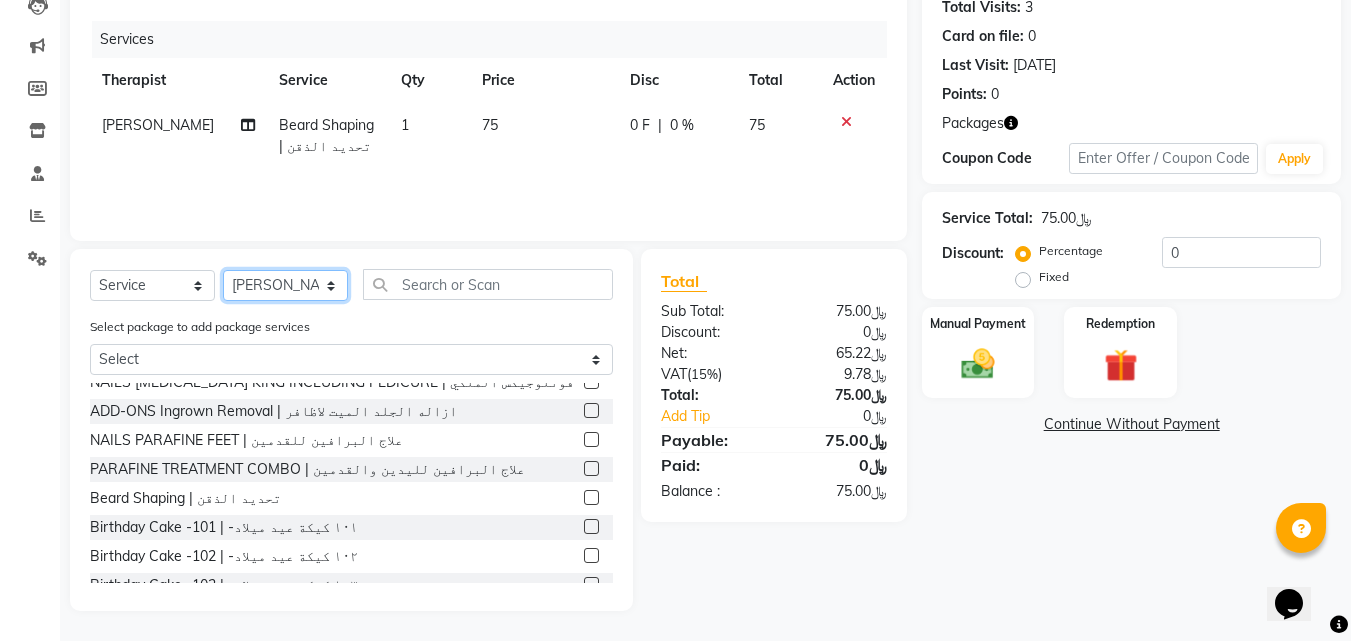 scroll, scrollTop: 0, scrollLeft: 0, axis: both 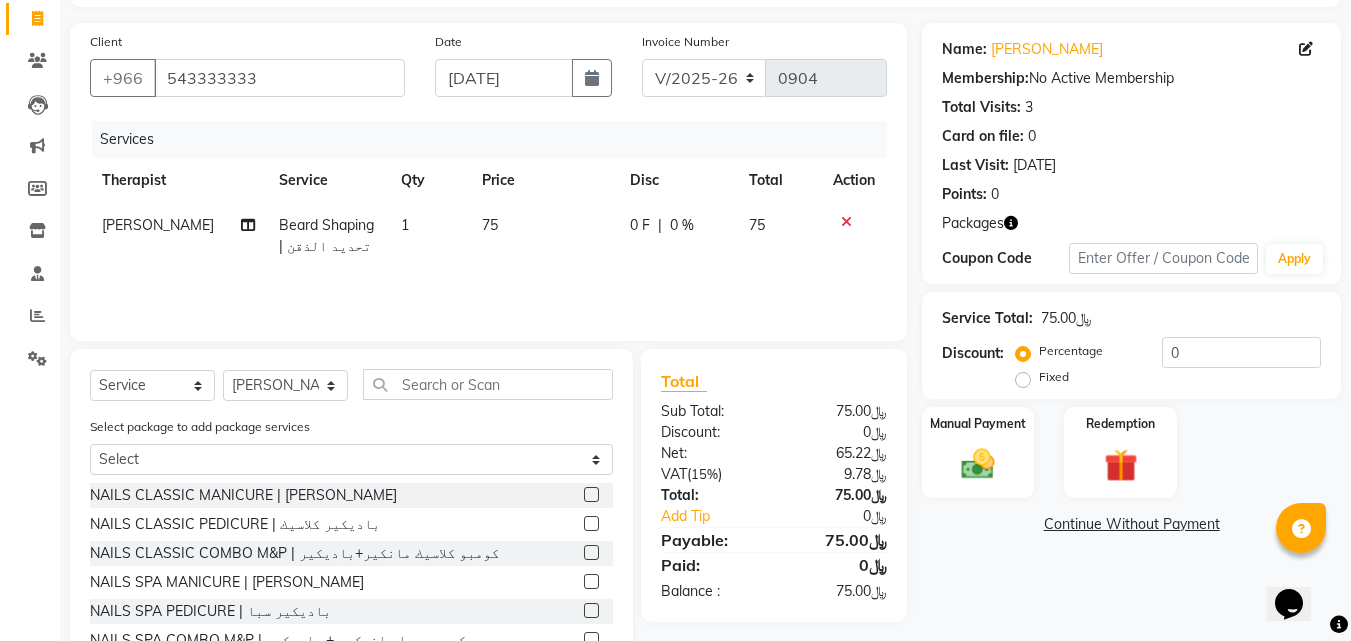 click 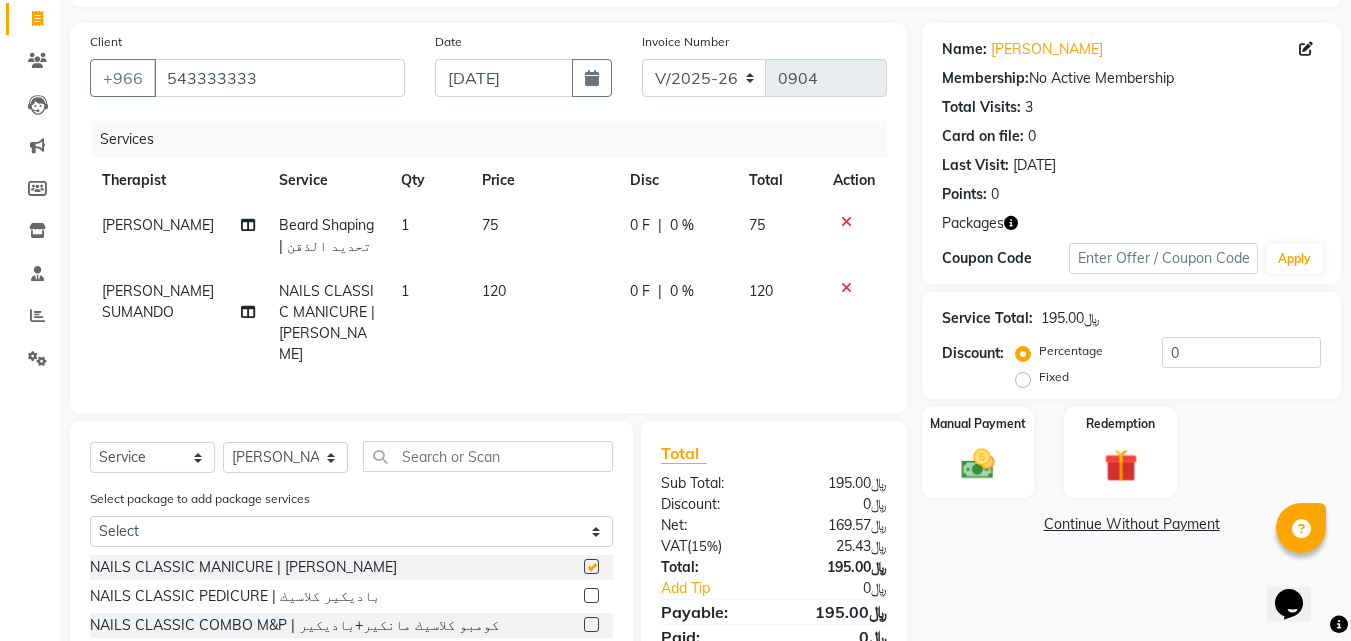 checkbox on "false" 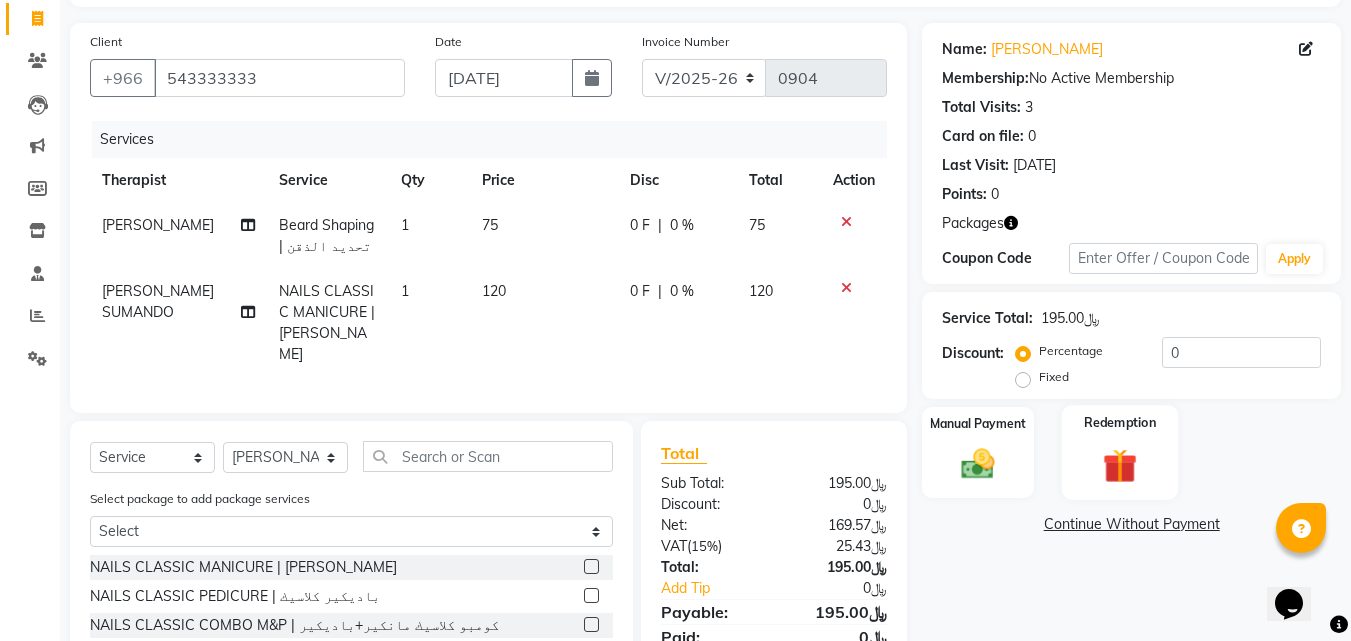 scroll, scrollTop: 293, scrollLeft: 0, axis: vertical 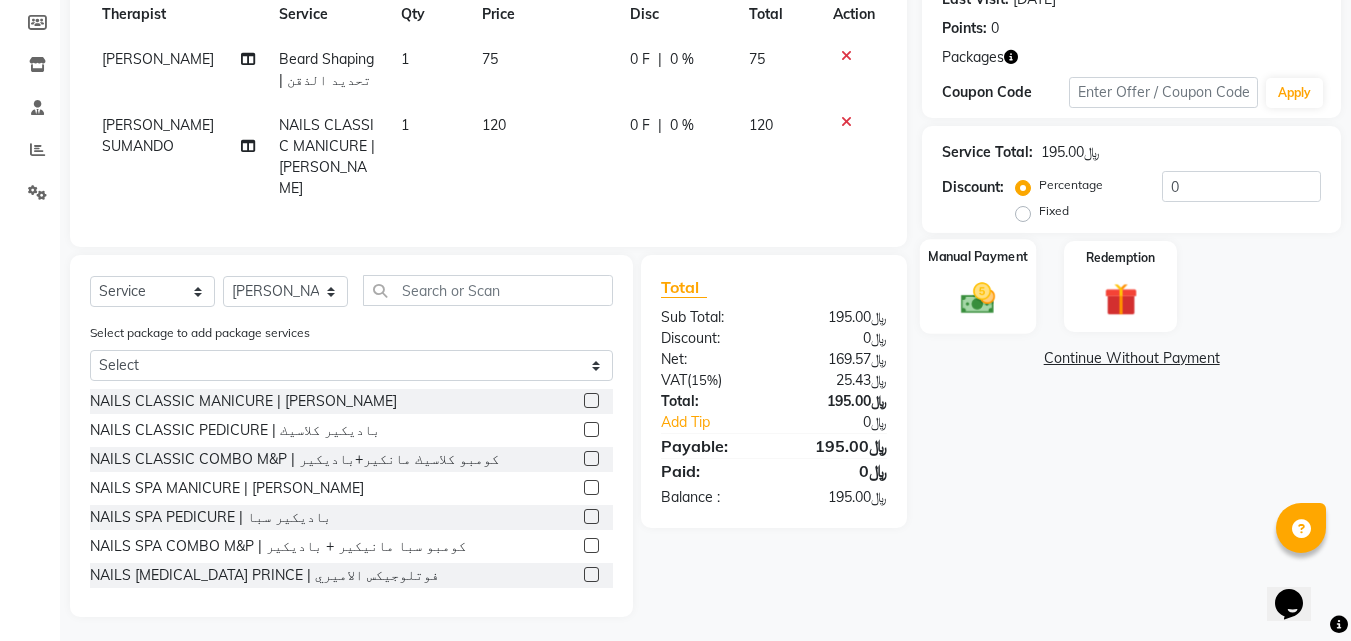 click on "Manual Payment" 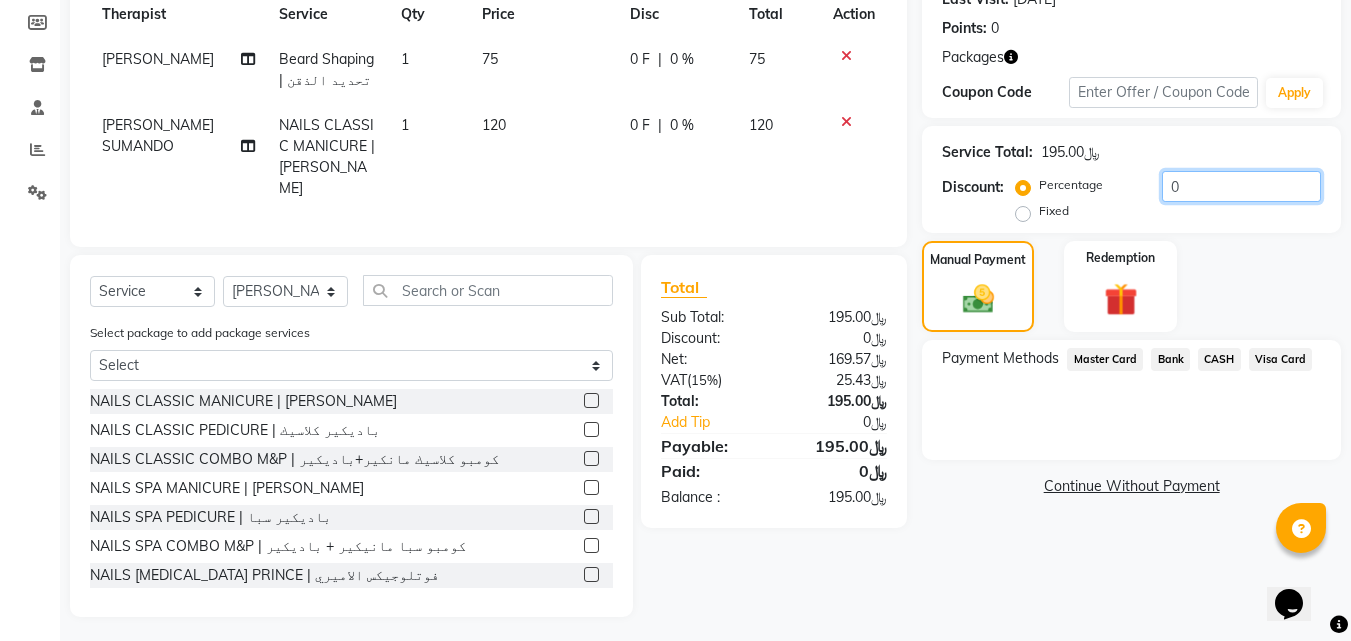 click on "0" 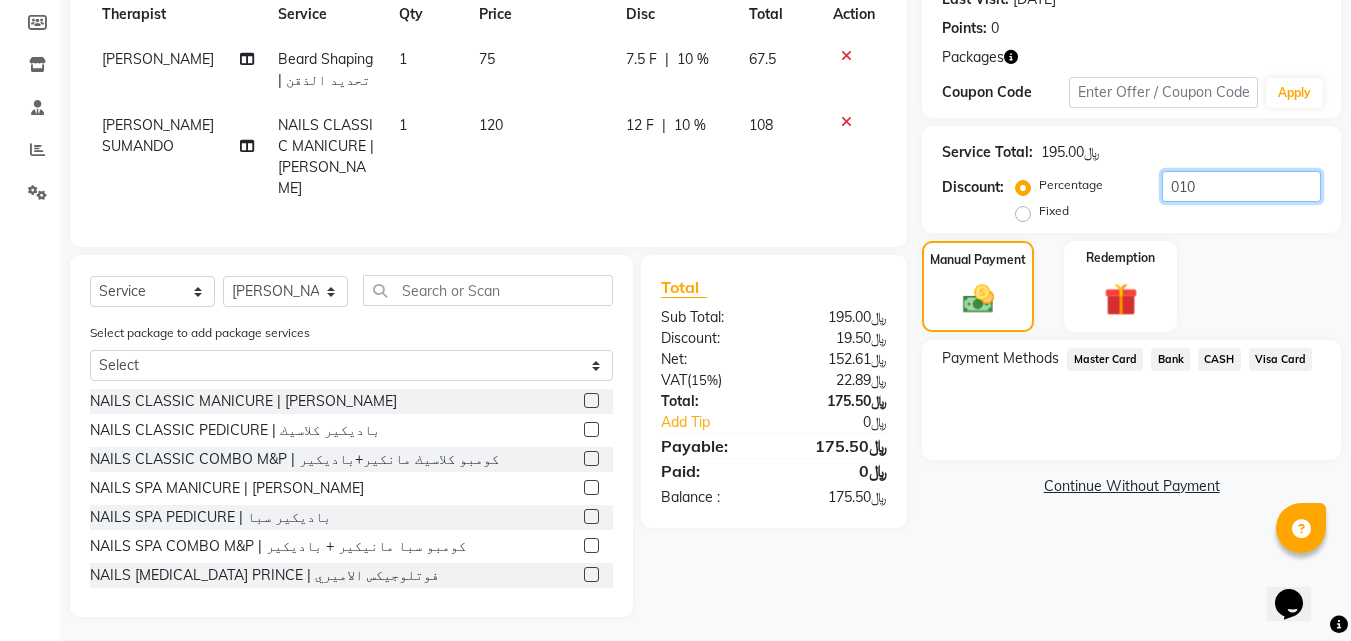 type on "010" 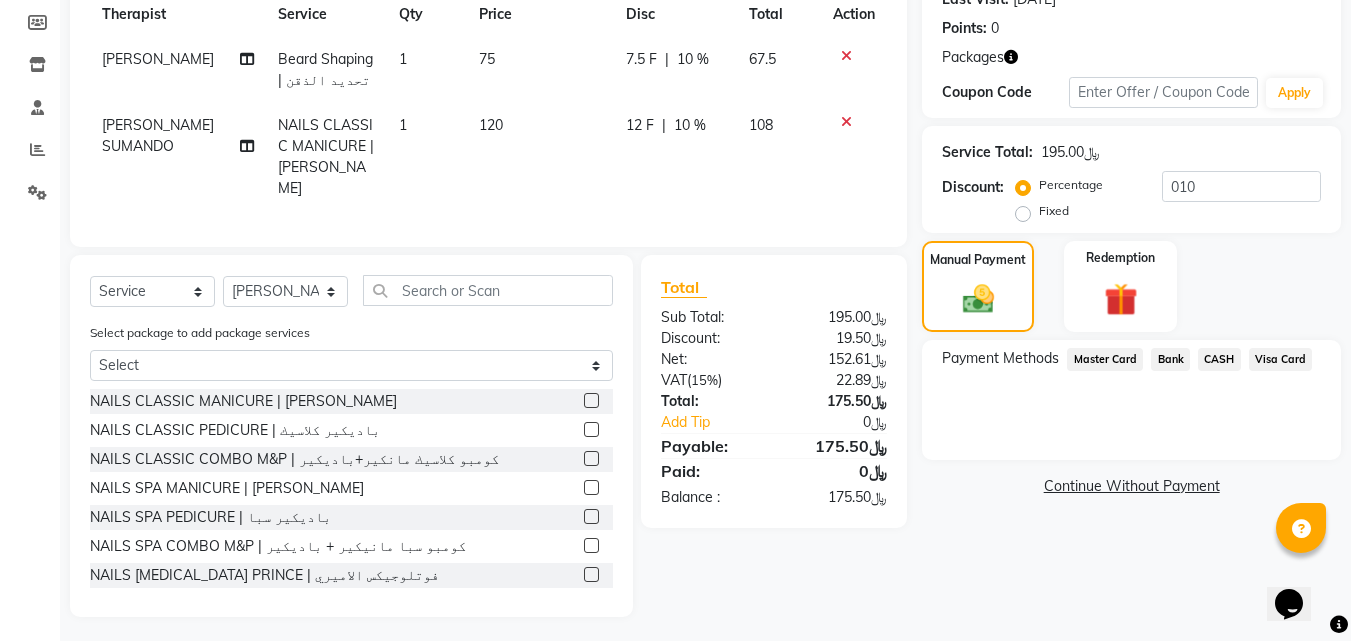 click on "Visa Card" 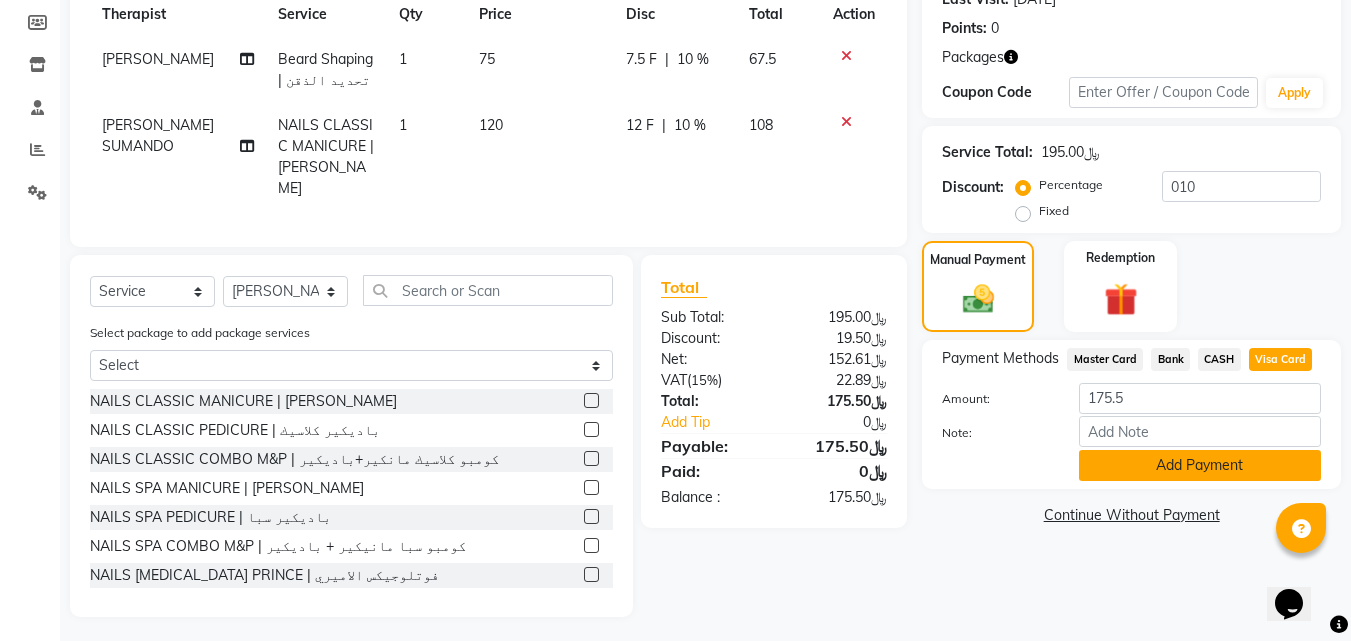 click on "Add Payment" 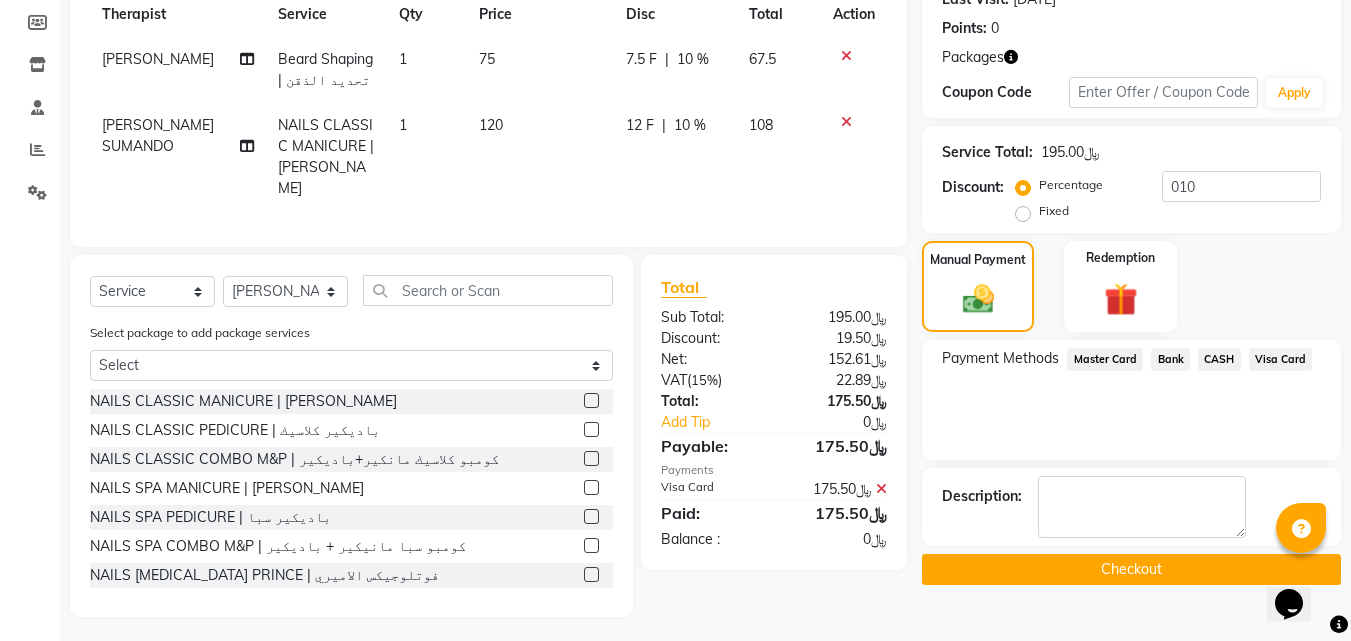 click on "Checkout" 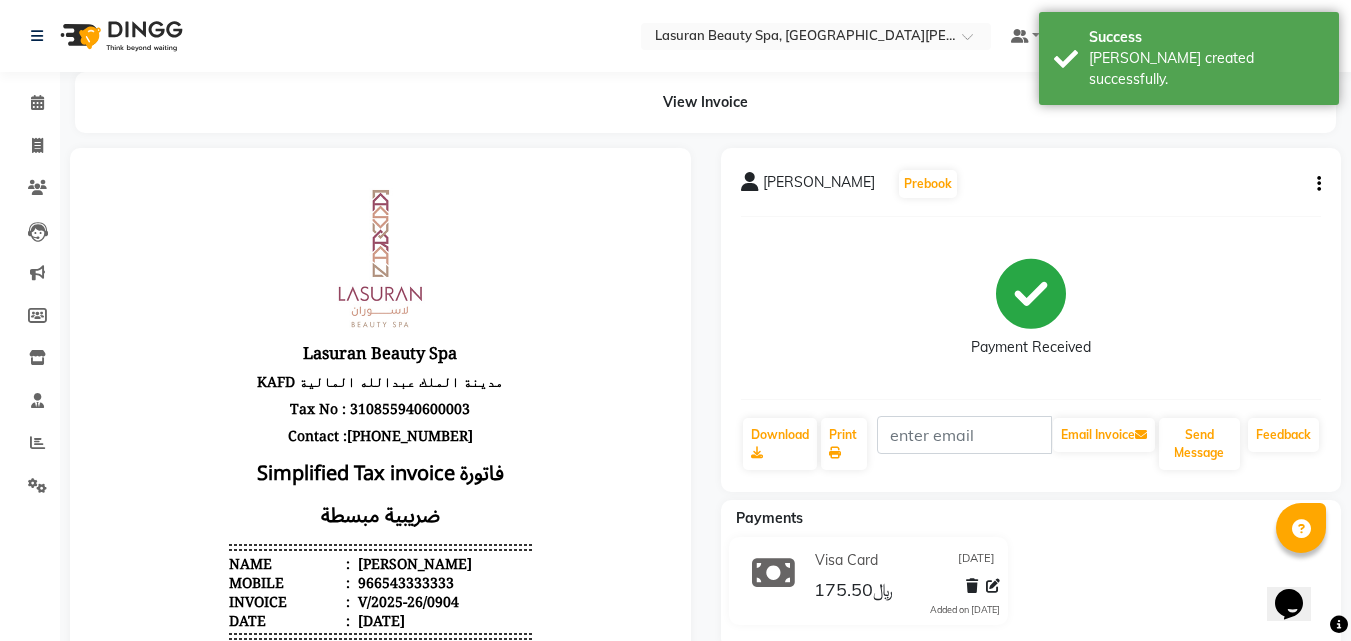 scroll, scrollTop: 0, scrollLeft: 0, axis: both 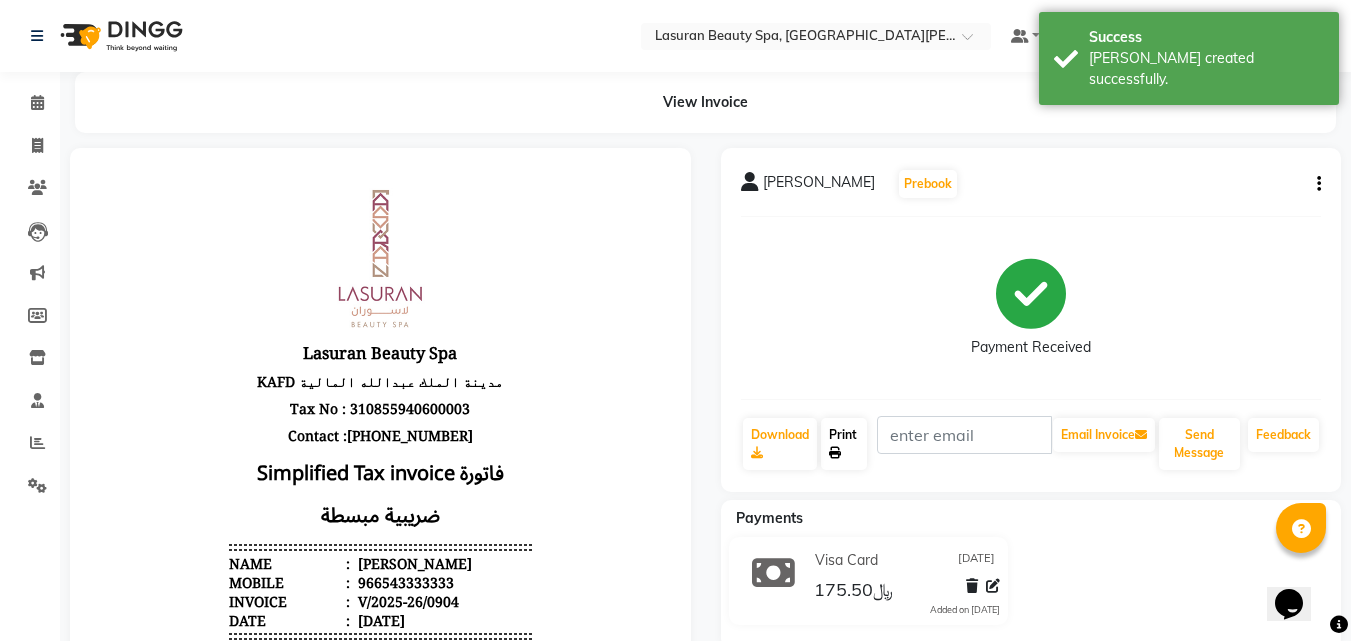 click on "Print" 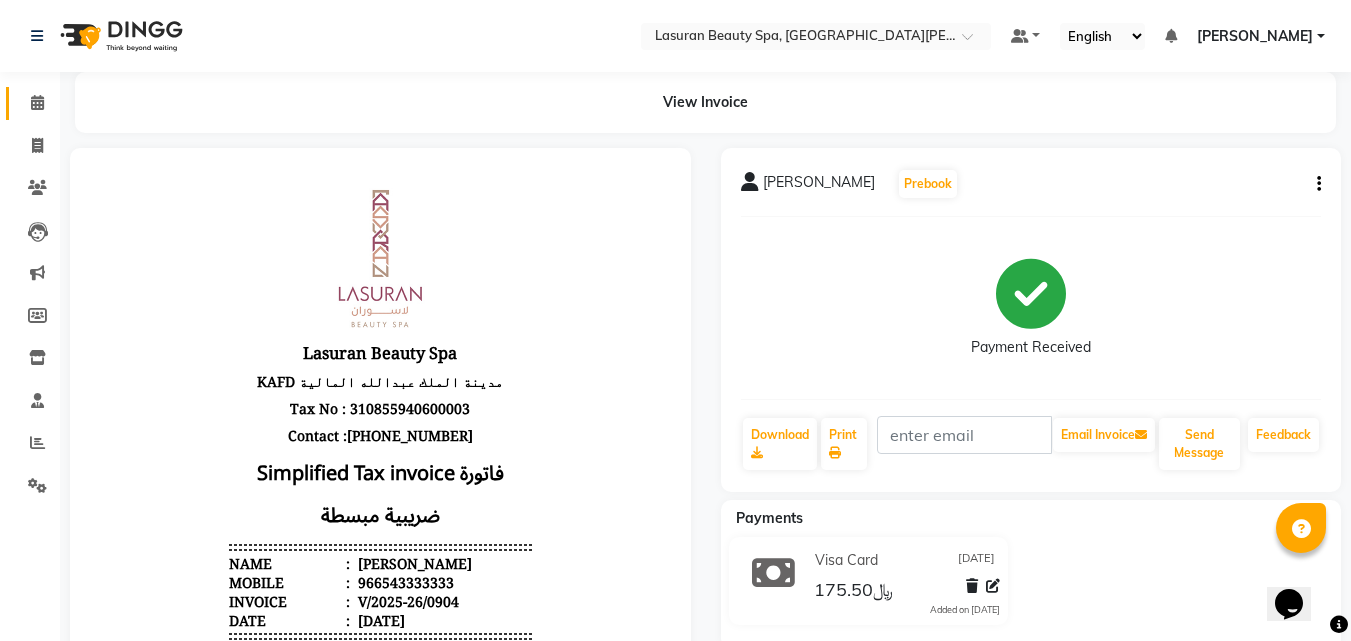 click 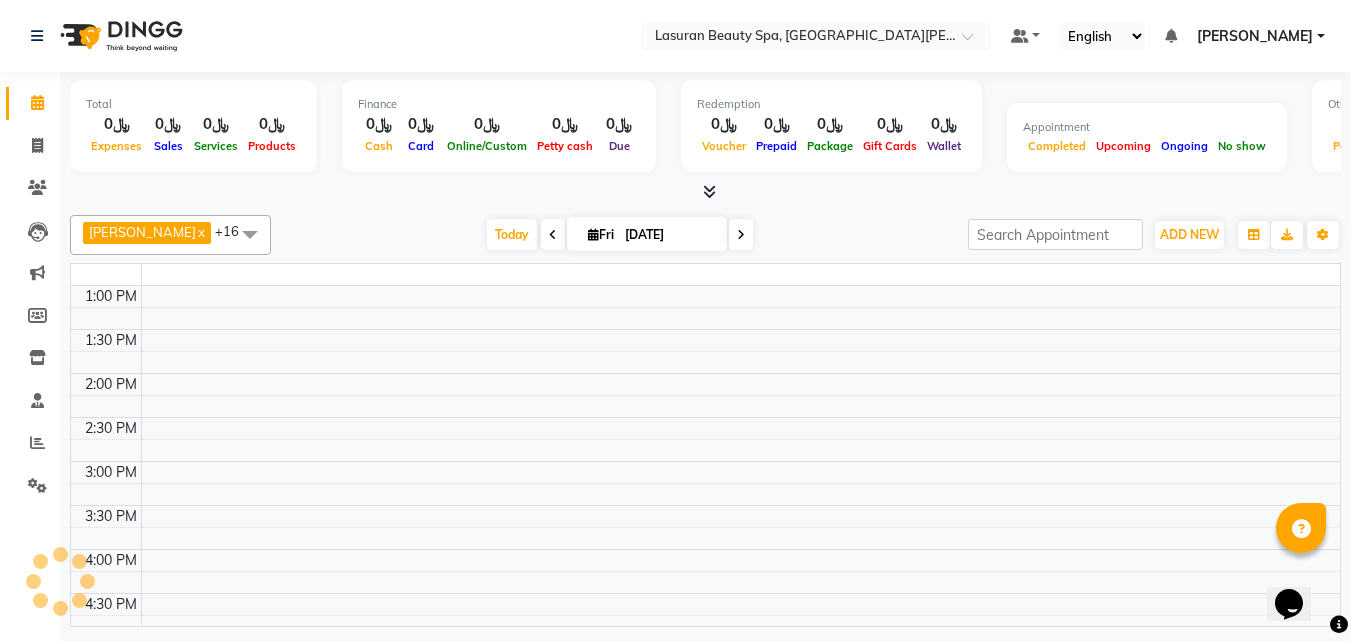 scroll, scrollTop: 529, scrollLeft: 0, axis: vertical 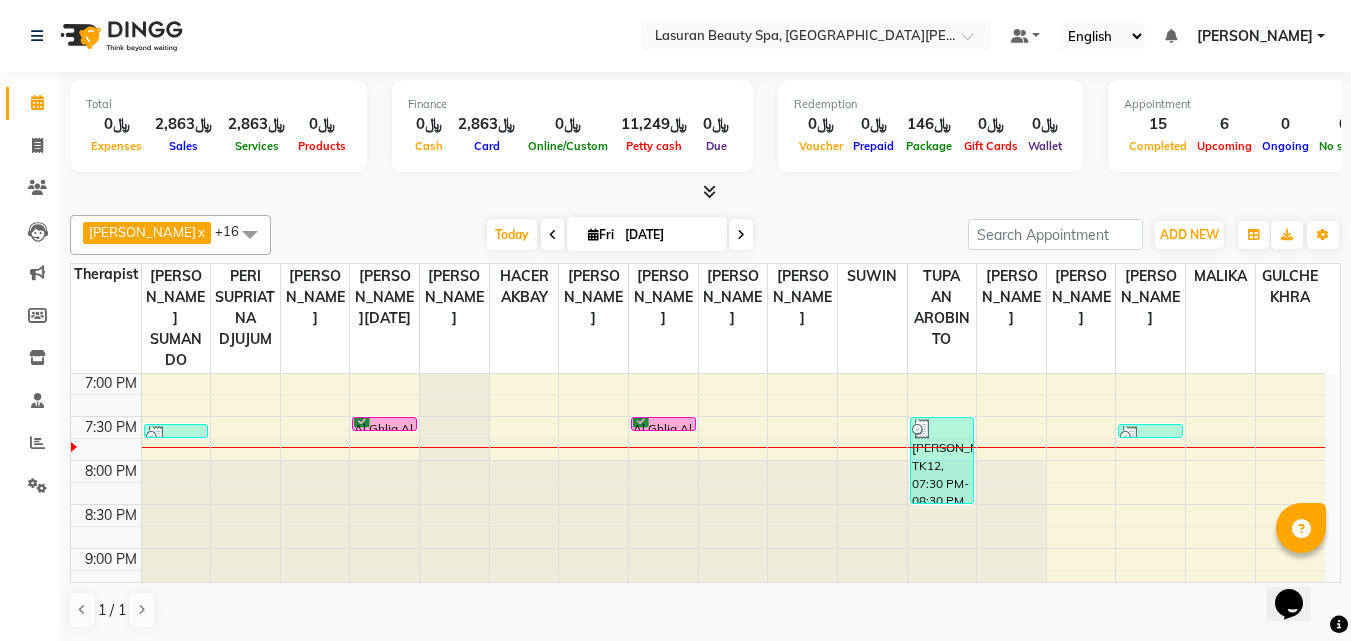 click on "Al Ghlia Al Agmi, TK08, 07:30 PM-07:31 PM, NAIL ENHANCEMENT BIAB NATURAL OVERLAY | تغطيه طبيعيه بأظافر بياب" at bounding box center (663, 424) 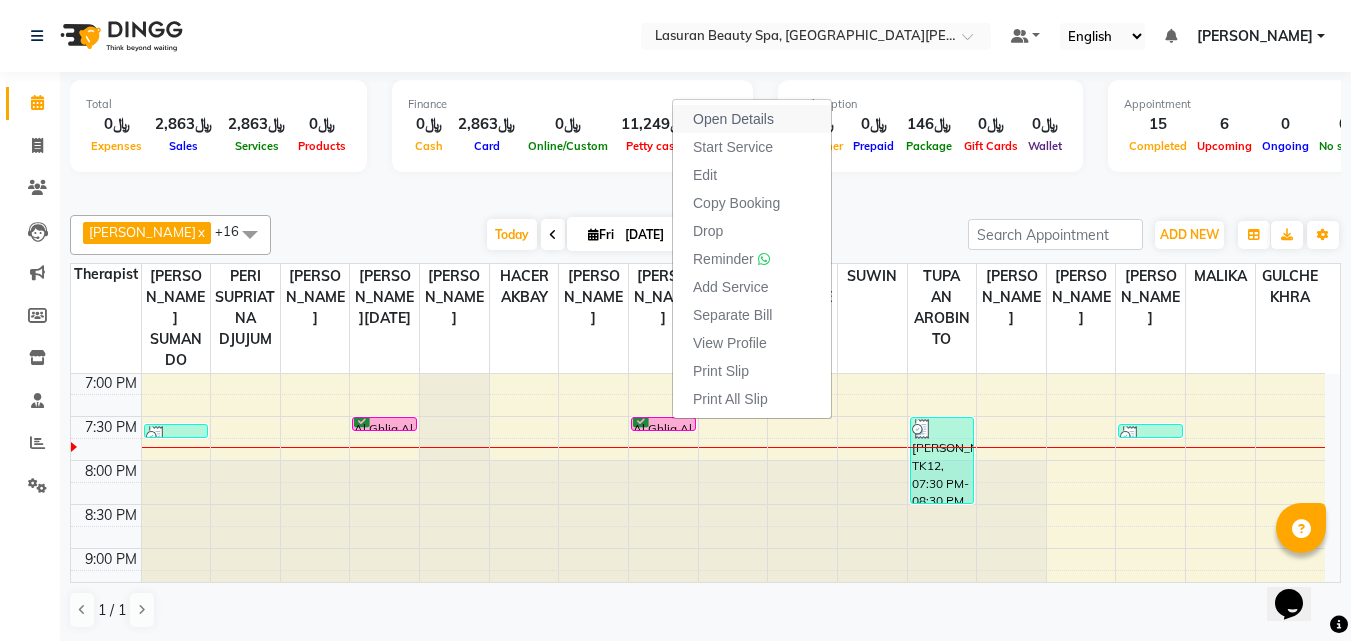click on "Open Details" at bounding box center [752, 119] 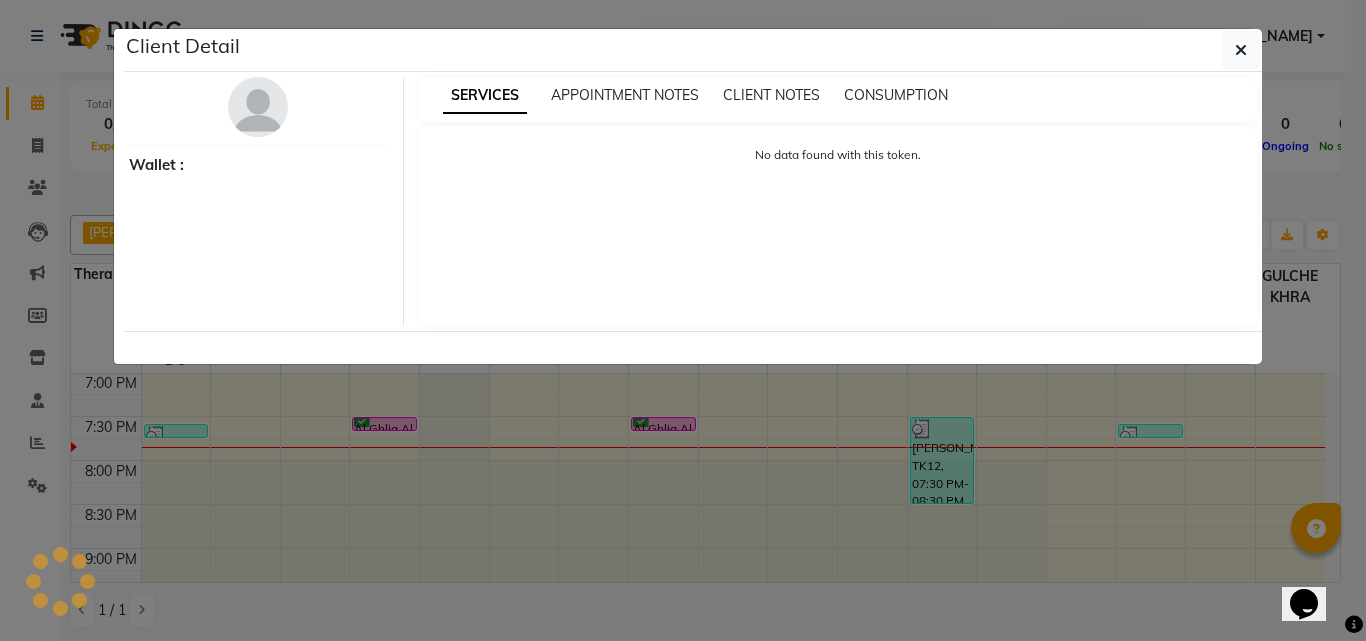 select on "6" 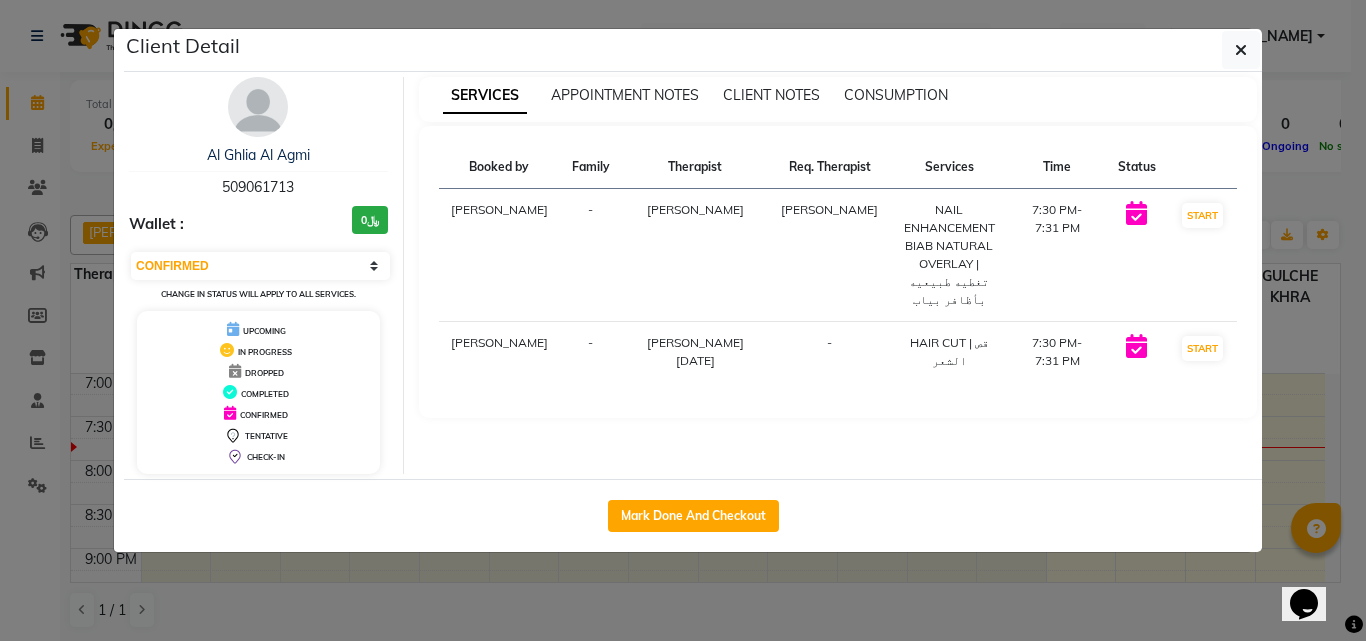 click on "Client Detail  Al Ghlia Al Agmi   509061713 Wallet : ﷼0 Select IN SERVICE CONFIRMED TENTATIVE CHECK IN MARK DONE DROPPED UPCOMING Change in status will apply to all services. UPCOMING IN PROGRESS DROPPED COMPLETED CONFIRMED TENTATIVE CHECK-IN SERVICES APPOINTMENT NOTES CLIENT NOTES CONSUMPTION Booked by Family Therapist Req. Therapist Services Time Status  Ranim Al Hasnaoui  - CHARITO AZARCON CHARITO AZARCON  NAIL ENHANCEMENT BIAB NATURAL OVERLAY | تغطيه طبيعيه بأظافر بياب   7:30 PM-7:31 PM   START   Ranim Al Hasnaoui  - Hiba Ramadan -  HAIR CUT | قص الشعر   7:30 PM-7:31 PM   START   Mark Done And Checkout" 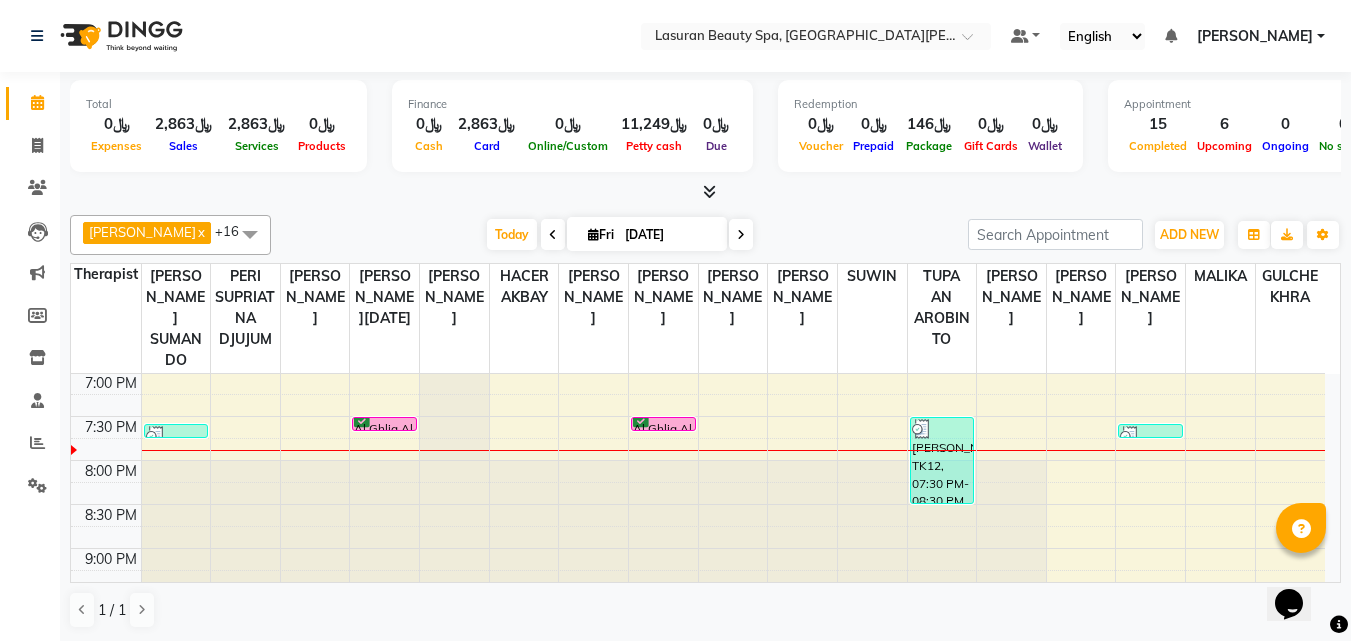 click on "Al Ghlia Al Agmi, TK08, 07:30 PM-07:31 PM, HAIR CUT | قص الشعر" at bounding box center (384, 424) 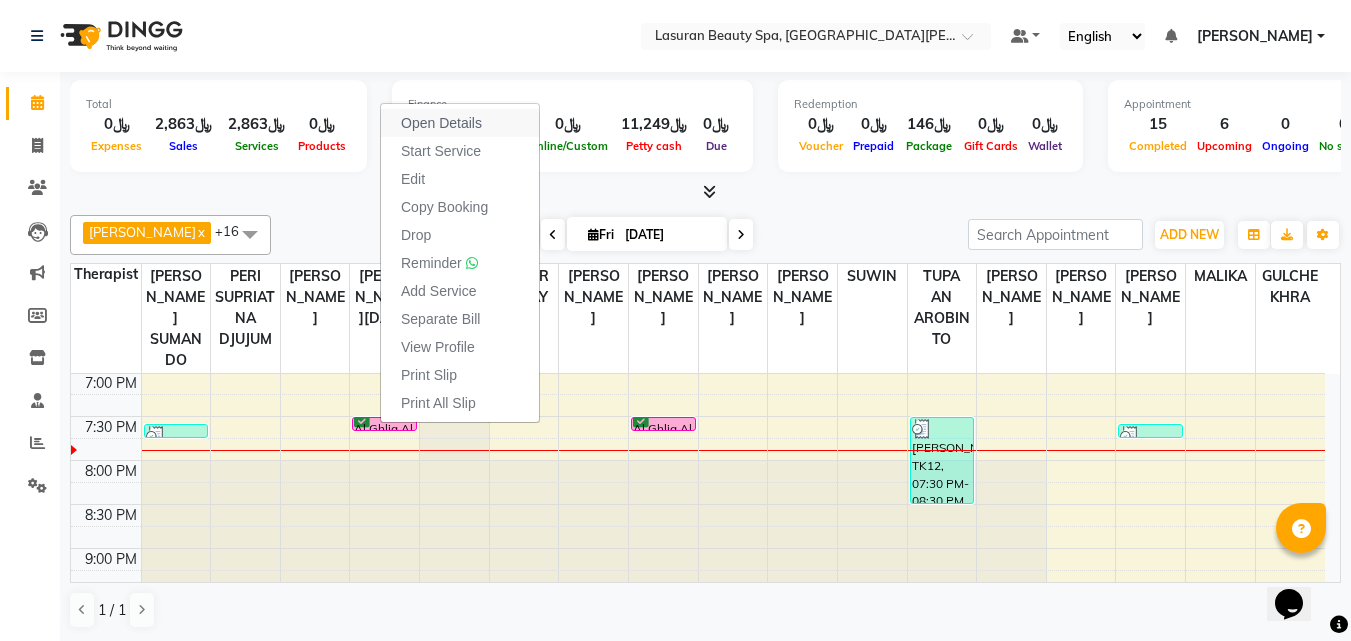 click on "Open Details" at bounding box center (441, 123) 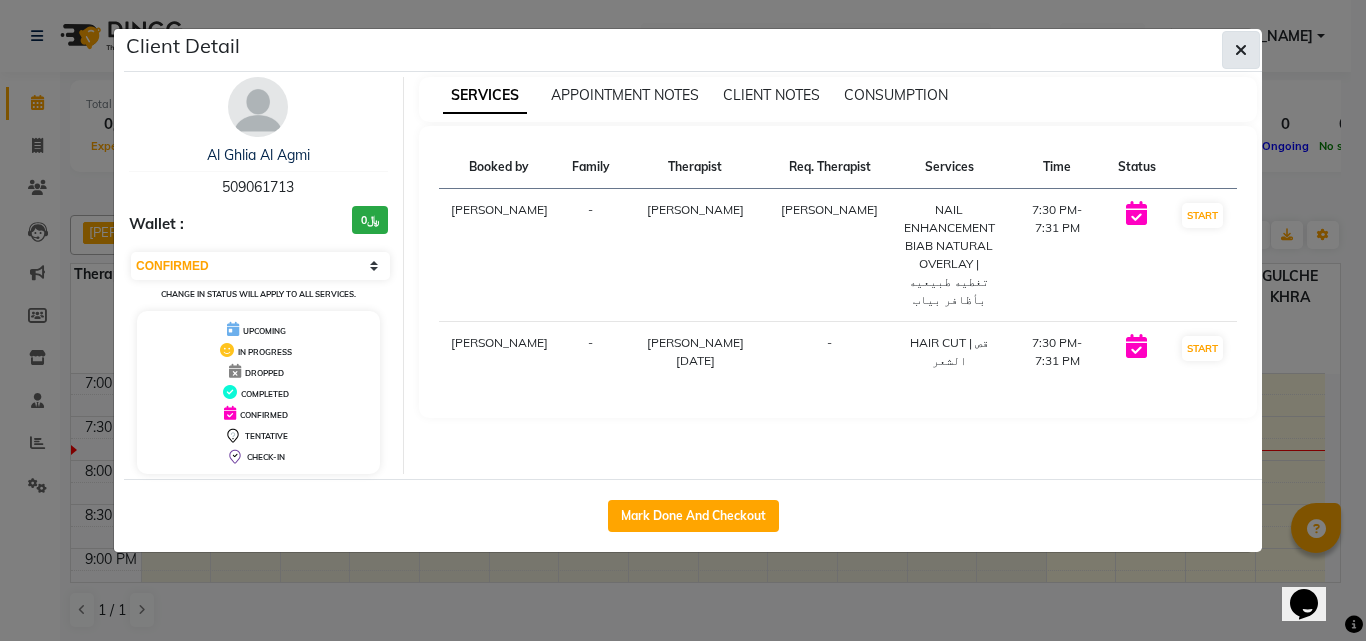 click 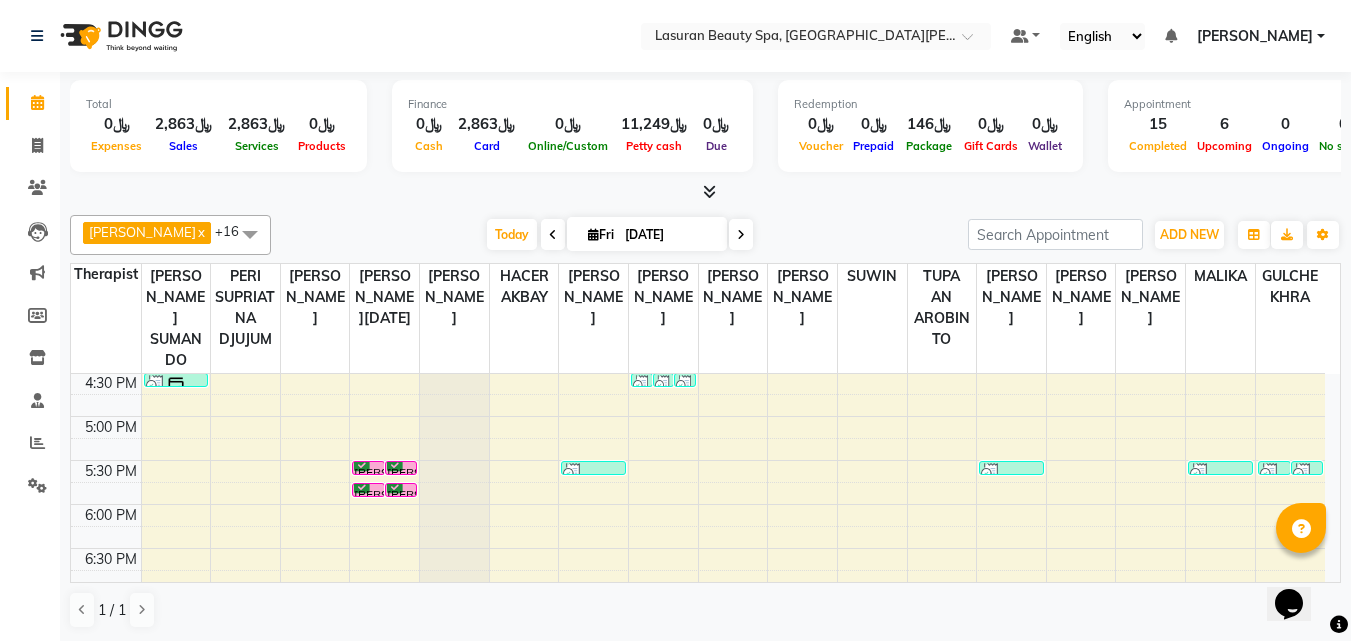 scroll, scrollTop: 300, scrollLeft: 0, axis: vertical 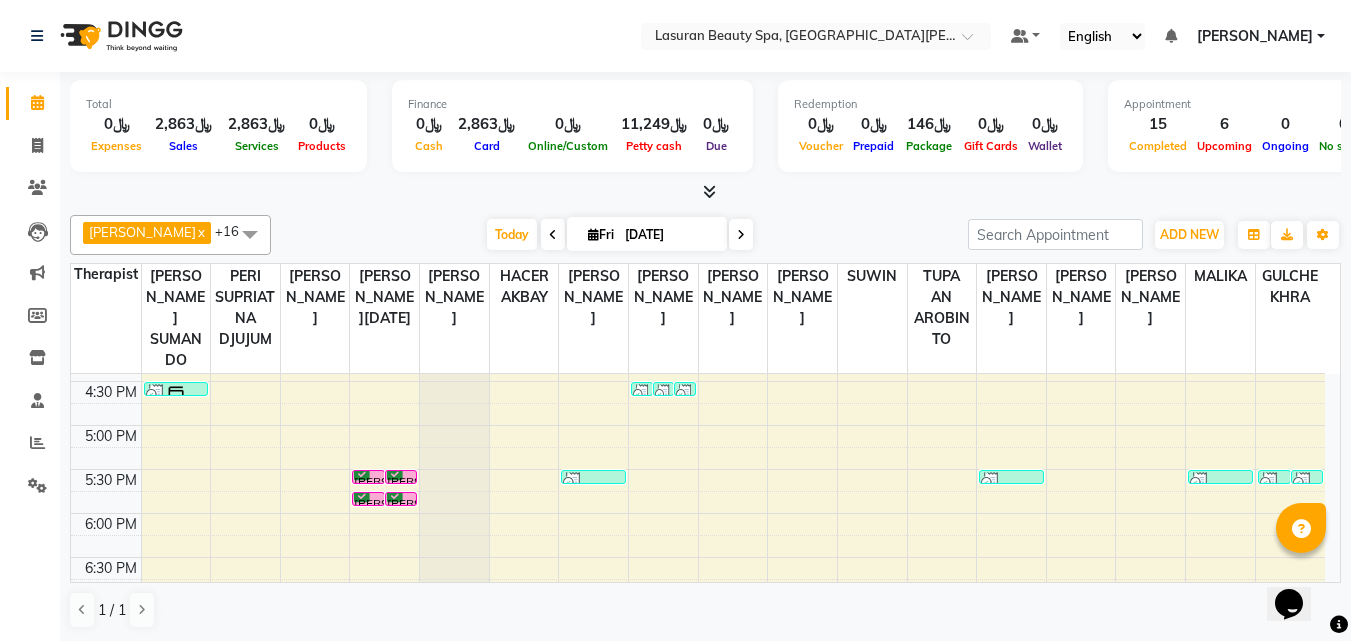 click on "Amjad Al Ageil, TK09, 05:30 PM-05:31 PM, Highlight FULL HEAD Length 1 | هايلايت لكامل الشعر 1" at bounding box center [401, 477] 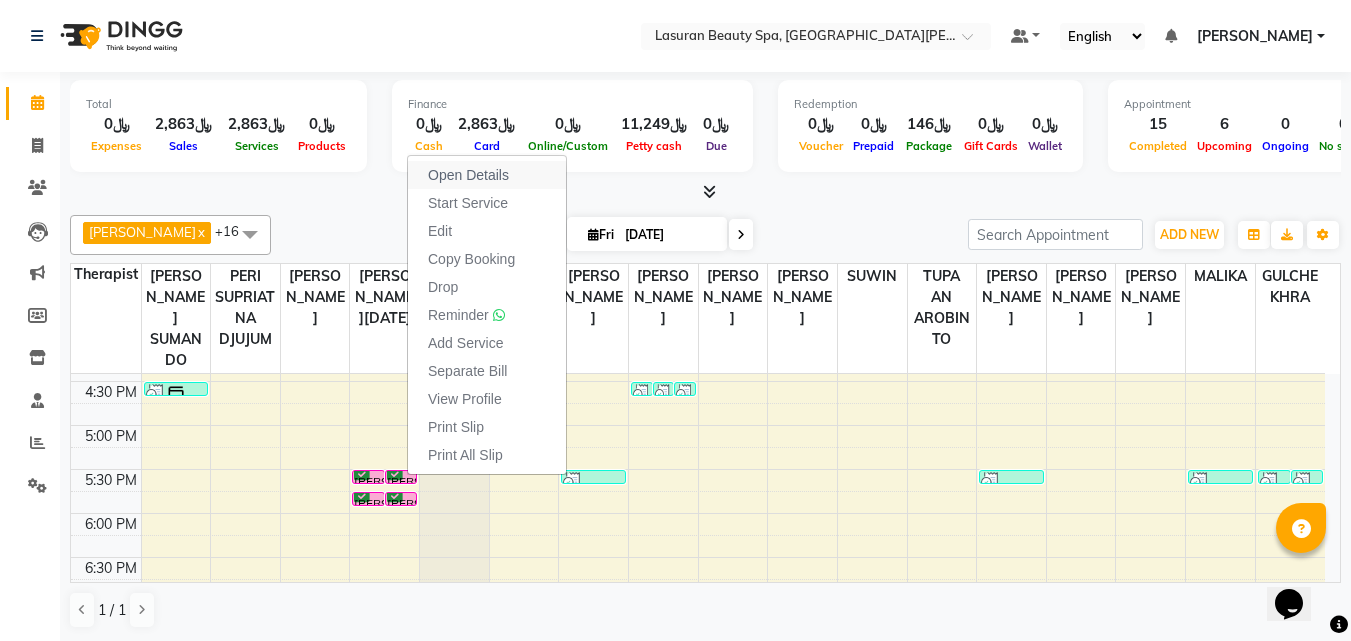 click on "Open Details" at bounding box center [468, 175] 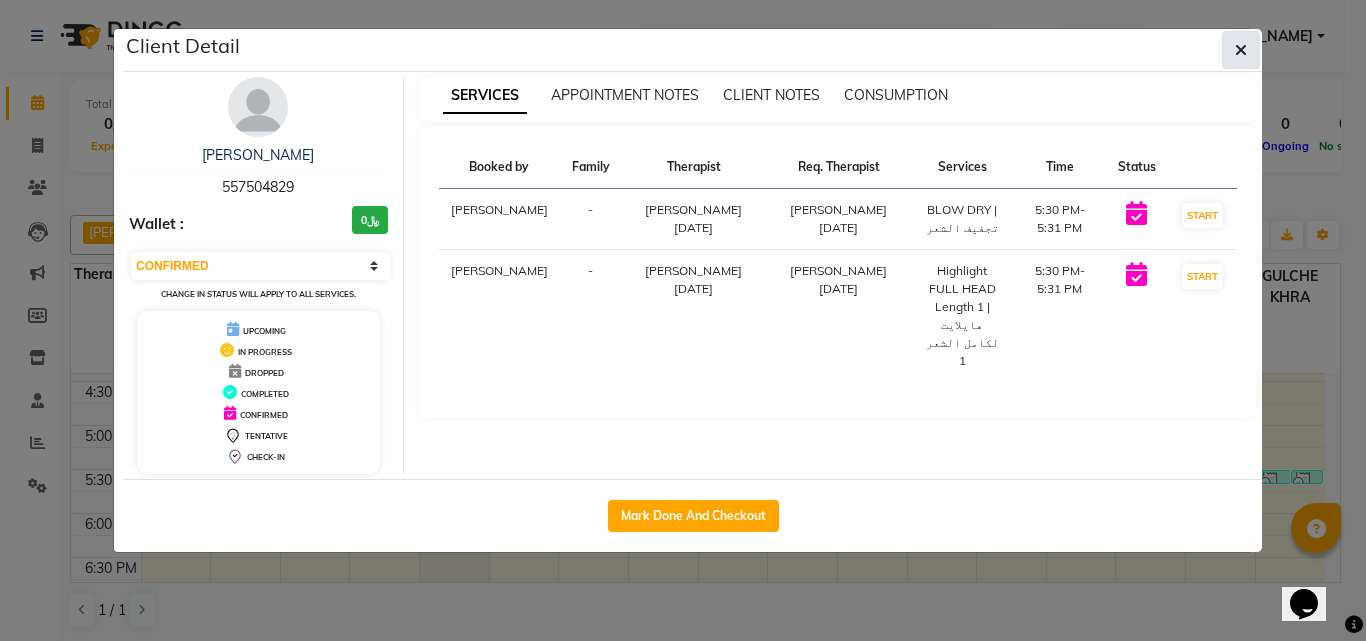 click 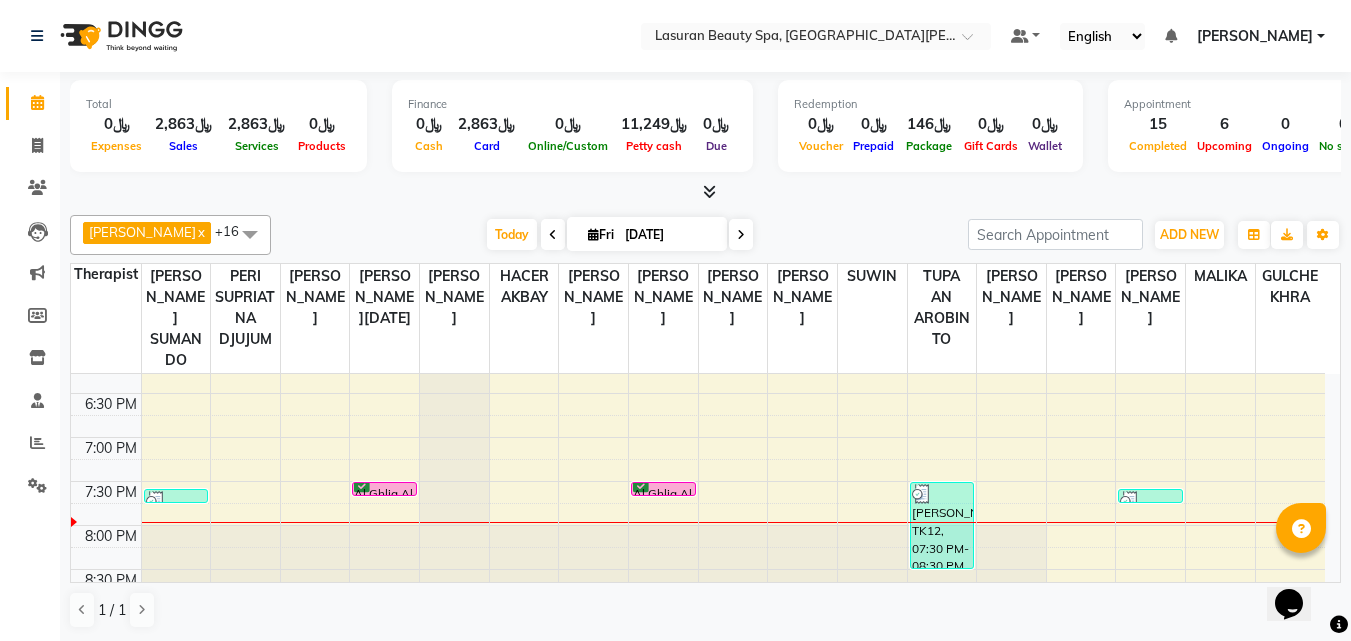 scroll, scrollTop: 500, scrollLeft: 0, axis: vertical 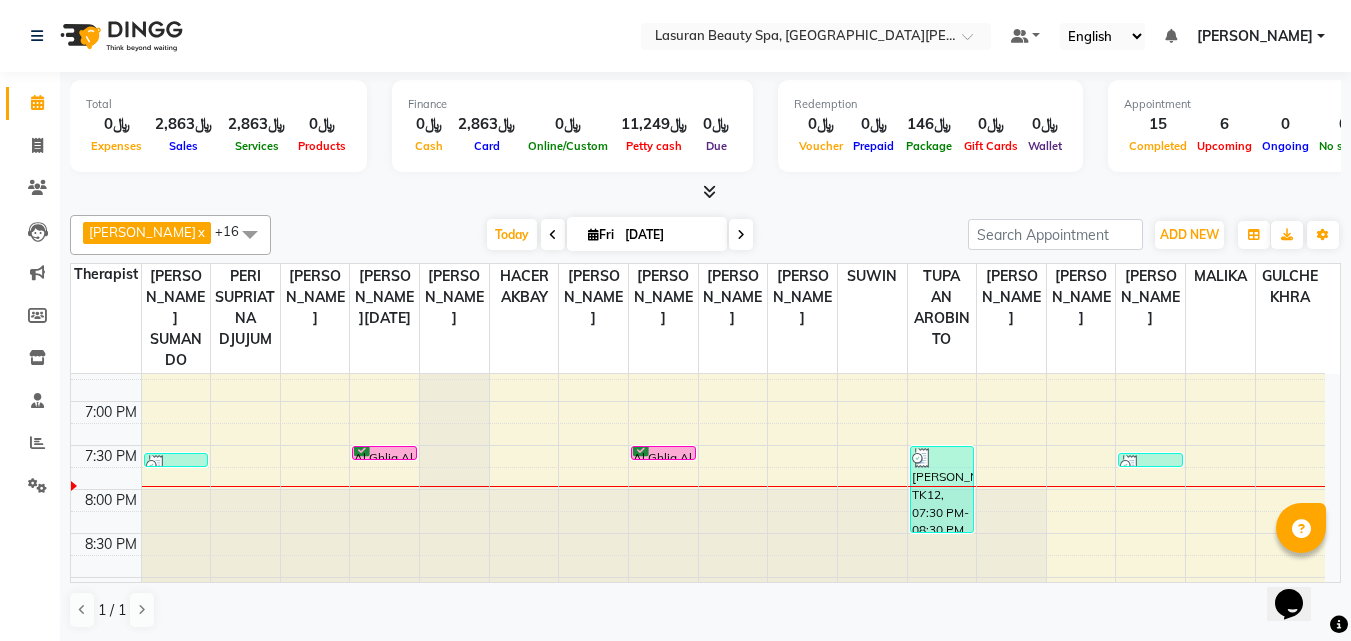 click on "Al Ghlia Al Agmi, TK08, 07:30 PM-07:31 PM, HAIR CUT | قص الشعر" at bounding box center (384, 453) 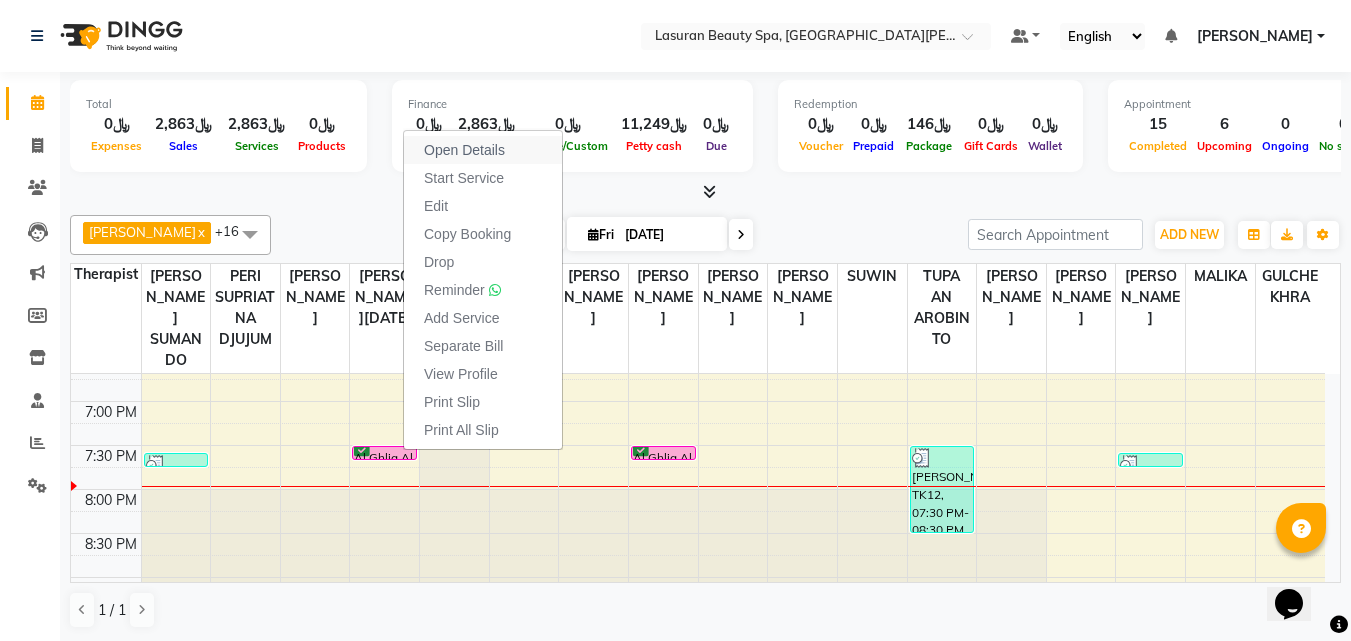 click on "Open Details" at bounding box center (464, 150) 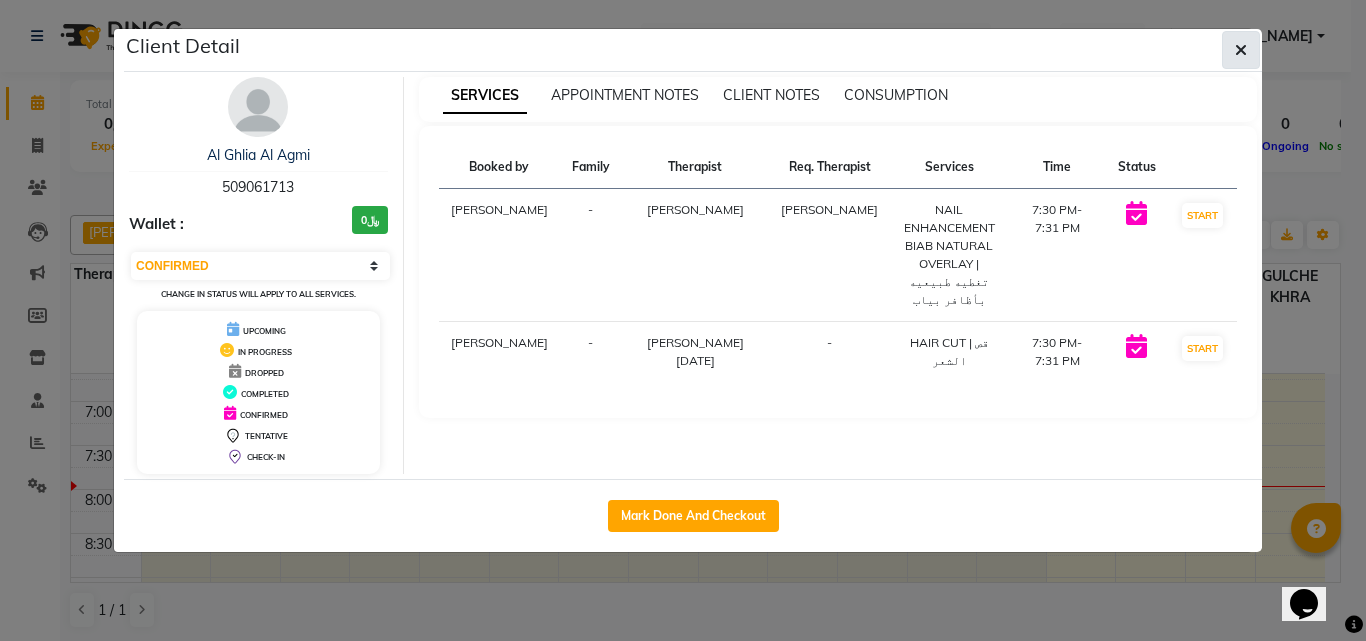 click 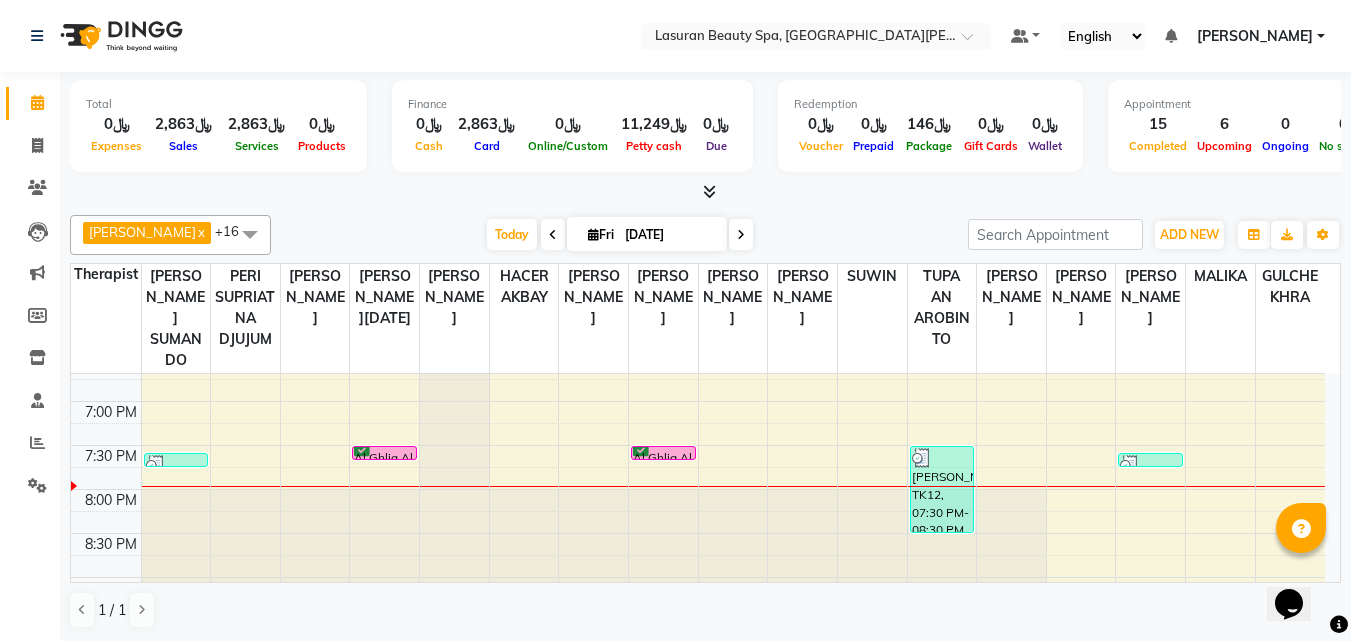 click on "Ahmed Kouraichy  x Ali Marlea  x BENJIE CABAHUG SUMANDO  x CHAIMAE BALHAMIDIYA  x CHARITO AZARCON  x CHARLYN AZARCON  x GULCHEKHRA  x HACER AKBAY  x Hiba Ramadan  x Liza Castro  x MALIKA  x PERI  SUPRIATNA DJUJUM  x RACHIDA BOUSSETTA  x SHAUN ALBOPERA  x SUWIN  x TUPA AN AROBINTO  x AHMED ALJOHARY  x +16 Select All AHMED ALJOHARY Ahmed Kouraichy Ali Marlea Angel BENJIE CABAHUG SUMANDO CHAIMAE BALHAMIDIYA CHARITO AZARCON CHARLYN AZARCON Dalia Fouad Nah GULCHEKHRA HACER AKBAY Hiba Ramadan Liza Castro MALIKA Mohsen Amaui PERI  SUPRIATNA DJUJUM Rachelle RACHIDA BOUSSETTA SATNAI KOUCHHA SHAUN ALBOPERA SUWIN Taha Hussien TUPA AN AROBINTO Today  Fri 11-07-2025 Toggle Dropdown Add Appointment Add Invoice Add Expense Add Attendance Add Client Add Transaction Toggle Dropdown Add Appointment Add Invoice Add Expense Add Attendance Add Client ADD NEW Toggle Dropdown Add Appointment Add Invoice Add Expense Add Attendance Add Client Add Transaction Ahmed Kouraichy  x Ali Marlea  x BENJIE CABAHUG SUMANDO" at bounding box center (705, 235) 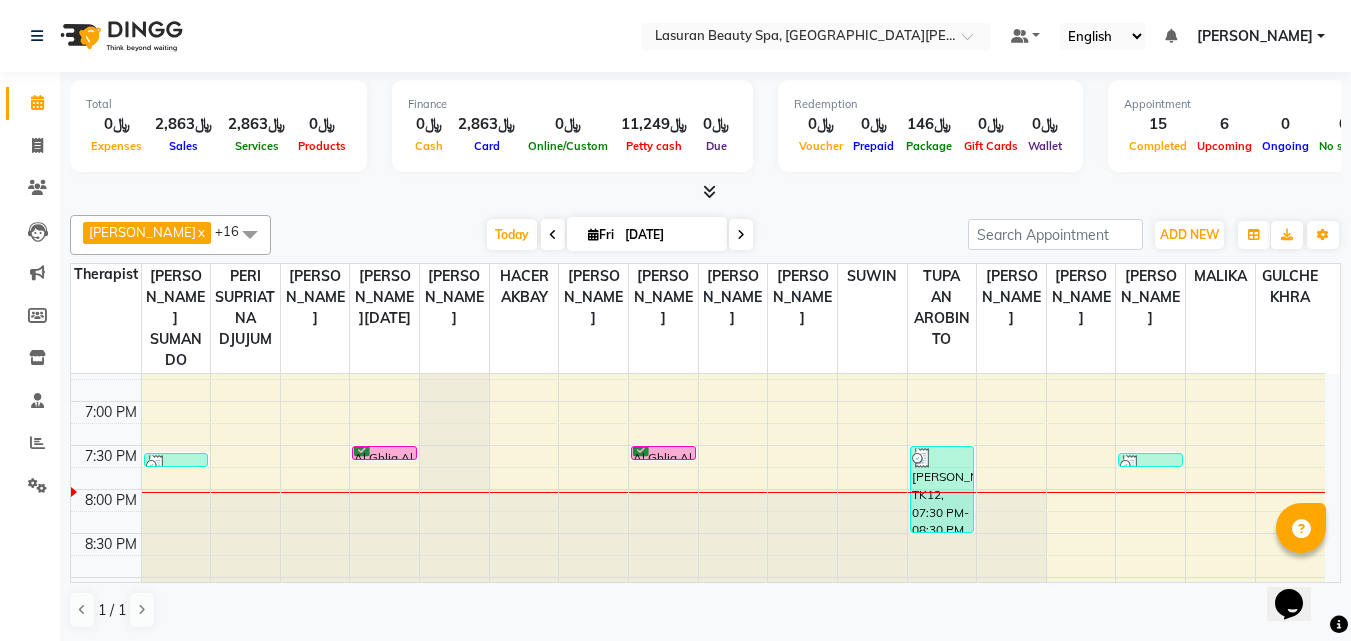 click at bounding box center (709, 191) 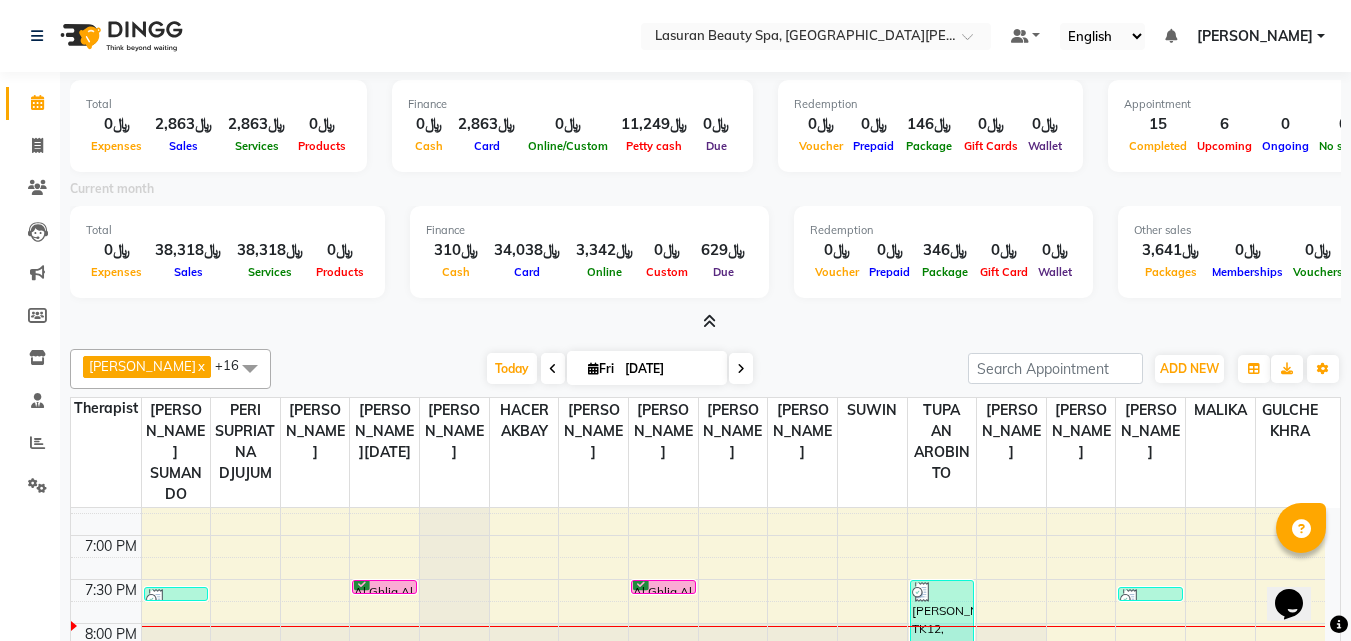 click at bounding box center [705, 322] 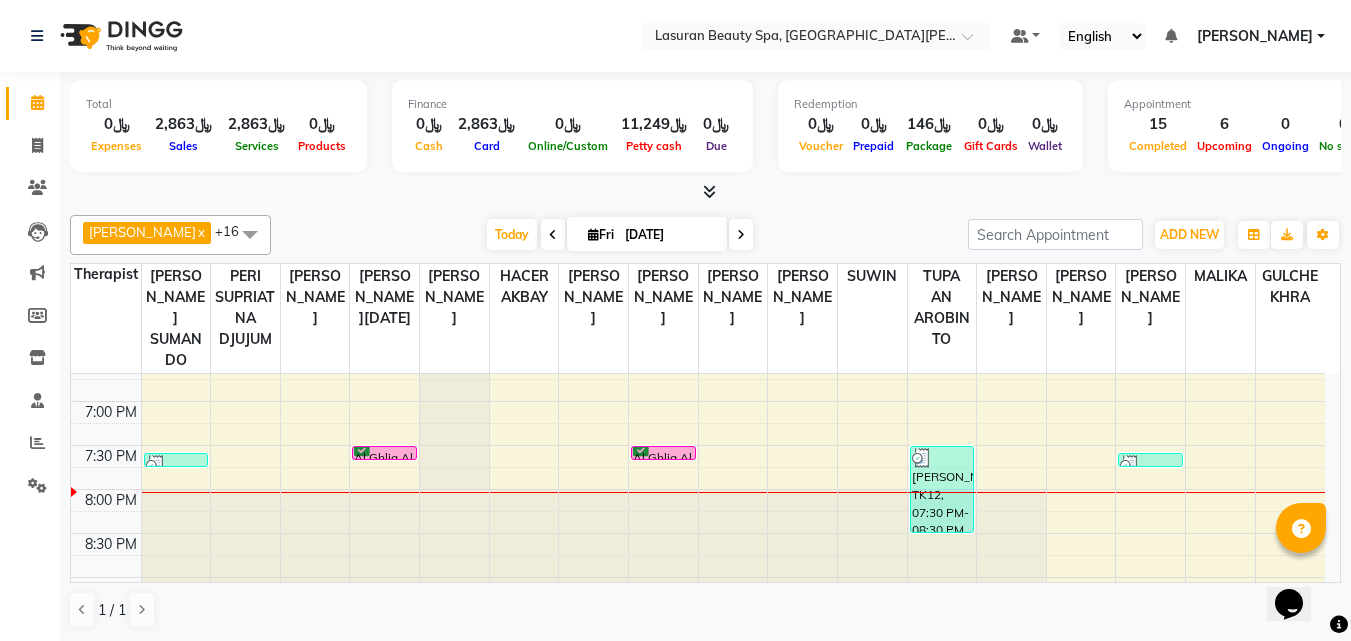 scroll, scrollTop: 1, scrollLeft: 0, axis: vertical 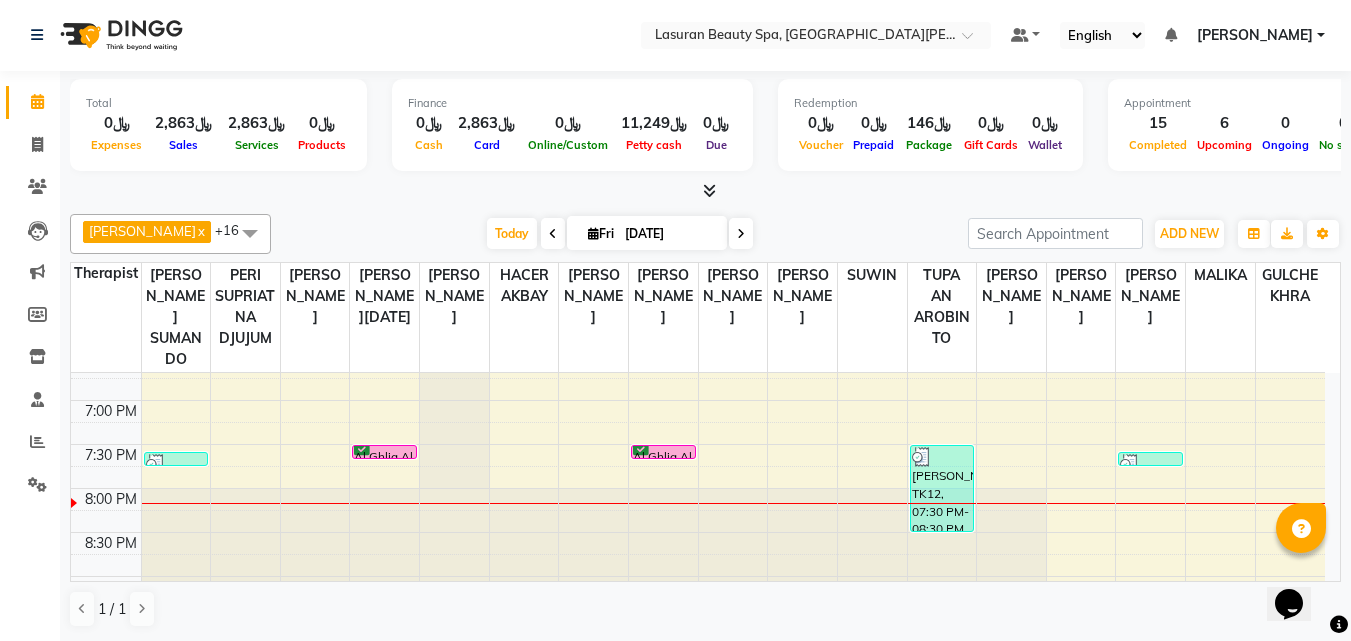 click at bounding box center [1150, 464] 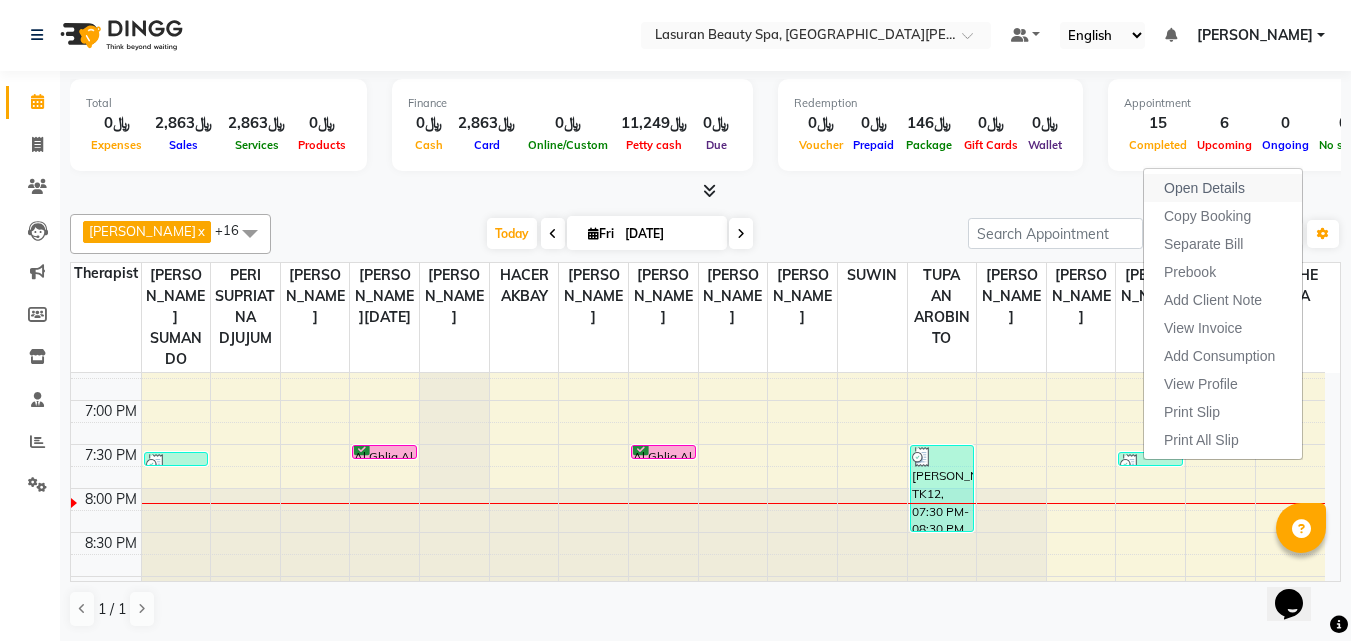 click on "Open Details" at bounding box center [1223, 188] 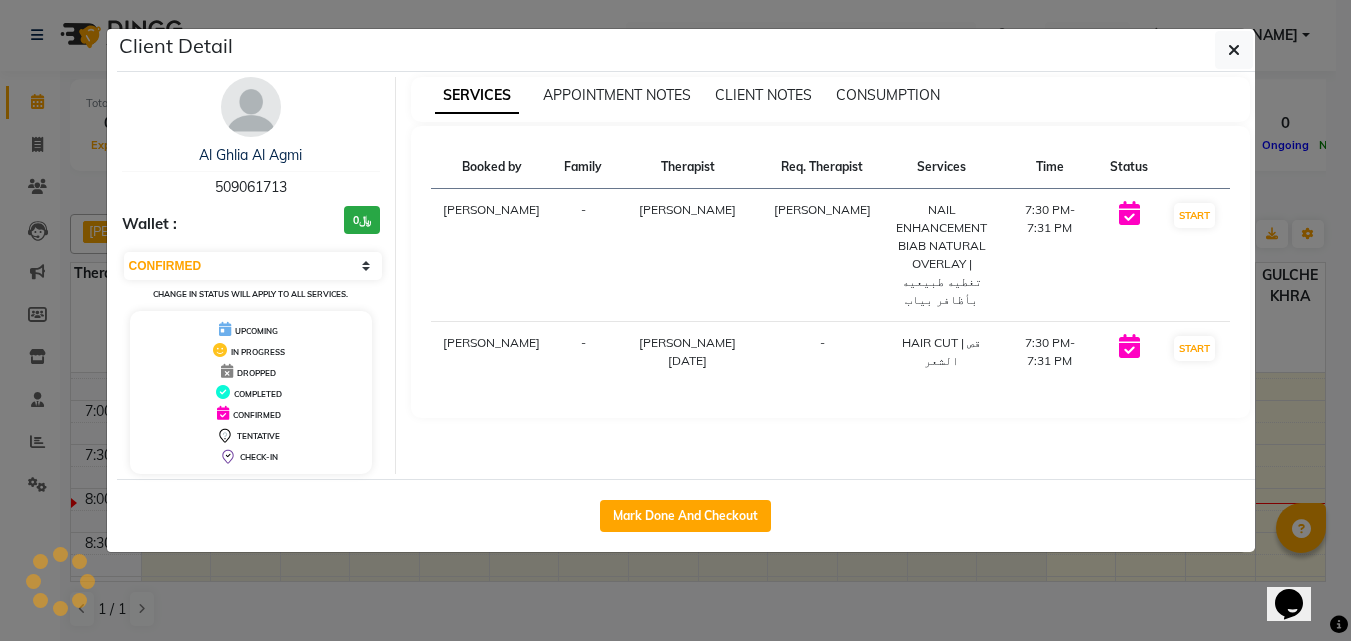 select on "3" 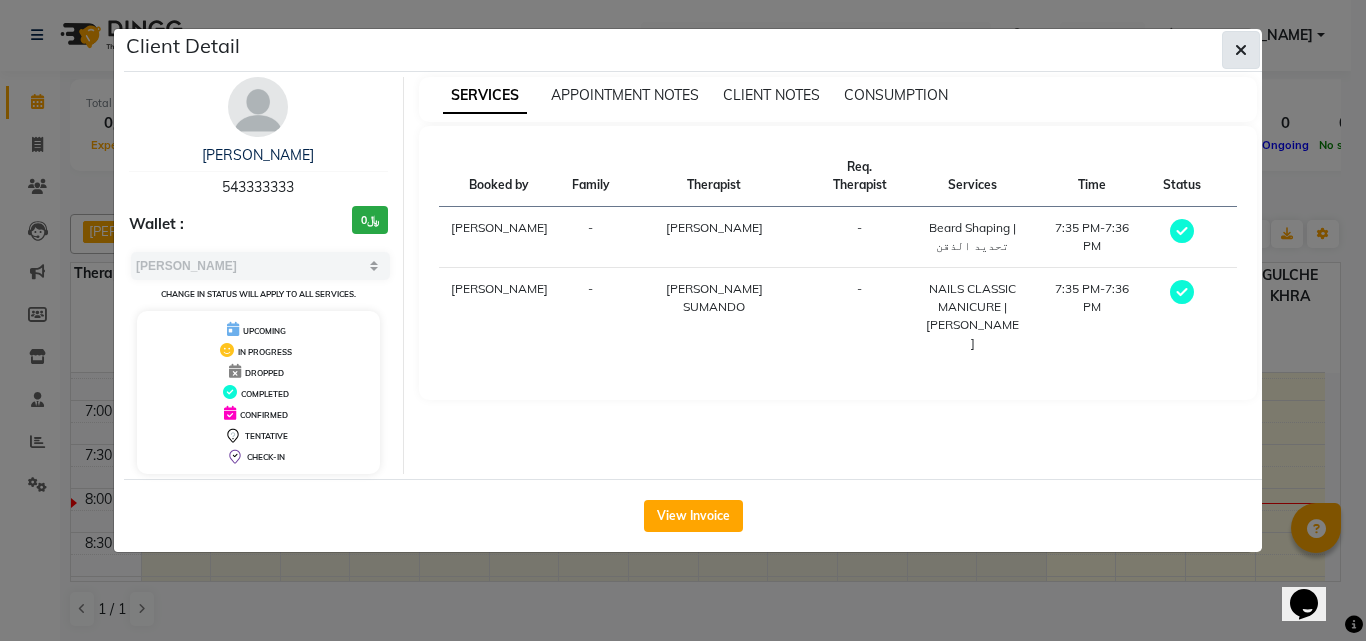 click 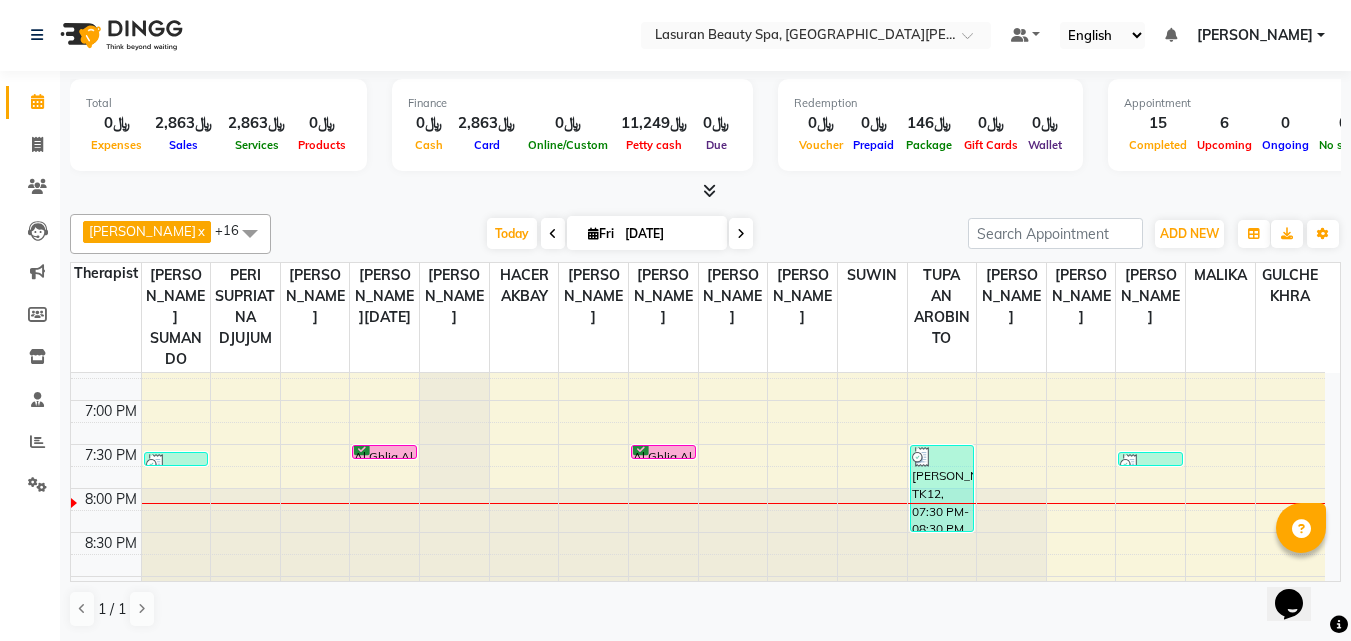 click at bounding box center [176, 464] 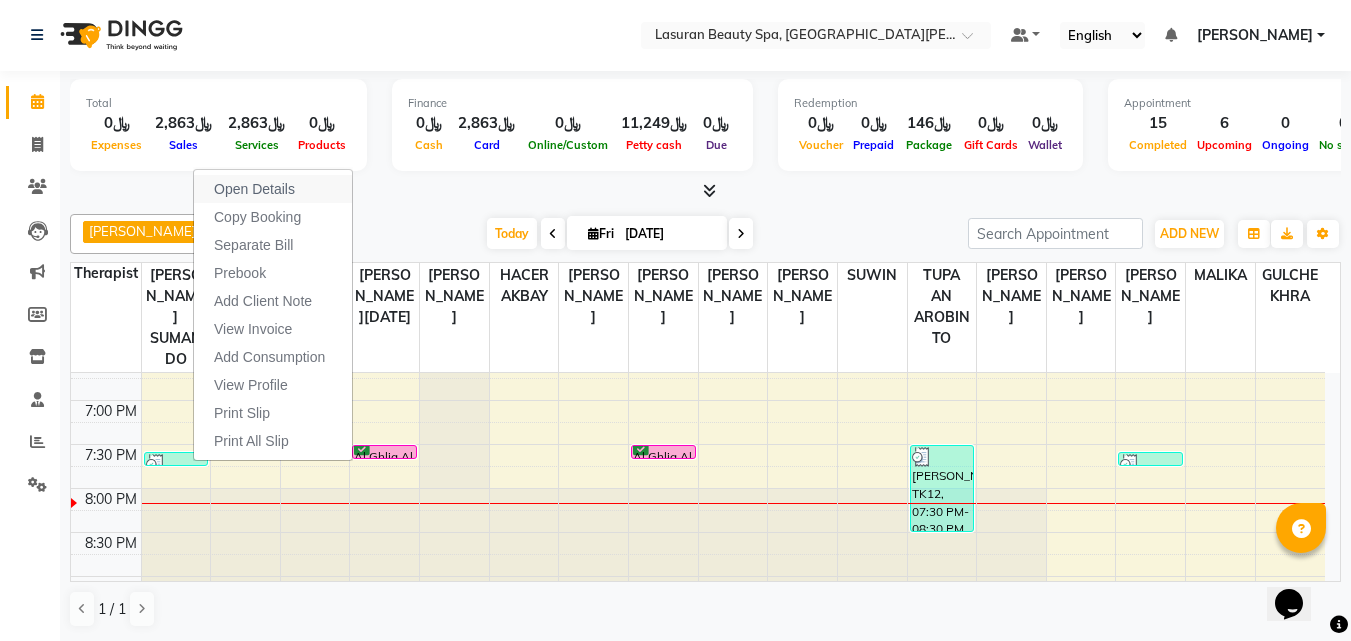 click on "Open Details" at bounding box center (254, 189) 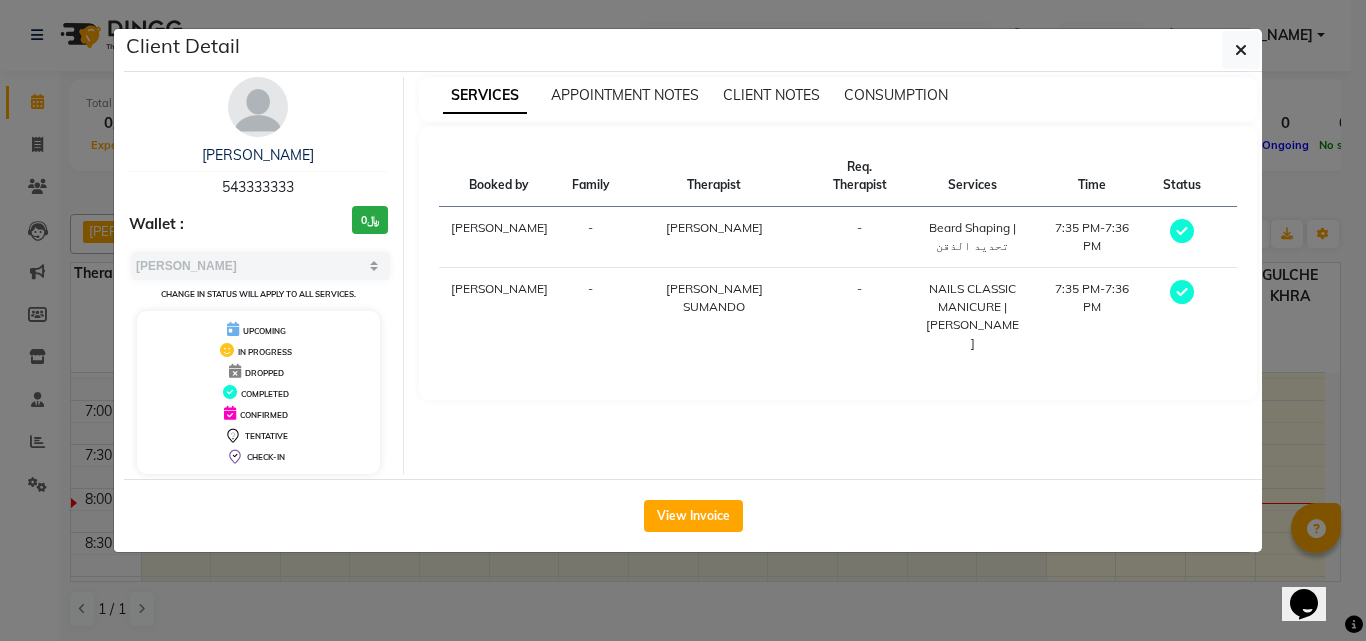 click on "﷼0" at bounding box center [370, 220] 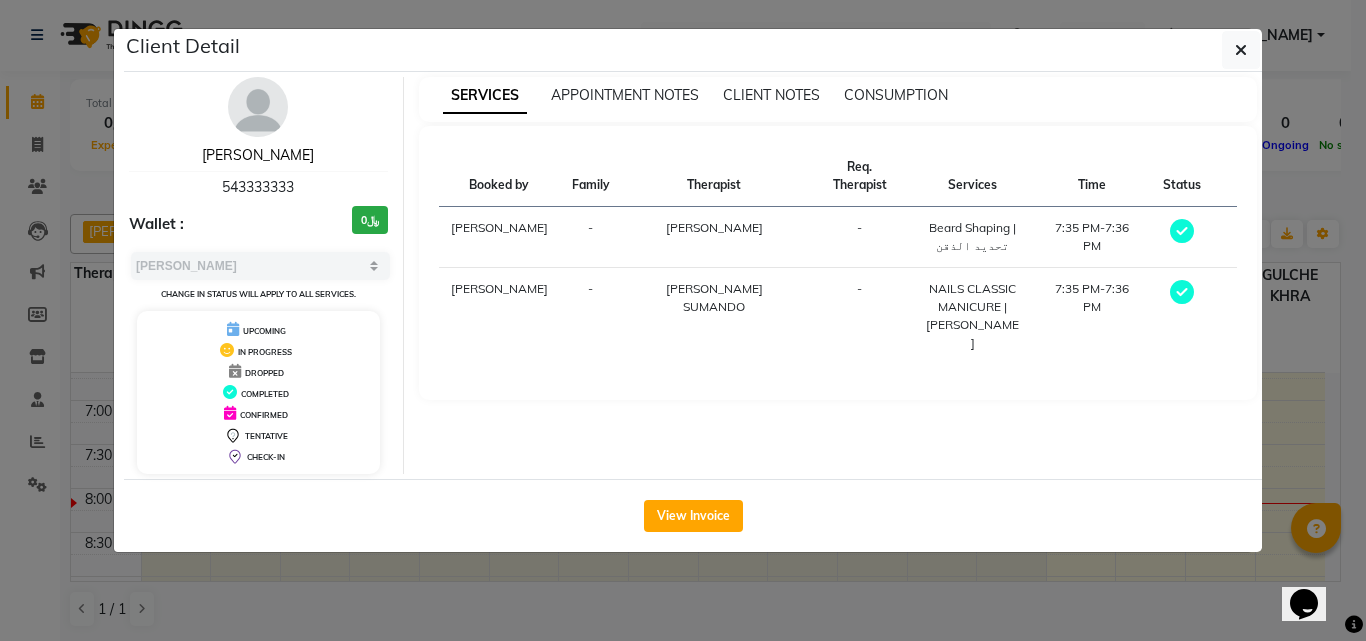 click on "Khalid Almulhem" at bounding box center [258, 155] 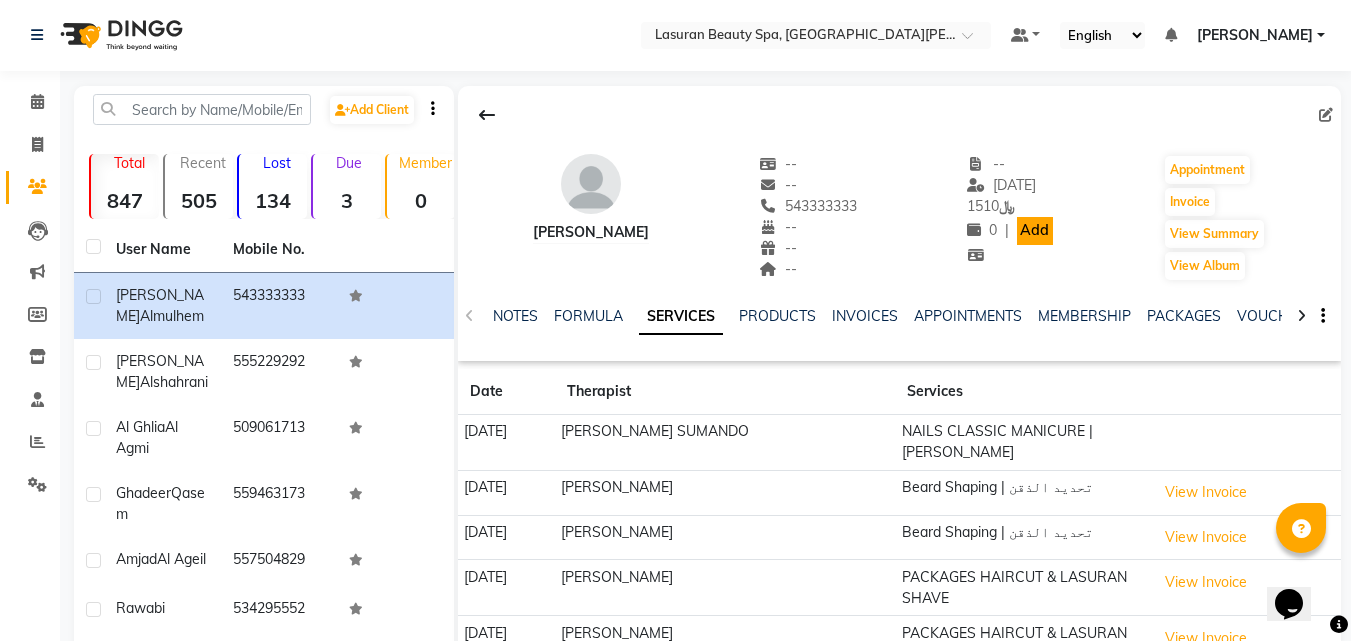 click on "Add" 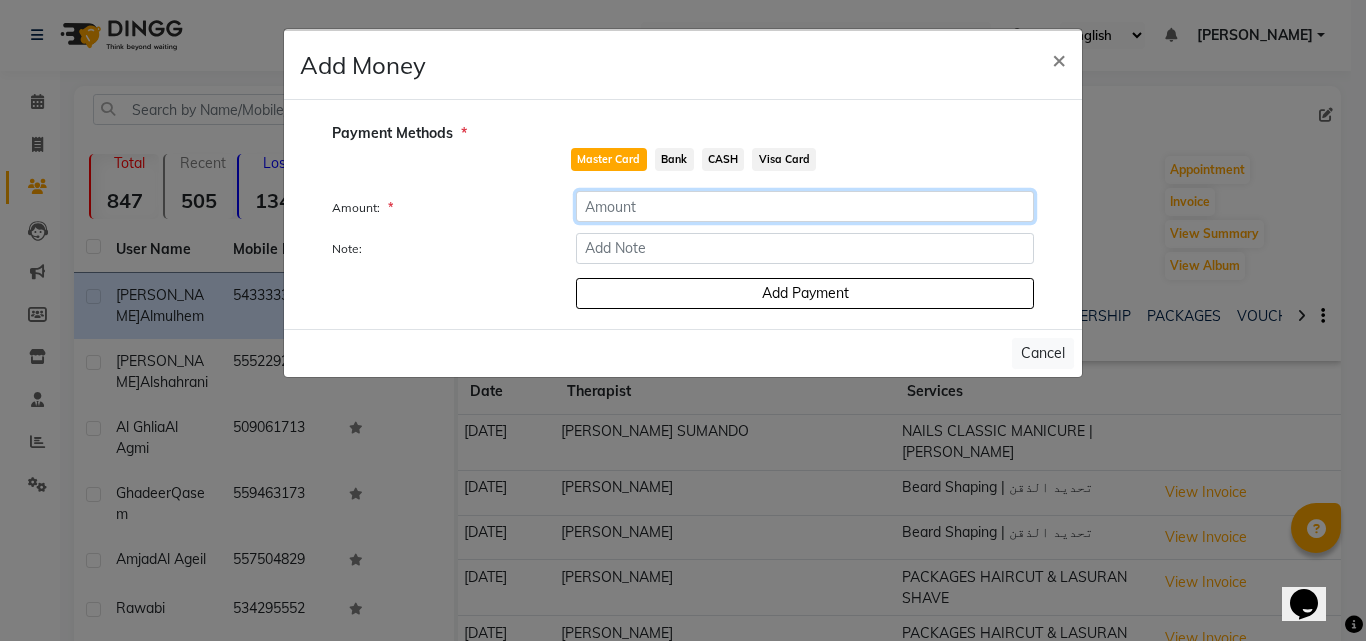 click 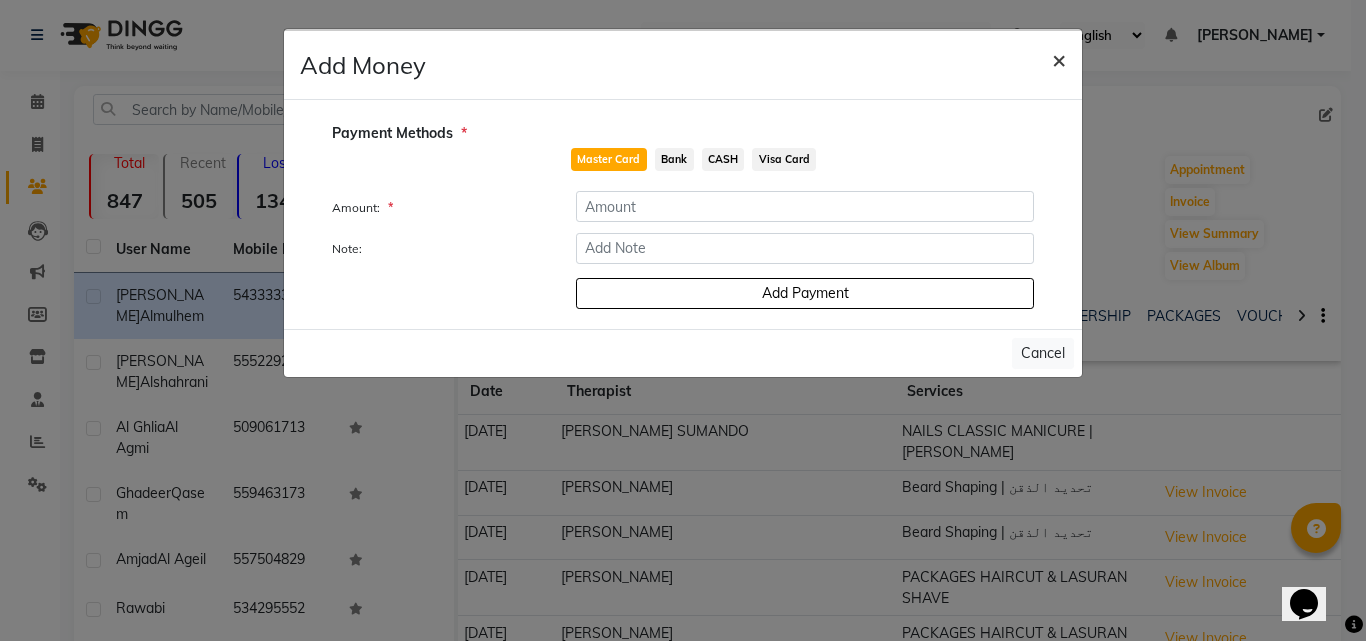 click on "×" 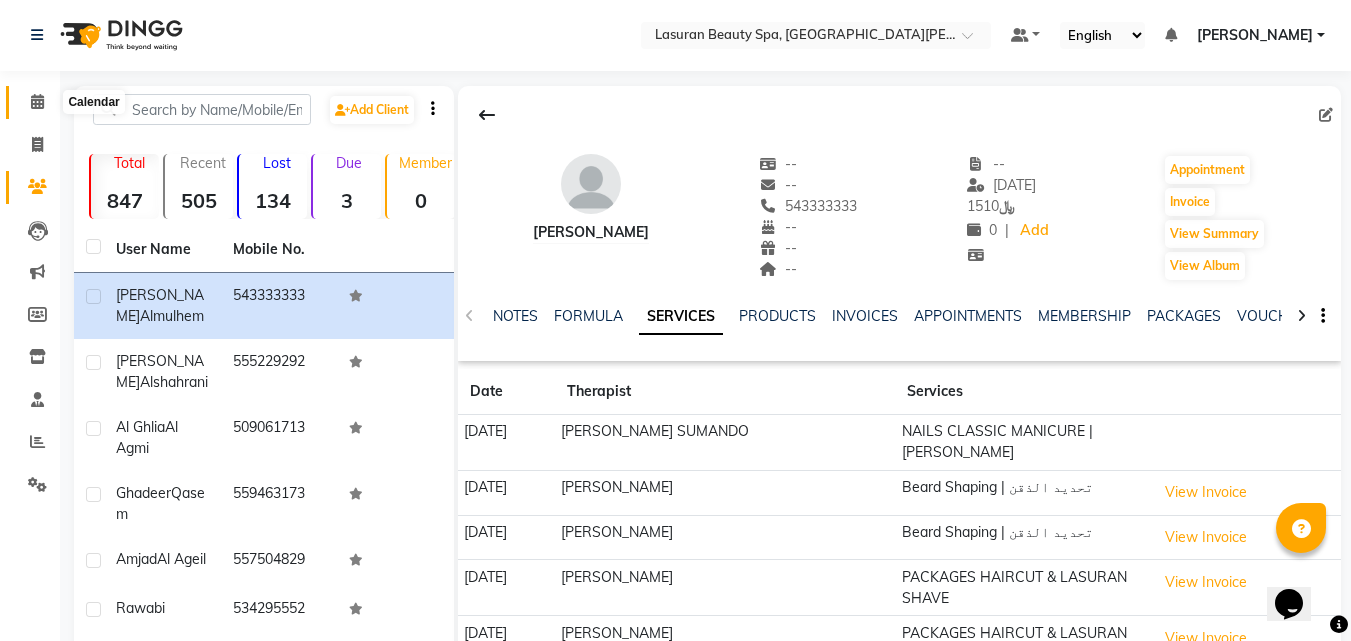 click 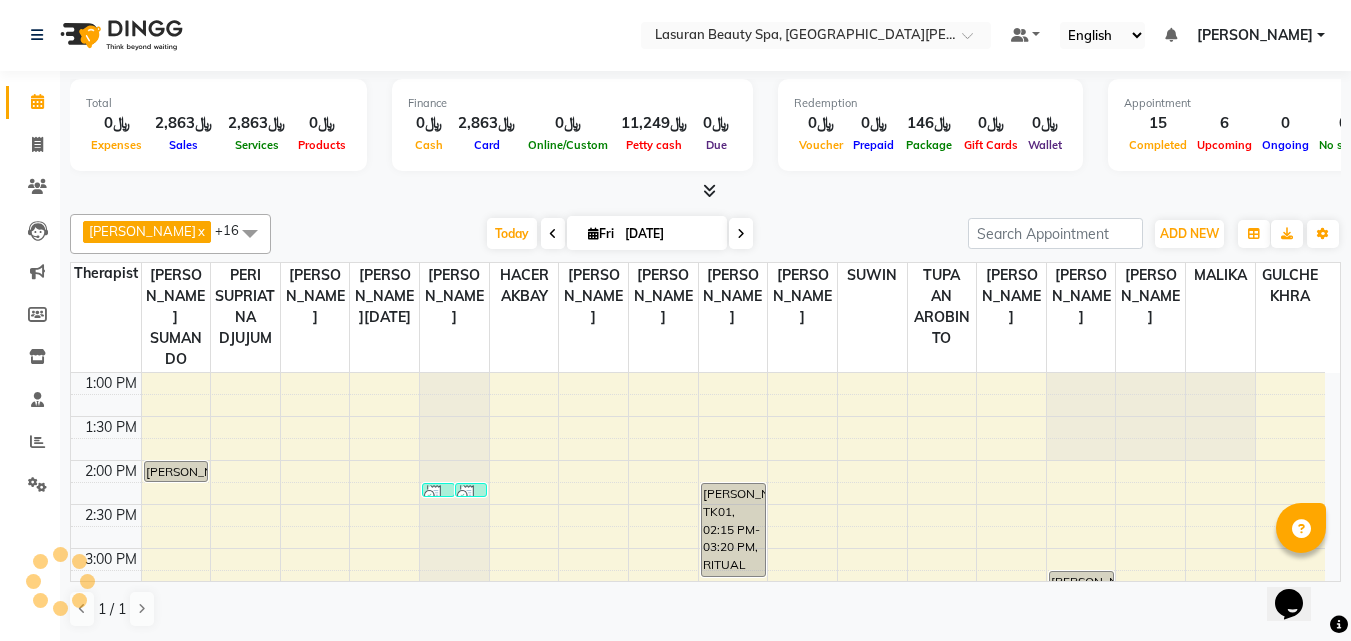 scroll, scrollTop: 0, scrollLeft: 0, axis: both 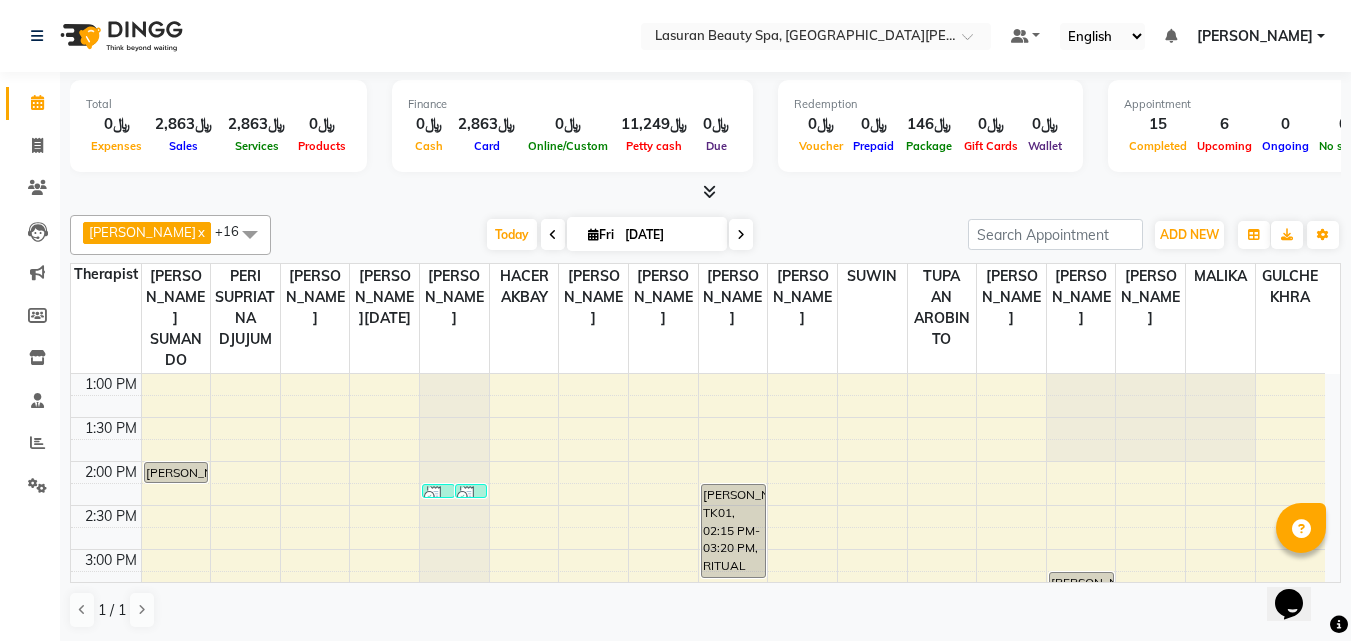 drag, startPoint x: 732, startPoint y: 236, endPoint x: 733, endPoint y: 267, distance: 31.016125 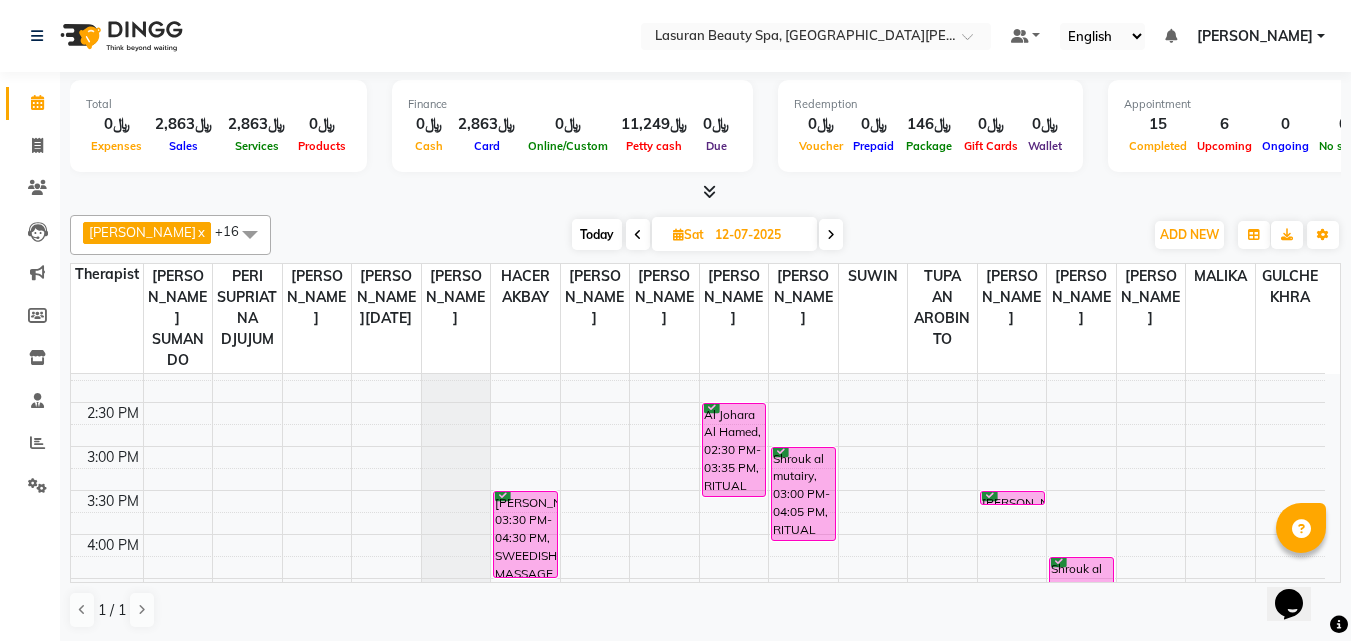 scroll, scrollTop: 300, scrollLeft: 0, axis: vertical 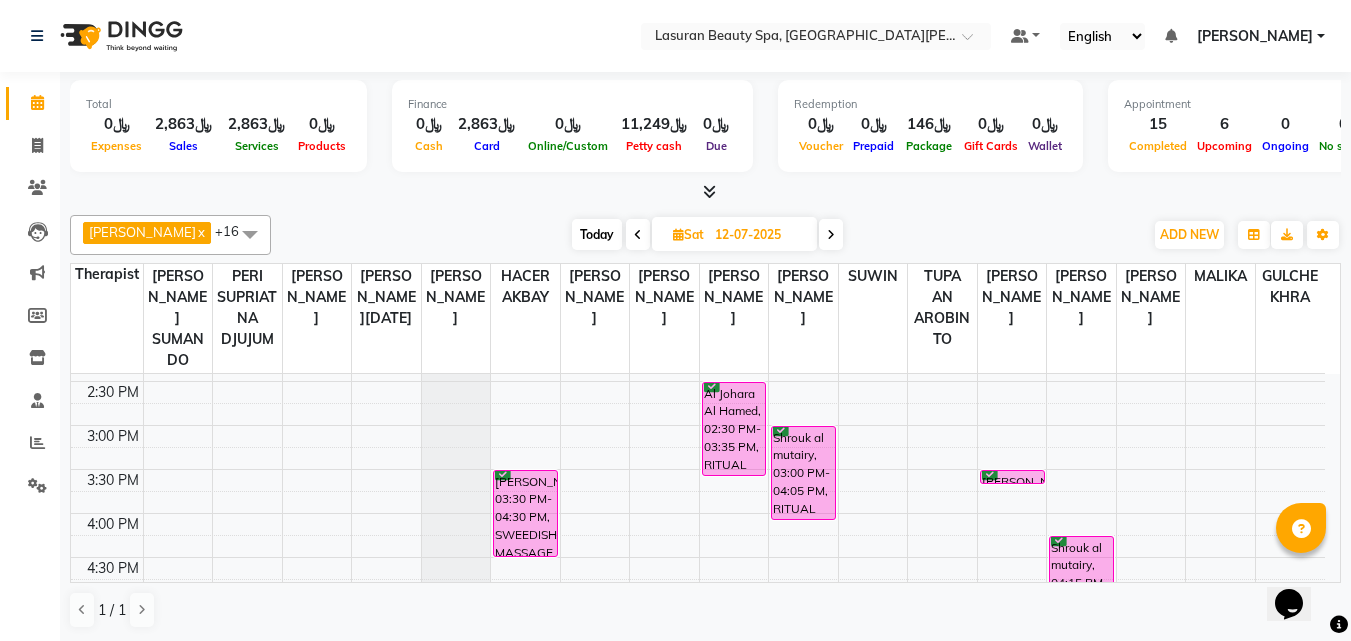 click on "Wejdan ibrahim, 03:30 PM-03:31 PM, CLASSIC PEDICURE | باديكير كلاسيك" at bounding box center [1012, 477] 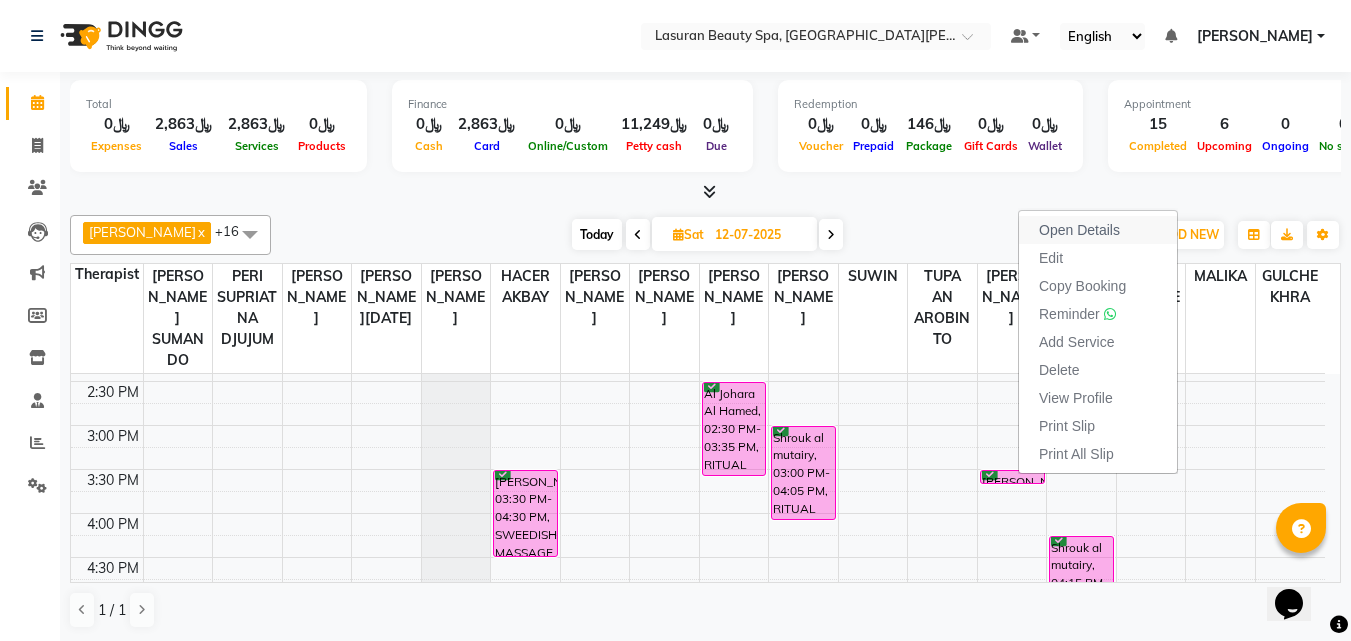 click on "Open Details" at bounding box center [1079, 230] 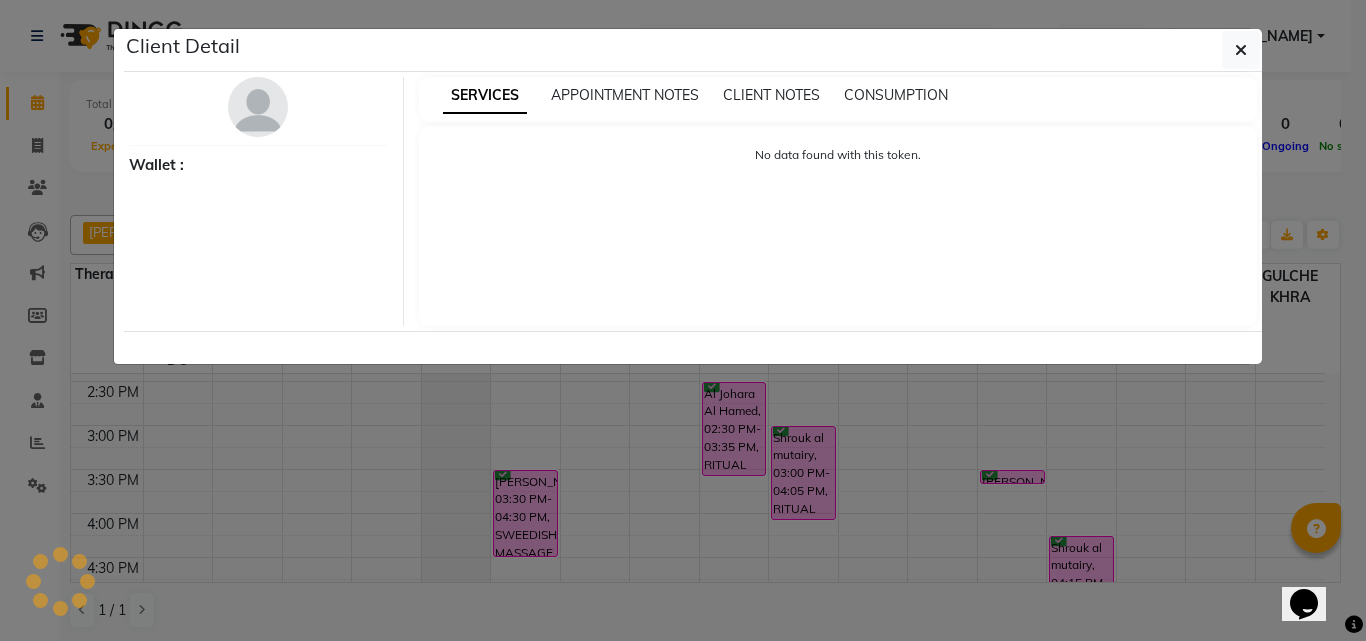 select on "6" 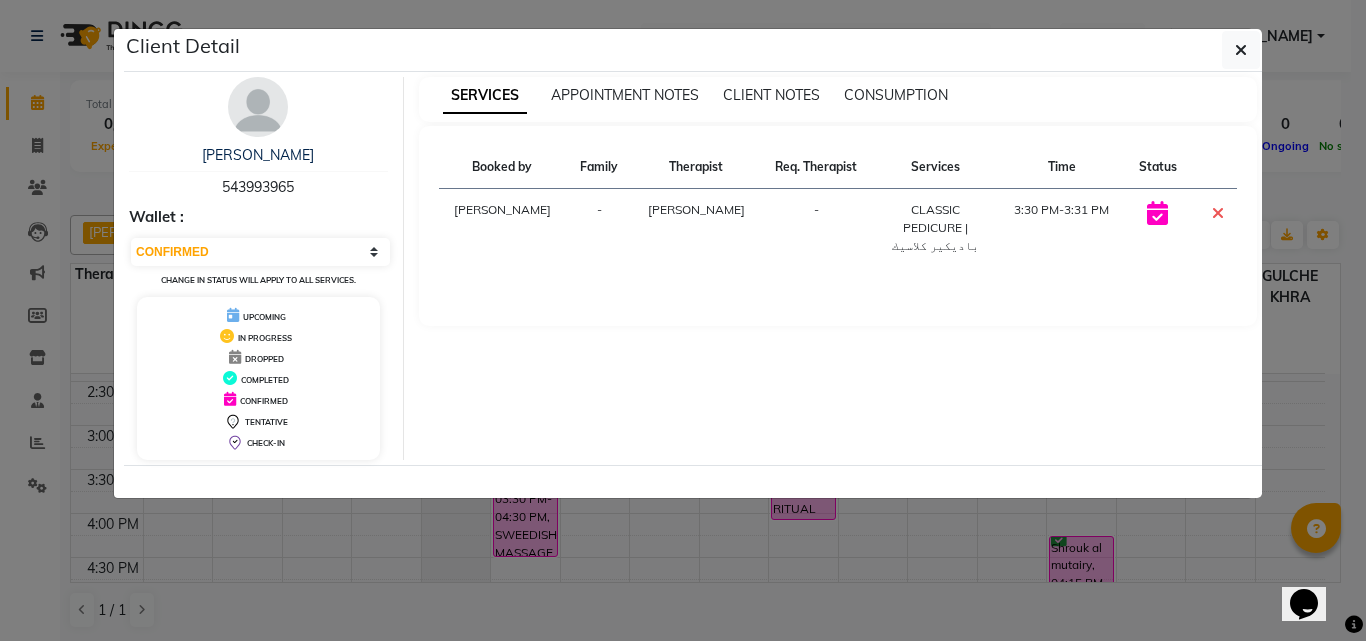 click on "Client Detail  Wejdan ibrahim   543993965 Wallet : Select CONFIRMED TENTATIVE Change in status will apply to all services. UPCOMING IN PROGRESS DROPPED COMPLETED CONFIRMED TENTATIVE CHECK-IN SERVICES APPOINTMENT NOTES CLIENT NOTES CONSUMPTION Booked by Family Therapist Req. Therapist Services Time Status  Ranim Al Hasnaoui  - CHARLYN AZARCON -  CLASSIC PEDICURE | باديكير كلاسيك   3:30 PM-3:31 PM" 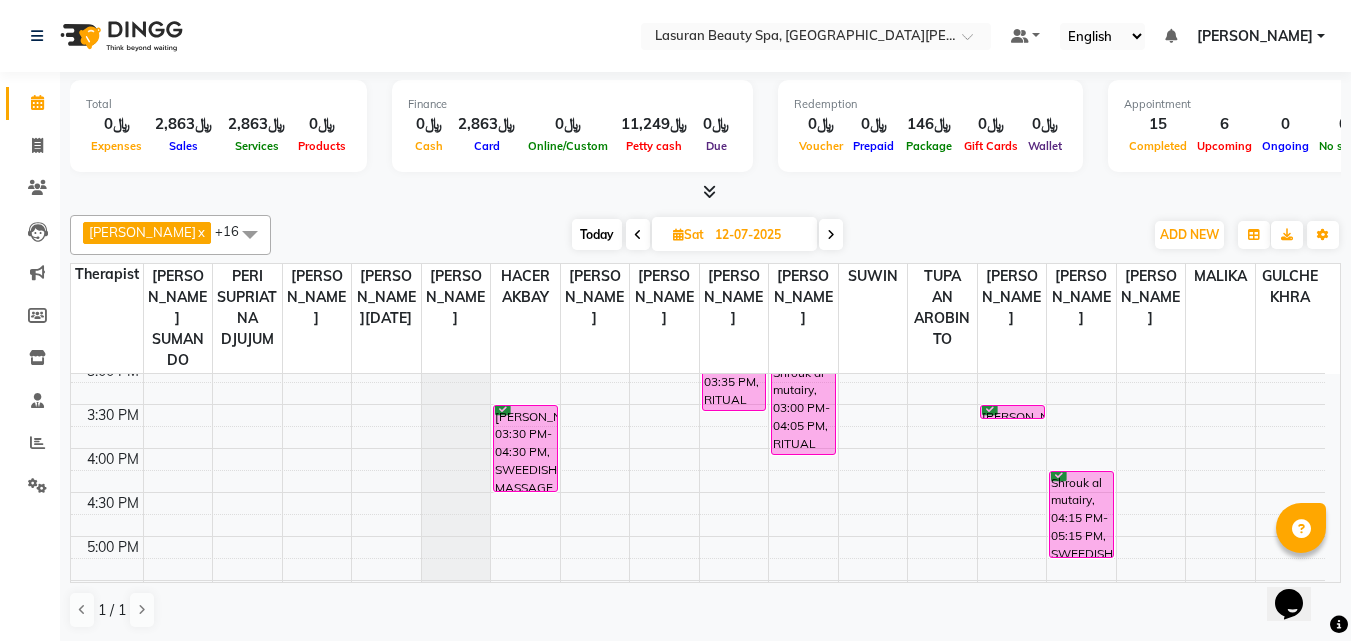 scroll, scrollTop: 400, scrollLeft: 0, axis: vertical 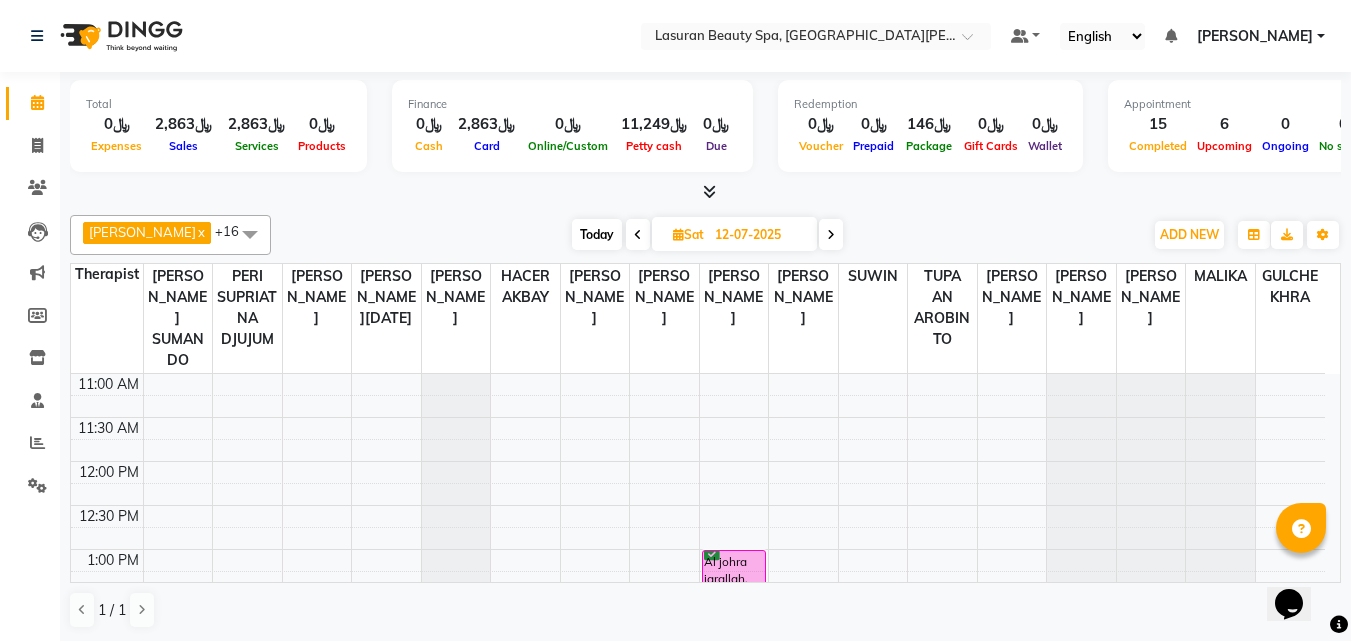 click on "Finance  ﷼0  Cash ﷼2,863  Card ﷼0  Online/Custom ﷼11,249 Petty cash ﷼0 Due" at bounding box center (572, 126) 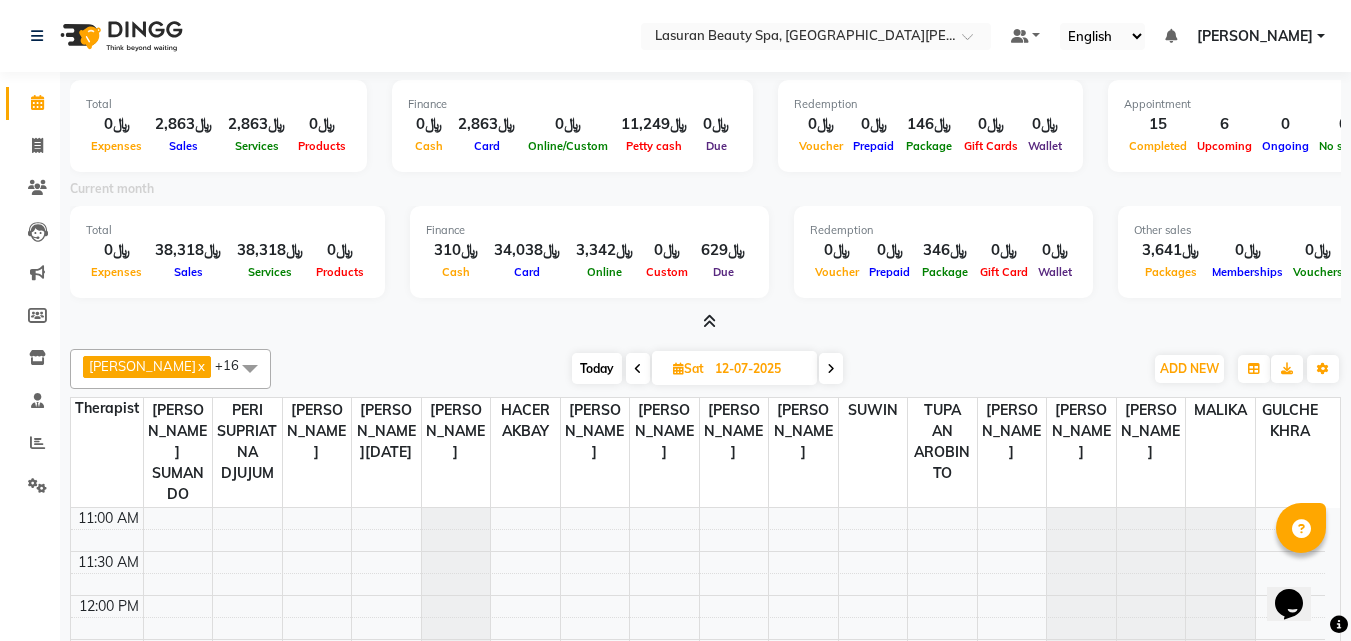 click at bounding box center (709, 321) 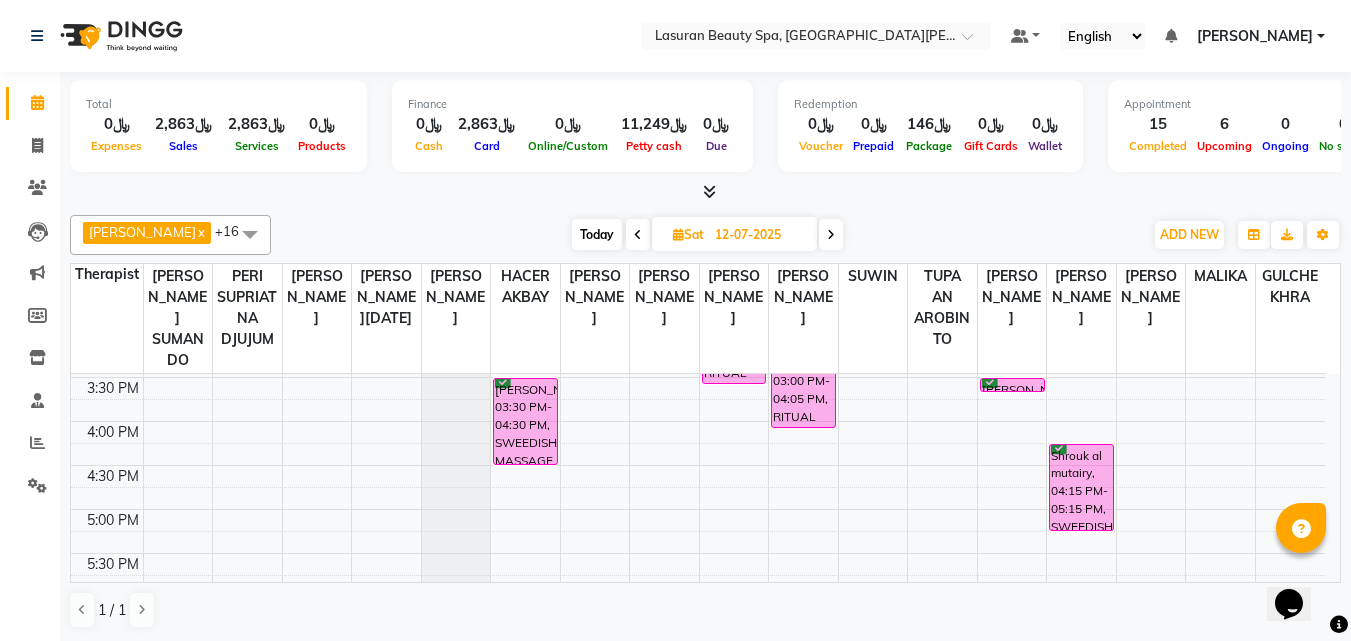 scroll, scrollTop: 400, scrollLeft: 0, axis: vertical 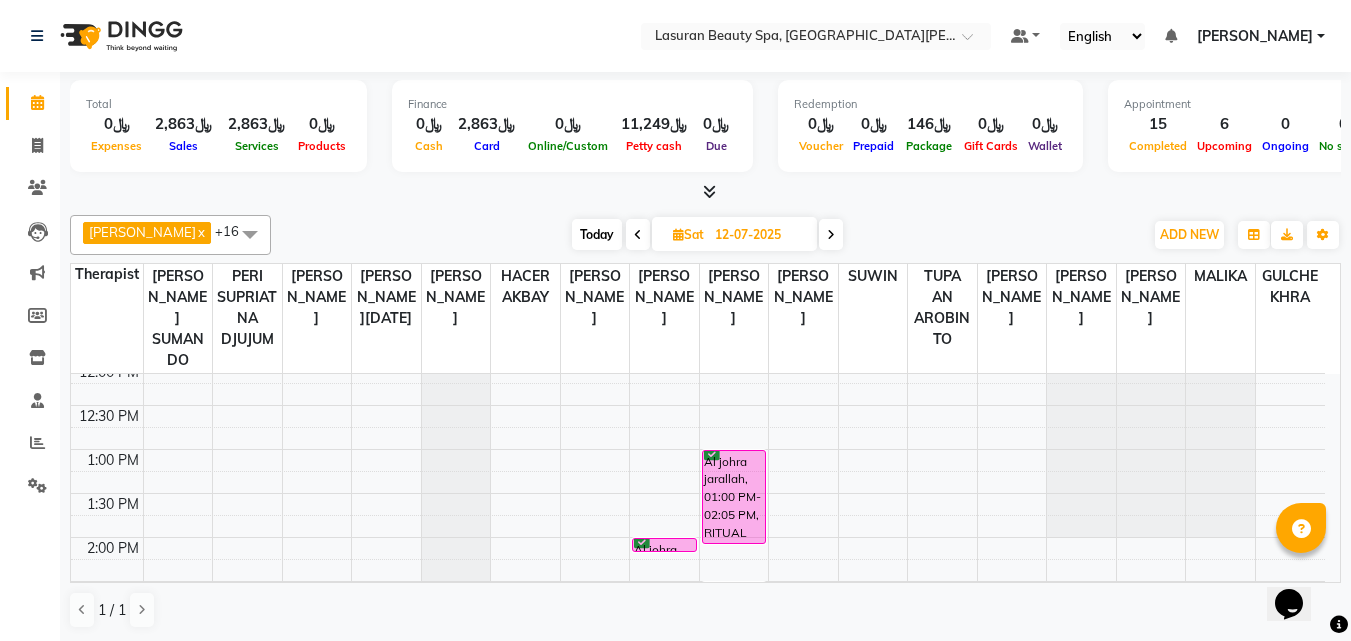 click on "Today" at bounding box center [597, 234] 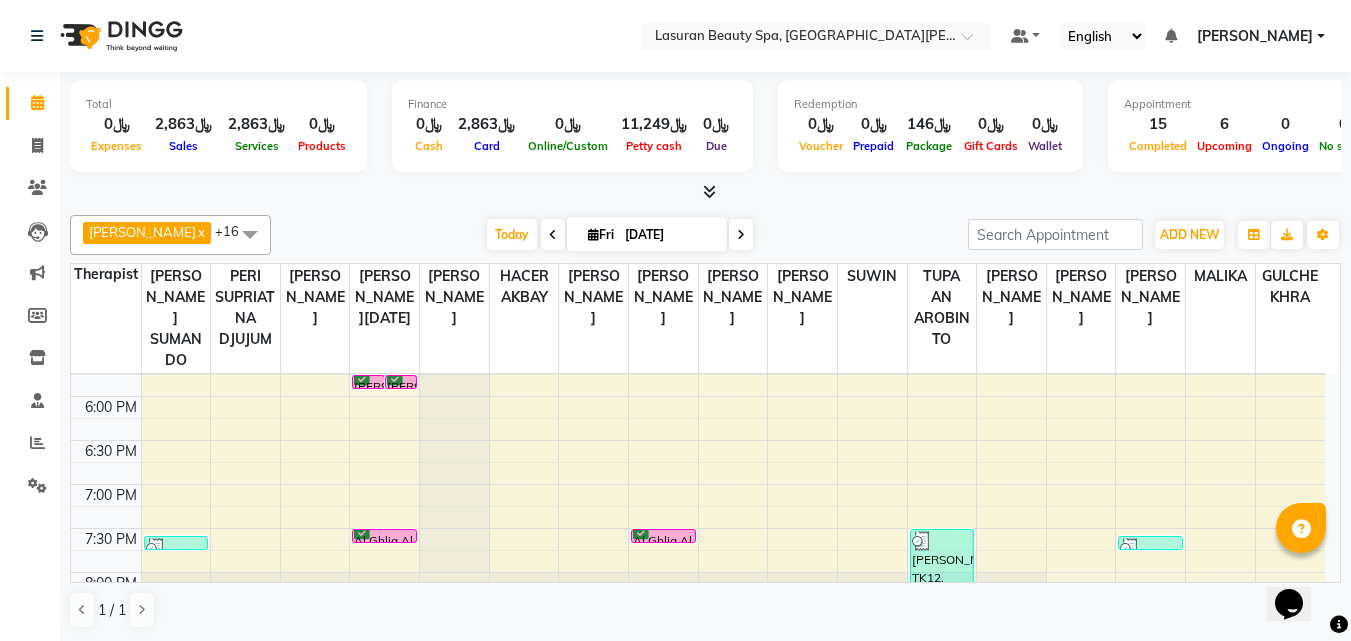 scroll, scrollTop: 317, scrollLeft: 0, axis: vertical 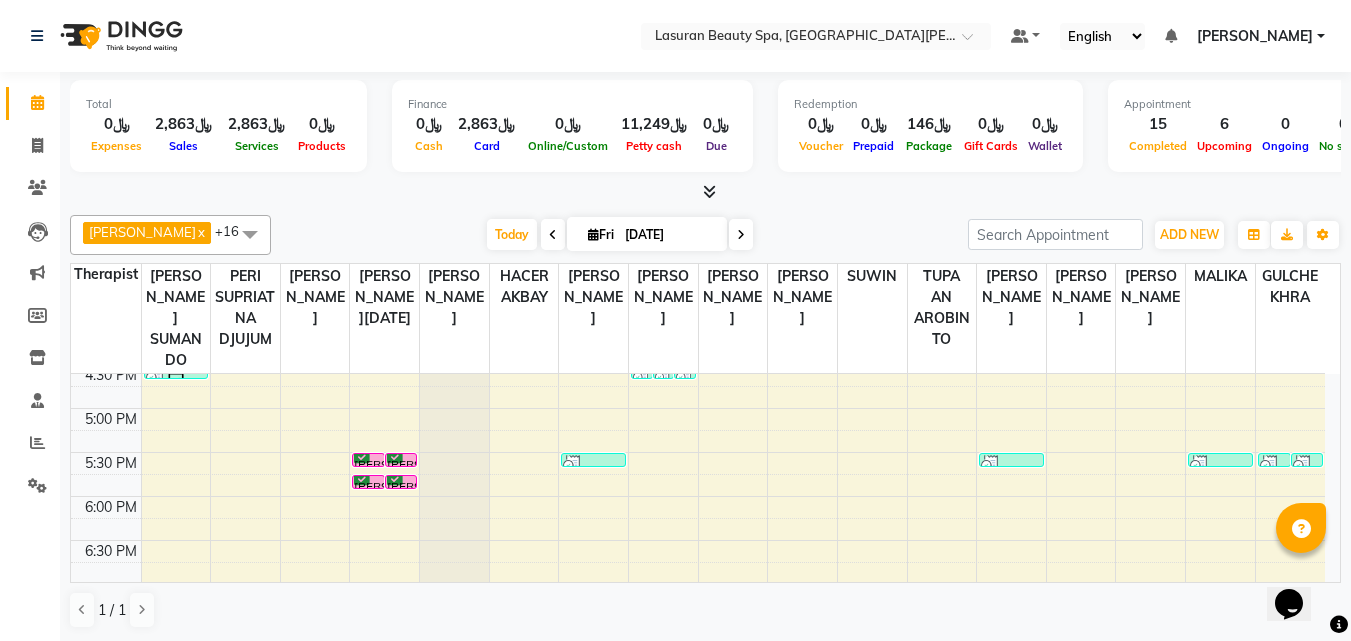 click at bounding box center (593, 465) 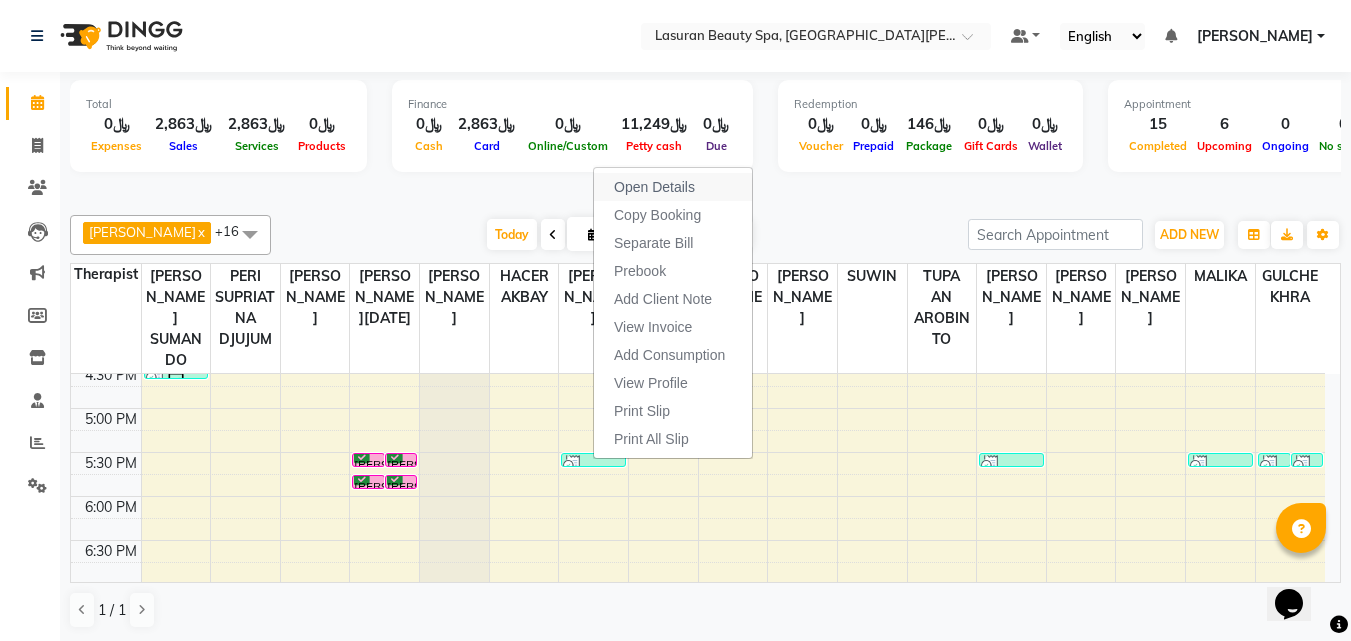 click on "Open Details" at bounding box center (654, 187) 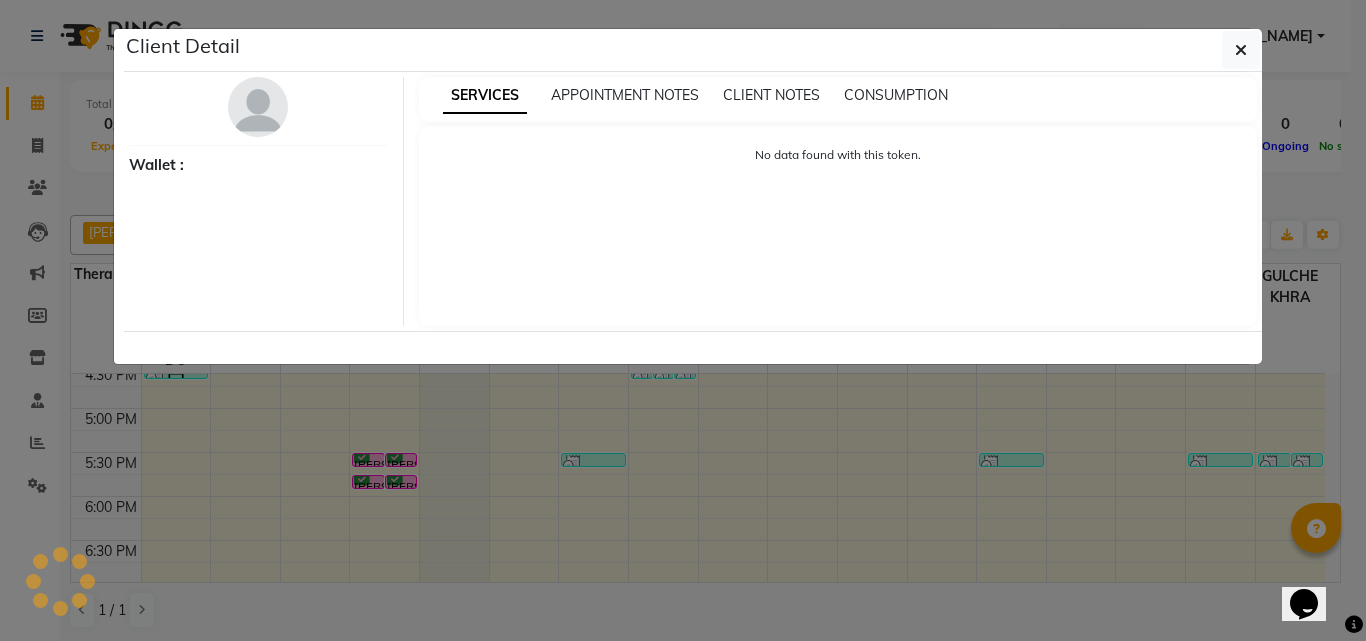 select on "3" 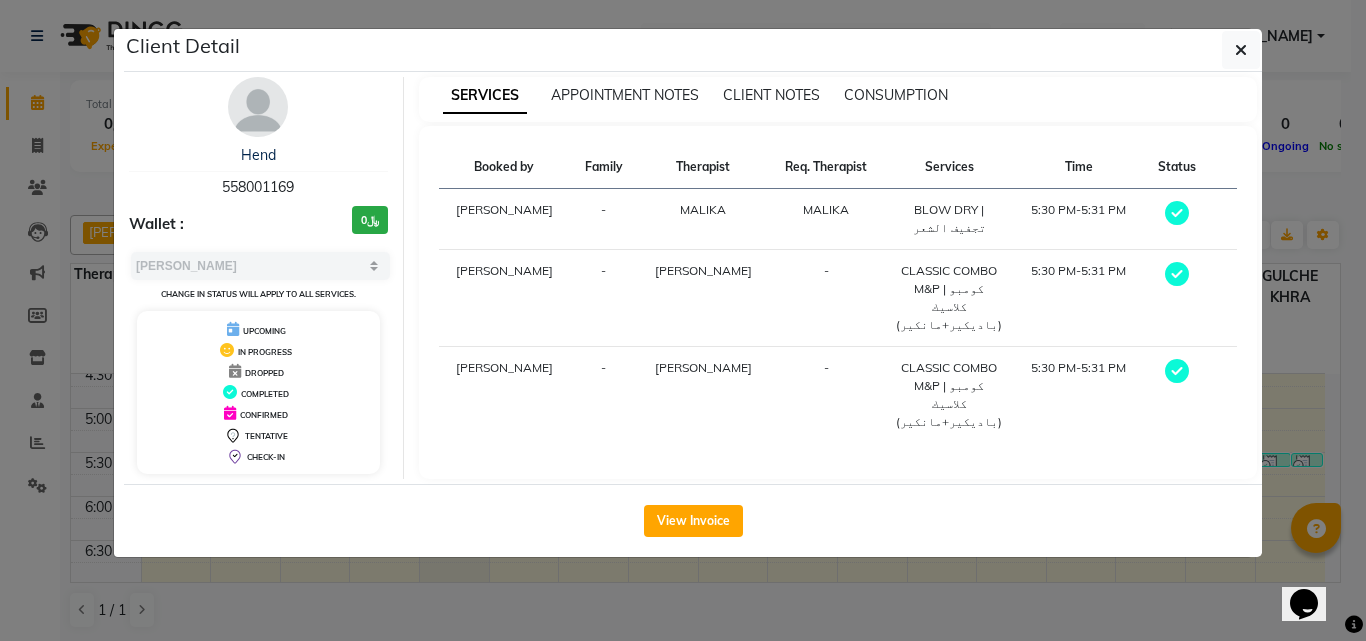 click on "Client Detail  Hend    558001169 Wallet : ﷼0 Select MARK DONE UPCOMING Change in status will apply to all services. UPCOMING IN PROGRESS DROPPED COMPLETED CONFIRMED TENTATIVE CHECK-IN SERVICES APPOINTMENT NOTES CLIENT NOTES CONSUMPTION Booked by Family Therapist Req. Therapist Services Time Status  Mariam Barakat  - MALIKA MALIKA  BLOW DRY | تجفيف الشعر   5:30 PM-5:31 PM   Ranim Al Hasnaoui  - SHAUN ALBOPERA -  CLASSIC COMBO M&P | كومبو كلاسيك (باديكير+مانكير)   5:30 PM-5:31 PM   Ranim Al Hasnaoui  - CHARLYN AZARCON -  CLASSIC COMBO M&P | كومبو كلاسيك (باديكير+مانكير)   5:30 PM-5:31 PM   View Invoice" 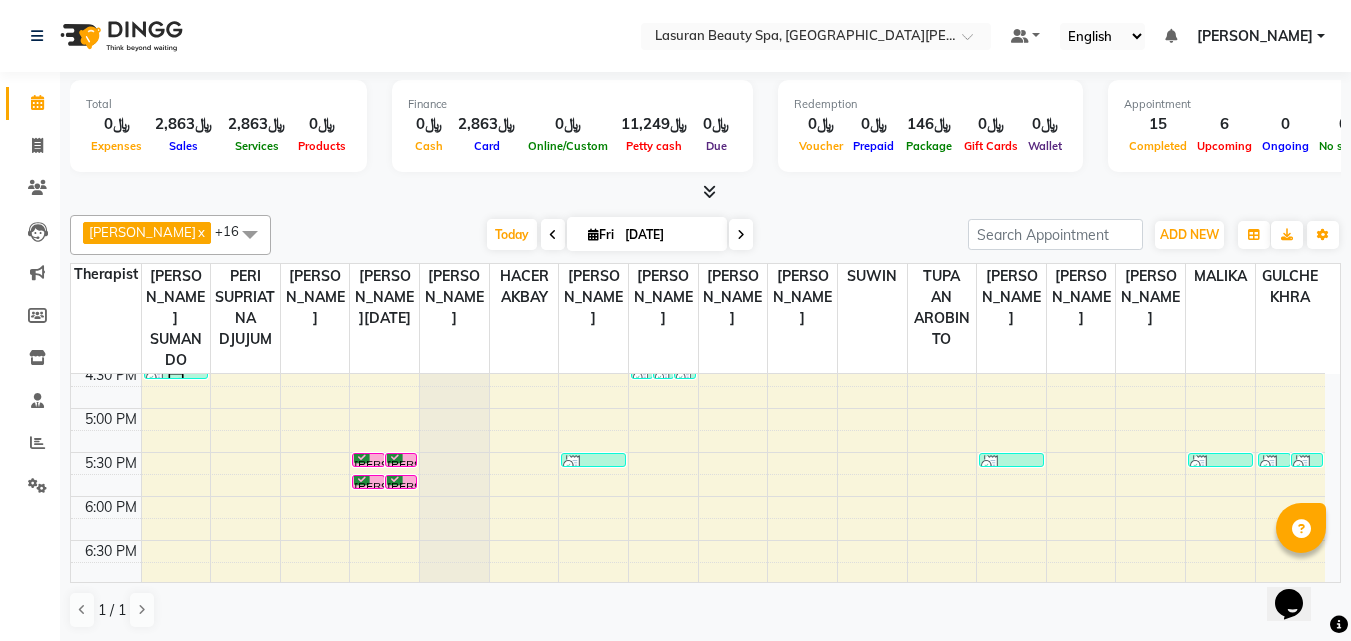 click at bounding box center [593, 465] 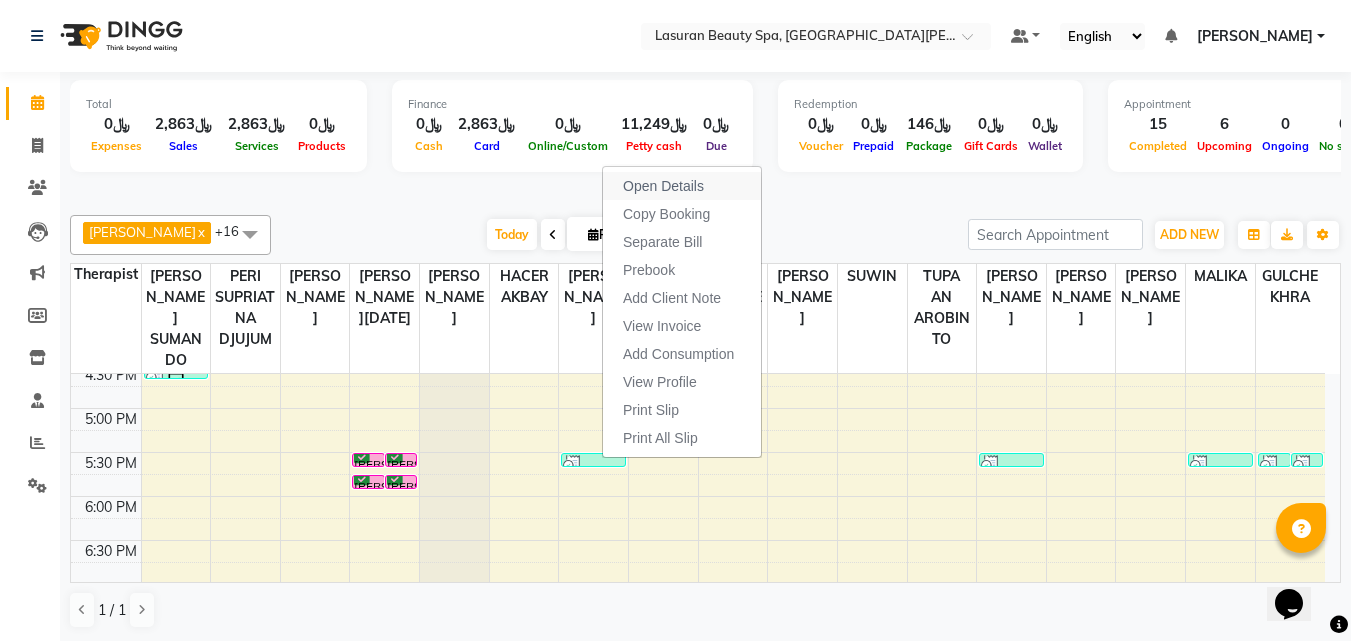 click on "Open Details" at bounding box center (663, 186) 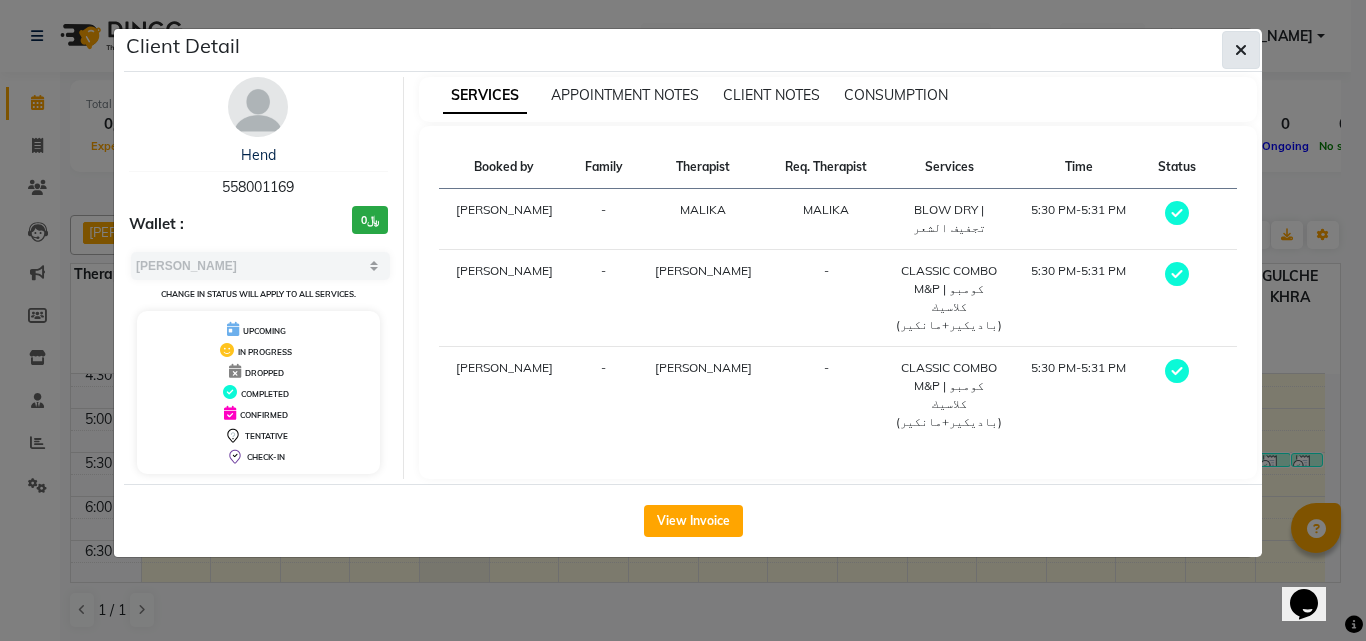 click 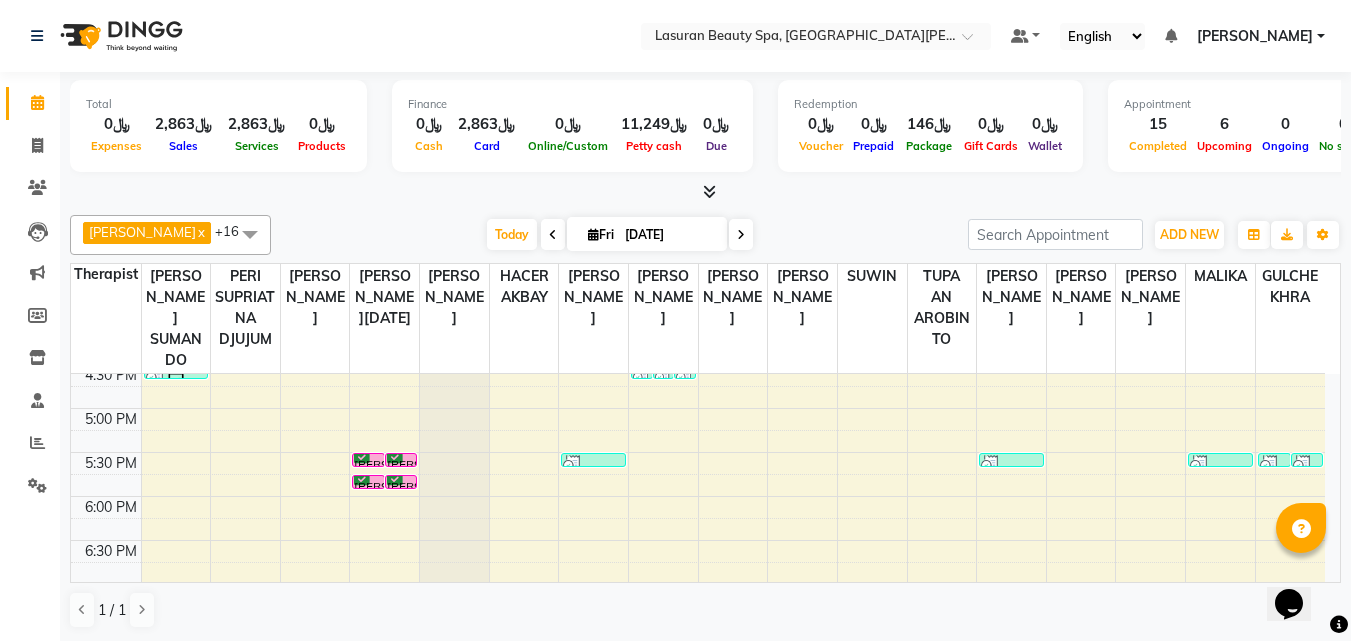 scroll, scrollTop: 217, scrollLeft: 0, axis: vertical 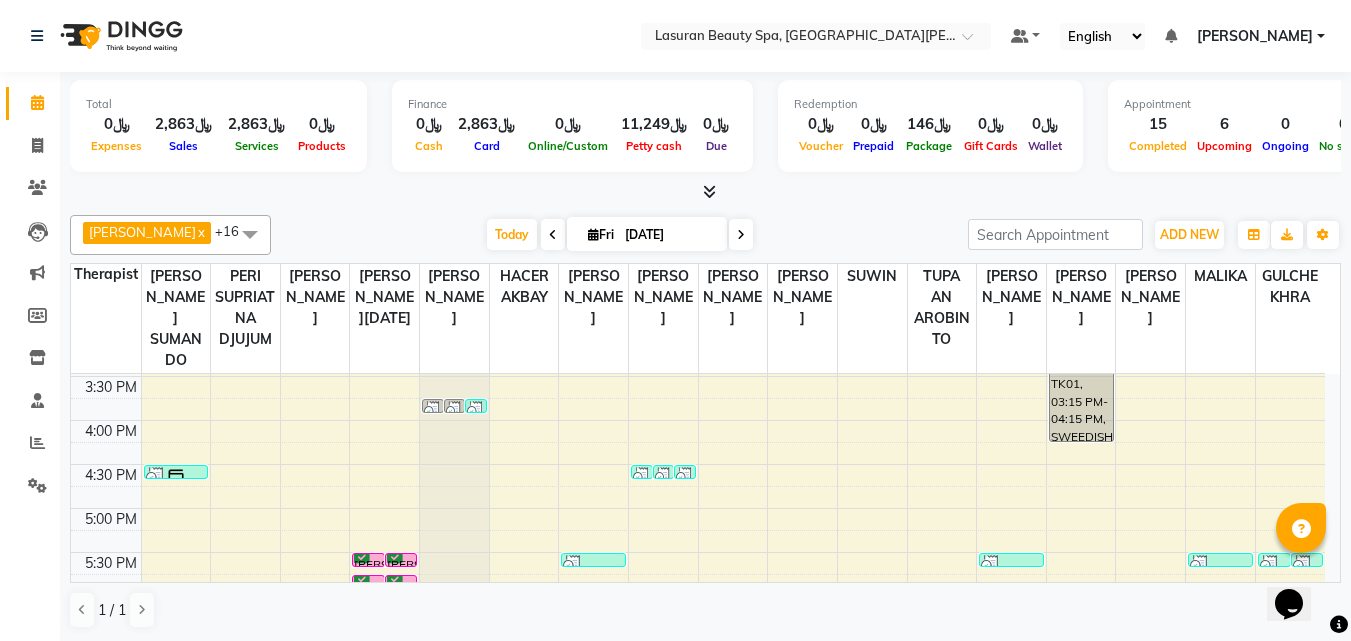 click at bounding box center [685, 477] 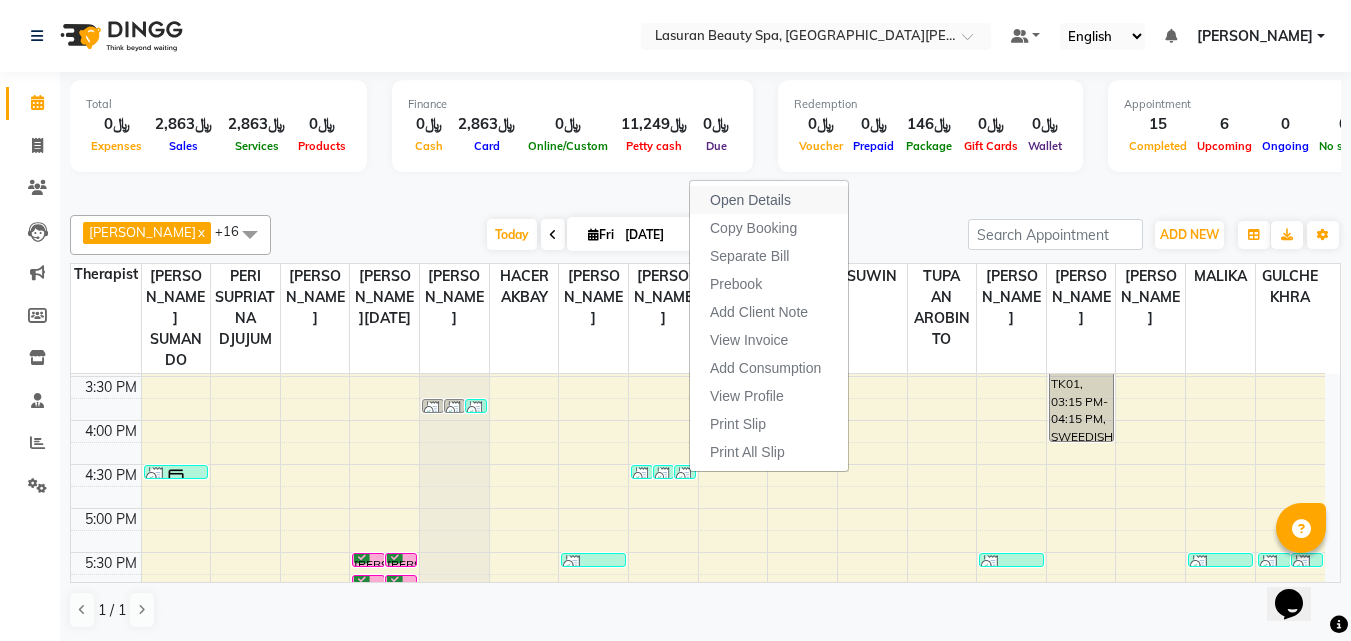 click on "Open Details" at bounding box center (750, 200) 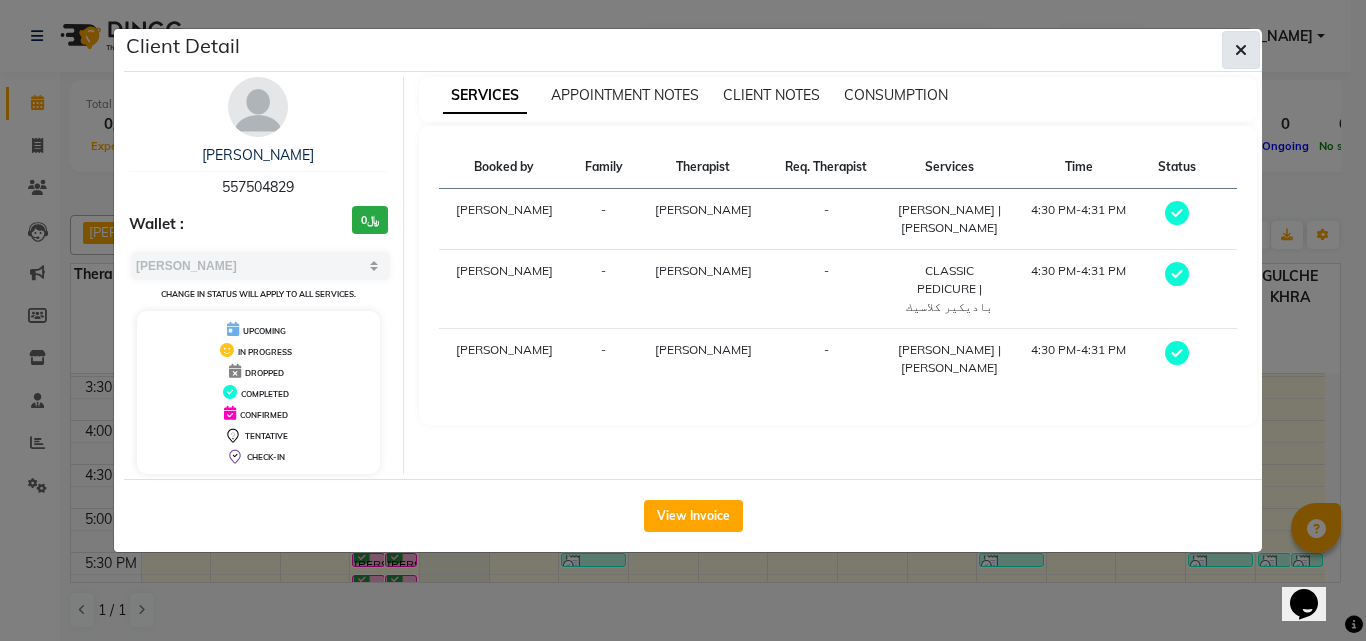 click 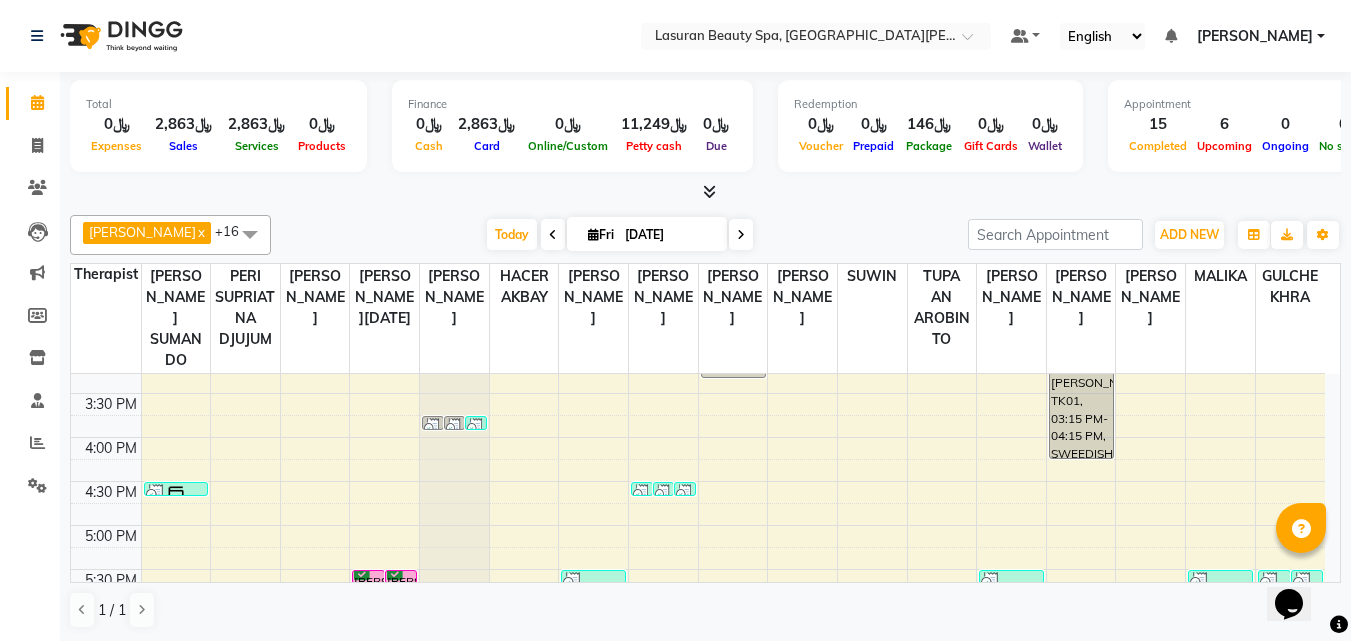 scroll, scrollTop: 300, scrollLeft: 0, axis: vertical 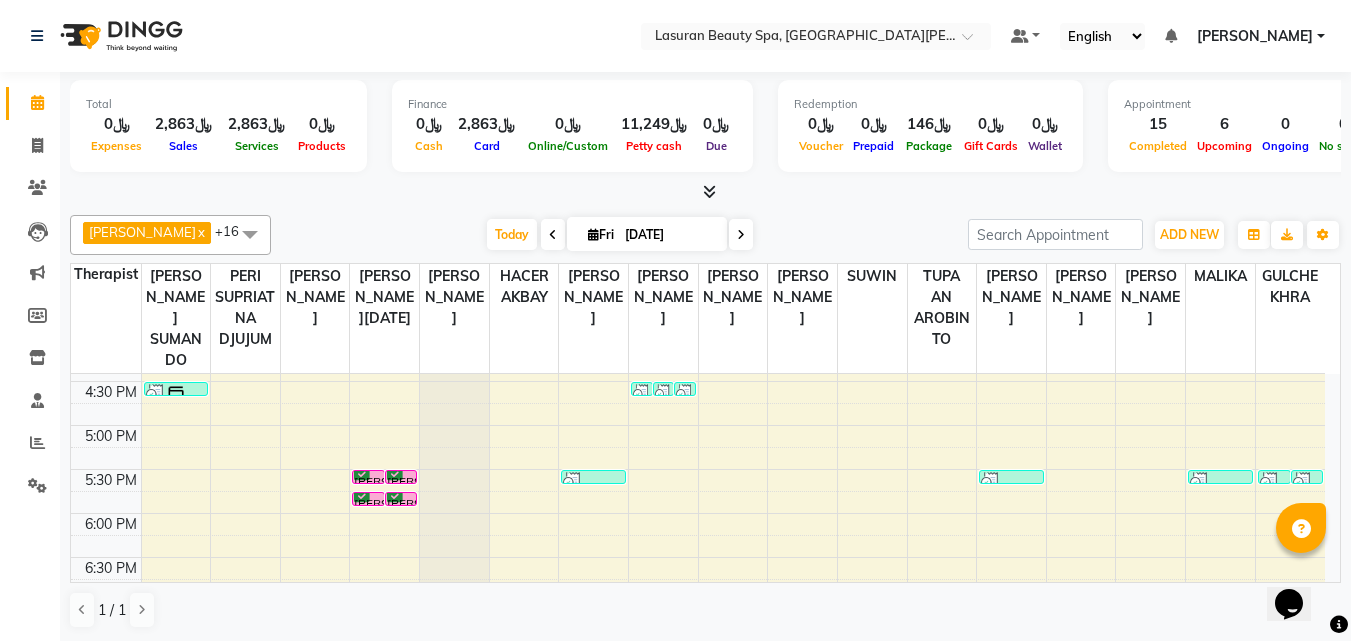 click on "Amjad Al Ageil, TK09, 05:30 PM-05:31 PM, Highlight FULL HEAD Length 1 | هايلايت لكامل الشعر 1" at bounding box center [401, 477] 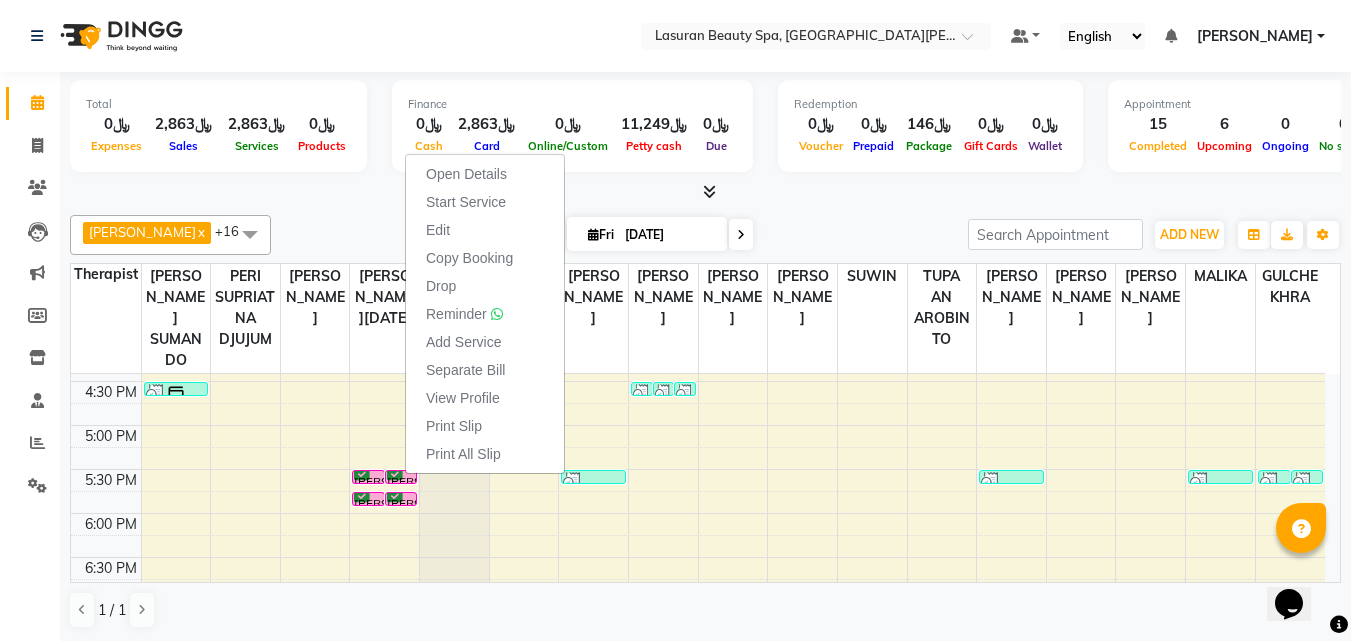click on "[PERSON_NAME], TK03, 04:30 PM-04:31 PM, [PERSON_NAME] | مانكير جل" at bounding box center [664, 389] 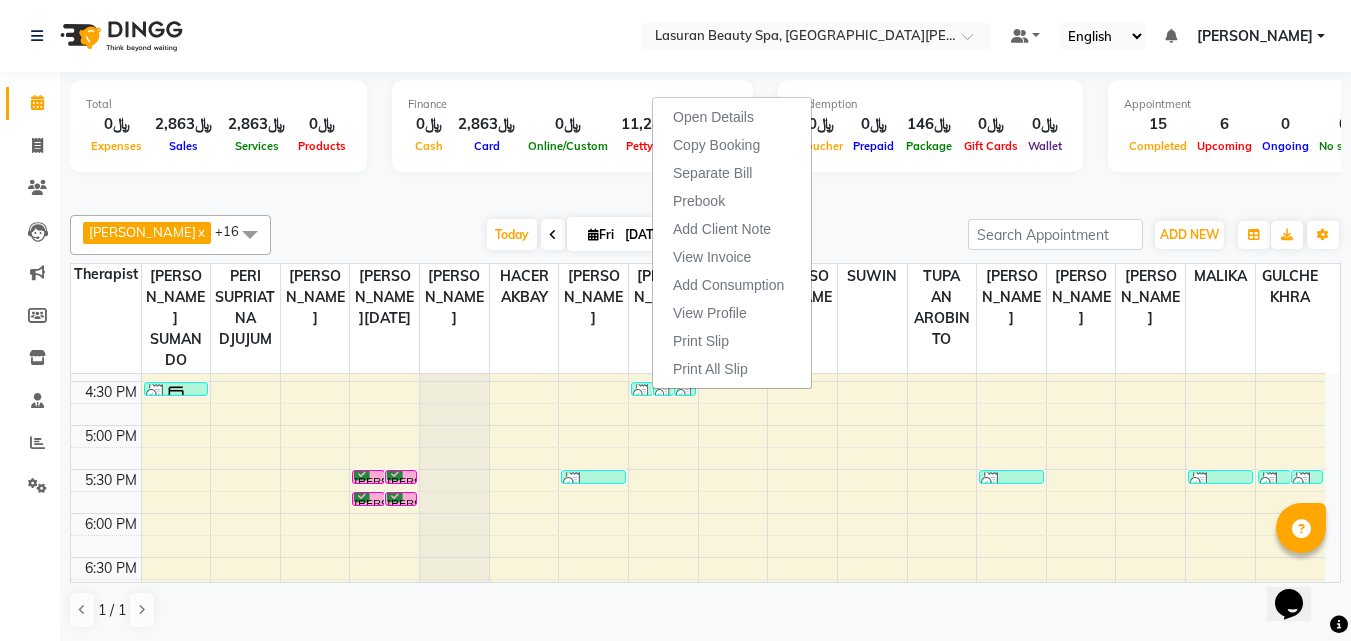 click at bounding box center (1220, 482) 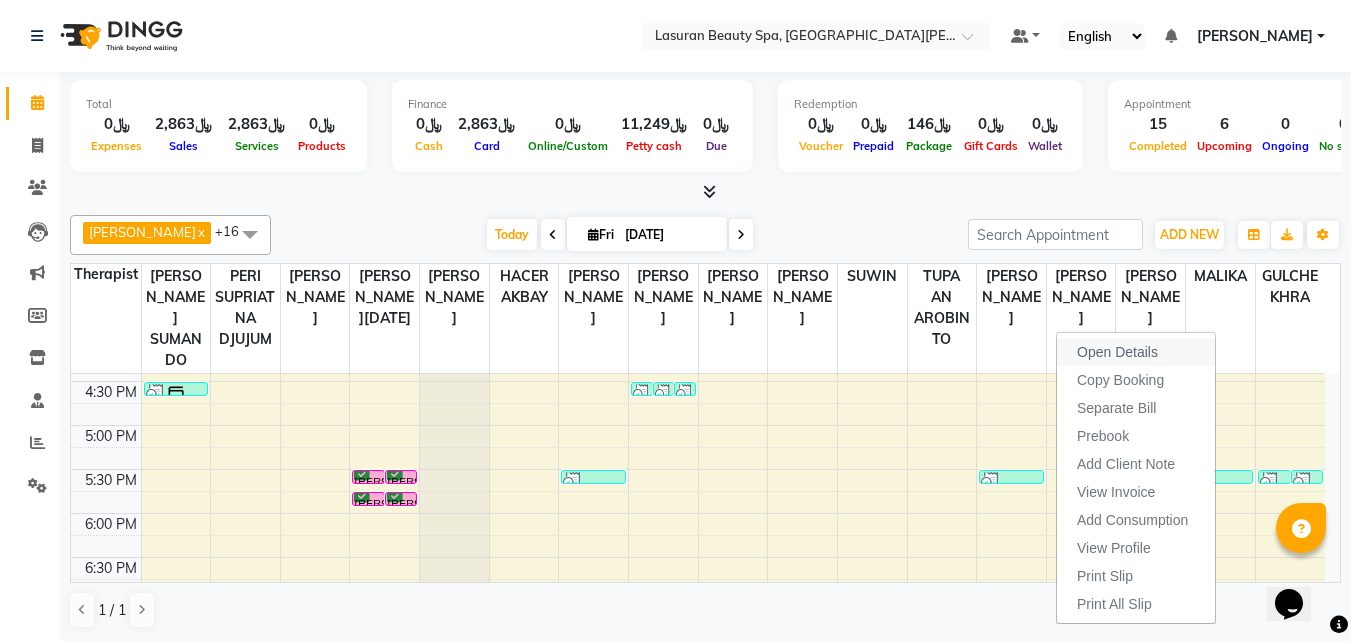 click on "Open Details" at bounding box center [1136, 352] 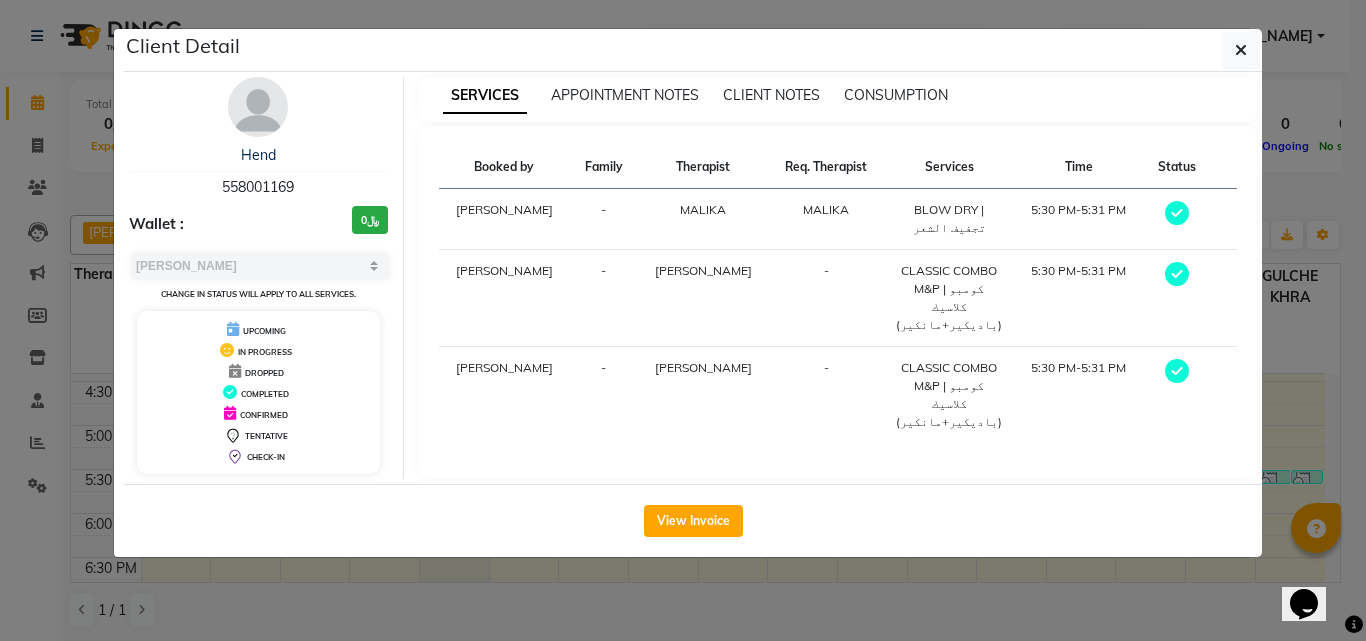 click on "Hend    558001169" at bounding box center (258, 171) 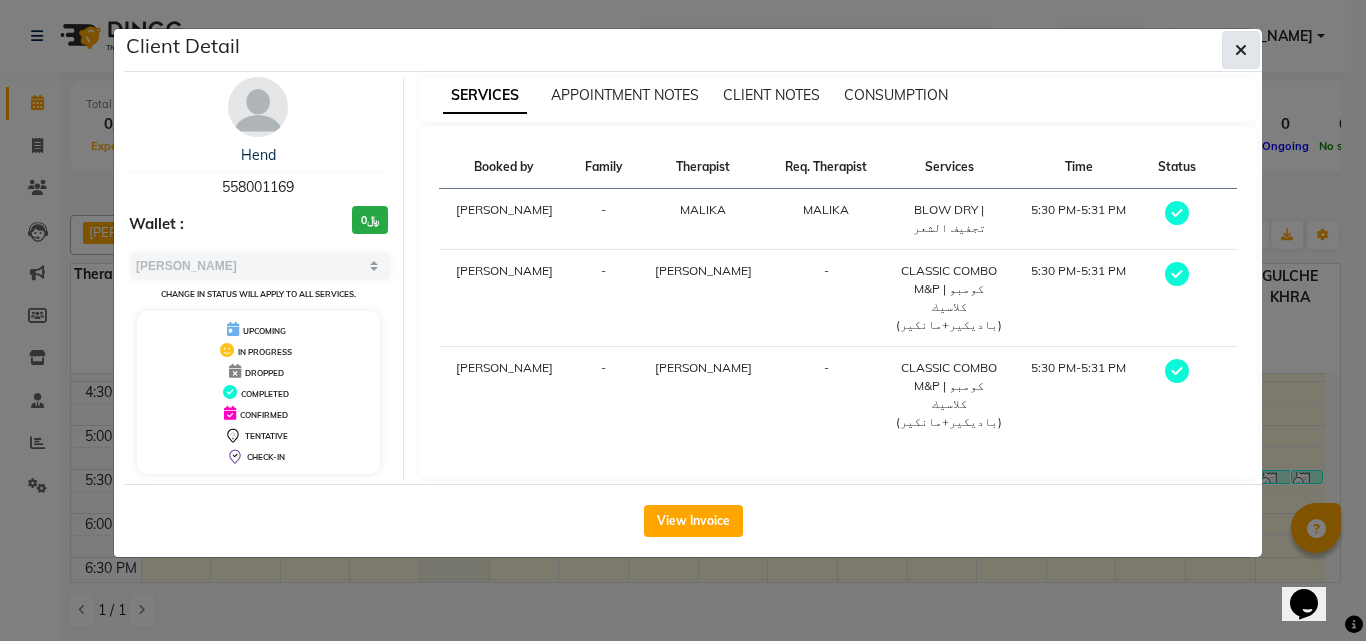click 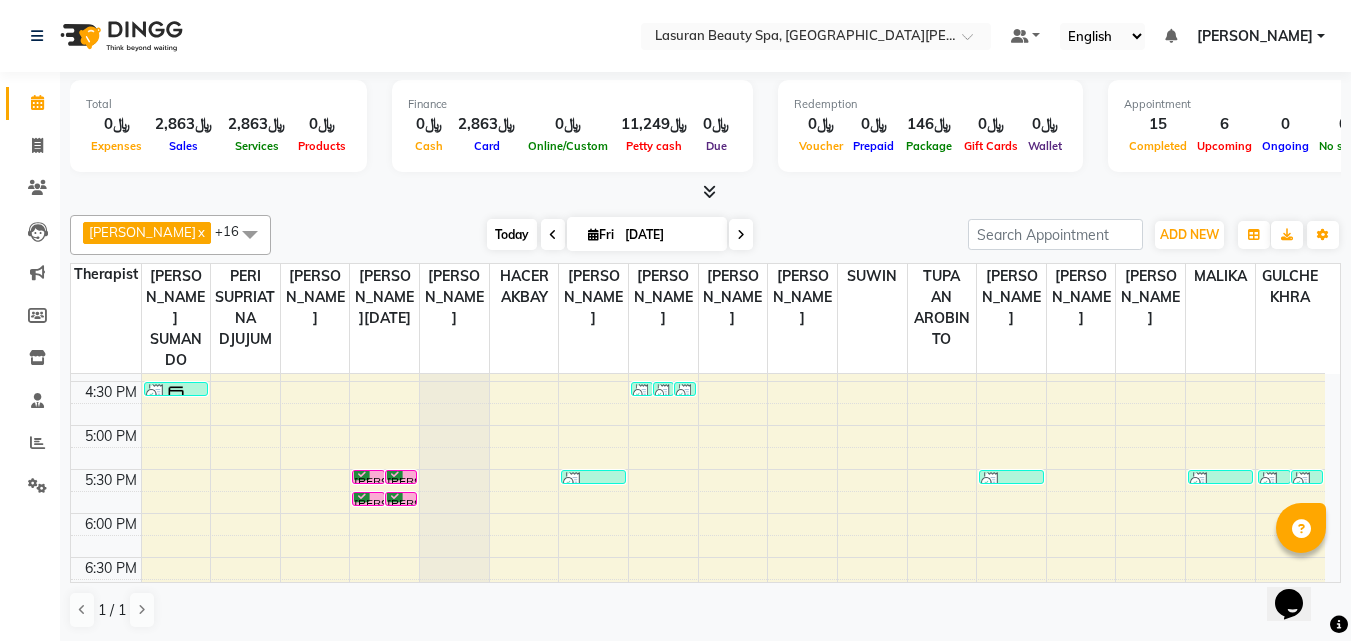 click on "Today" at bounding box center (512, 234) 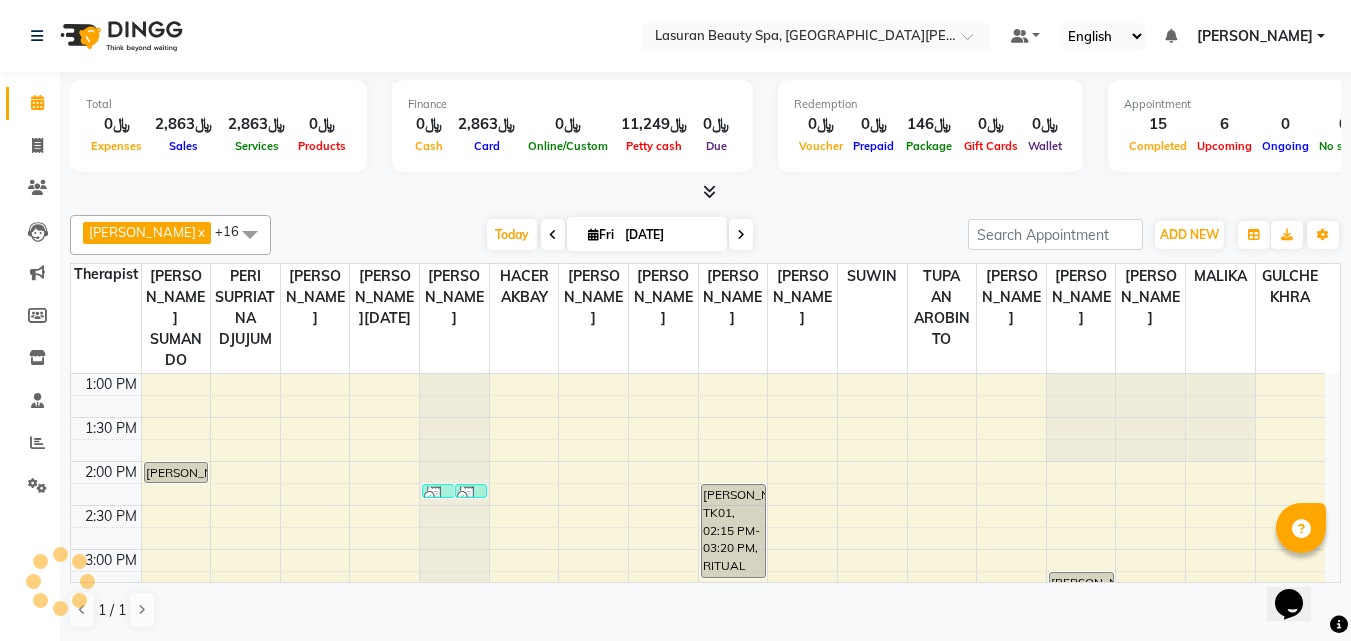 scroll, scrollTop: 705, scrollLeft: 0, axis: vertical 